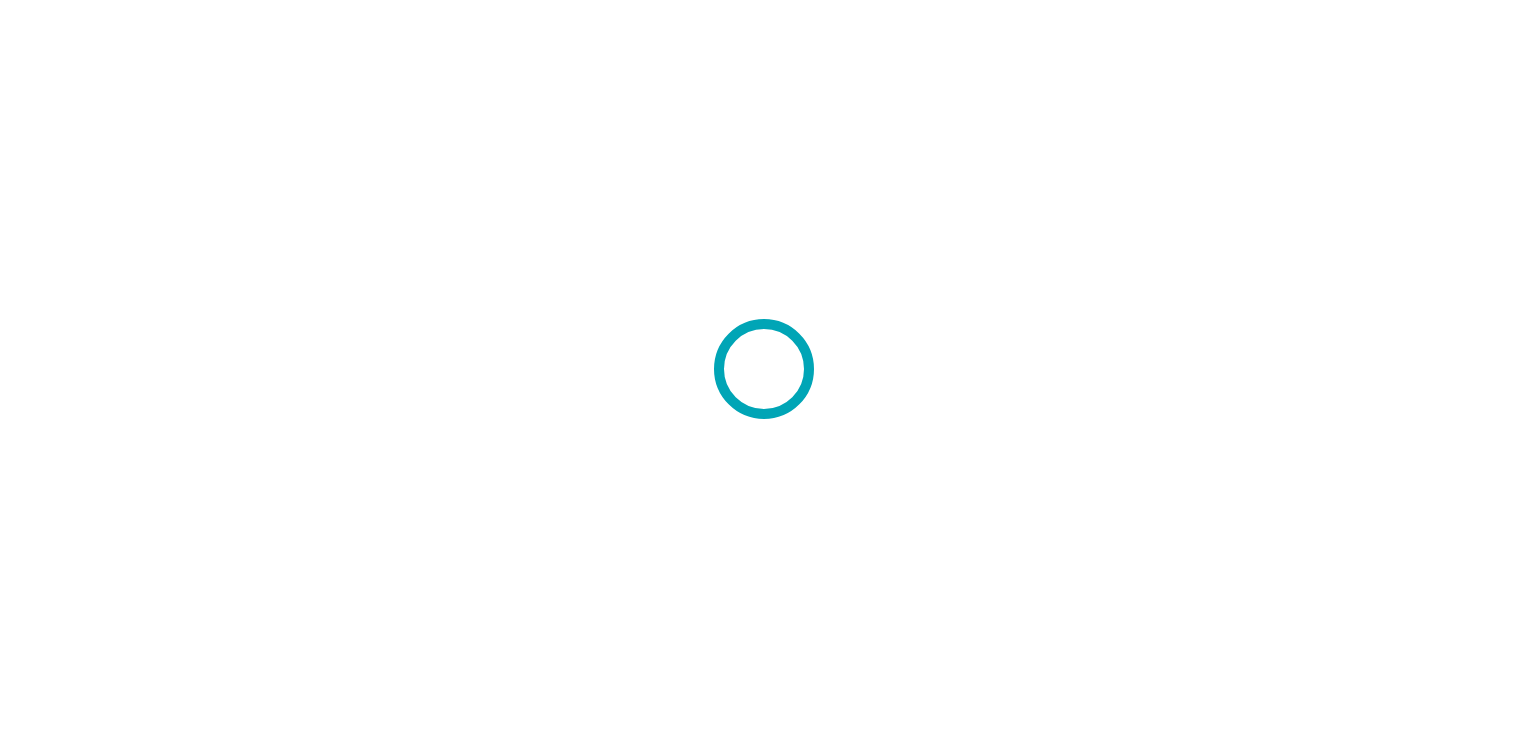 scroll, scrollTop: 0, scrollLeft: 0, axis: both 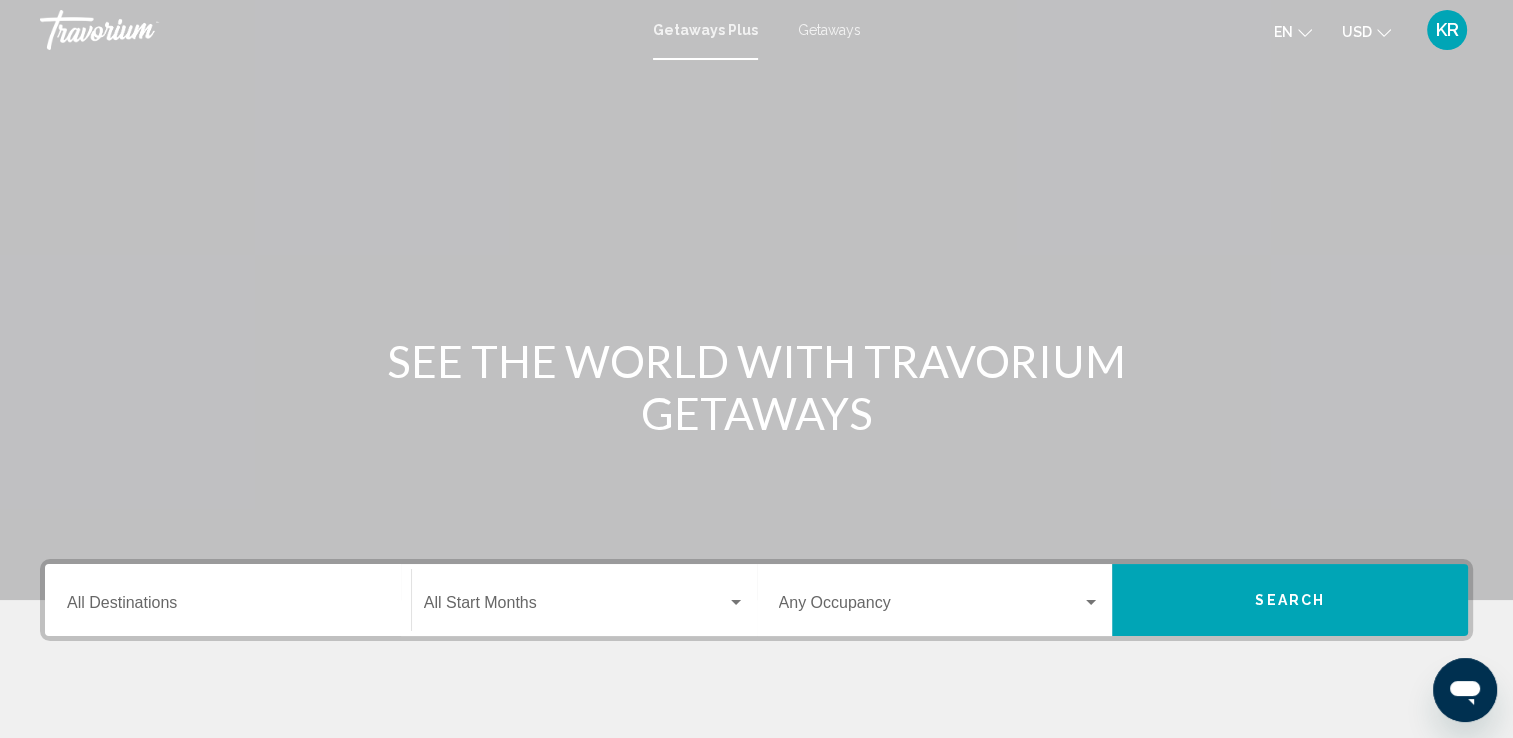 click on "Start Month All Start Months" 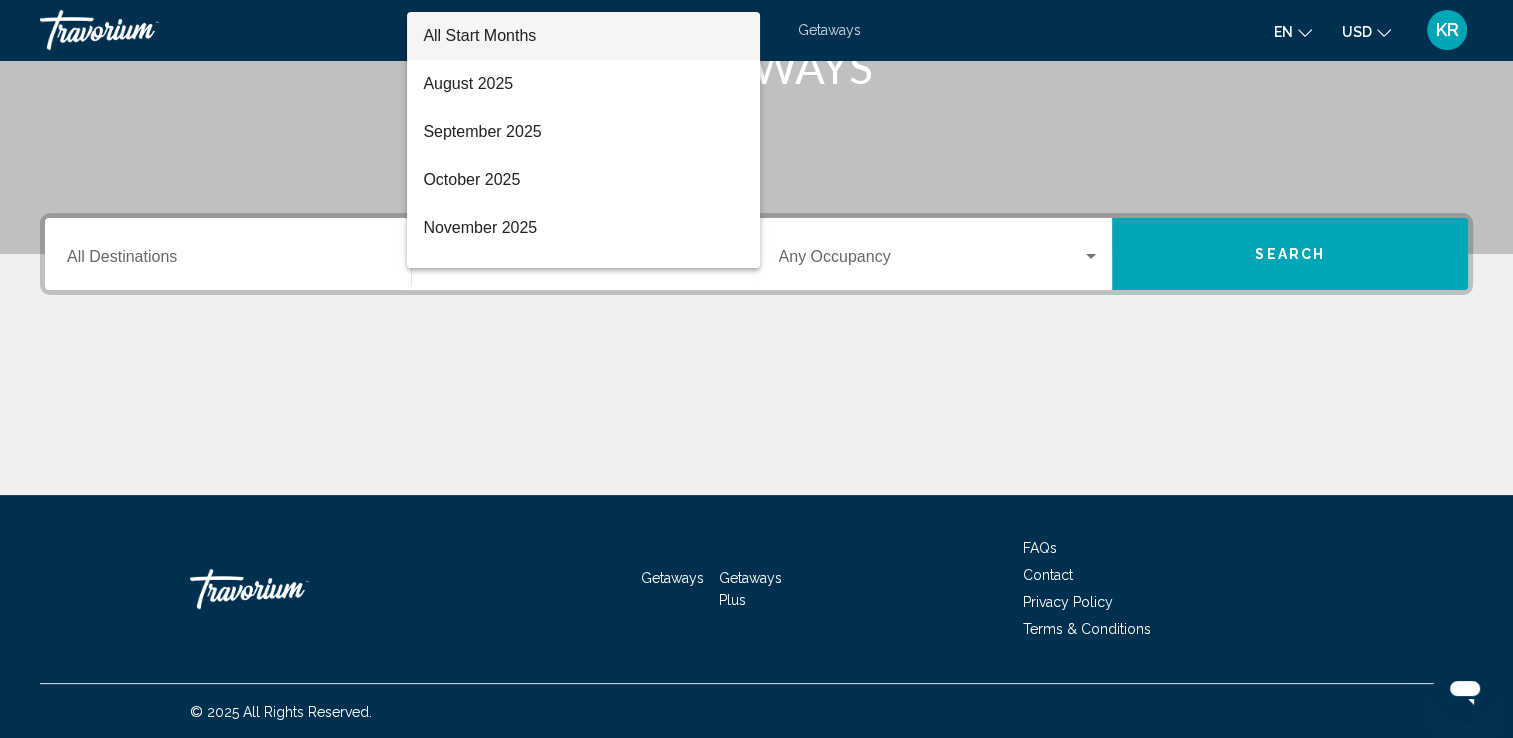 scroll, scrollTop: 347, scrollLeft: 0, axis: vertical 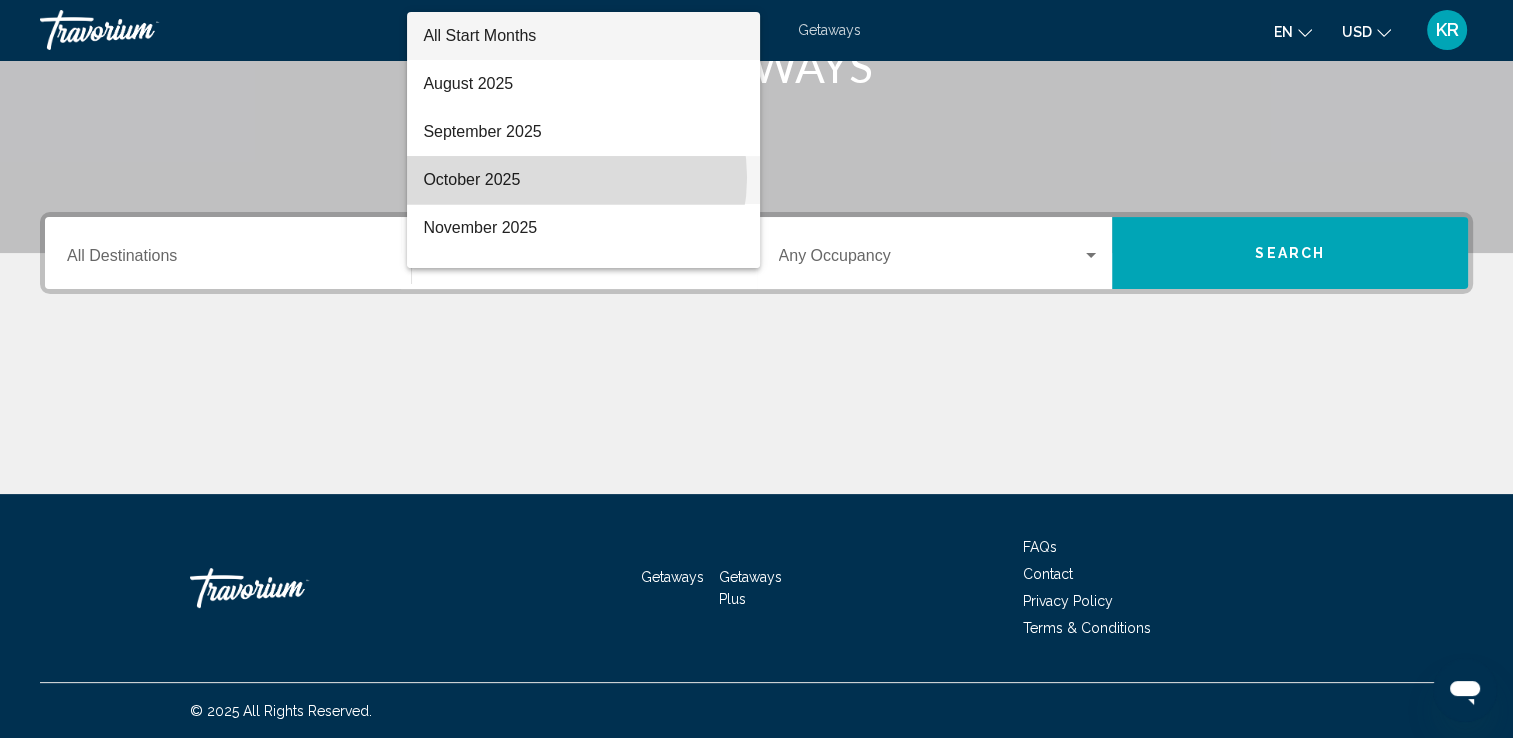 click on "October 2025" at bounding box center (583, 180) 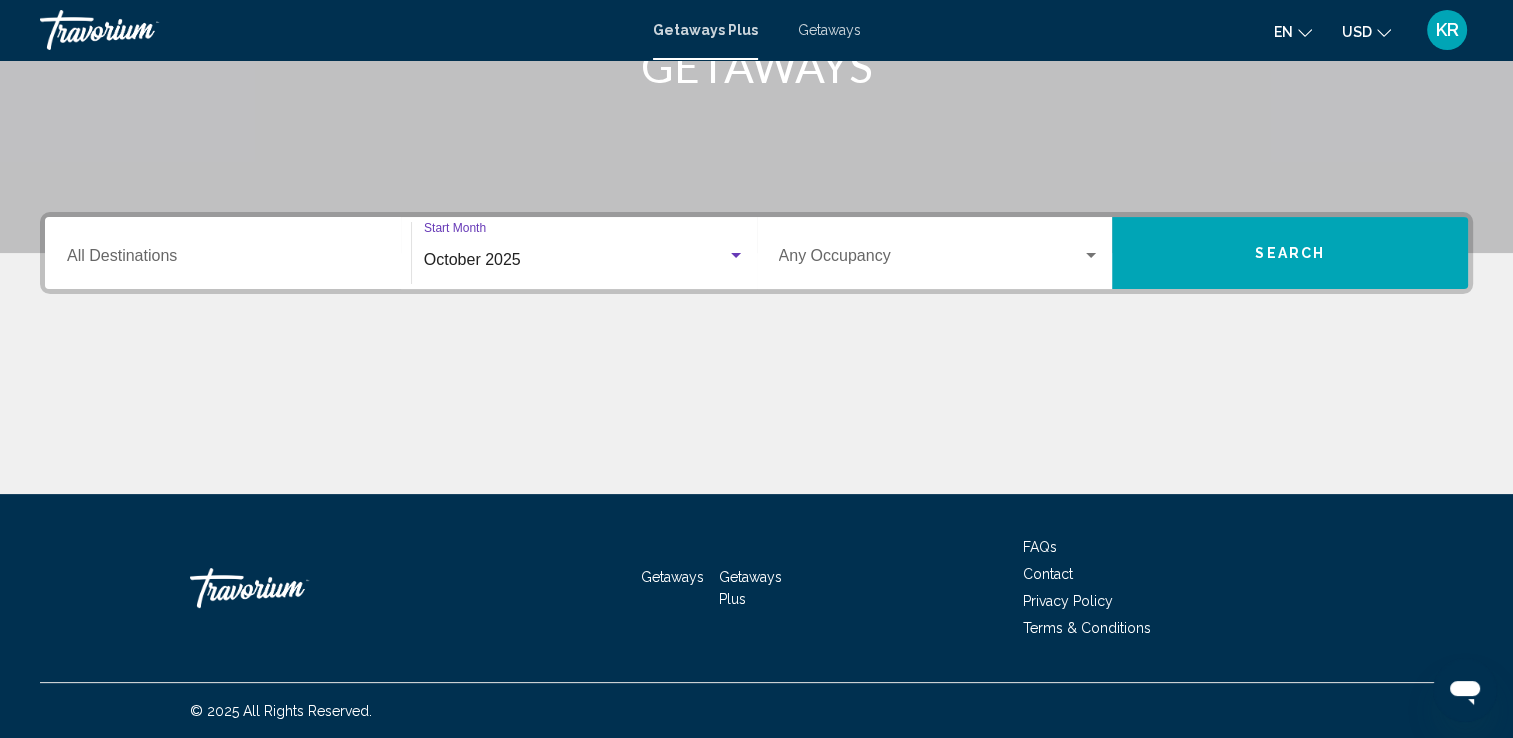 click on "Destination All Destinations" at bounding box center [228, 260] 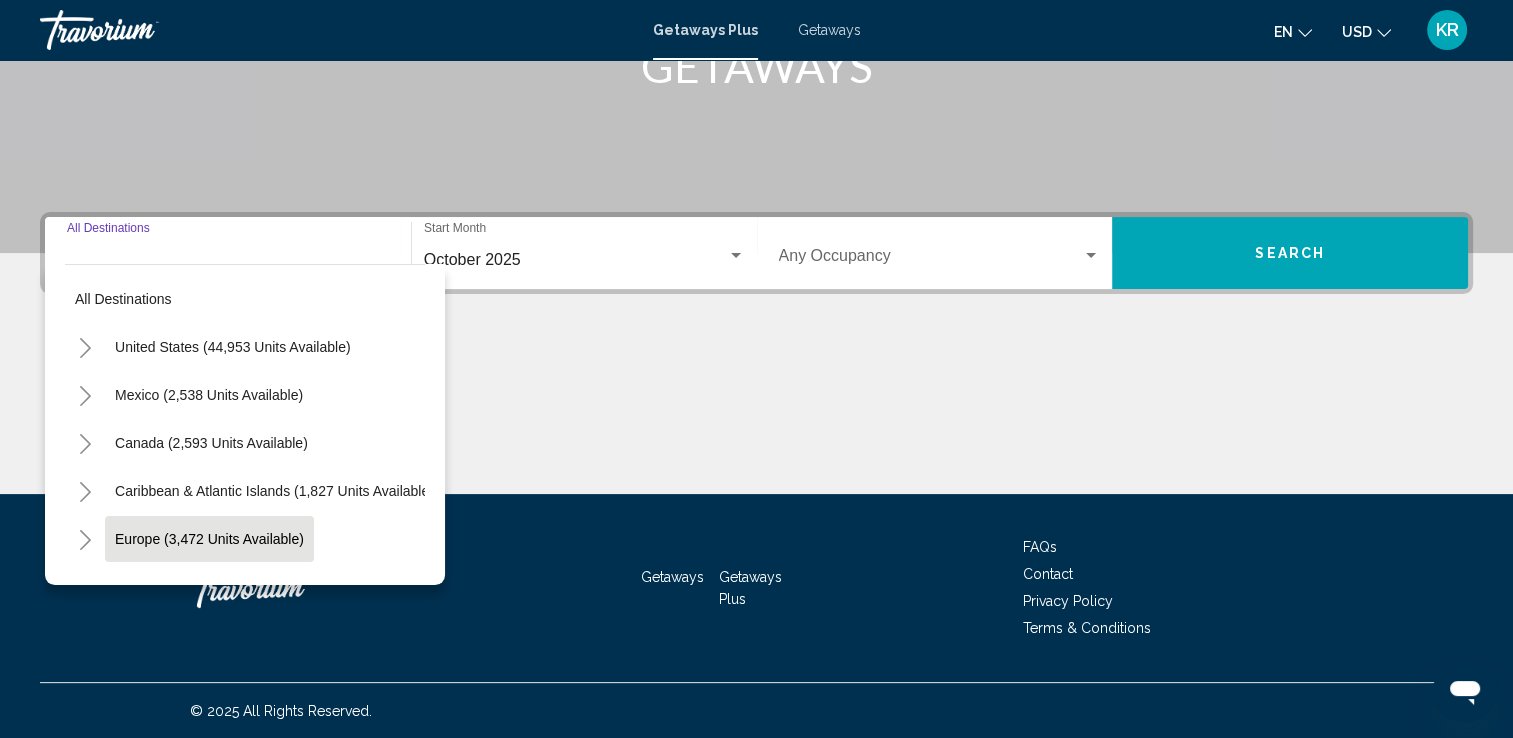 click on "Europe (3,472 units available)" at bounding box center (208, 587) 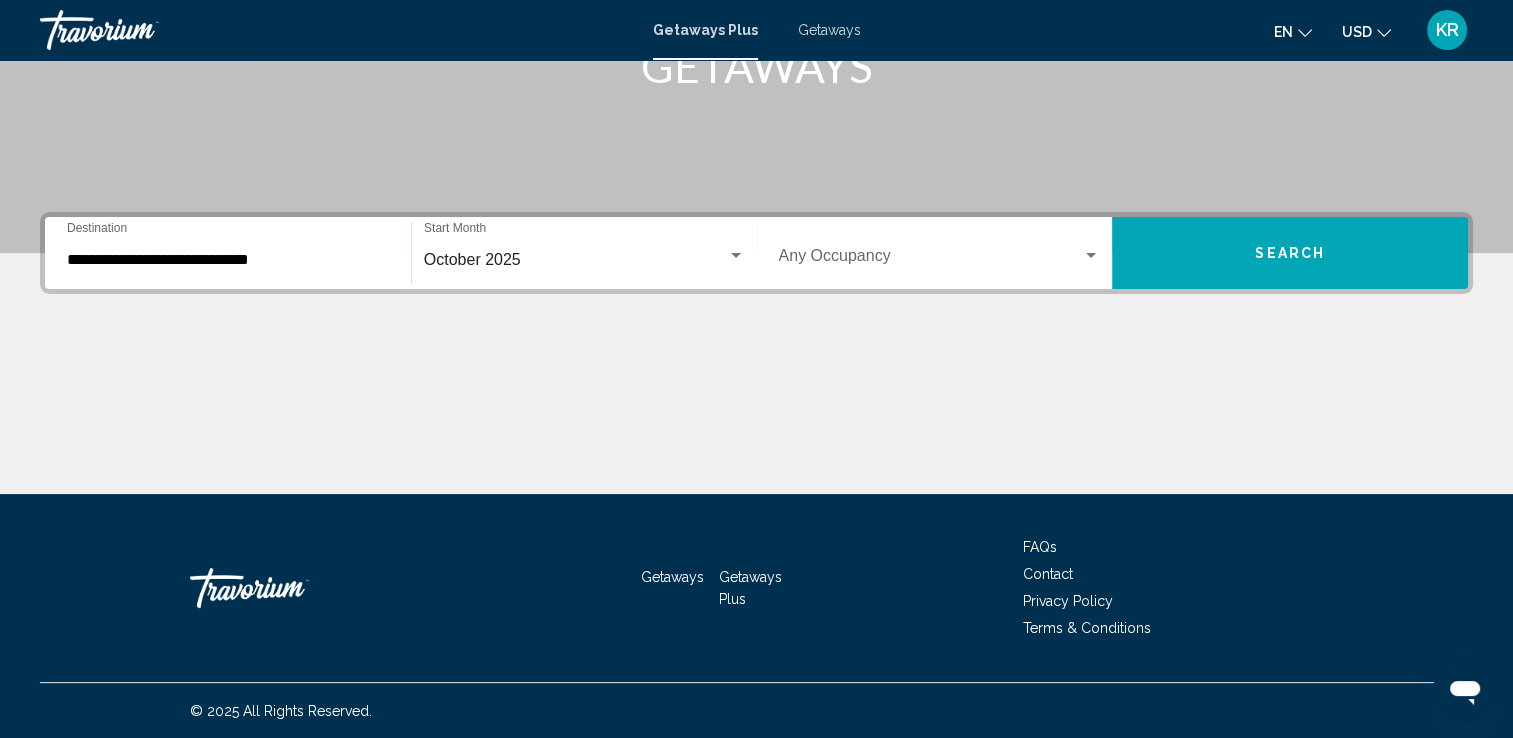 click on "**********" at bounding box center (228, 253) 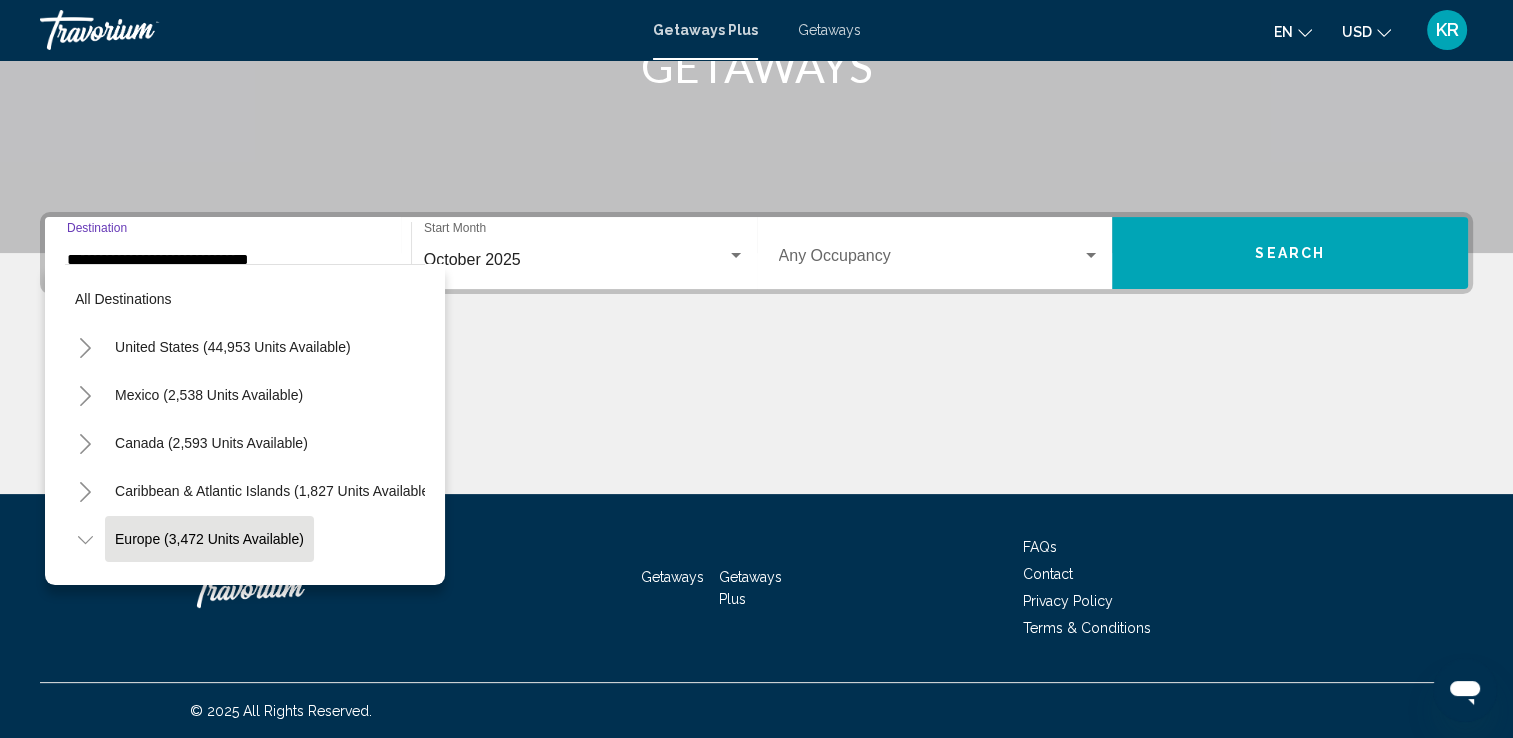 scroll, scrollTop: 126, scrollLeft: 0, axis: vertical 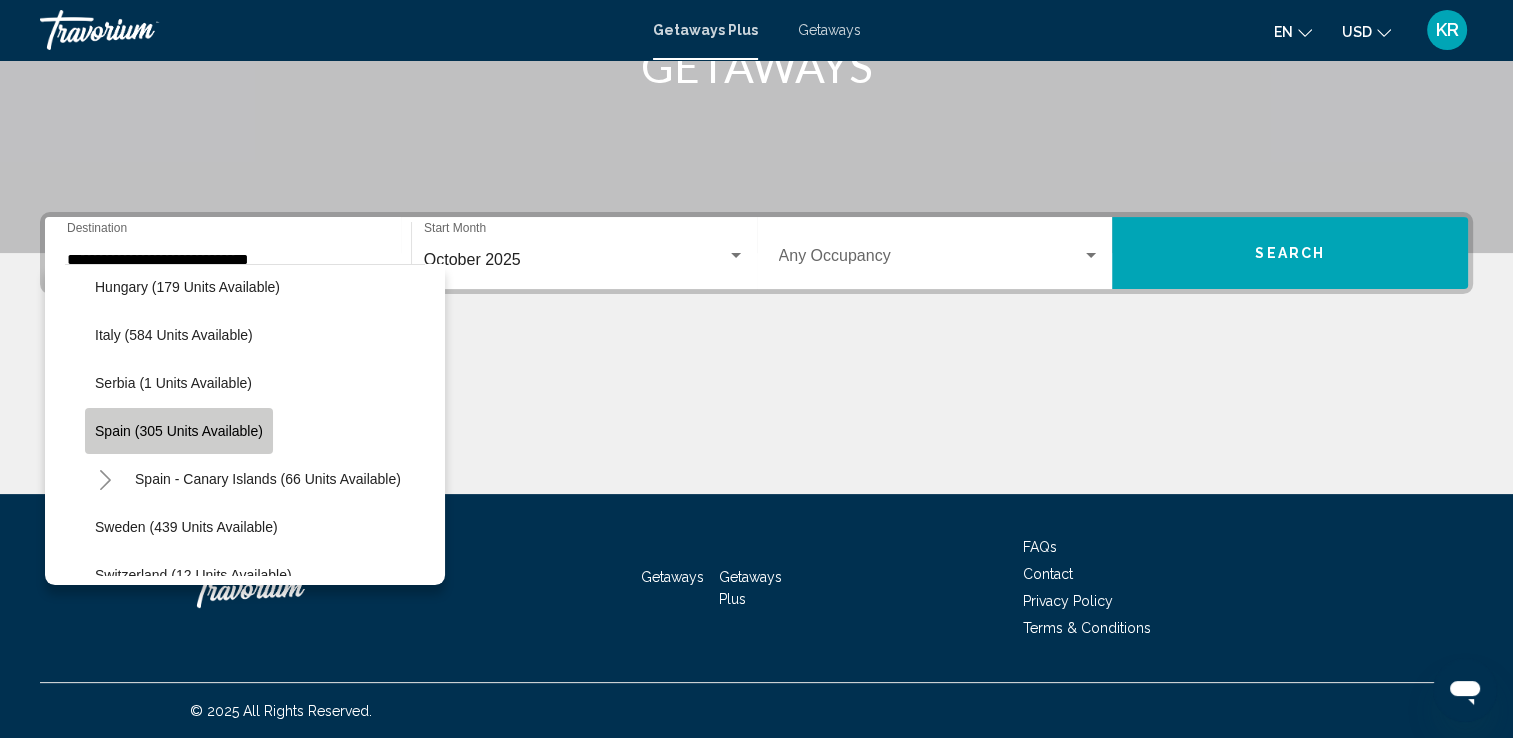 click on "Spain (305 units available)" 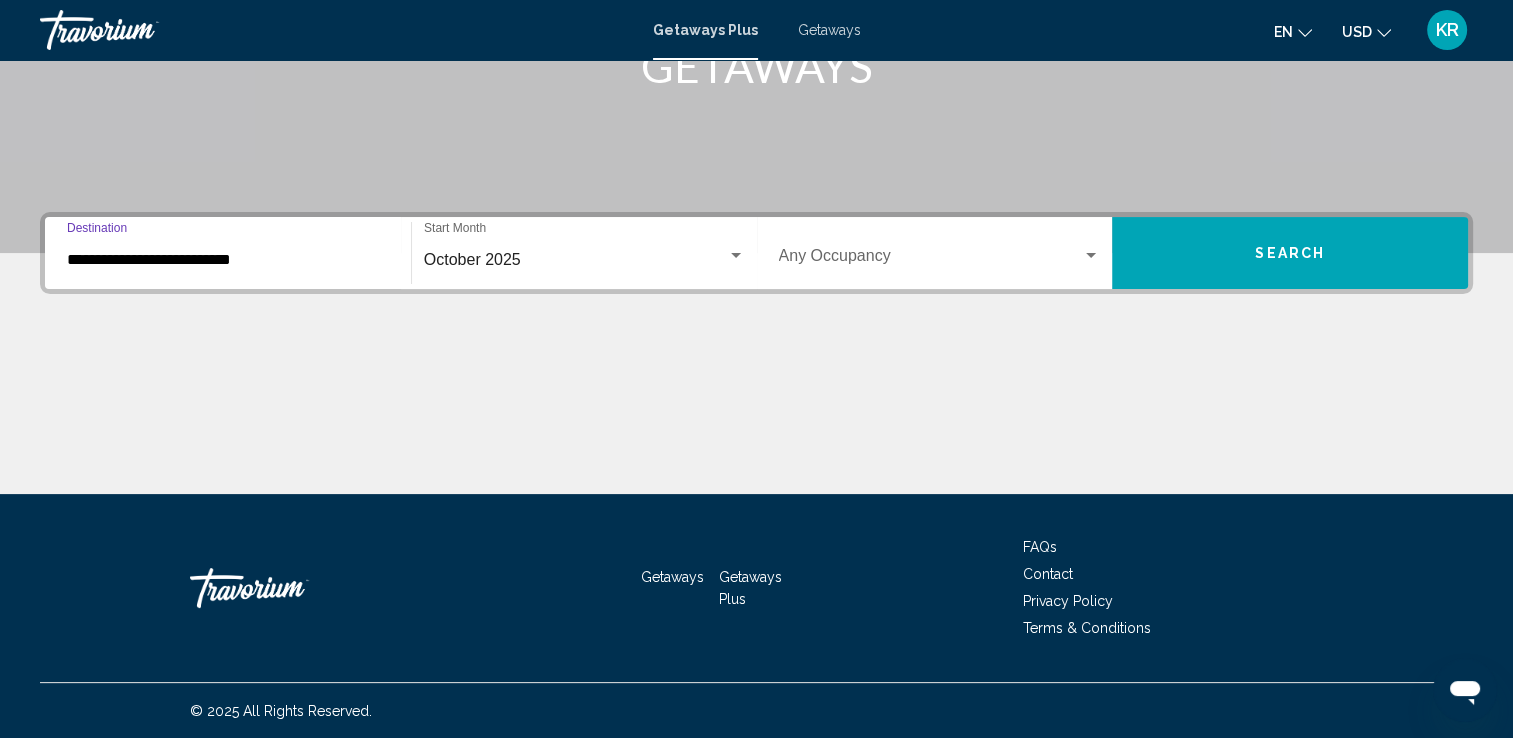 click on "Search" at bounding box center [1290, 253] 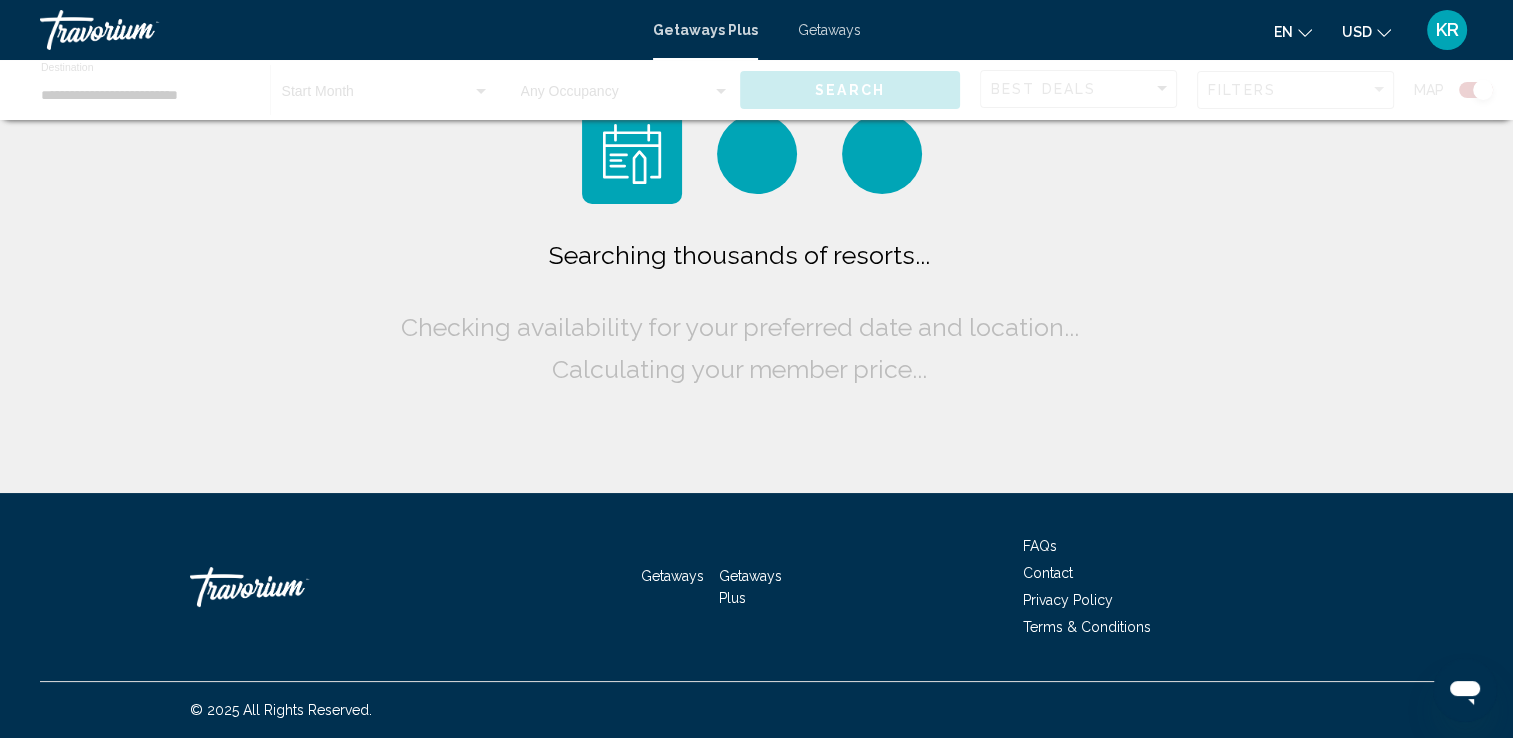 scroll, scrollTop: 0, scrollLeft: 0, axis: both 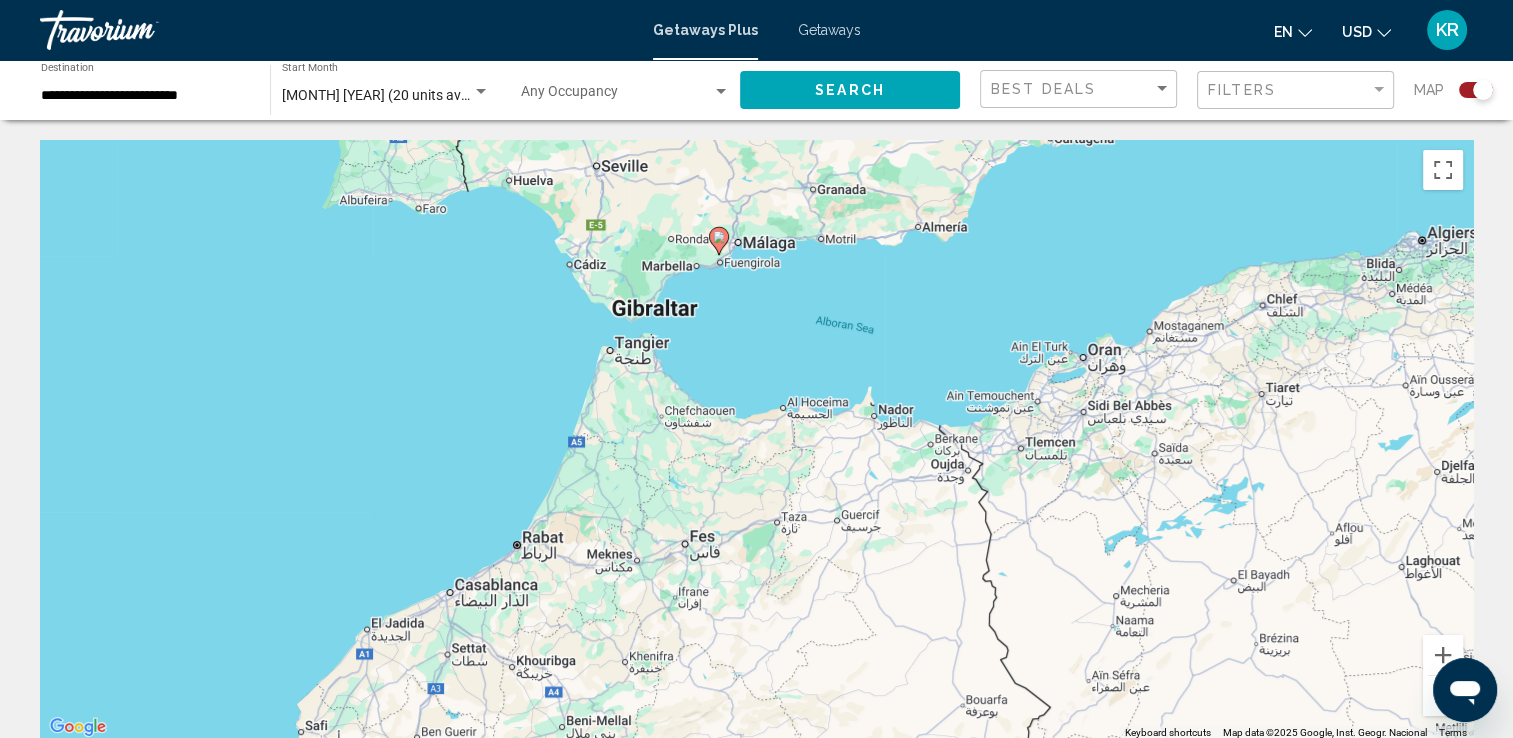 click 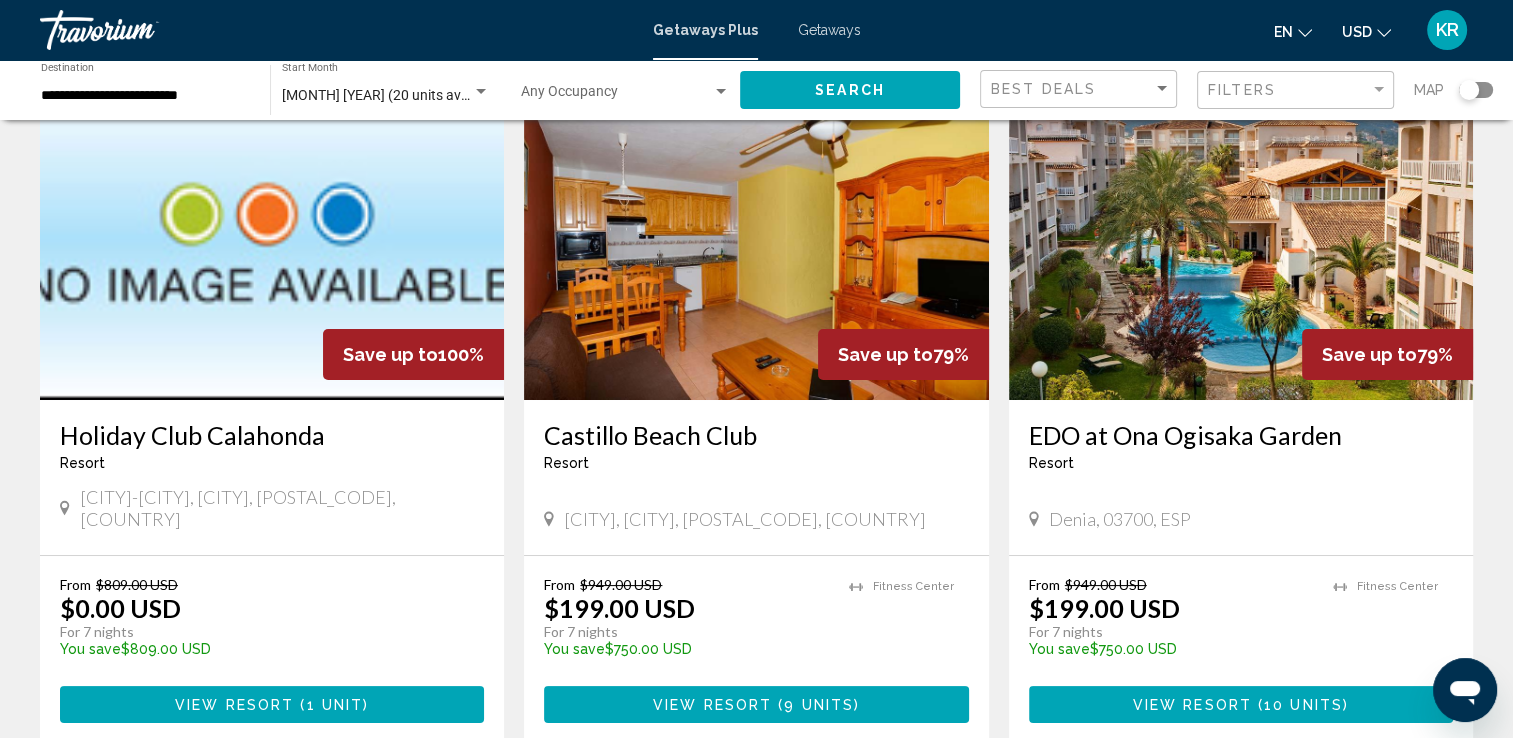 scroll, scrollTop: 132, scrollLeft: 0, axis: vertical 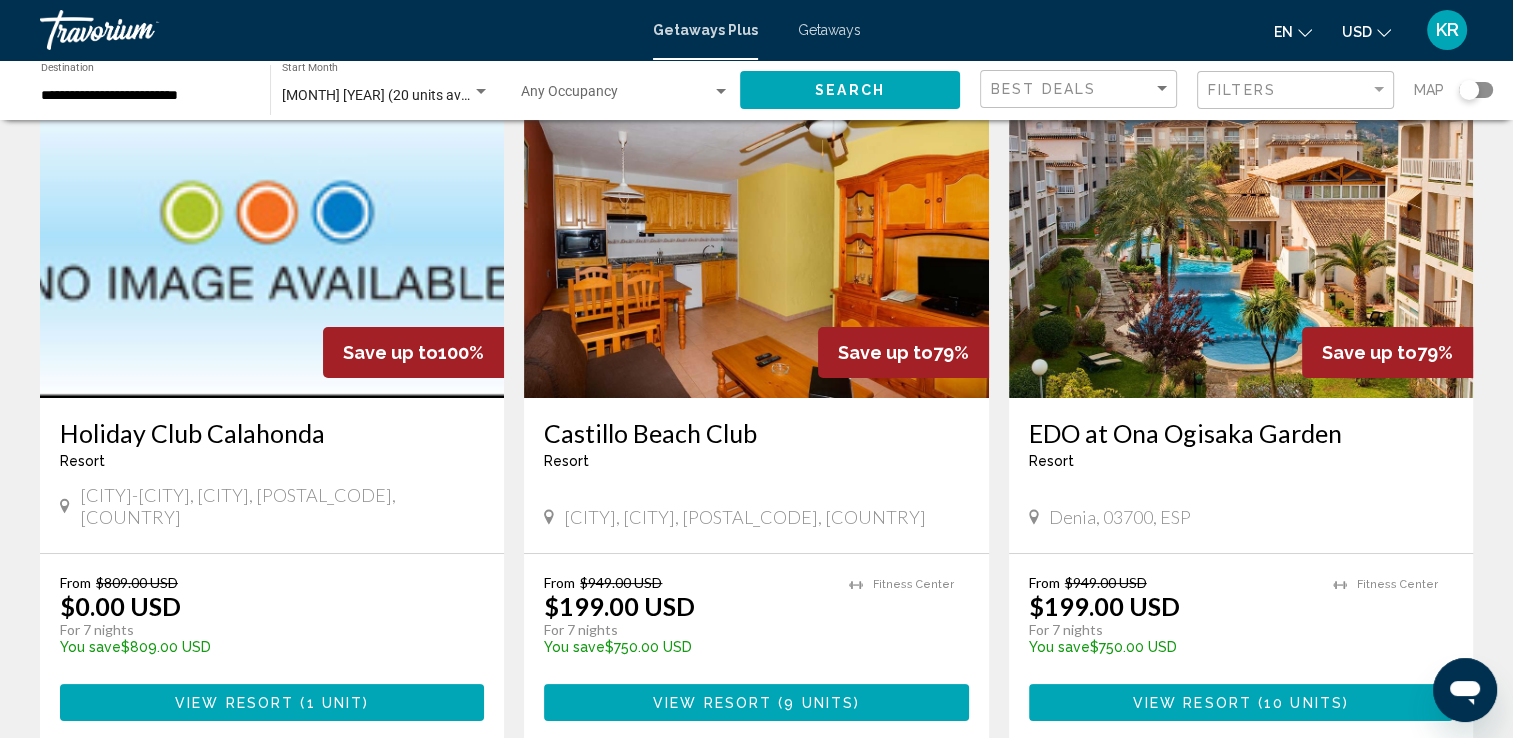 click on "**********" at bounding box center [145, 96] 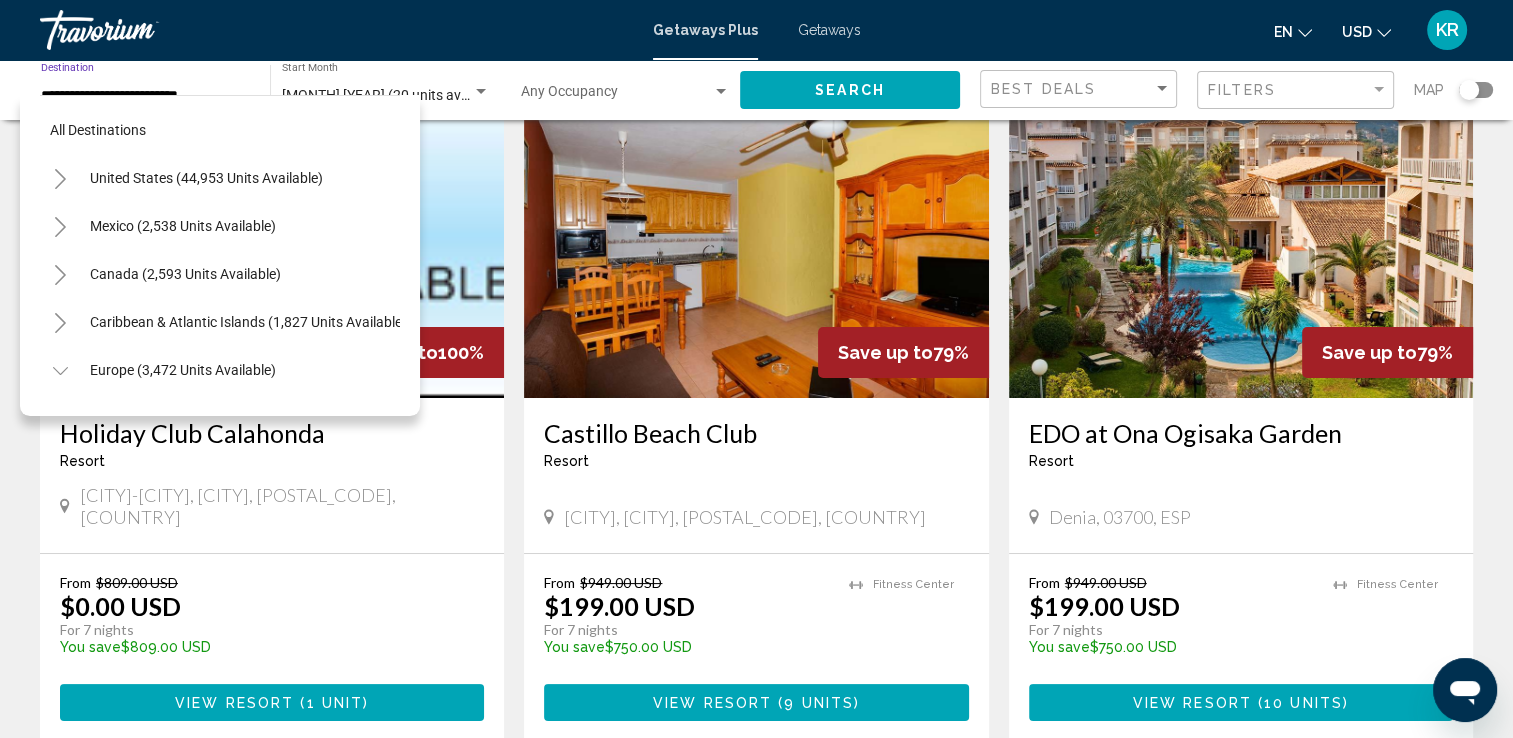 scroll, scrollTop: 702, scrollLeft: 0, axis: vertical 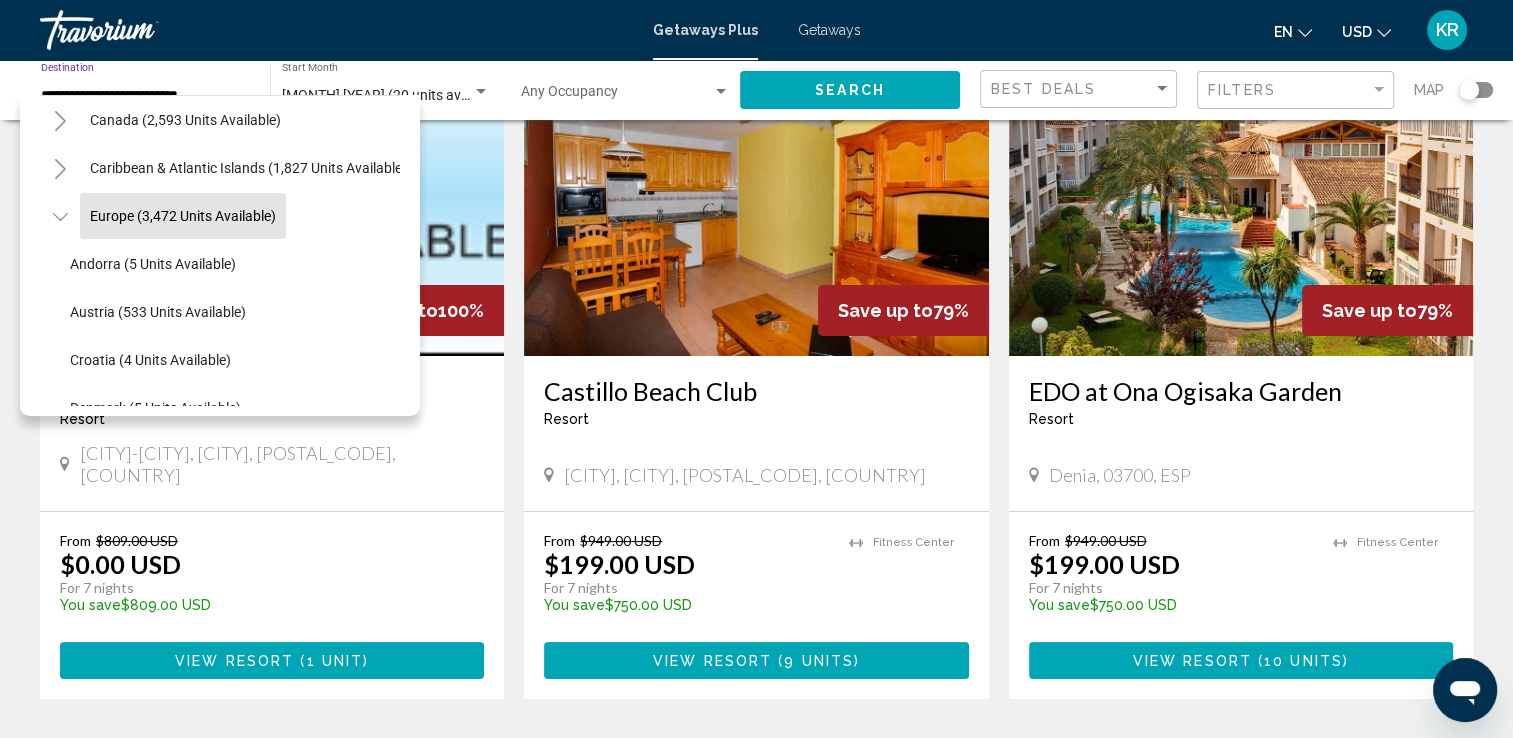 click on "Europe (3,472 units available)" at bounding box center [183, 1128] 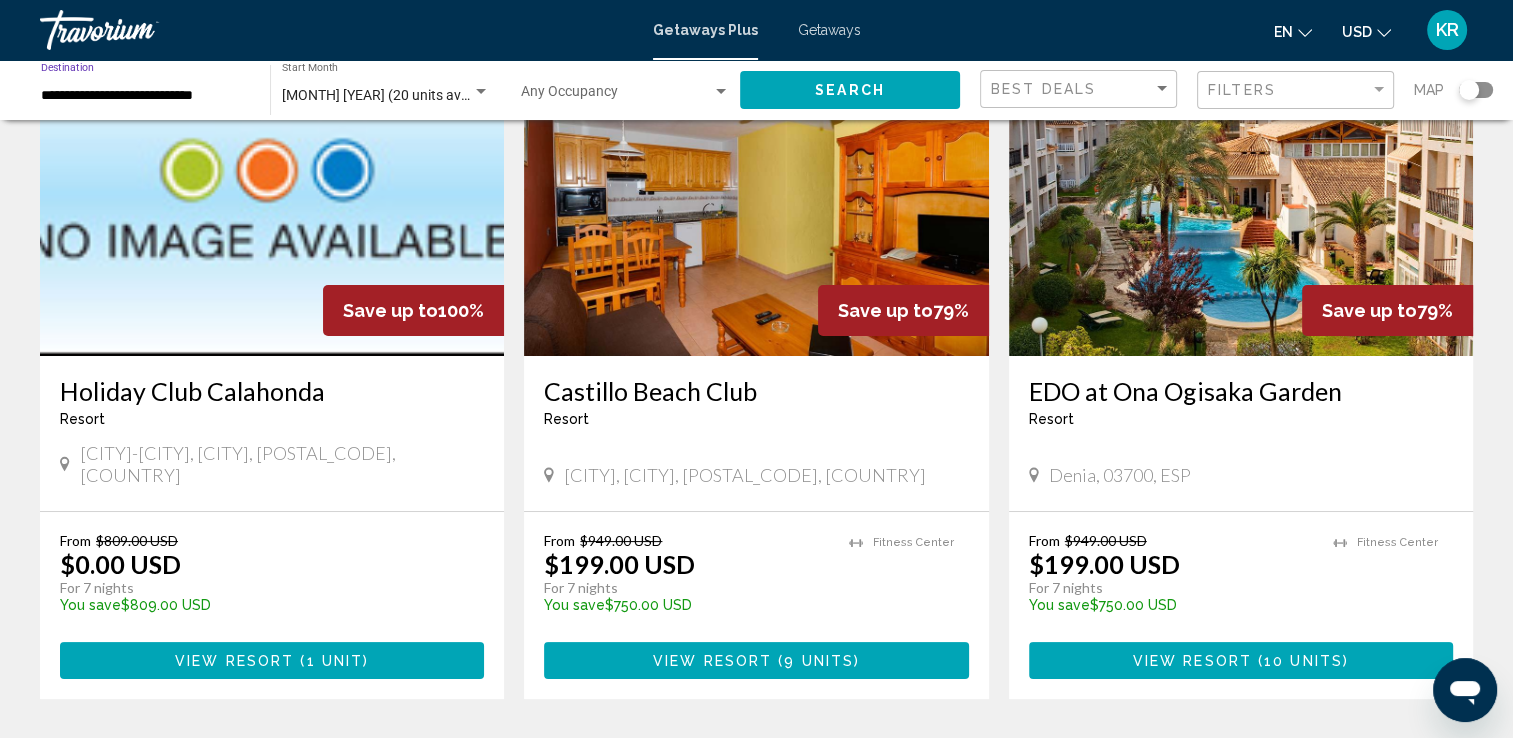 click on "Search" 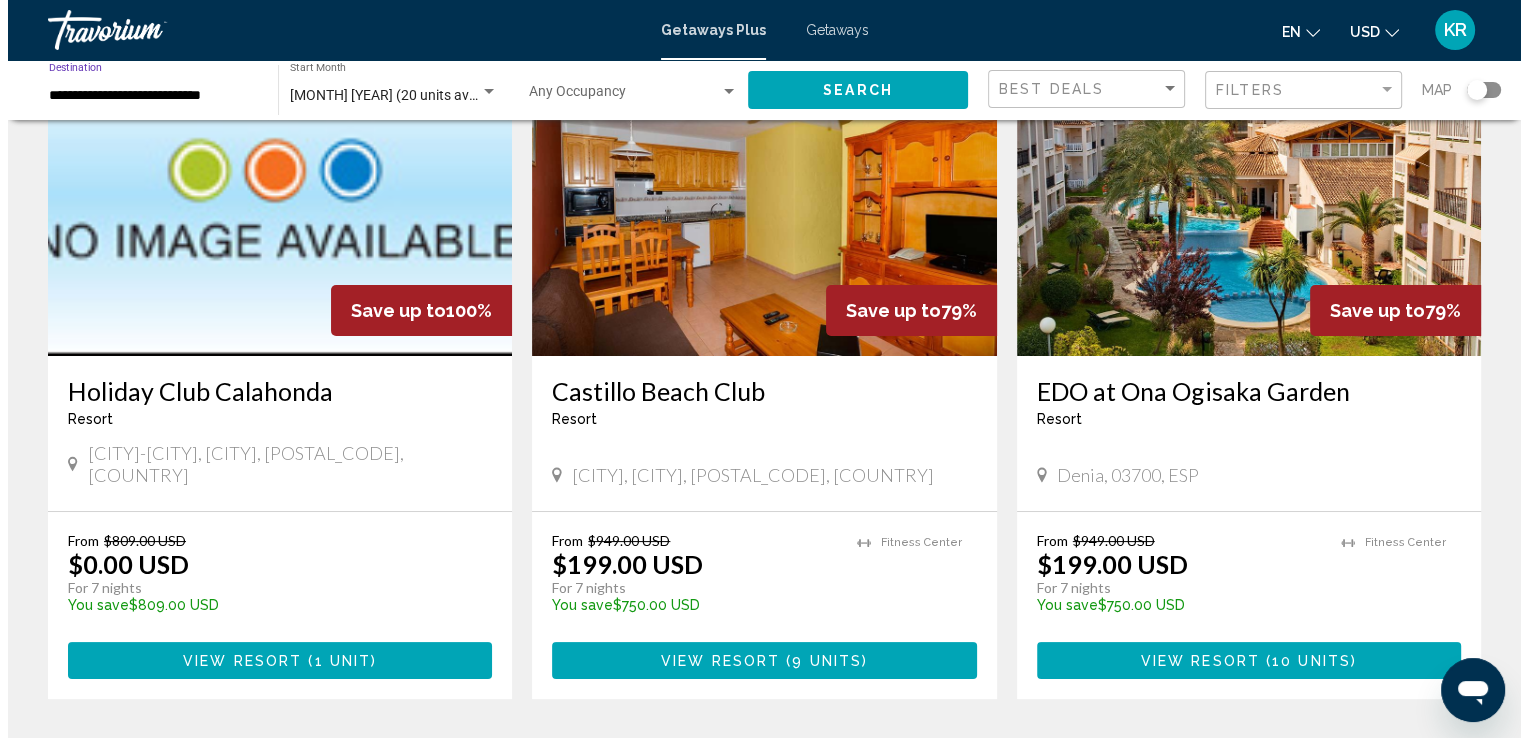 scroll, scrollTop: 0, scrollLeft: 0, axis: both 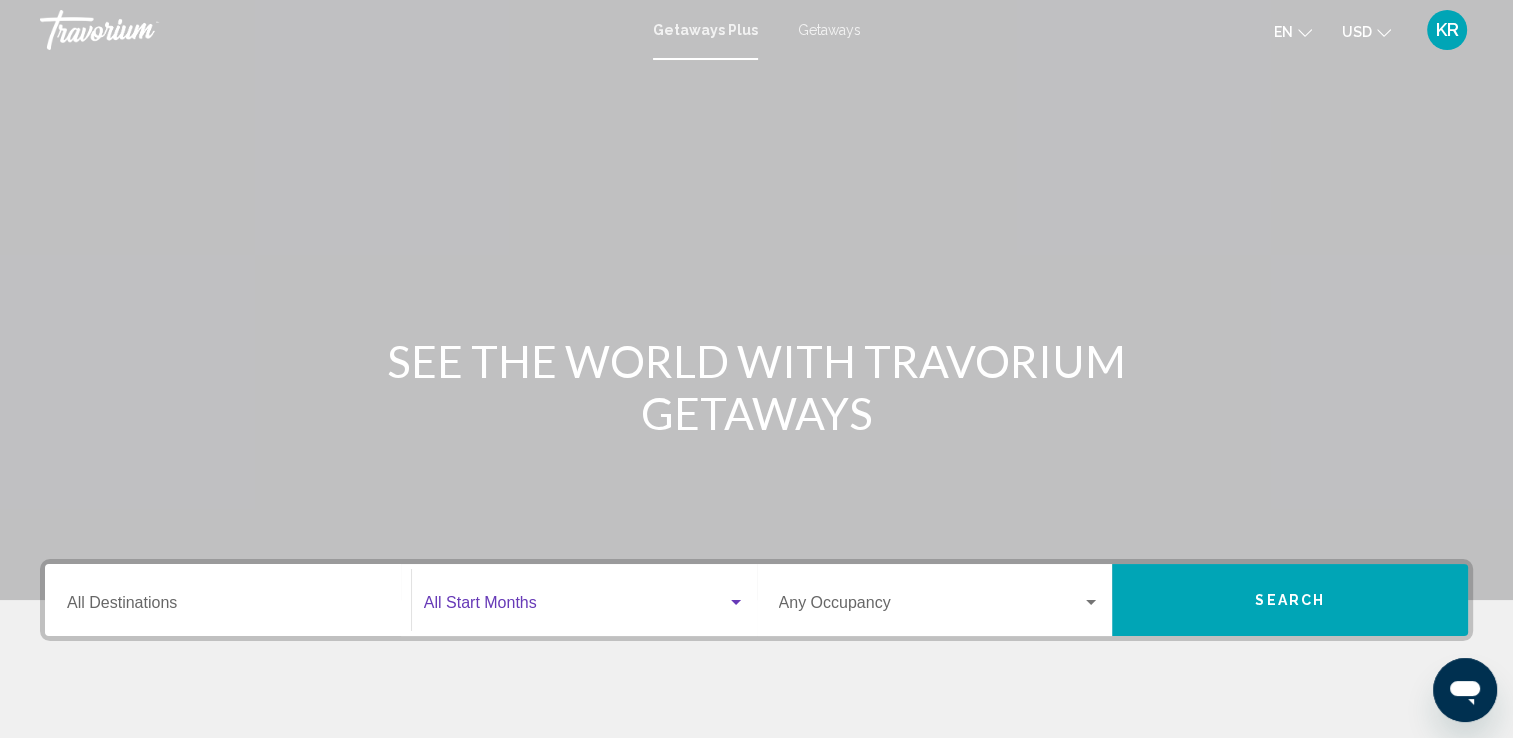 click at bounding box center [575, 607] 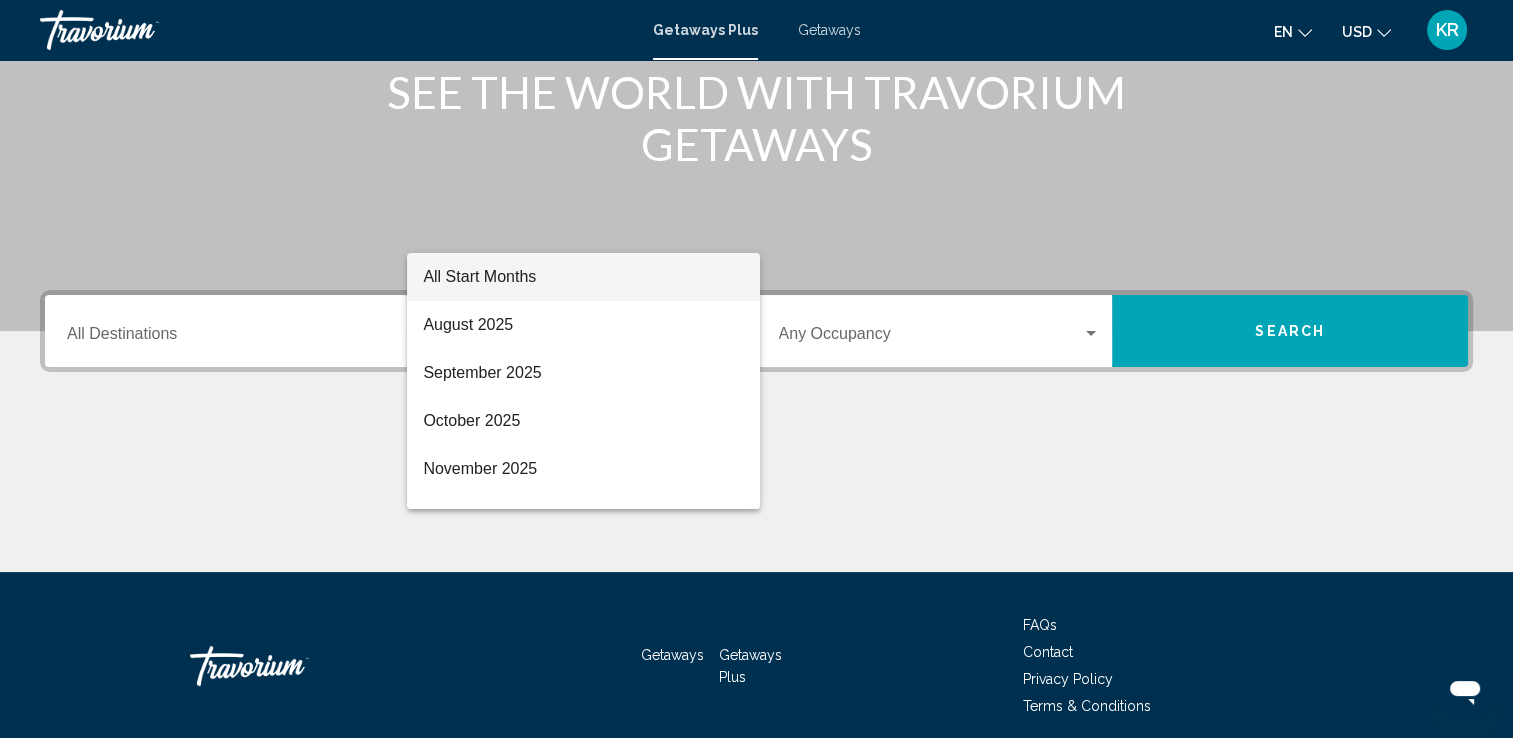 scroll, scrollTop: 347, scrollLeft: 0, axis: vertical 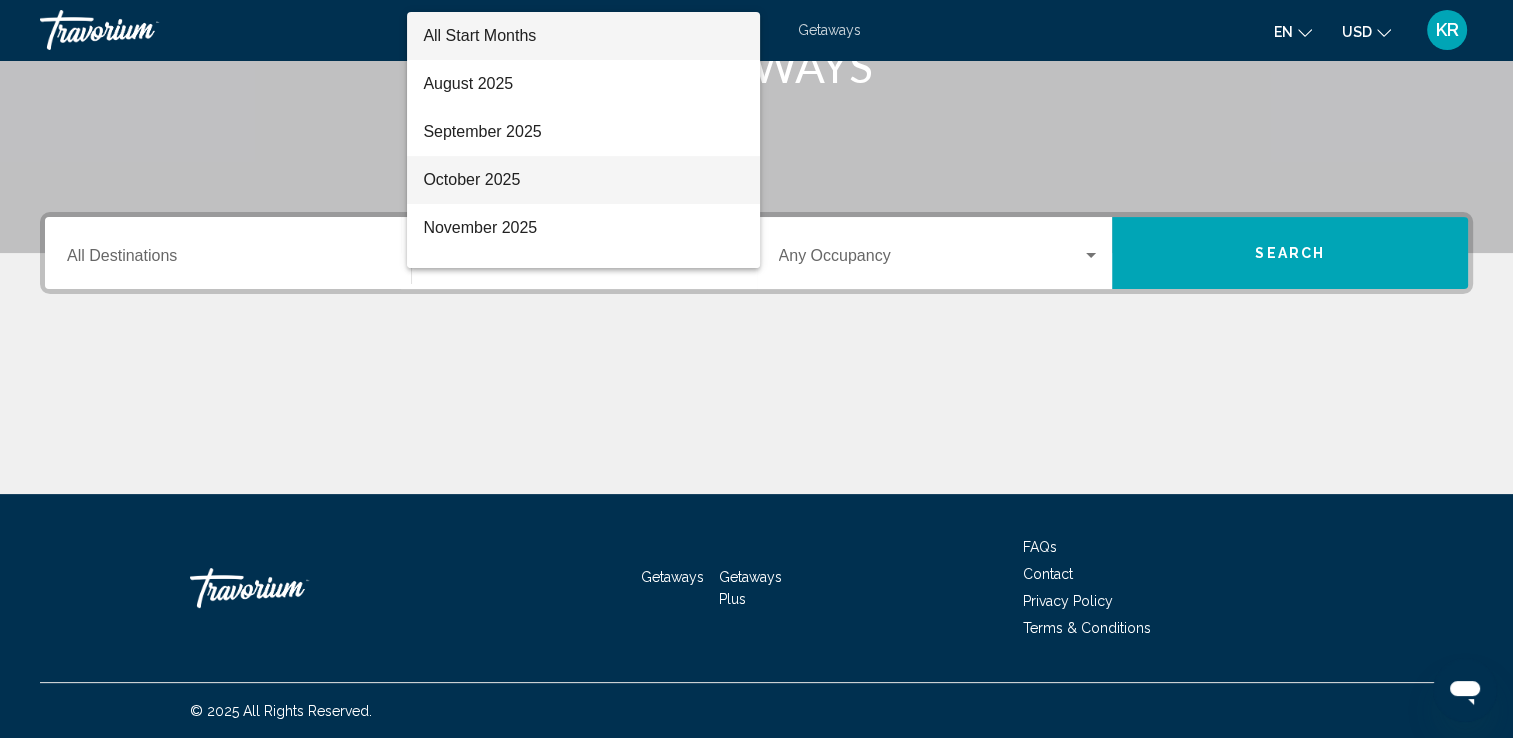 click on "October 2025" at bounding box center [583, 180] 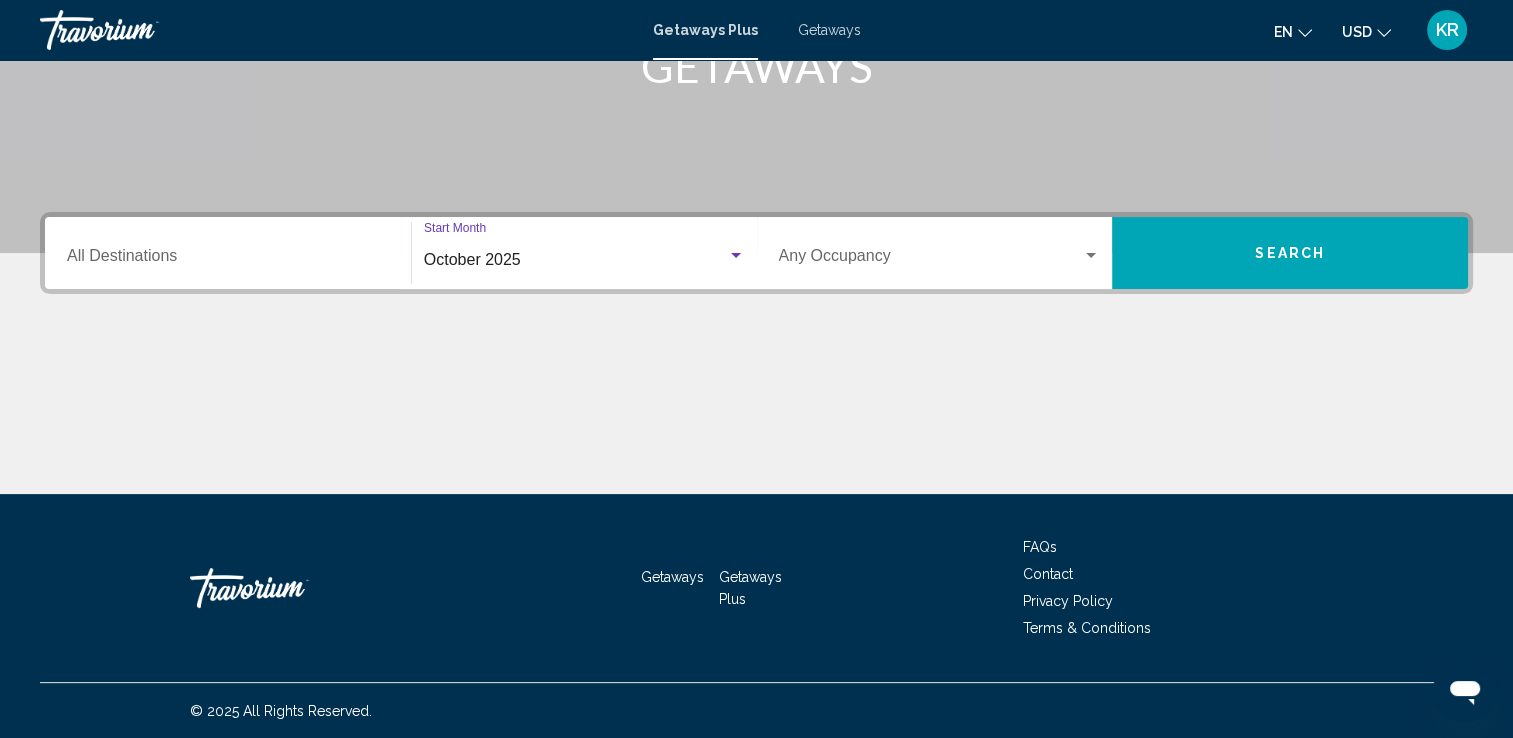 click on "Destination All Destinations" at bounding box center (228, 253) 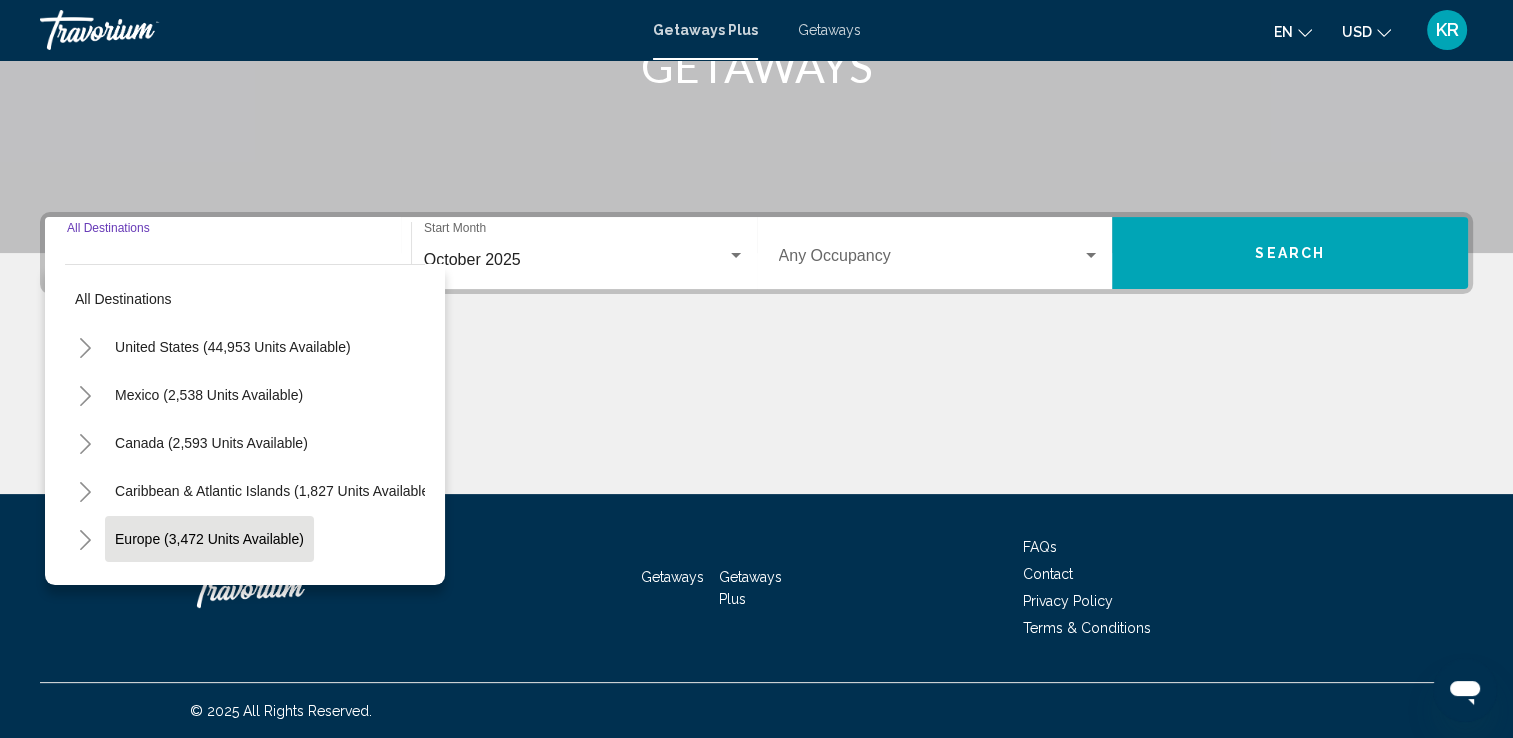 click on "Europe (3,472 units available)" at bounding box center (208, 587) 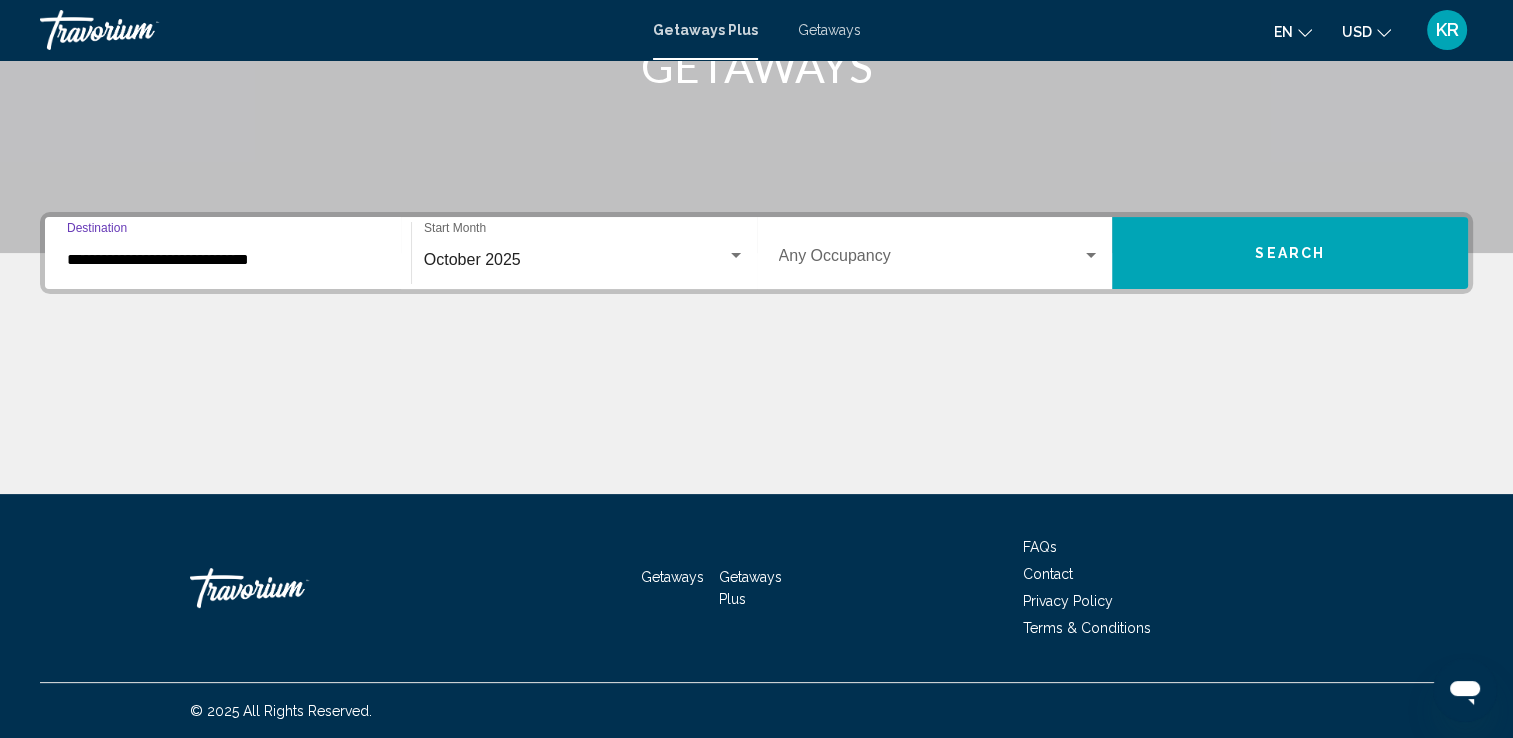 click on "Search" at bounding box center (1290, 254) 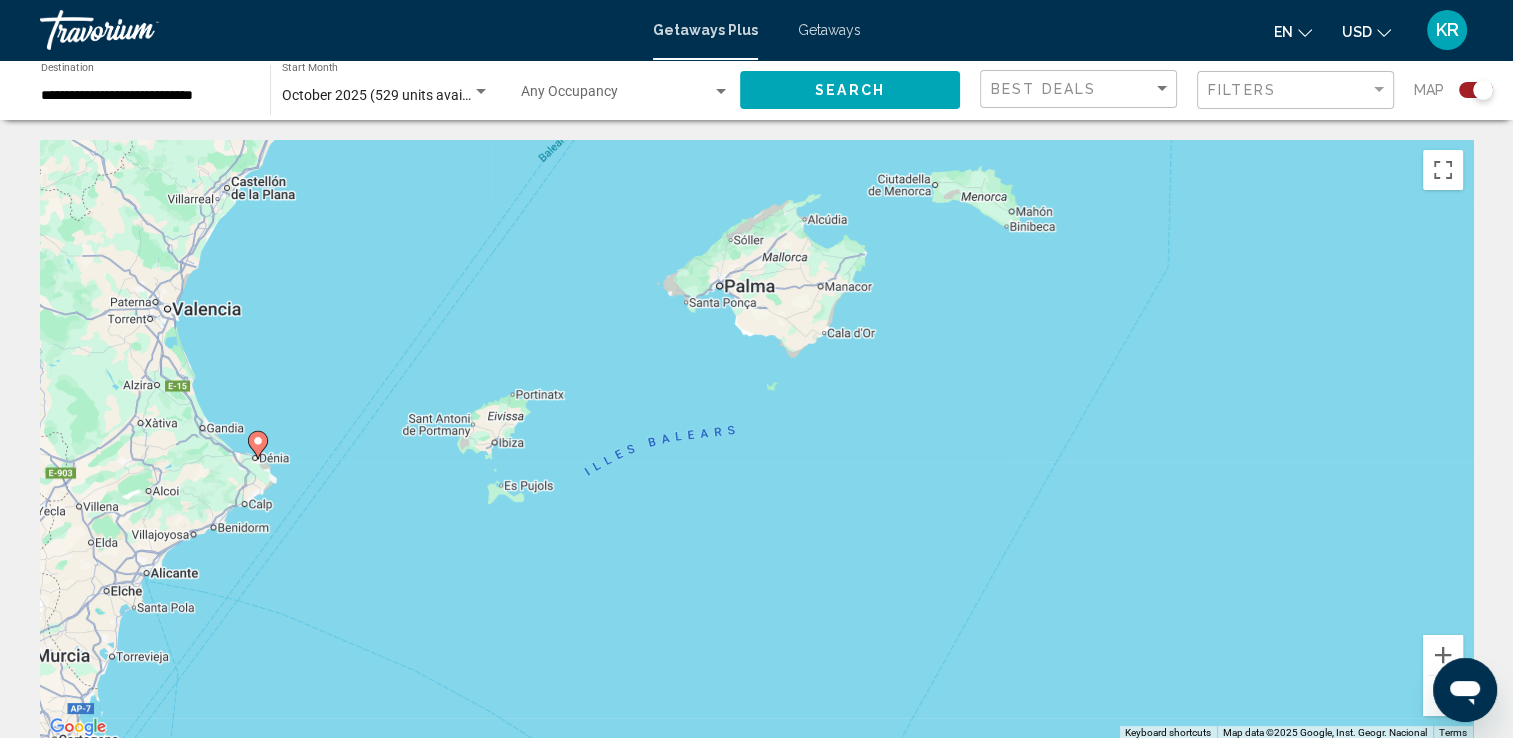 click on "To activate drag with keyboard, press Alt + Enter. Once in keyboard drag state, use the arrow keys to move the marker. To complete the drag, press the Enter key. To cancel, press Escape." at bounding box center (756, 440) 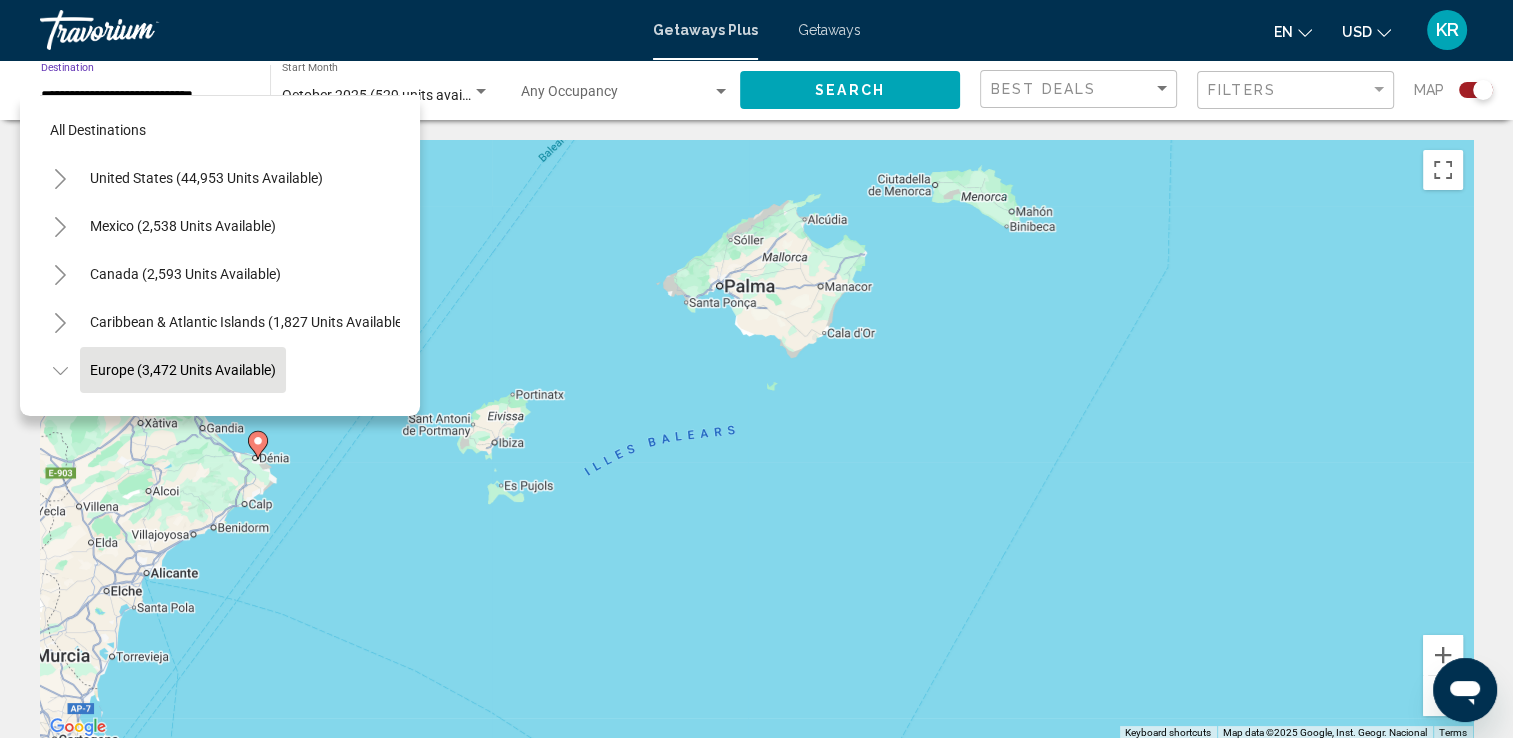 scroll, scrollTop: 126, scrollLeft: 0, axis: vertical 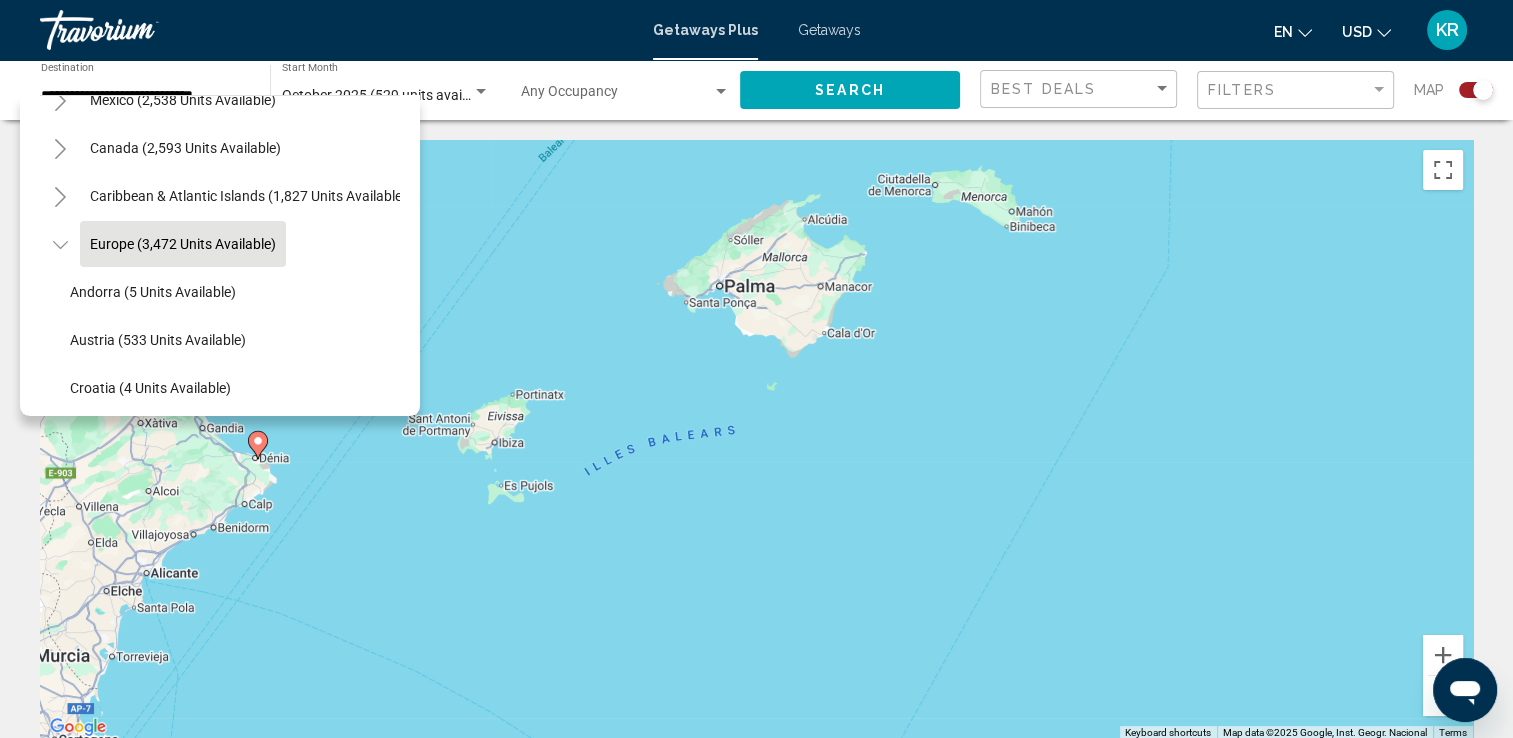 click 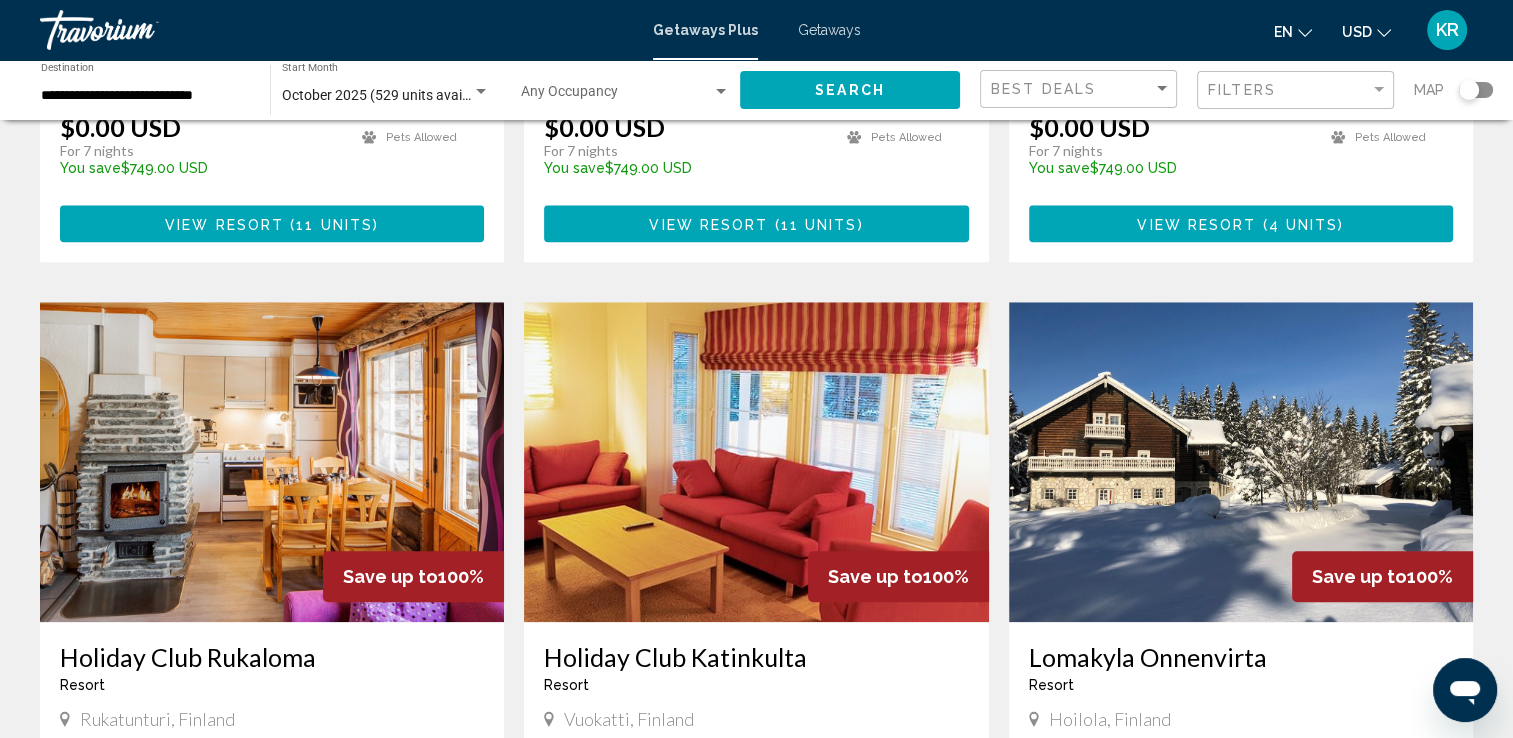 scroll, scrollTop: 1954, scrollLeft: 0, axis: vertical 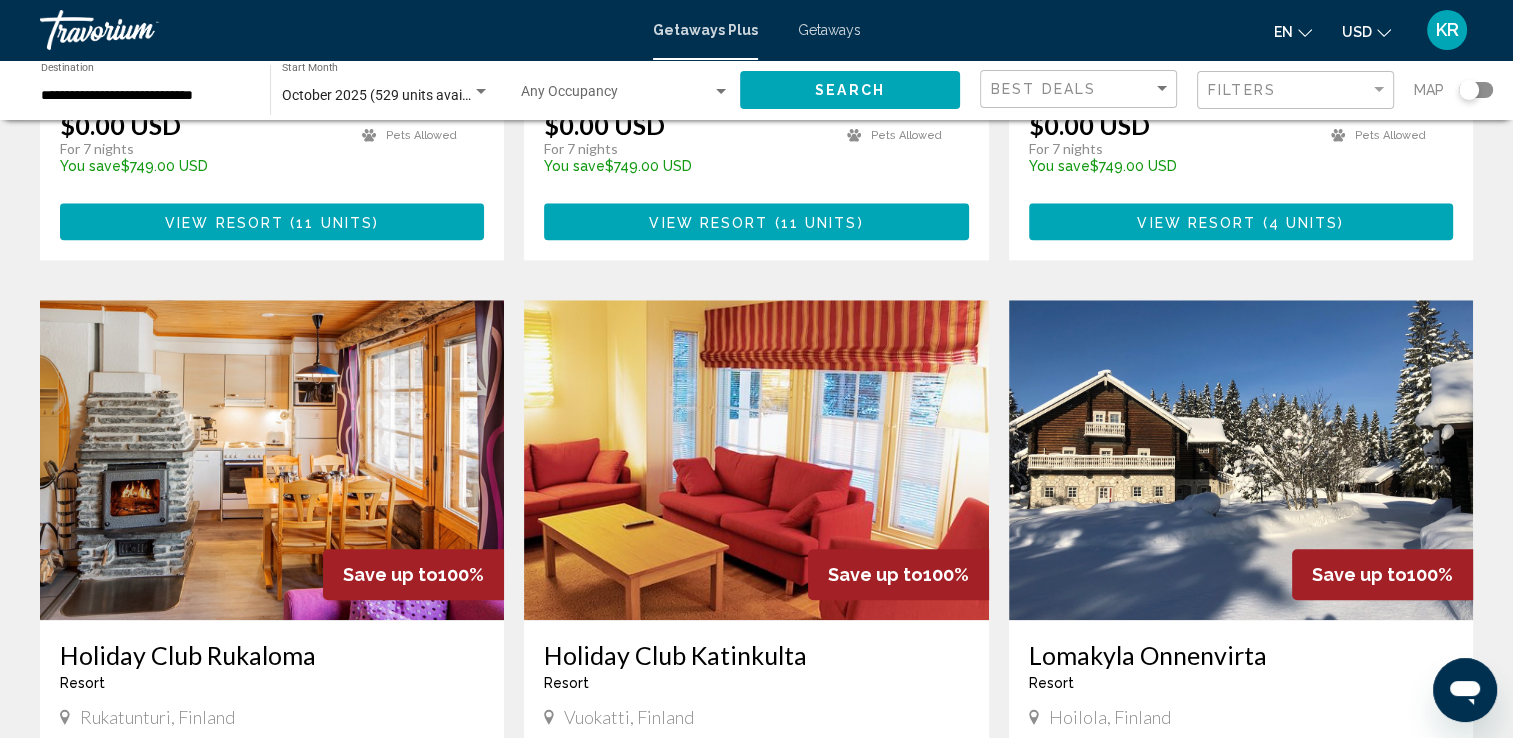 click on "**********" at bounding box center [145, 96] 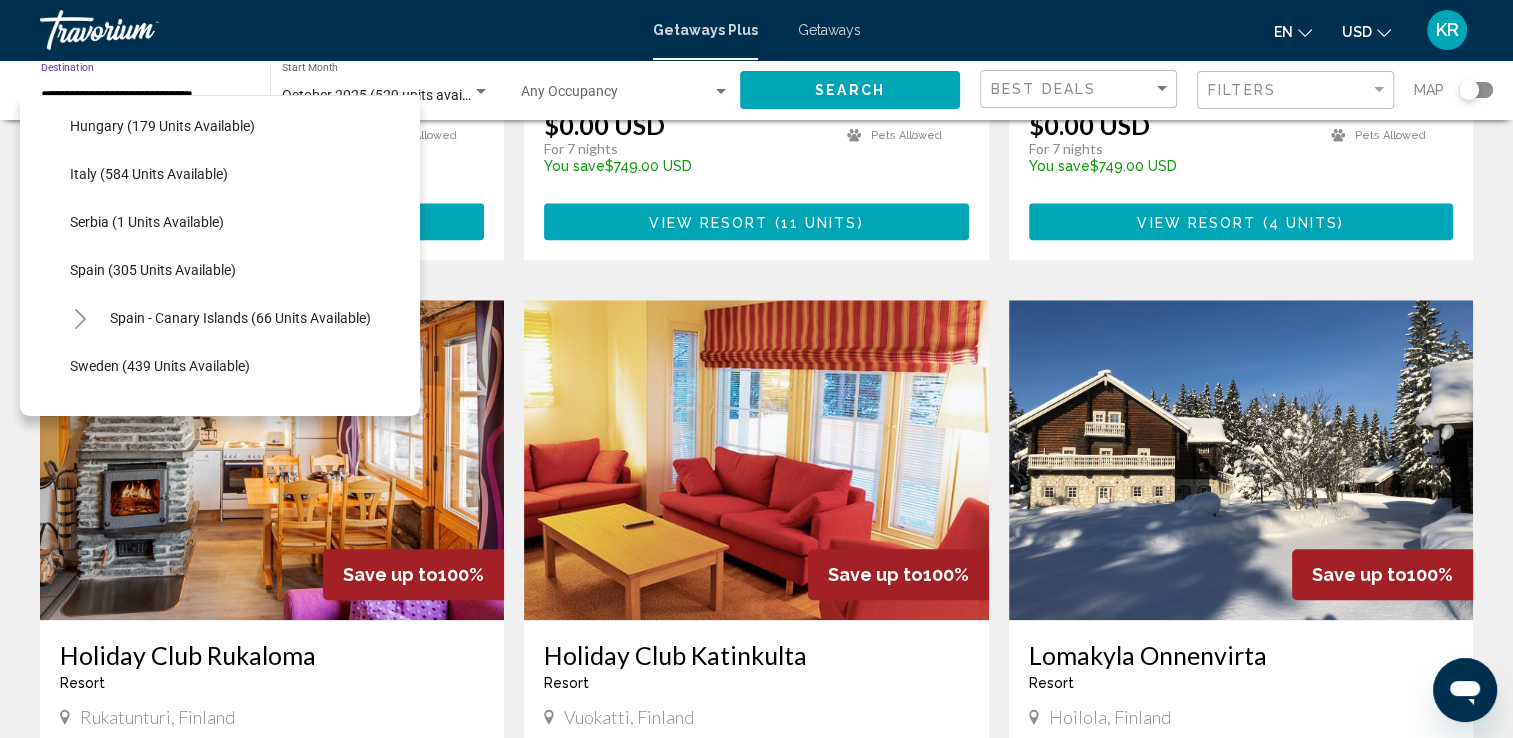 scroll, scrollTop: 680, scrollLeft: 0, axis: vertical 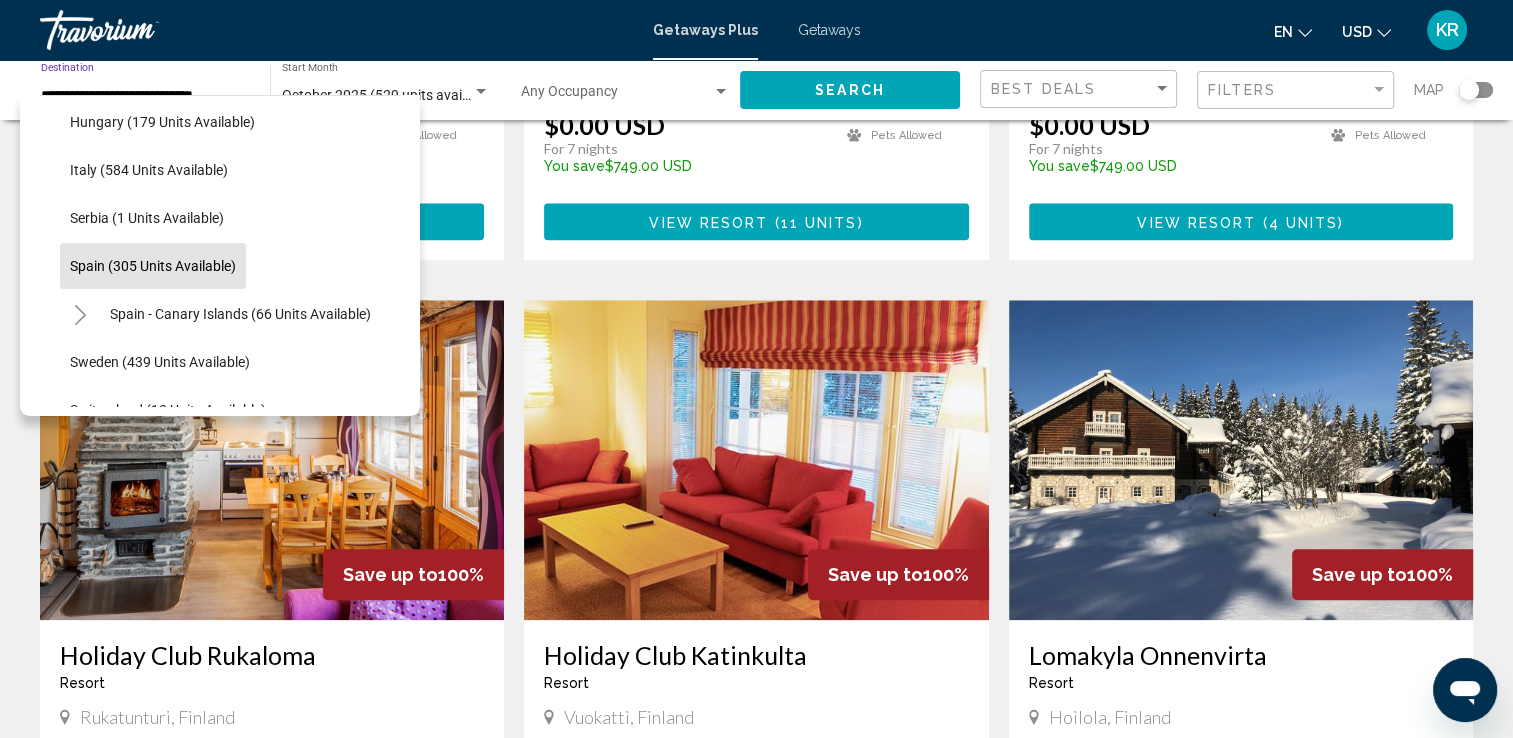 click on "Spain (305 units available)" 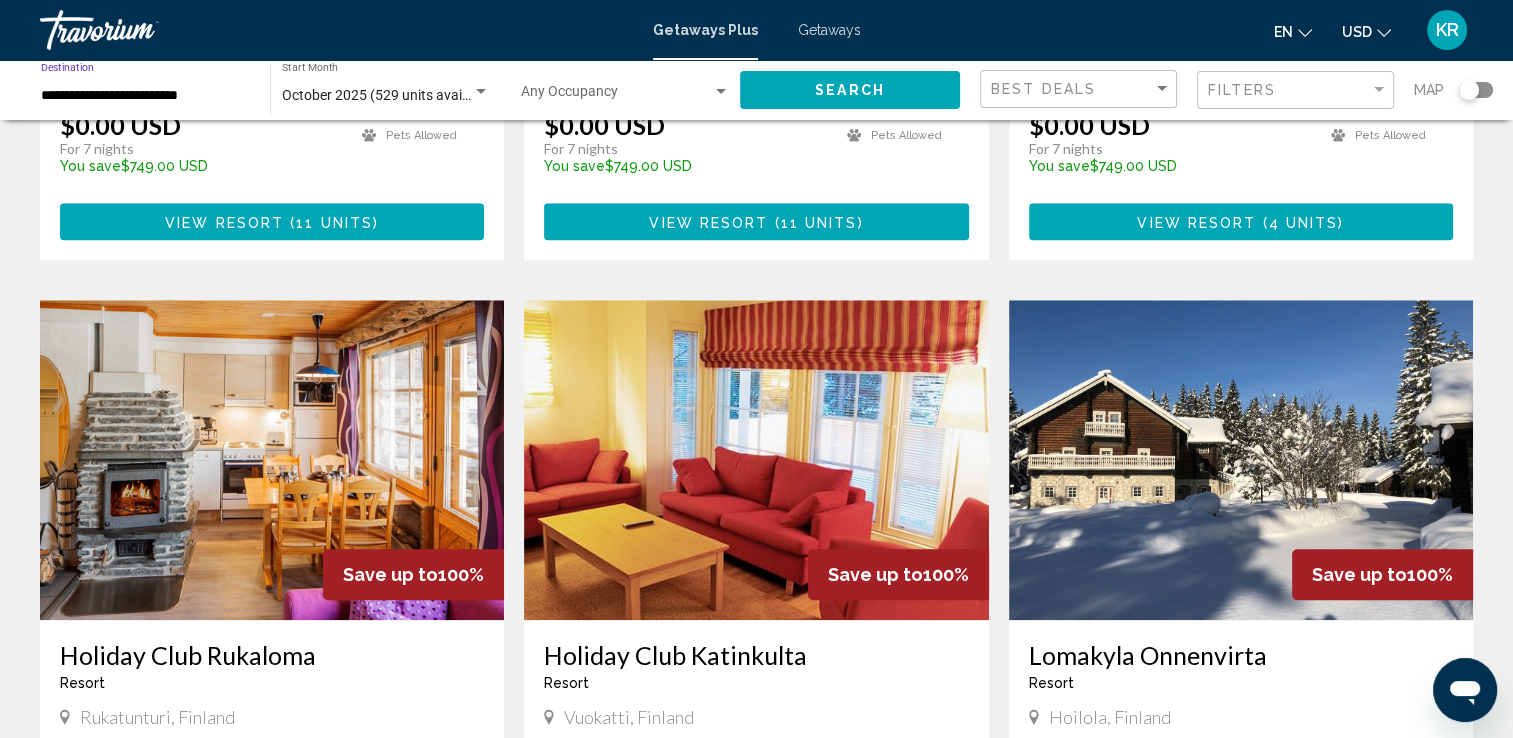 click on "Search" 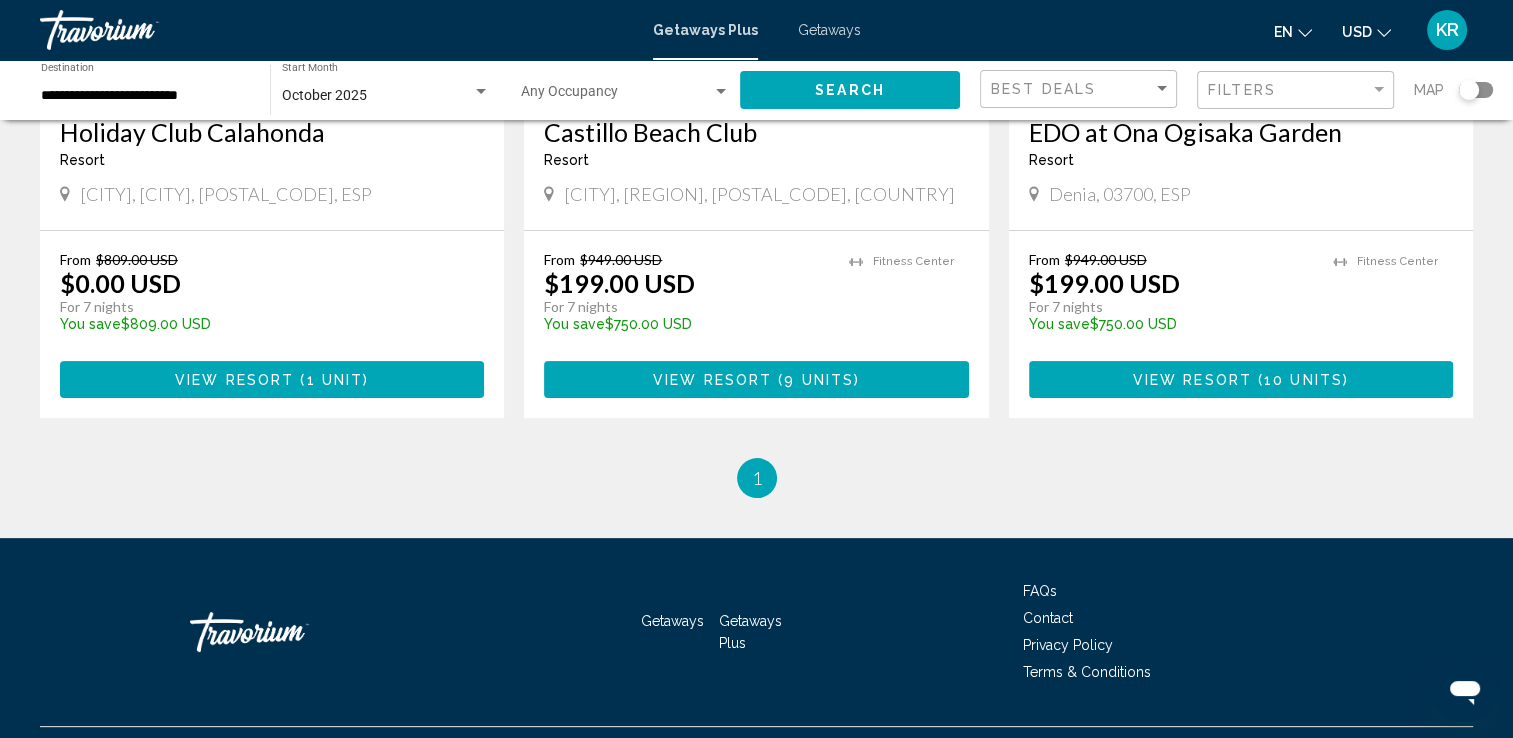 scroll, scrollTop: 476, scrollLeft: 0, axis: vertical 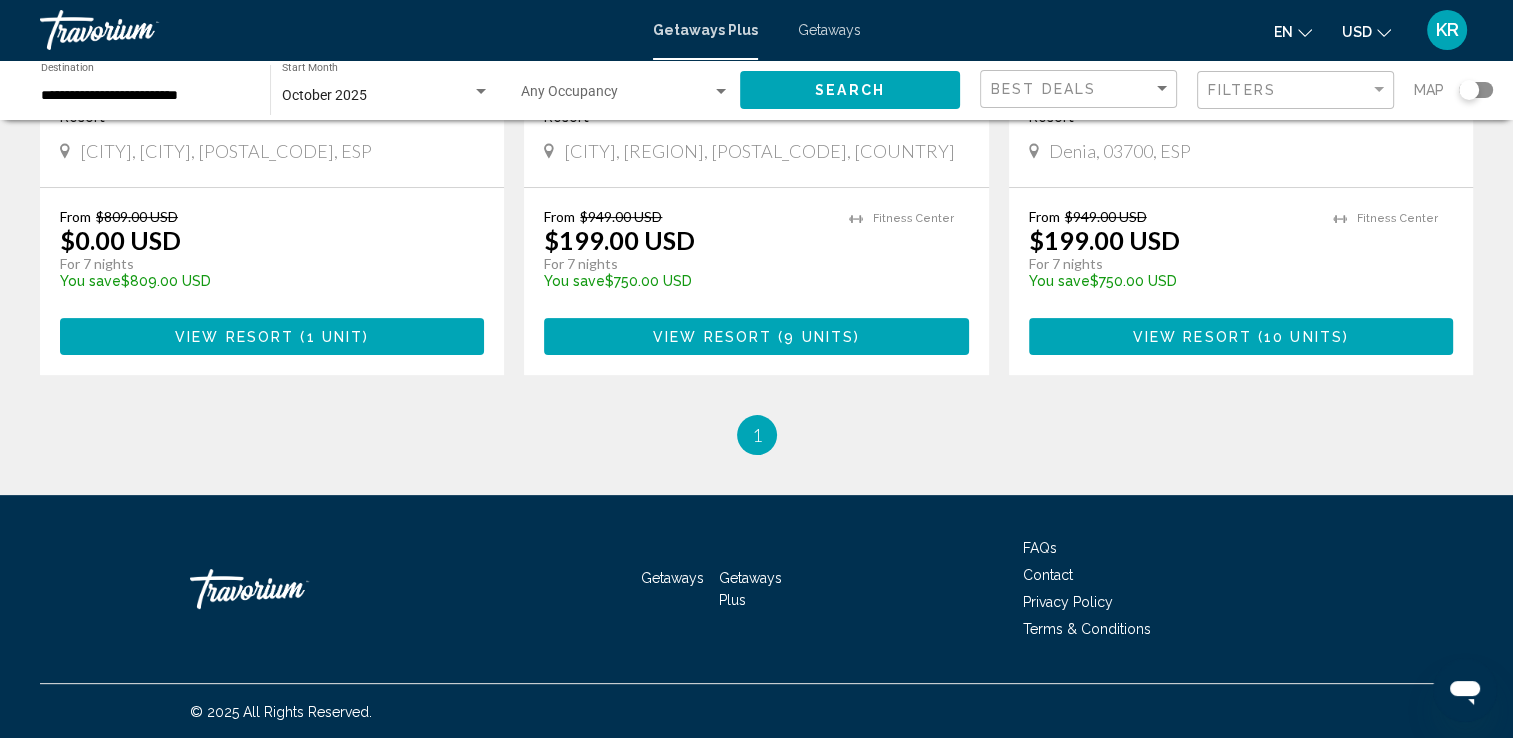 click on "**********" at bounding box center [145, 96] 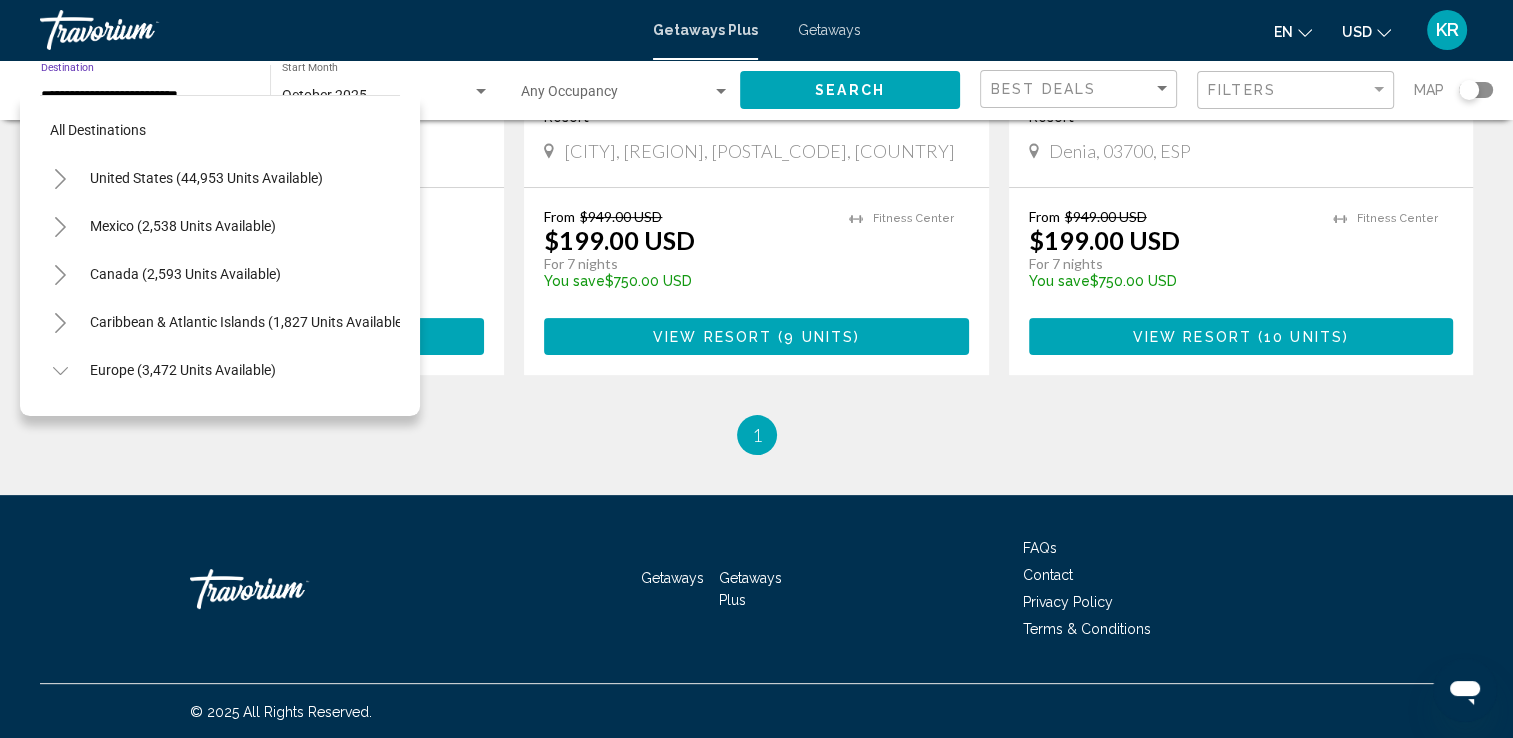 scroll, scrollTop: 702, scrollLeft: 0, axis: vertical 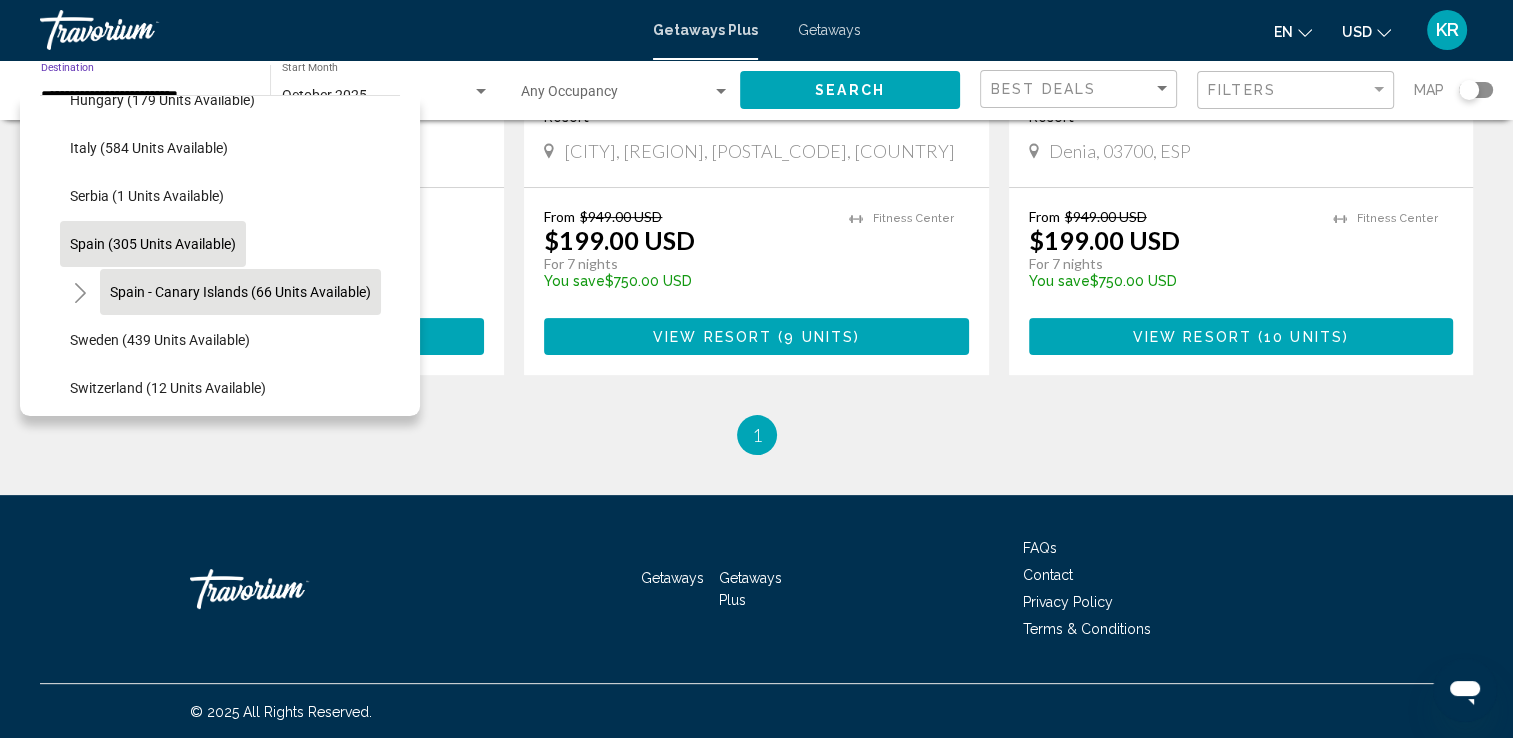 click on "Spain - Canary Islands (66 units available)" 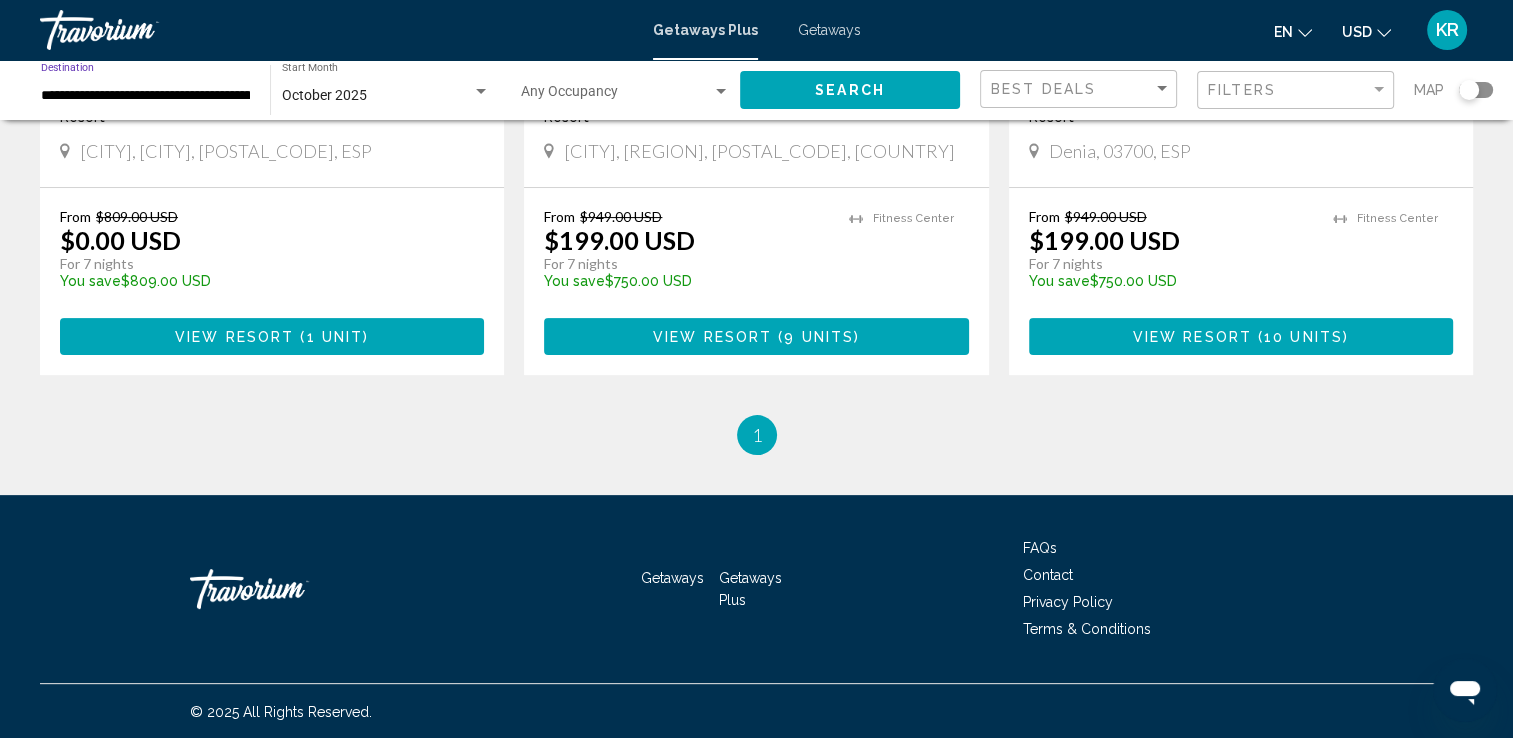 click on "Search" 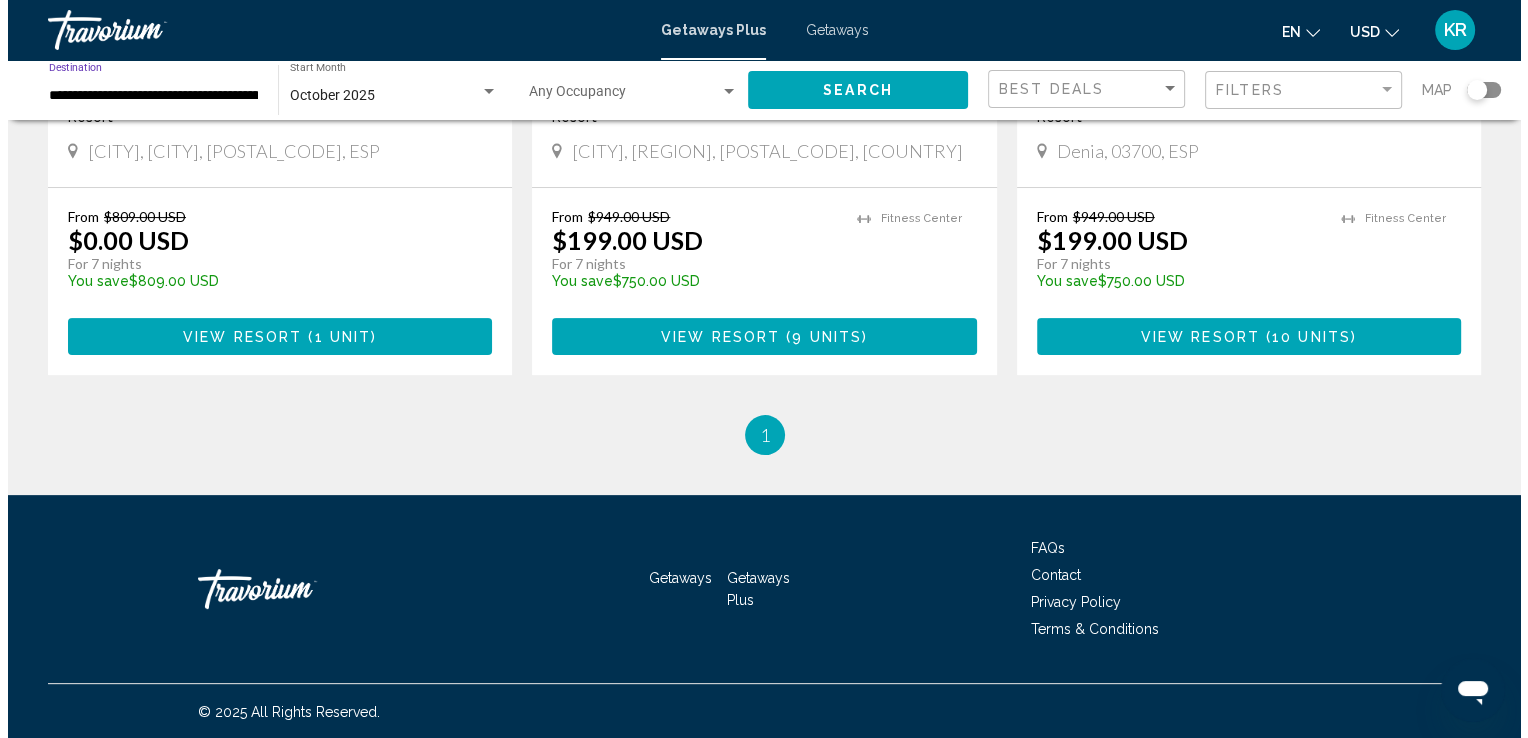 scroll, scrollTop: 0, scrollLeft: 0, axis: both 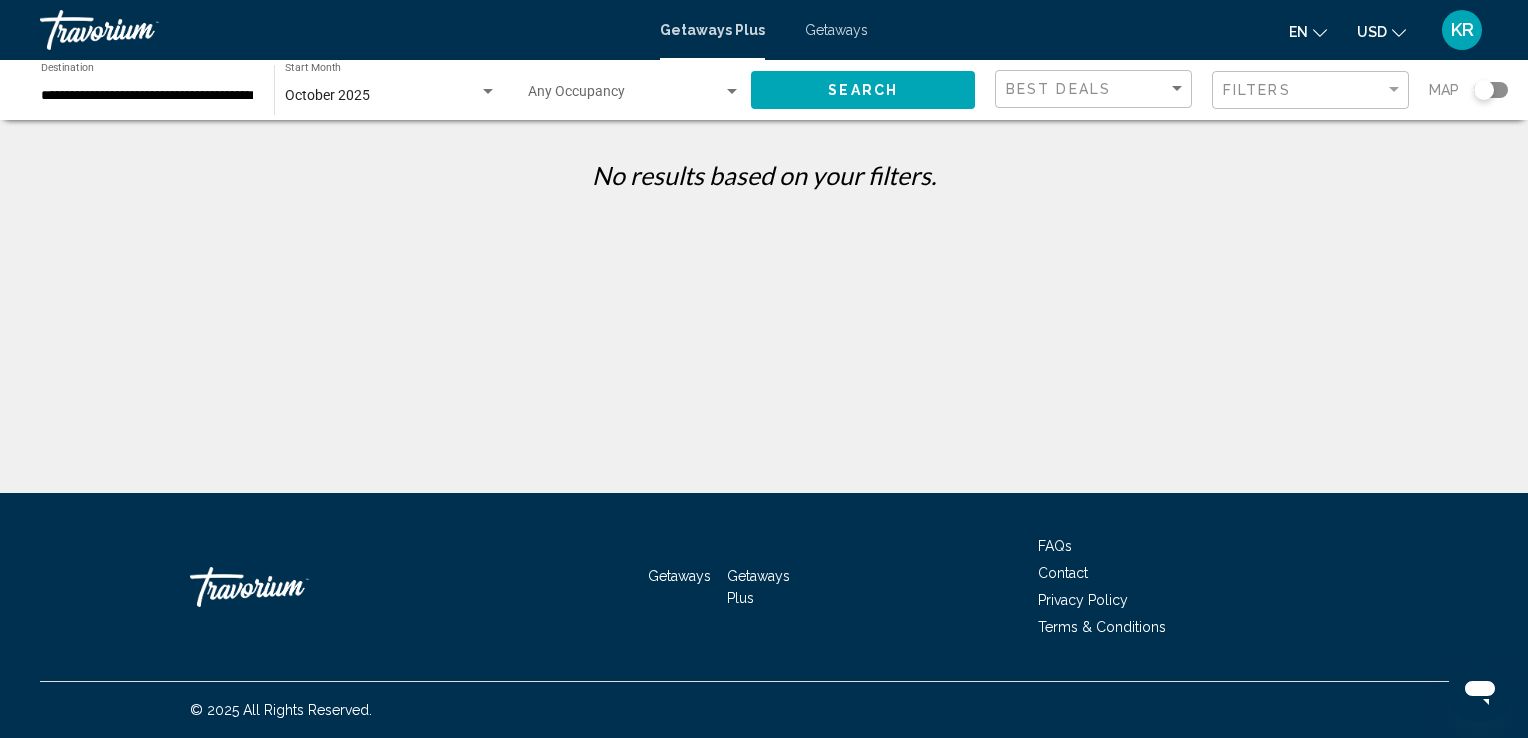 click on "**********" at bounding box center [147, 96] 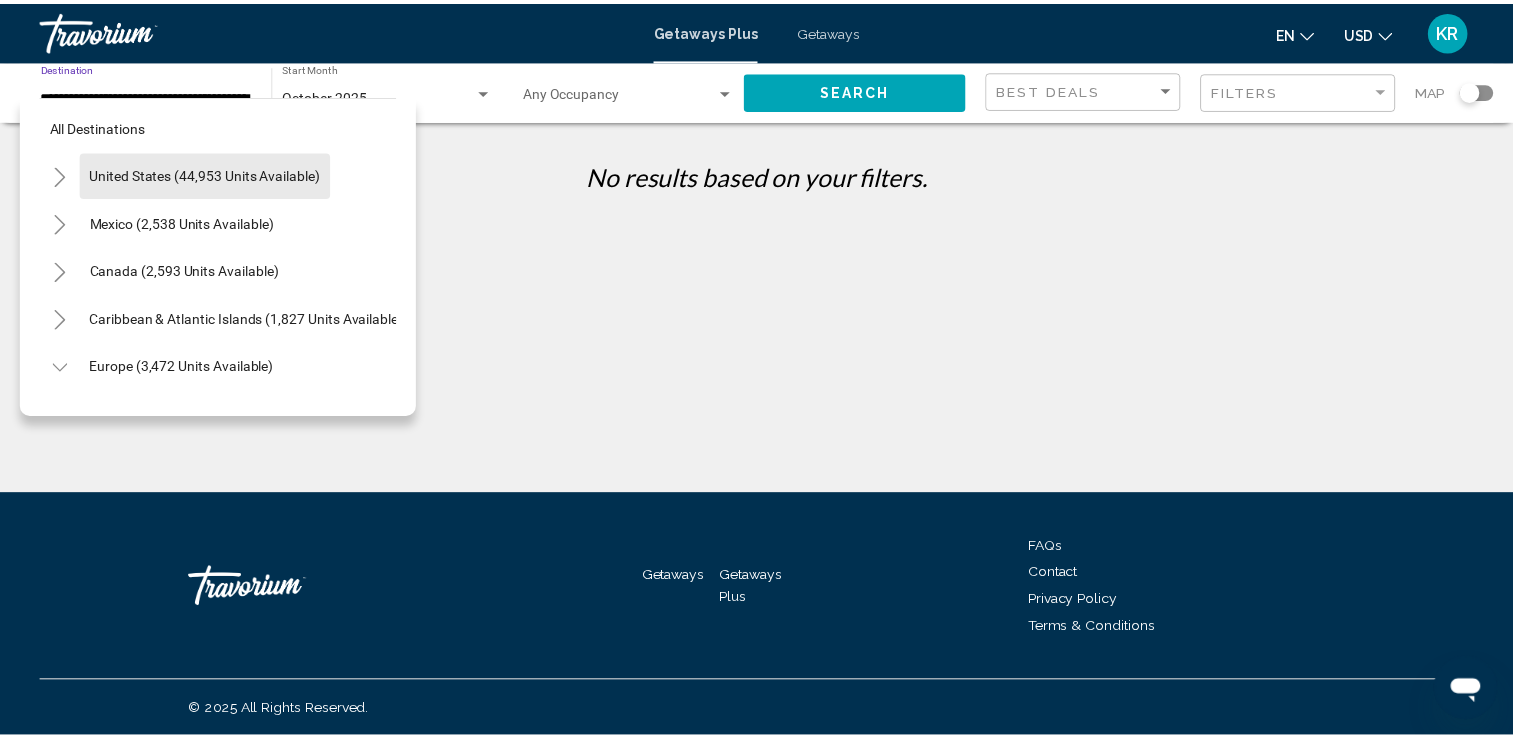 scroll, scrollTop: 0, scrollLeft: 0, axis: both 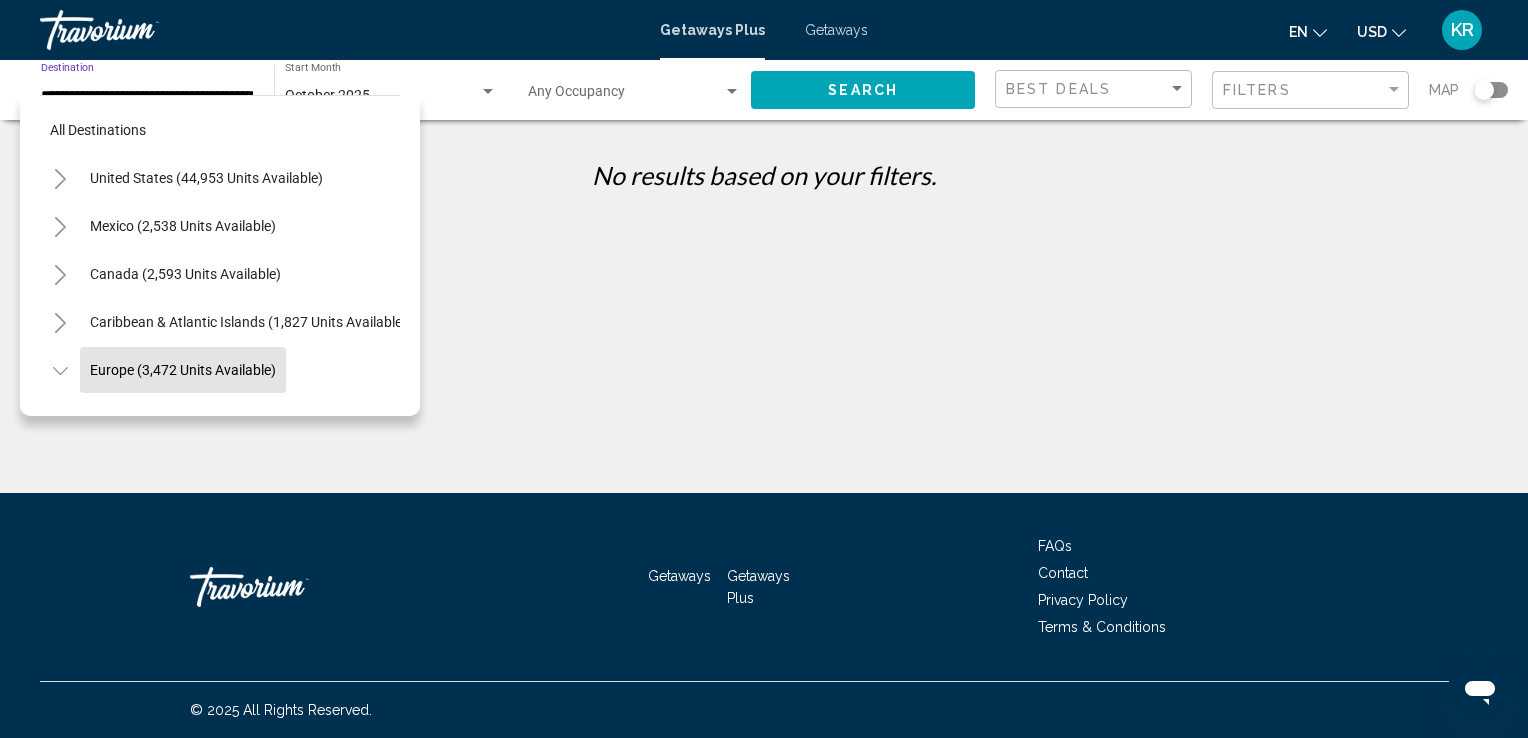 click on "Europe (3,472 units available)" at bounding box center [183, 1474] 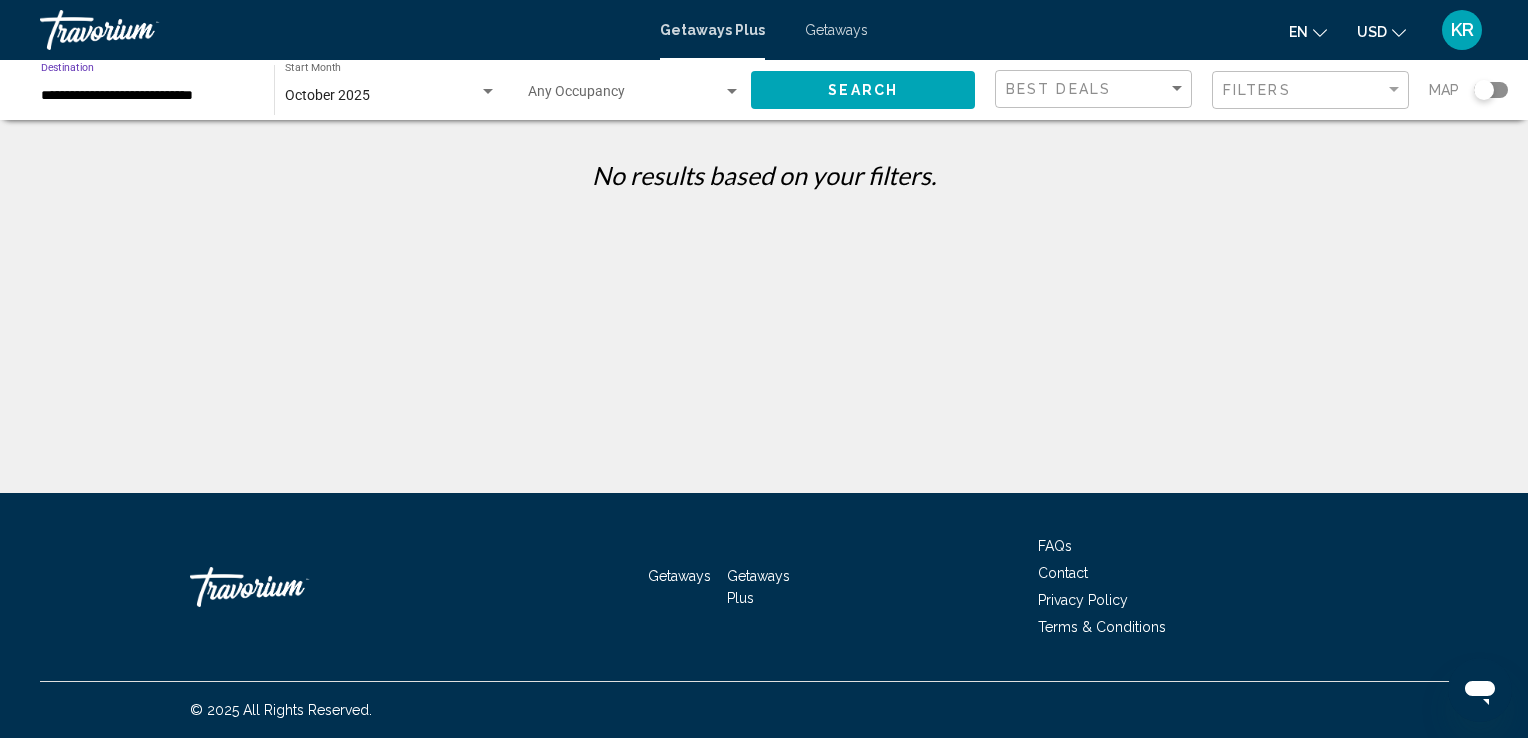 click on "Search" 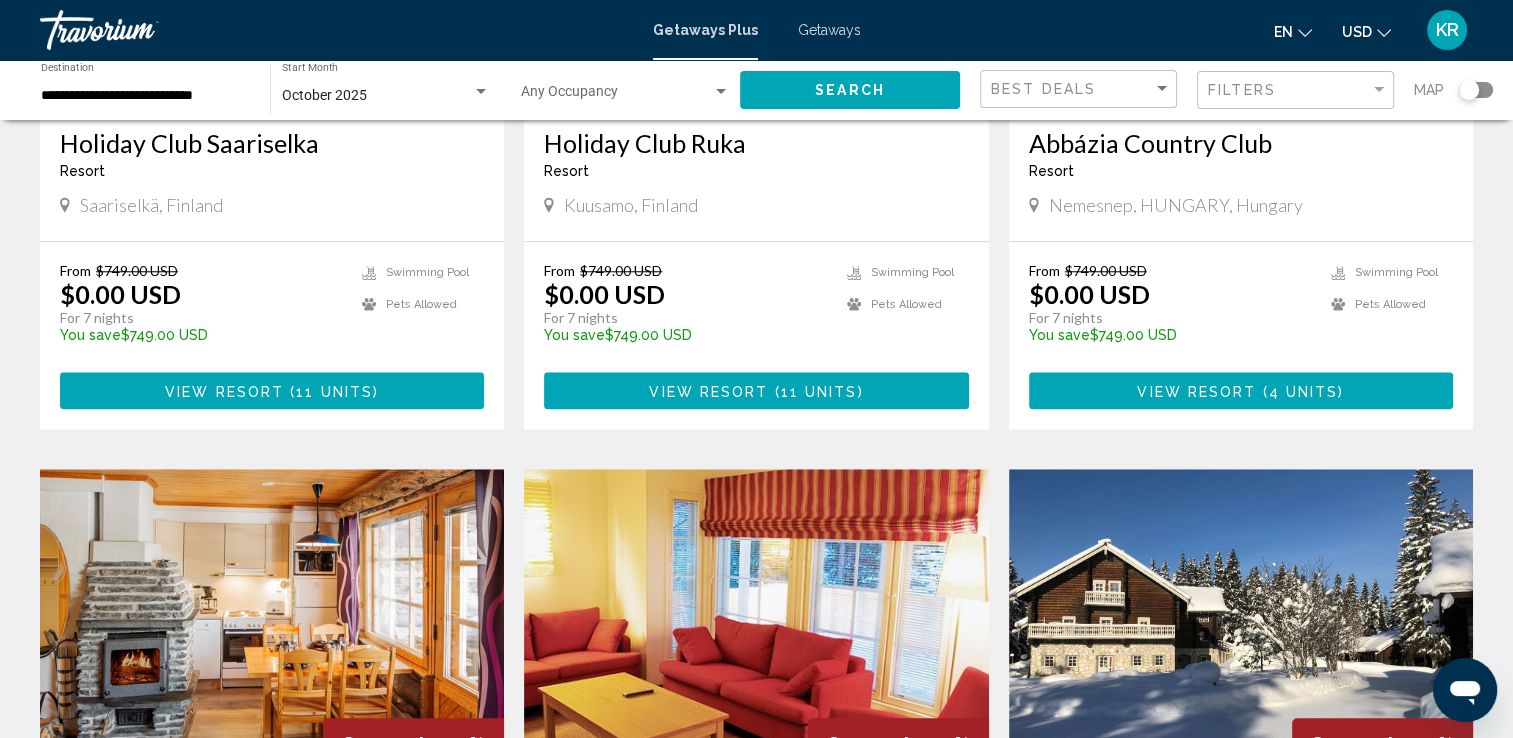 scroll, scrollTop: 1793, scrollLeft: 0, axis: vertical 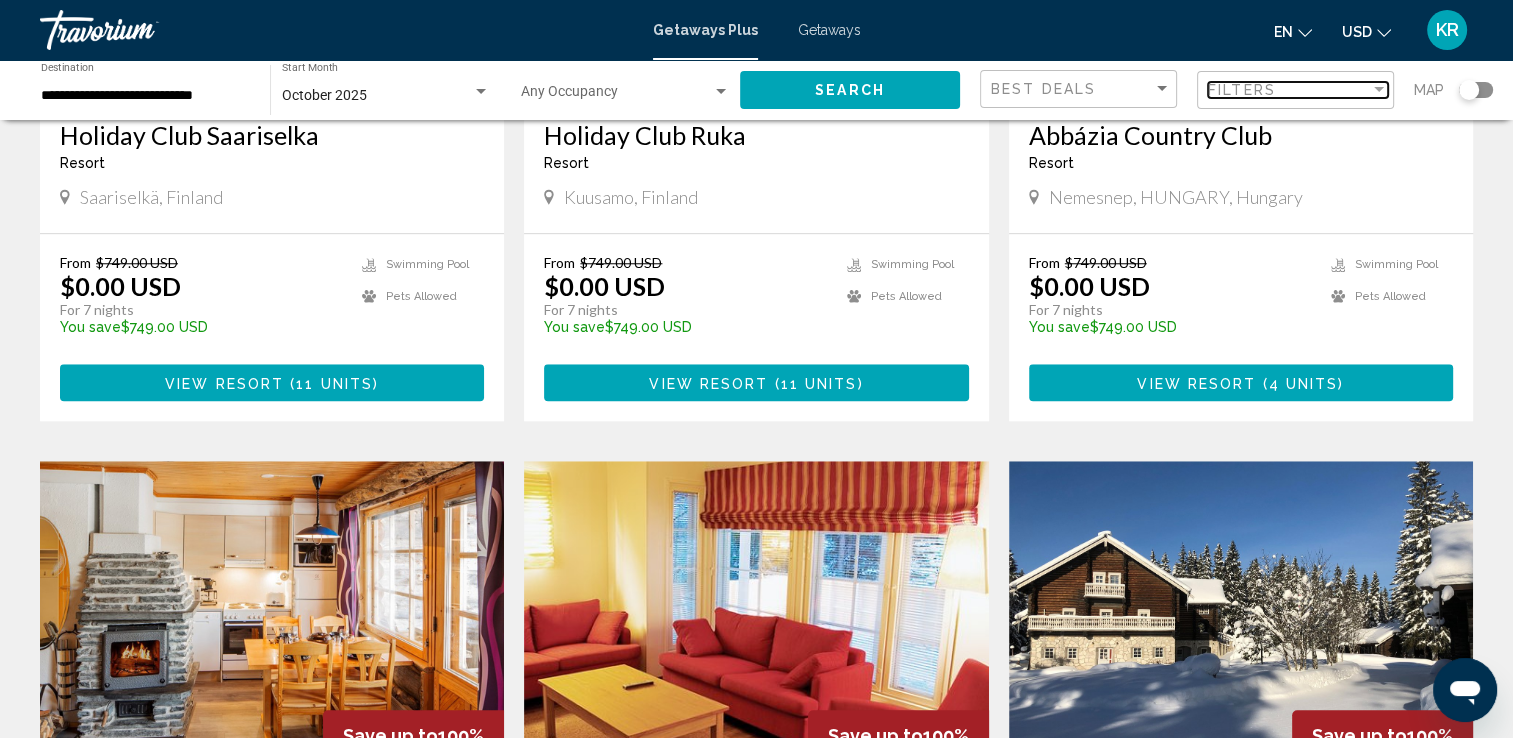 click on "Filters" at bounding box center [1289, 90] 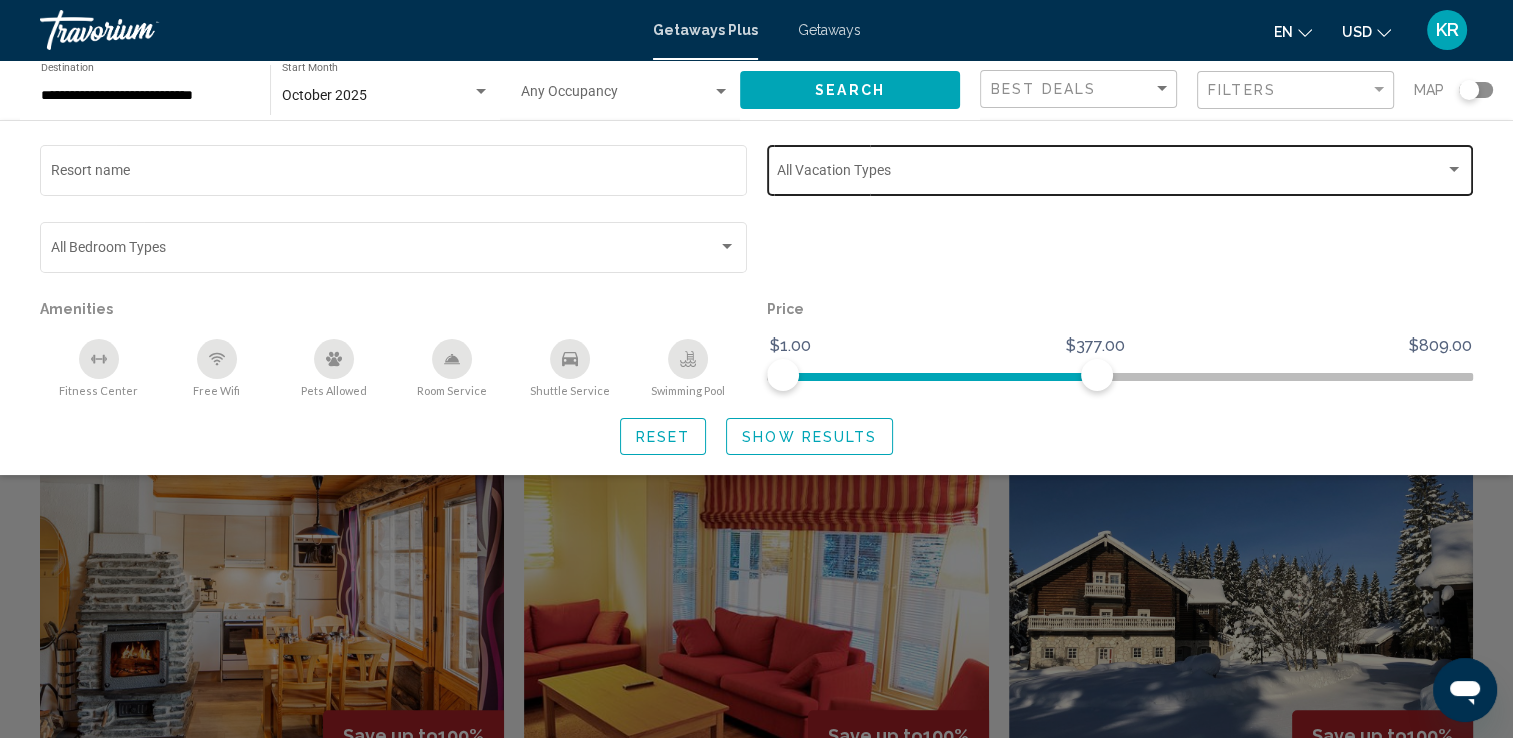 click at bounding box center (1111, 174) 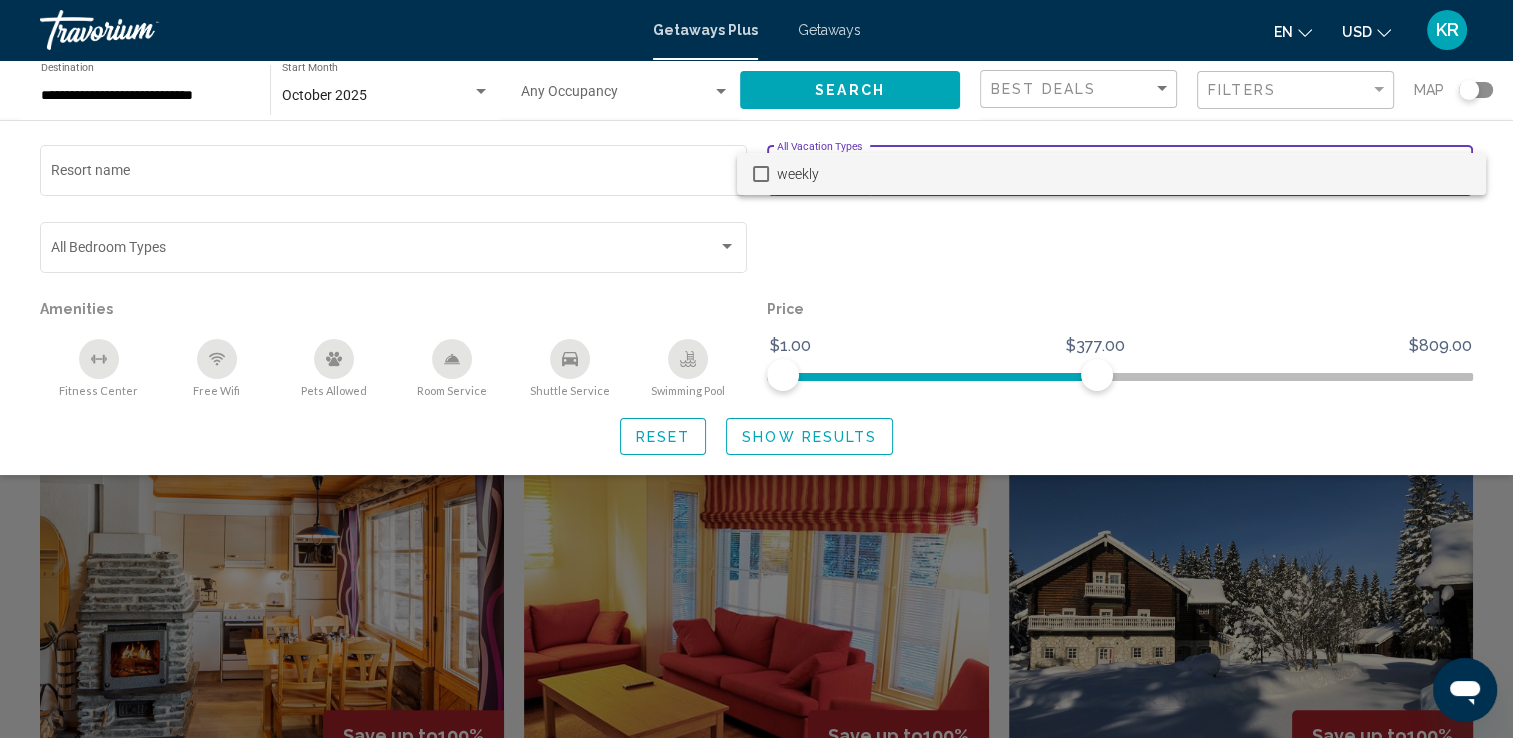 click on "weekly" at bounding box center (1123, 174) 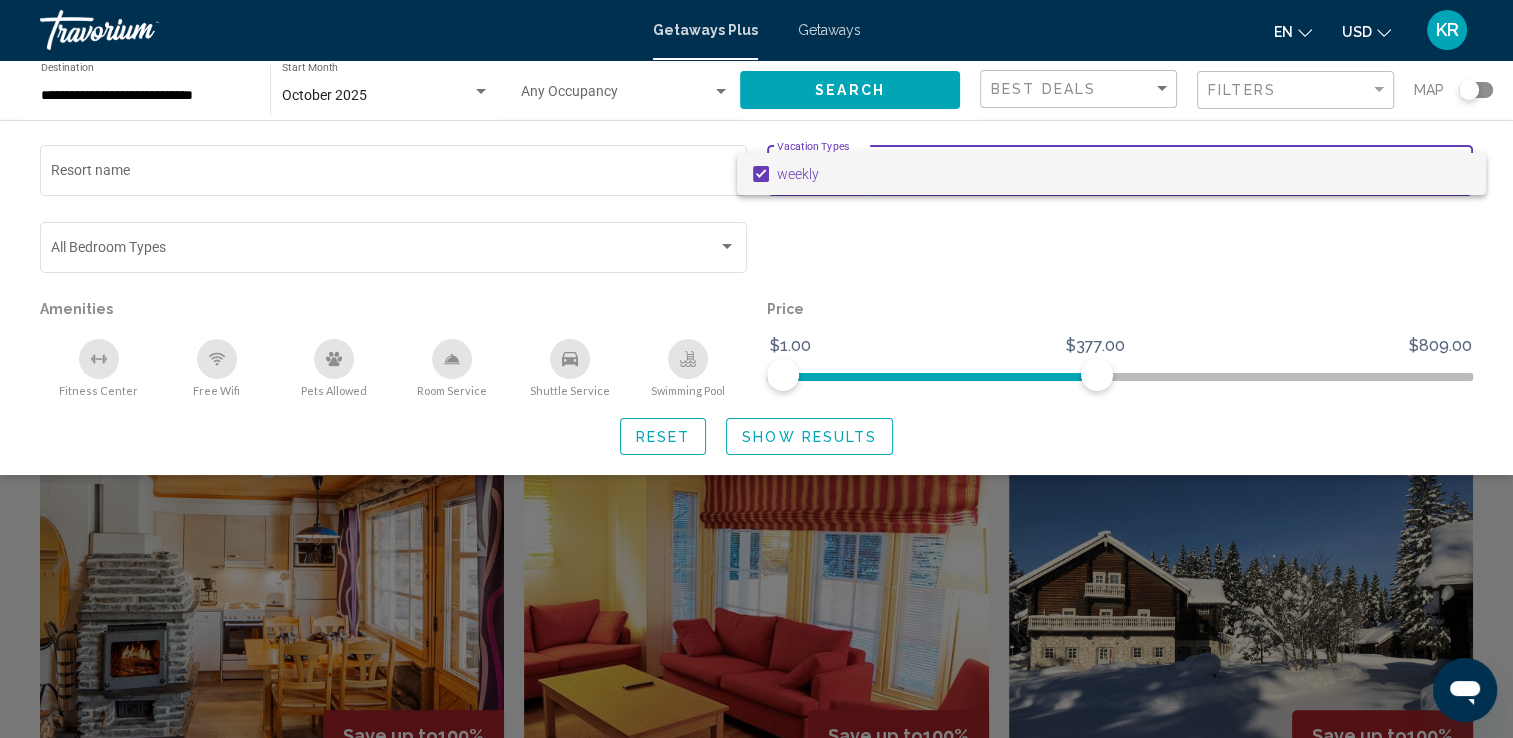 click at bounding box center (756, 369) 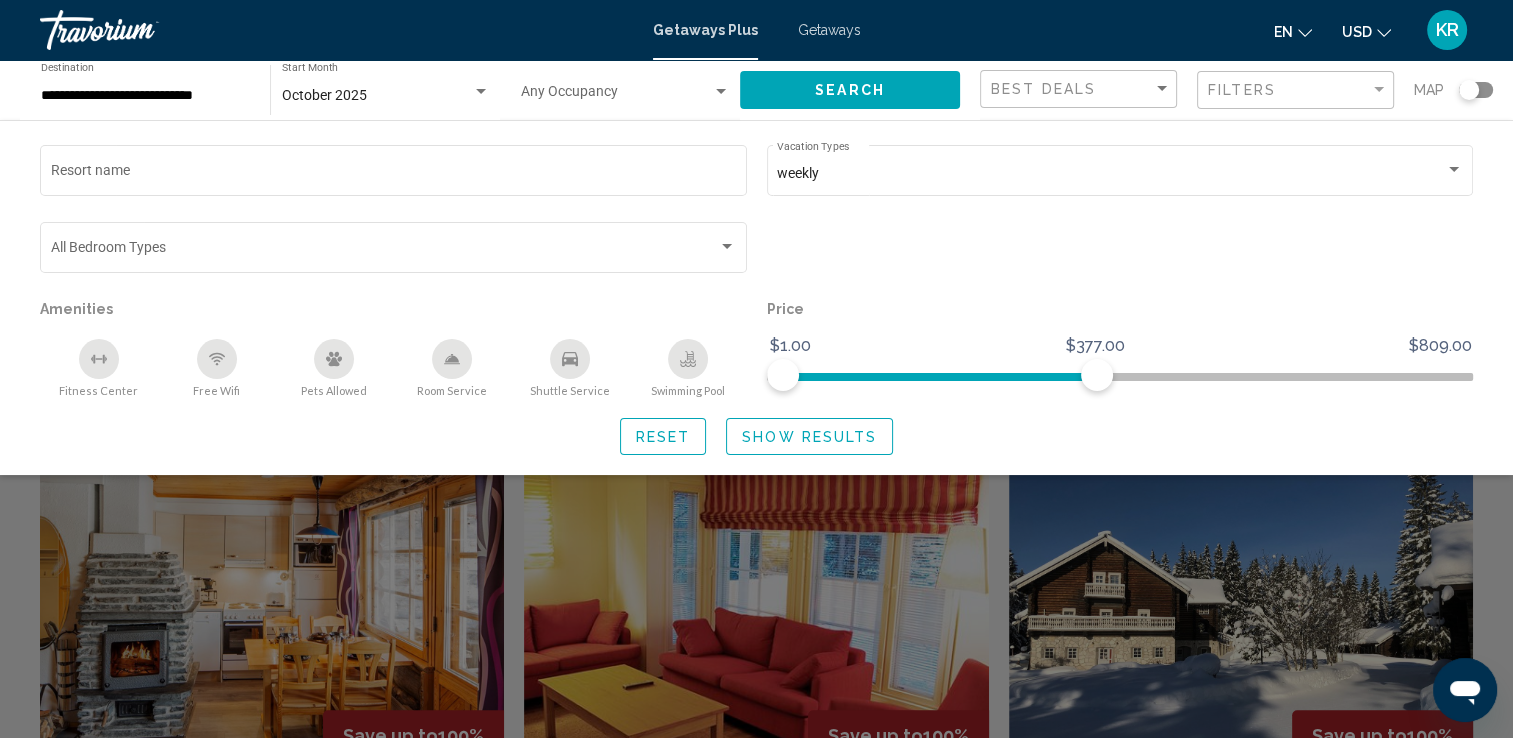 click on "Show Results" 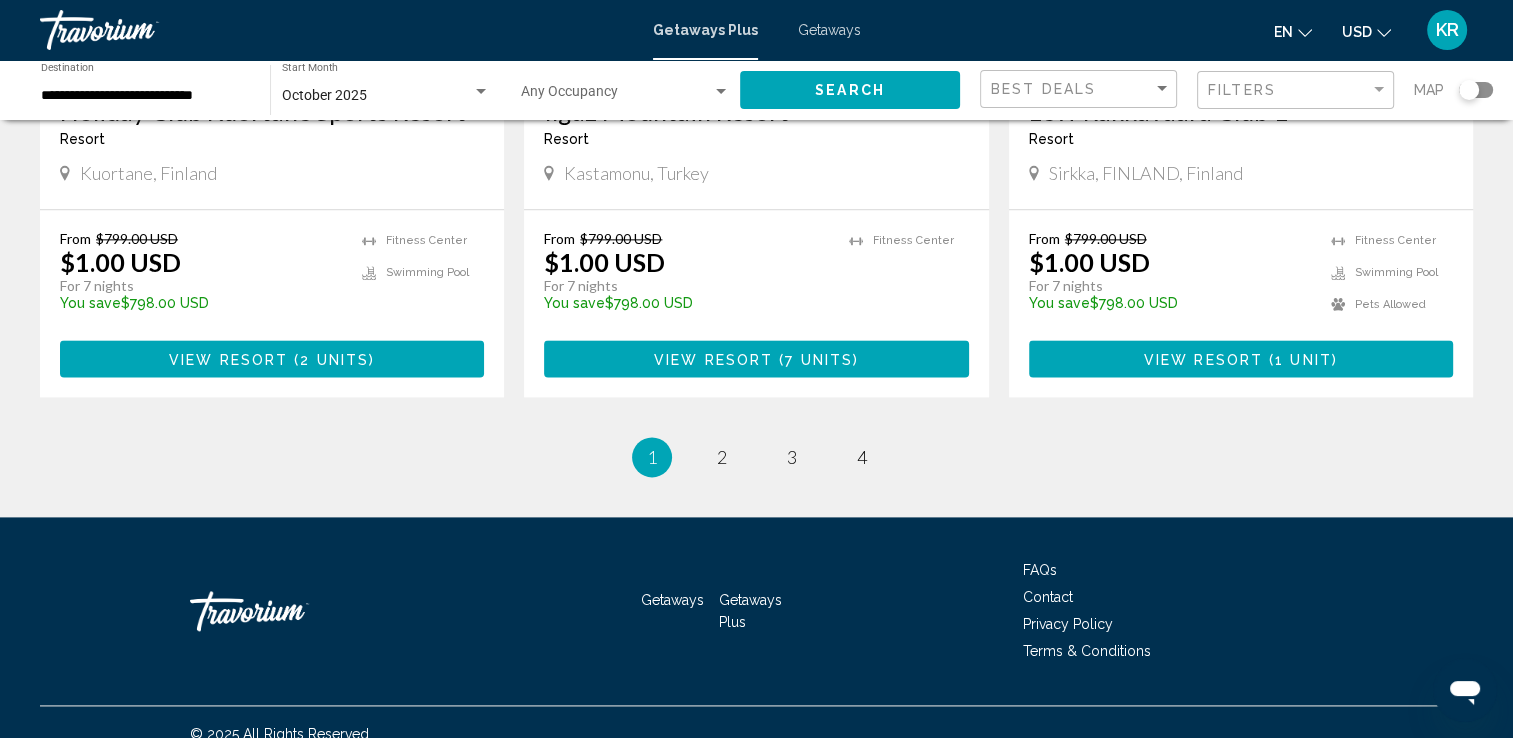 scroll, scrollTop: 2492, scrollLeft: 0, axis: vertical 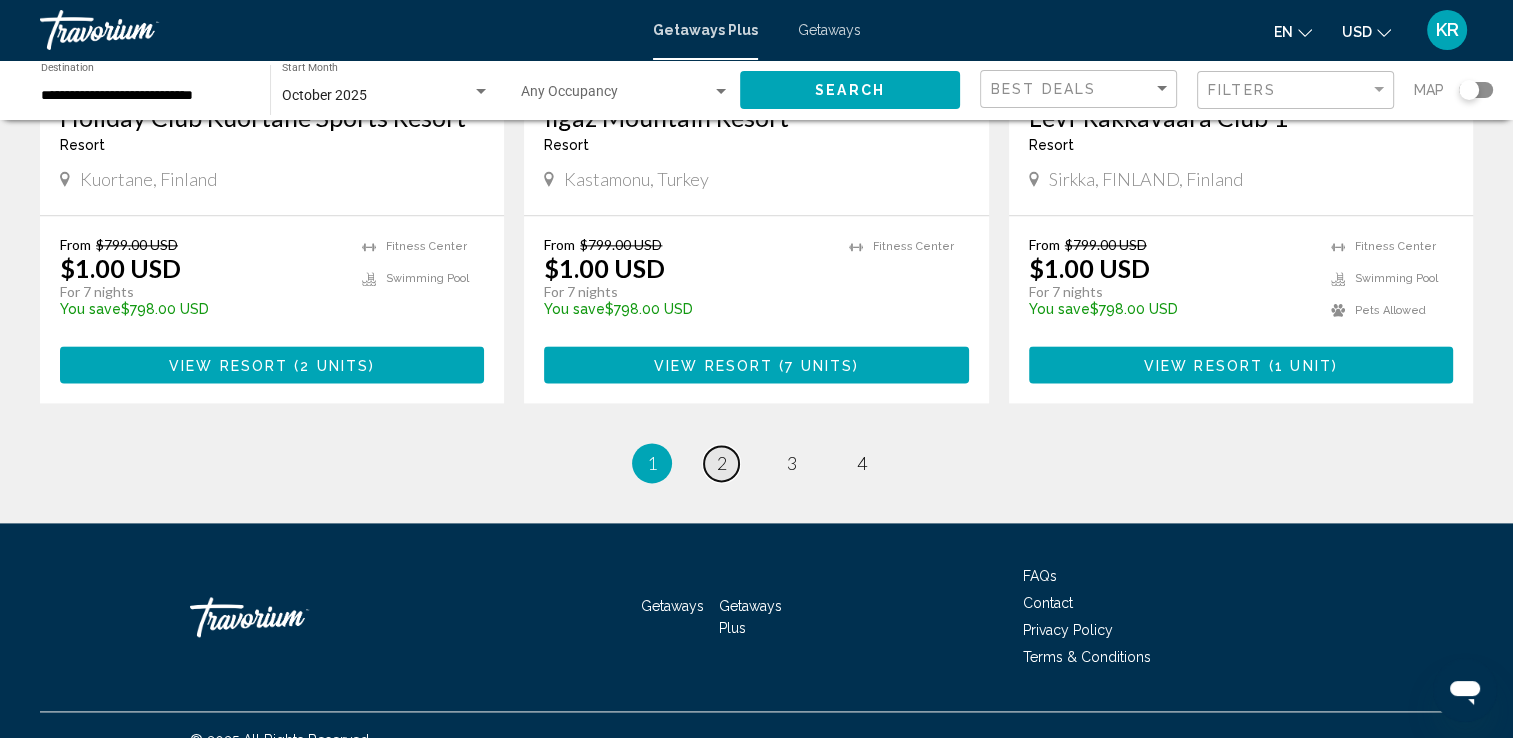 click on "page  2" at bounding box center (721, 463) 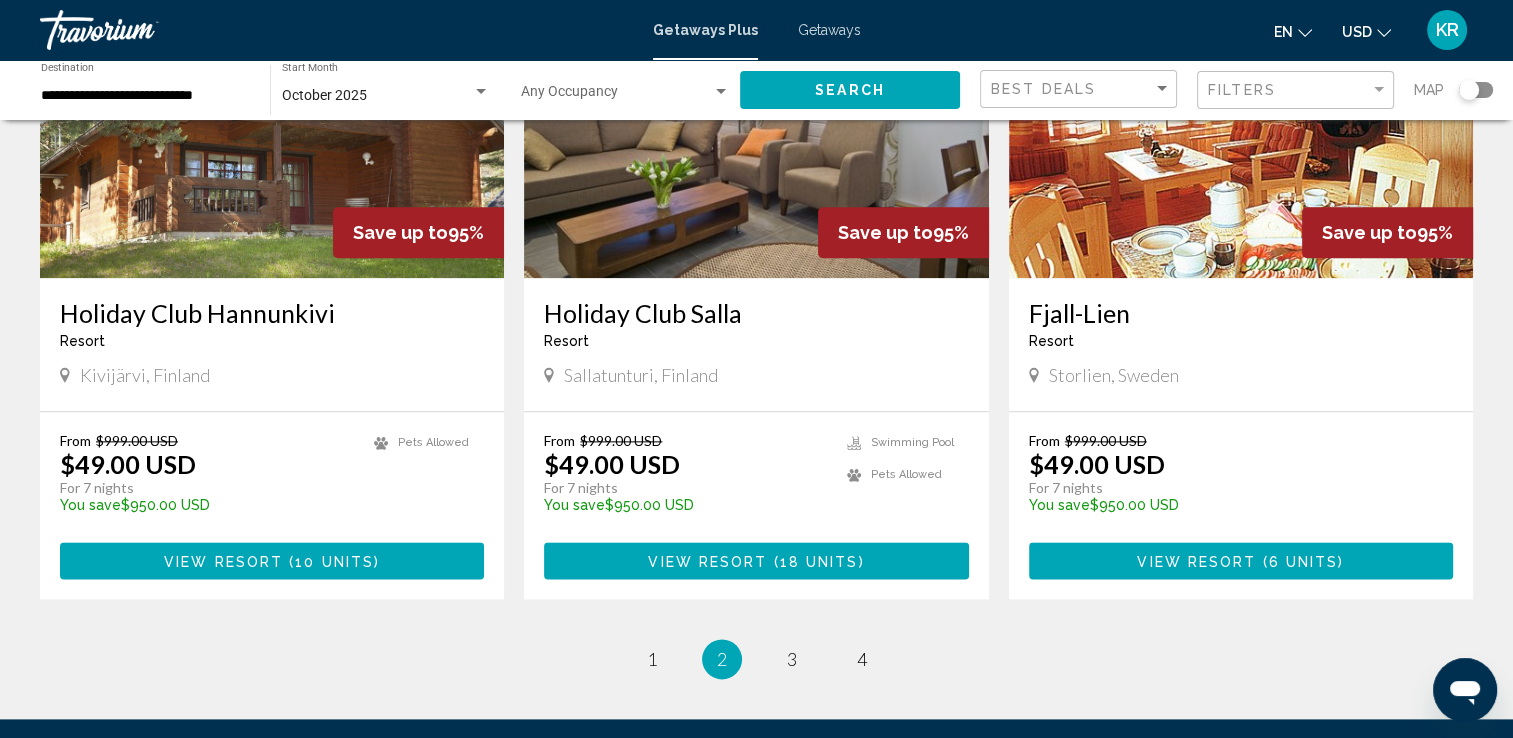 scroll, scrollTop: 2296, scrollLeft: 0, axis: vertical 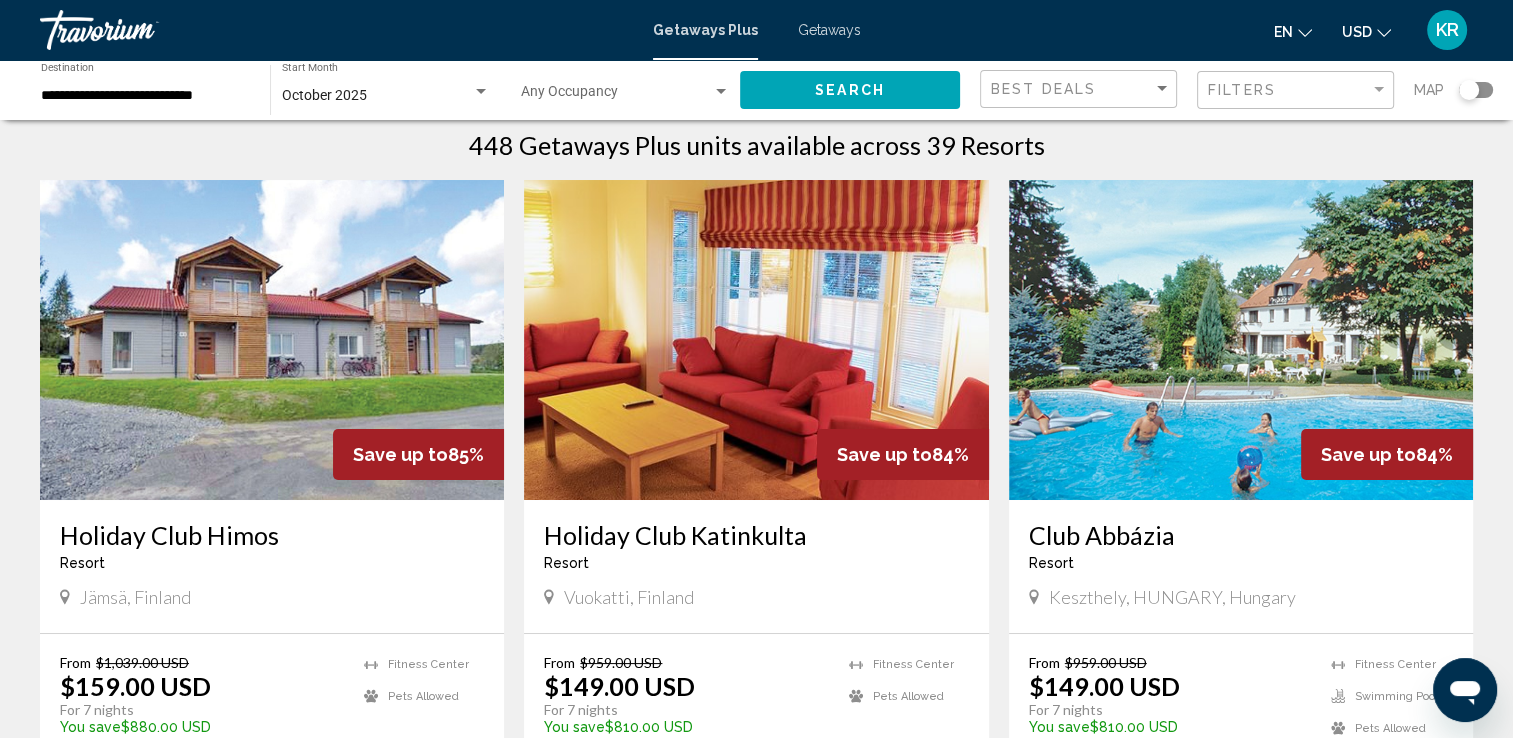 click on "Getaways" at bounding box center [829, 30] 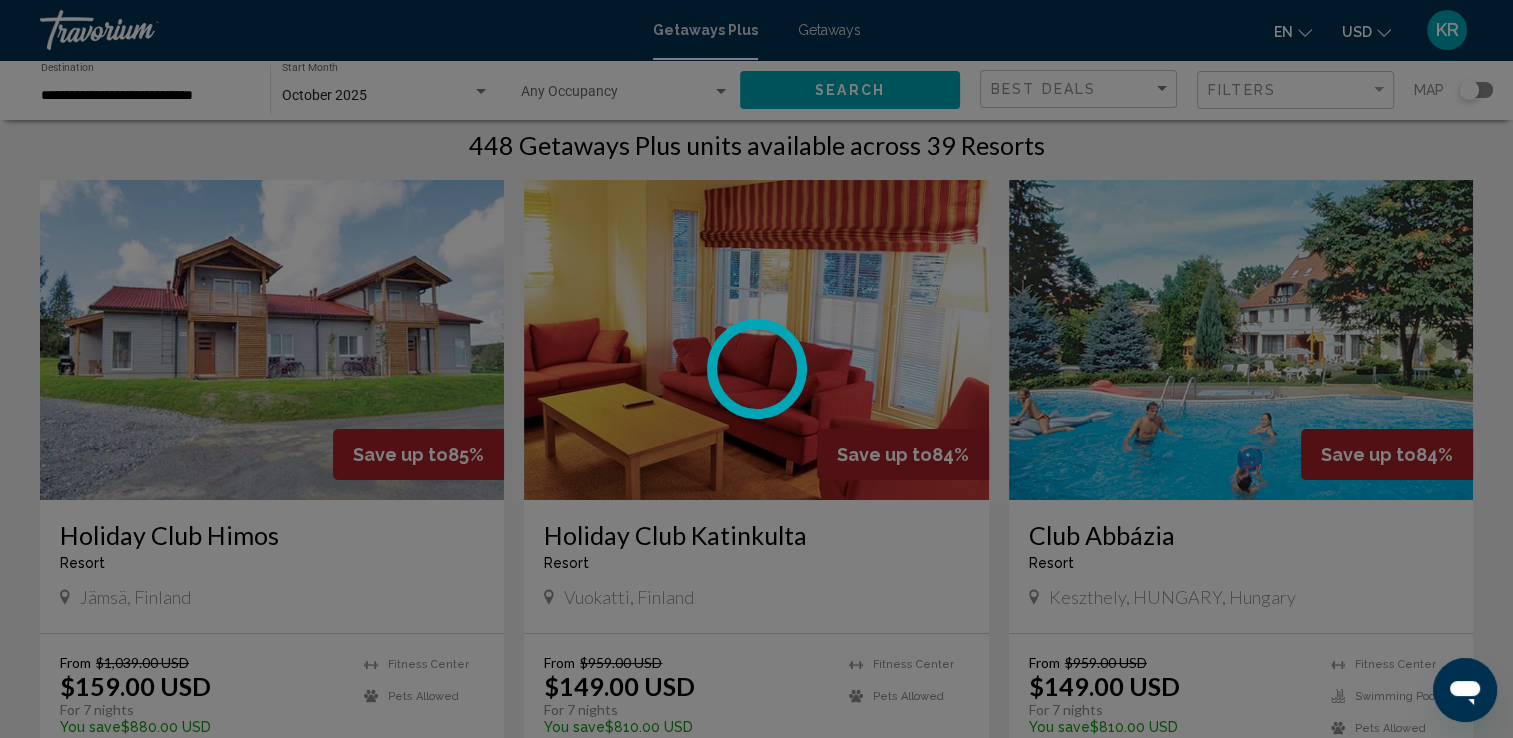 scroll, scrollTop: 0, scrollLeft: 0, axis: both 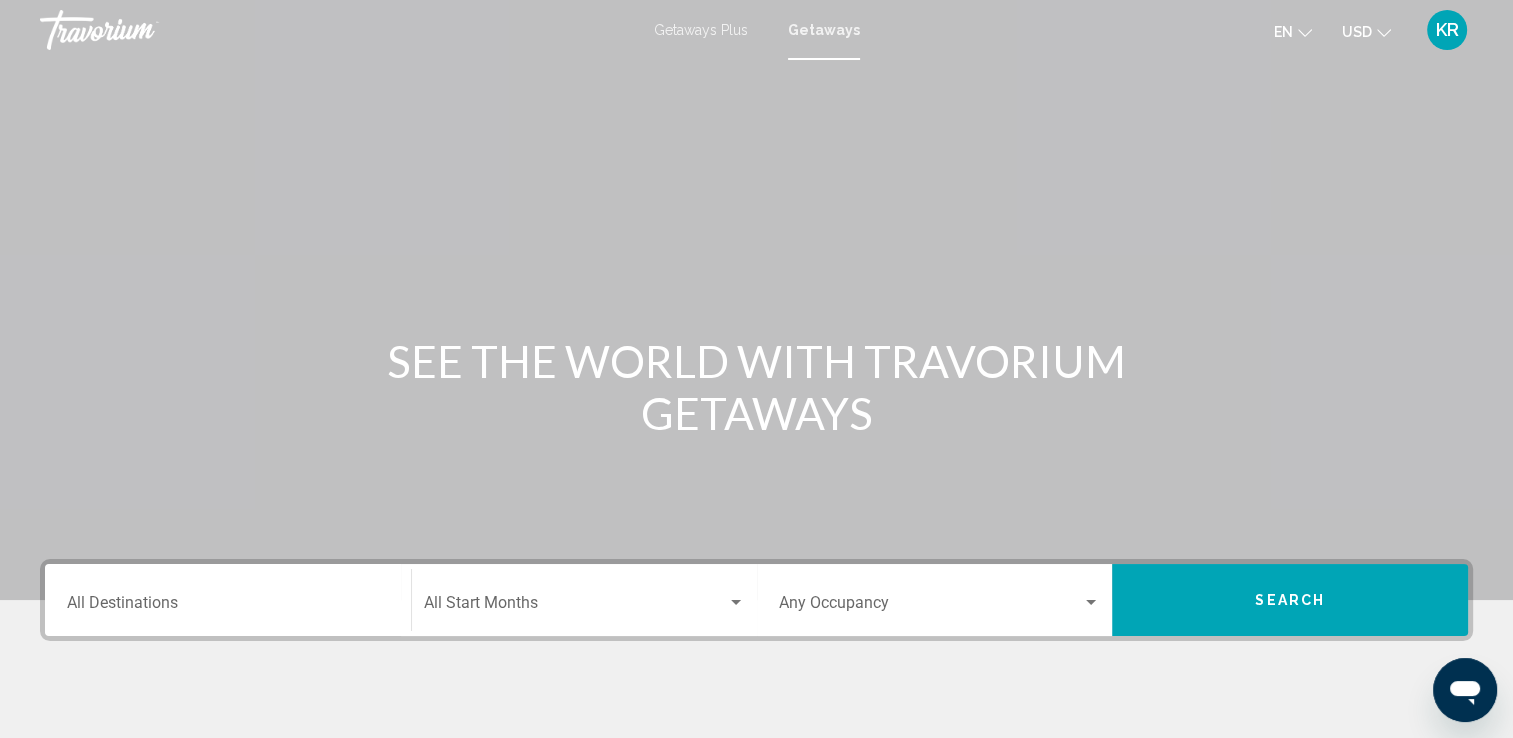 click at bounding box center [575, 607] 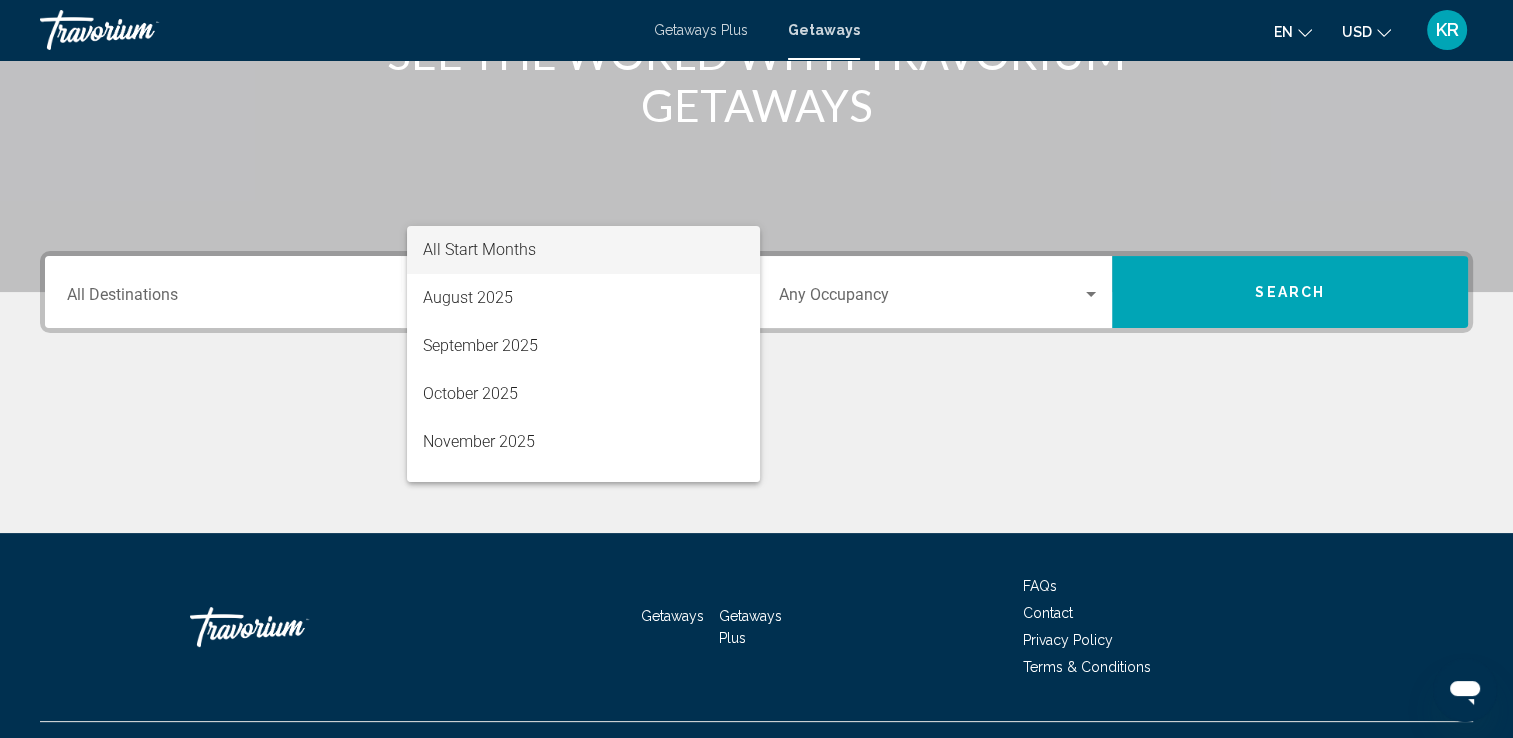 scroll, scrollTop: 347, scrollLeft: 0, axis: vertical 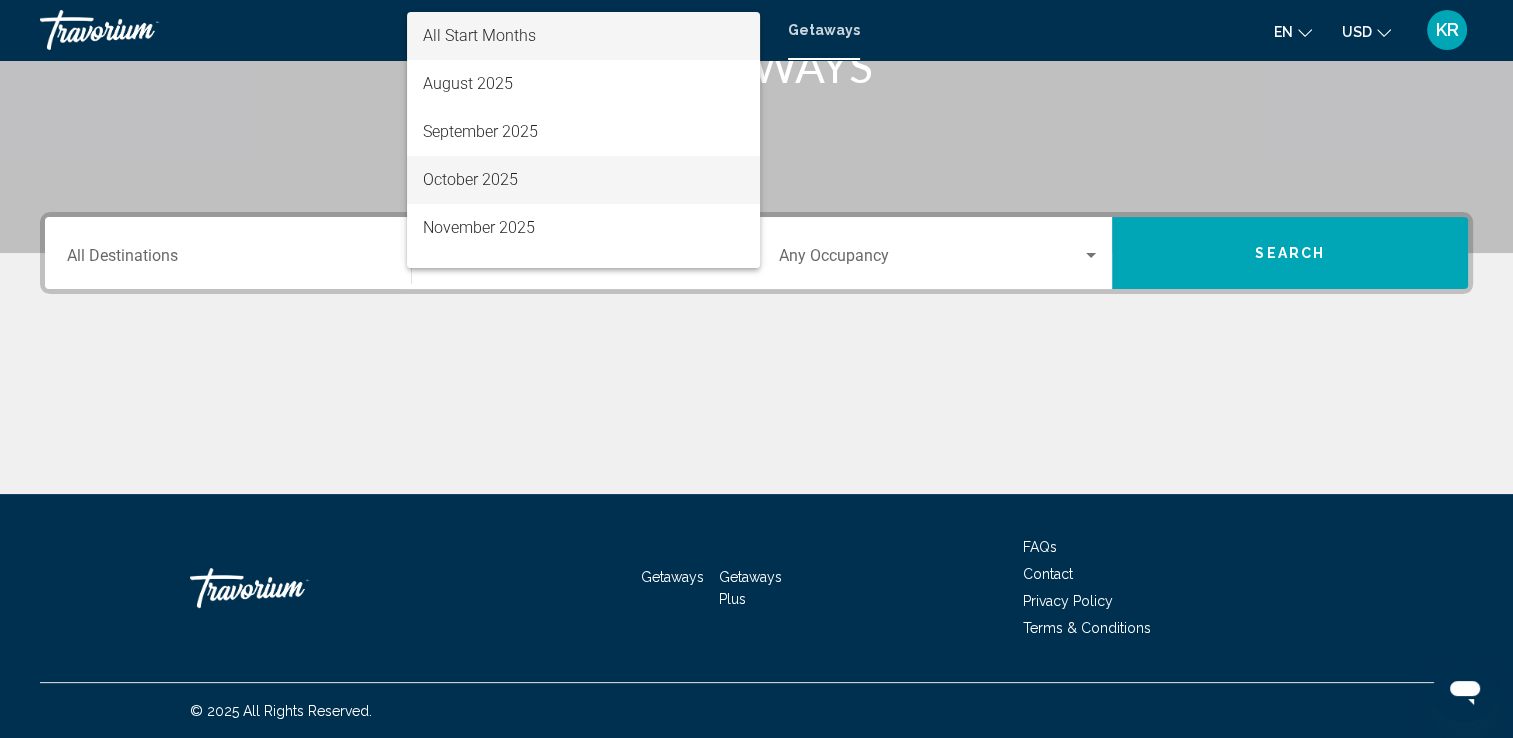 click on "October 2025" at bounding box center (583, 180) 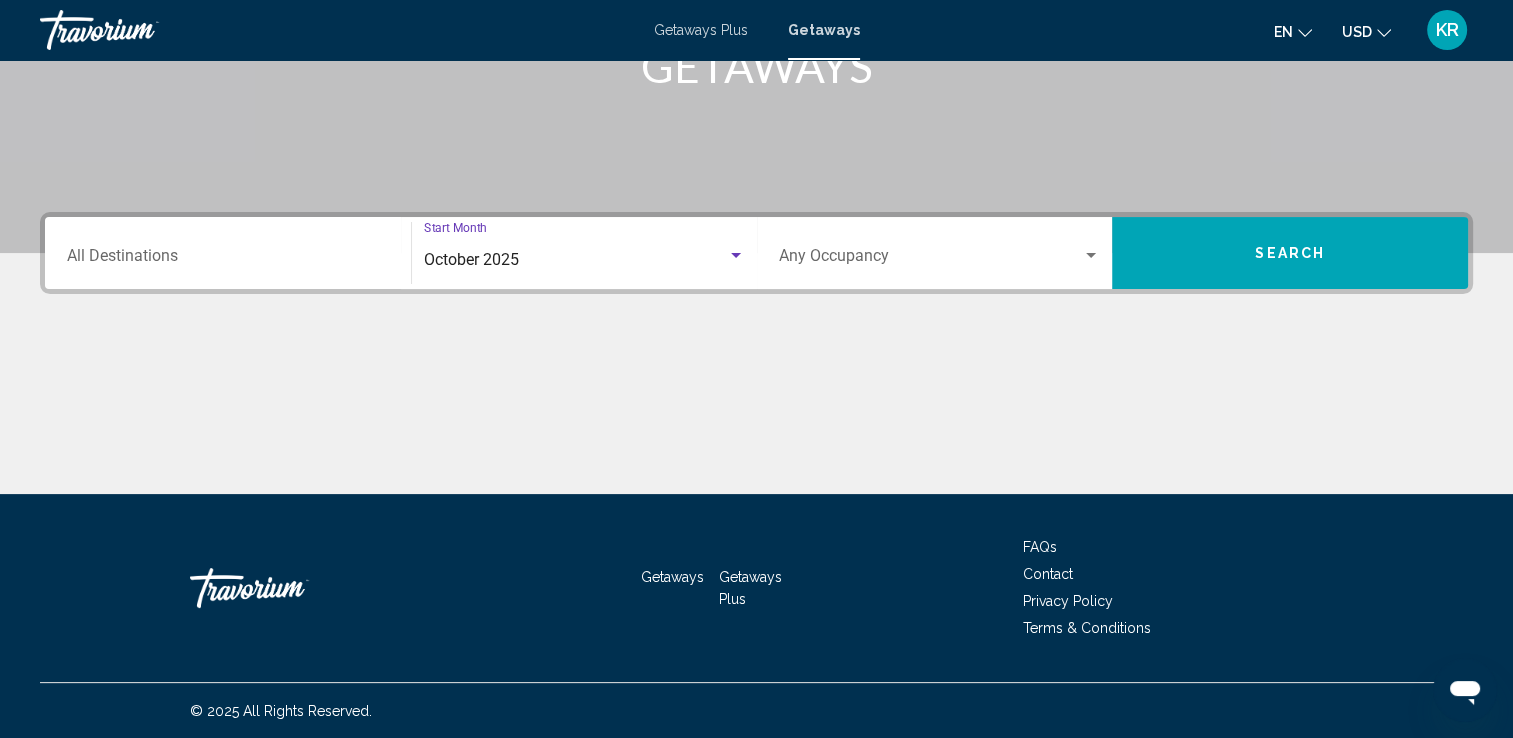 click on "Destination All Destinations" at bounding box center (228, 260) 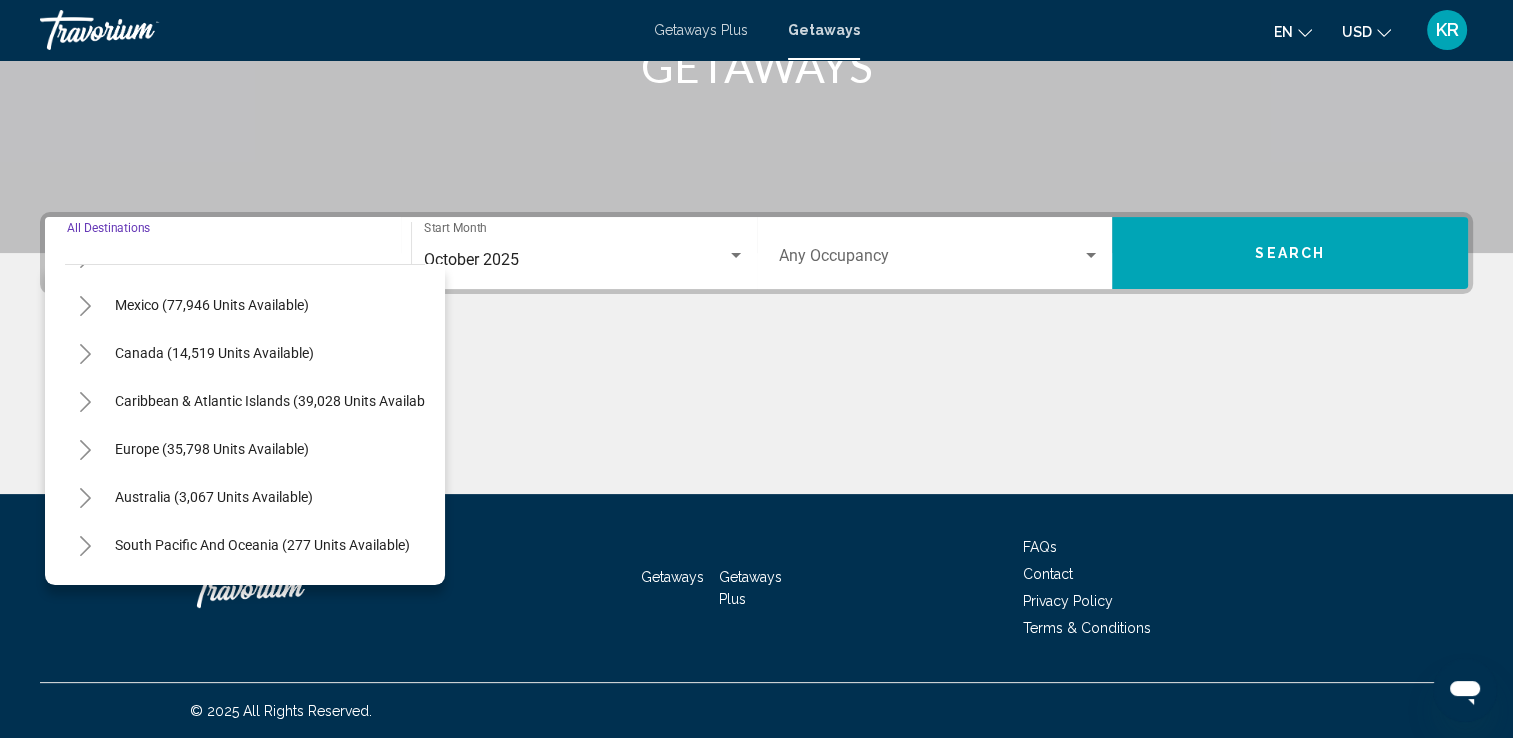 scroll, scrollTop: 94, scrollLeft: 0, axis: vertical 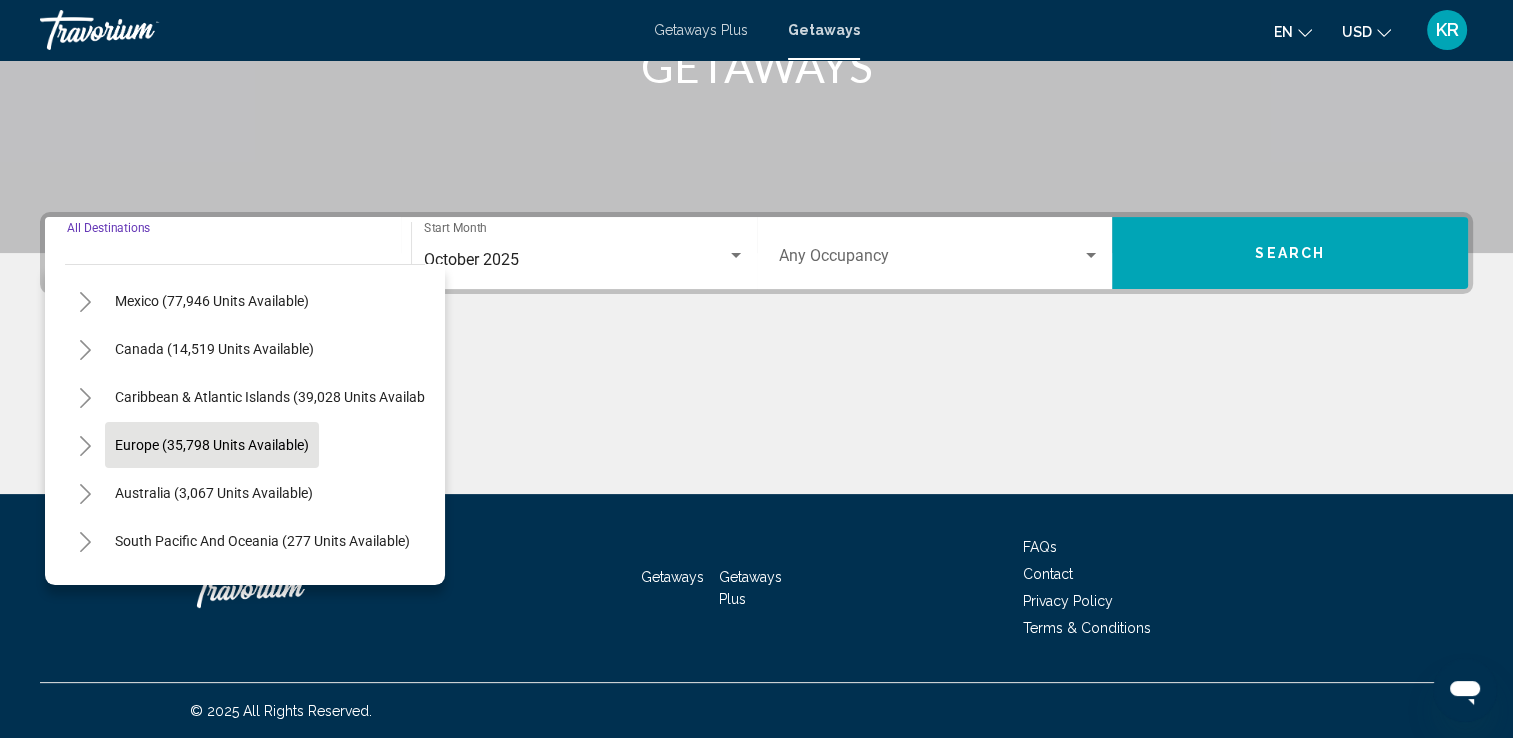click on "Europe (35,798 units available)" at bounding box center (214, 493) 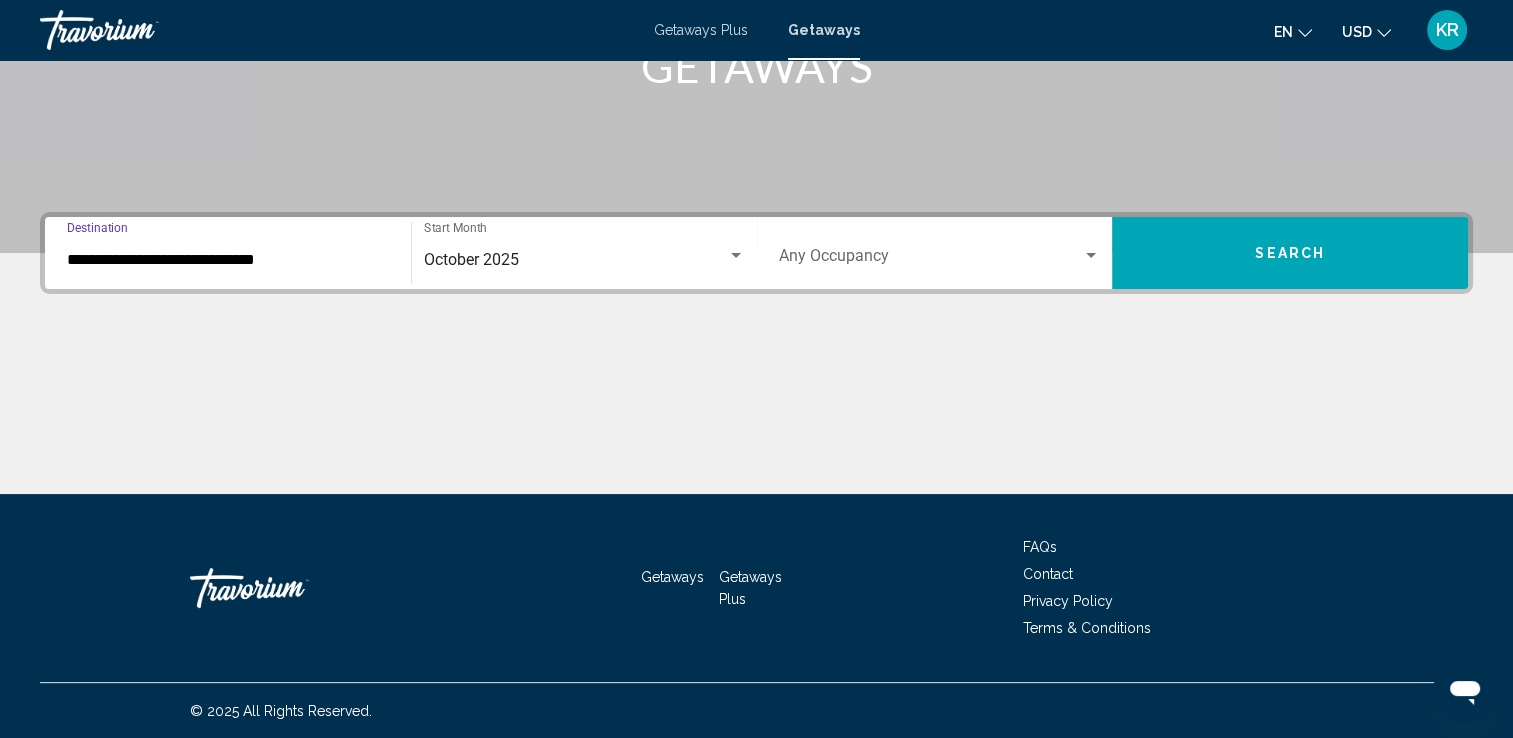 click on "**********" at bounding box center (228, 260) 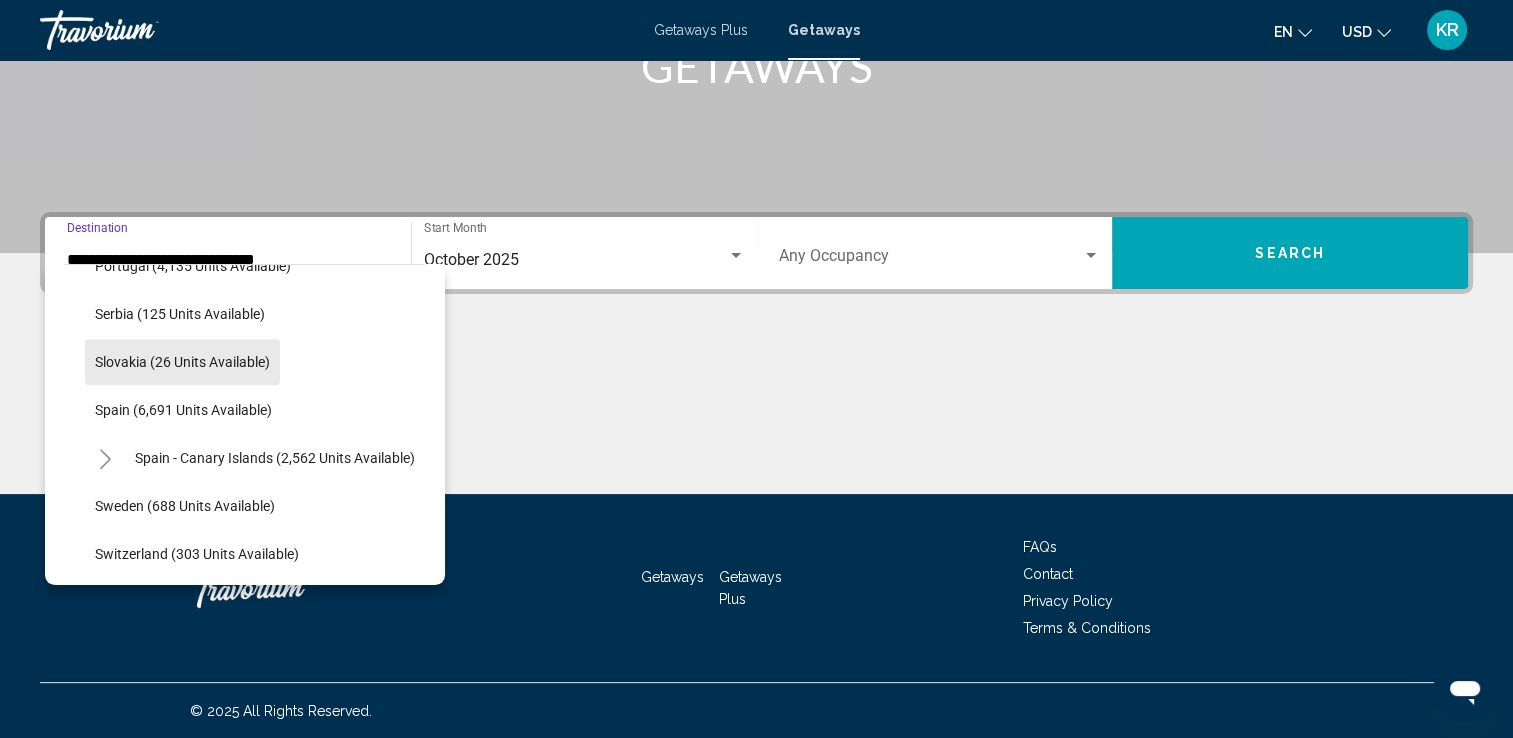 scroll, scrollTop: 948, scrollLeft: 0, axis: vertical 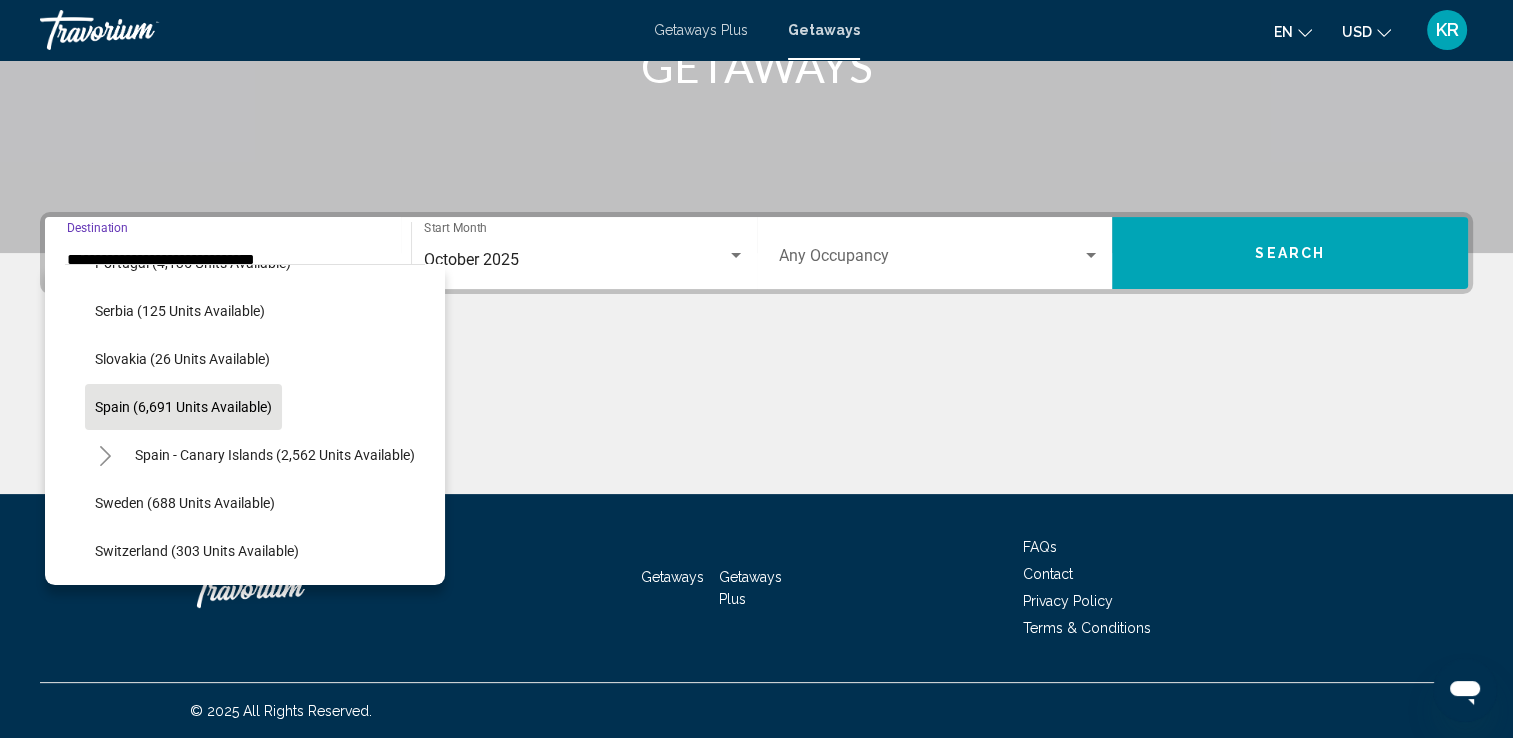 click on "Spain (6,691 units available)" 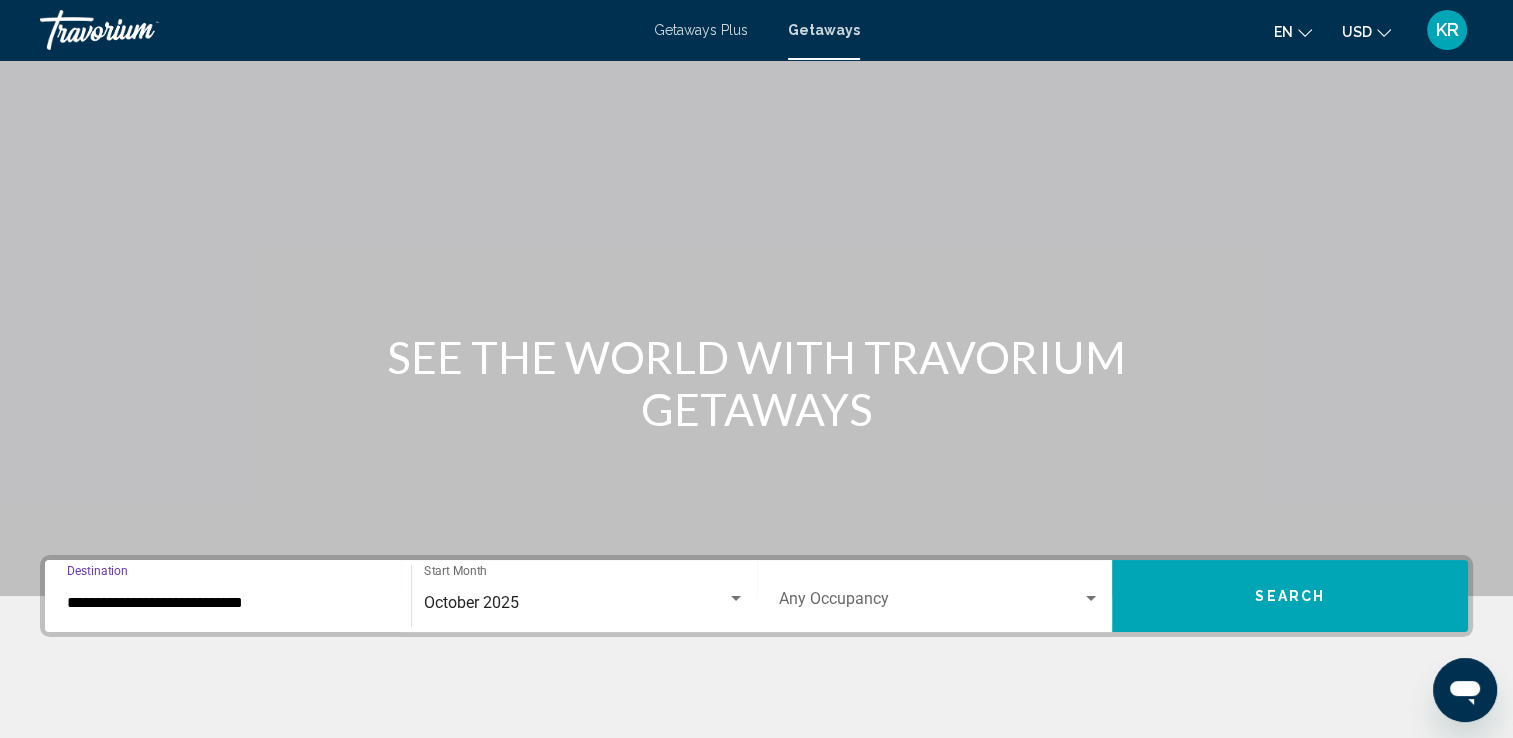 scroll, scrollTop: 0, scrollLeft: 0, axis: both 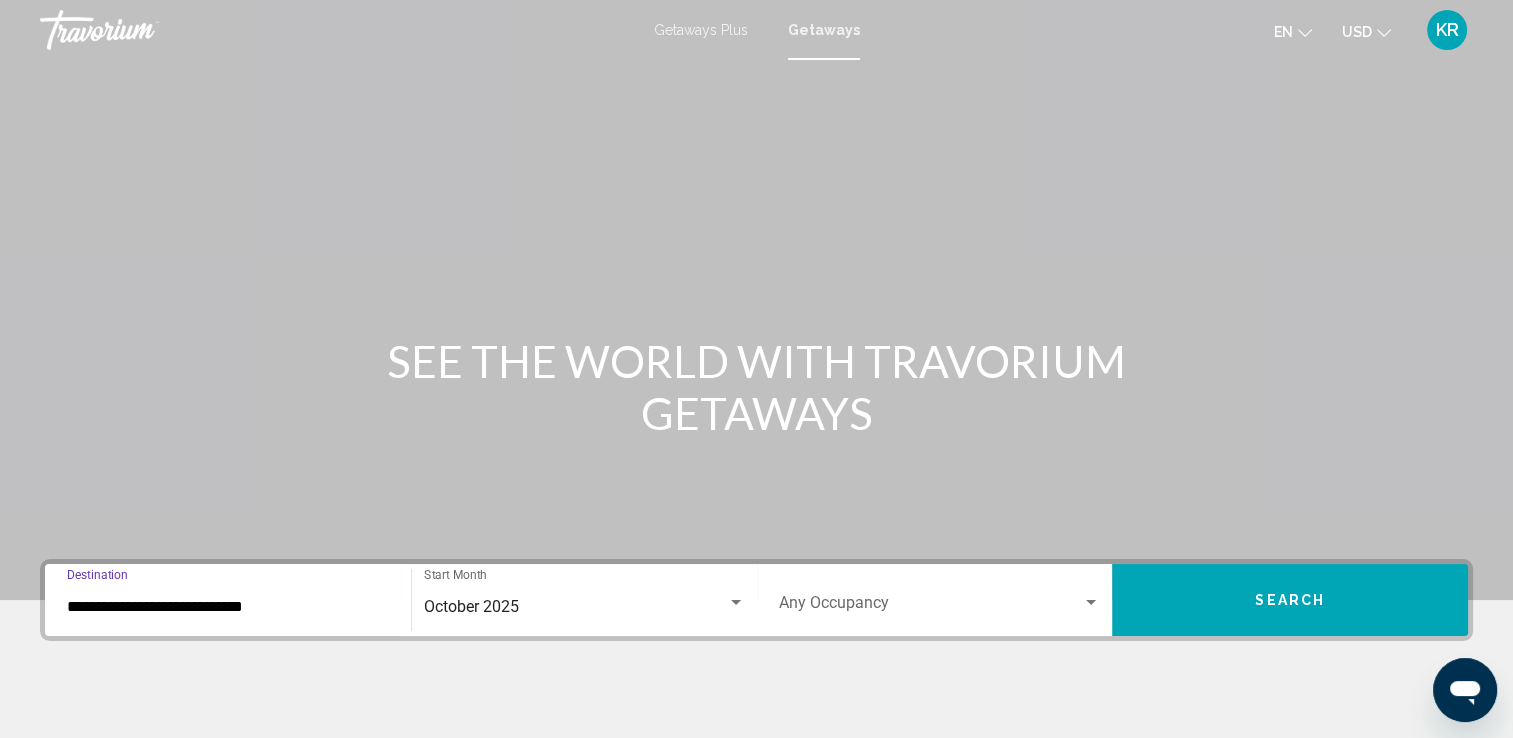 click on "Search" at bounding box center (1290, 600) 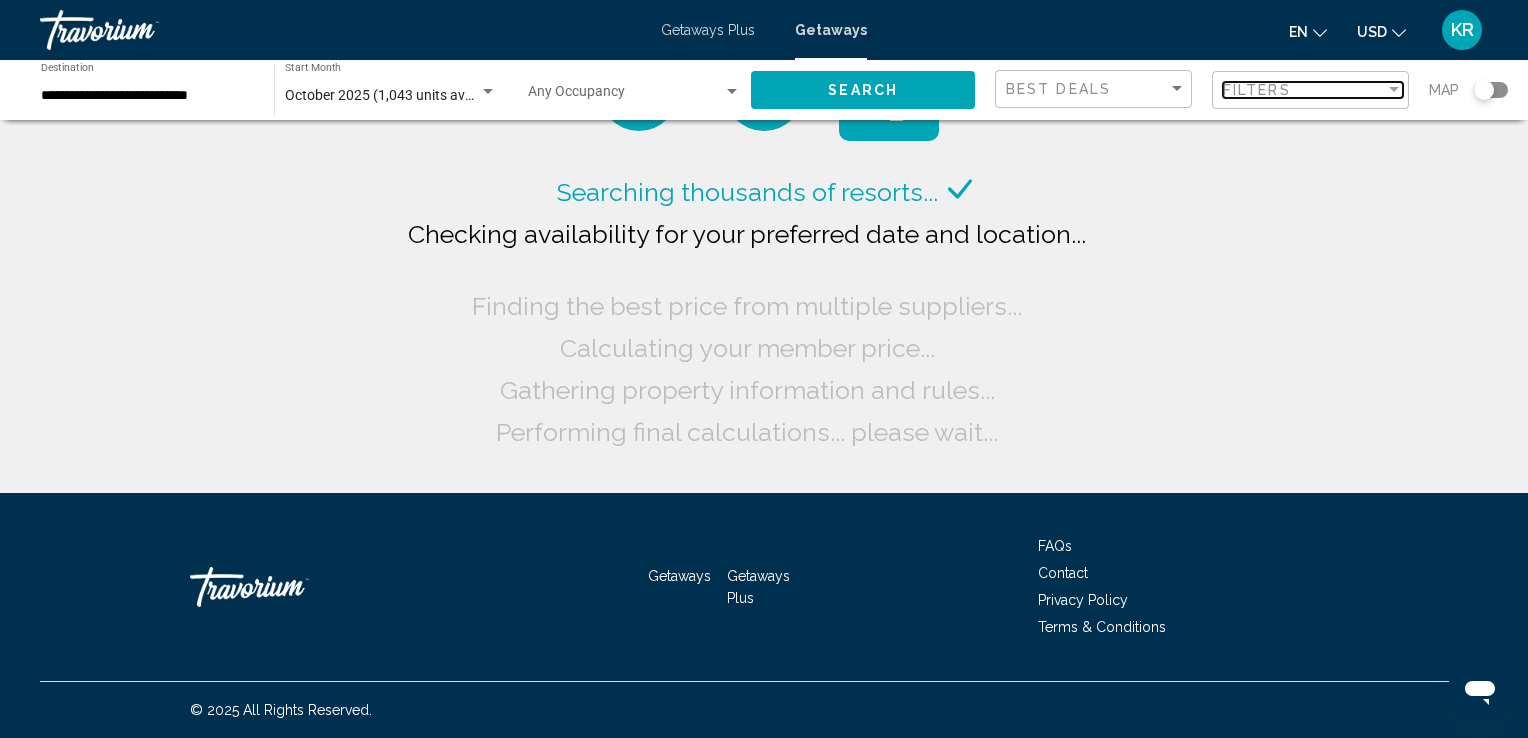 click on "Filters" at bounding box center [1257, 90] 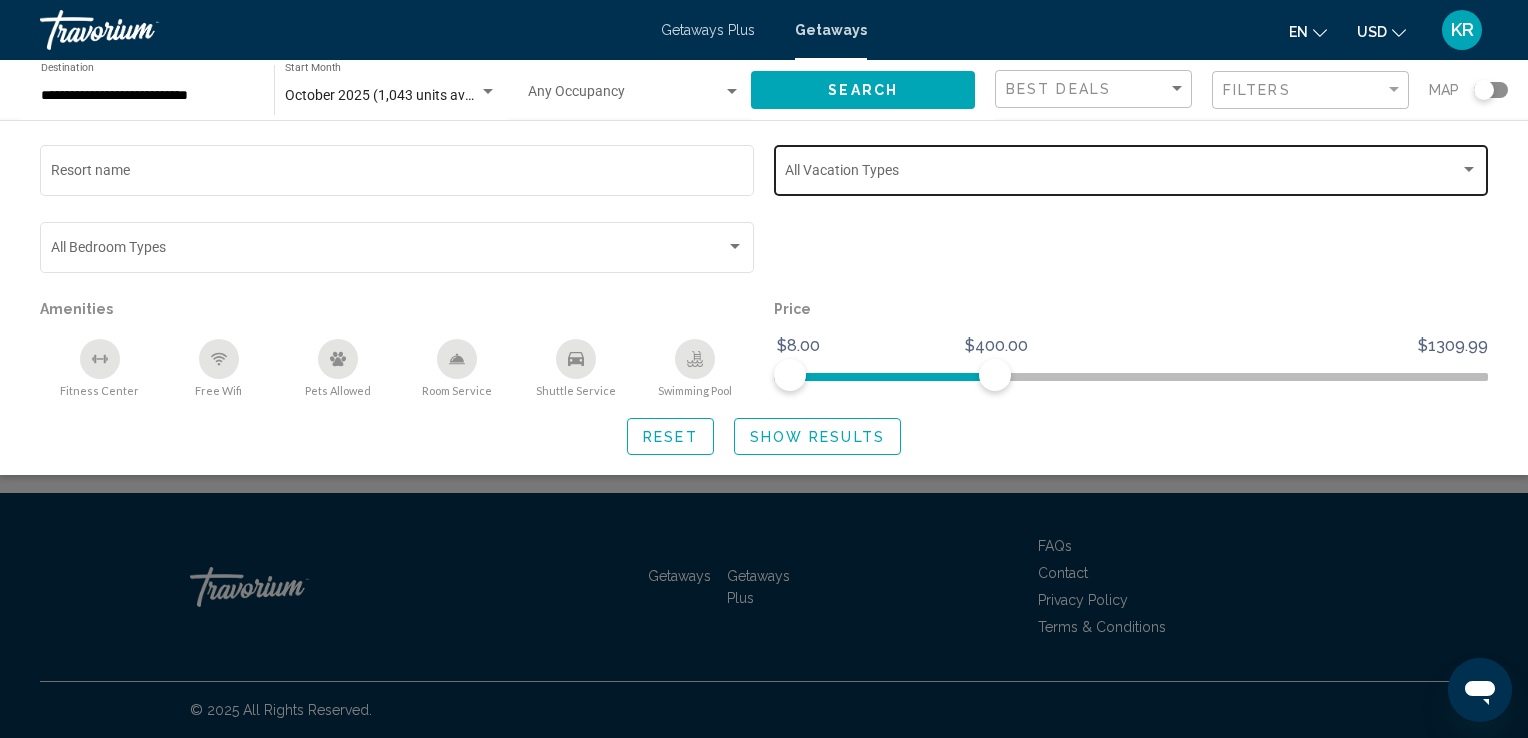 click at bounding box center [1122, 174] 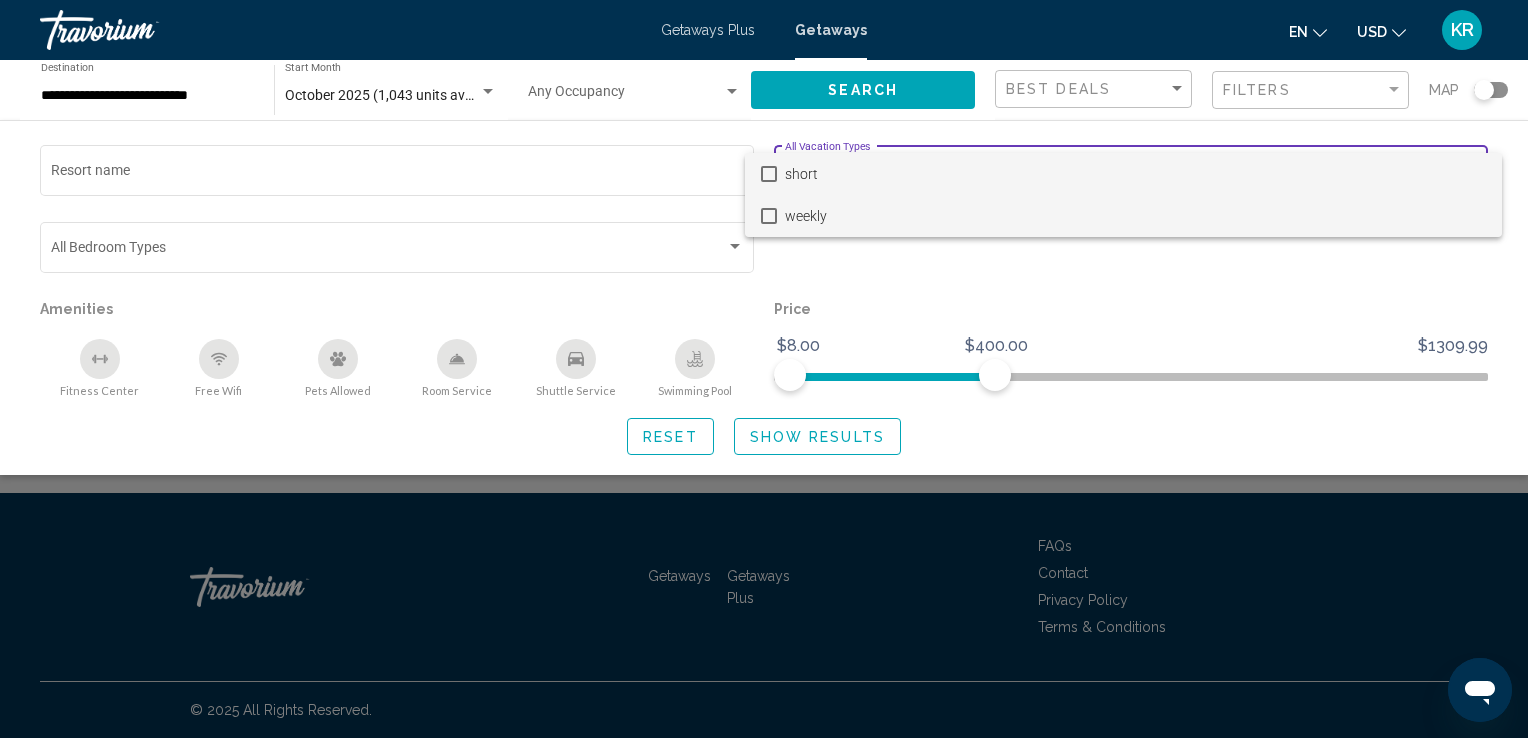 click on "weekly" at bounding box center (1135, 216) 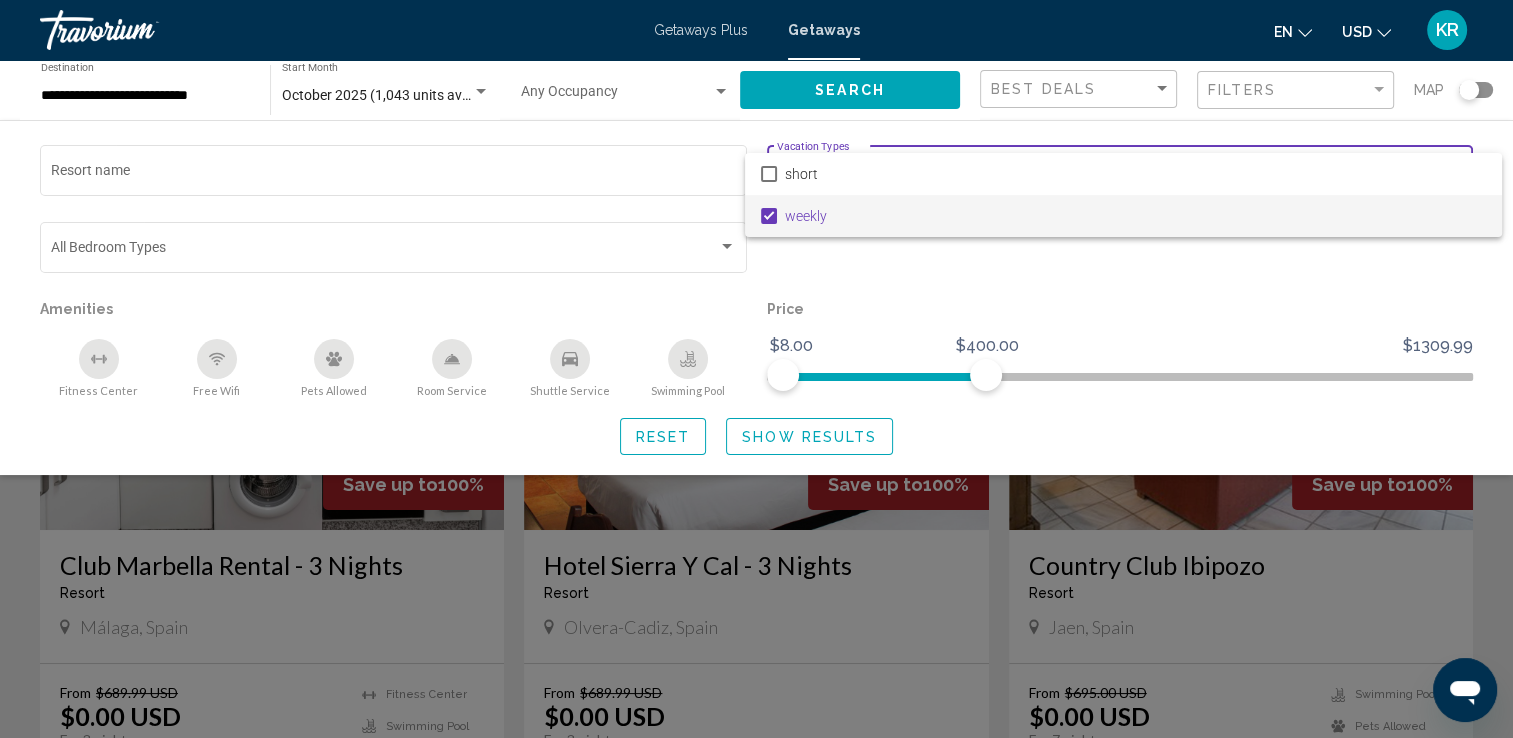 click at bounding box center [756, 369] 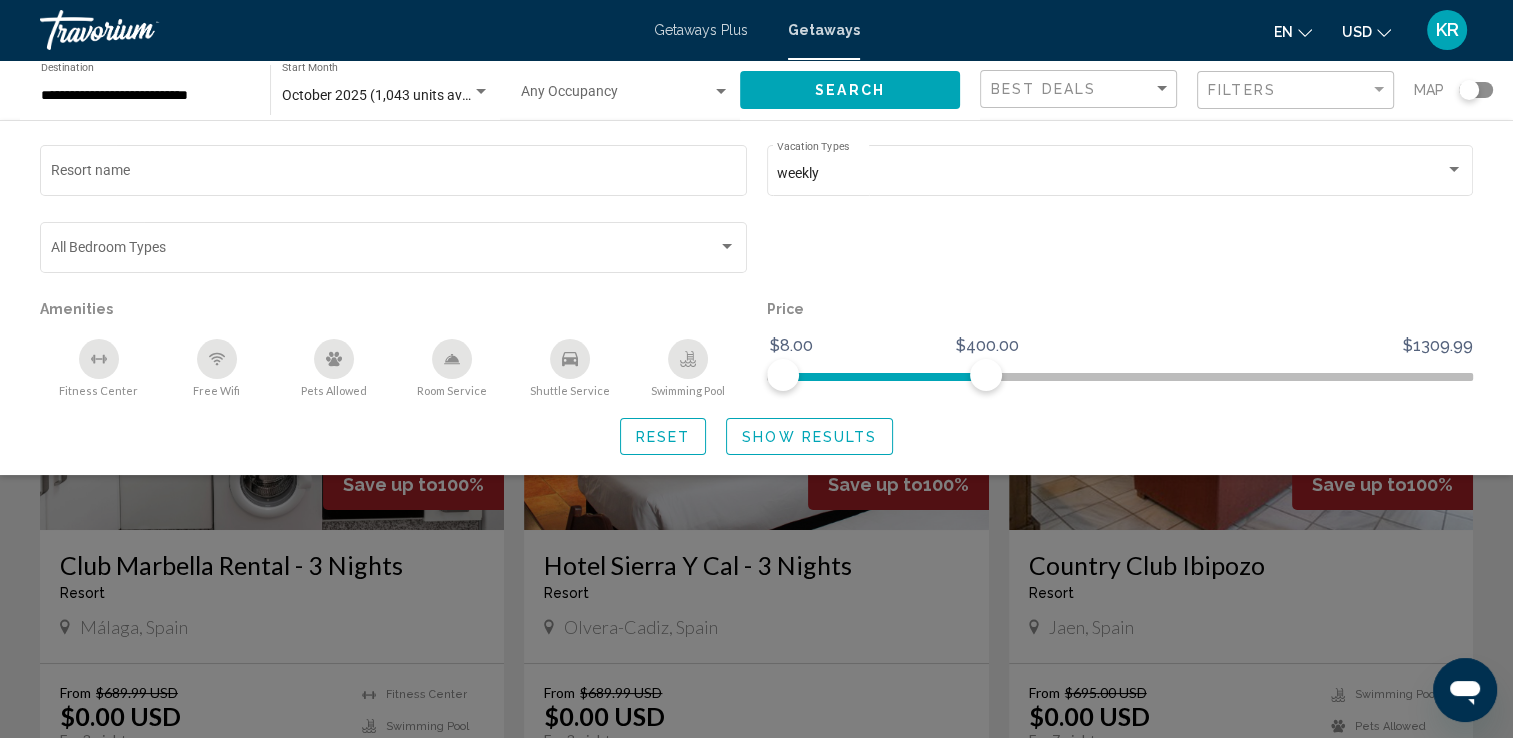 click on "Show Results" 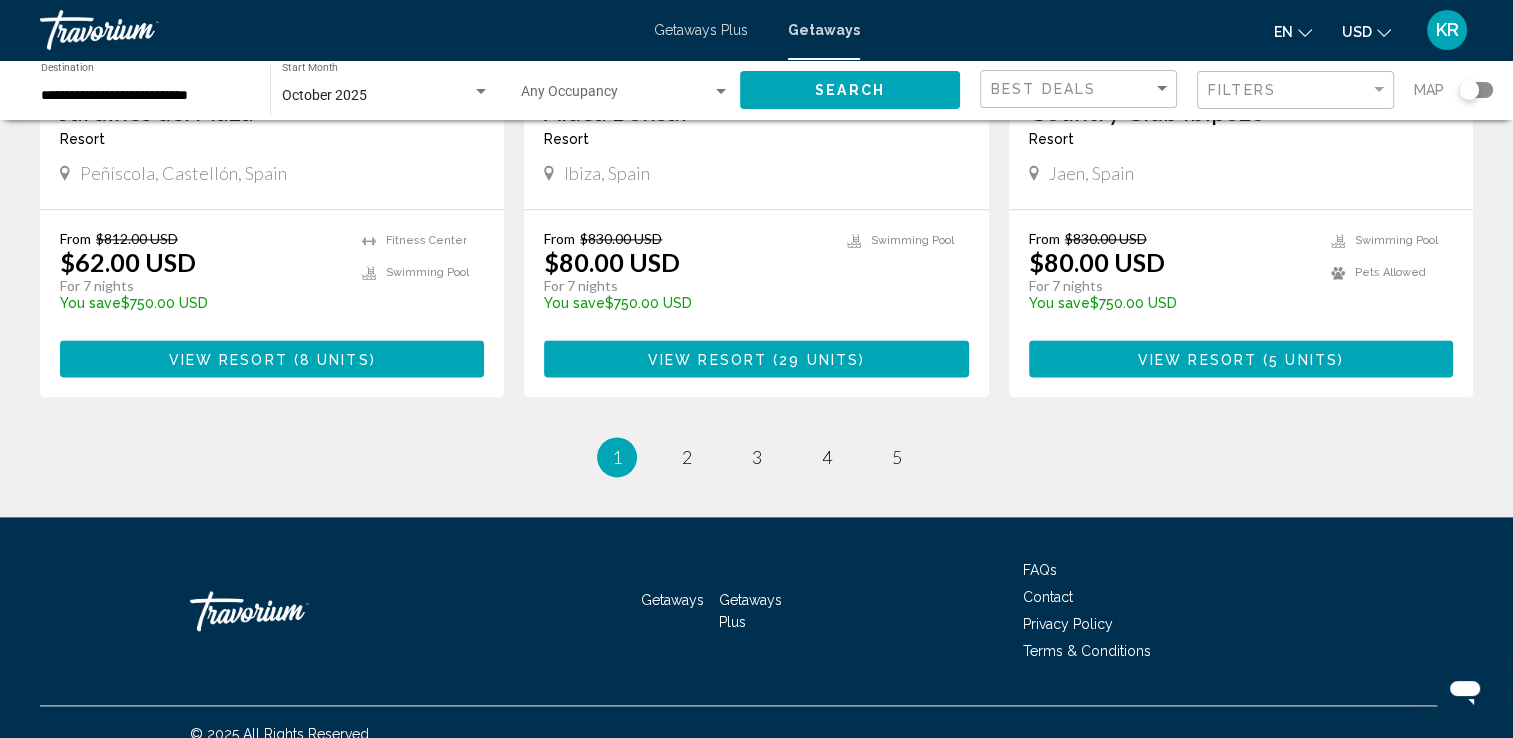 scroll, scrollTop: 2512, scrollLeft: 0, axis: vertical 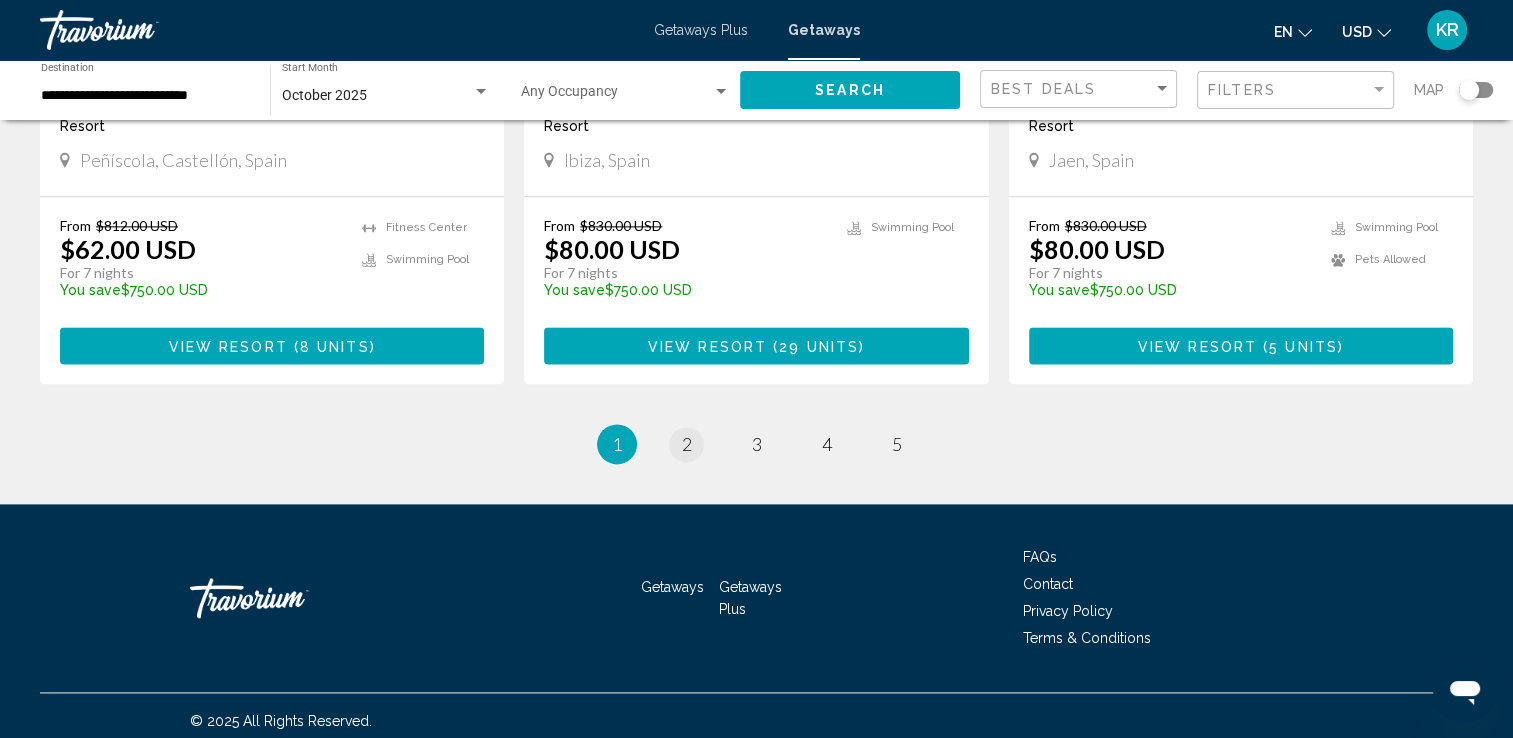 click on "2" at bounding box center [687, 444] 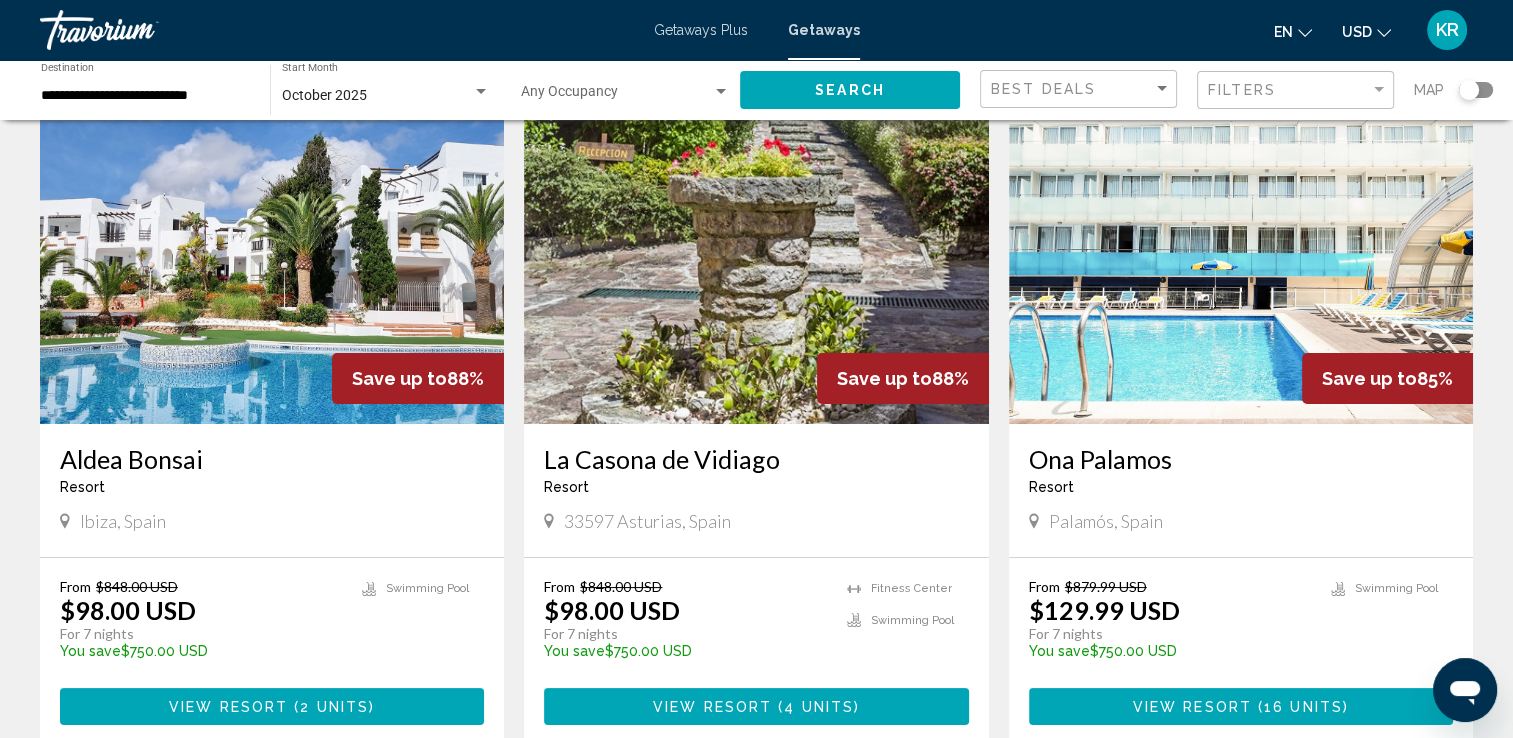 scroll, scrollTop: 107, scrollLeft: 0, axis: vertical 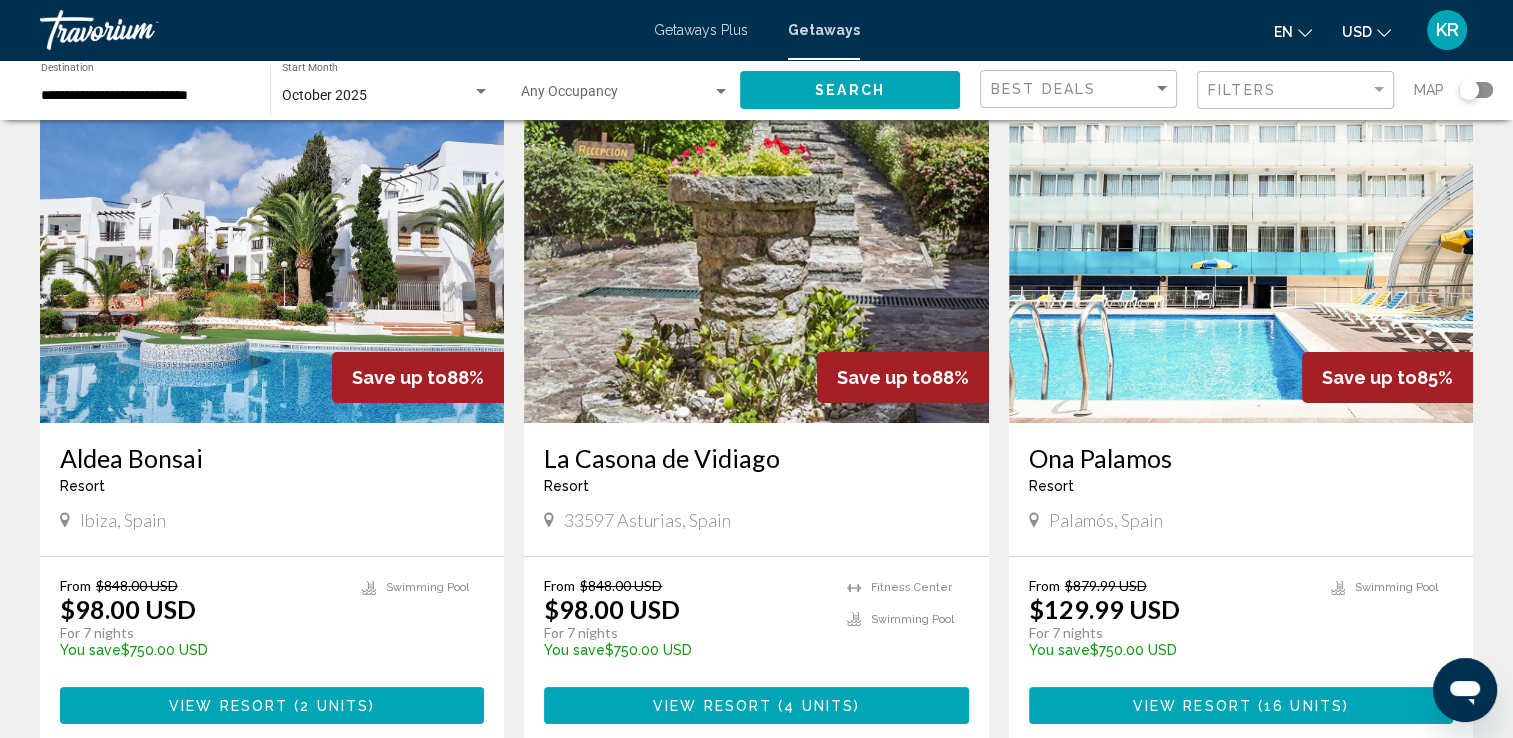 click at bounding box center [272, 263] 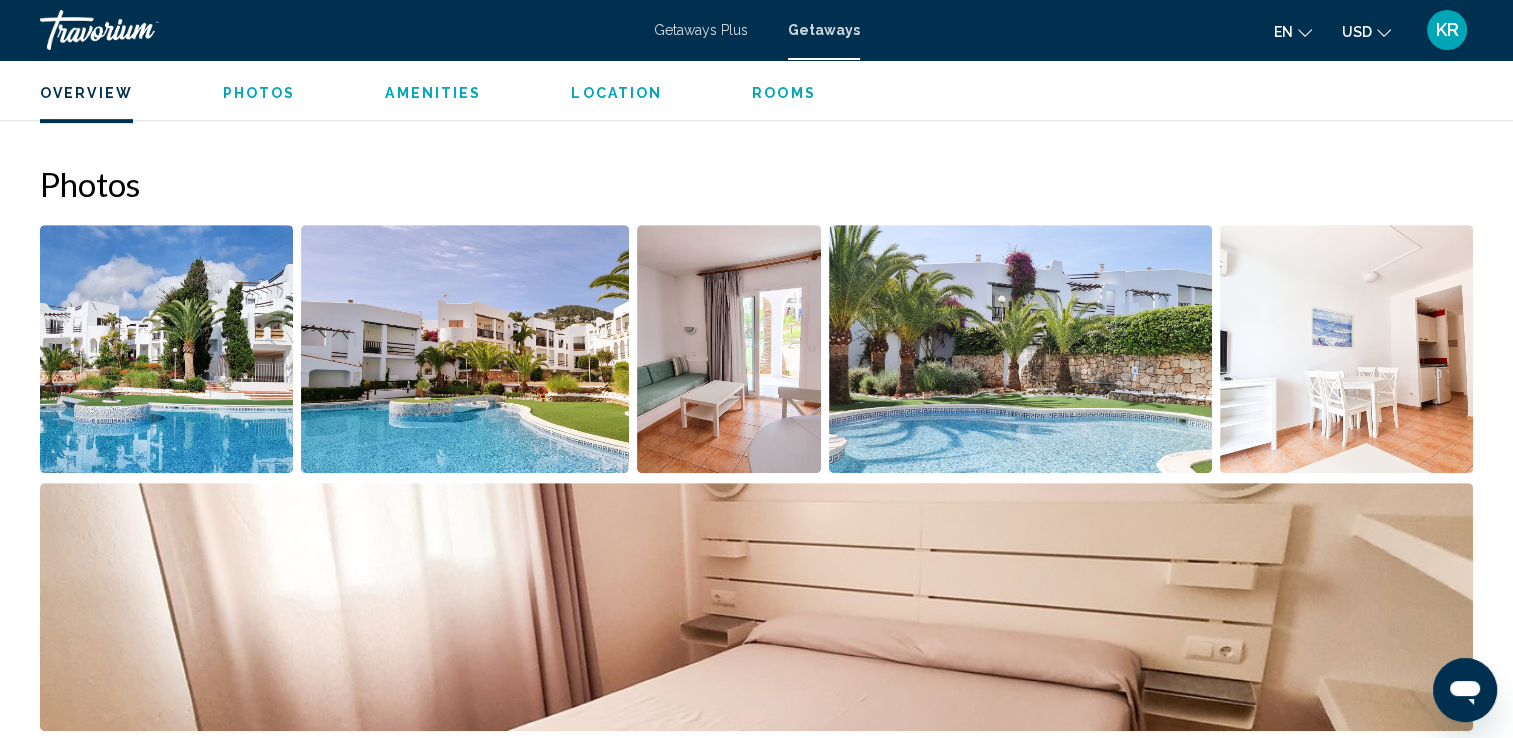 scroll, scrollTop: 0, scrollLeft: 0, axis: both 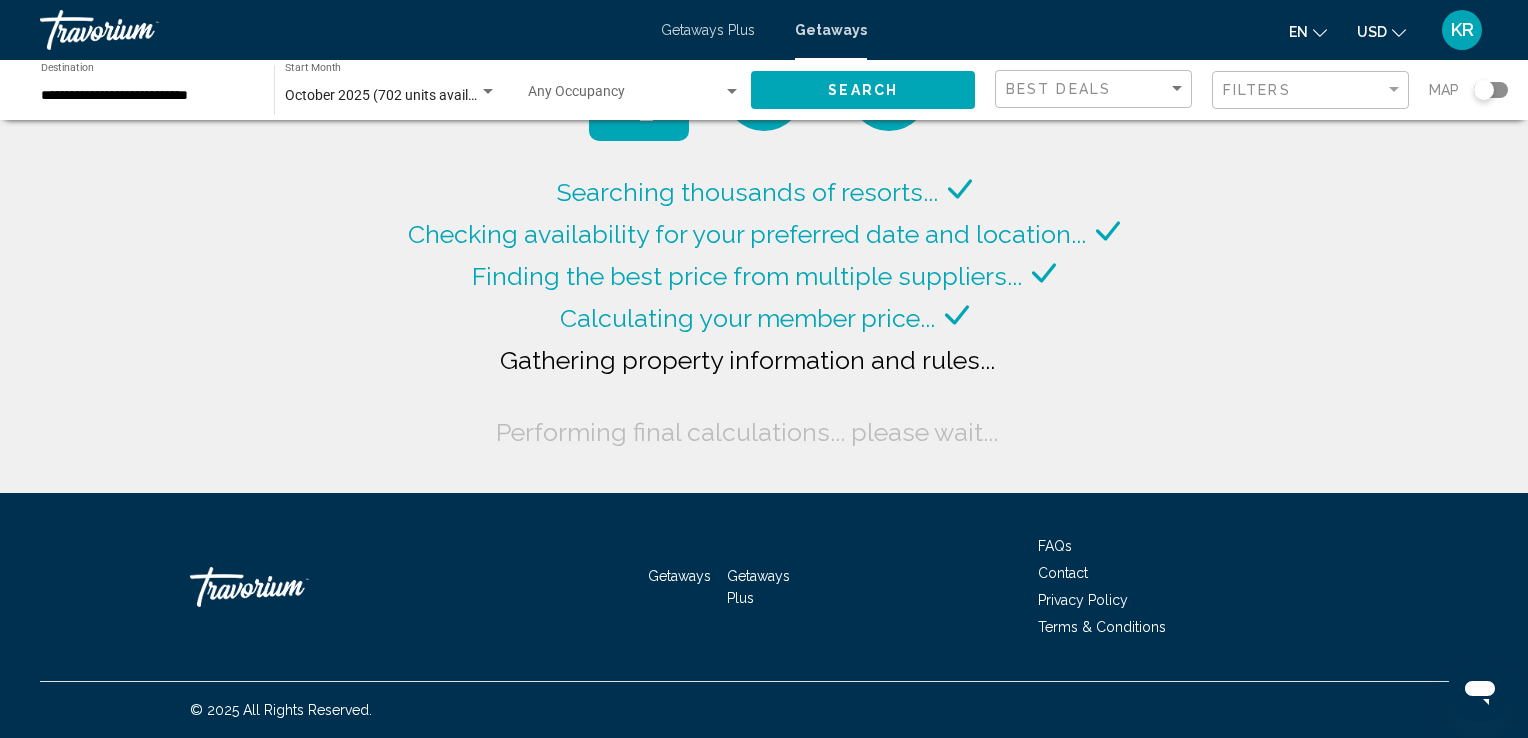 click on "Filters" at bounding box center (1304, 90) 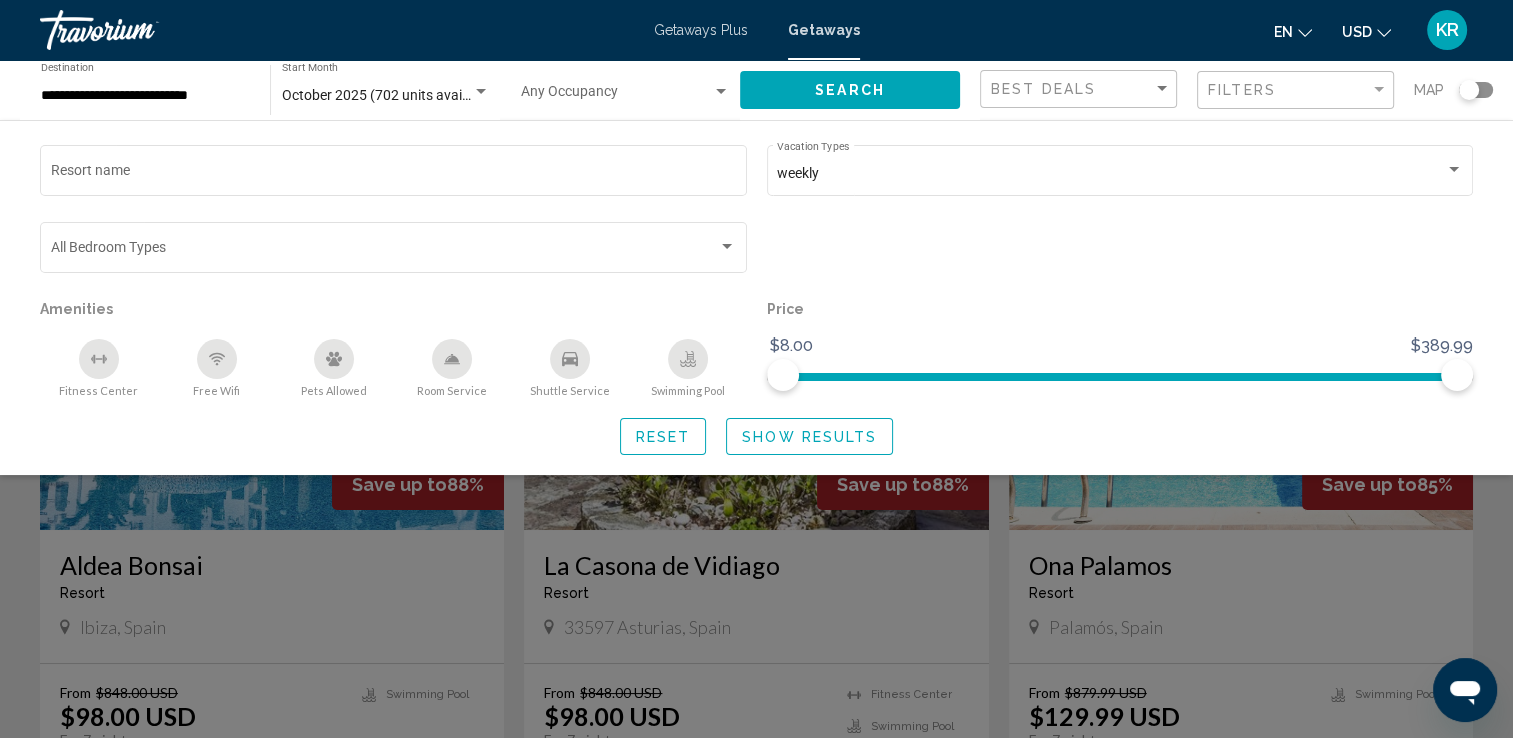 click on "Show Results" 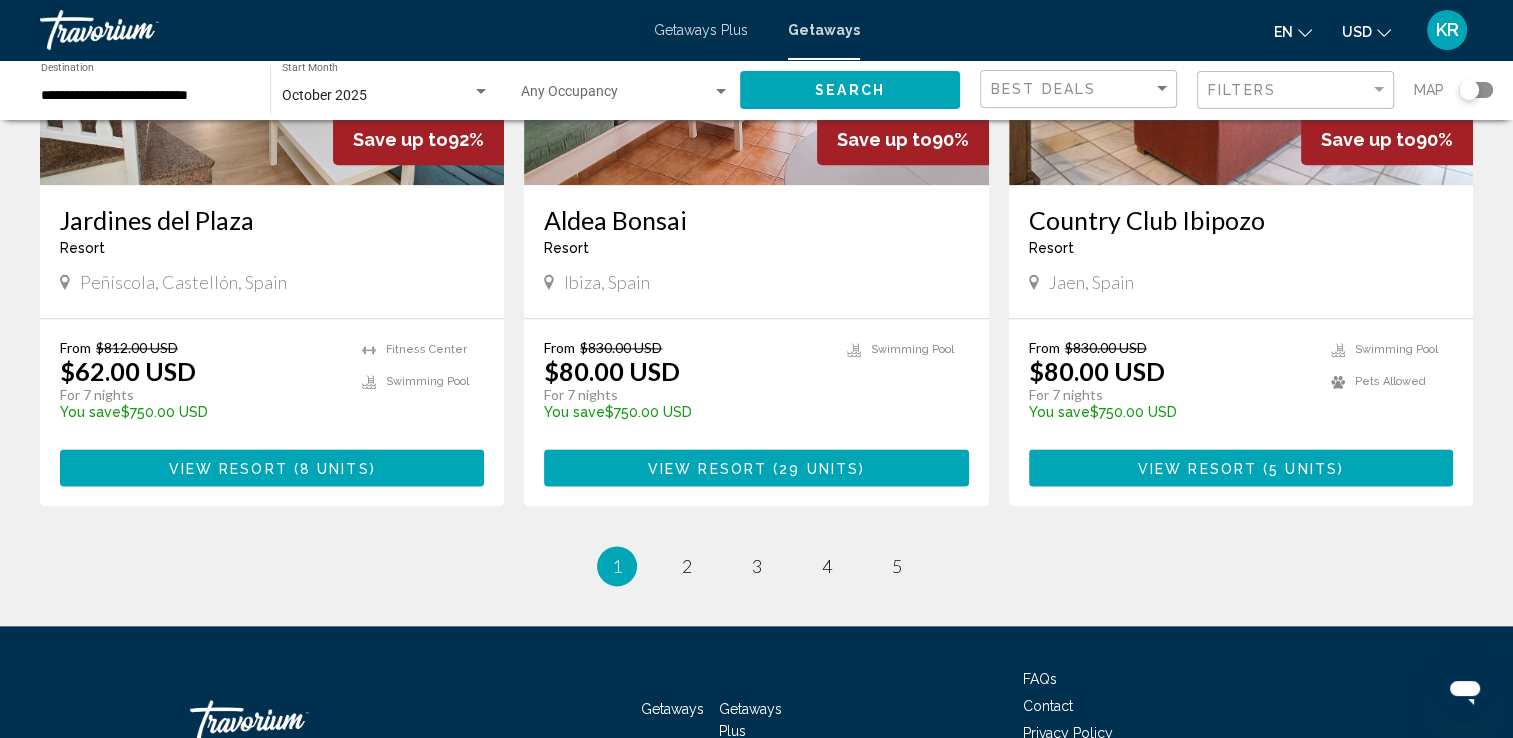 scroll, scrollTop: 2519, scrollLeft: 0, axis: vertical 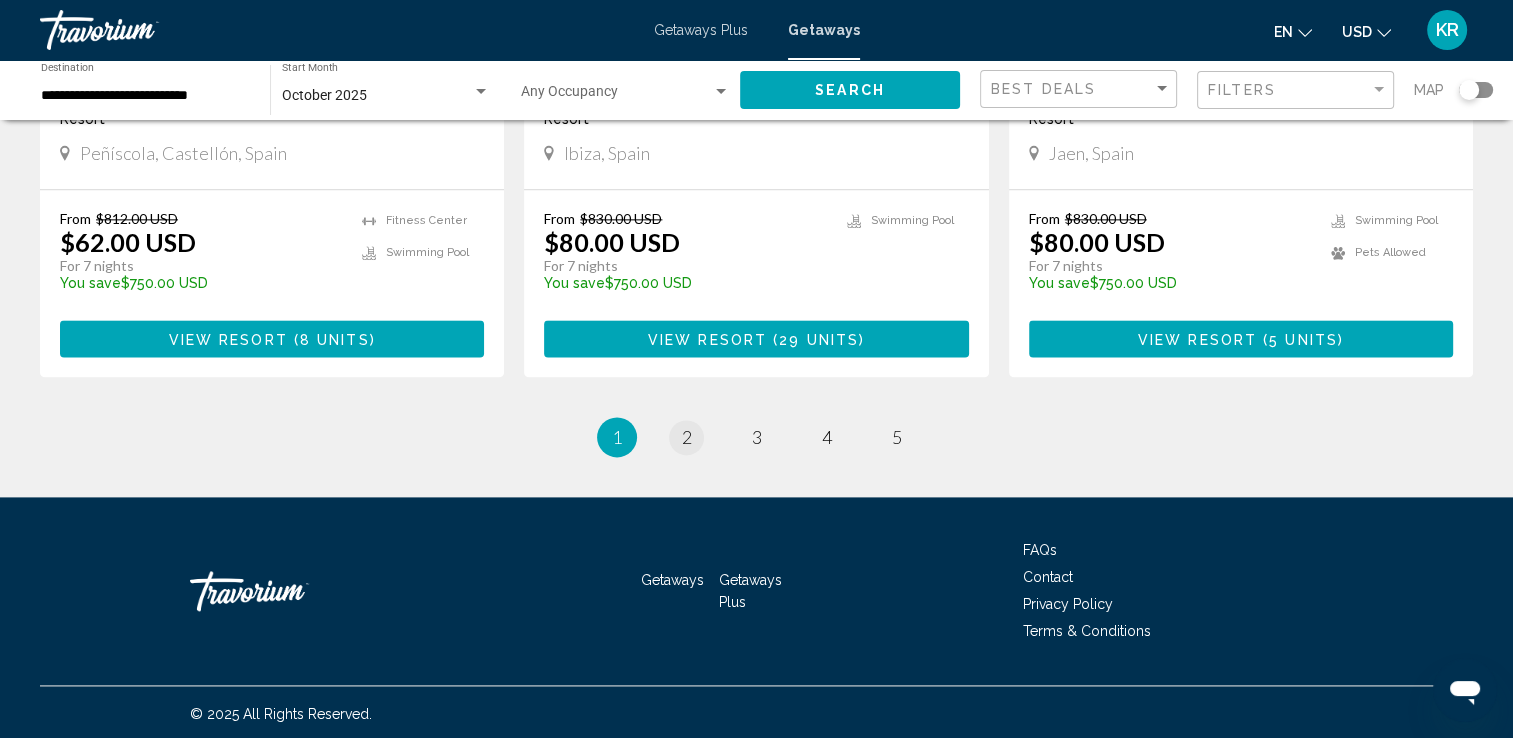 click on "2" at bounding box center (687, 437) 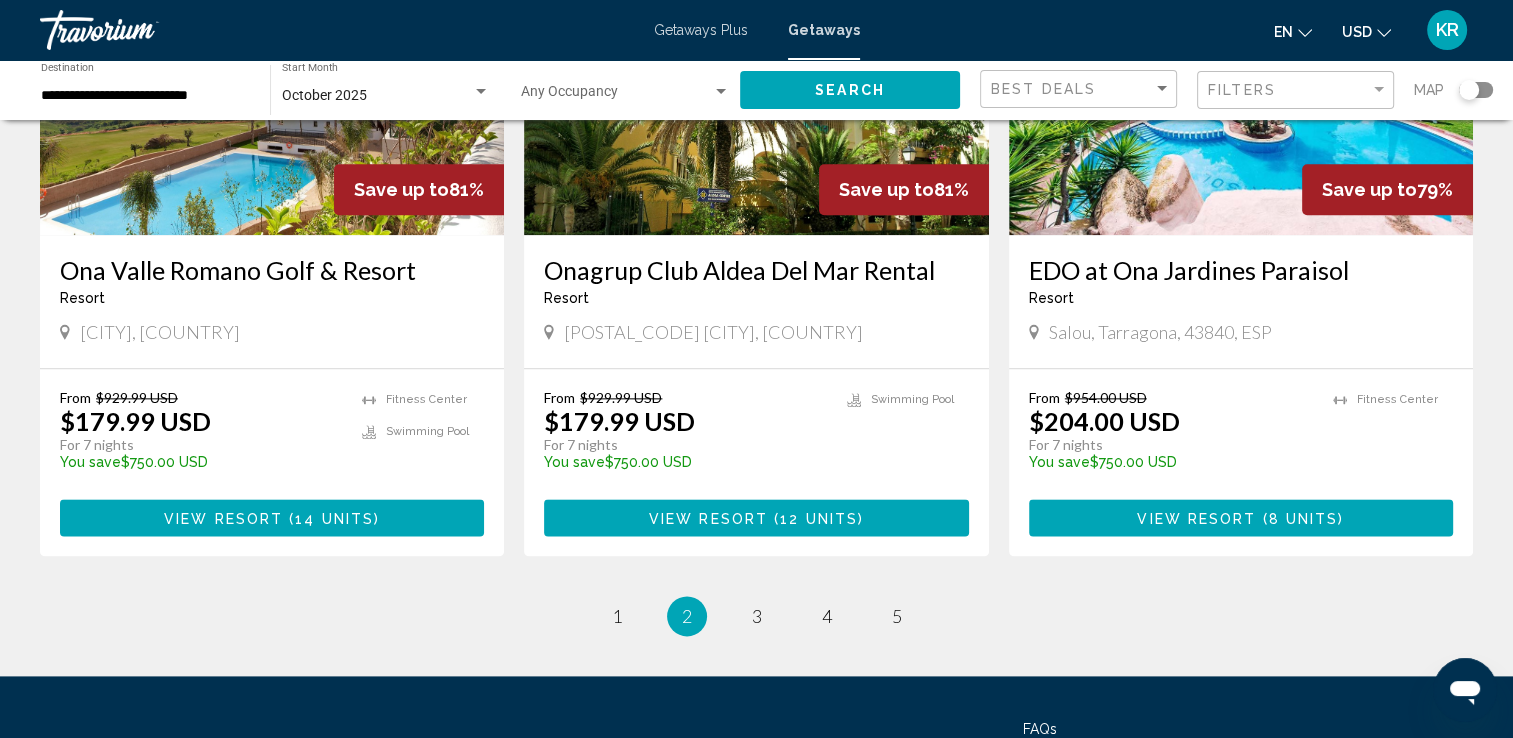 scroll, scrollTop: 2344, scrollLeft: 0, axis: vertical 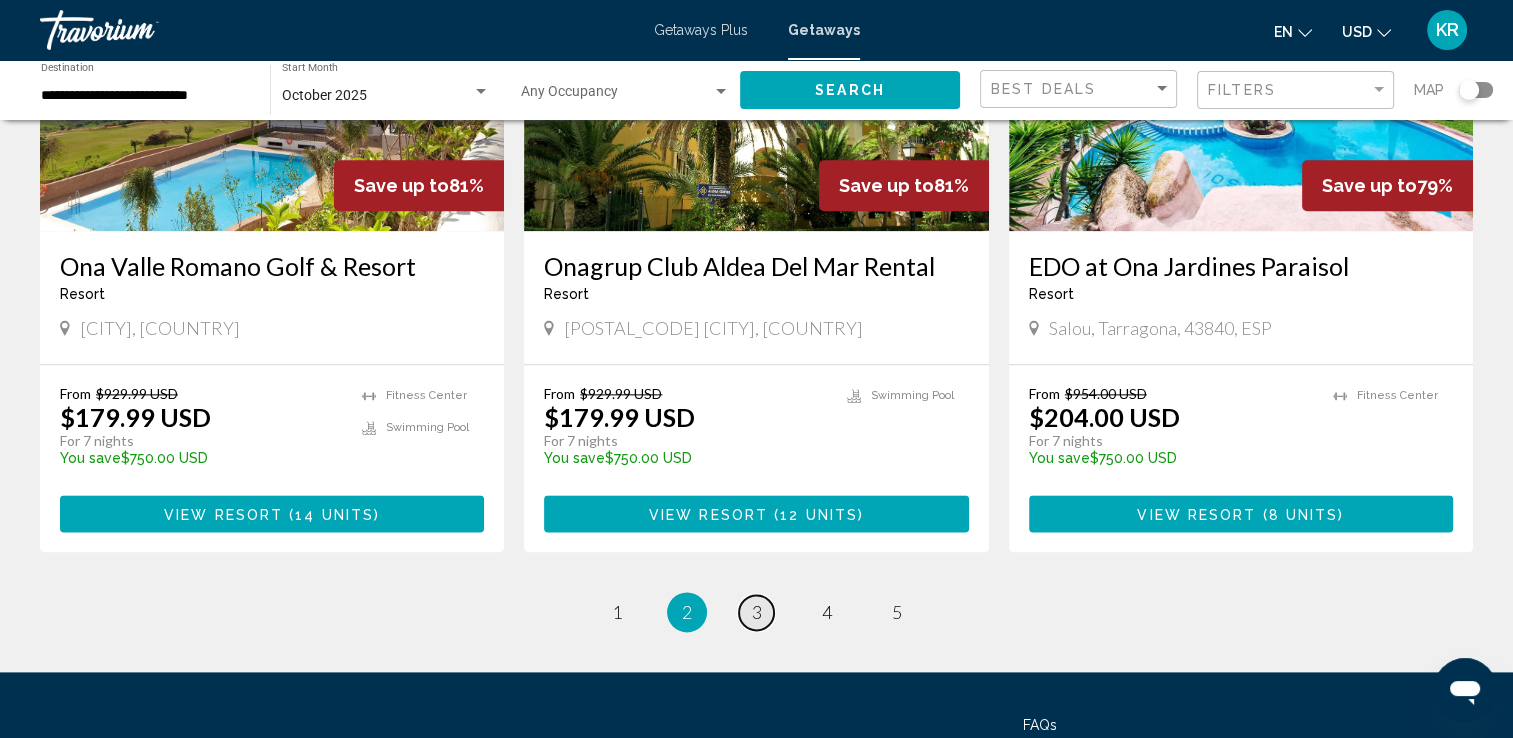 click on "3" at bounding box center [757, 612] 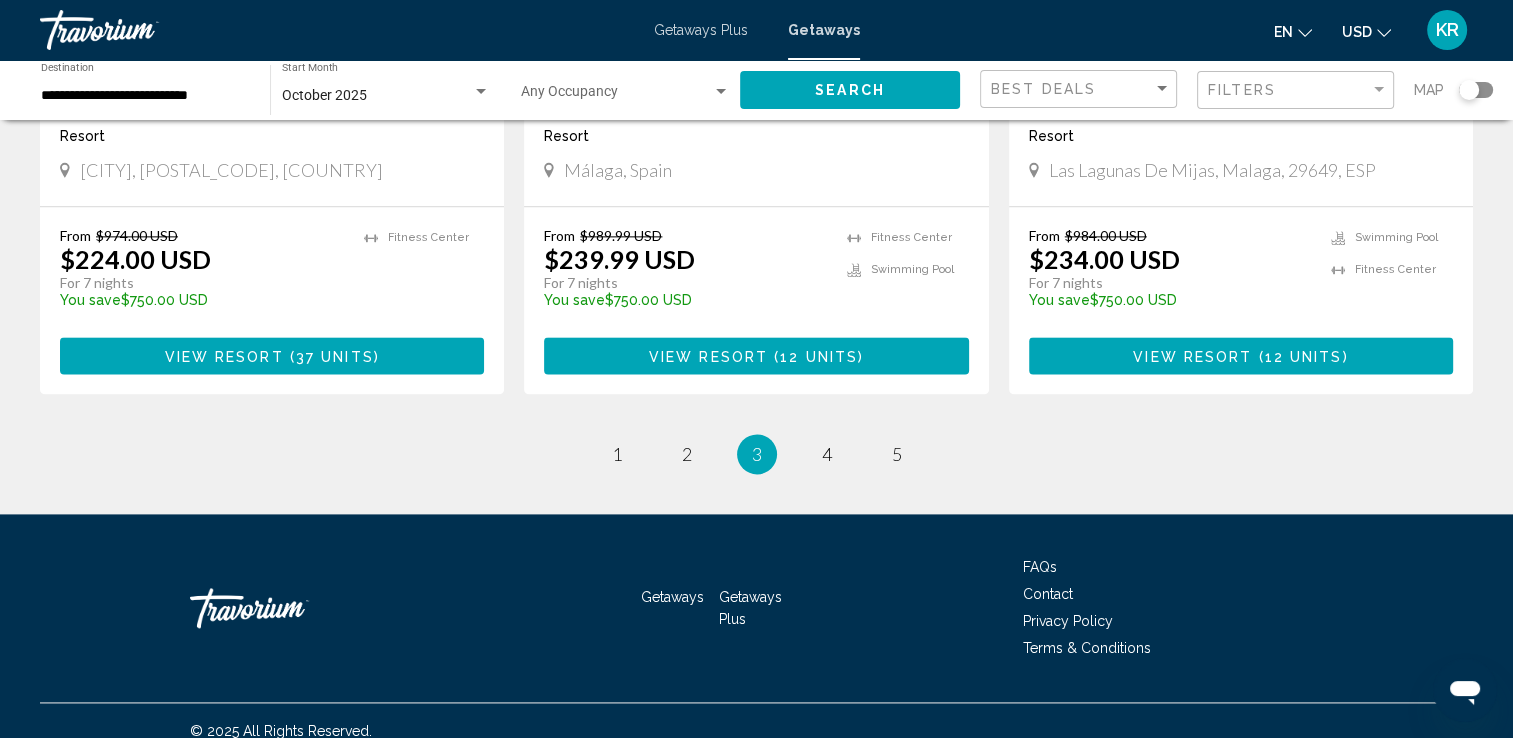 scroll, scrollTop: 2508, scrollLeft: 0, axis: vertical 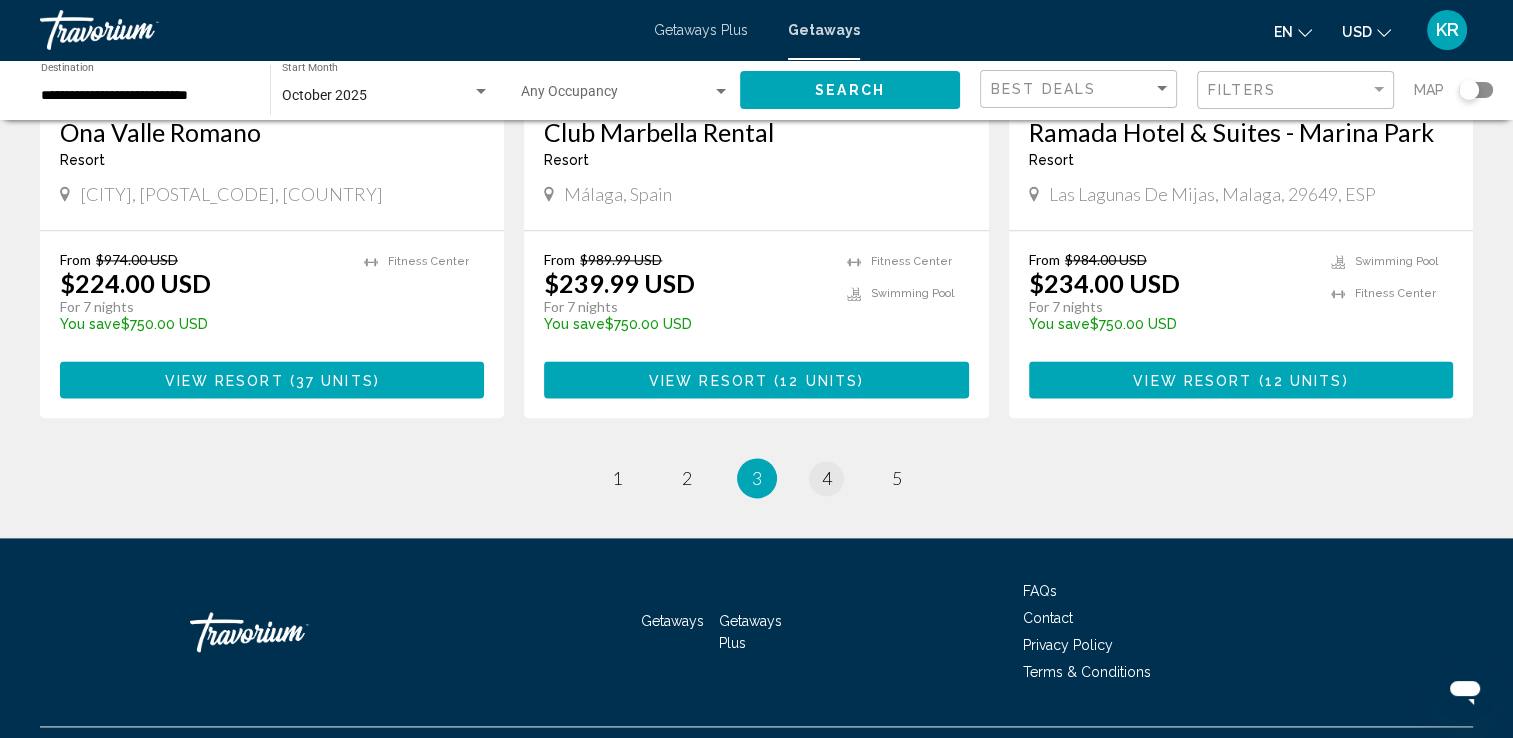 click on "4" at bounding box center (827, 478) 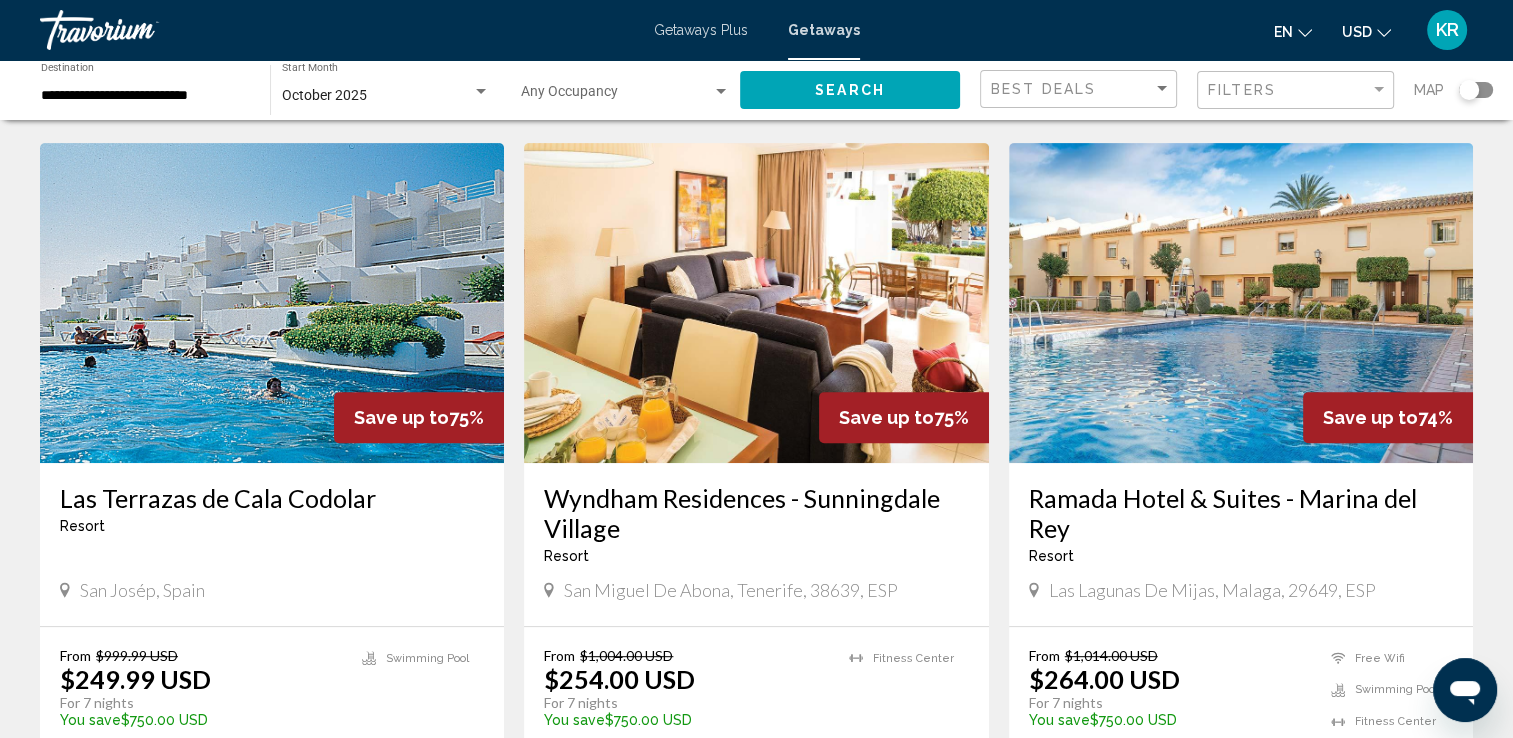 scroll, scrollTop: 747, scrollLeft: 0, axis: vertical 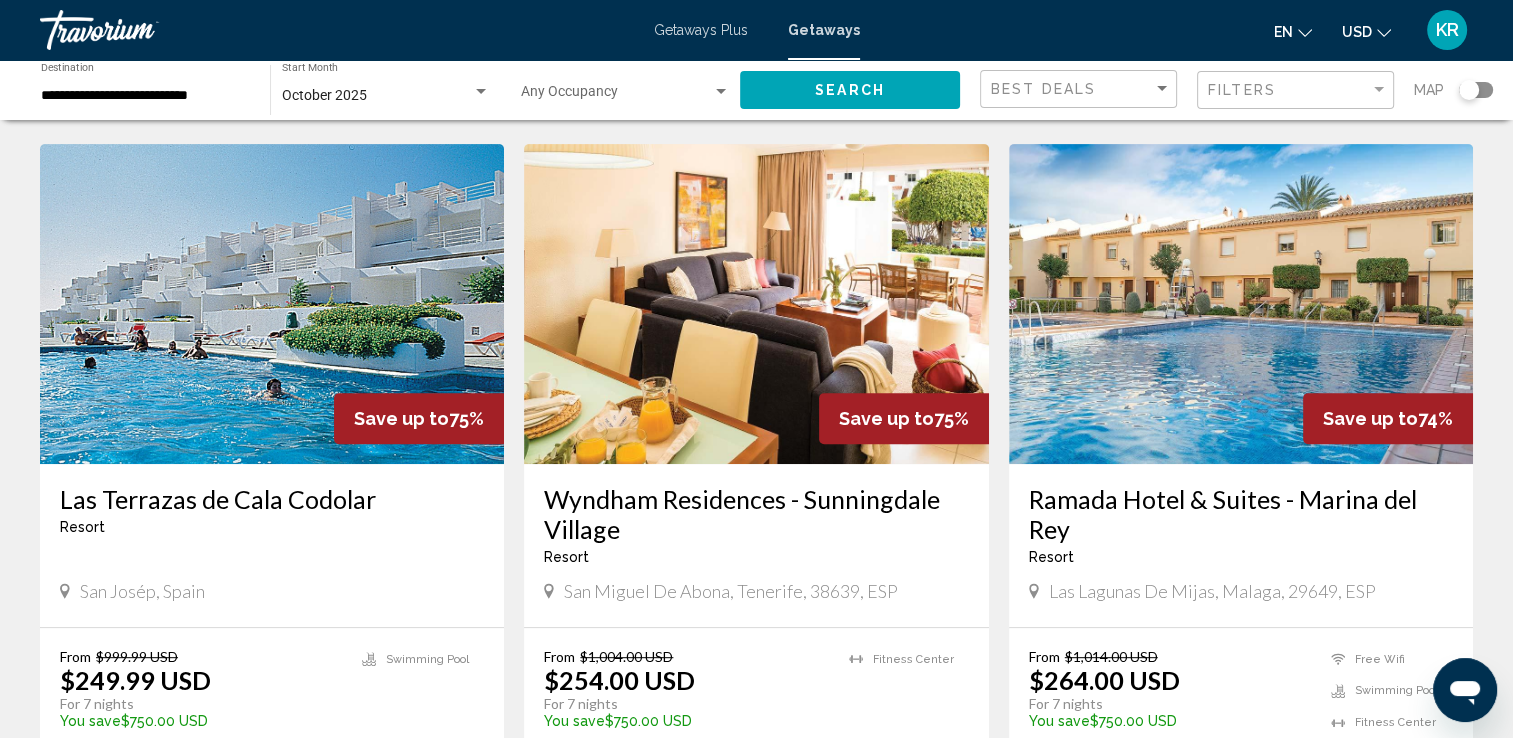 click at bounding box center (272, 304) 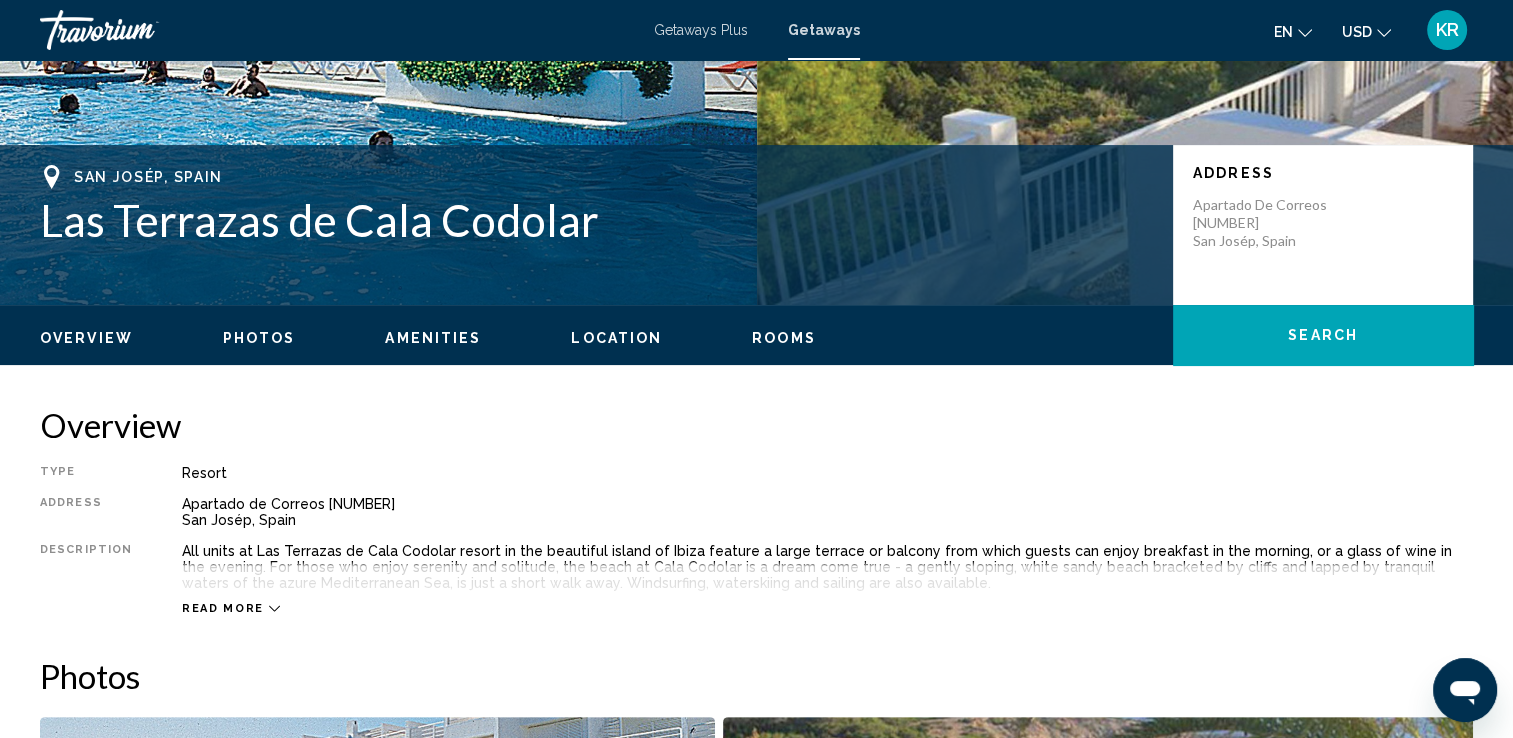 scroll, scrollTop: 356, scrollLeft: 0, axis: vertical 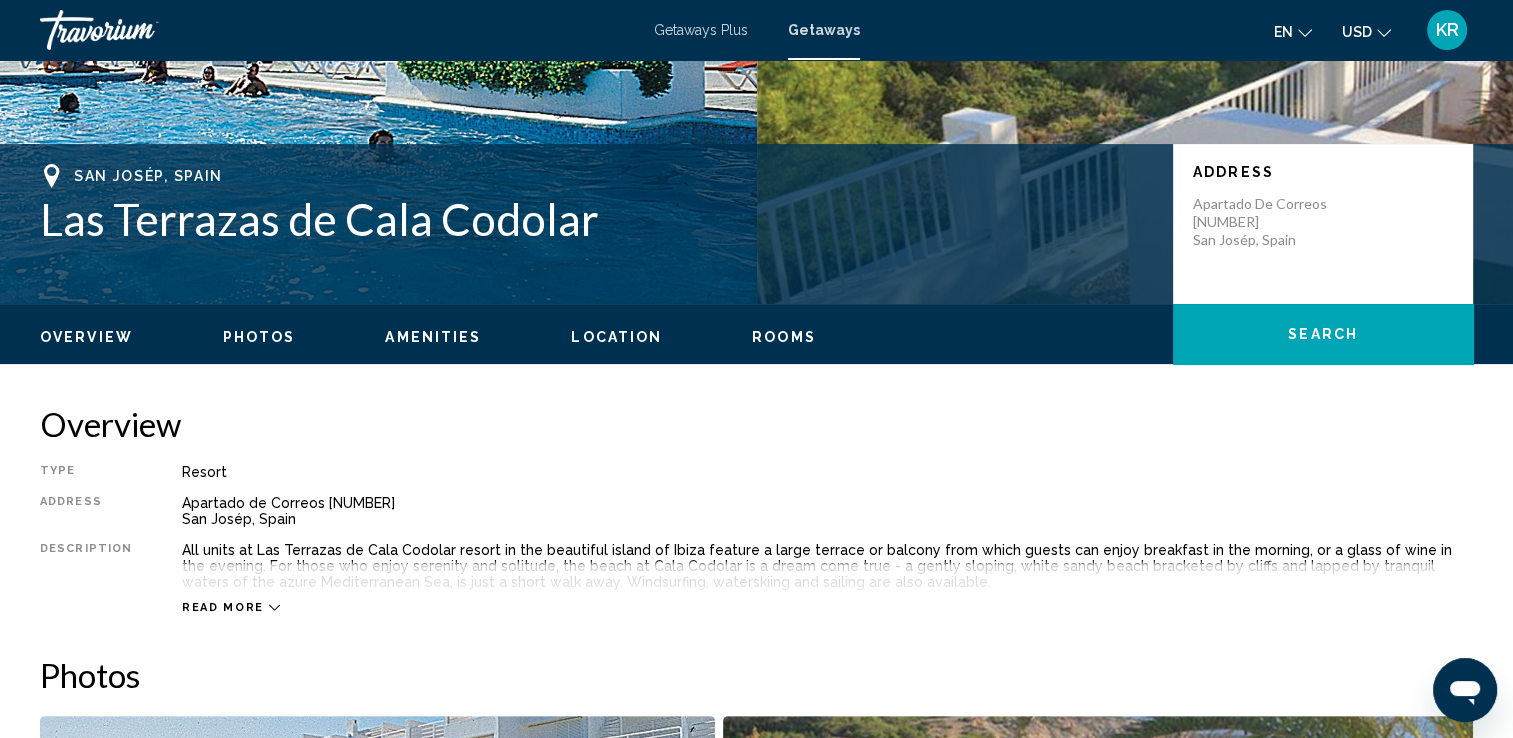 click on "Read more" at bounding box center [223, 607] 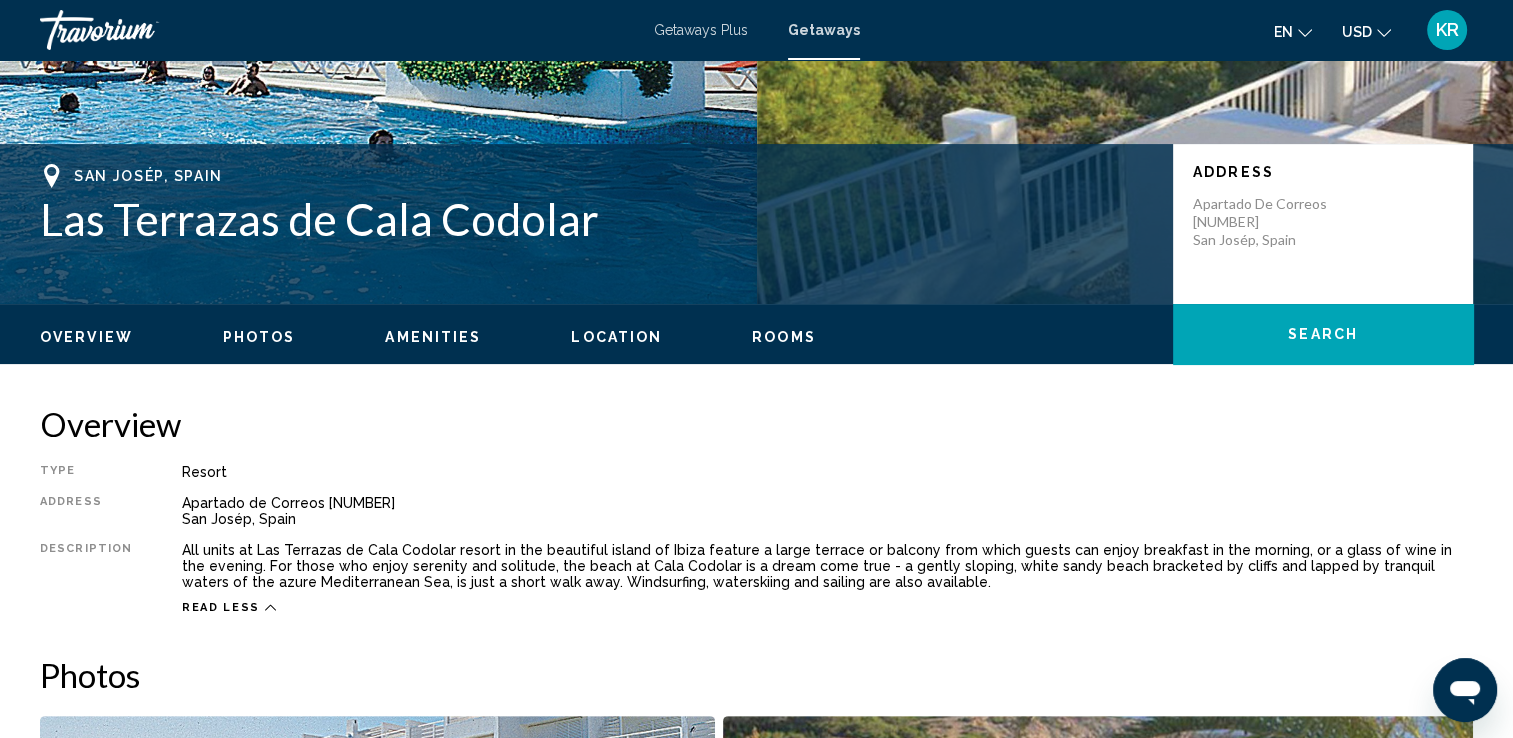 click on "Read less" at bounding box center [221, 607] 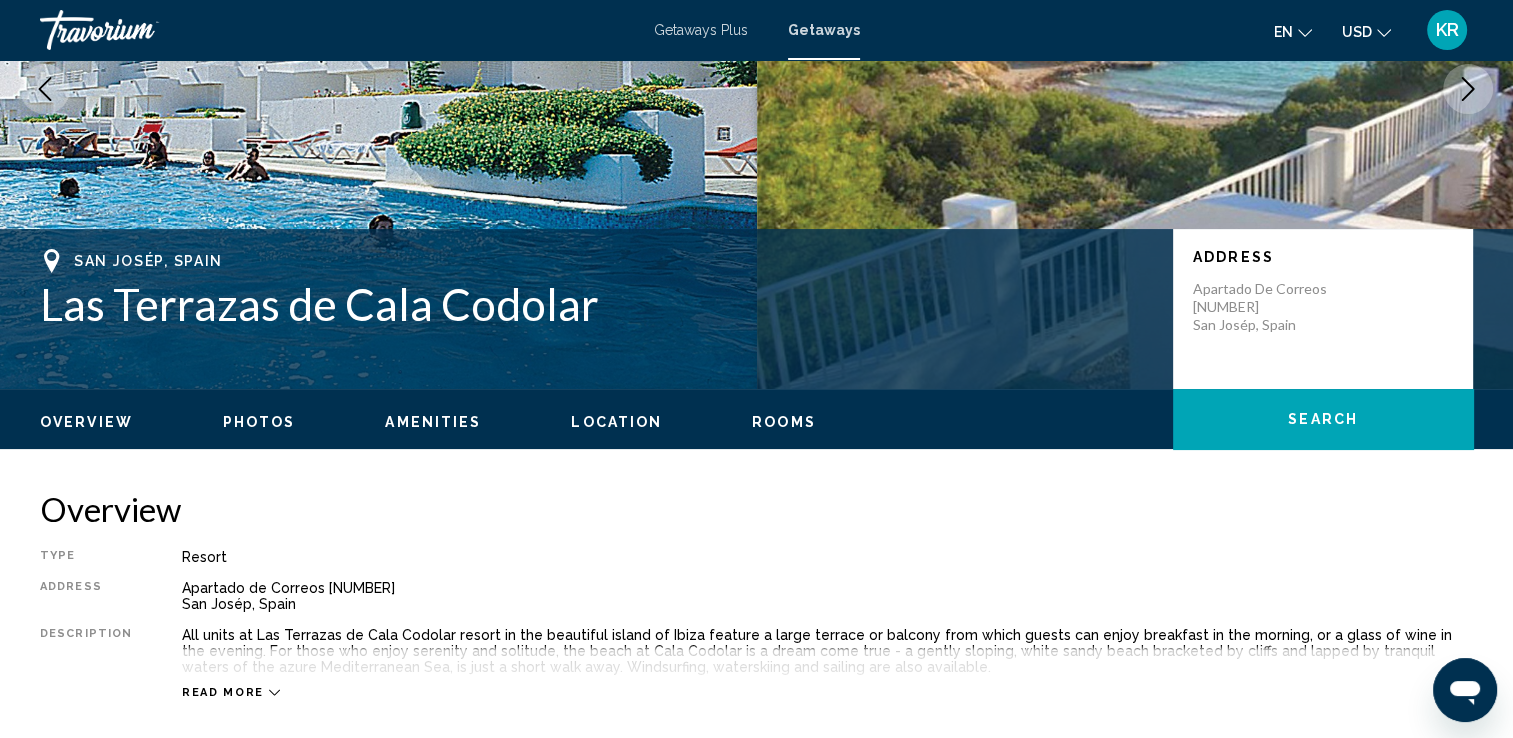 click on "Read more" at bounding box center (231, 692) 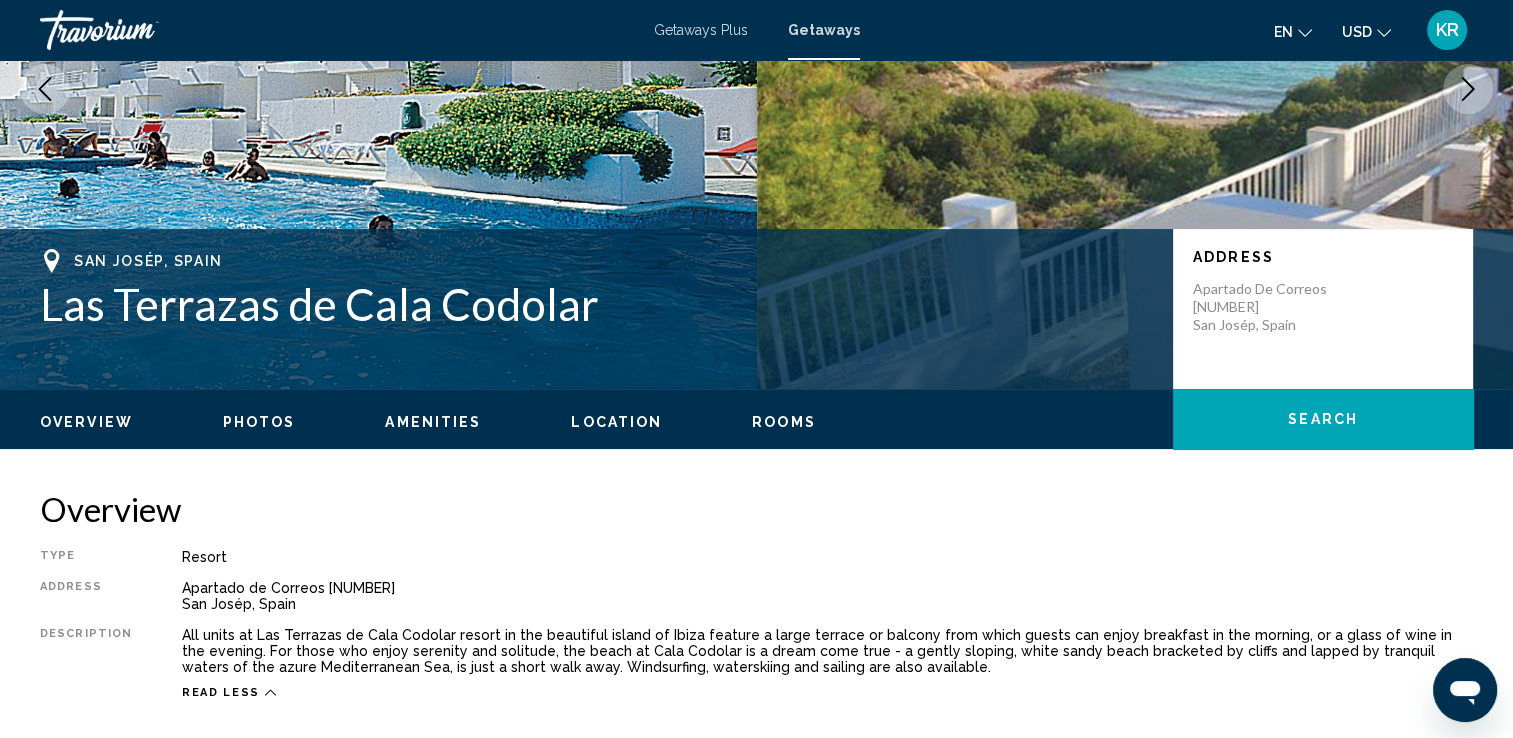 click on "Read less" at bounding box center (221, 692) 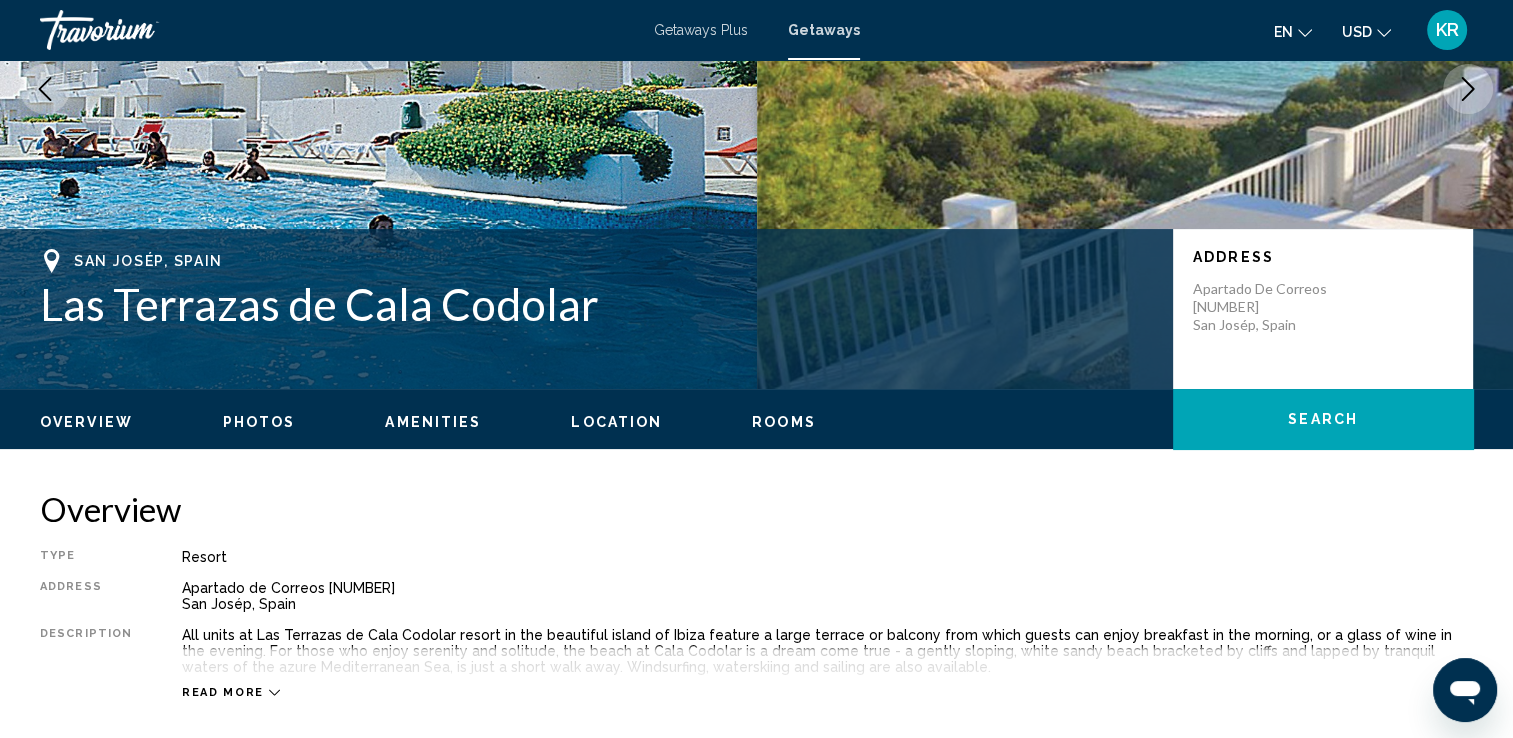 click on "Read more" at bounding box center (223, 692) 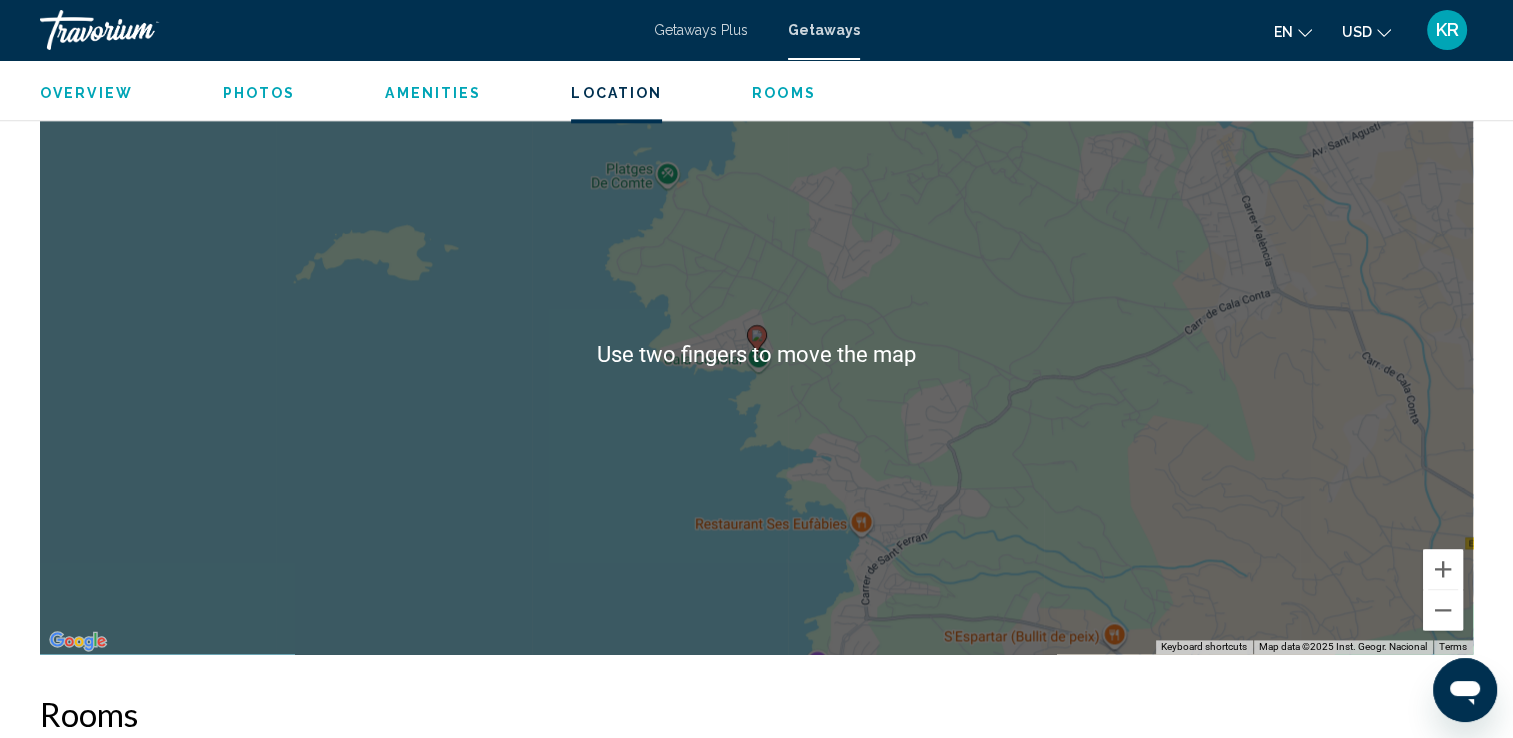 scroll, scrollTop: 2494, scrollLeft: 0, axis: vertical 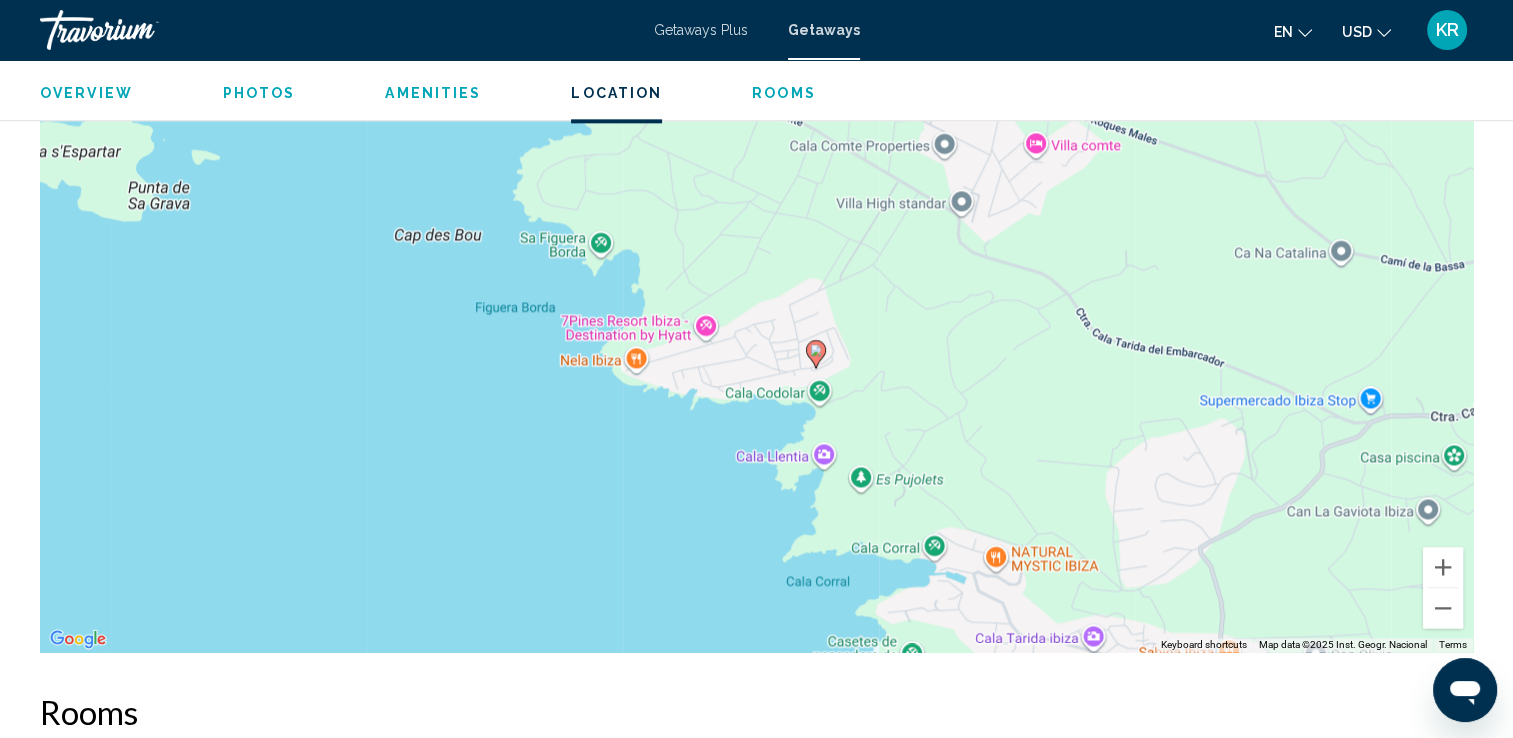 click 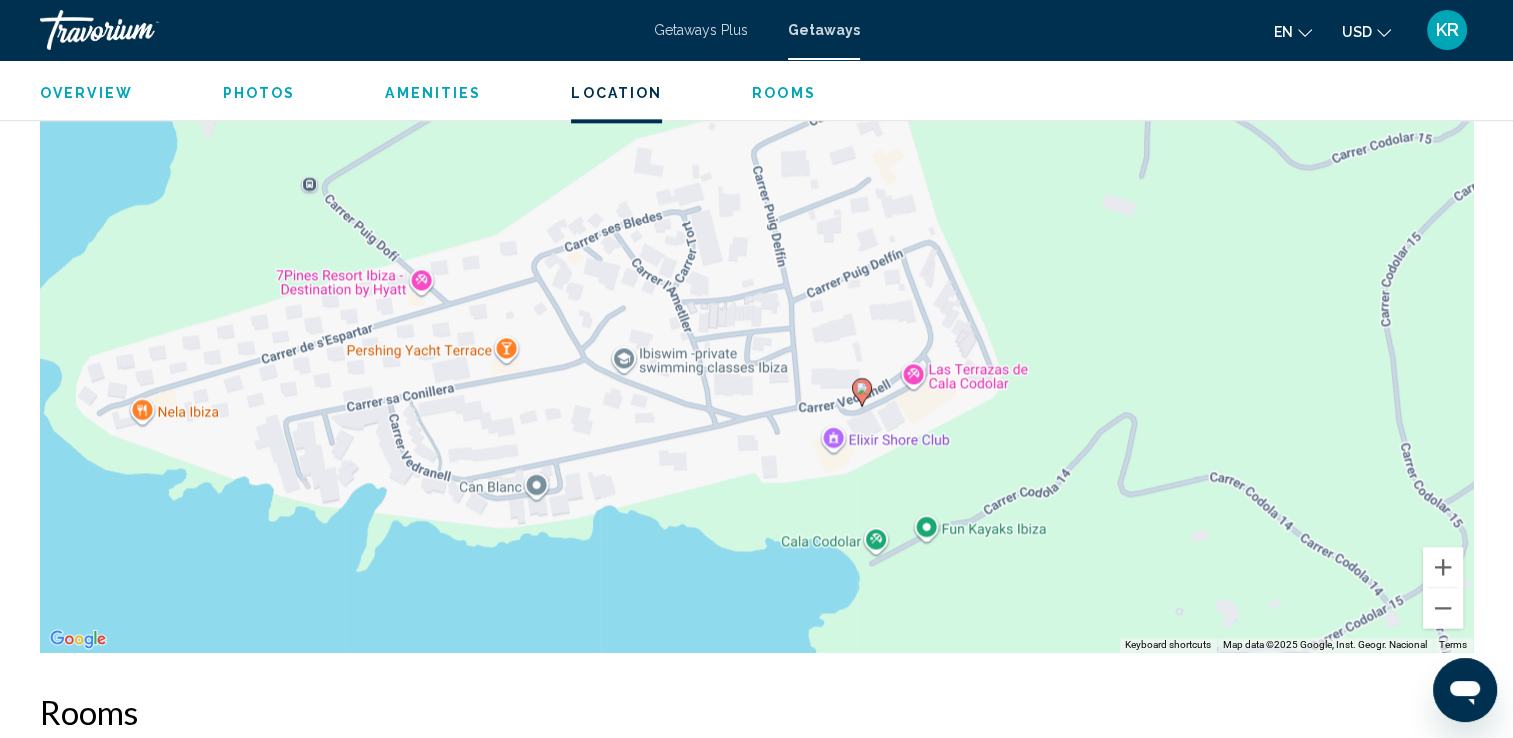 click 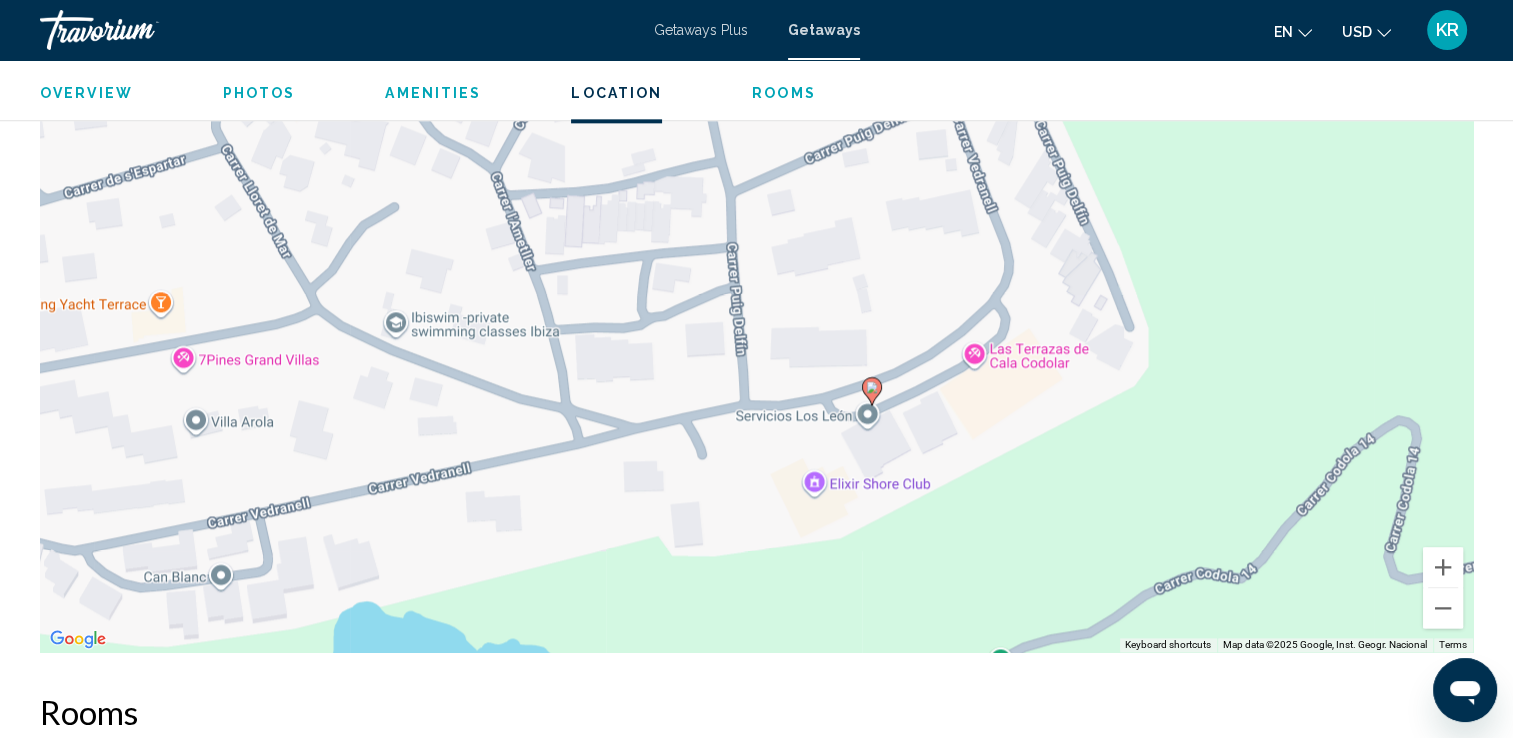click 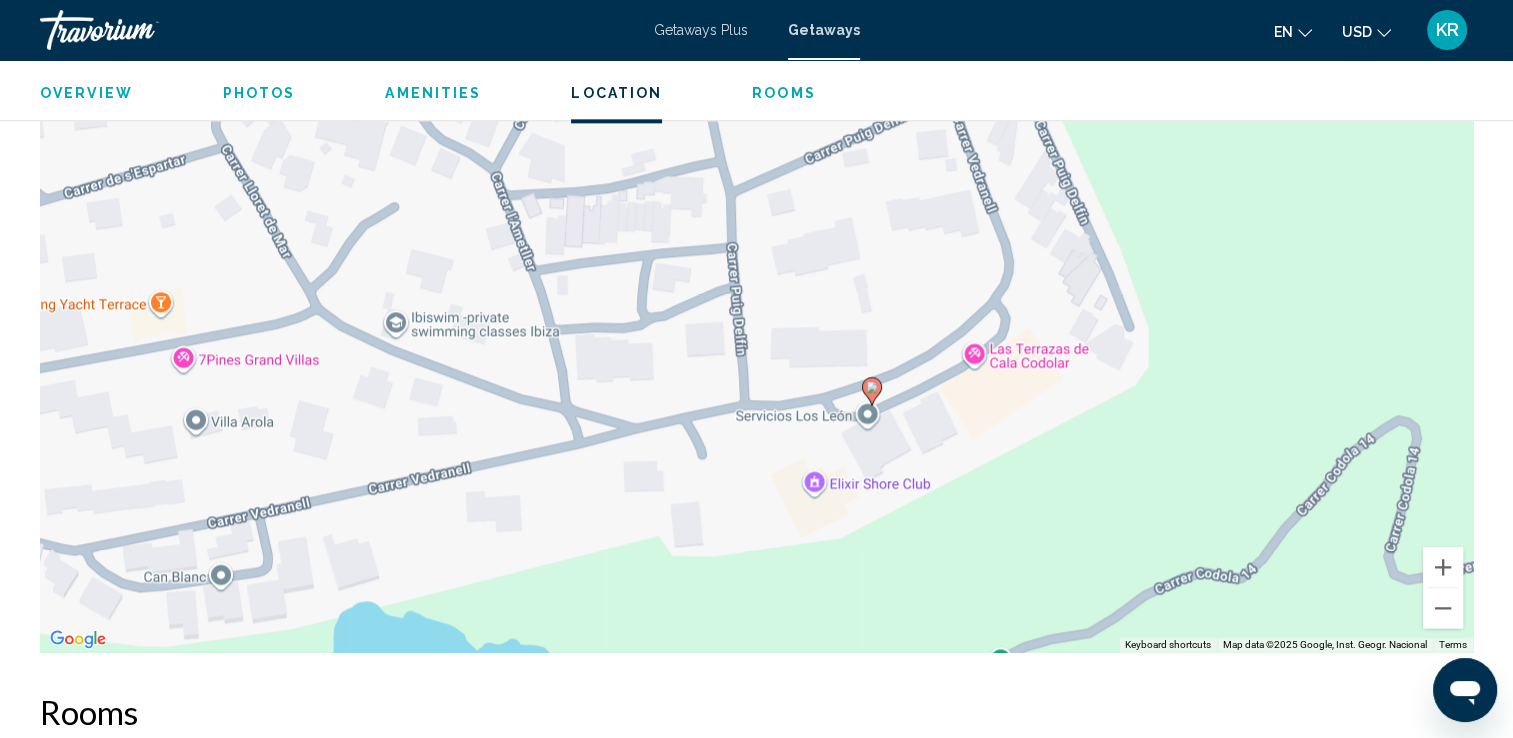 click 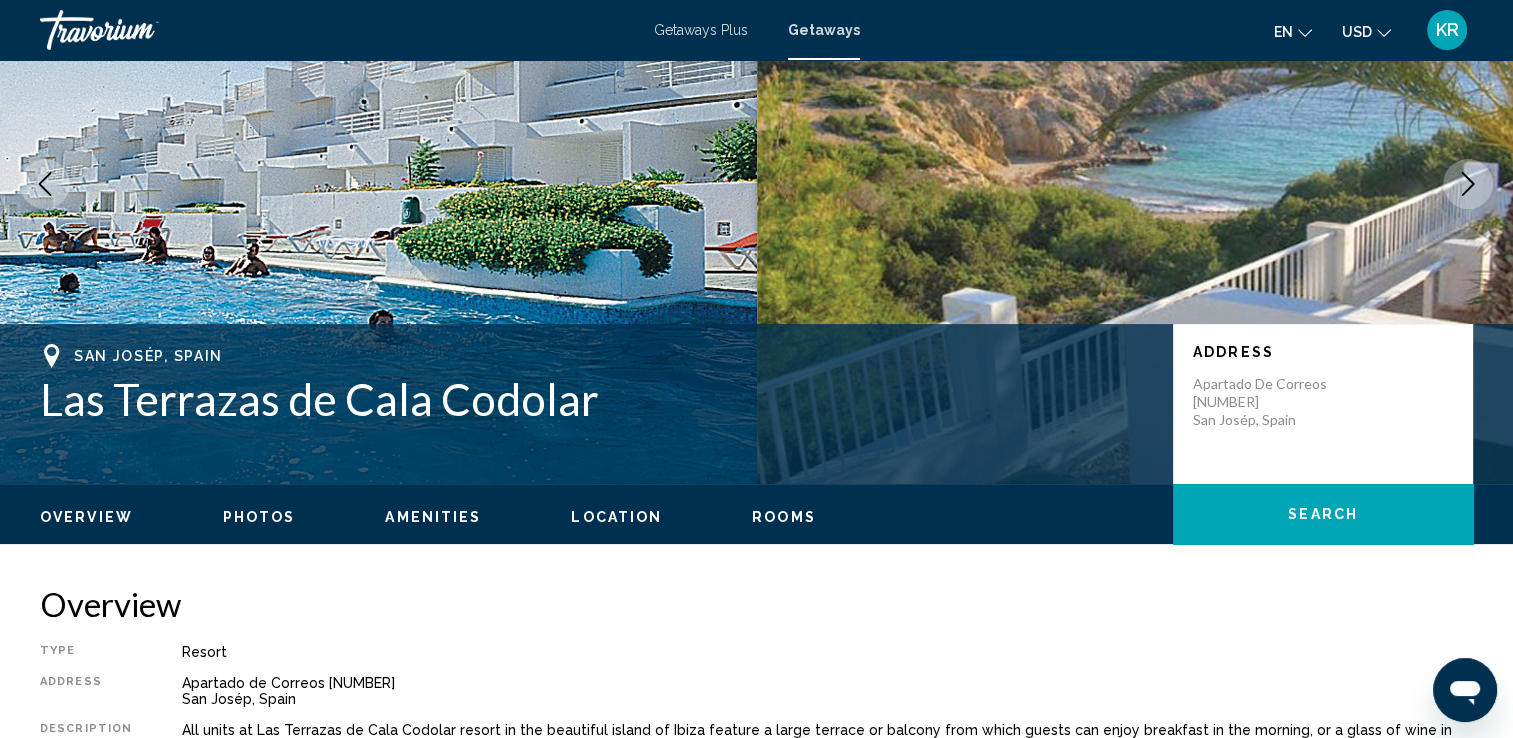 scroll, scrollTop: 175, scrollLeft: 0, axis: vertical 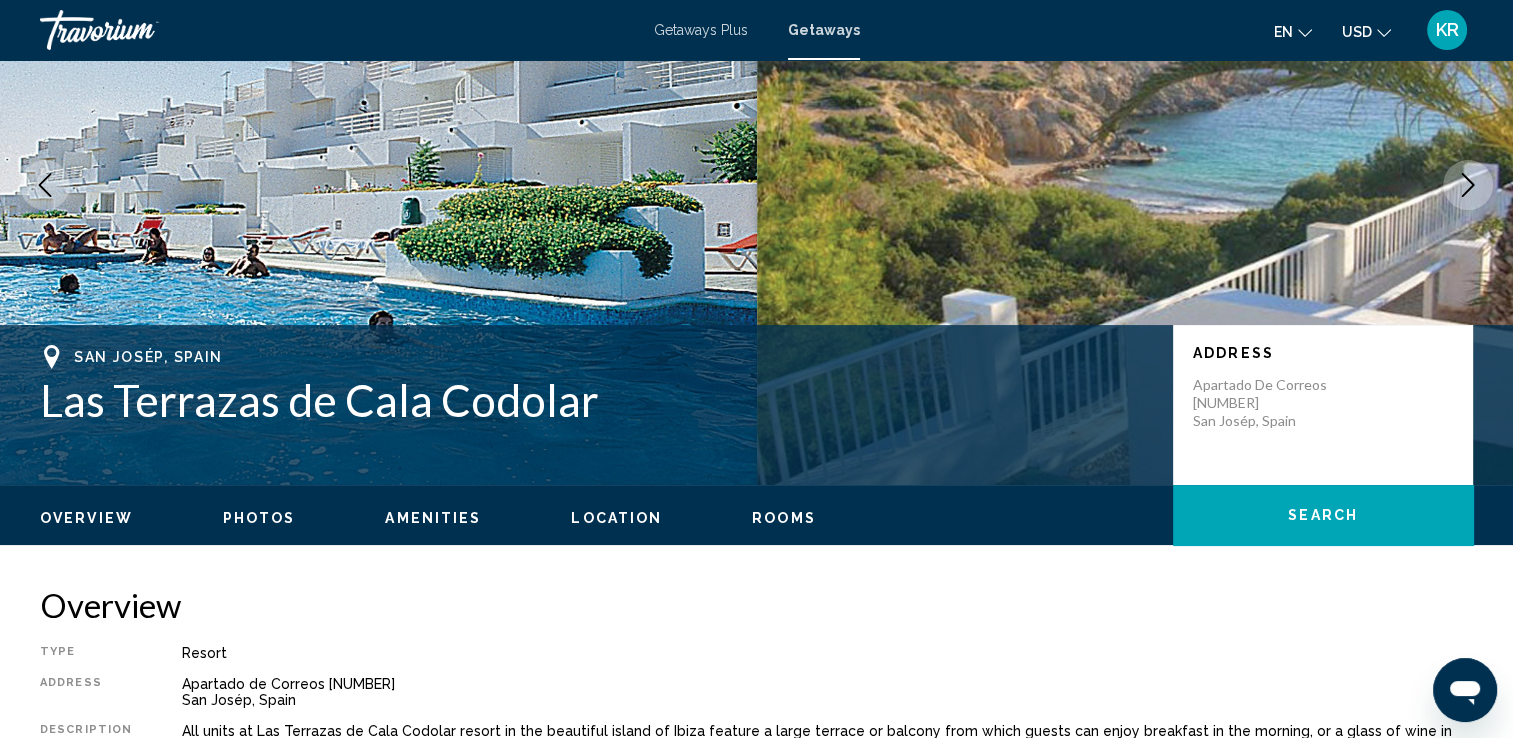 click on "Search" 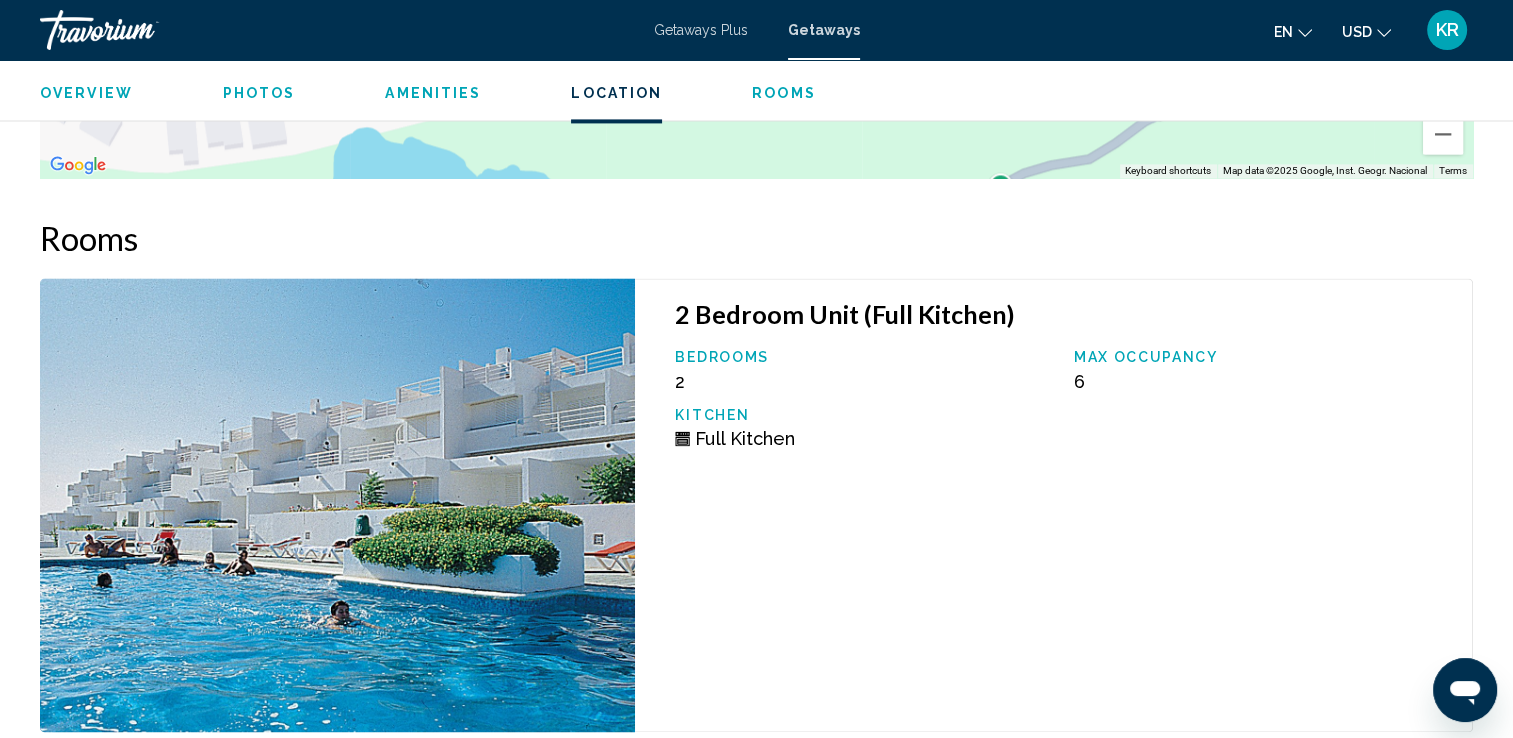 scroll, scrollTop: 3086, scrollLeft: 0, axis: vertical 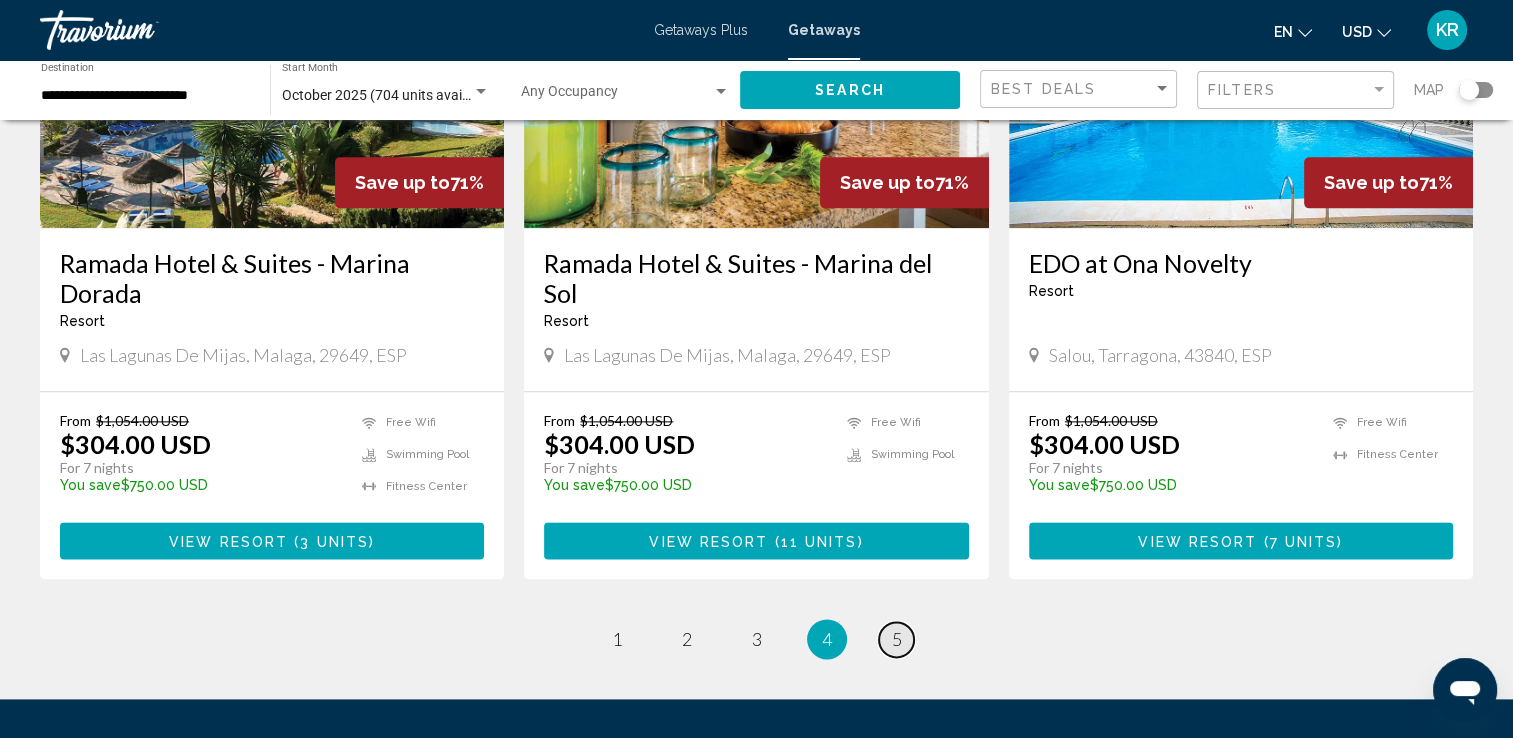 click on "5" at bounding box center [897, 639] 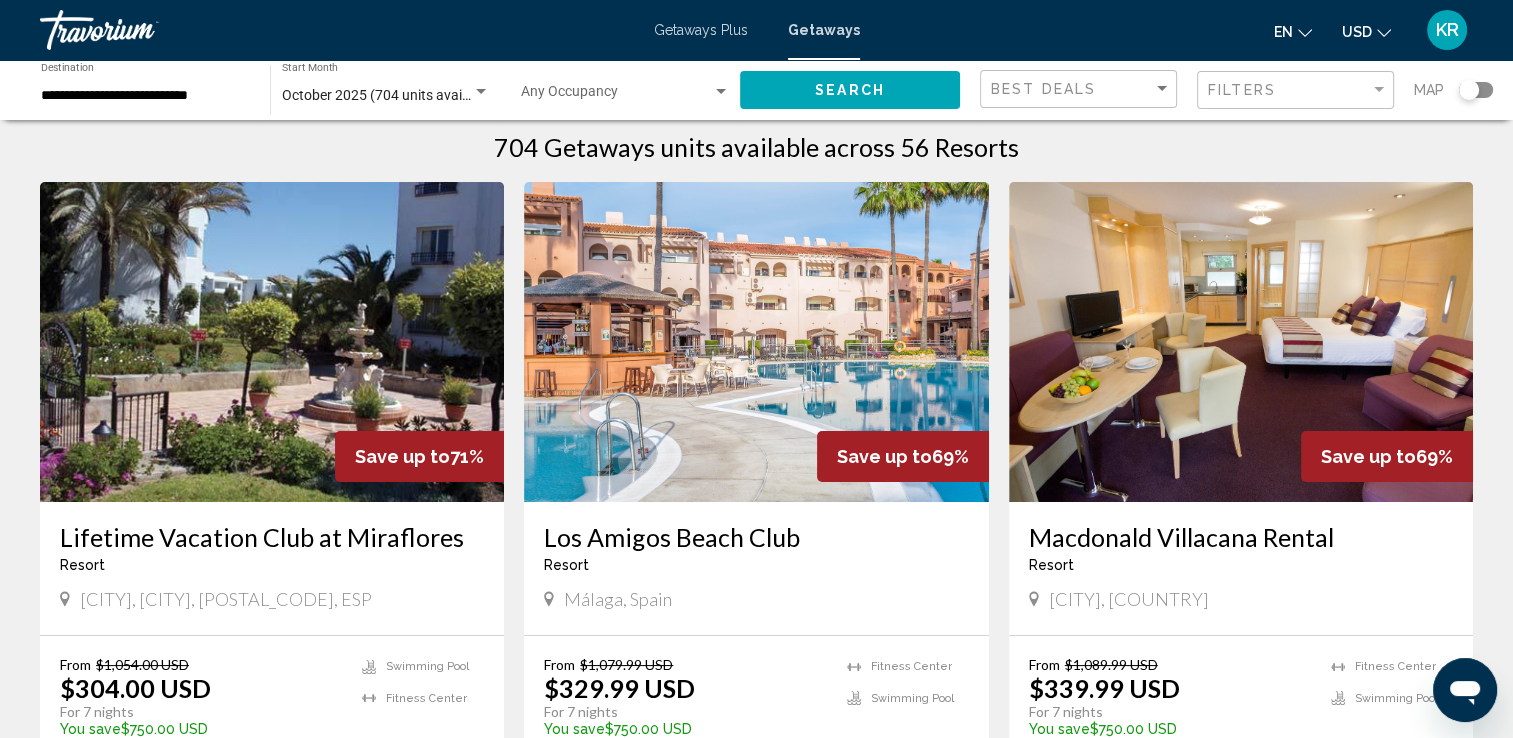 scroll, scrollTop: 31, scrollLeft: 0, axis: vertical 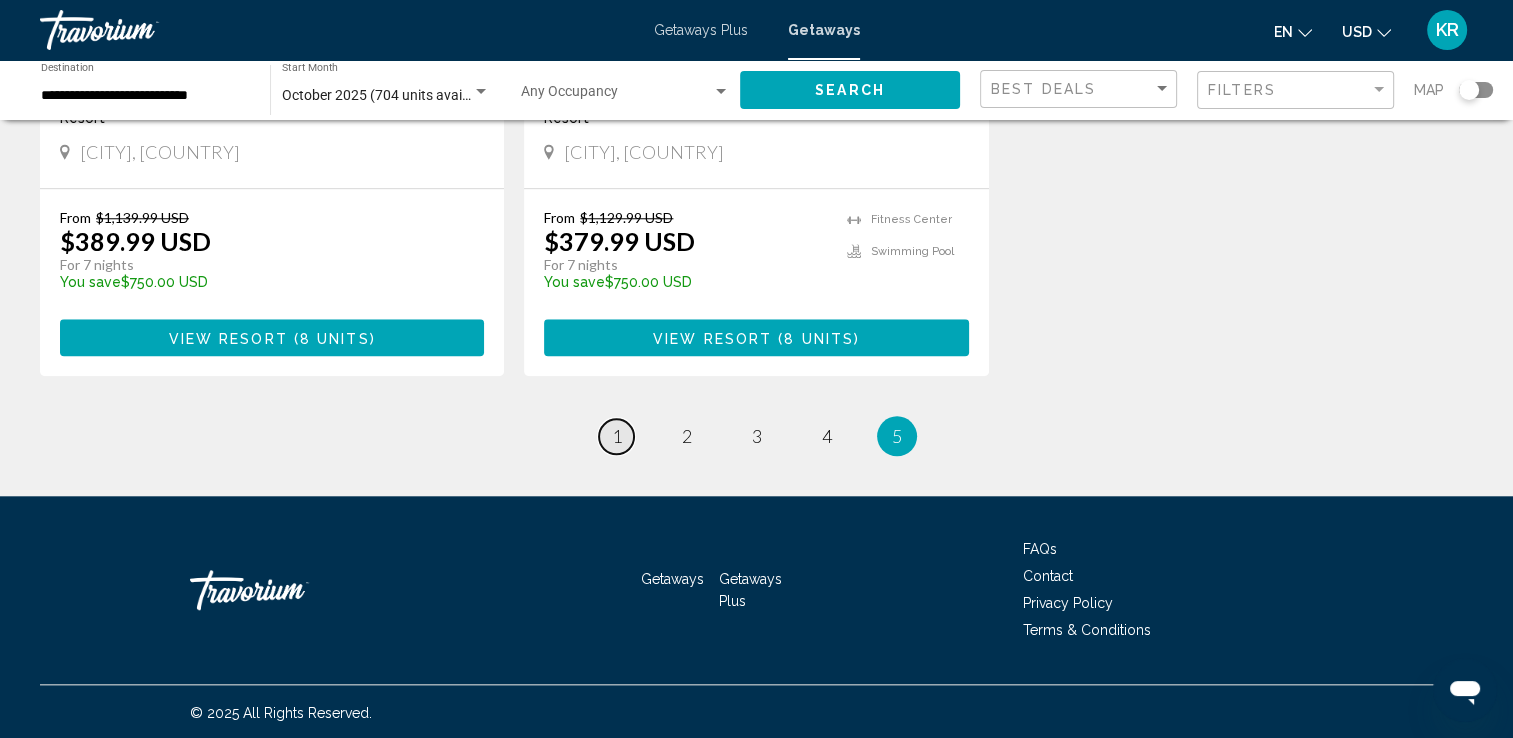 click on "1" at bounding box center [617, 436] 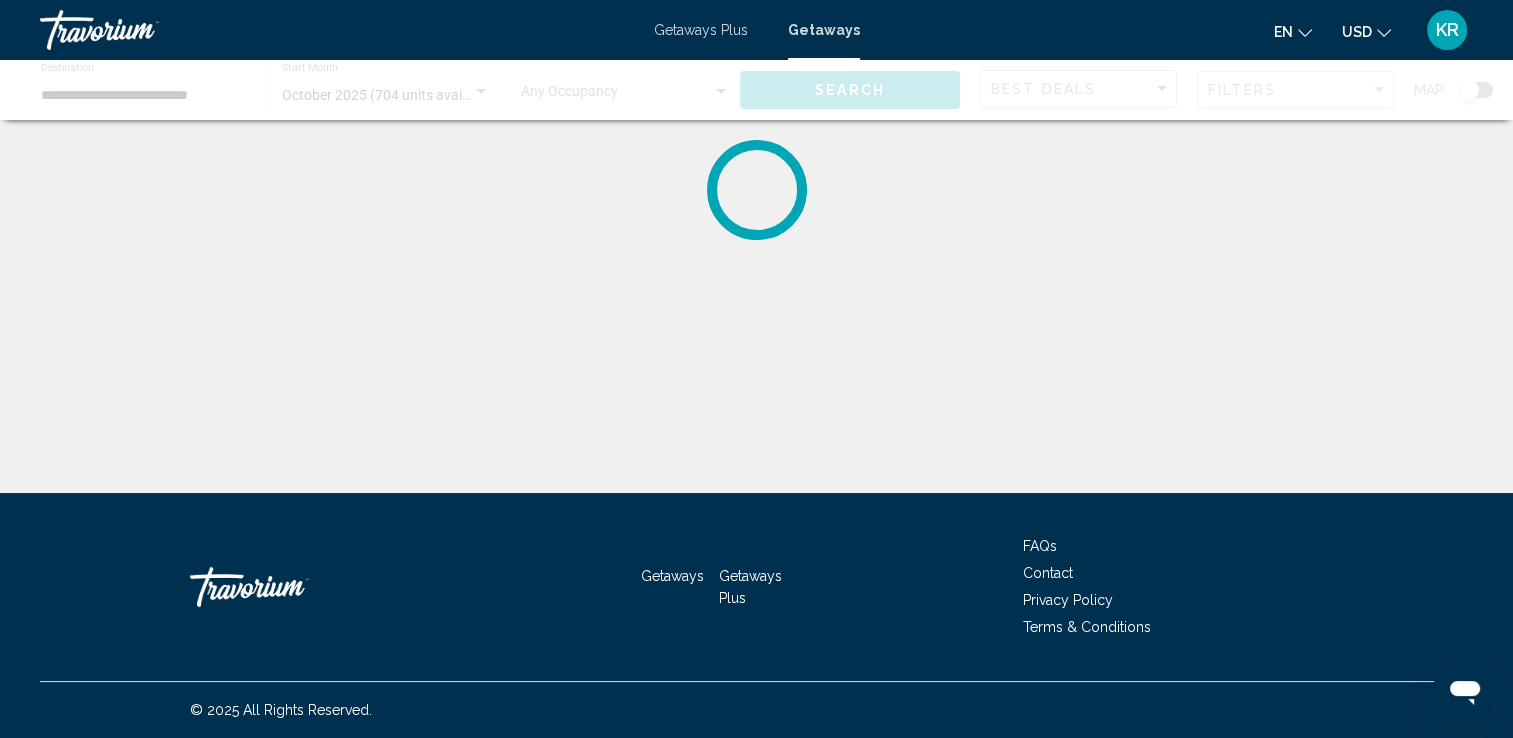 scroll, scrollTop: 0, scrollLeft: 0, axis: both 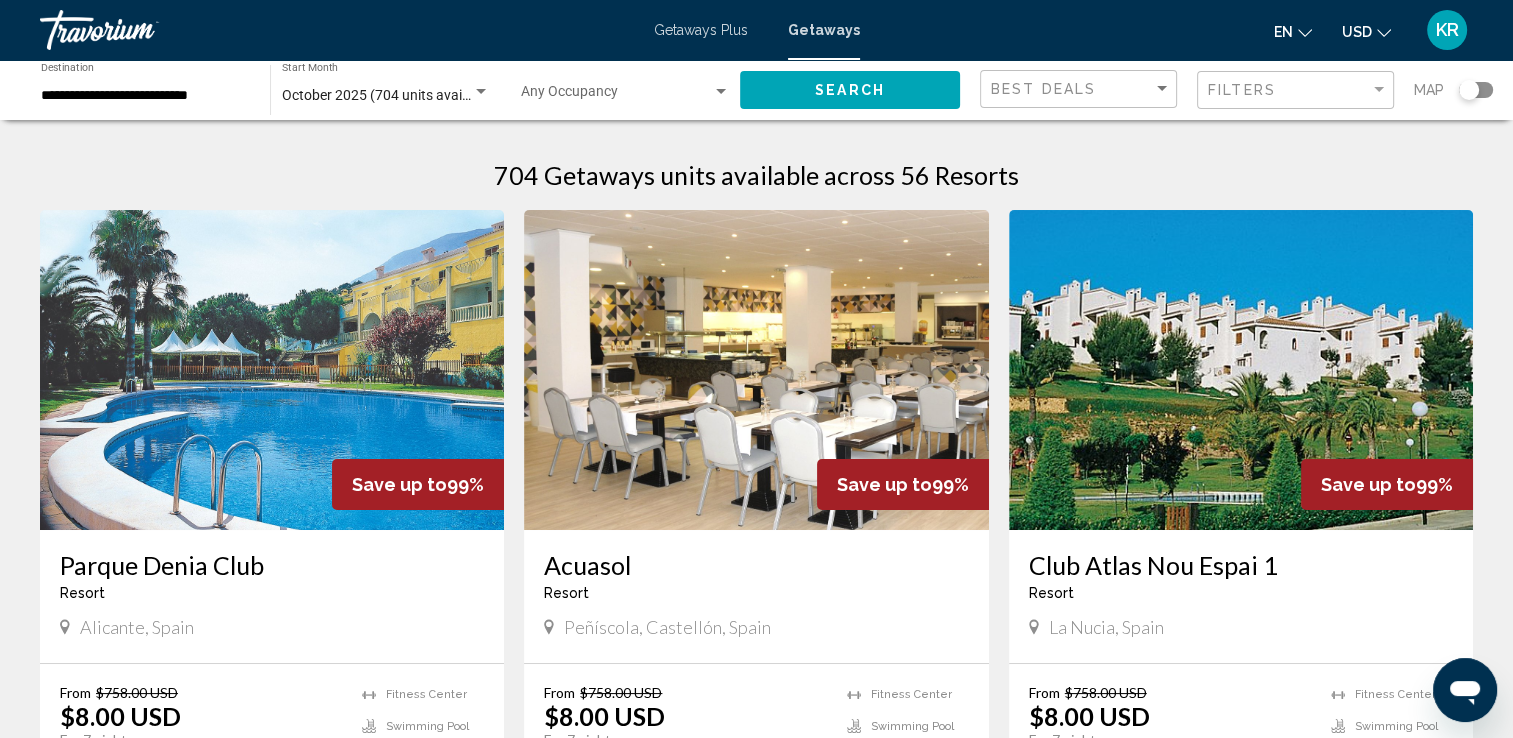 click 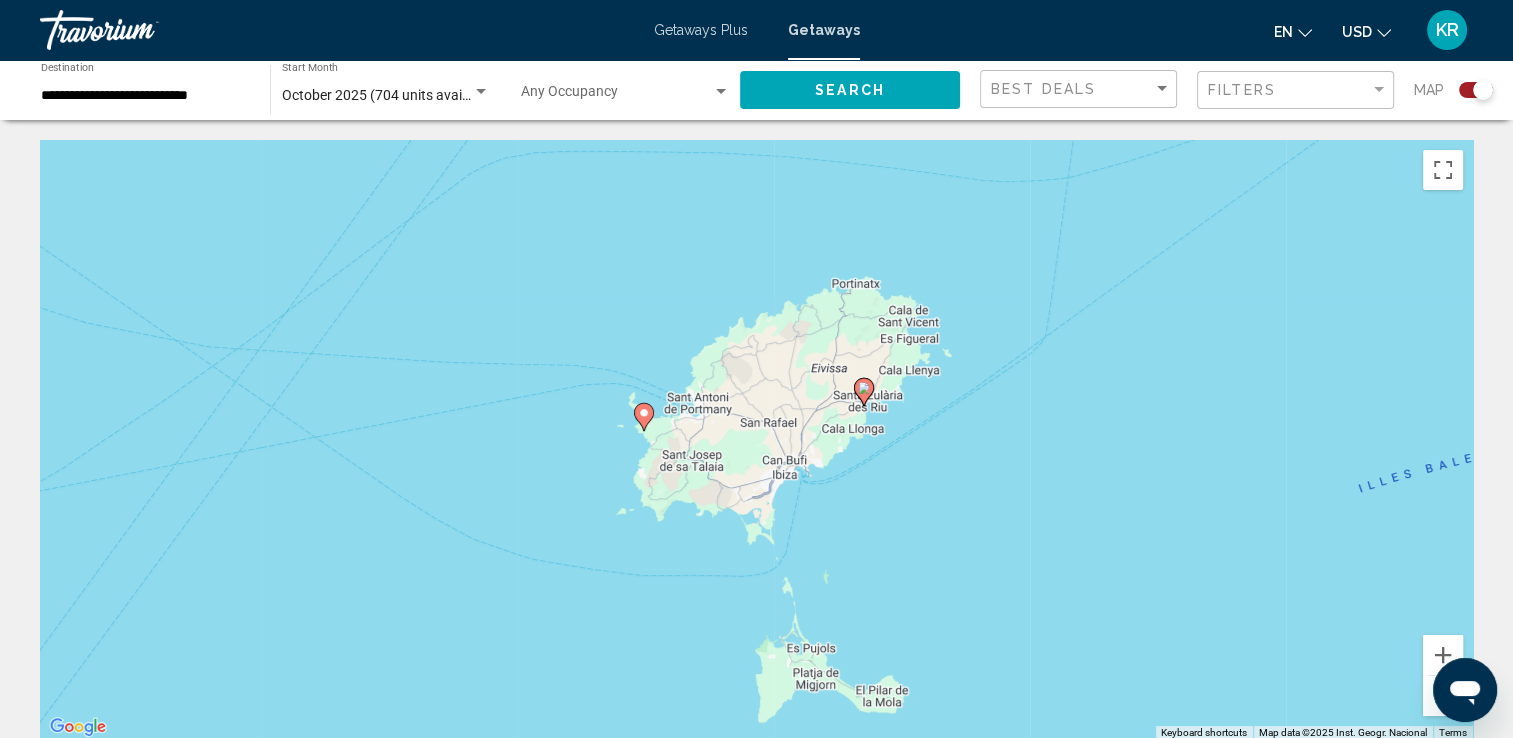 click on "To activate drag with keyboard, press Alt + Enter. Once in keyboard drag state, use the arrow keys to move the marker. To complete the drag, press the Enter key. To cancel, press Escape." at bounding box center (756, 440) 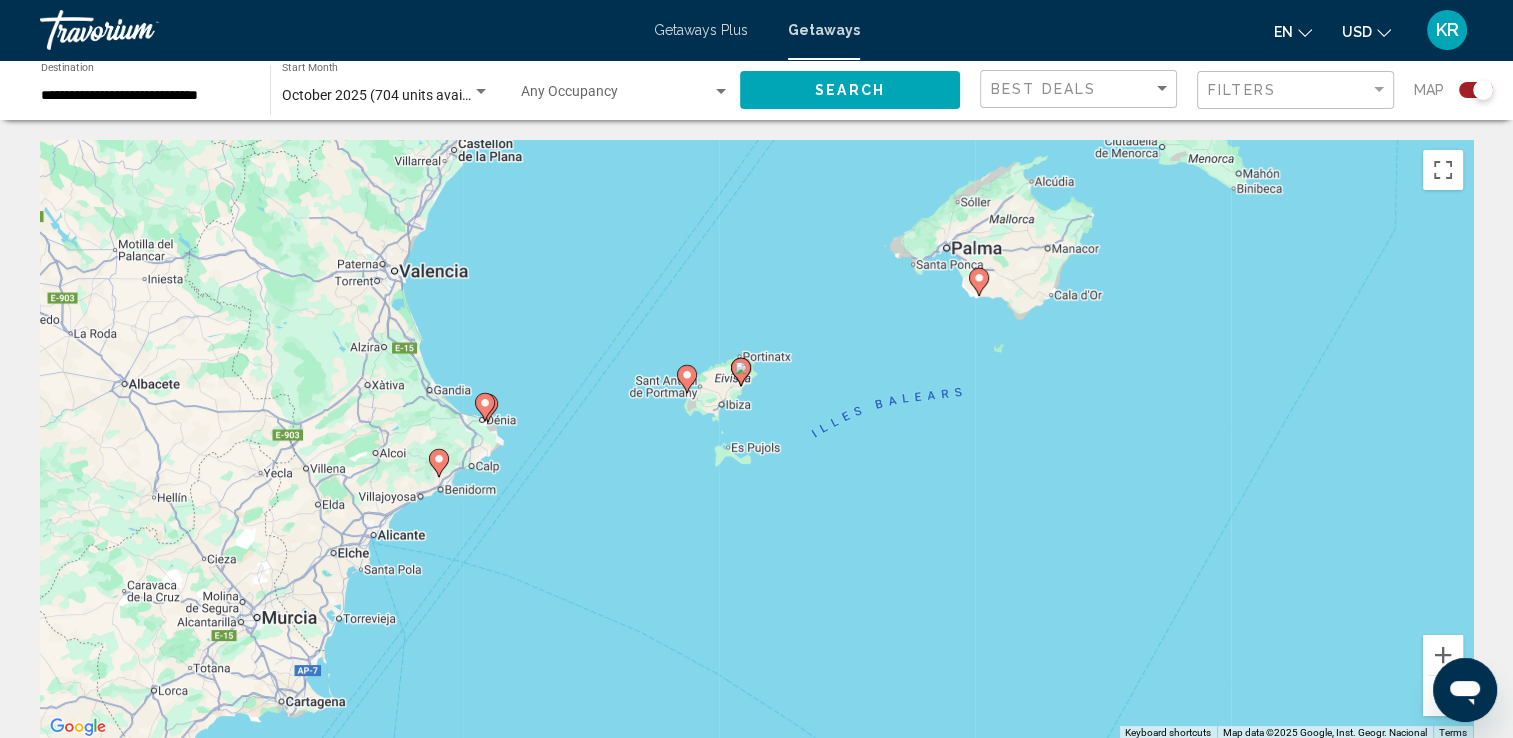 click 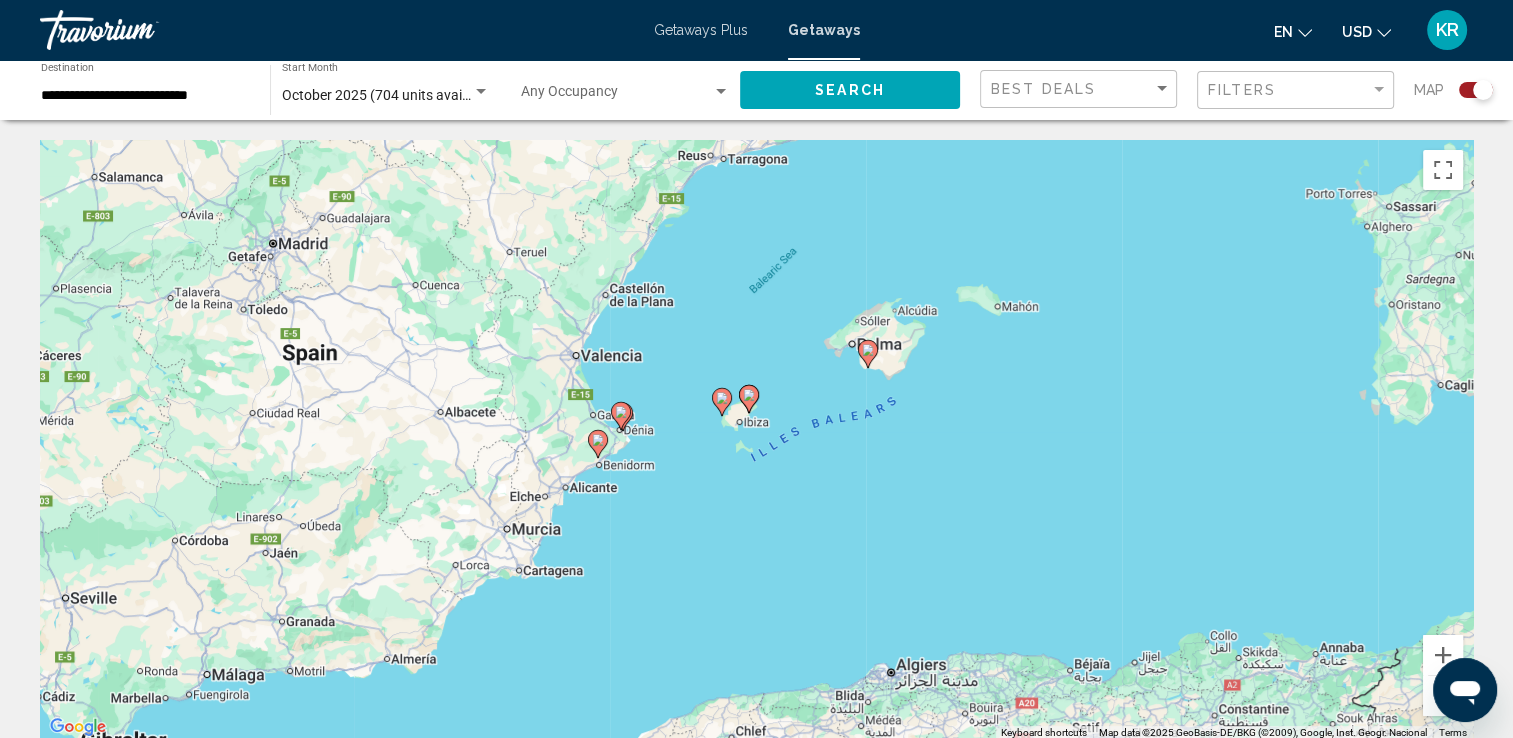 click 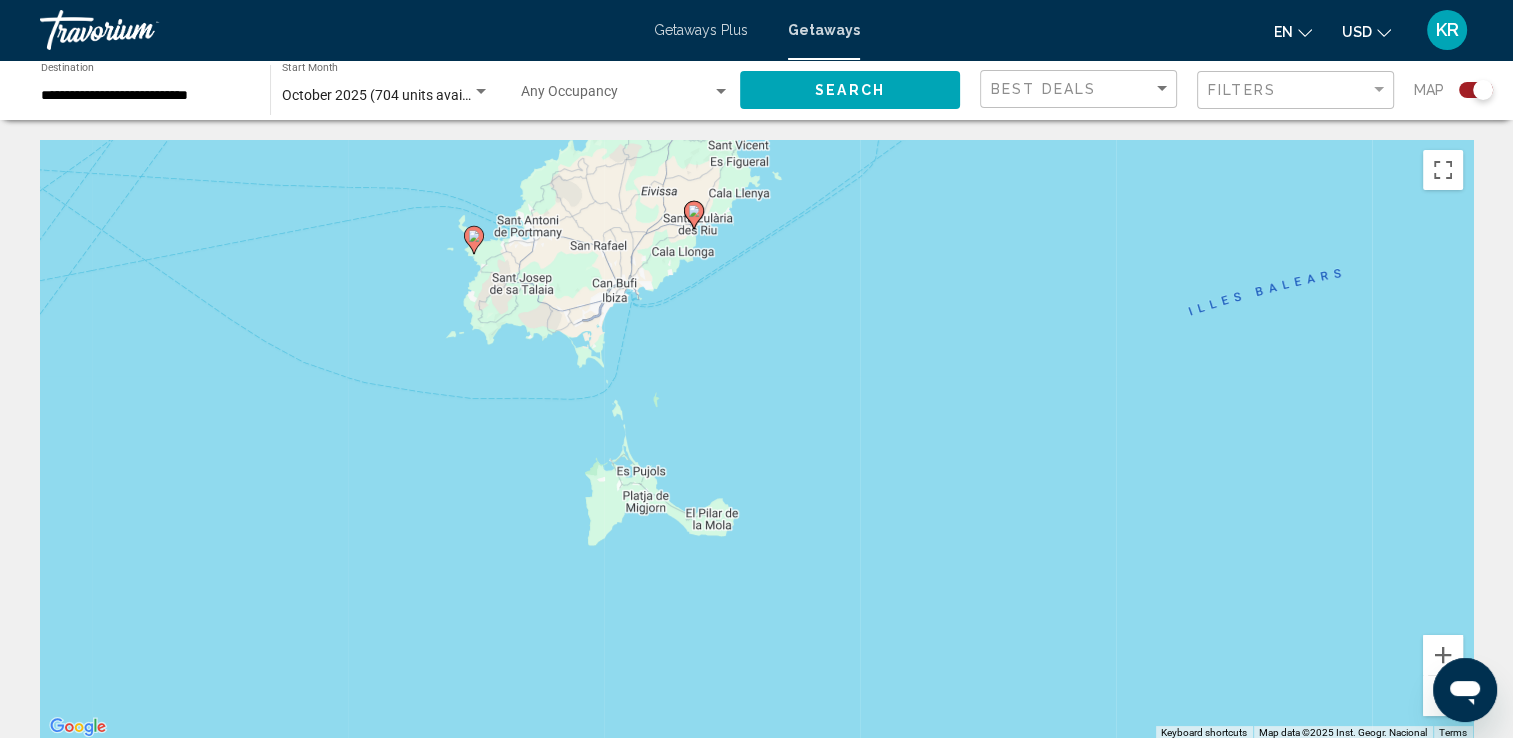 click 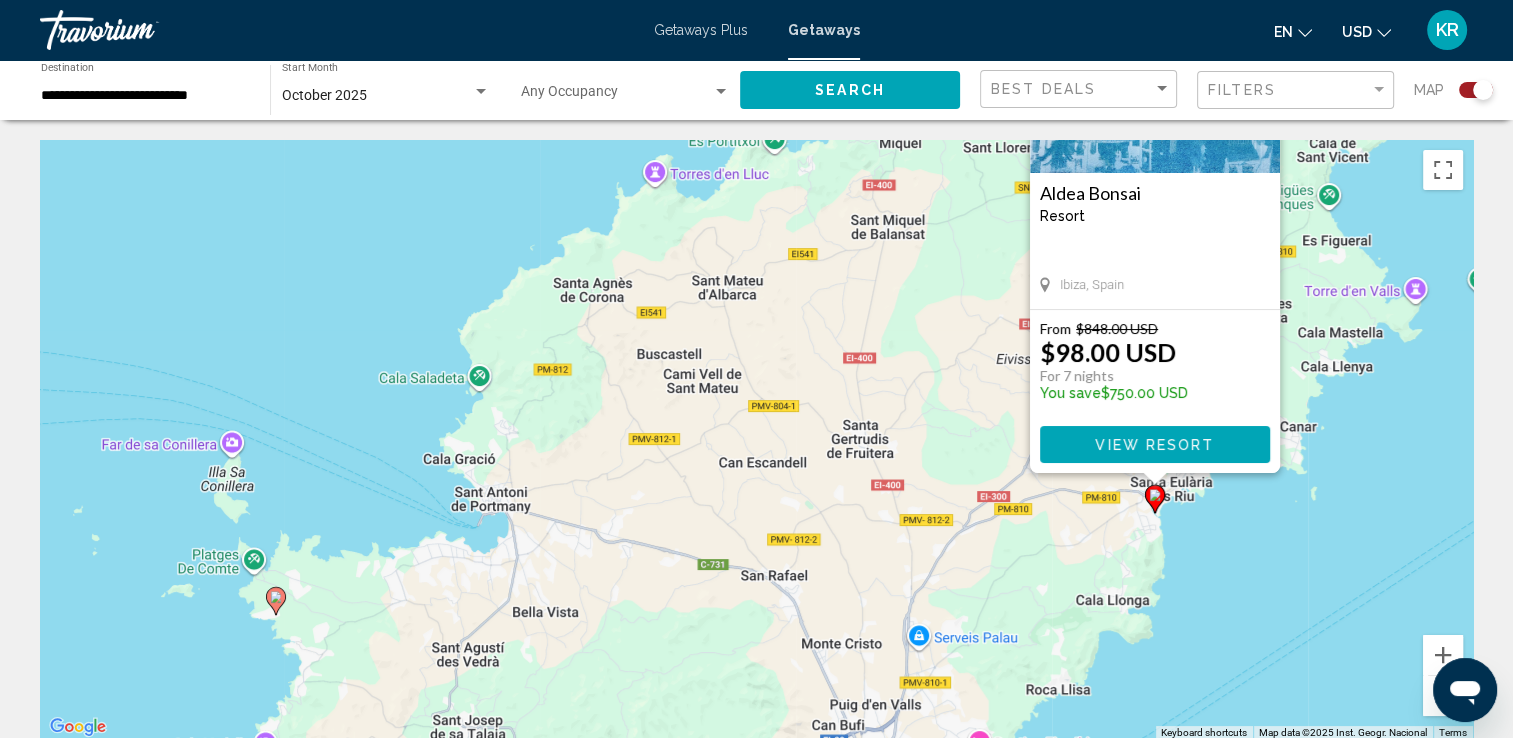 click 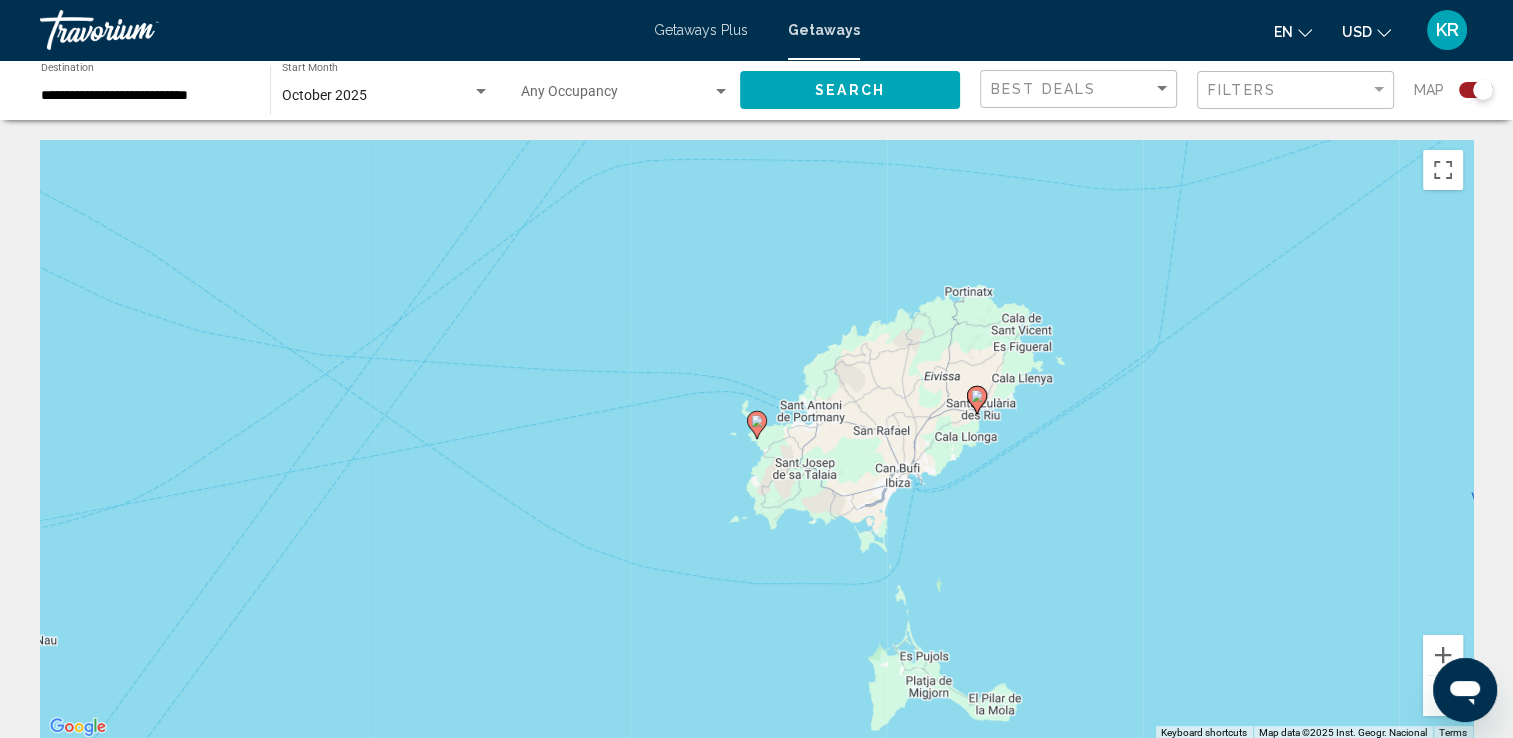 click 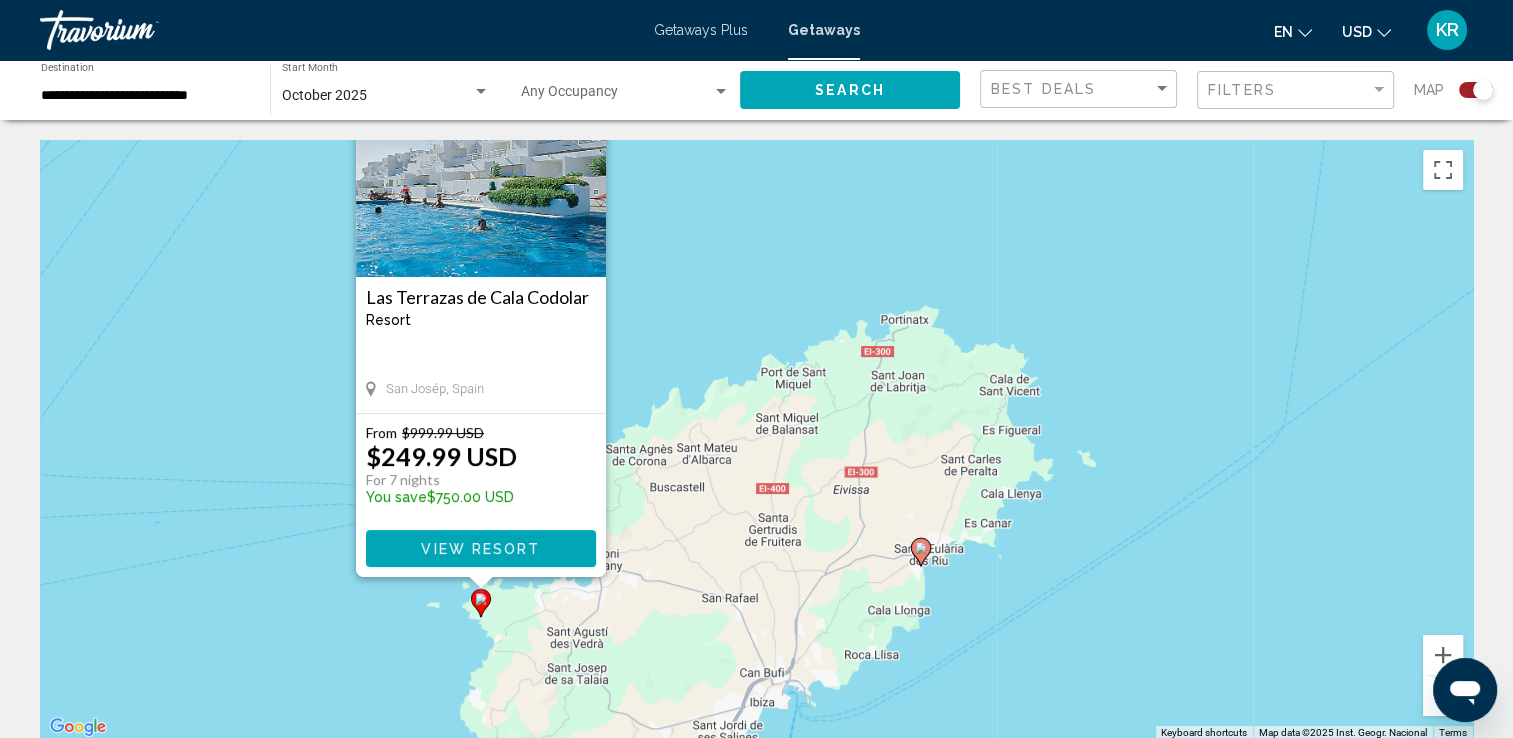 click 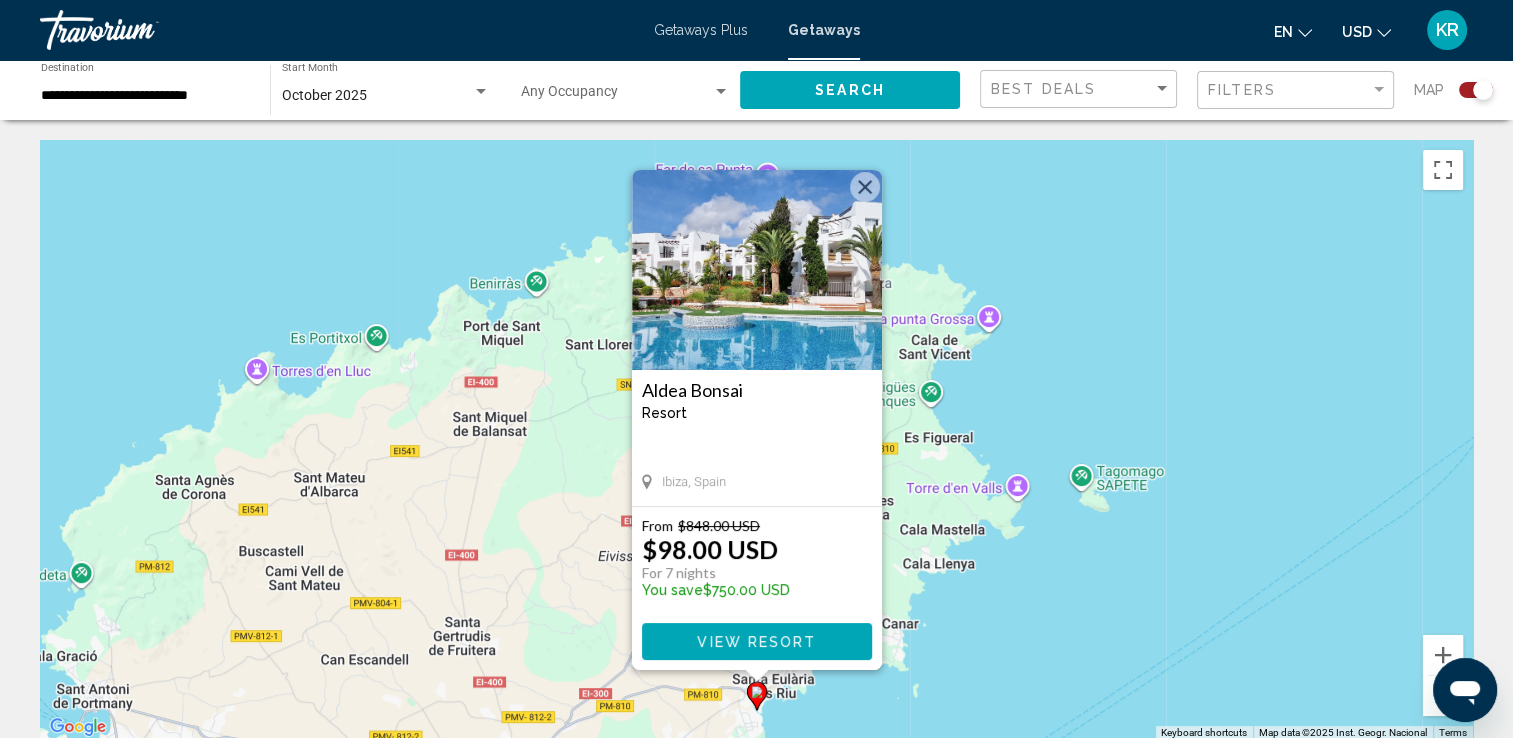 click on "View Resort" at bounding box center (756, 642) 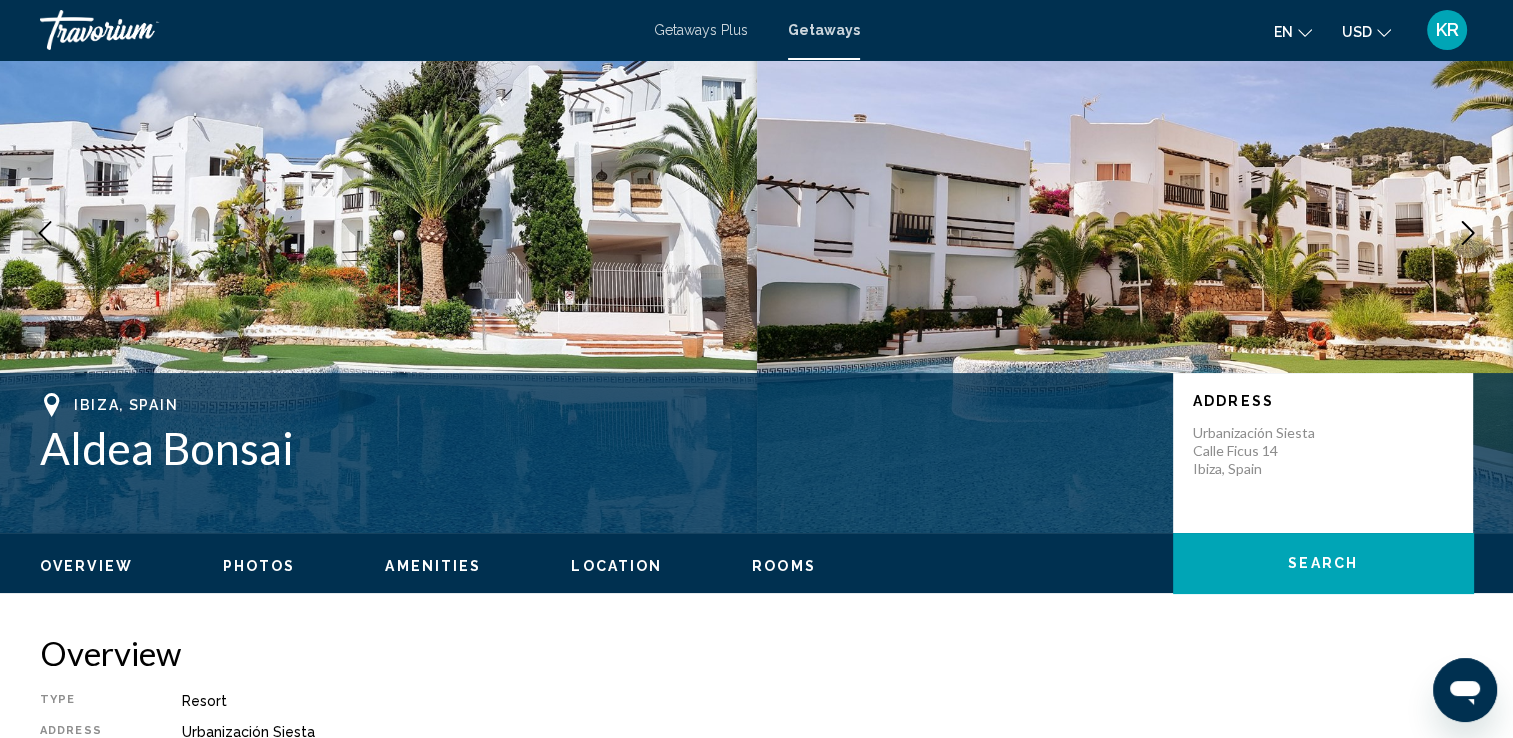 scroll, scrollTop: 0, scrollLeft: 0, axis: both 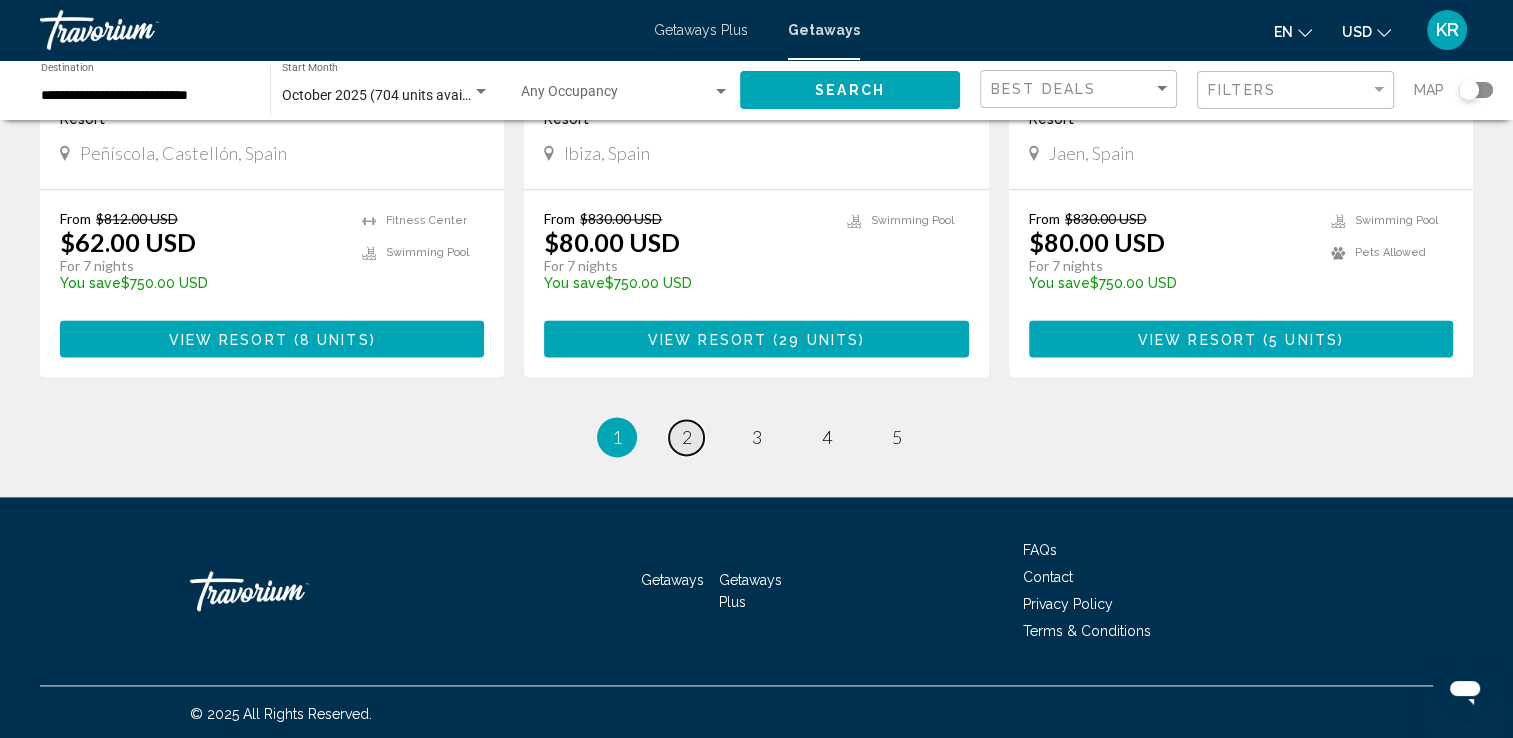 click on "2" at bounding box center [687, 437] 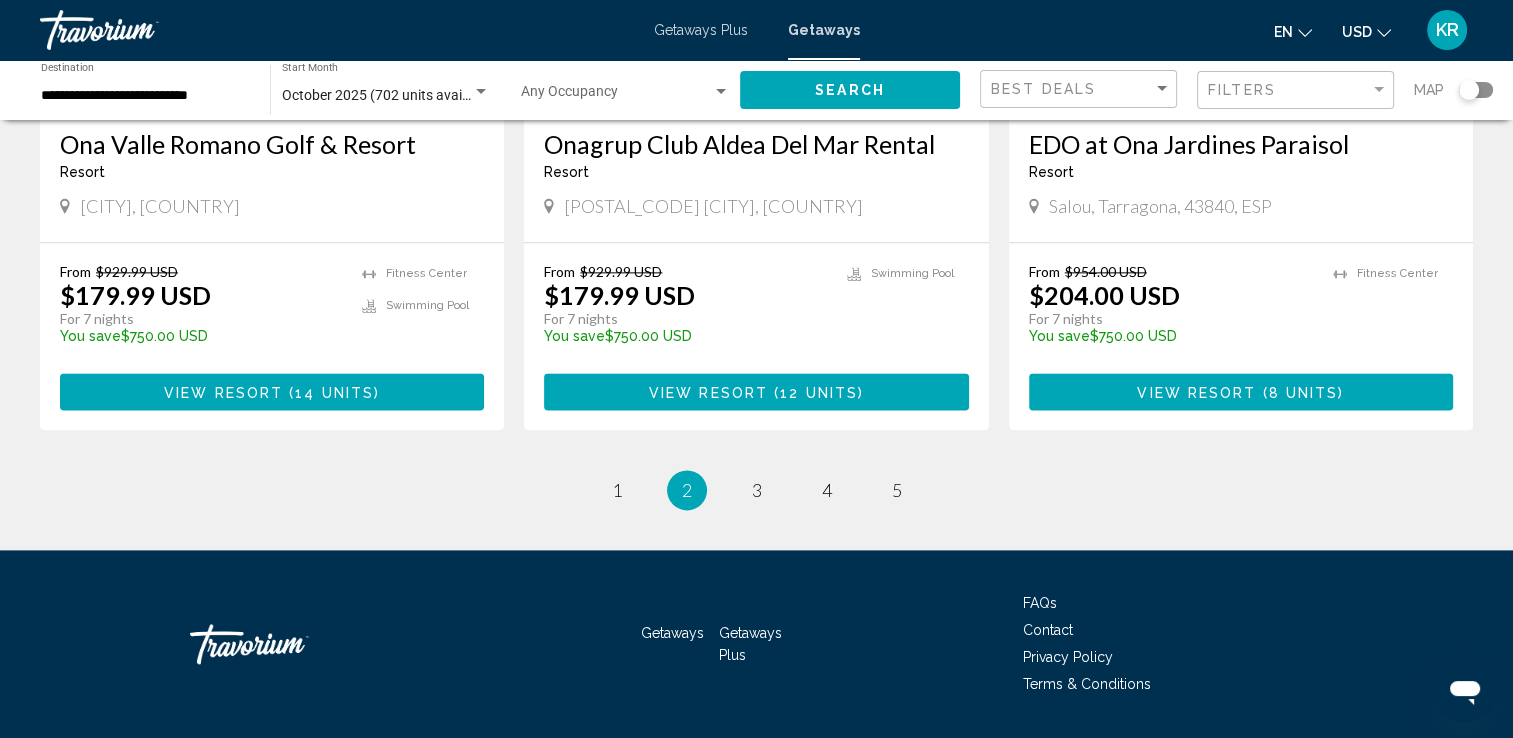 scroll, scrollTop: 2519, scrollLeft: 0, axis: vertical 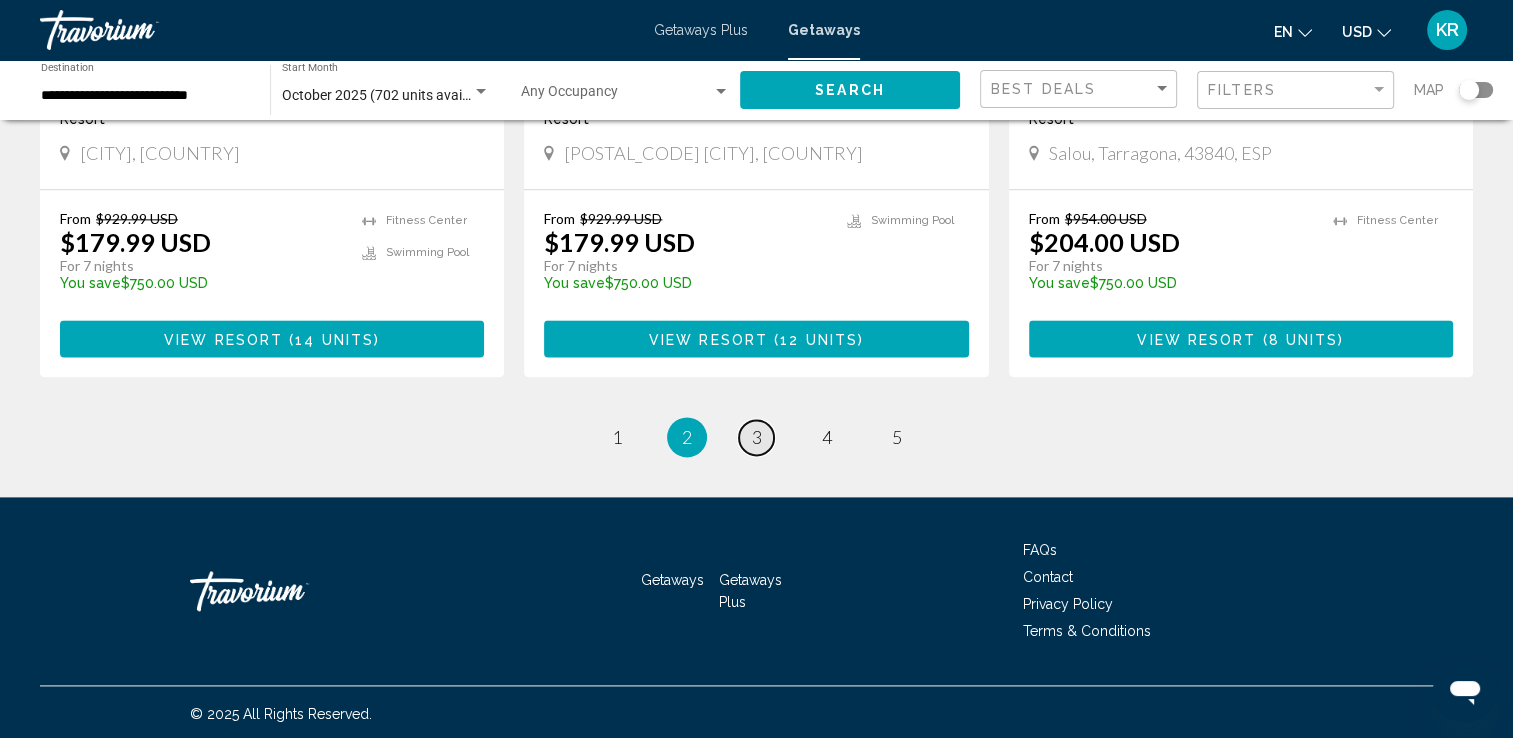 click on "3" at bounding box center [757, 437] 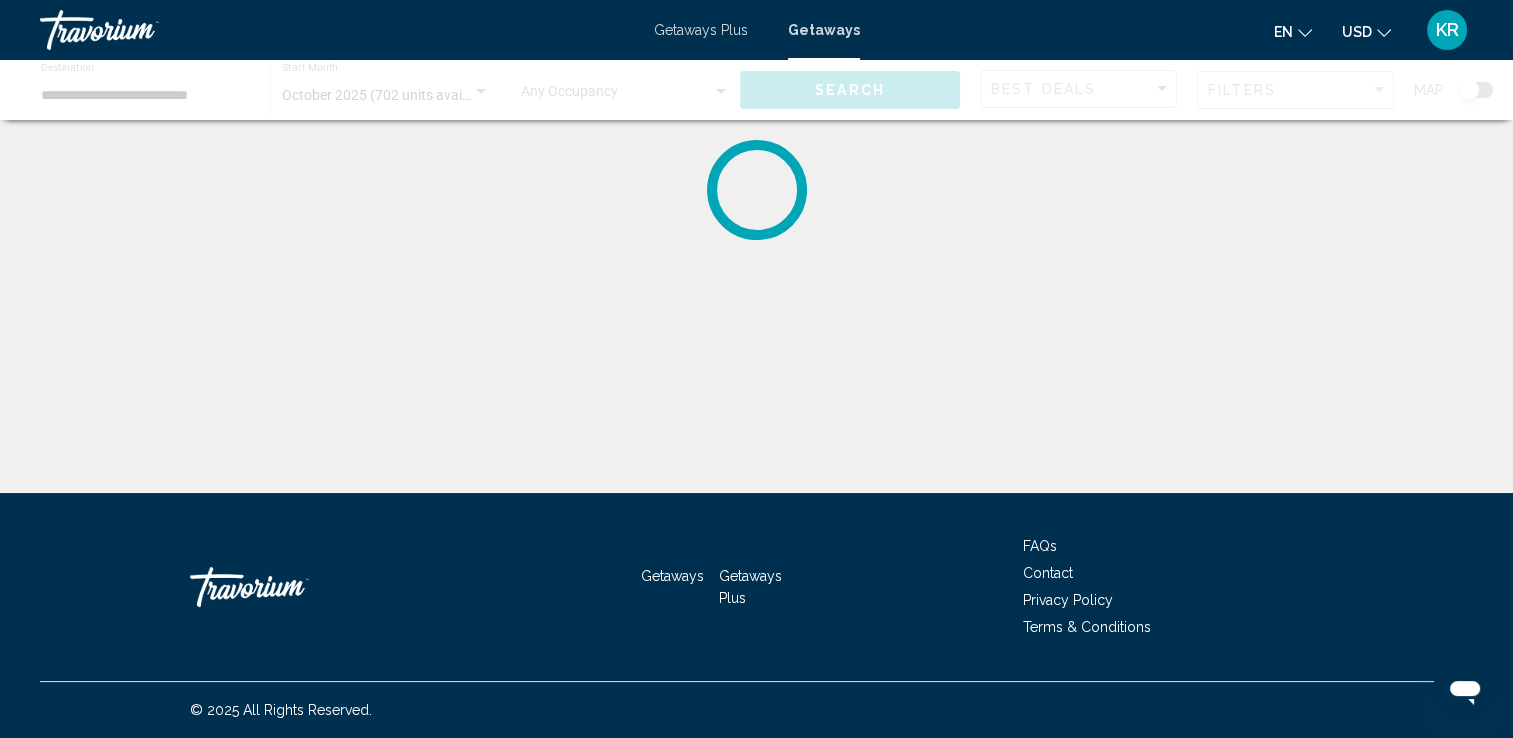 scroll, scrollTop: 0, scrollLeft: 0, axis: both 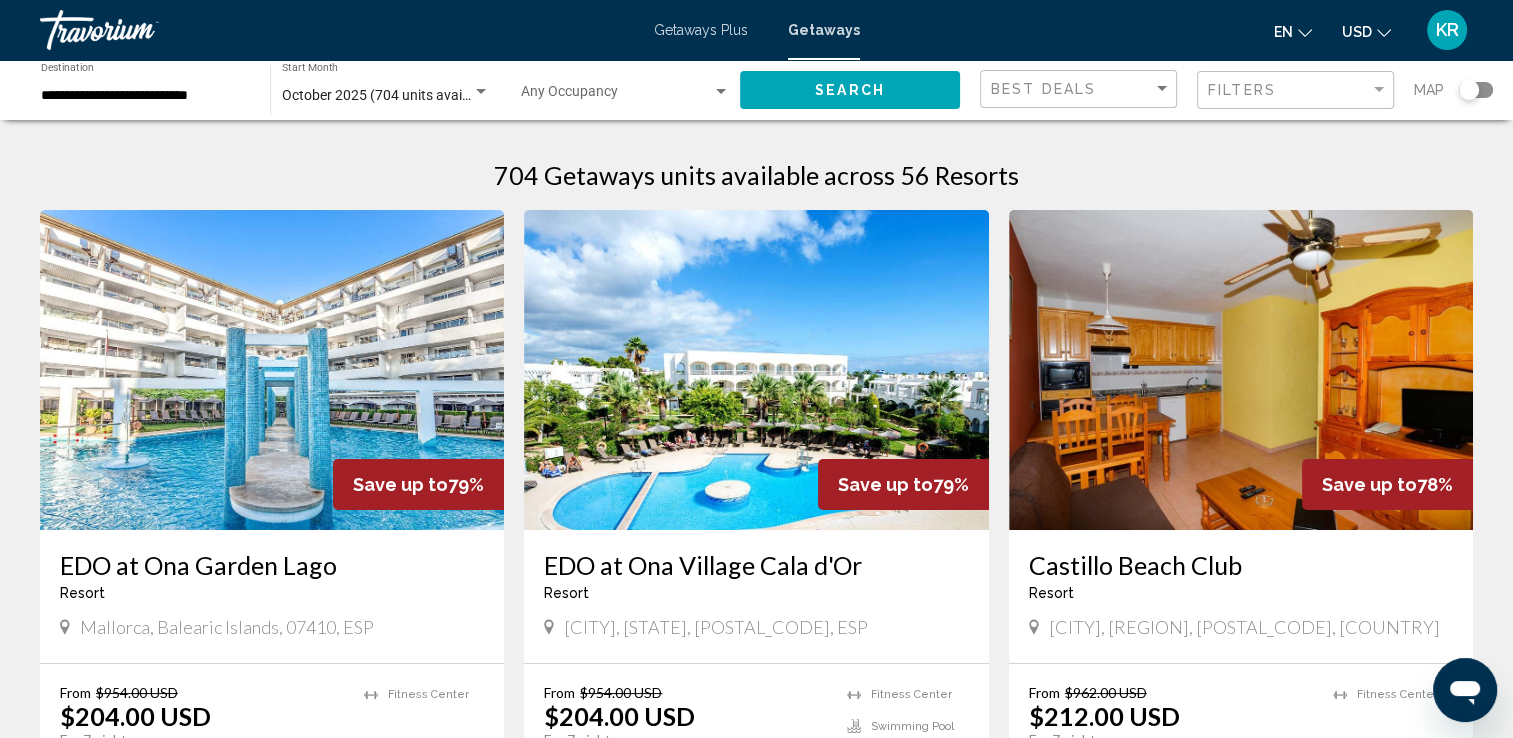 click on "**********" at bounding box center [145, 96] 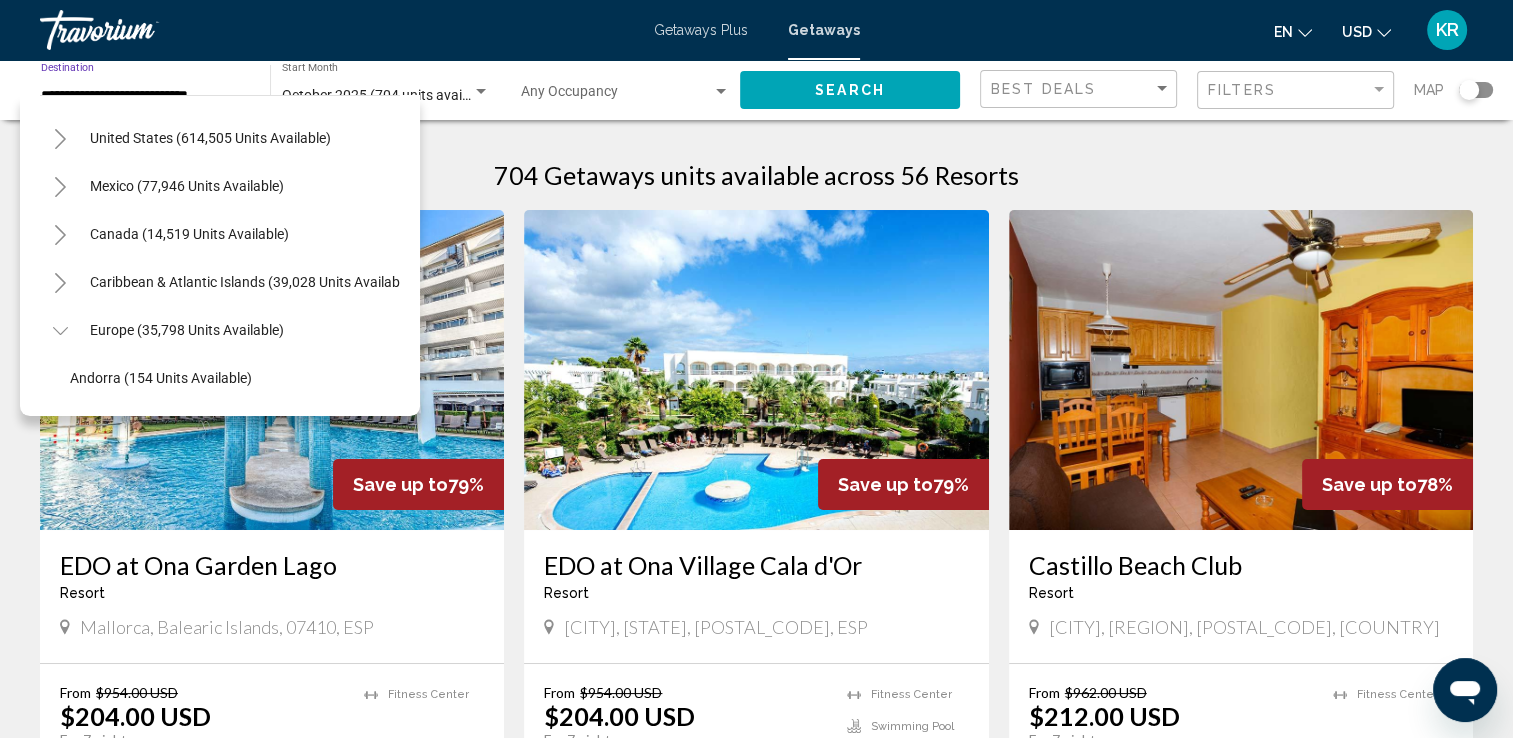 scroll, scrollTop: 36, scrollLeft: 0, axis: vertical 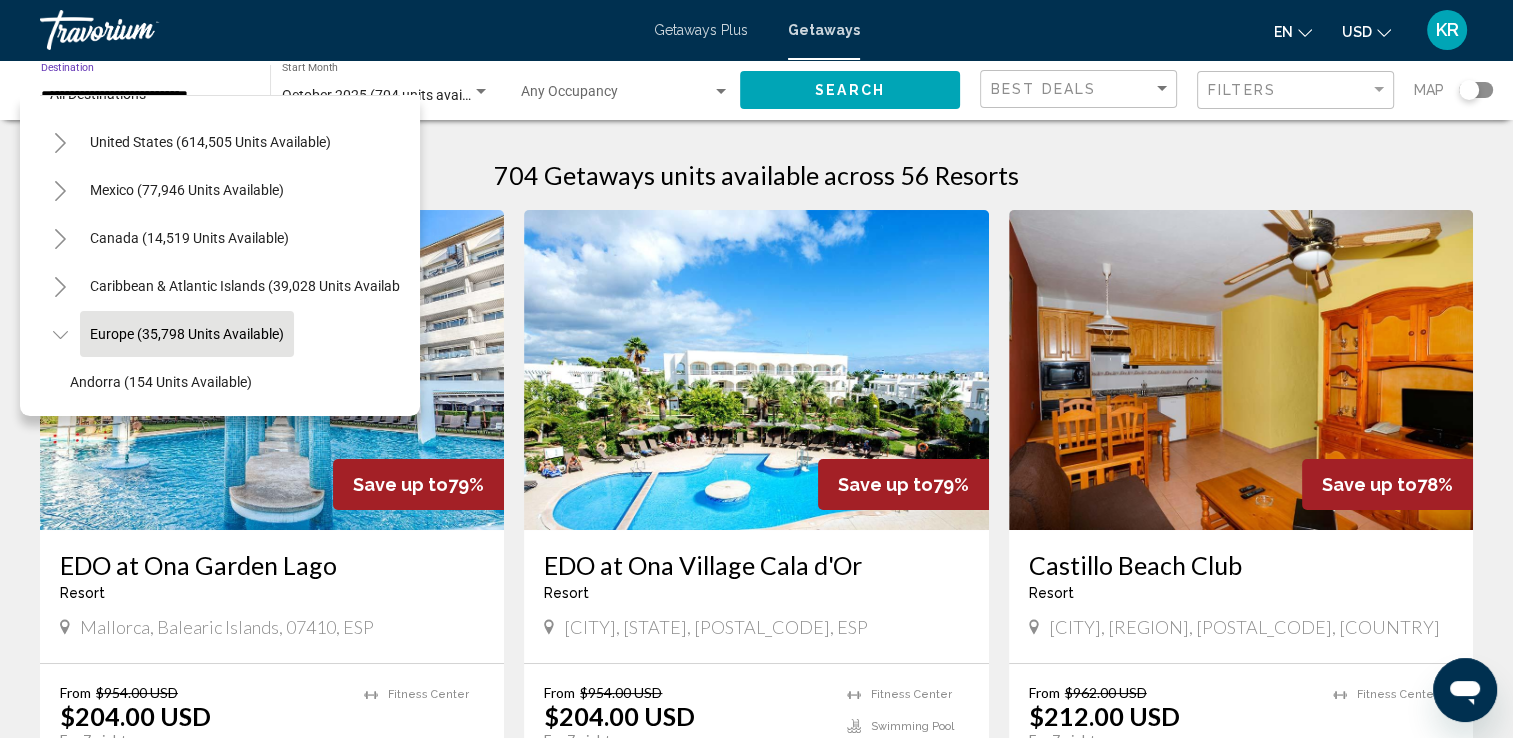 click on "Europe (35,798 units available)" at bounding box center (189, 1534) 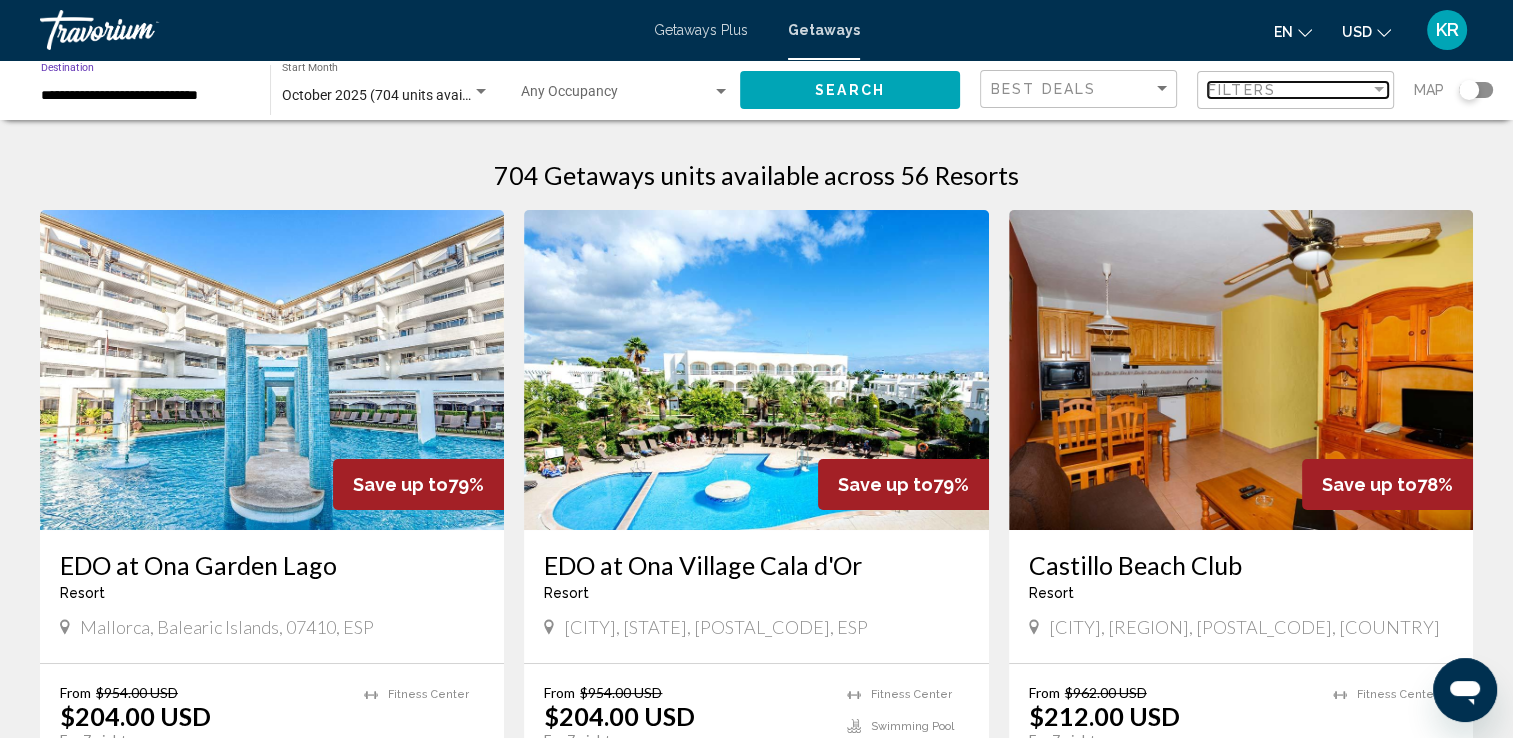 click on "Filters" at bounding box center (1289, 90) 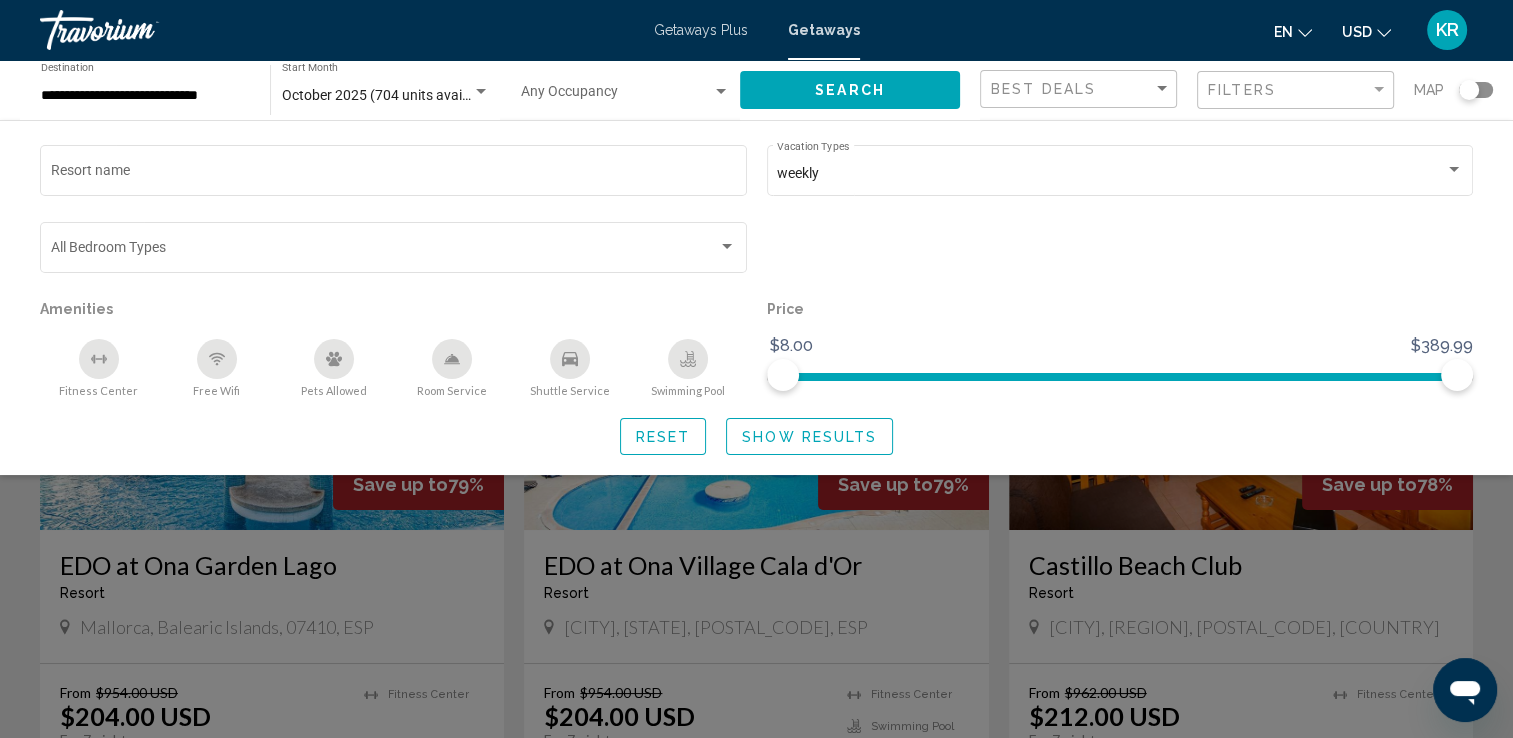 click on "KR" at bounding box center [1447, 30] 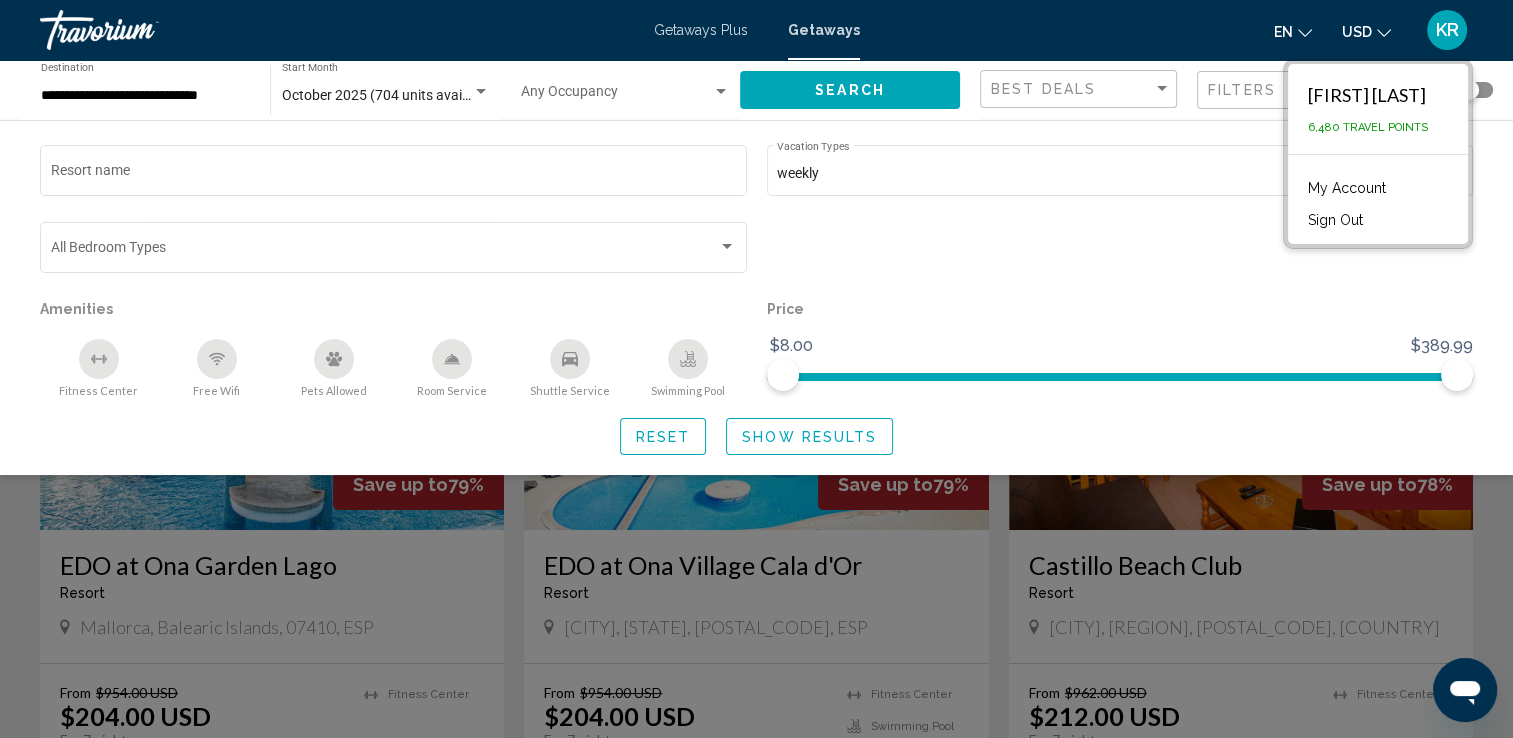 click on "Show Results" 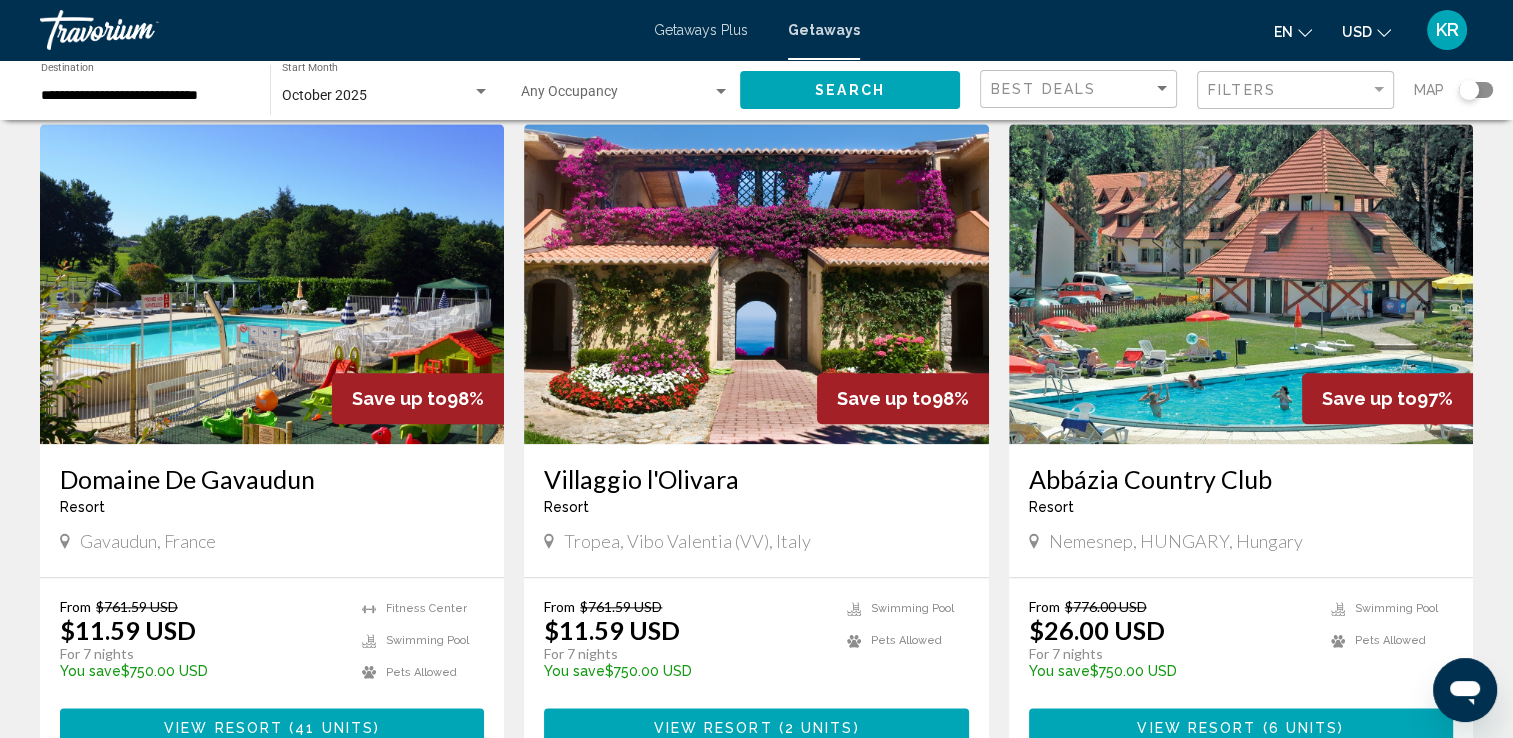 scroll, scrollTop: 2164, scrollLeft: 0, axis: vertical 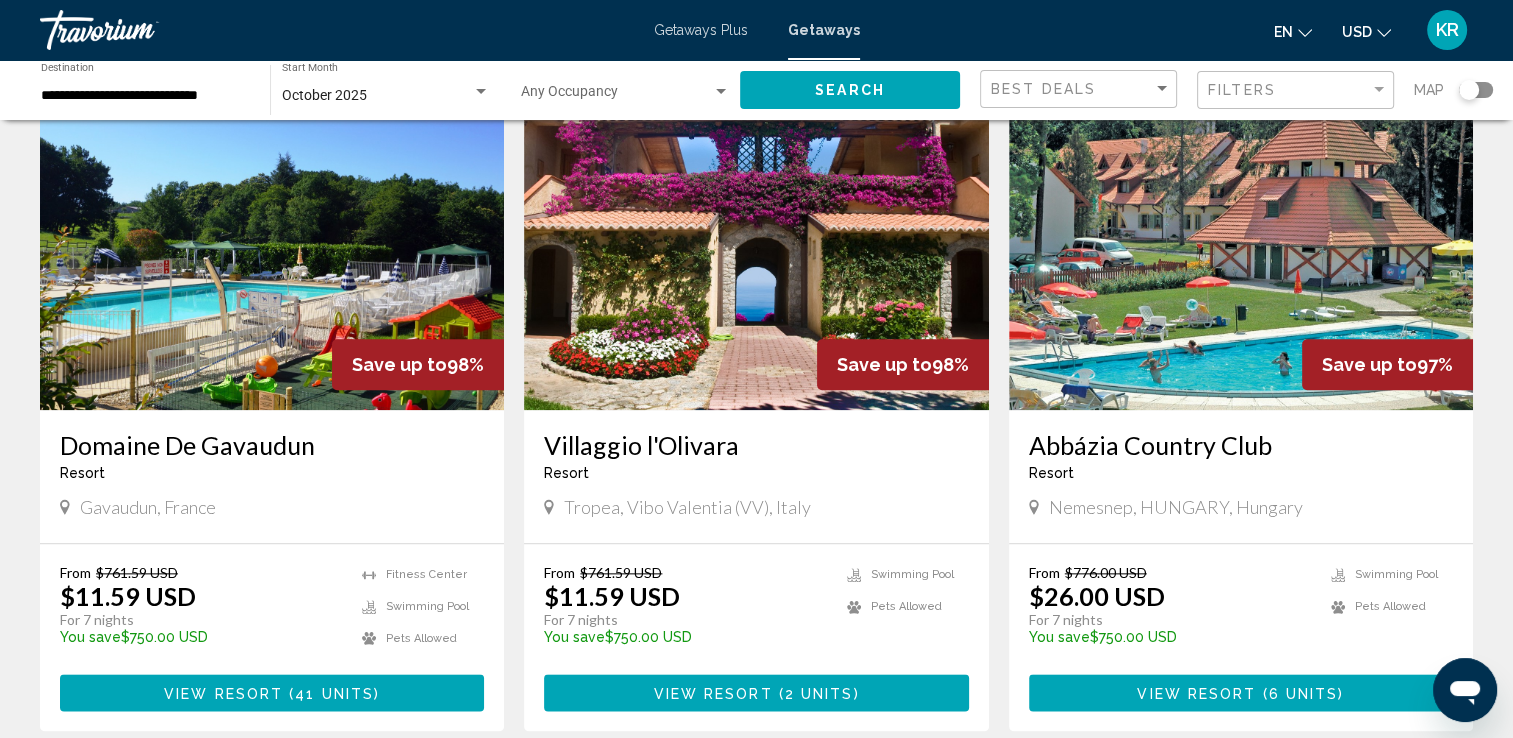 click at bounding box center [756, 250] 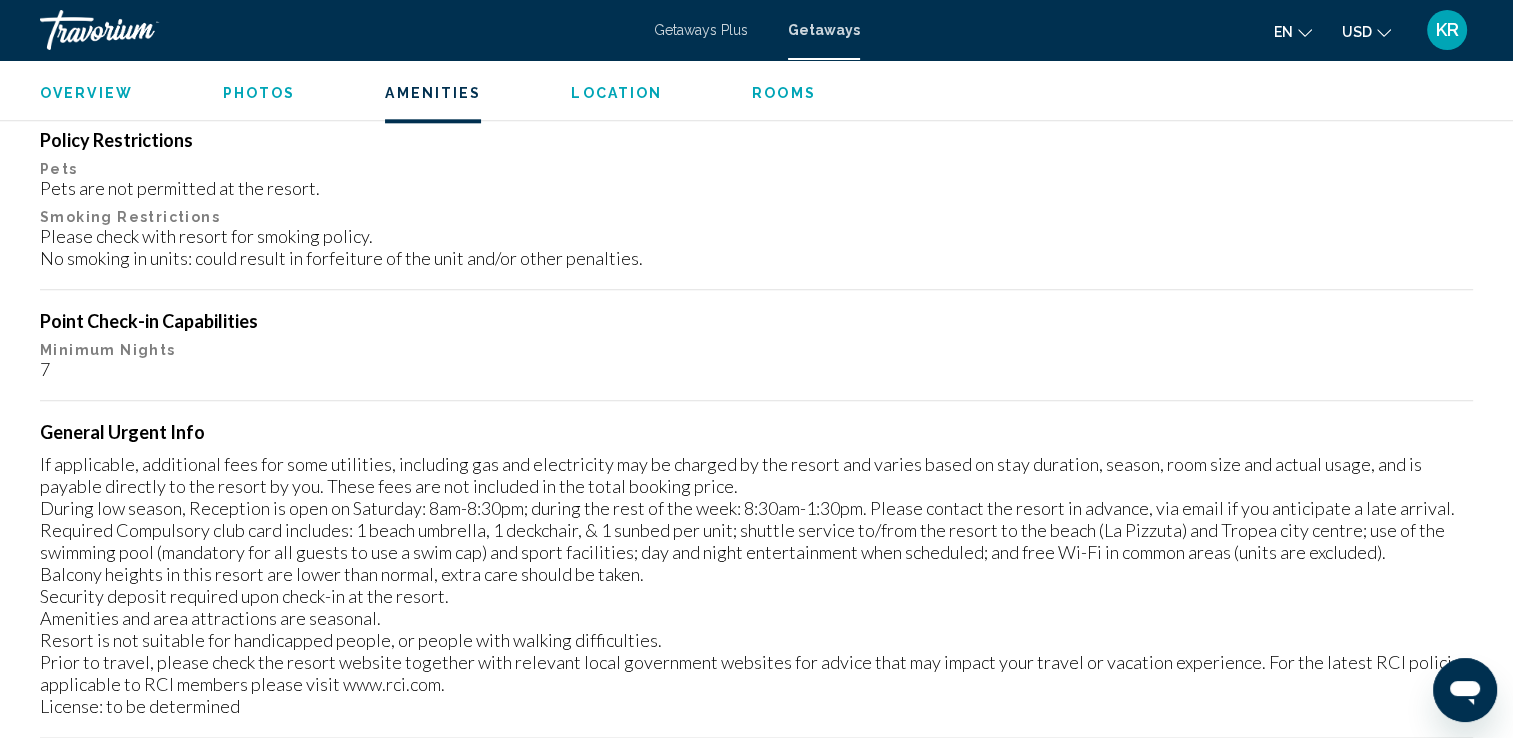 scroll, scrollTop: 2284, scrollLeft: 0, axis: vertical 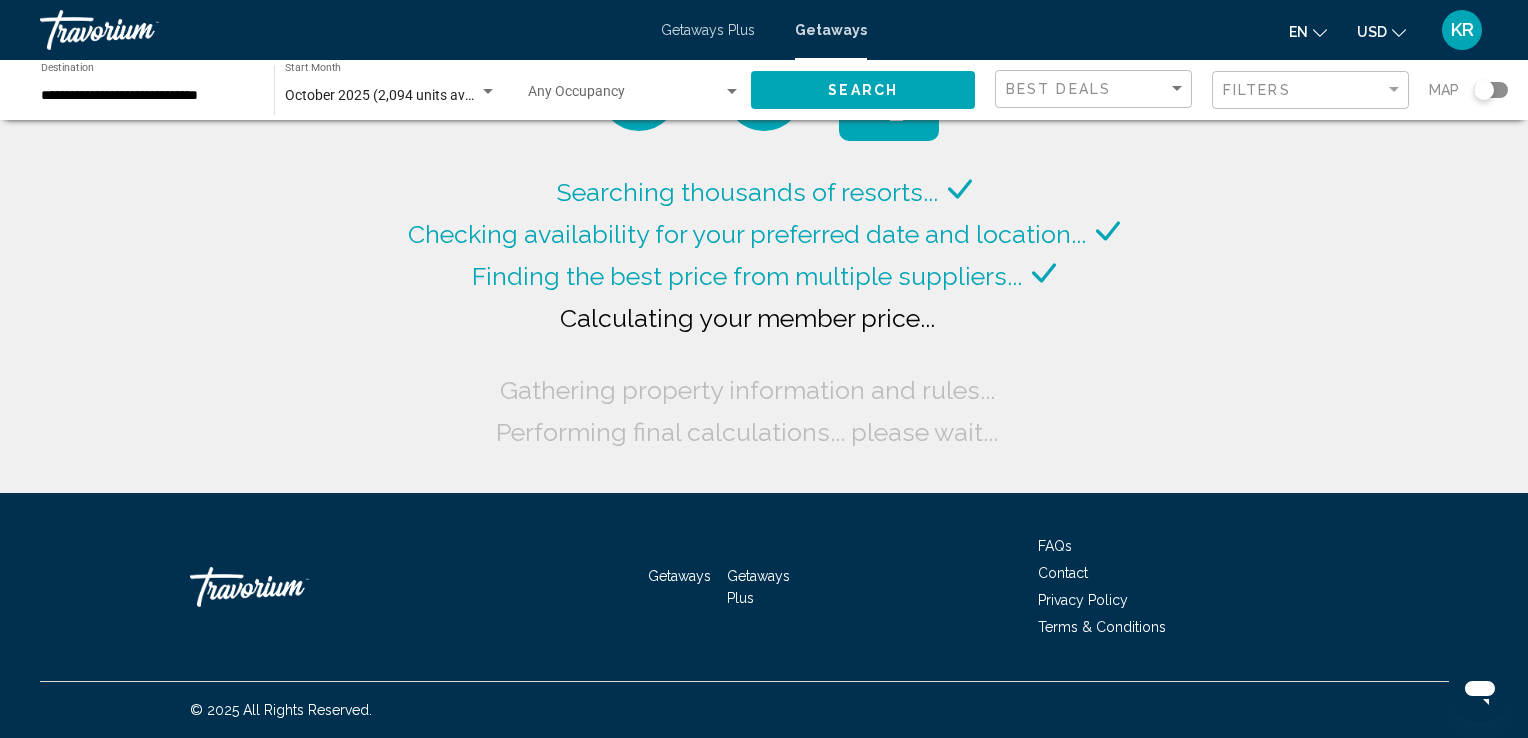 click on "October 2025 (2,094 units available)" at bounding box center (397, 95) 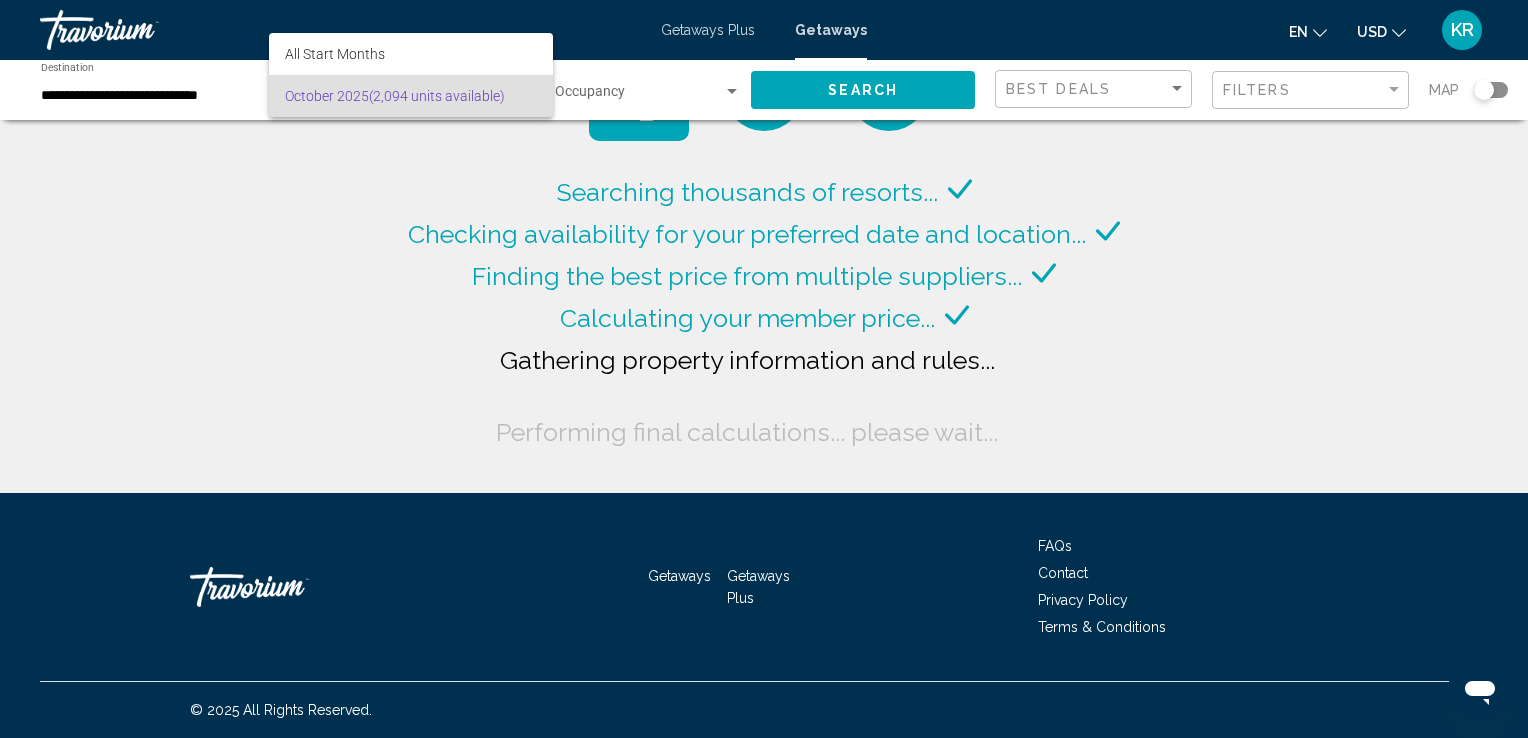 click on "October 2025  (2,094 units available)" at bounding box center (411, 96) 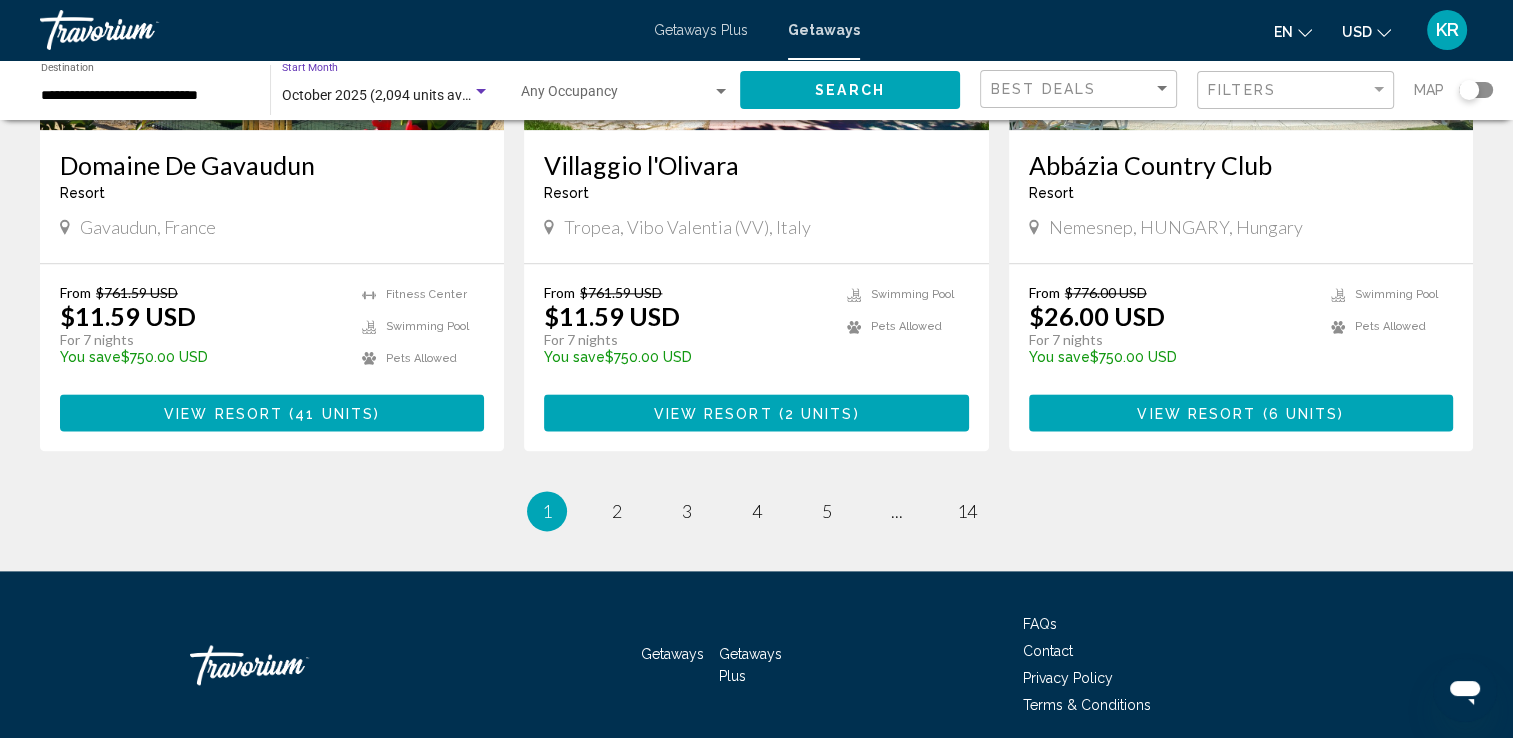 scroll, scrollTop: 2442, scrollLeft: 0, axis: vertical 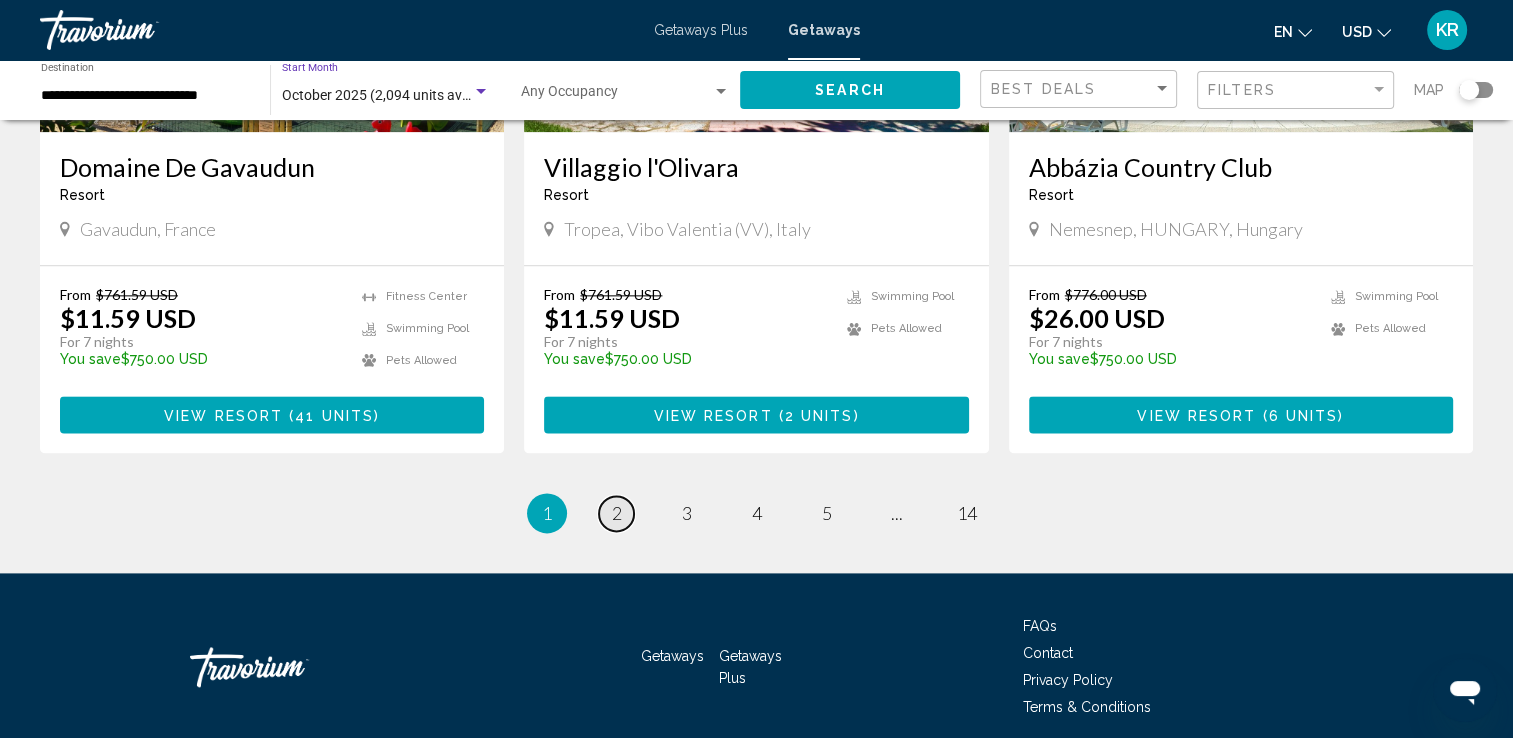 click on "2" at bounding box center (617, 513) 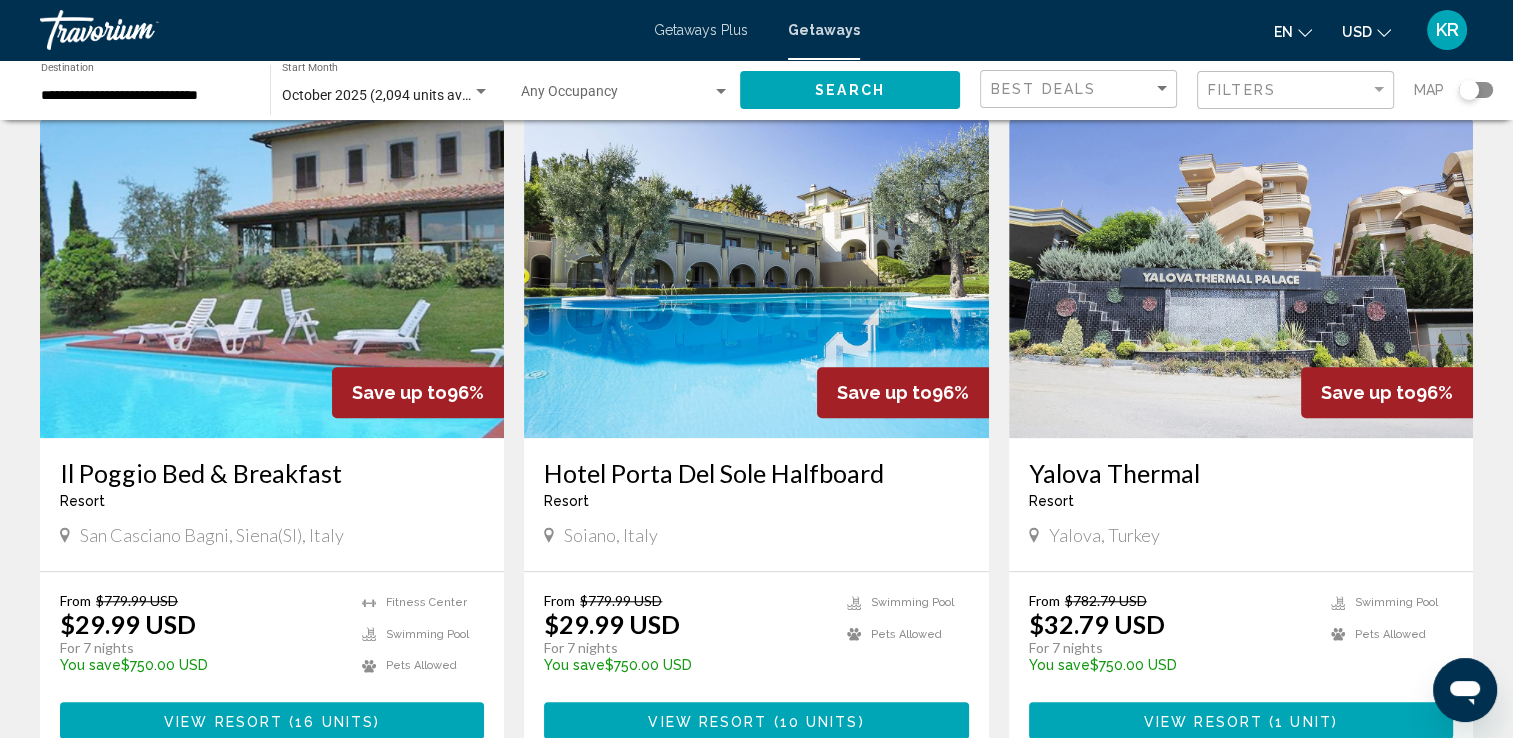 scroll, scrollTop: 1476, scrollLeft: 0, axis: vertical 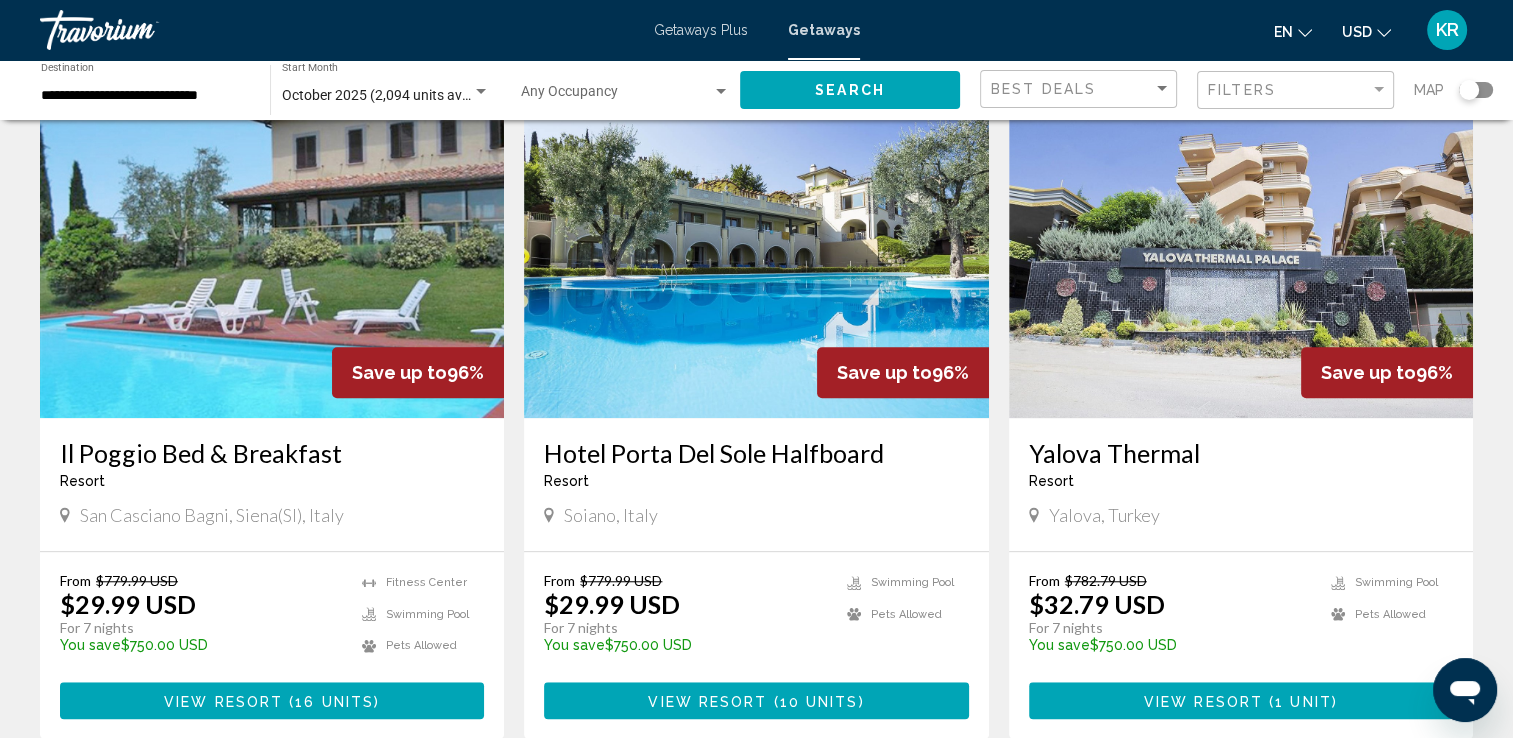 click on "Il Poggio Bed & Breakfast" at bounding box center [272, 453] 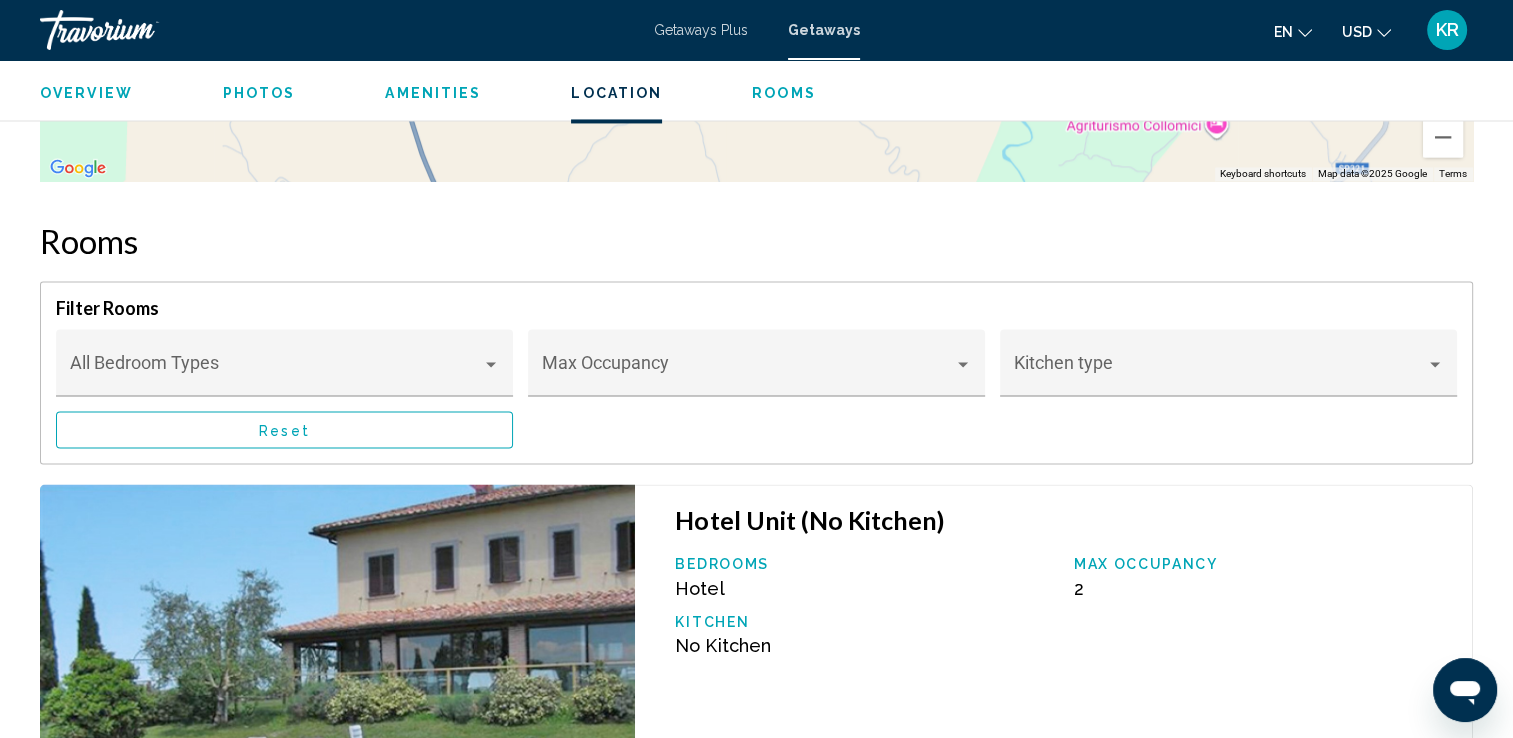 scroll, scrollTop: 3217, scrollLeft: 0, axis: vertical 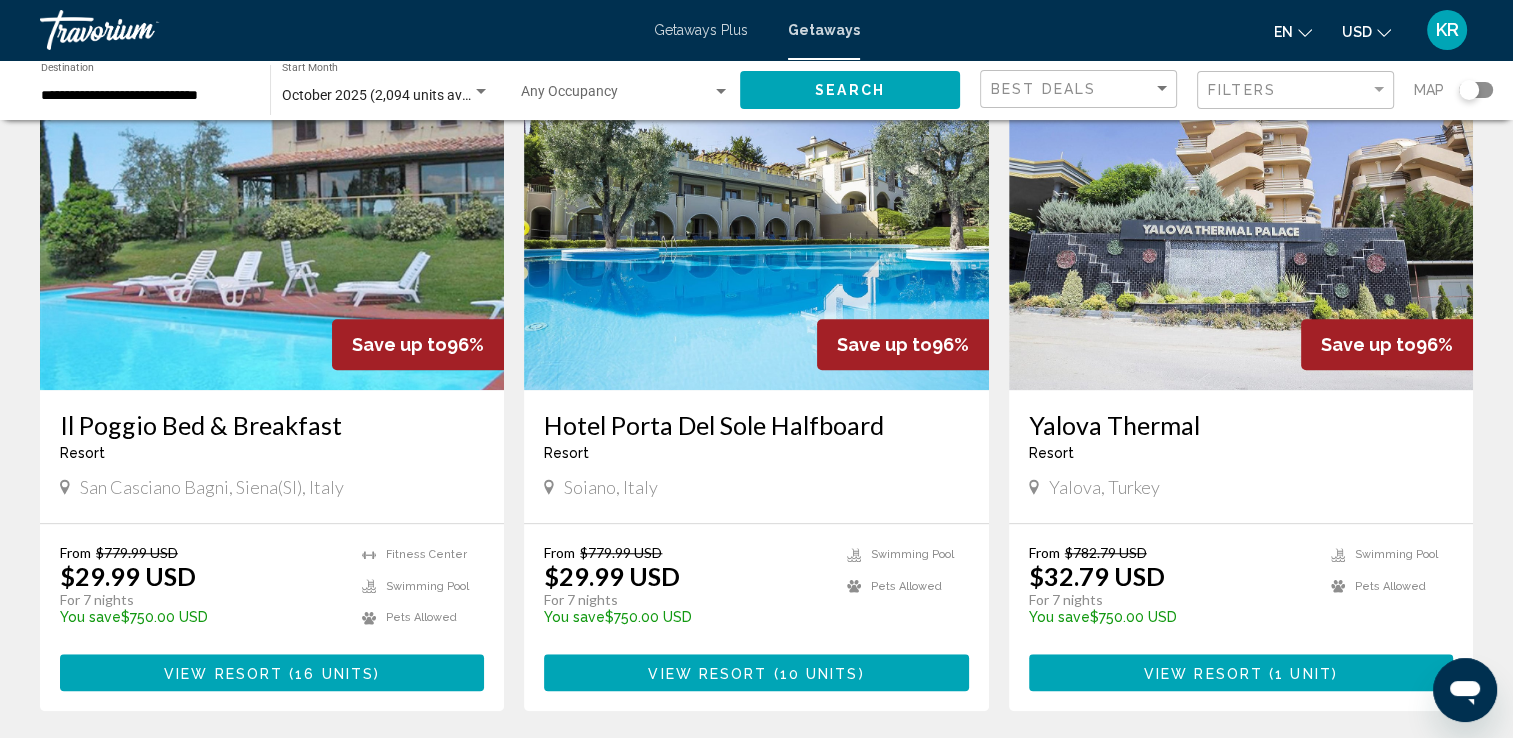 click on "Hotel Porta Del Sole Halfboard" at bounding box center [756, 425] 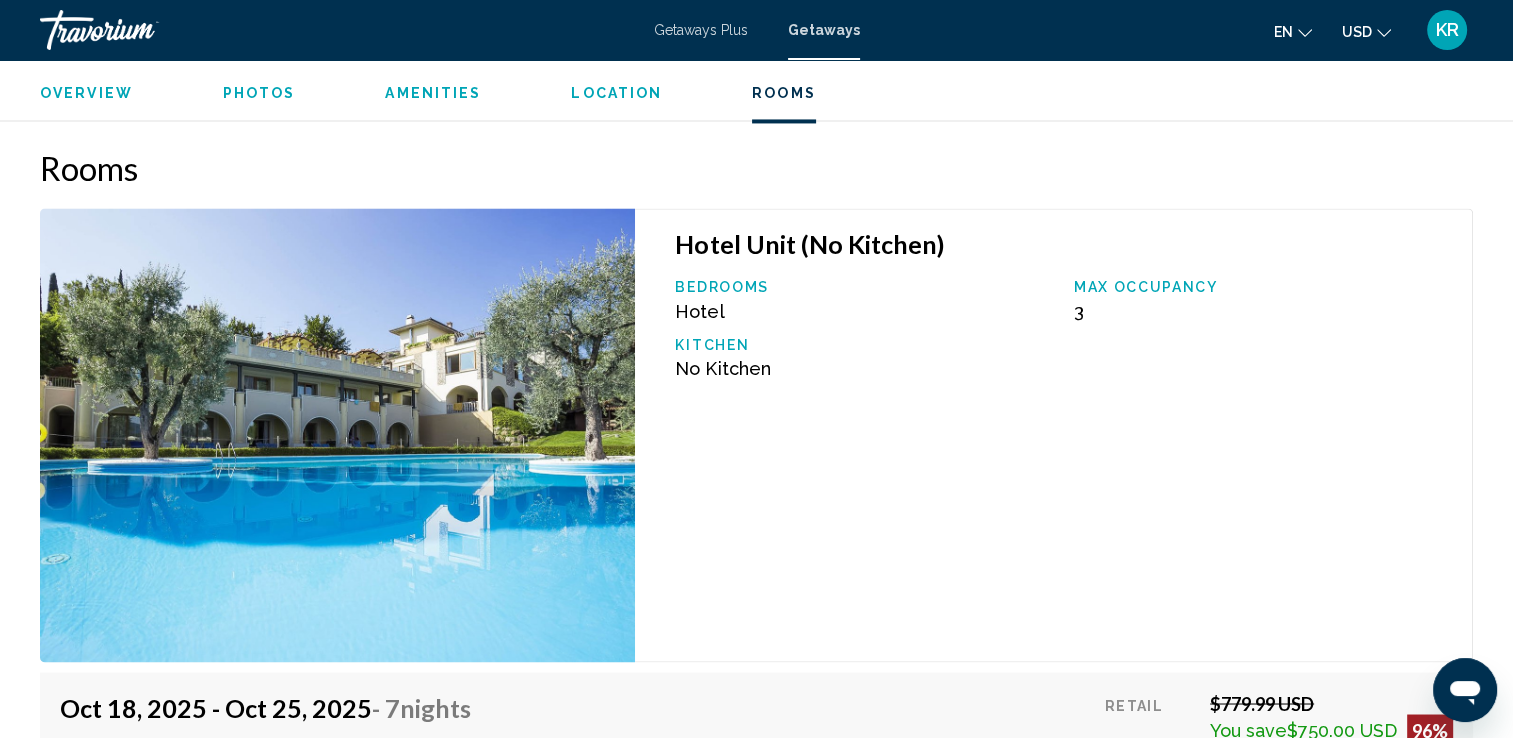 scroll, scrollTop: 3162, scrollLeft: 0, axis: vertical 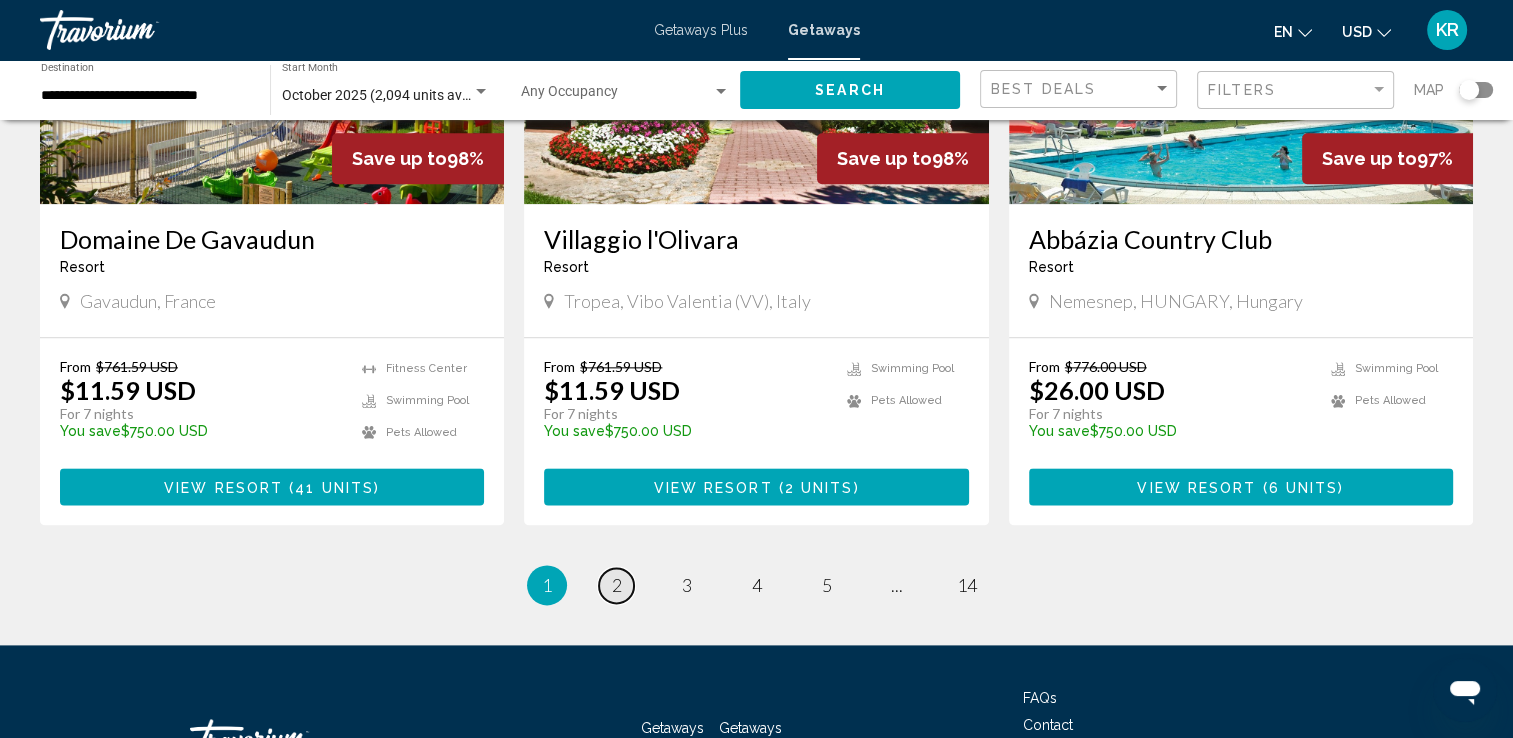 click on "page  2" at bounding box center [616, 585] 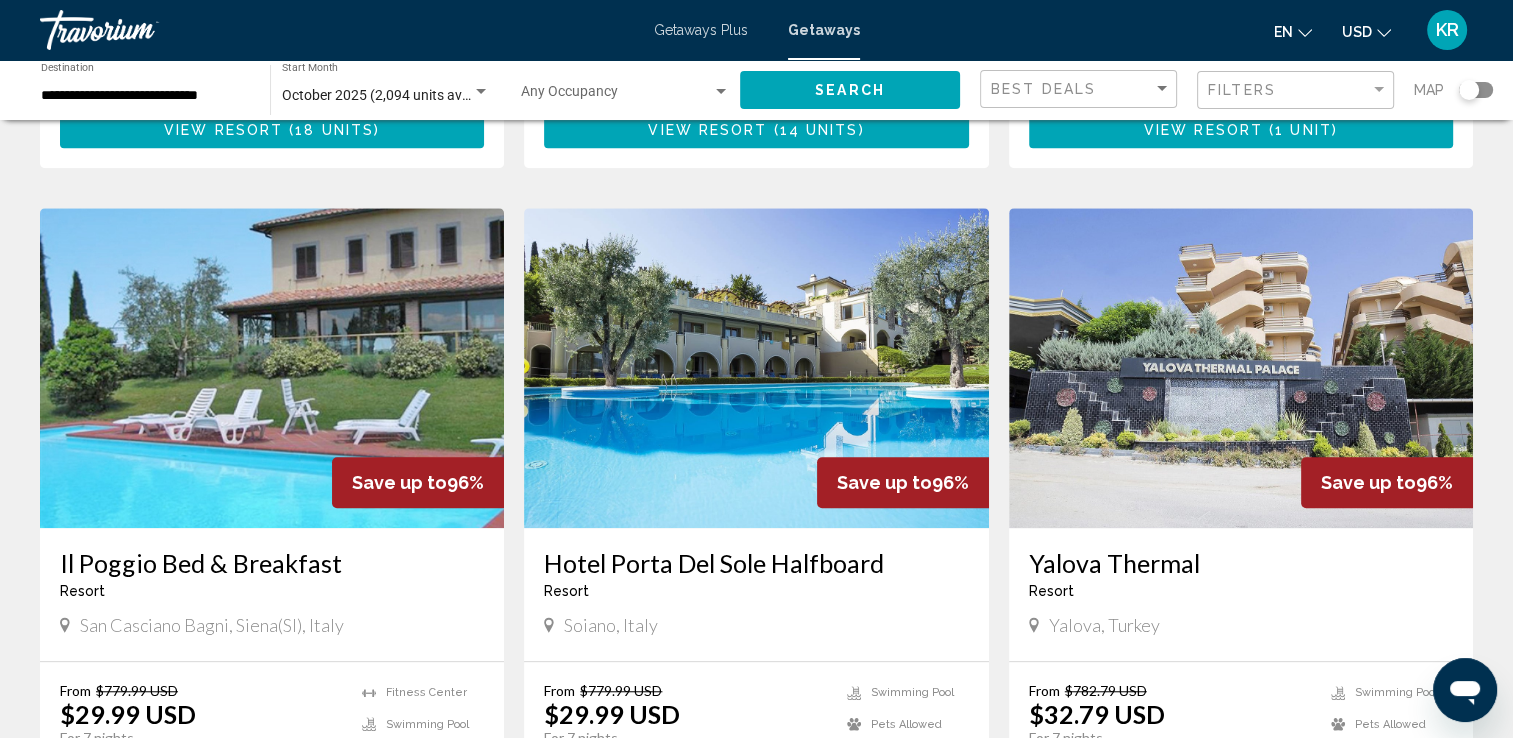 scroll, scrollTop: 1367, scrollLeft: 0, axis: vertical 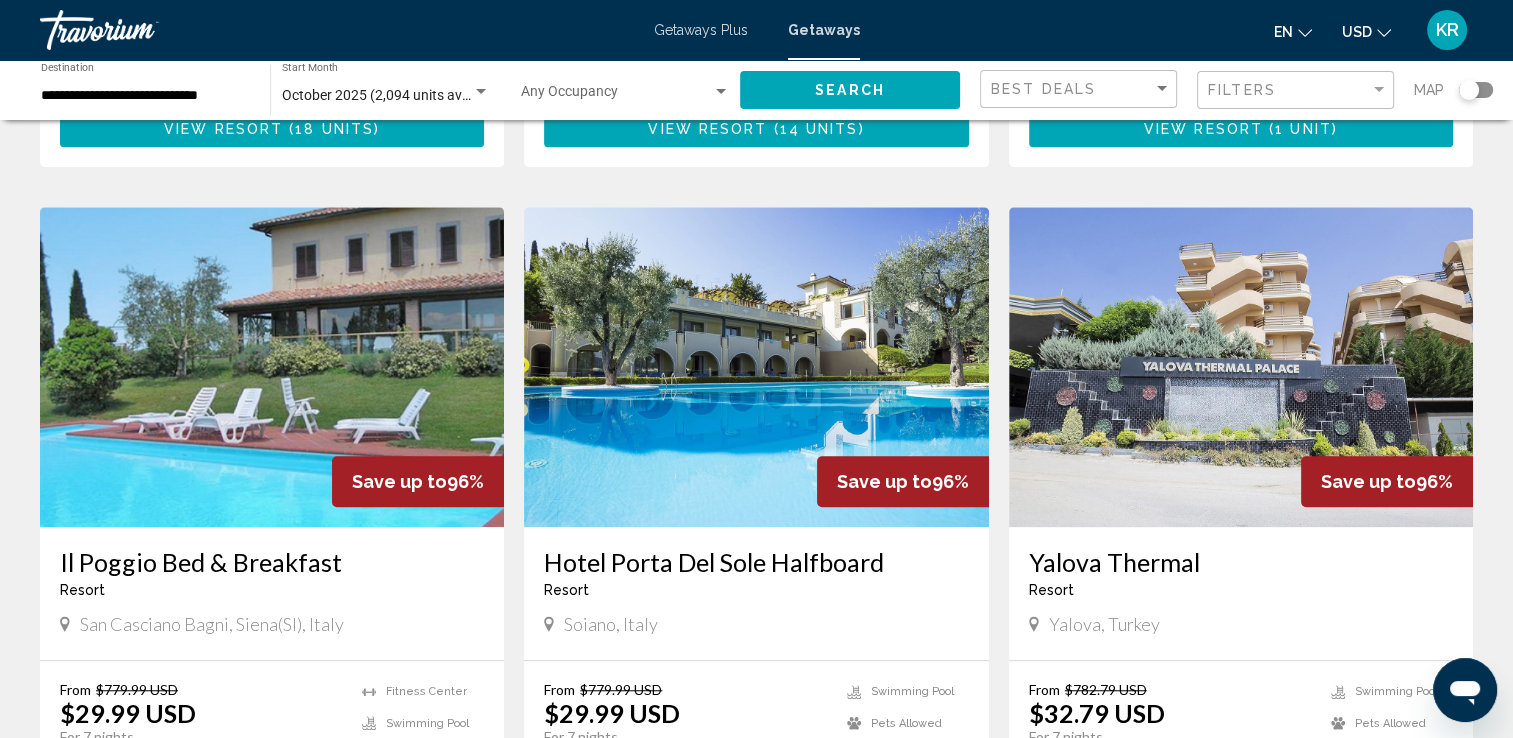 click 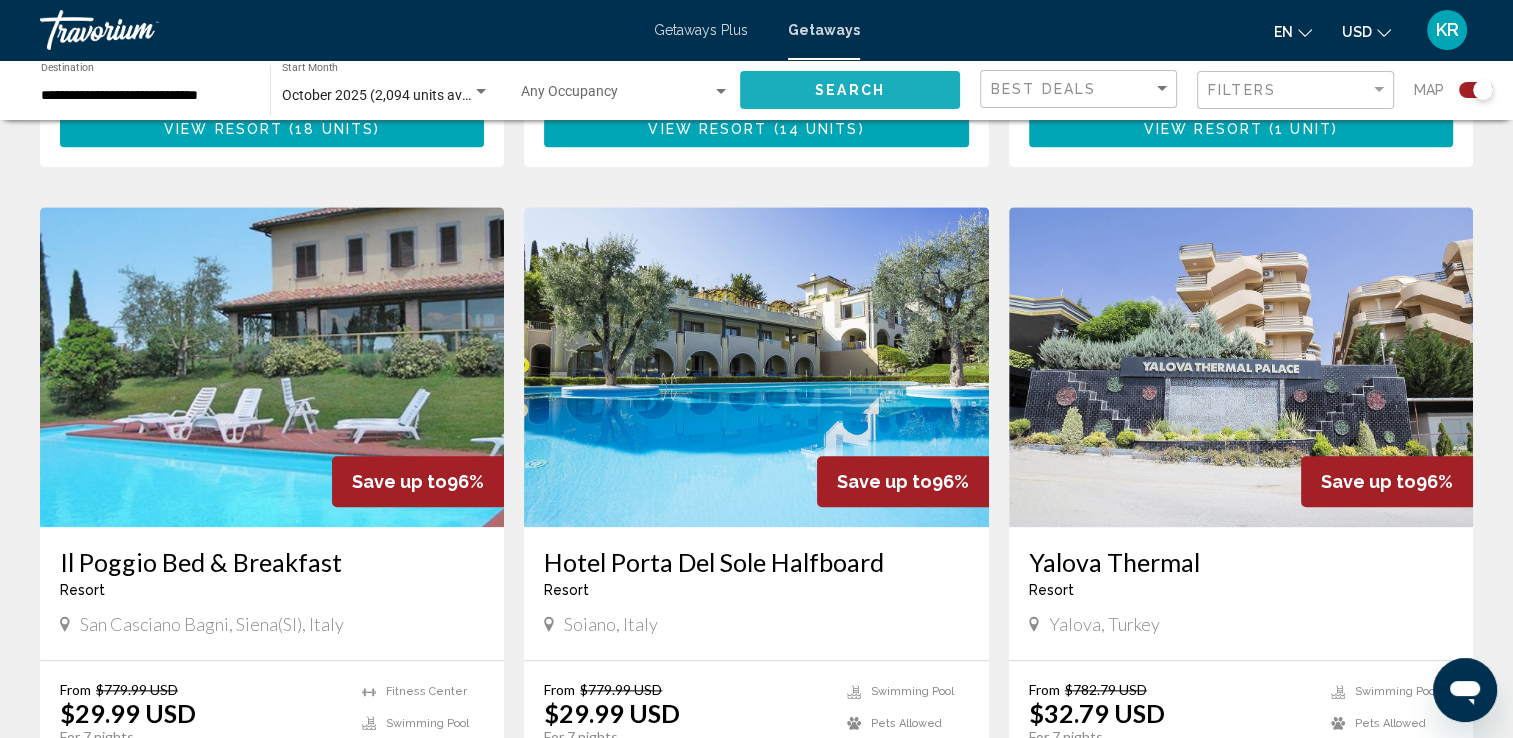 click on "Search" 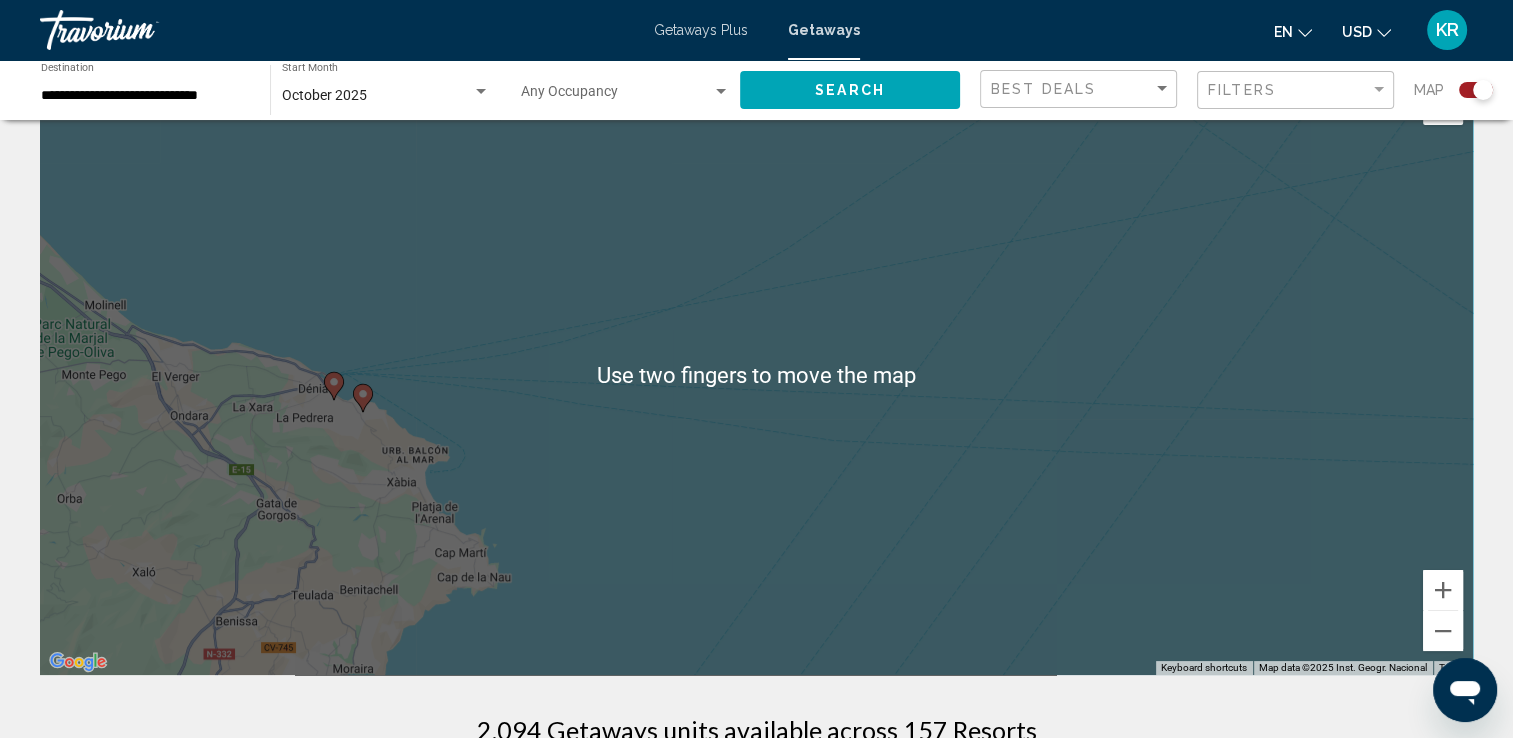 scroll, scrollTop: 68, scrollLeft: 0, axis: vertical 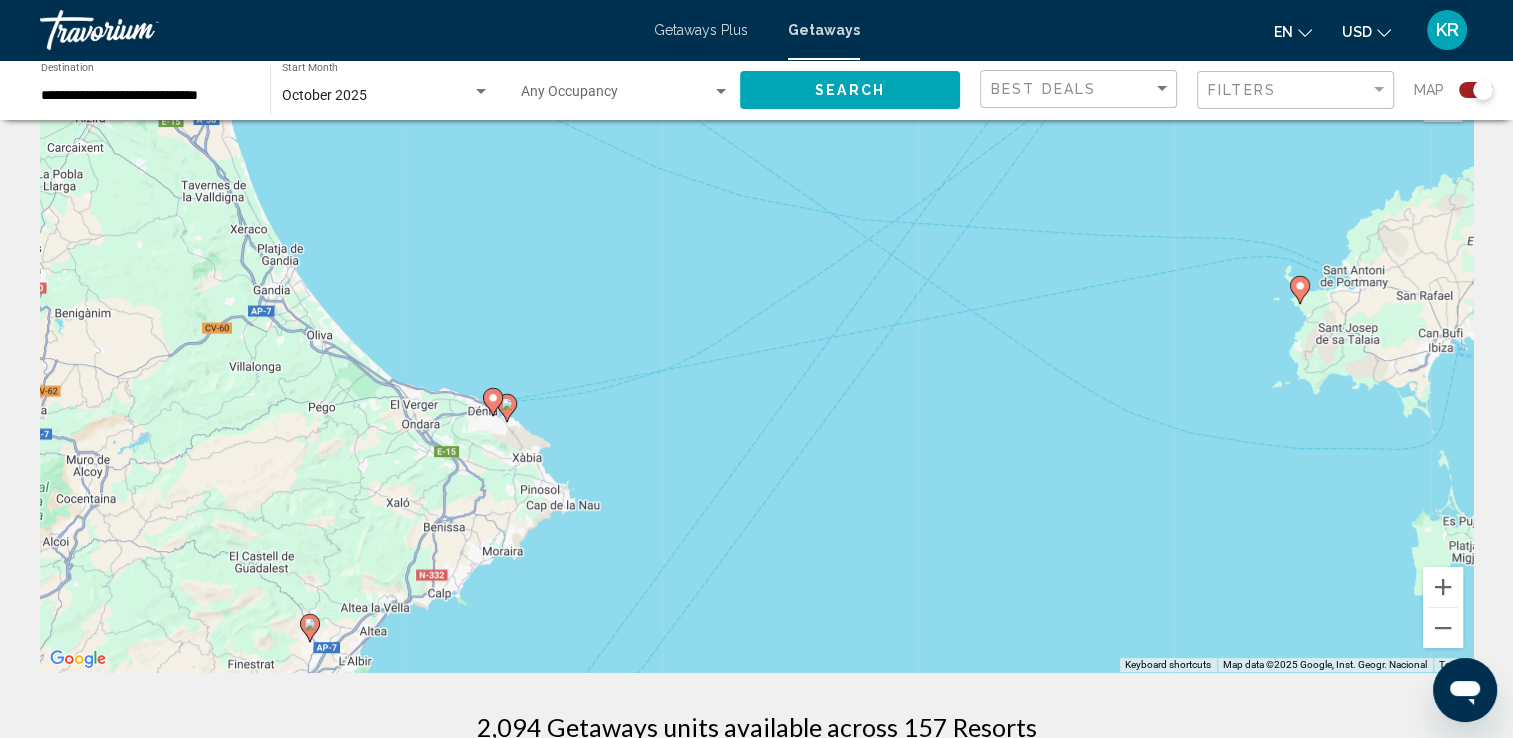 click 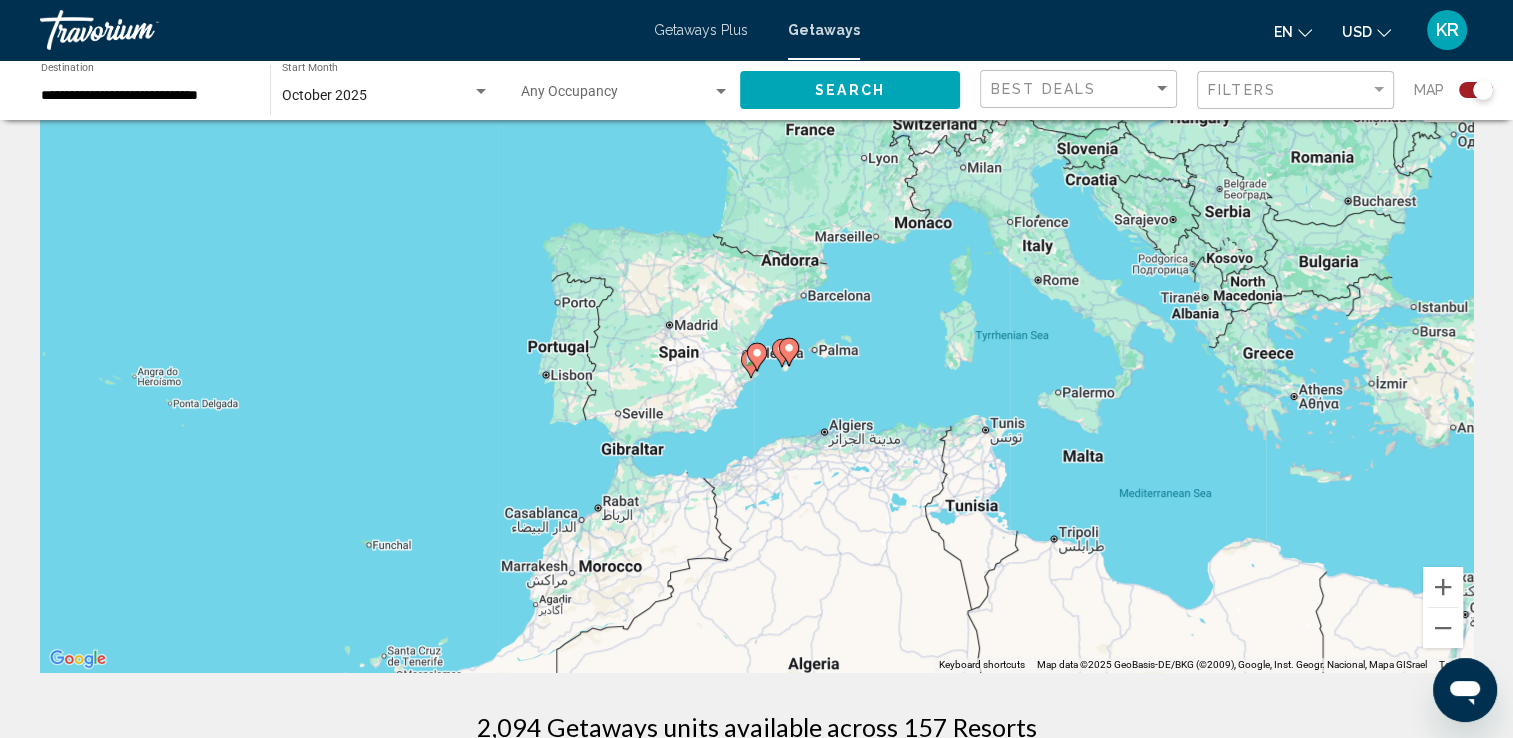 click at bounding box center (789, 352) 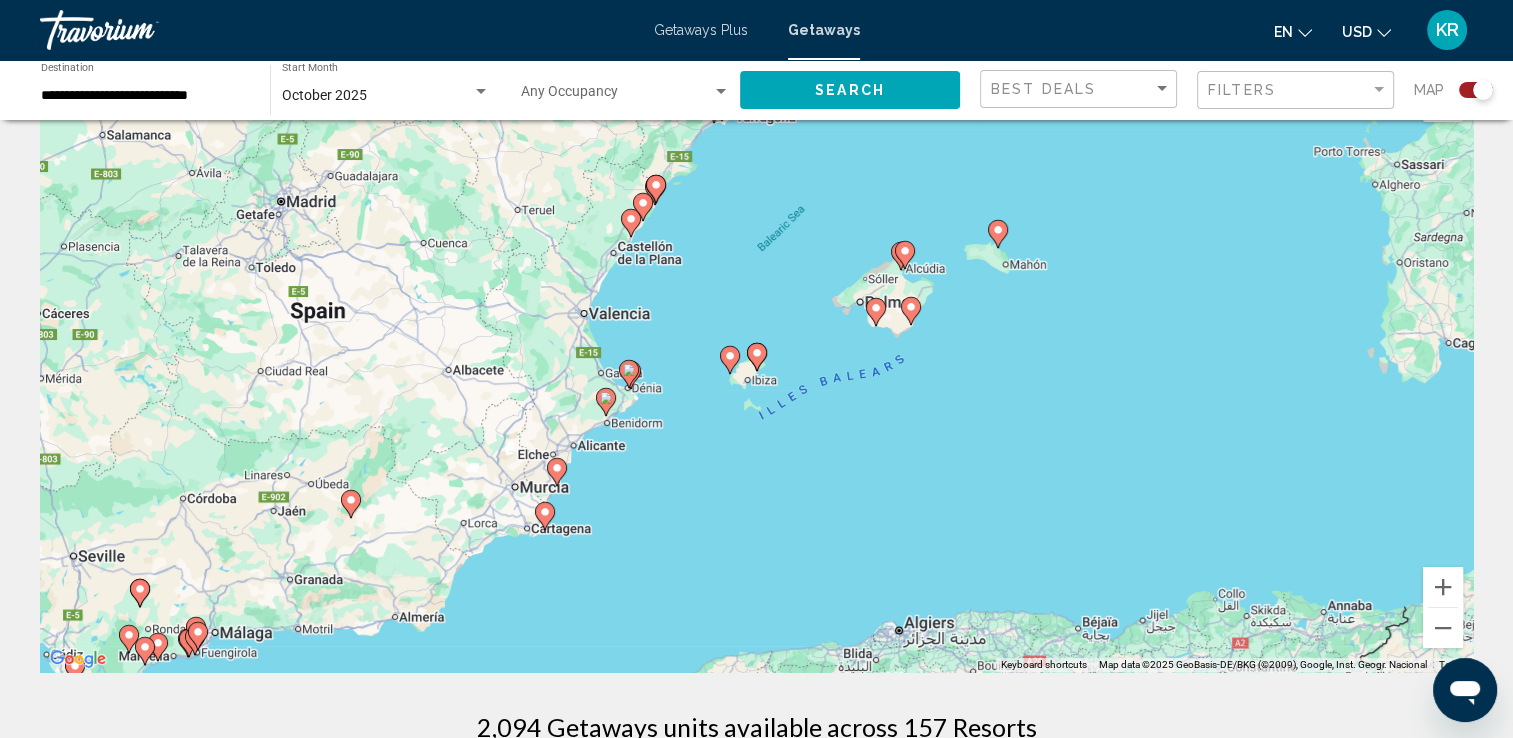 click 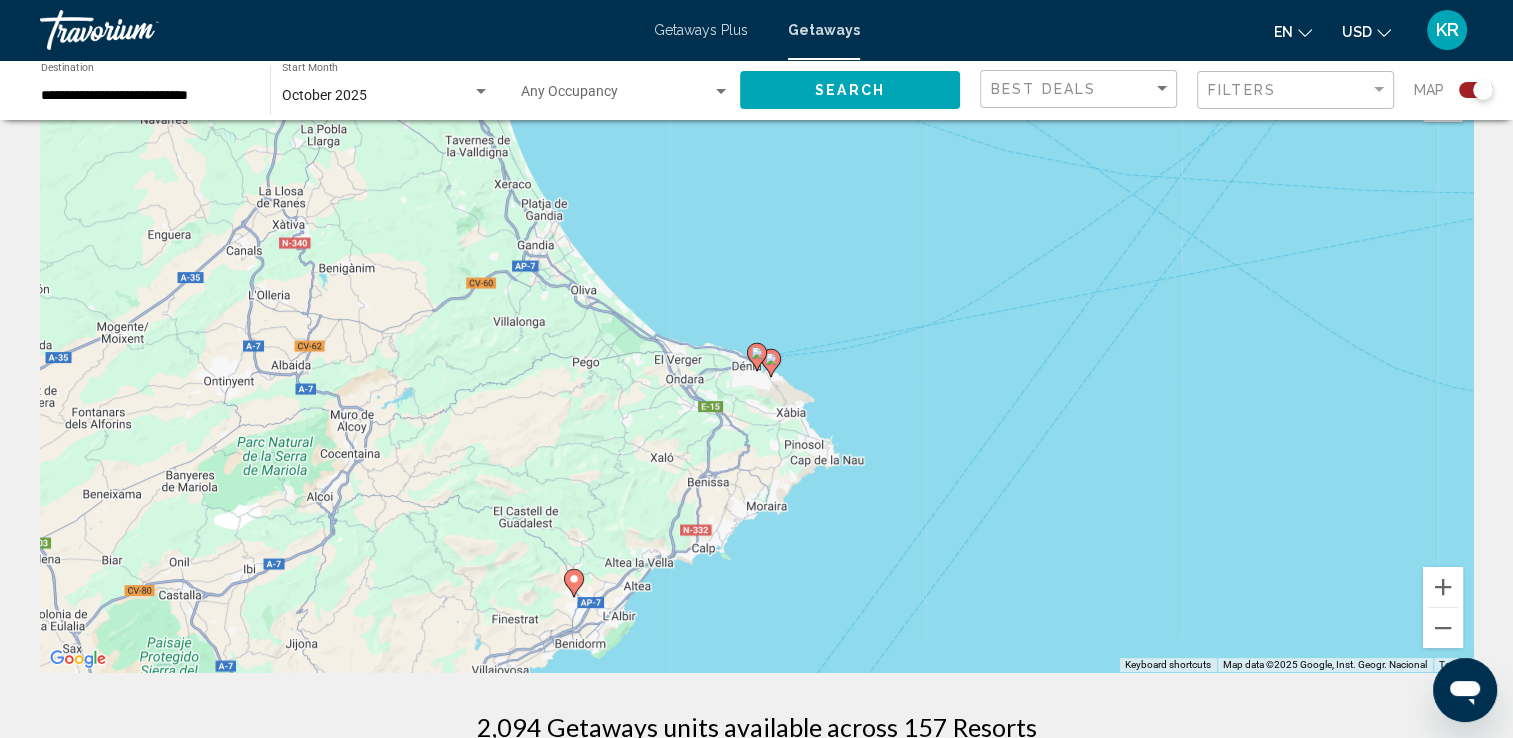 click on "To navigate, press the arrow keys. To activate drag with keyboard, press Alt + Enter. Once in keyboard drag state, use the arrow keys to move the marker. To complete the drag, press the Enter key. To cancel, press Escape." at bounding box center [756, 372] 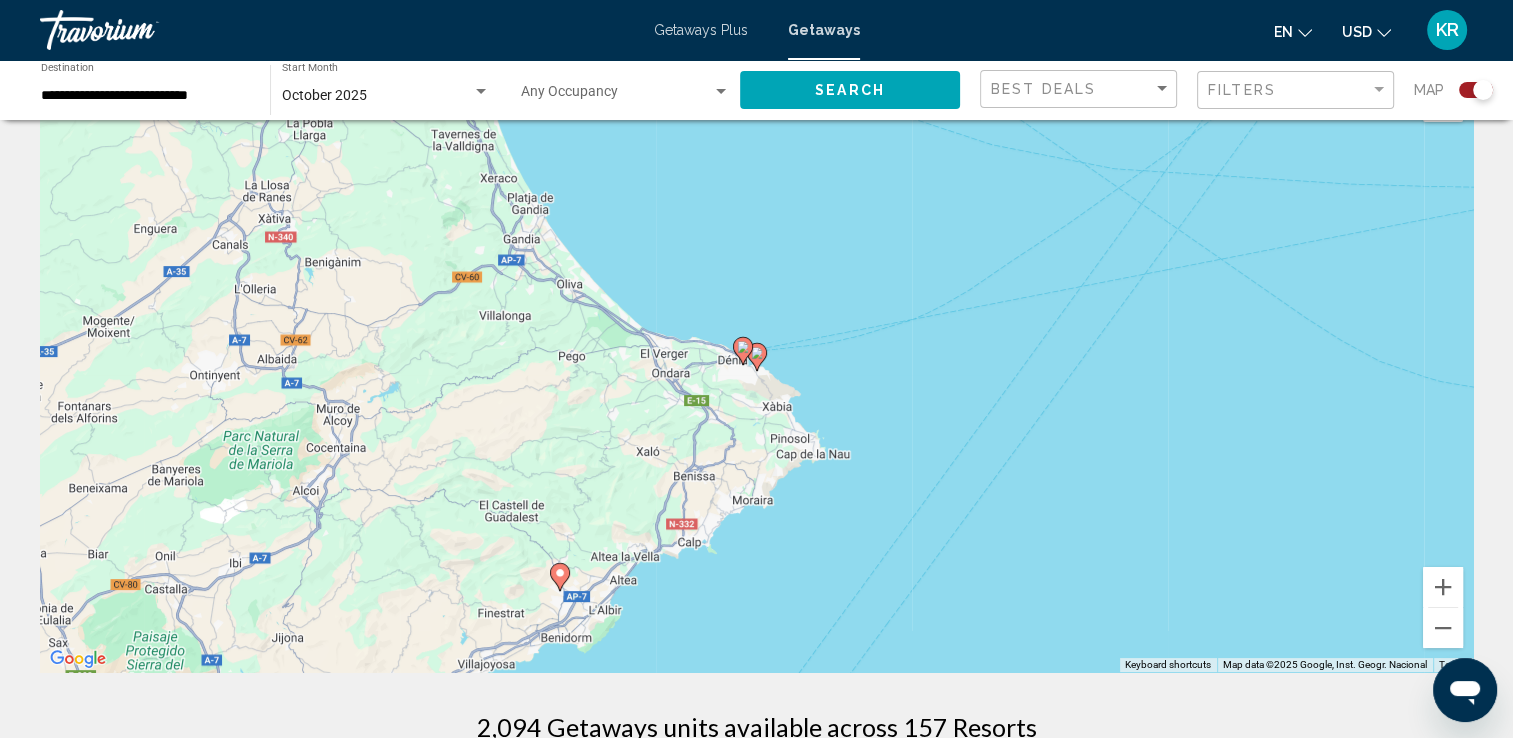 click 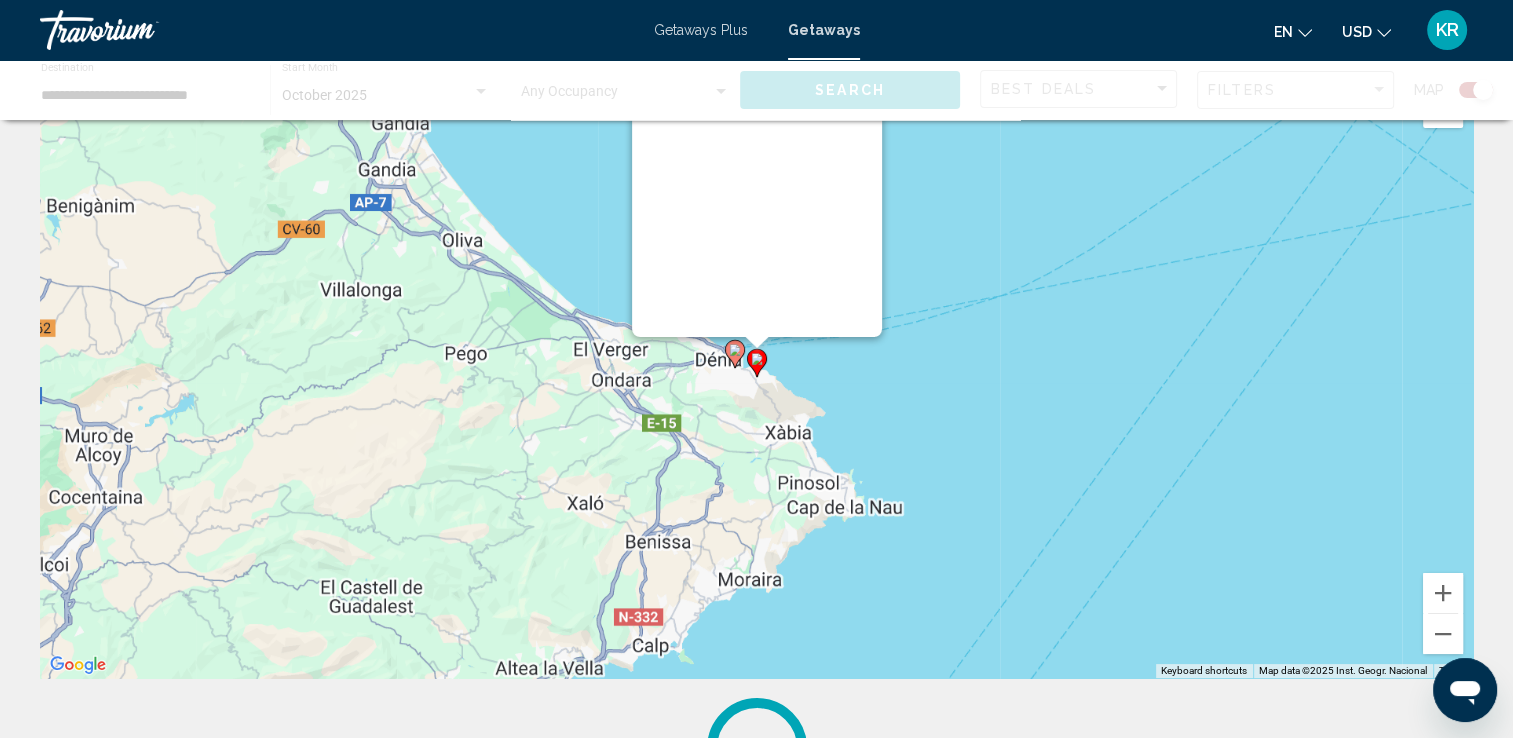 scroll, scrollTop: 0, scrollLeft: 0, axis: both 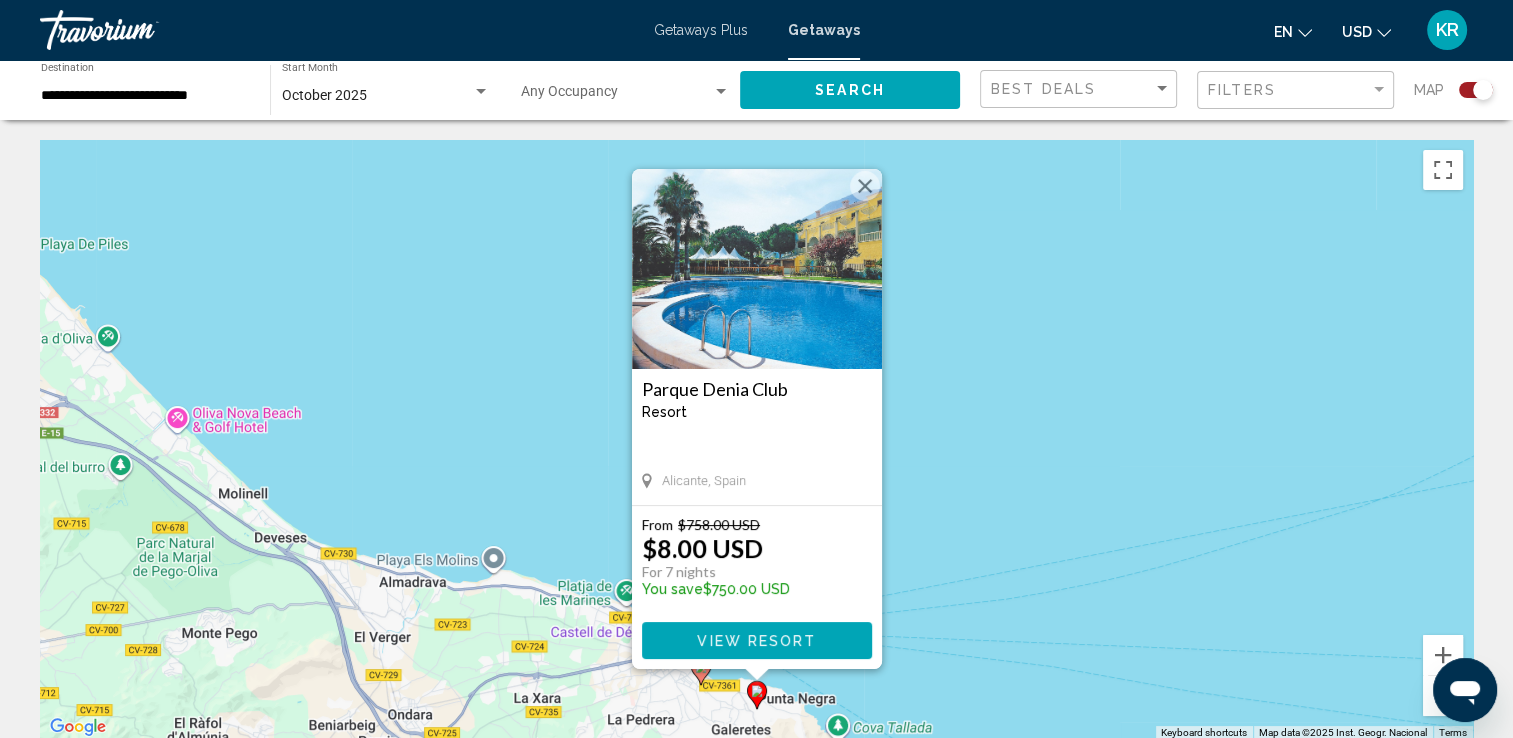 click at bounding box center [865, 186] 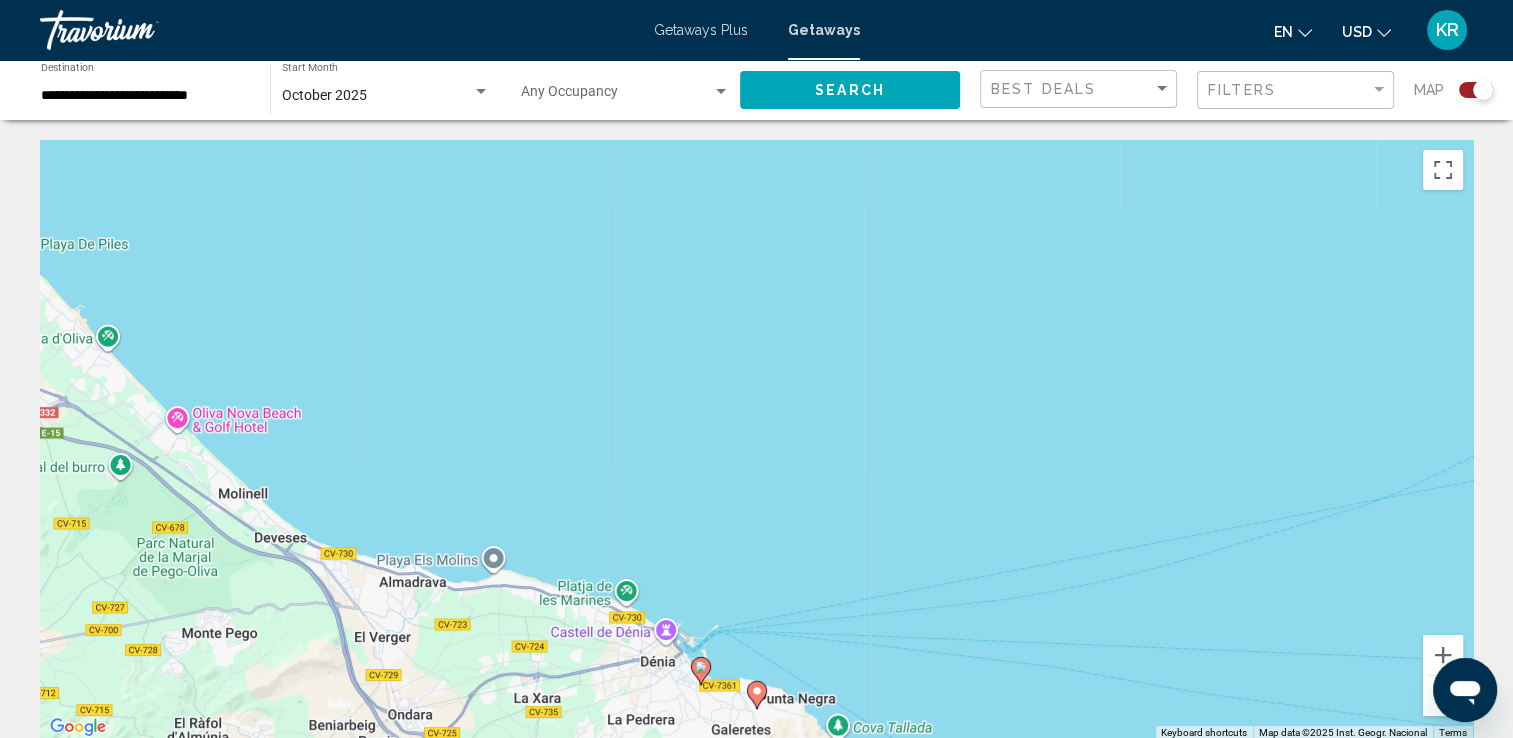 click on "To navigate, press the arrow keys. To activate drag with keyboard, press Alt + Enter. Once in keyboard drag state, use the arrow keys to move the marker. To complete the drag, press the Enter key. To cancel, press Escape." at bounding box center (756, 440) 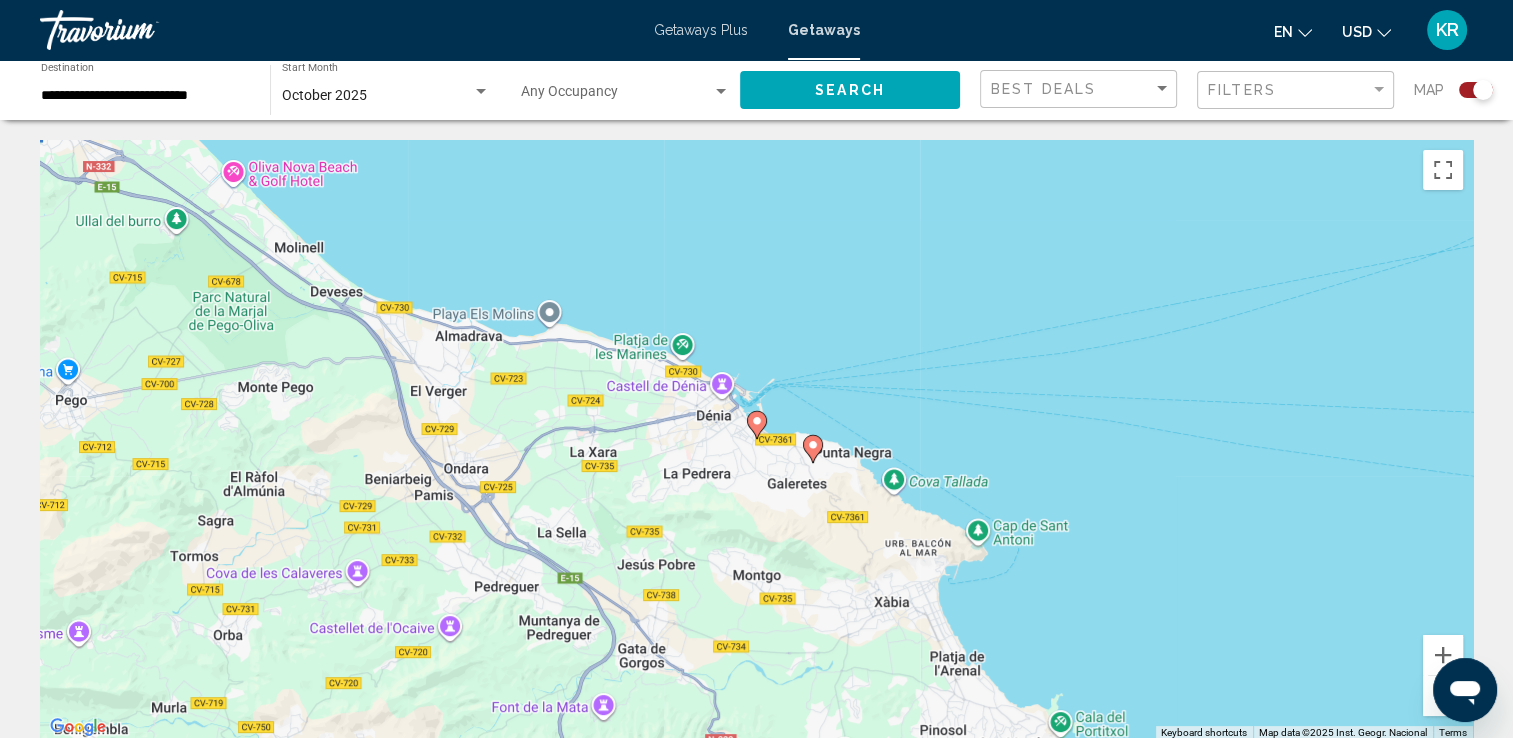 click 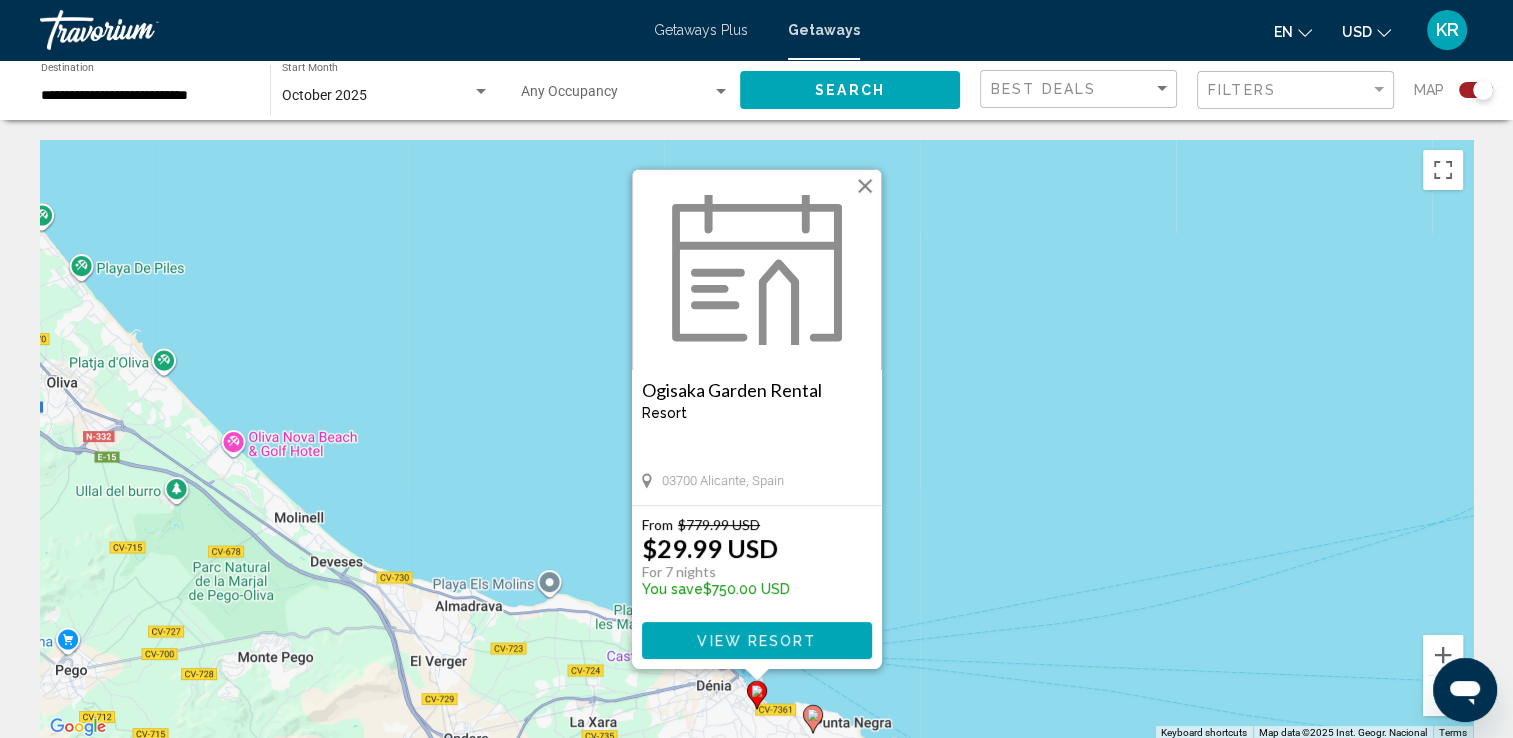 click at bounding box center (757, 270) 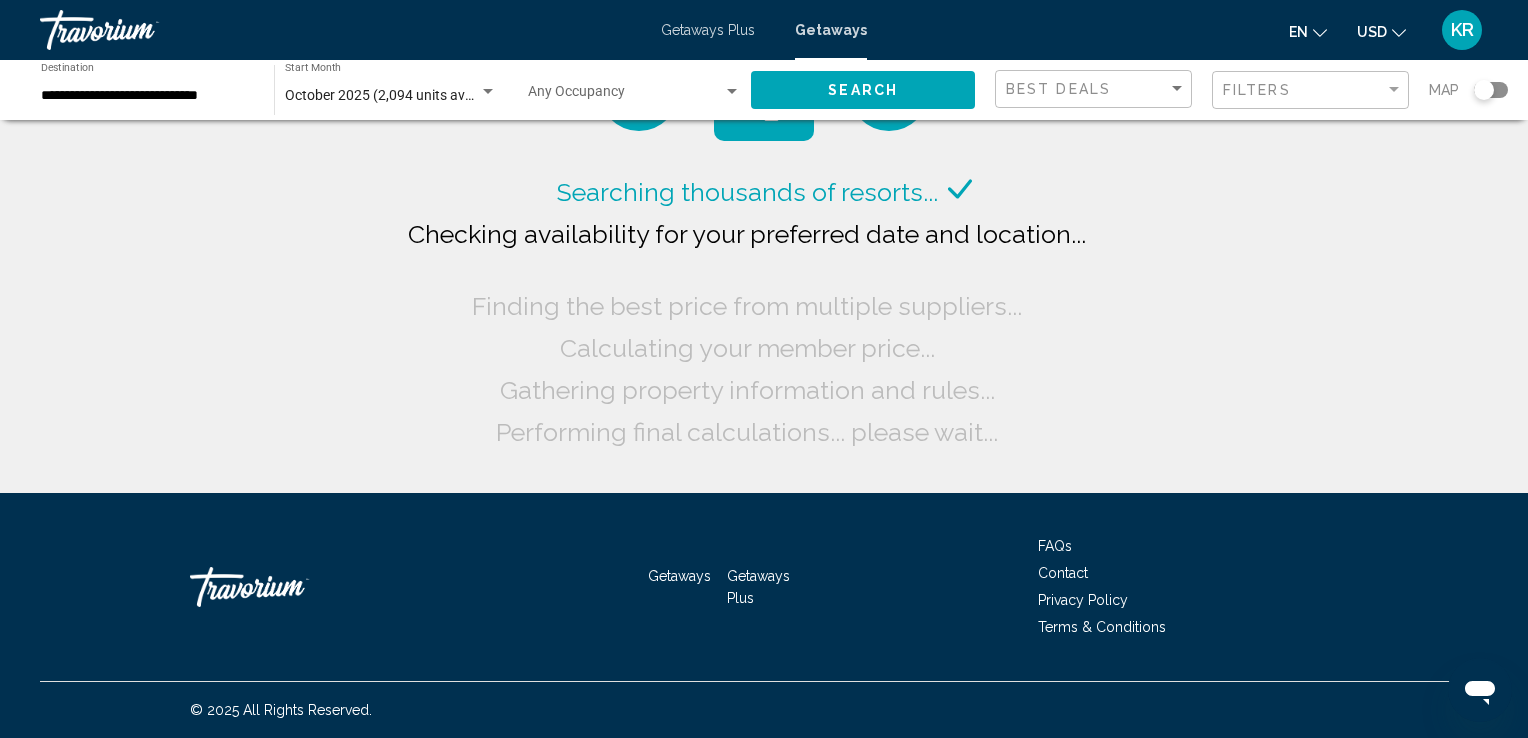 click 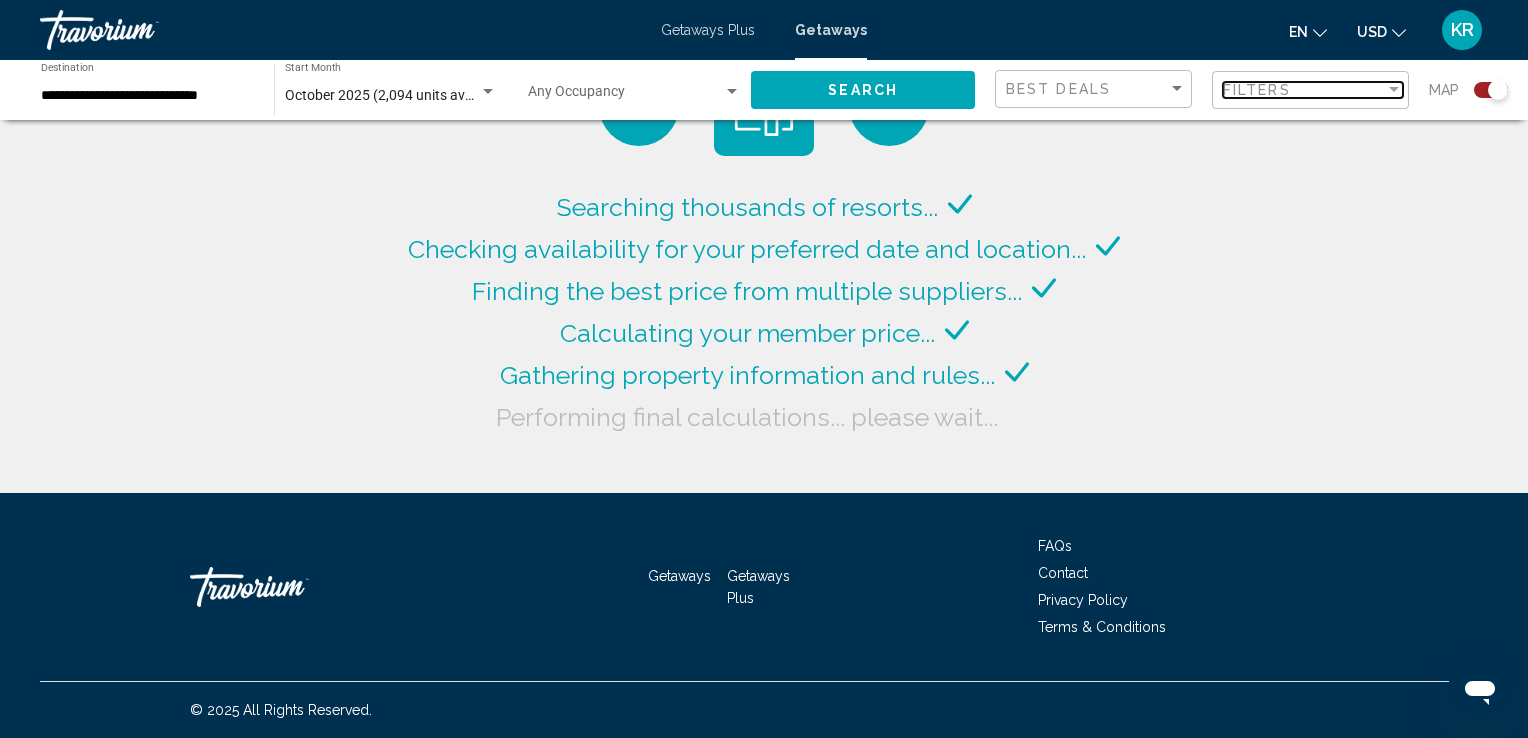 click on "Filters" at bounding box center (1304, 90) 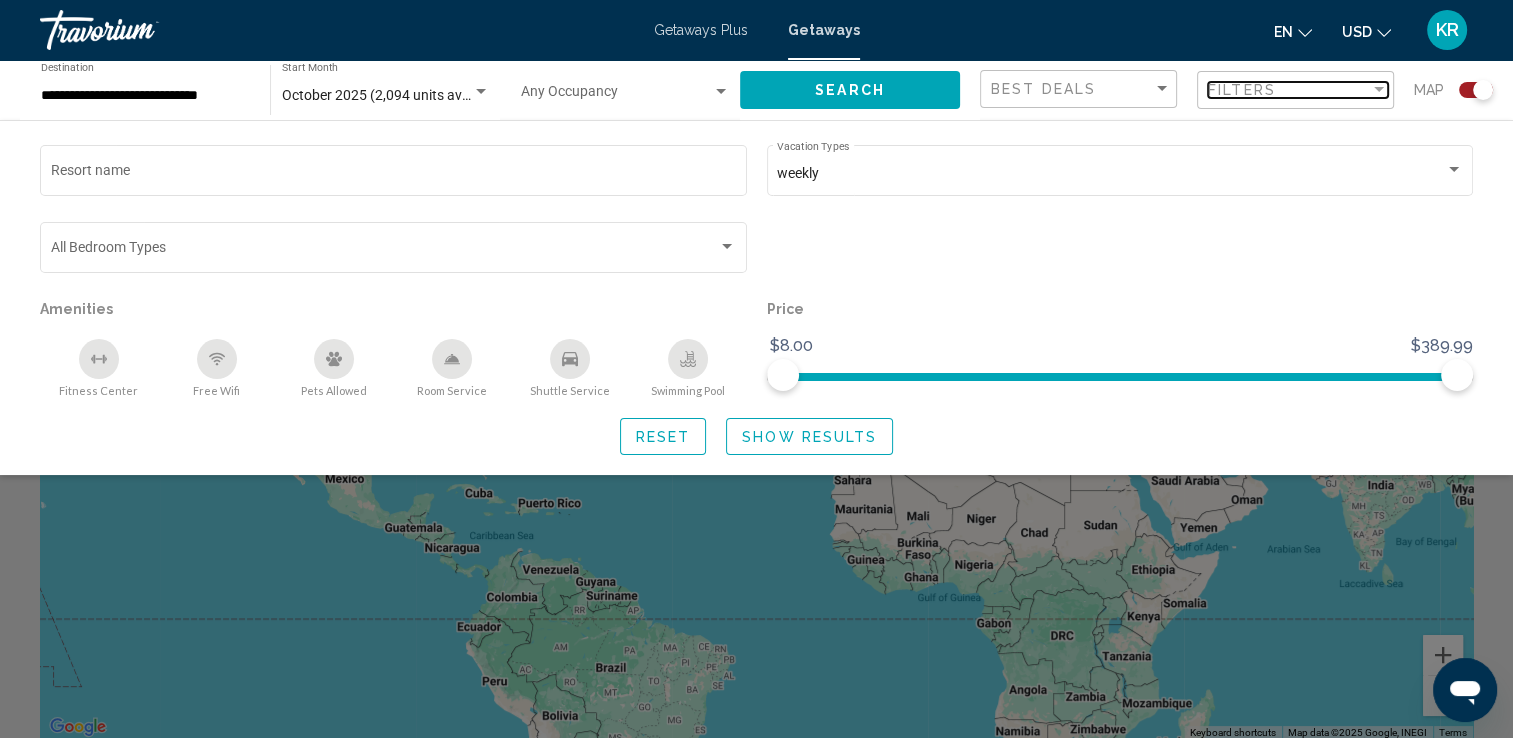 click on "Filters" at bounding box center [1289, 90] 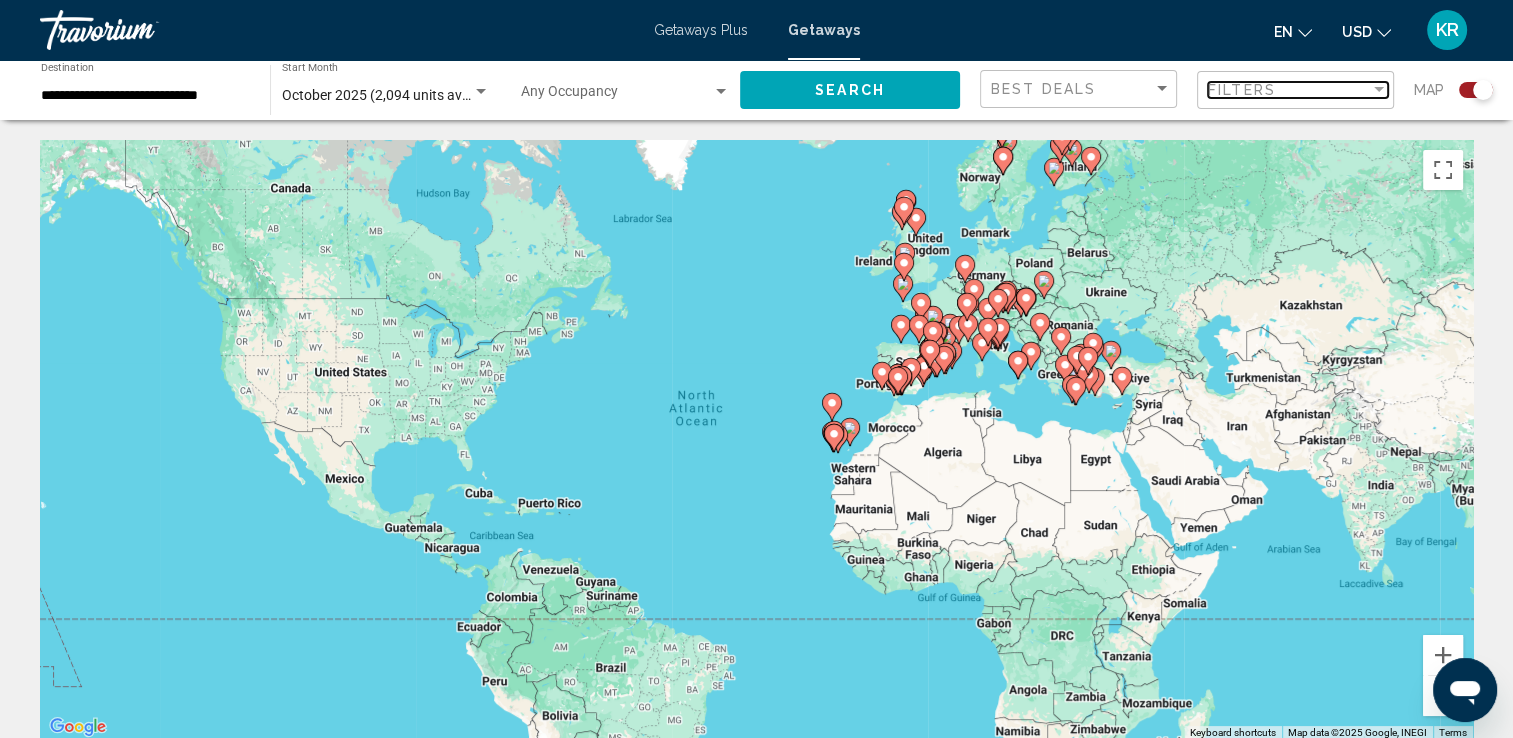 click at bounding box center [1379, 90] 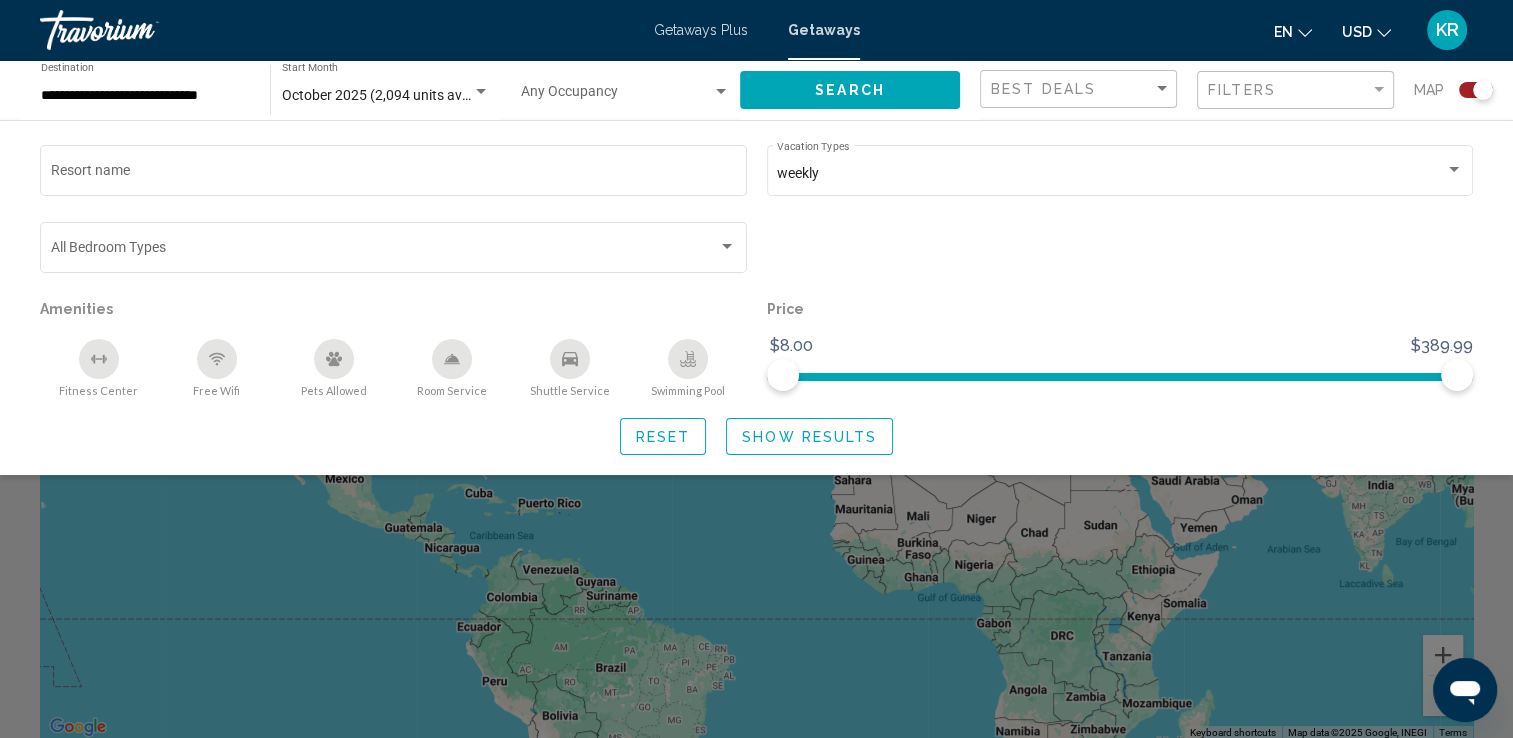 click on "Reset" 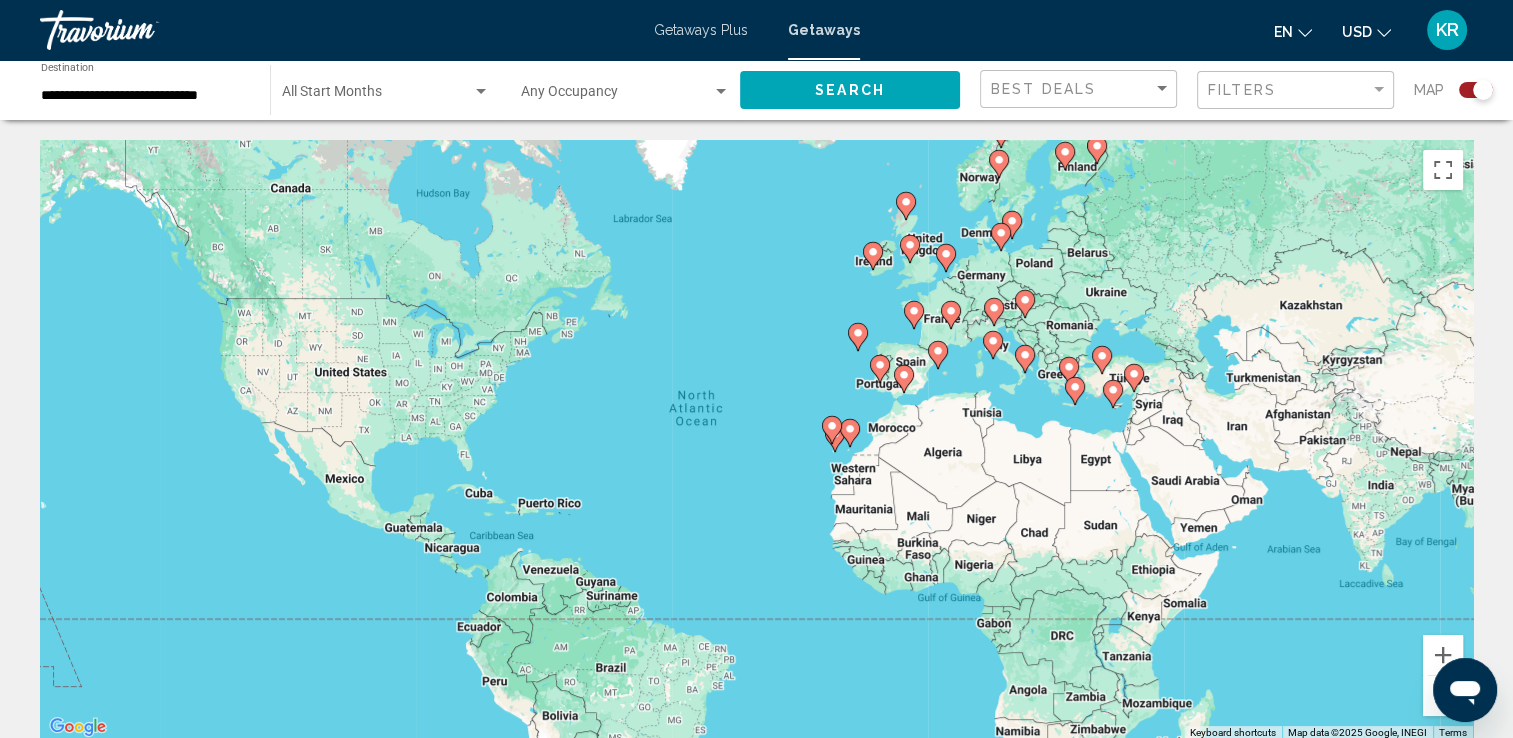 click at bounding box center (377, 96) 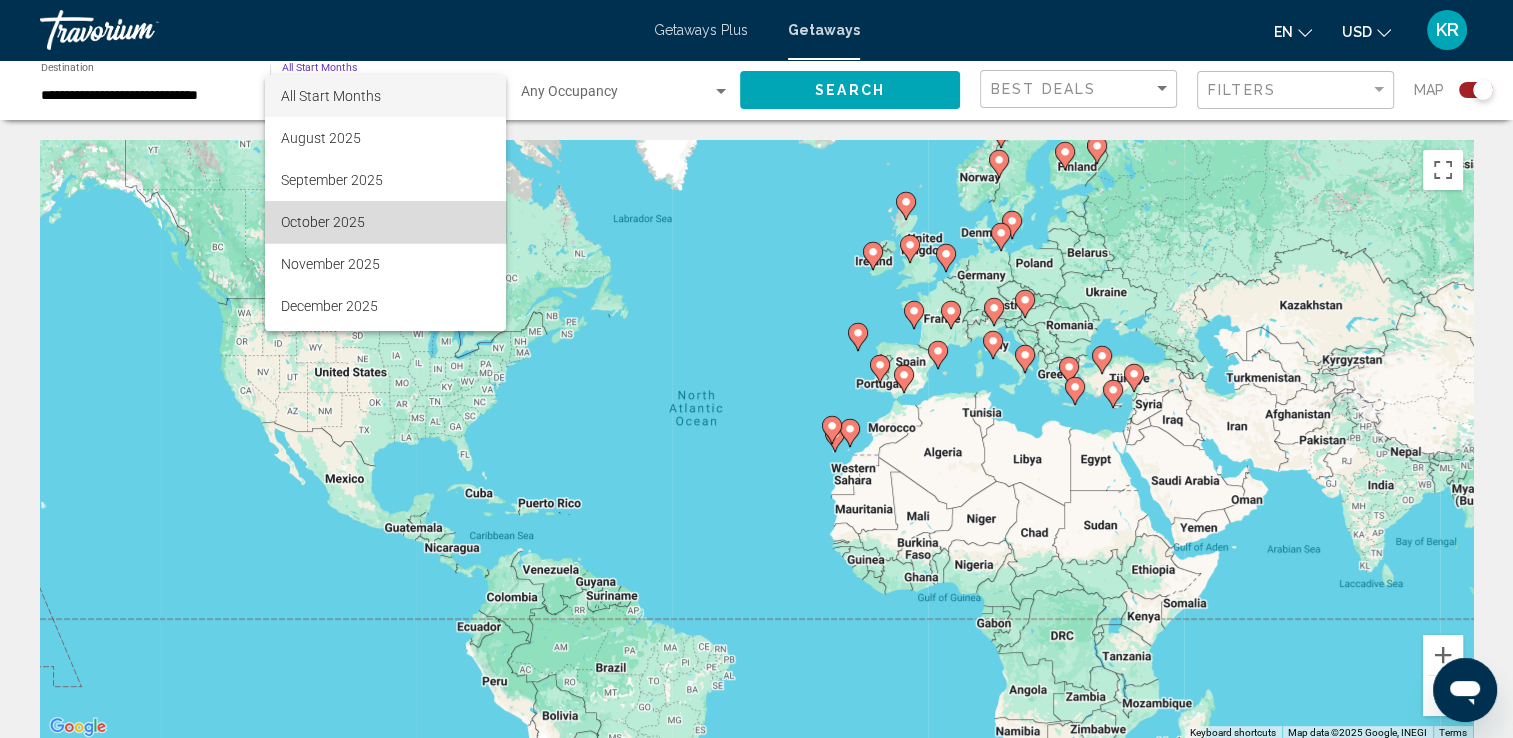 click on "October 2025" at bounding box center [385, 222] 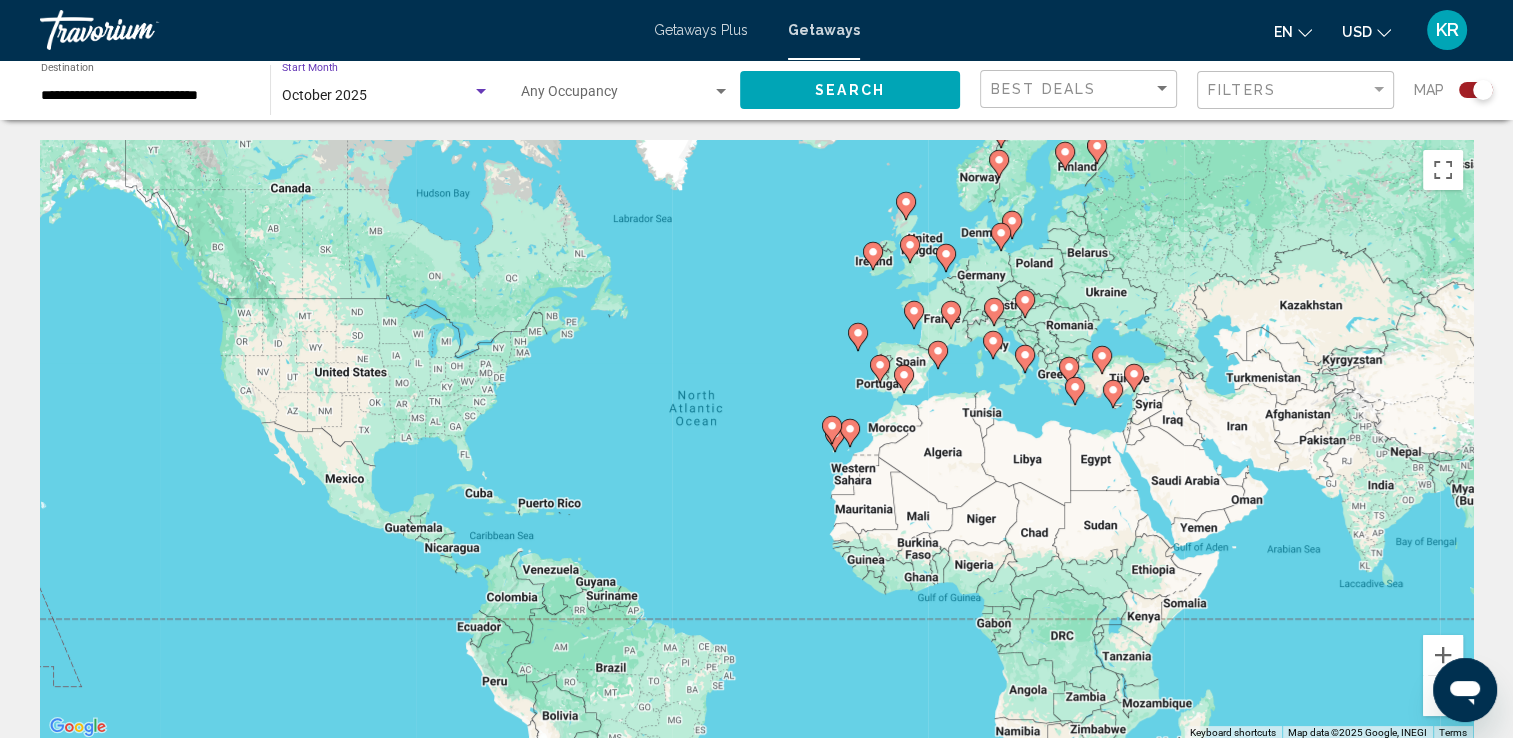 click on "Search" 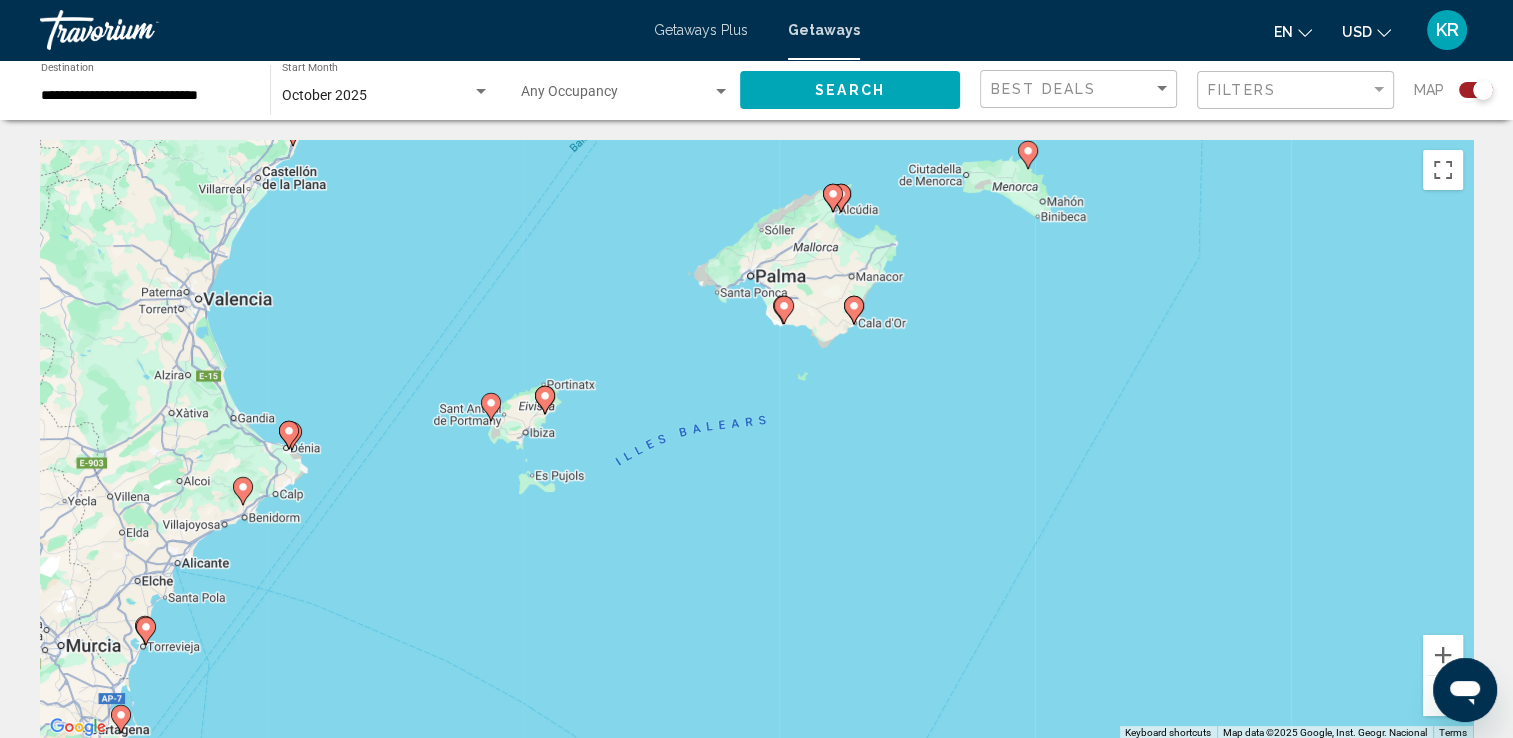 click 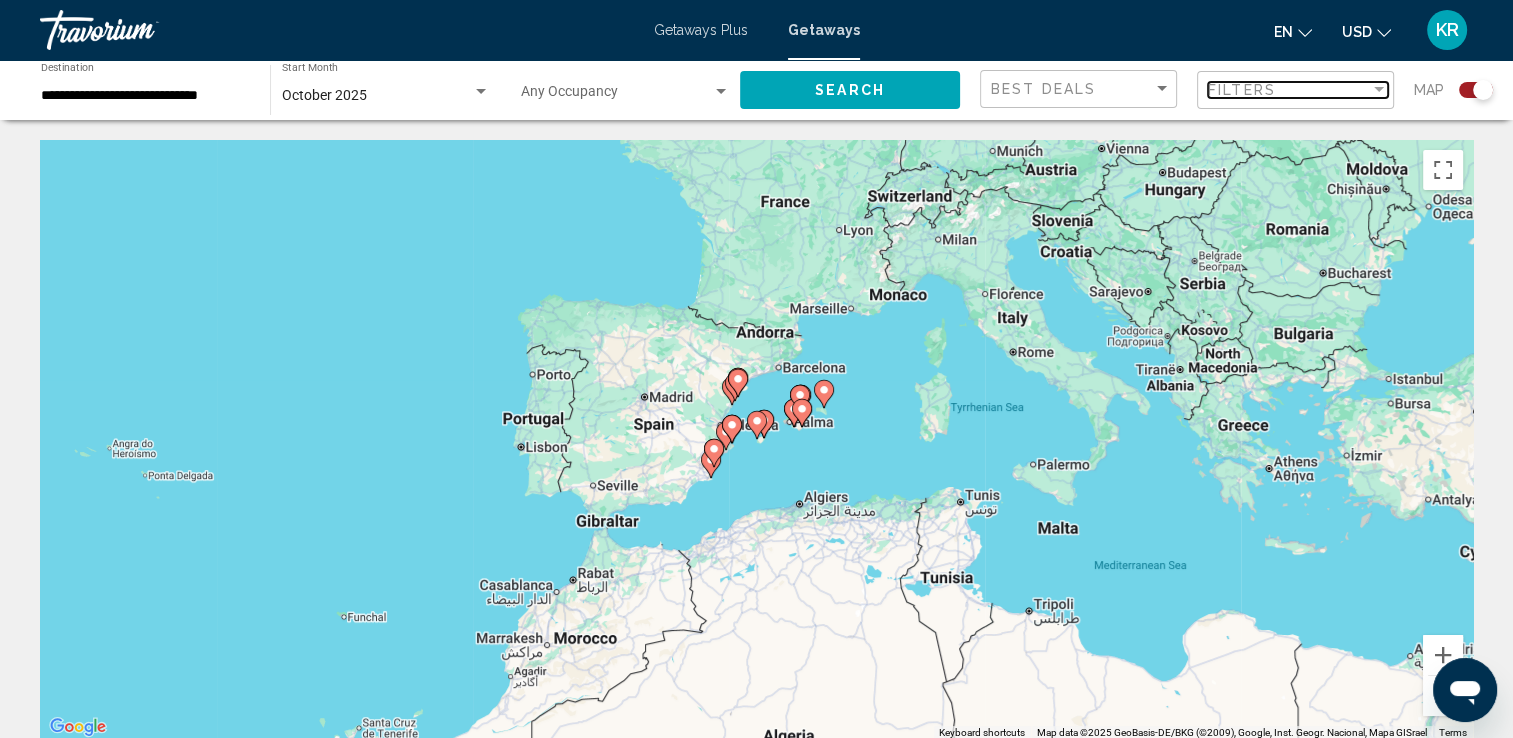 click on "Filters" at bounding box center (1289, 90) 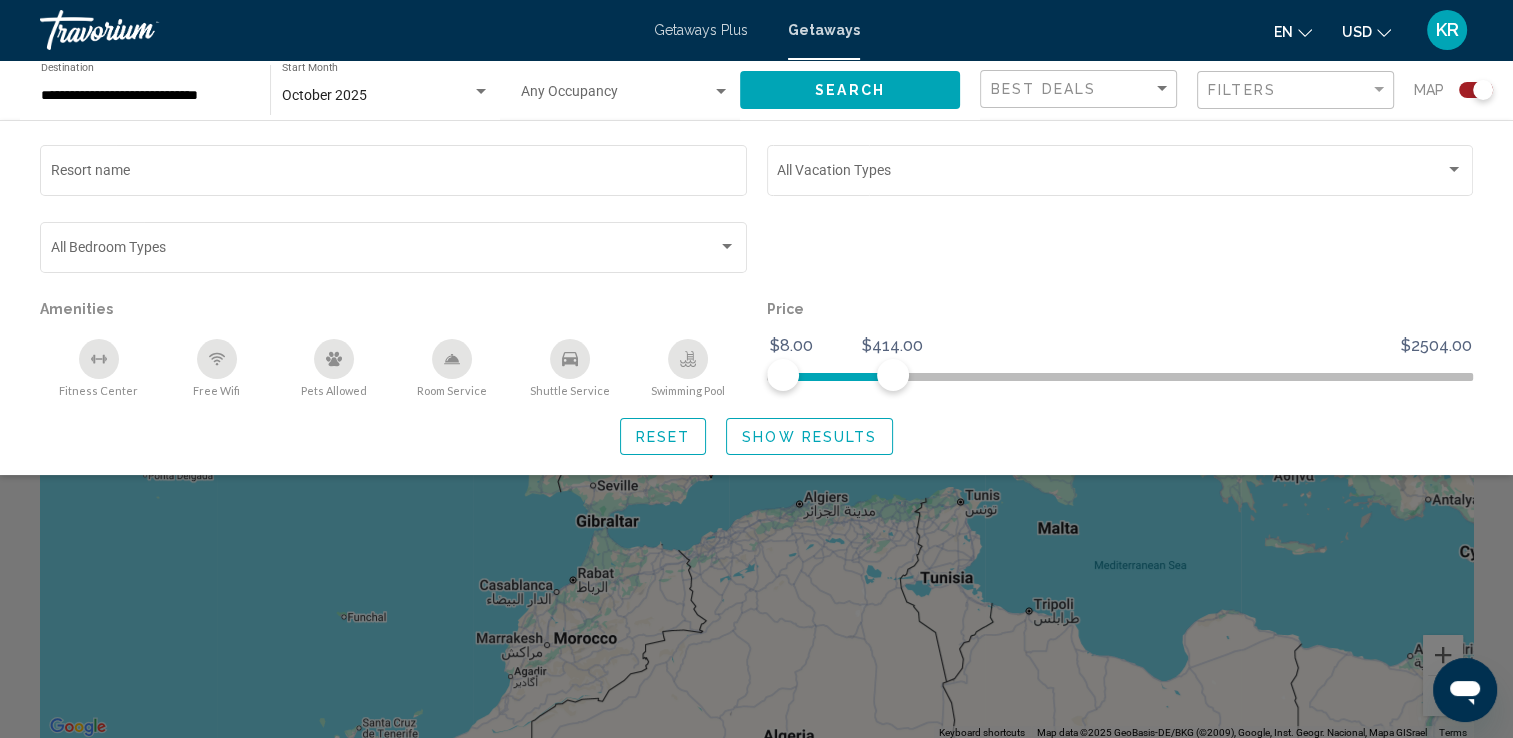 click on "Show Results" 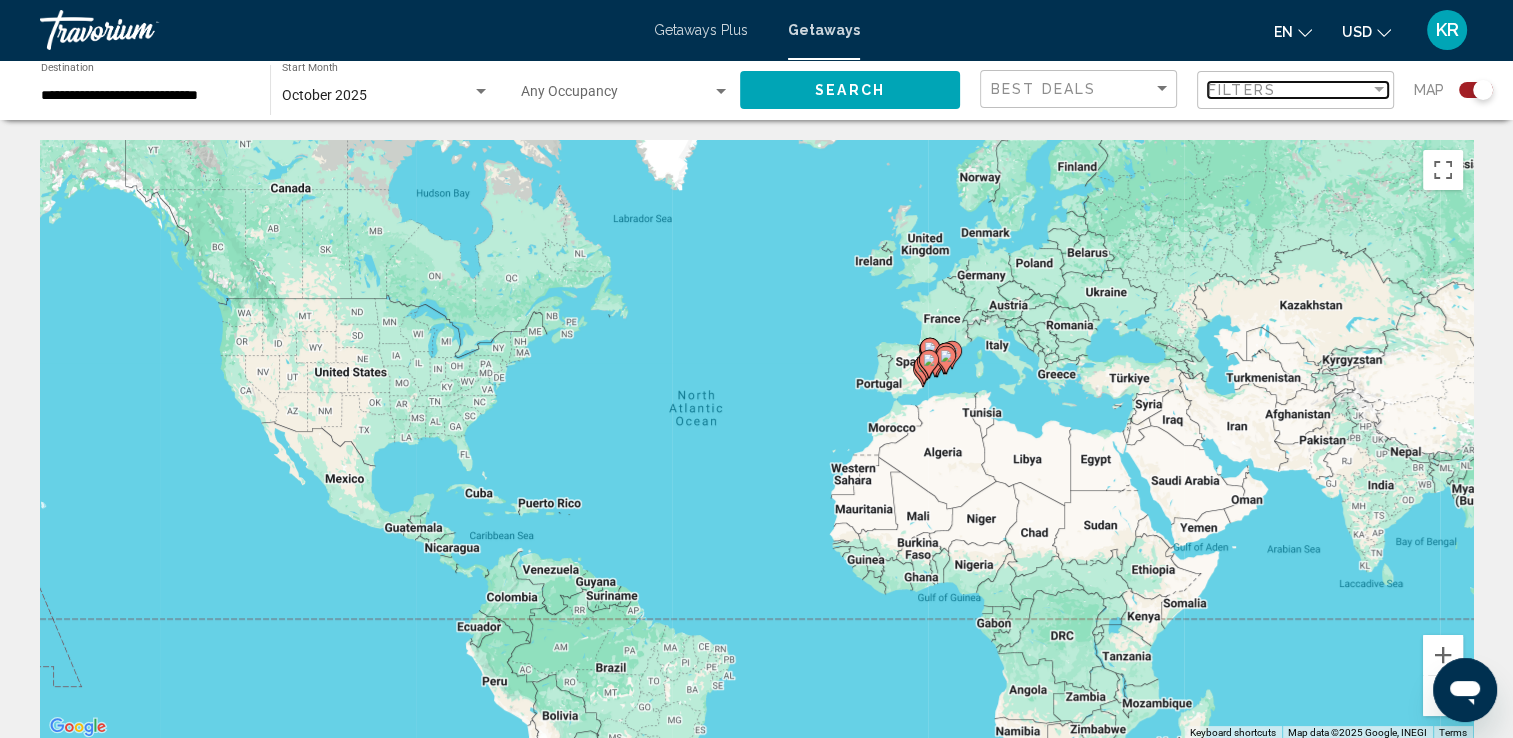 click on "Filters" at bounding box center (1289, 90) 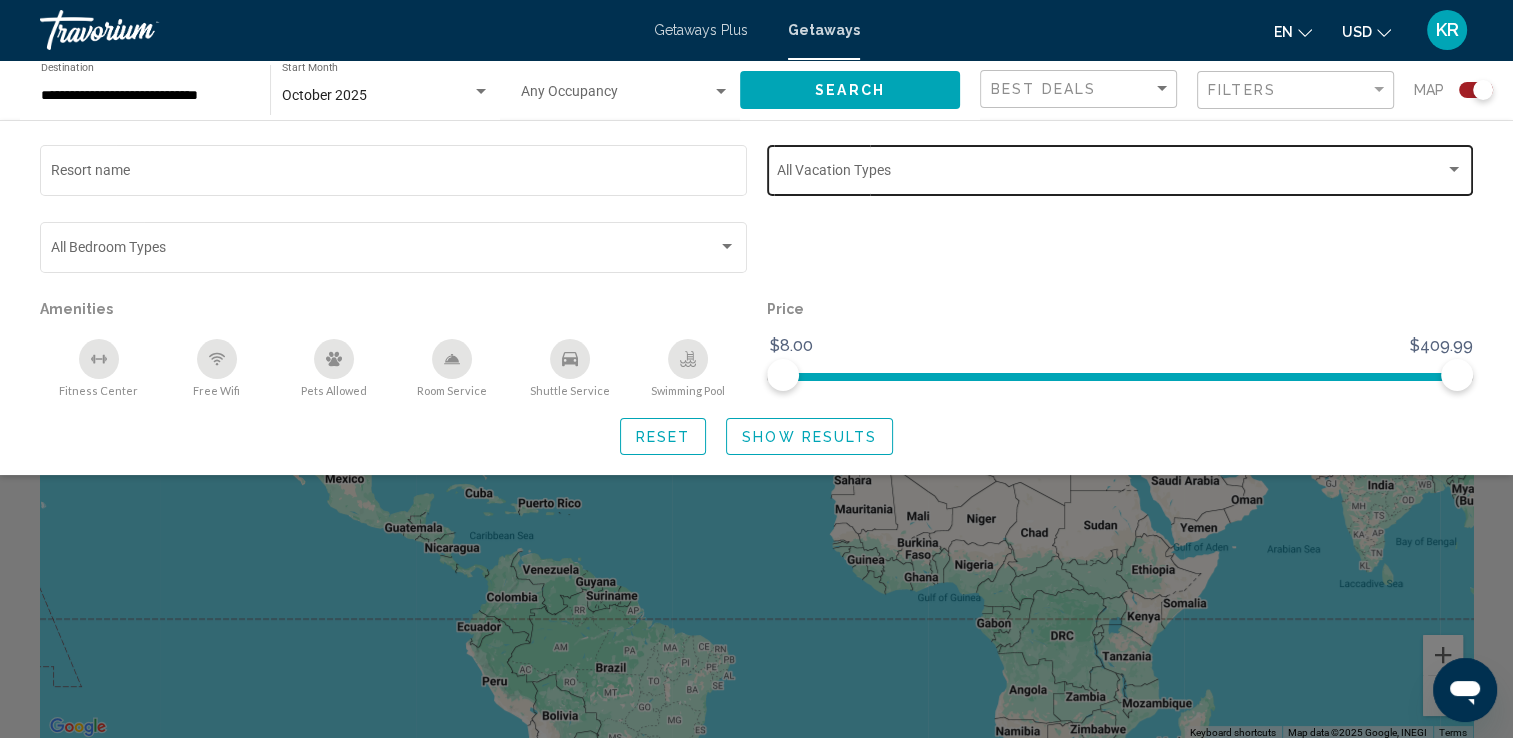 click at bounding box center [1111, 174] 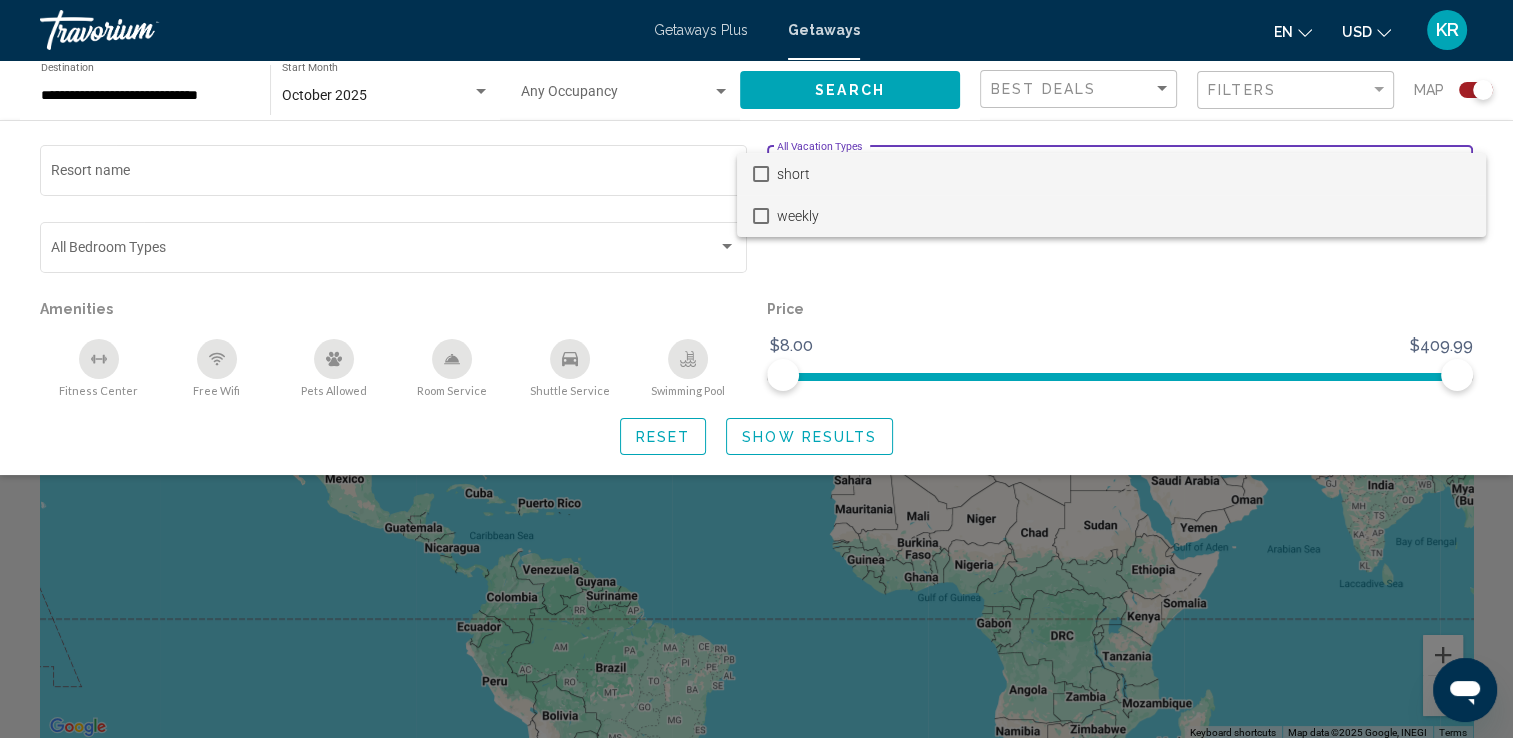 click on "weekly" at bounding box center (1123, 216) 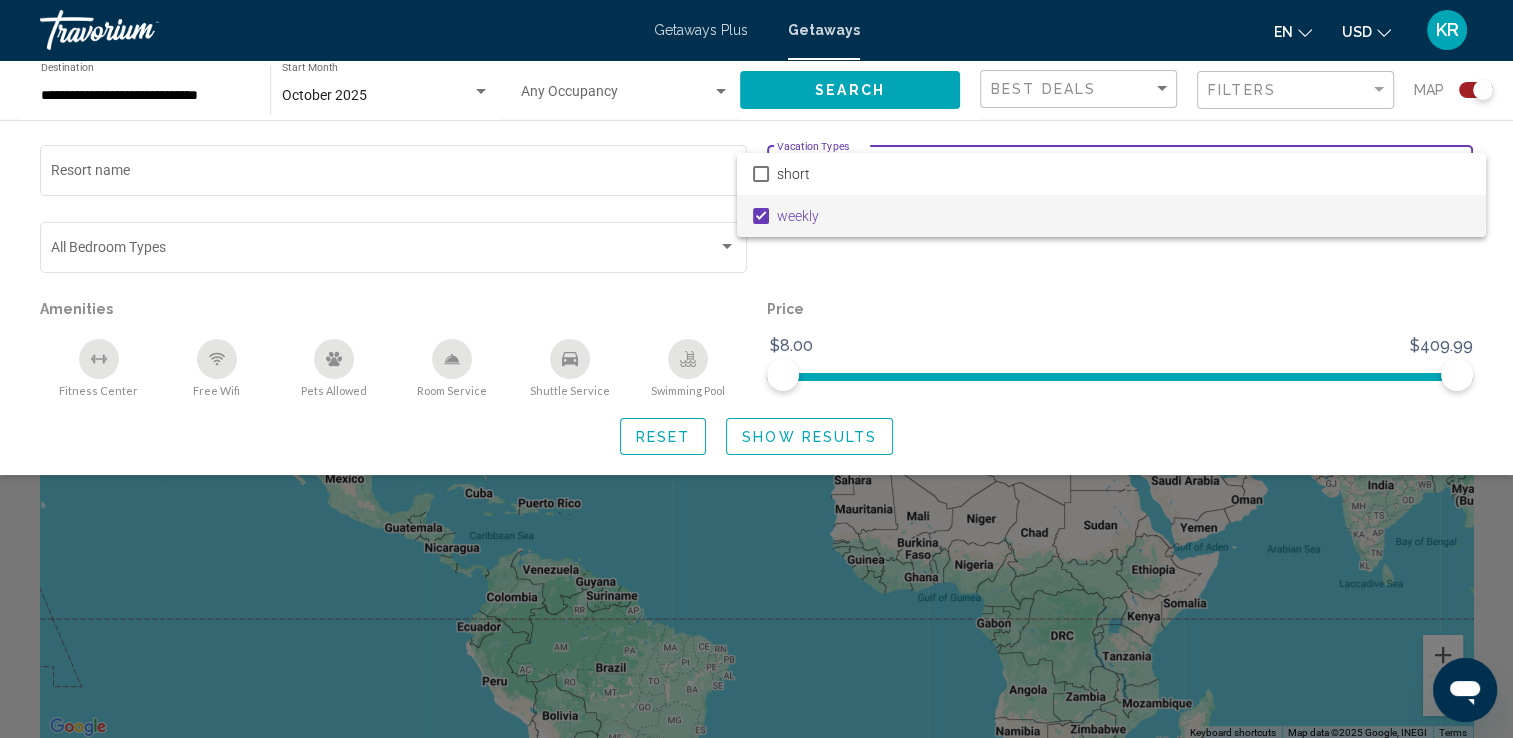 click at bounding box center (756, 369) 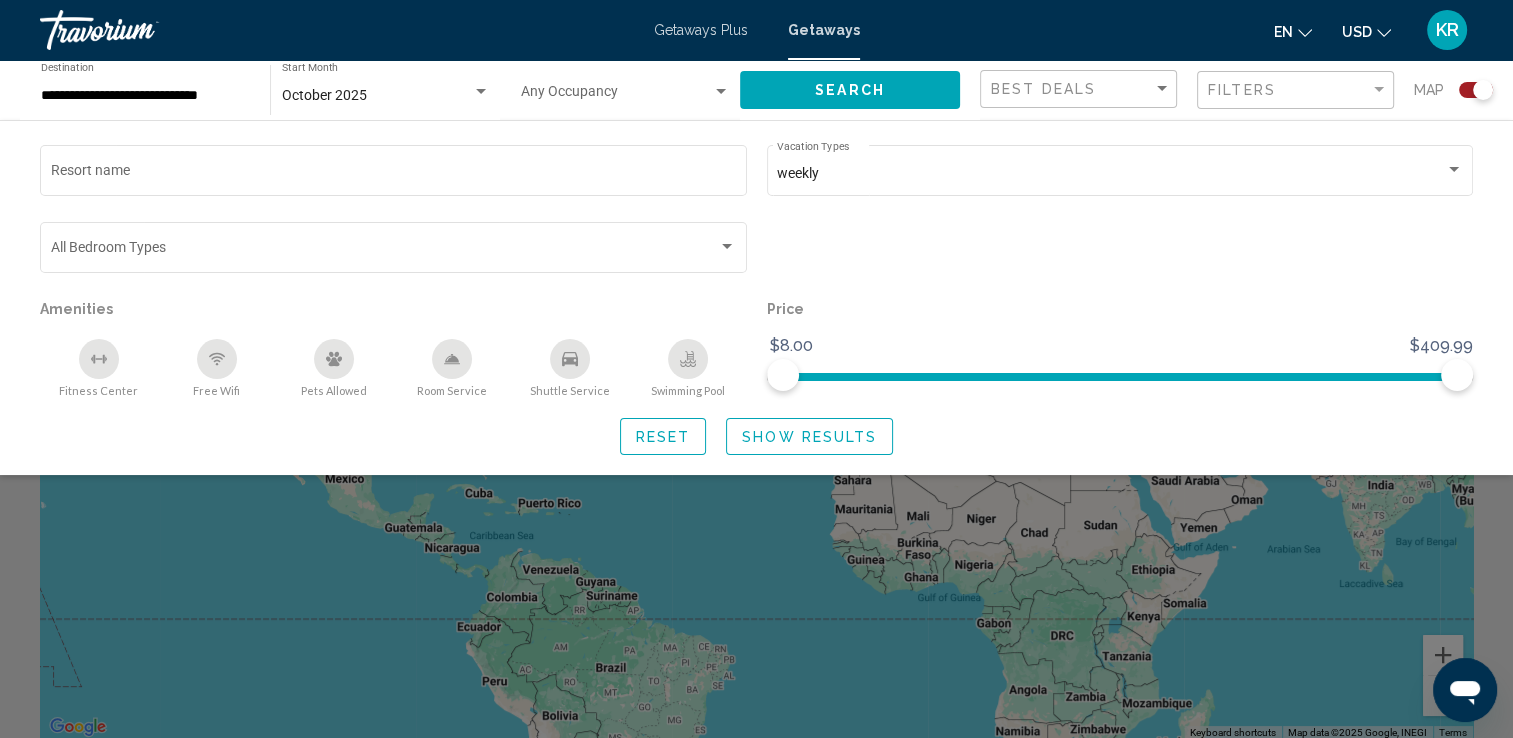 click on "Search" 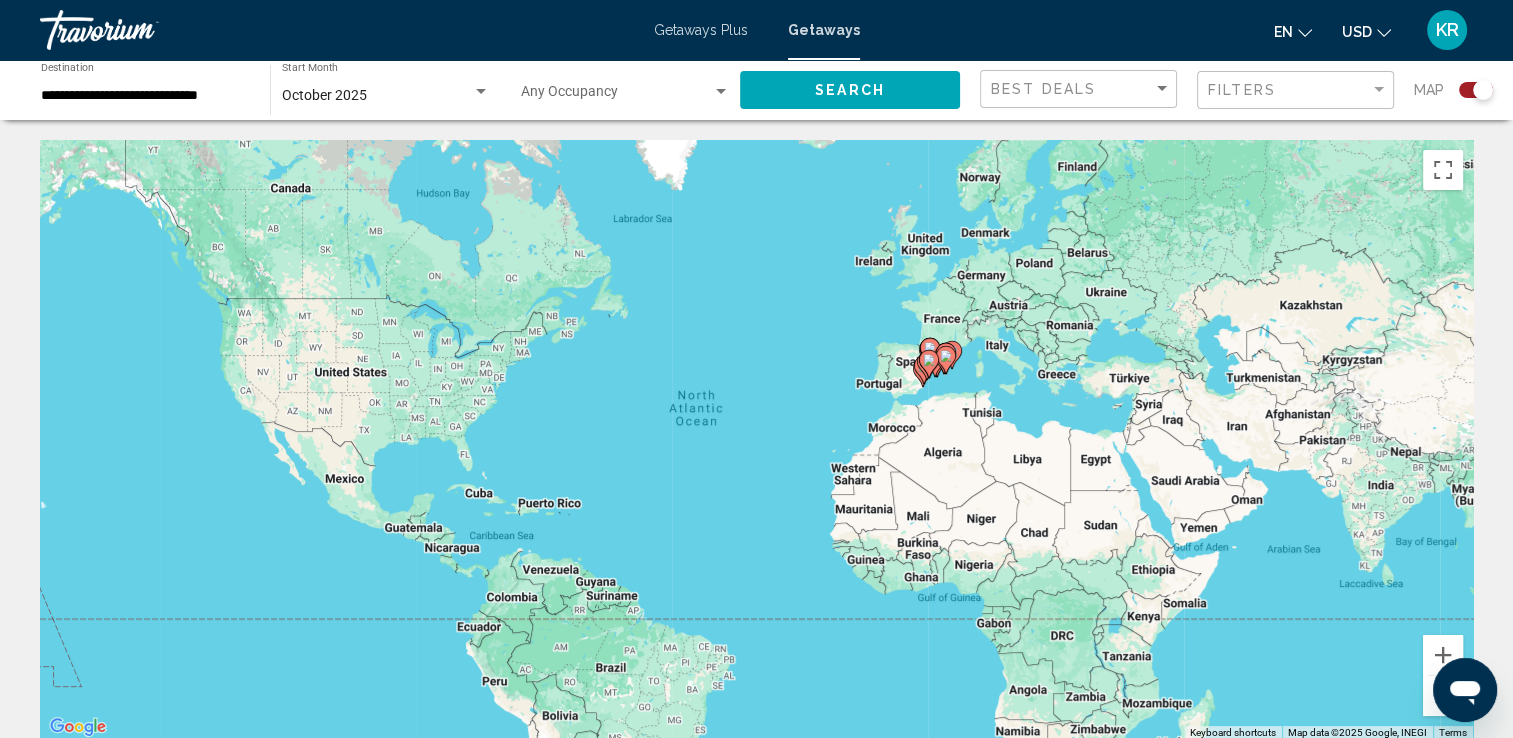 click 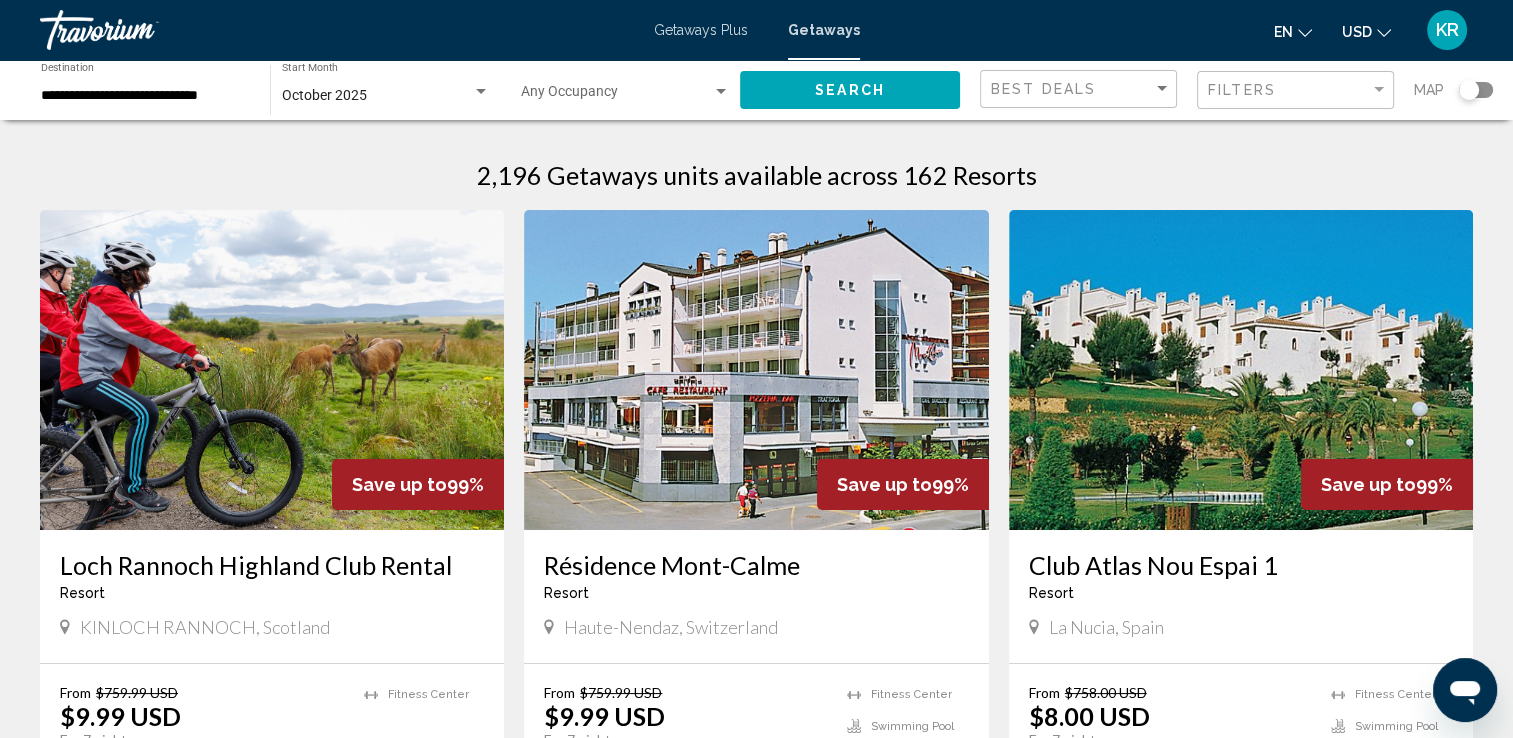 click on "Filters" at bounding box center [1242, 90] 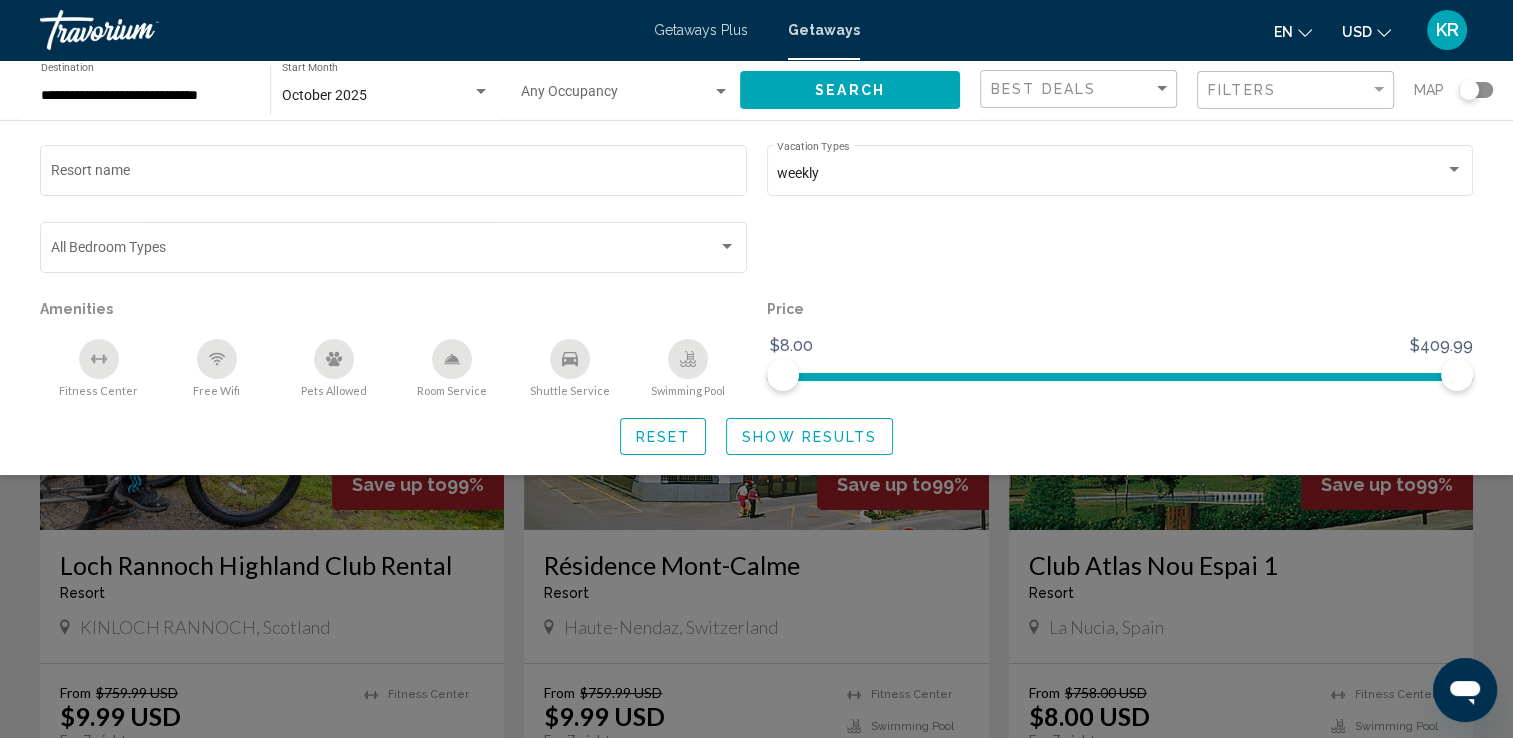 click on "Reset" 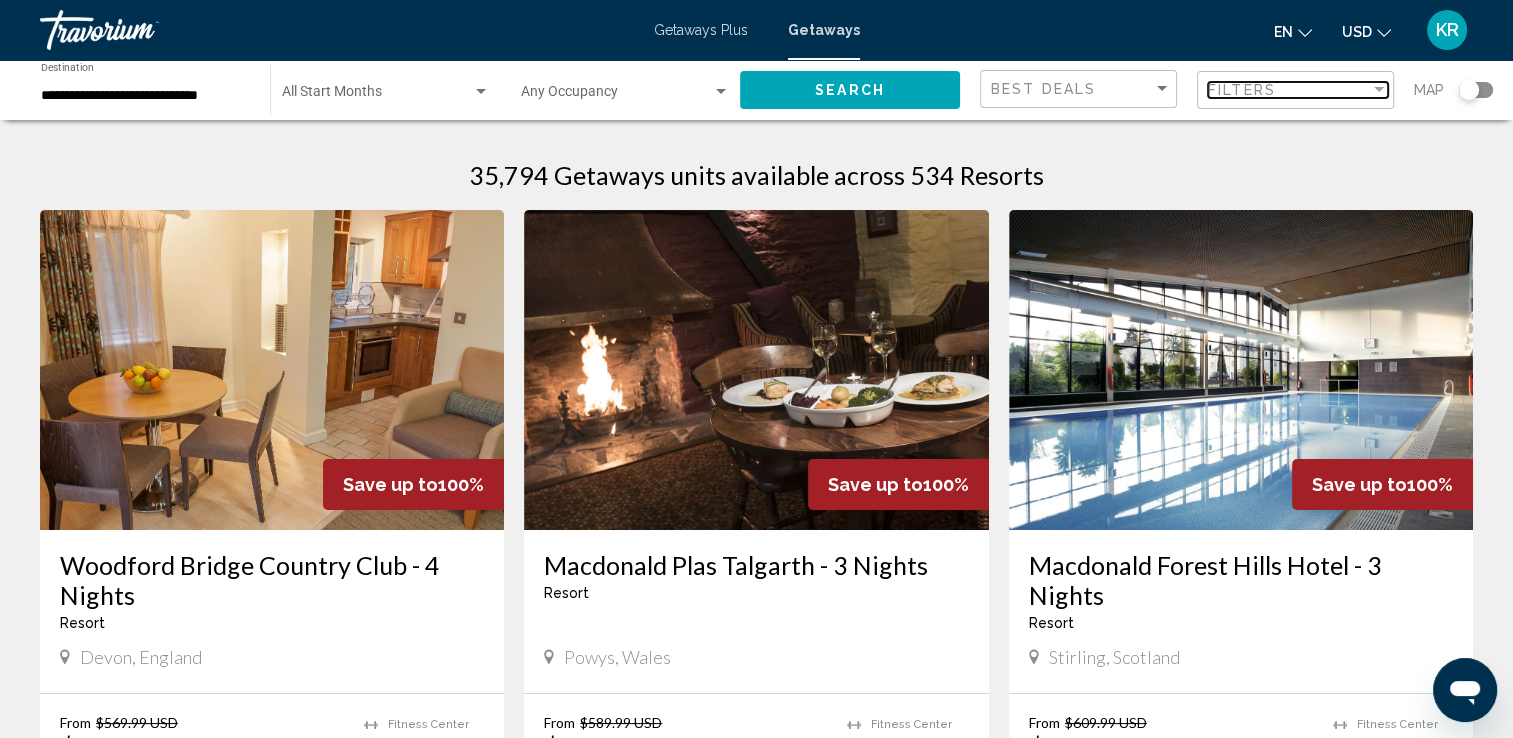 click on "Filters" at bounding box center (1289, 90) 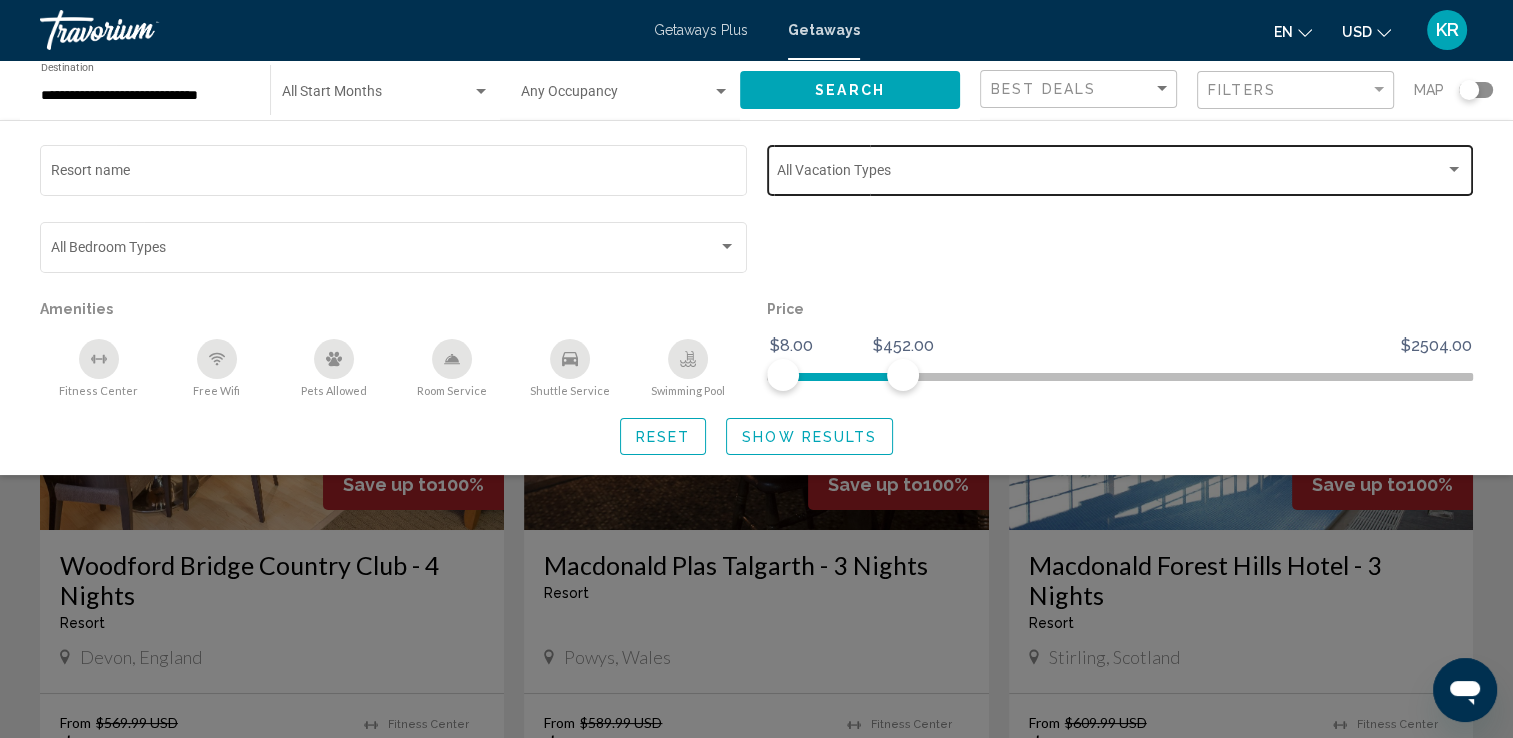 click at bounding box center [1111, 174] 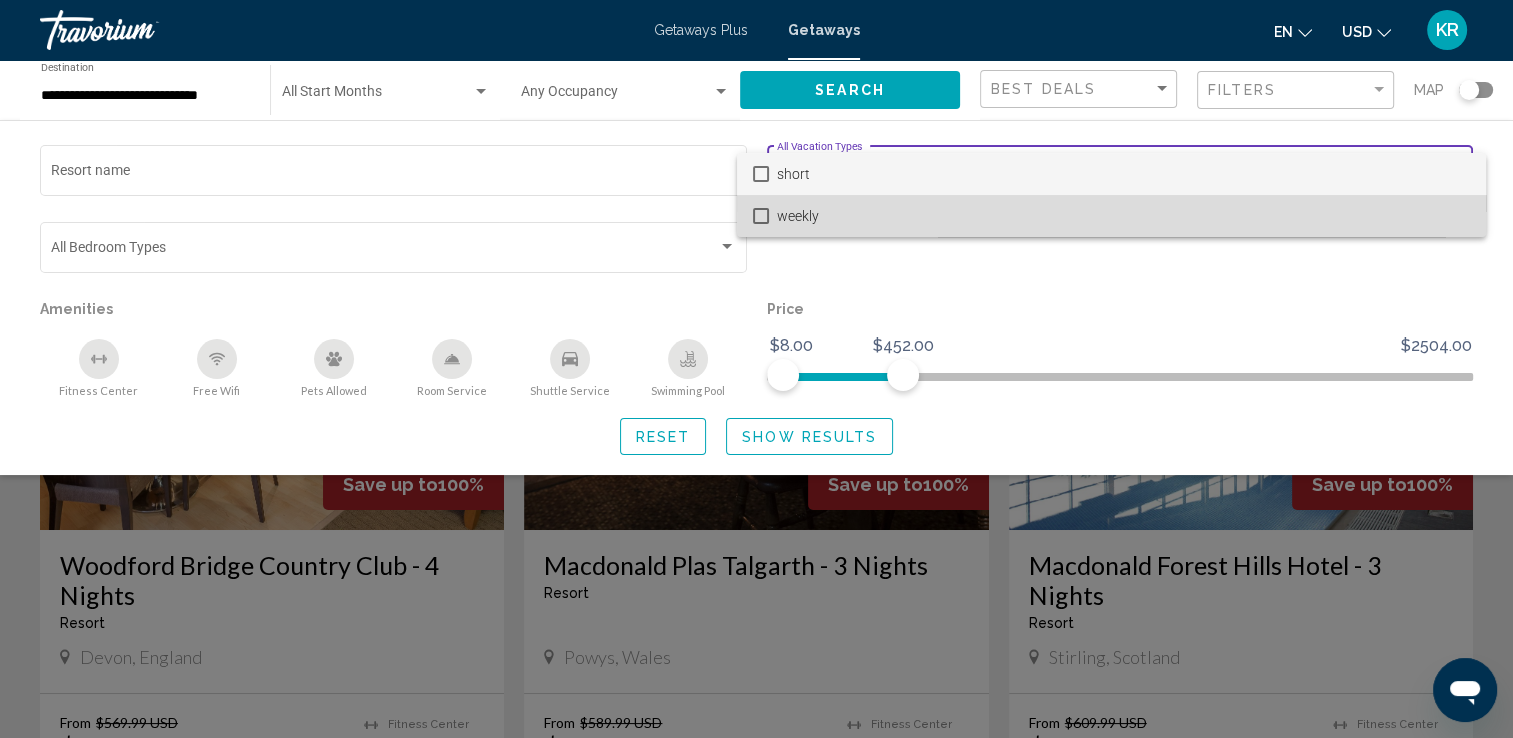 click on "weekly" at bounding box center [1123, 216] 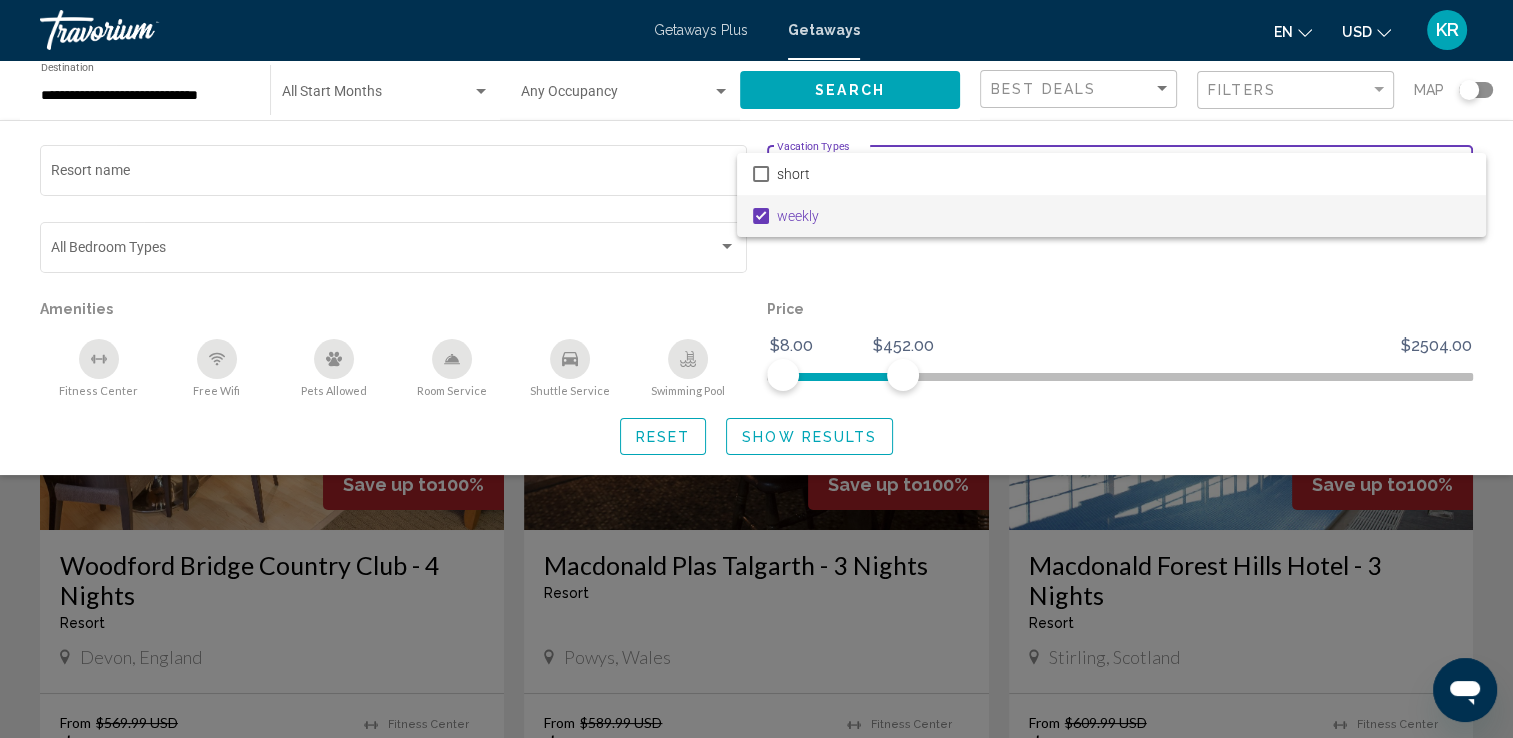click at bounding box center [756, 369] 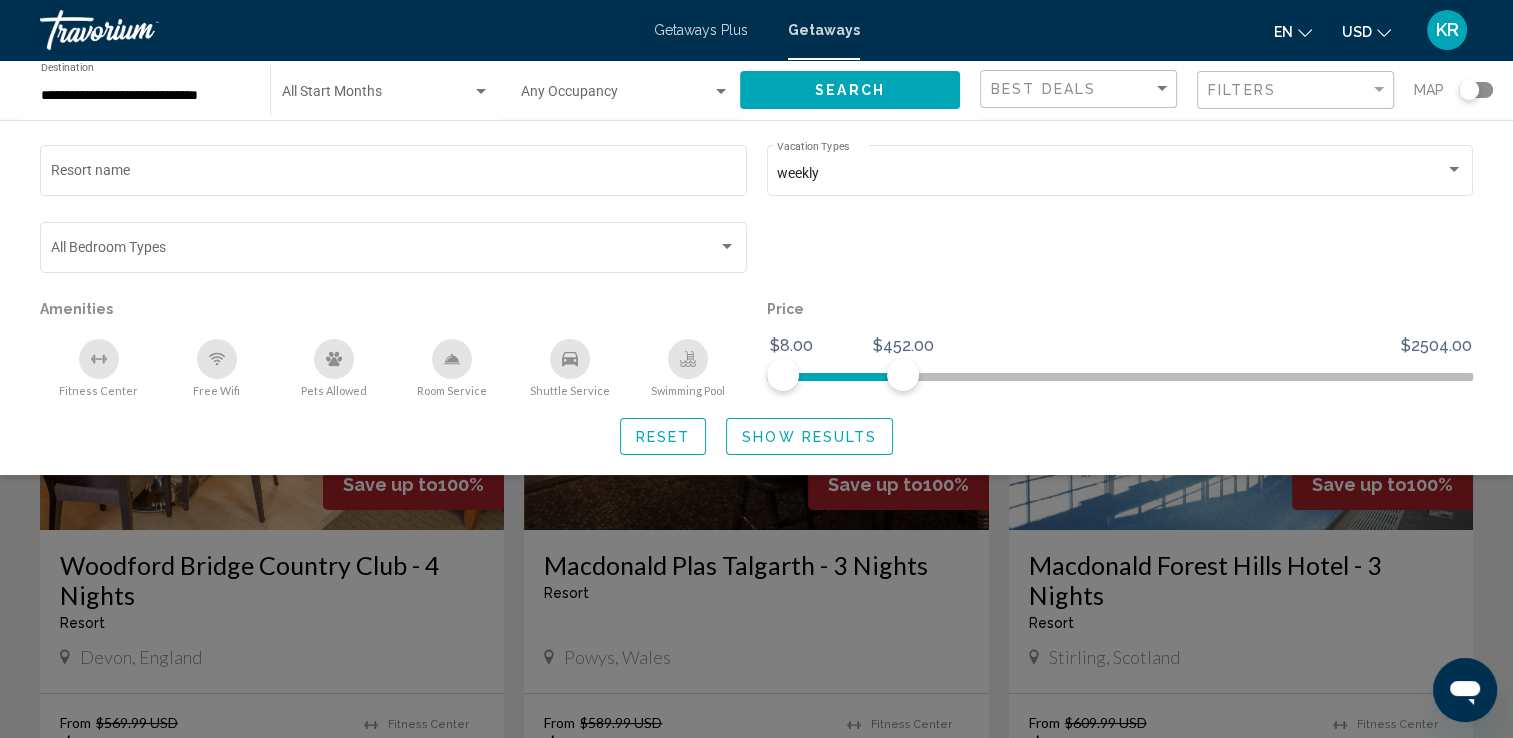 click on "Show Results" 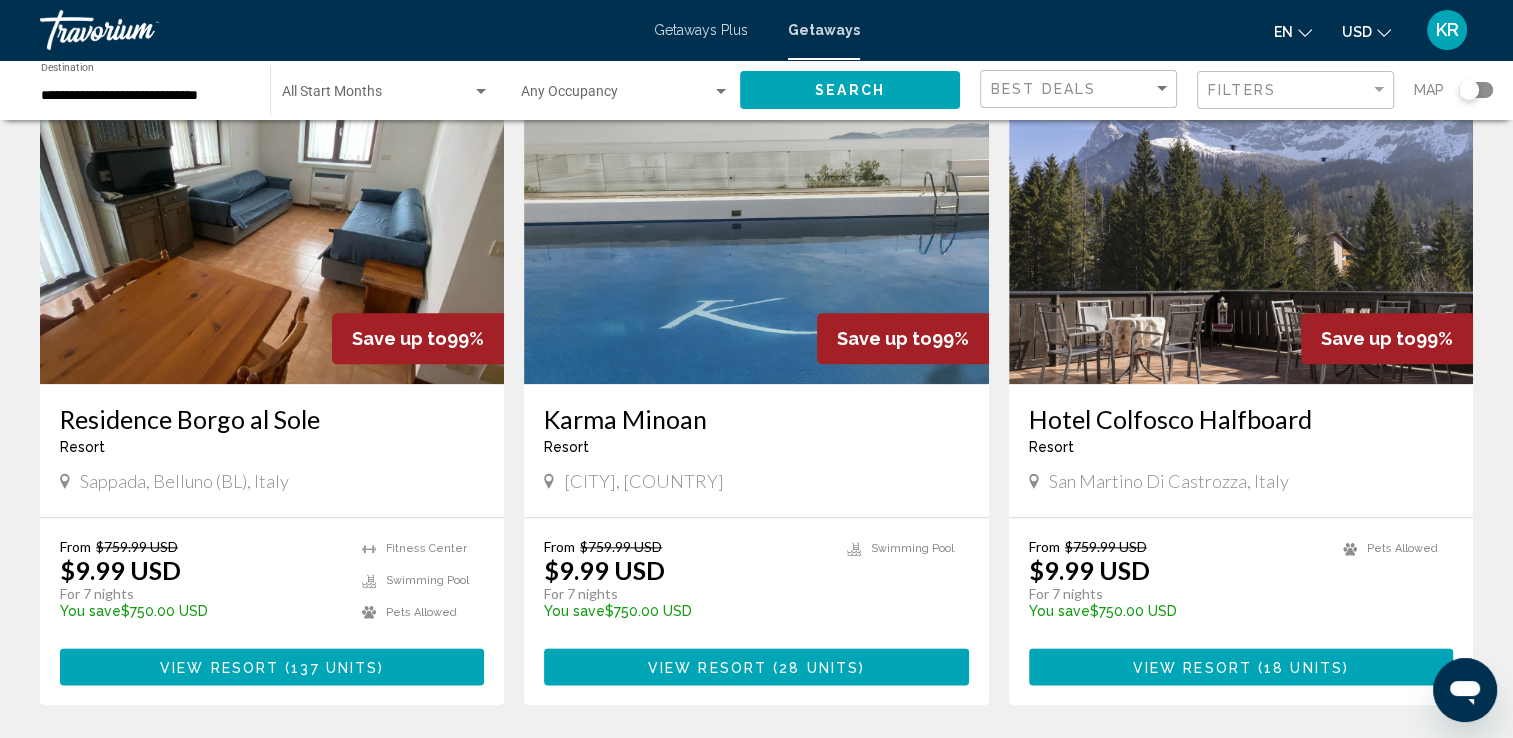 scroll, scrollTop: 2192, scrollLeft: 0, axis: vertical 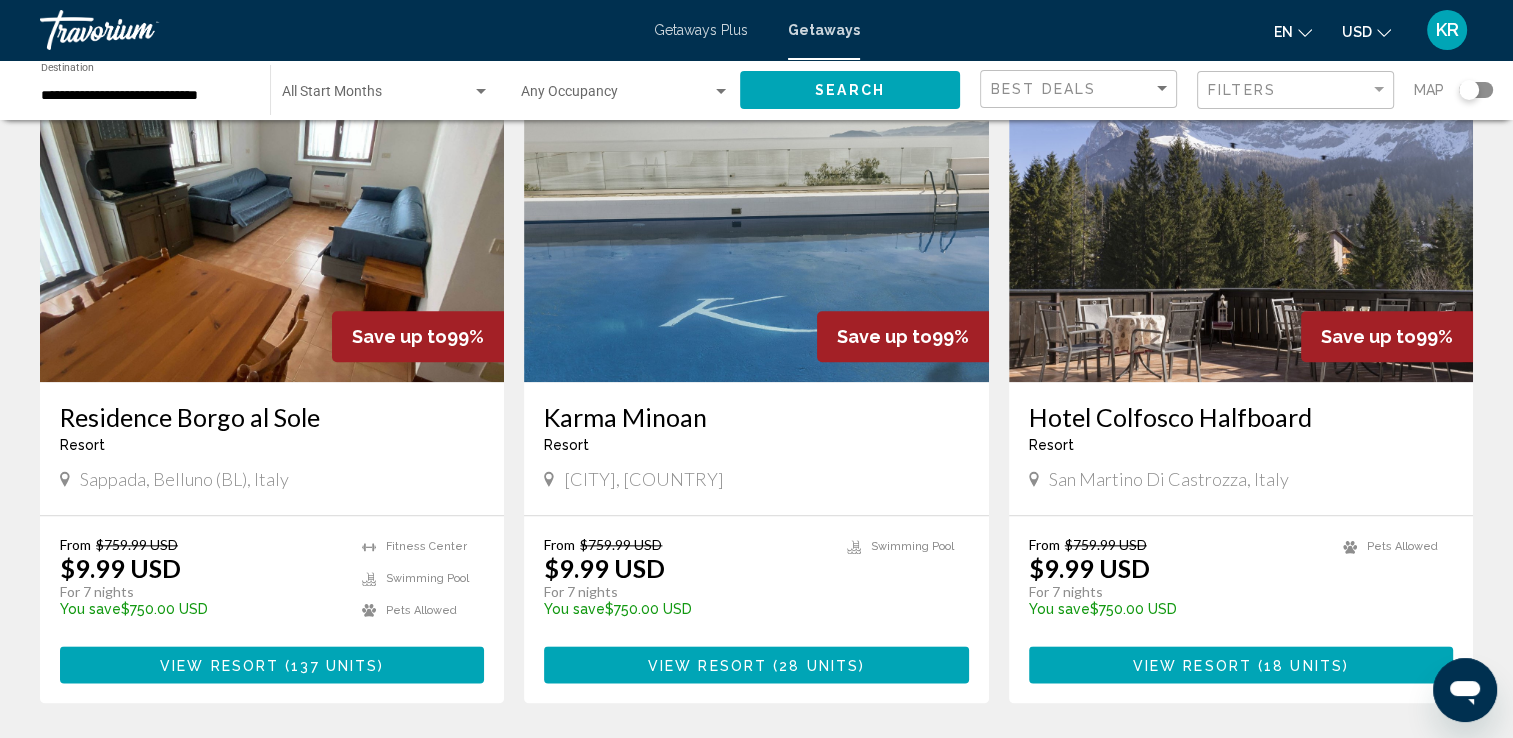 click on "Save up to  99%" at bounding box center (903, 336) 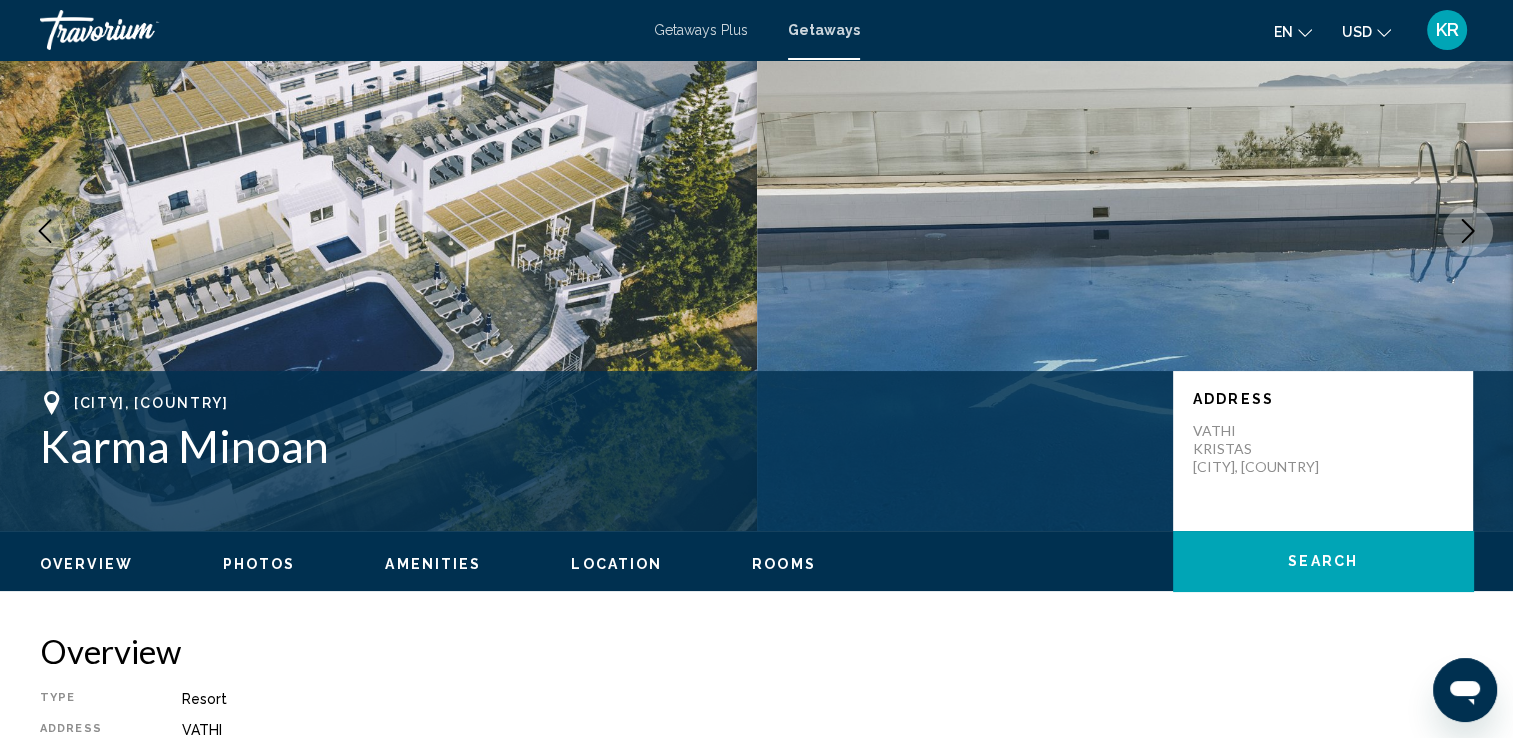 scroll, scrollTop: 0, scrollLeft: 0, axis: both 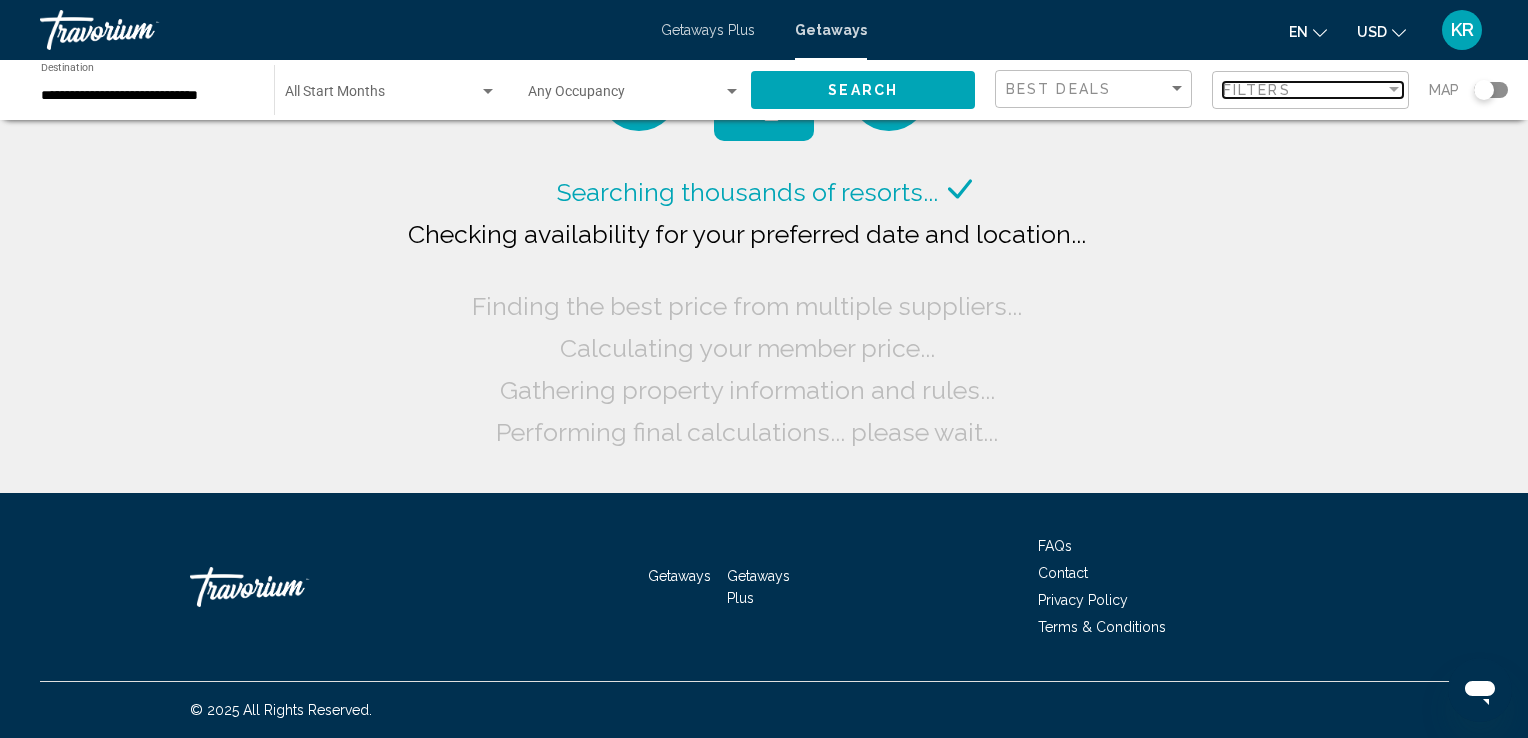 click on "Filters" at bounding box center (1257, 90) 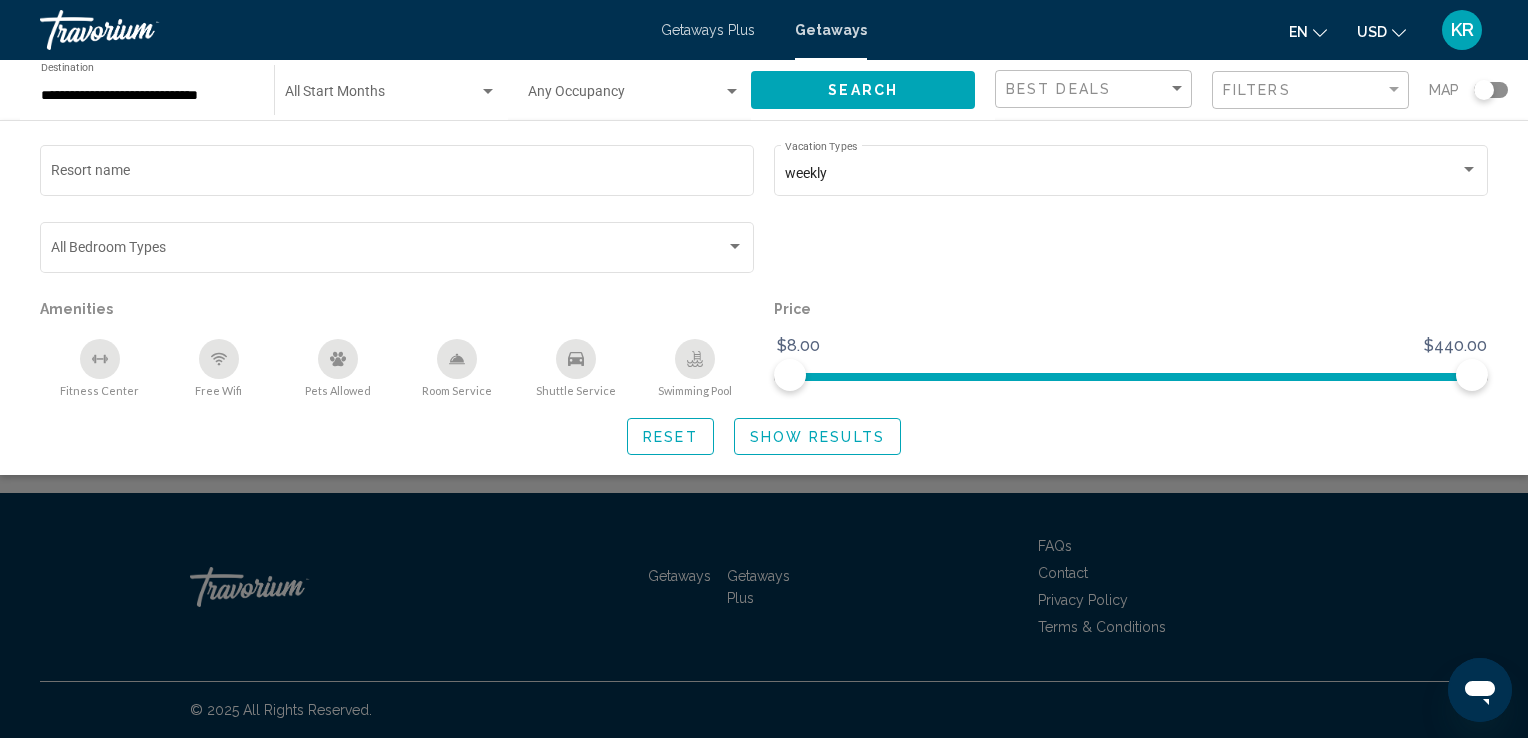 click at bounding box center (382, 96) 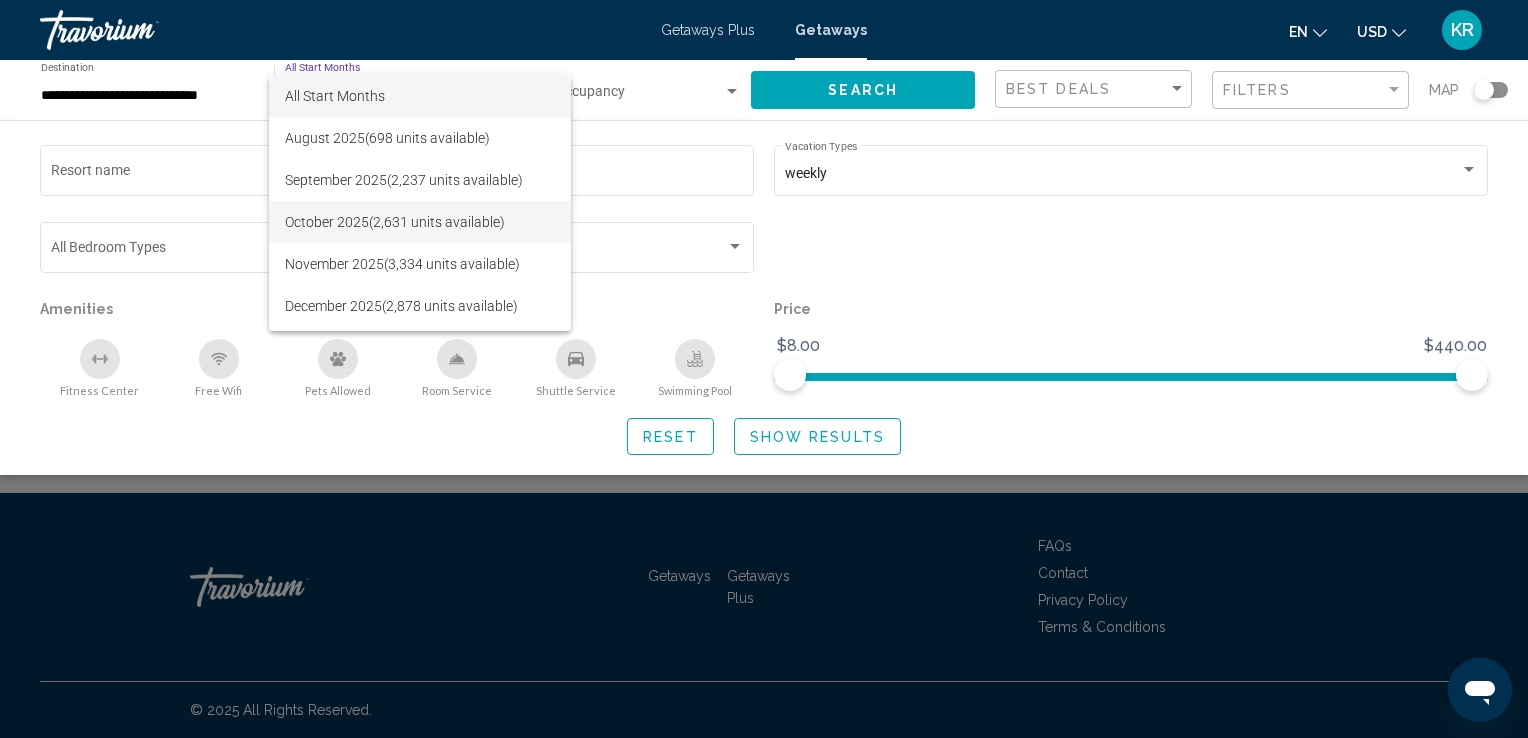click on "October [YEAR]  ([NUM] units available)" at bounding box center [420, 222] 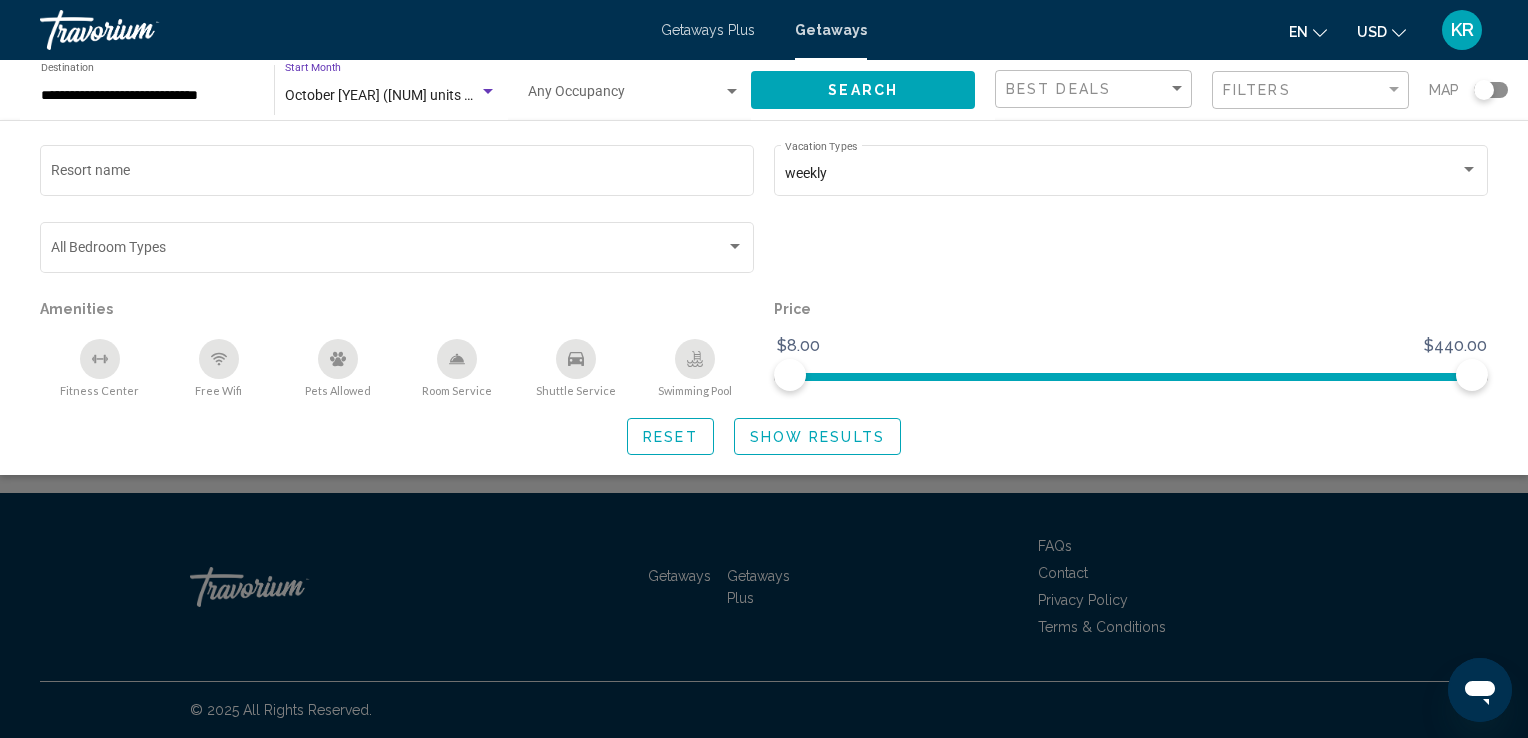 click on "Search" 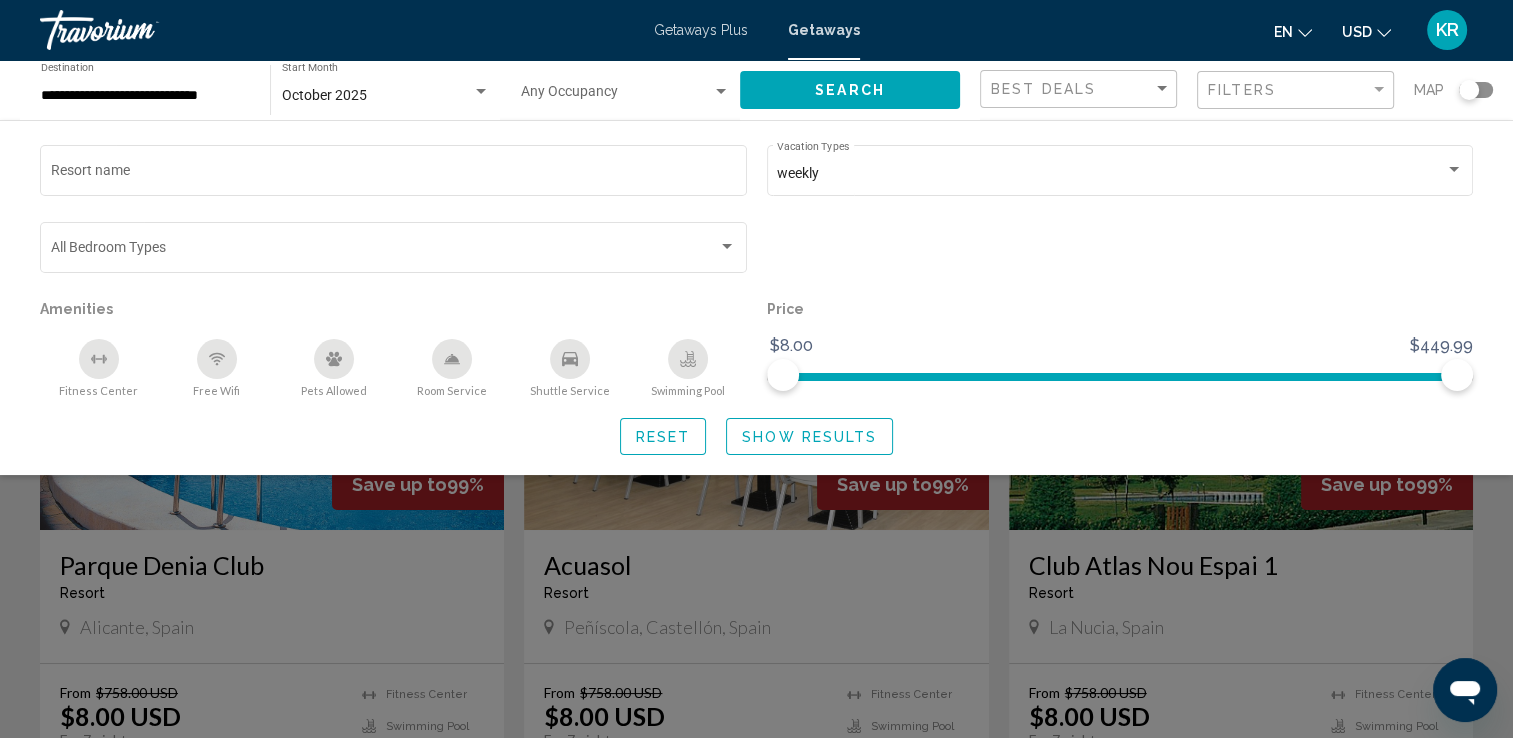 click on "Show Results" 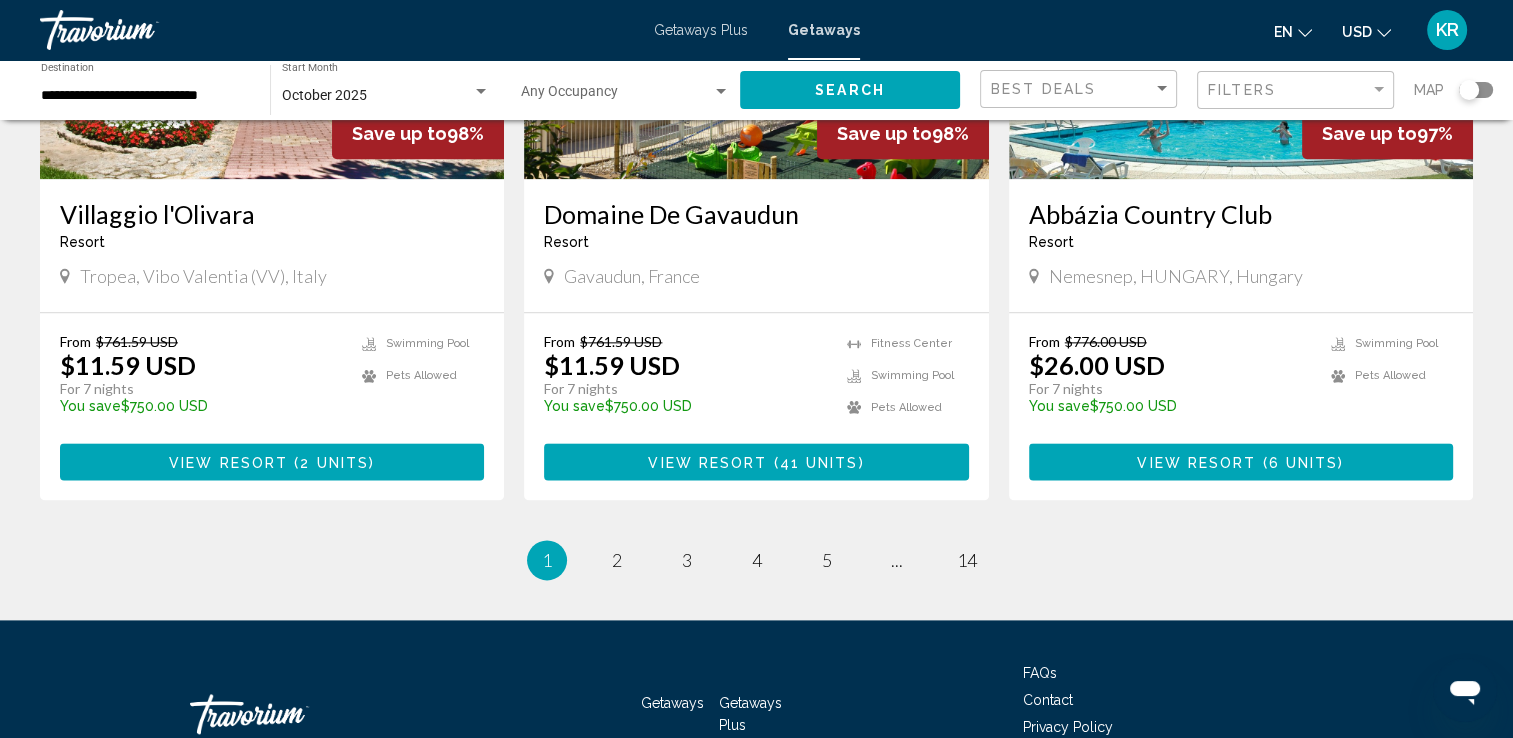 scroll, scrollTop: 2518, scrollLeft: 0, axis: vertical 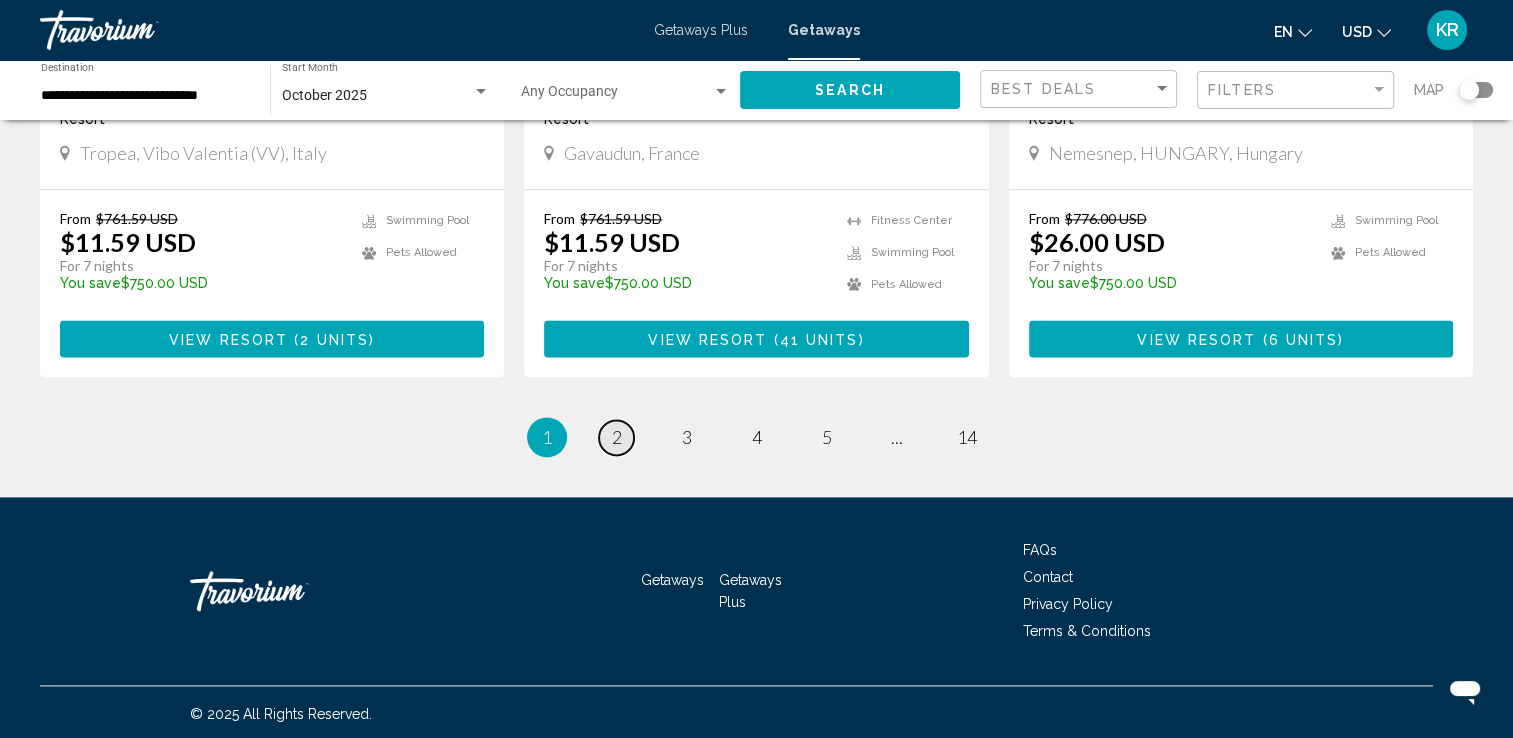 click on "2" at bounding box center [617, 437] 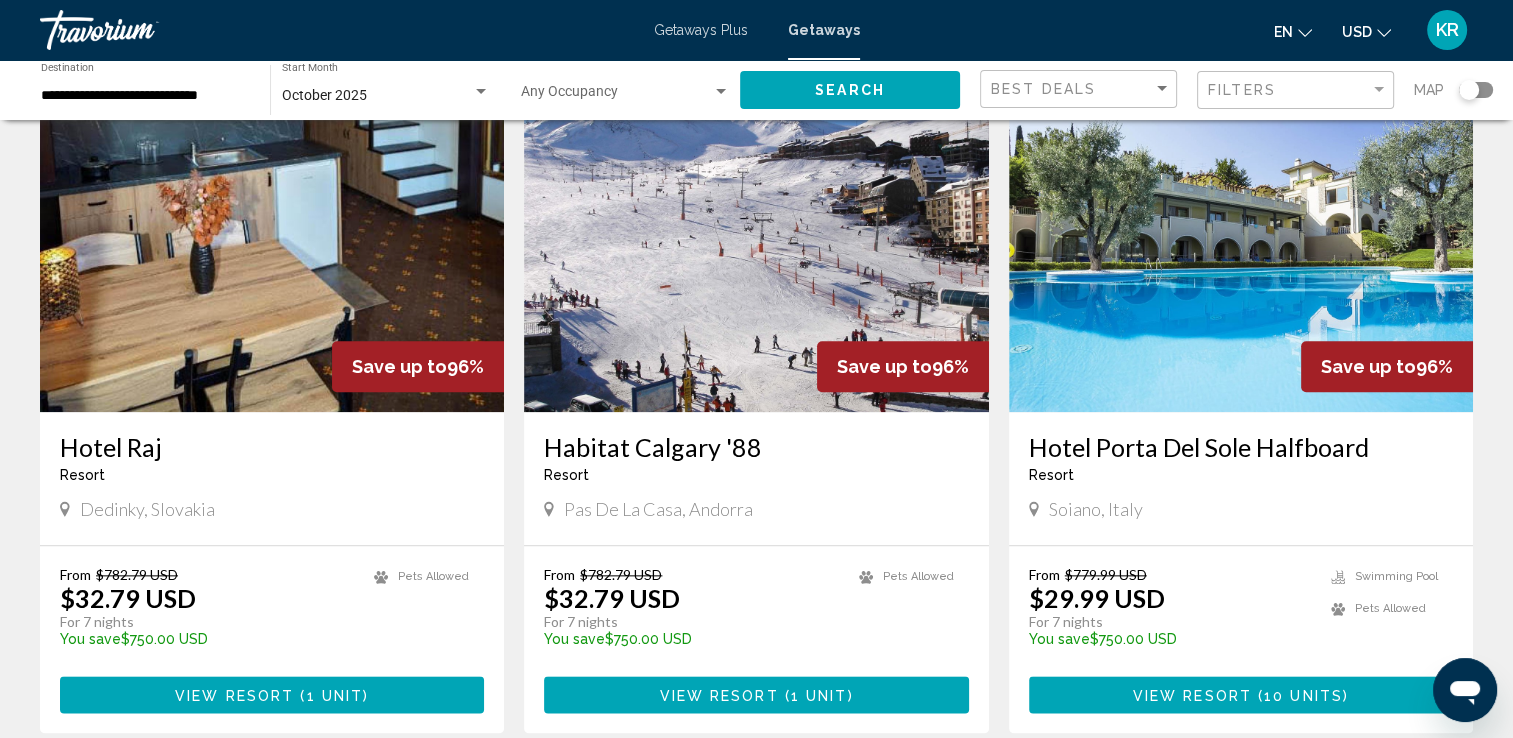 scroll, scrollTop: 2166, scrollLeft: 0, axis: vertical 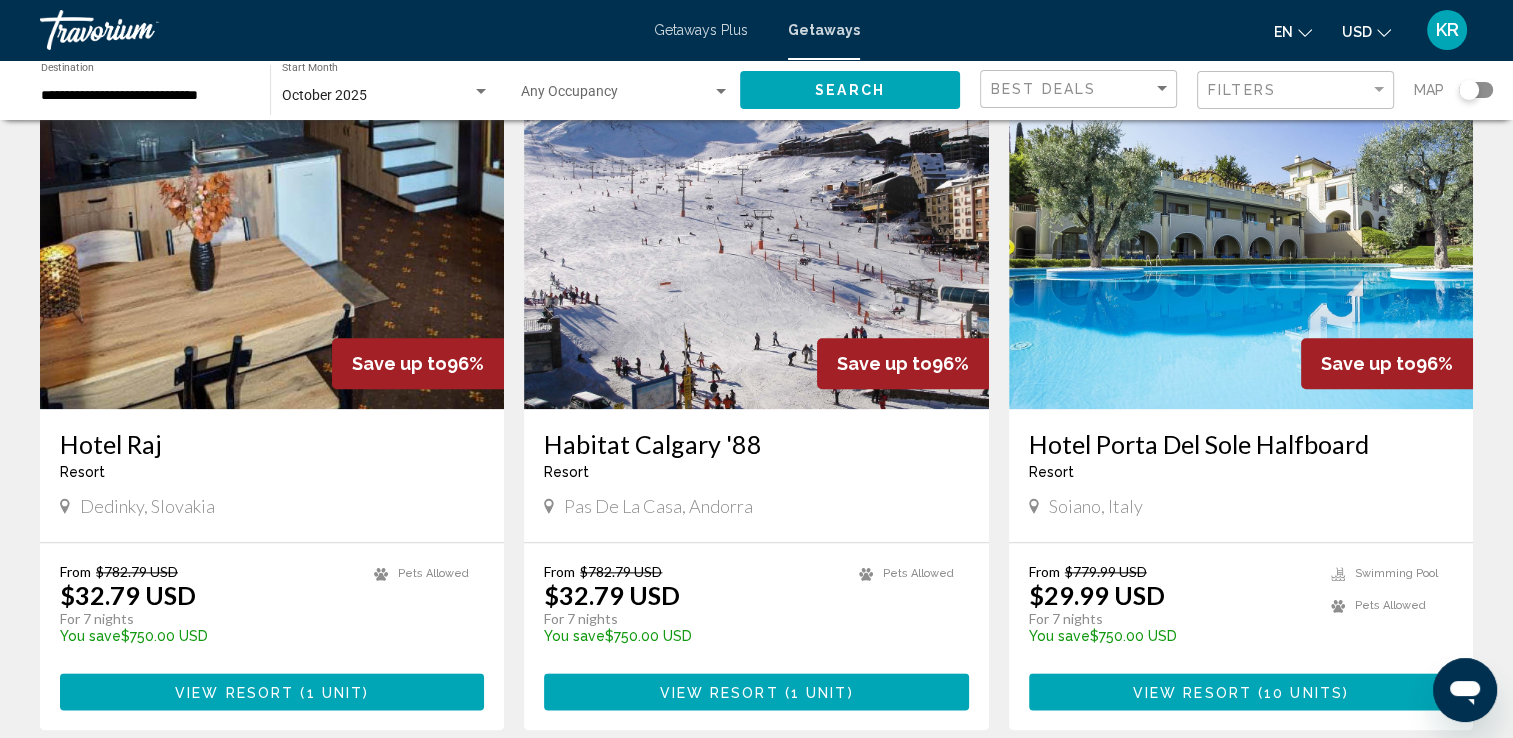 click on "Hotel Porta Del Sole Halfboard  Resort  -  This is an adults only resort" at bounding box center (1241, 462) 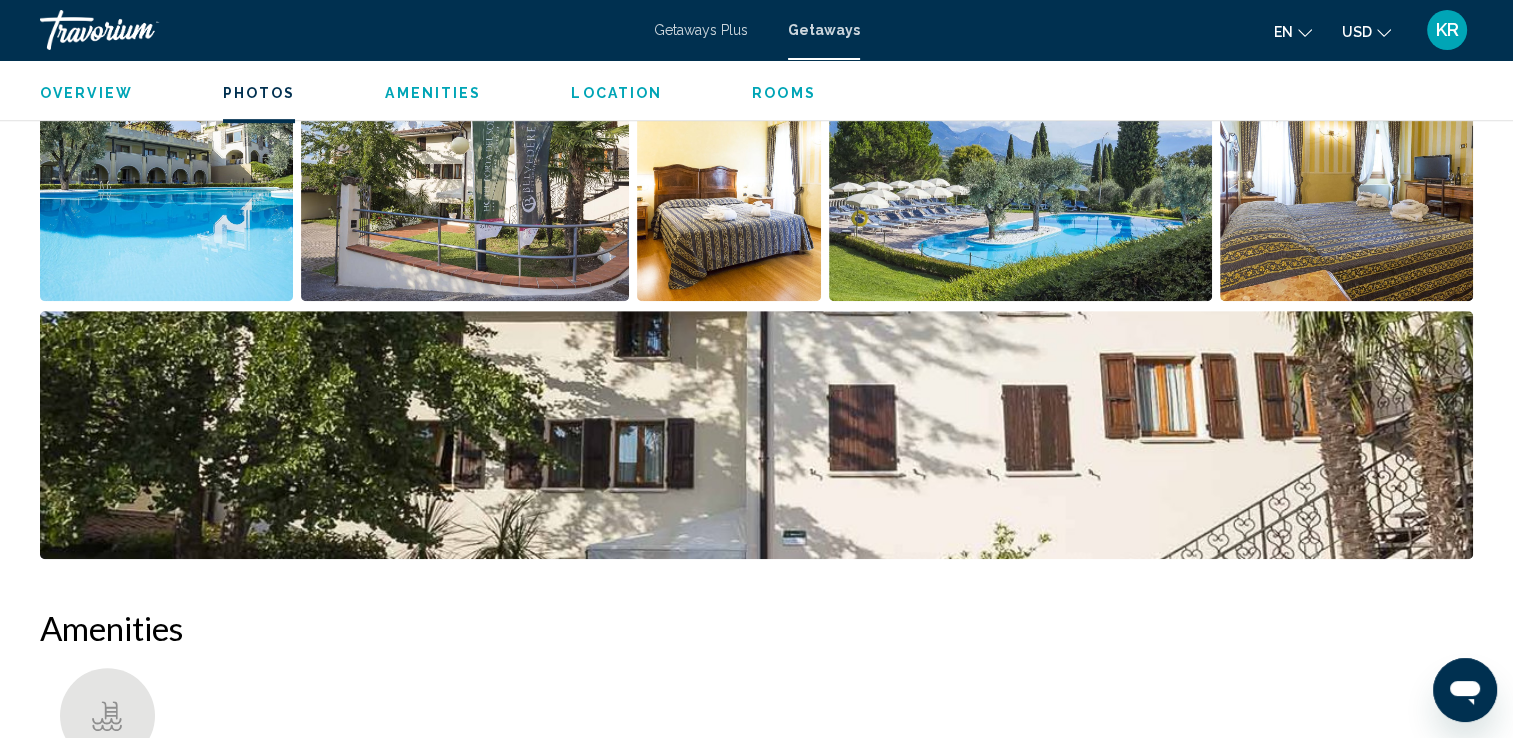 scroll, scrollTop: 1020, scrollLeft: 0, axis: vertical 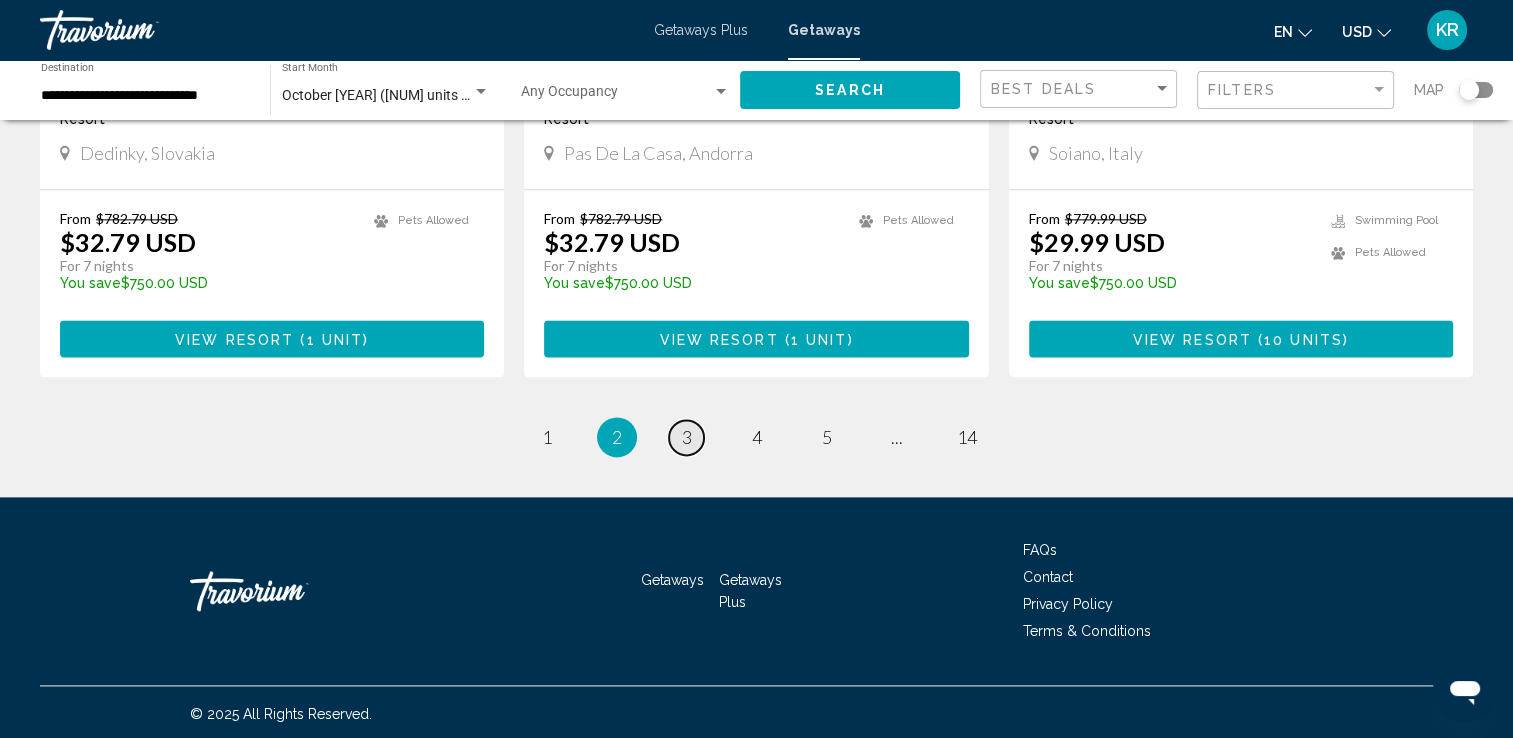 click on "3" at bounding box center [687, 437] 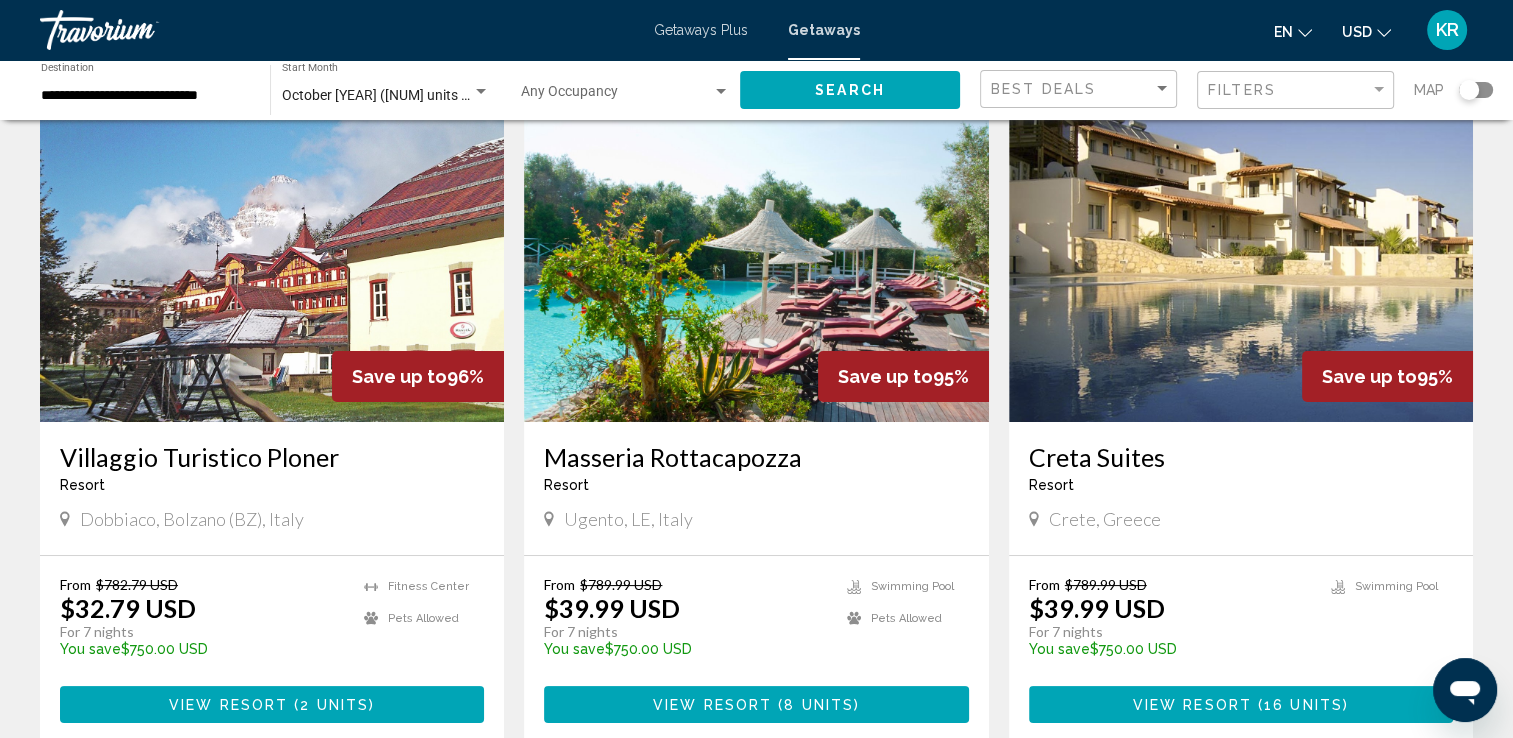 scroll, scrollTop: 119, scrollLeft: 0, axis: vertical 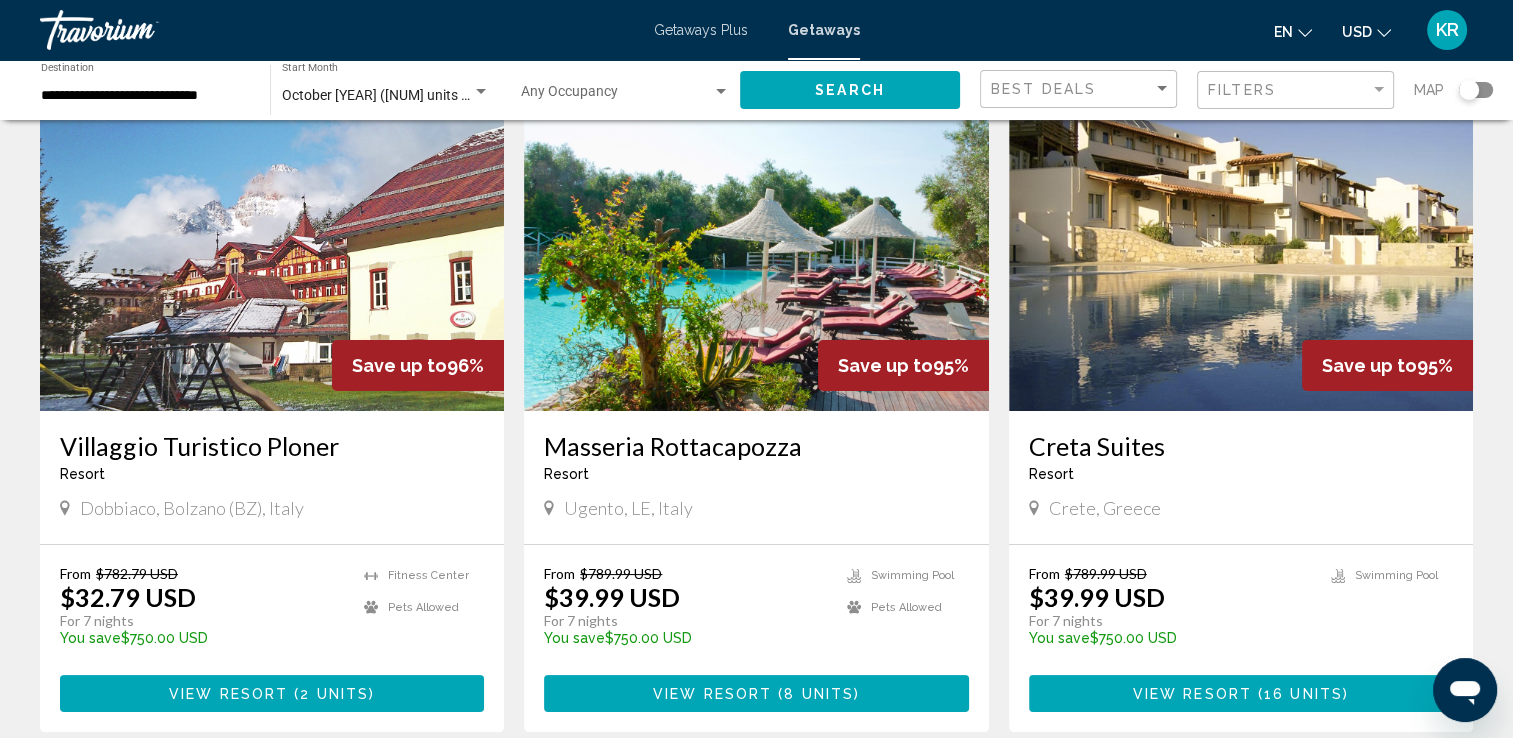 click on "Creta Suites" at bounding box center [1241, 446] 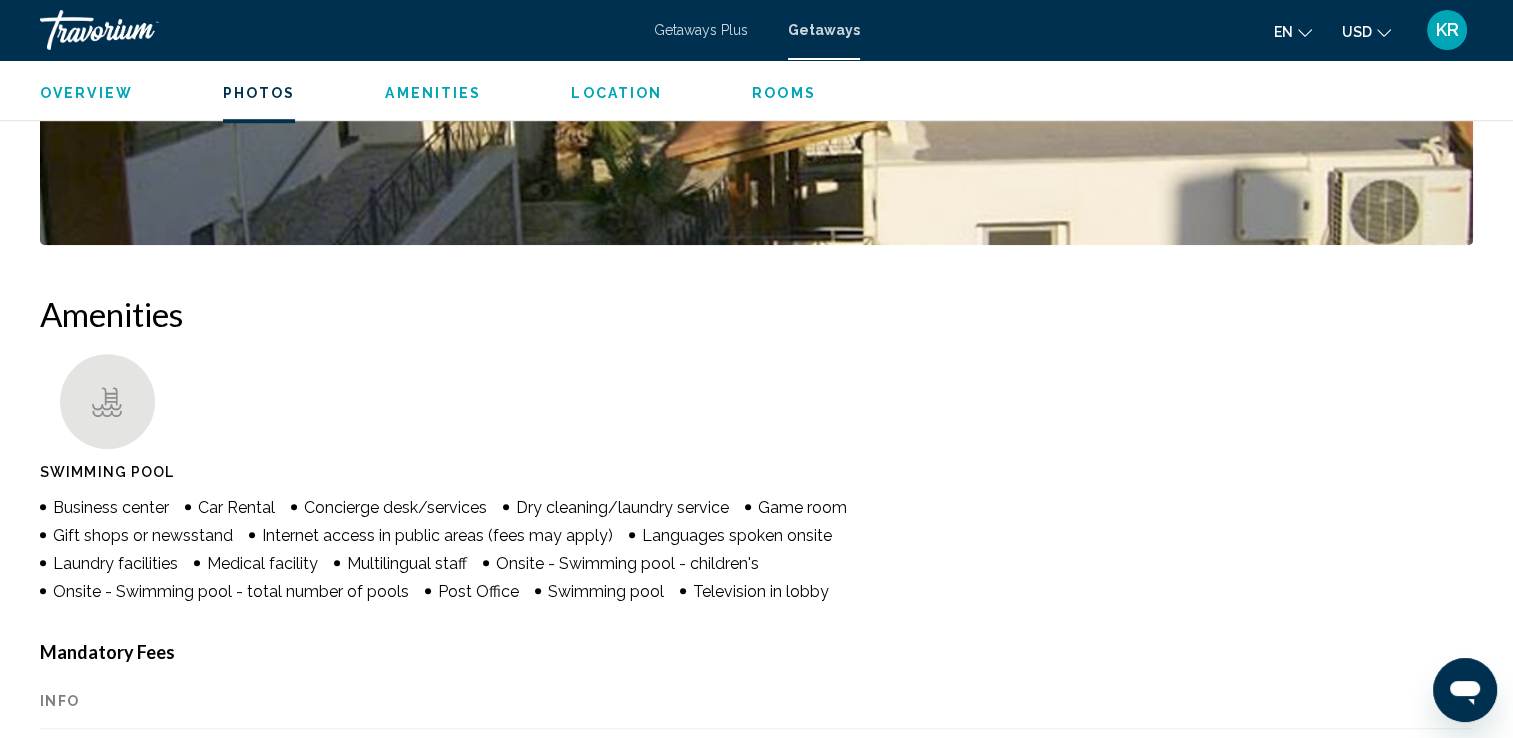 scroll, scrollTop: 0, scrollLeft: 0, axis: both 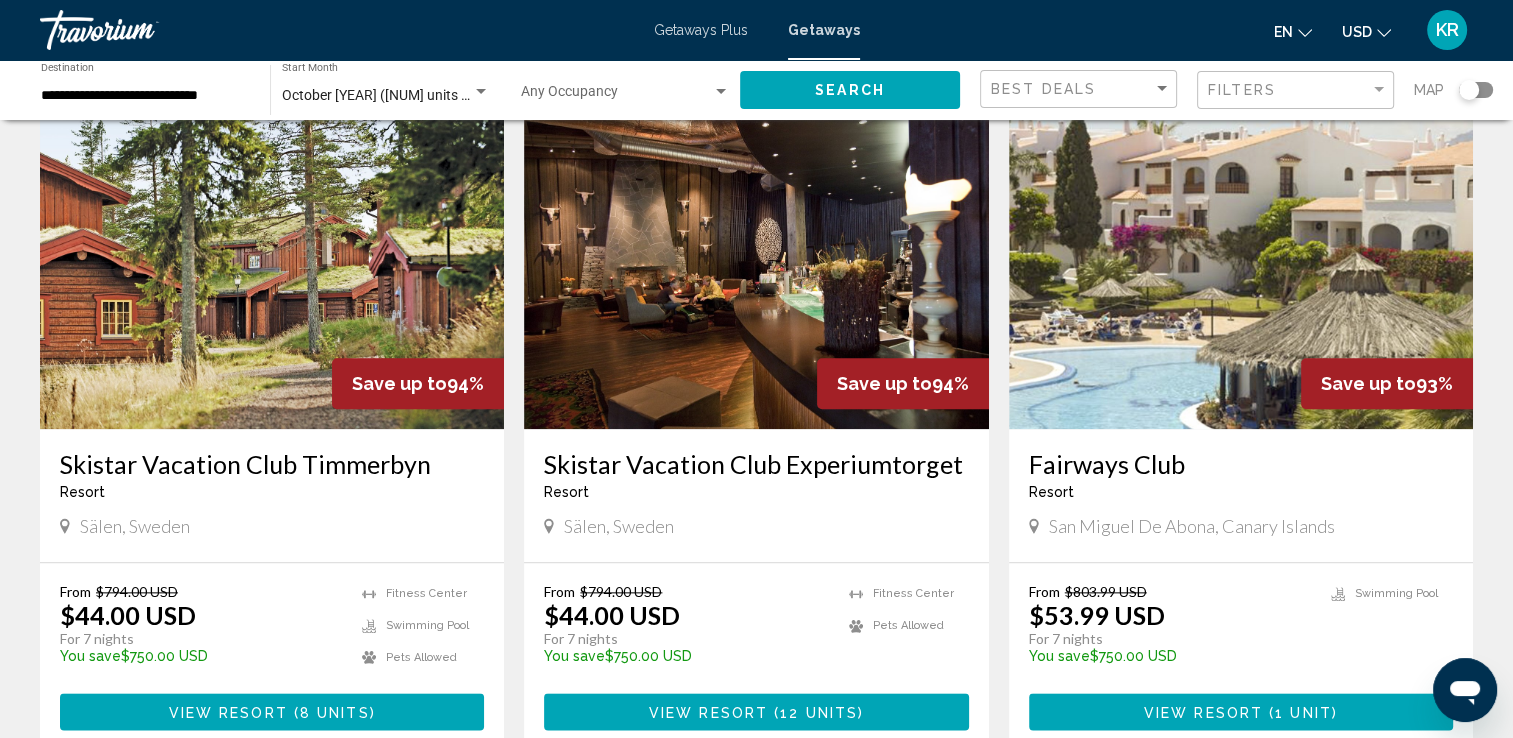 click on "Fairways Club" at bounding box center (1241, 464) 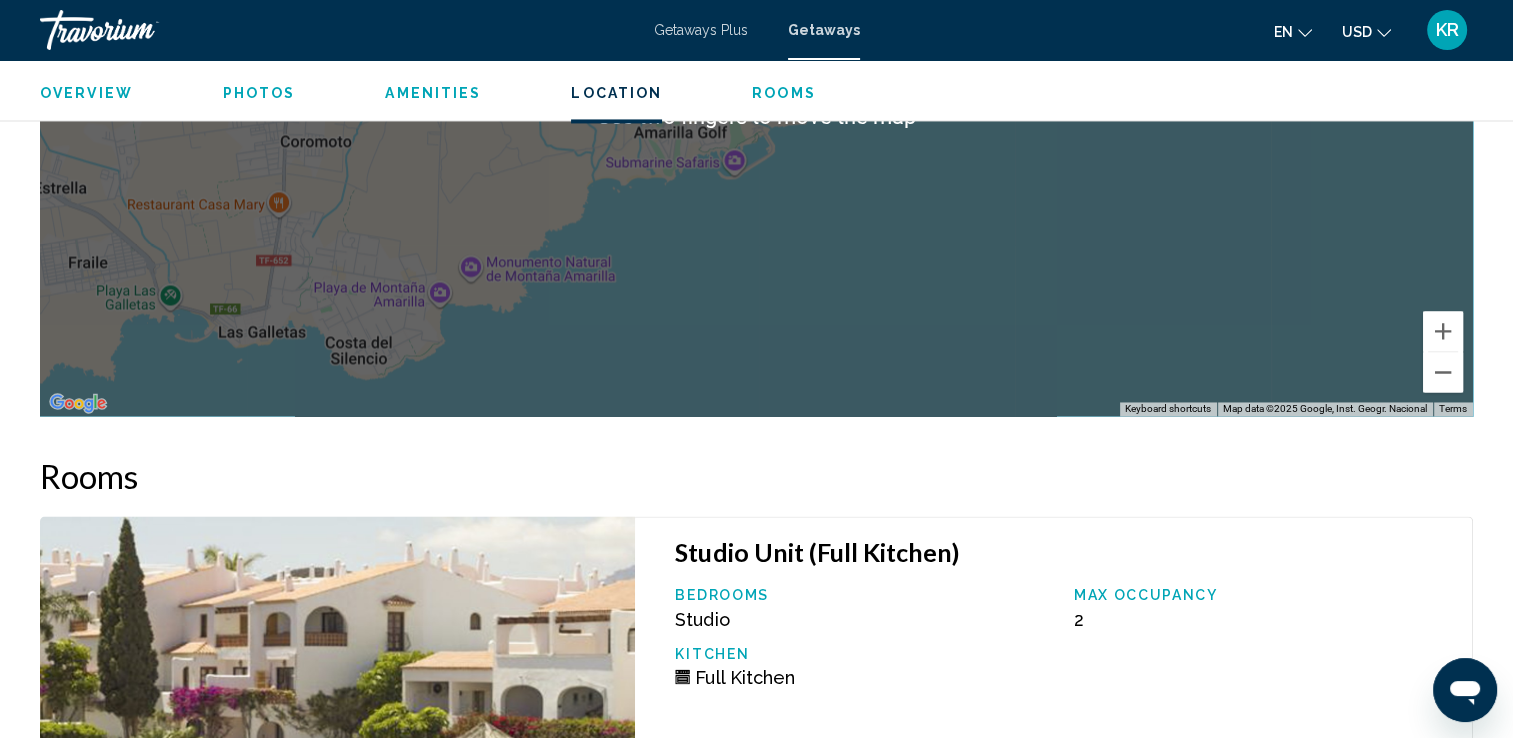 scroll, scrollTop: 3124, scrollLeft: 0, axis: vertical 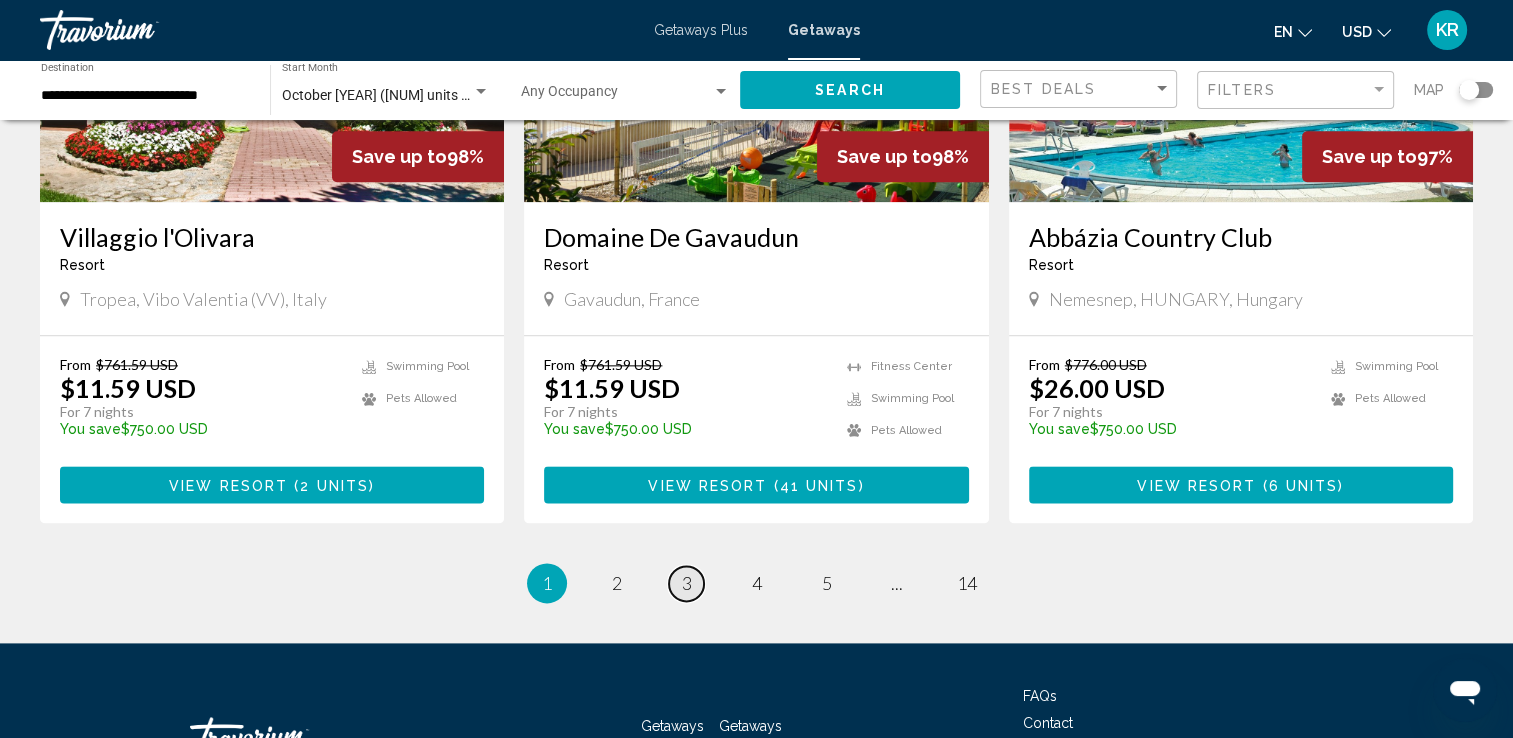 click on "3" at bounding box center (687, 583) 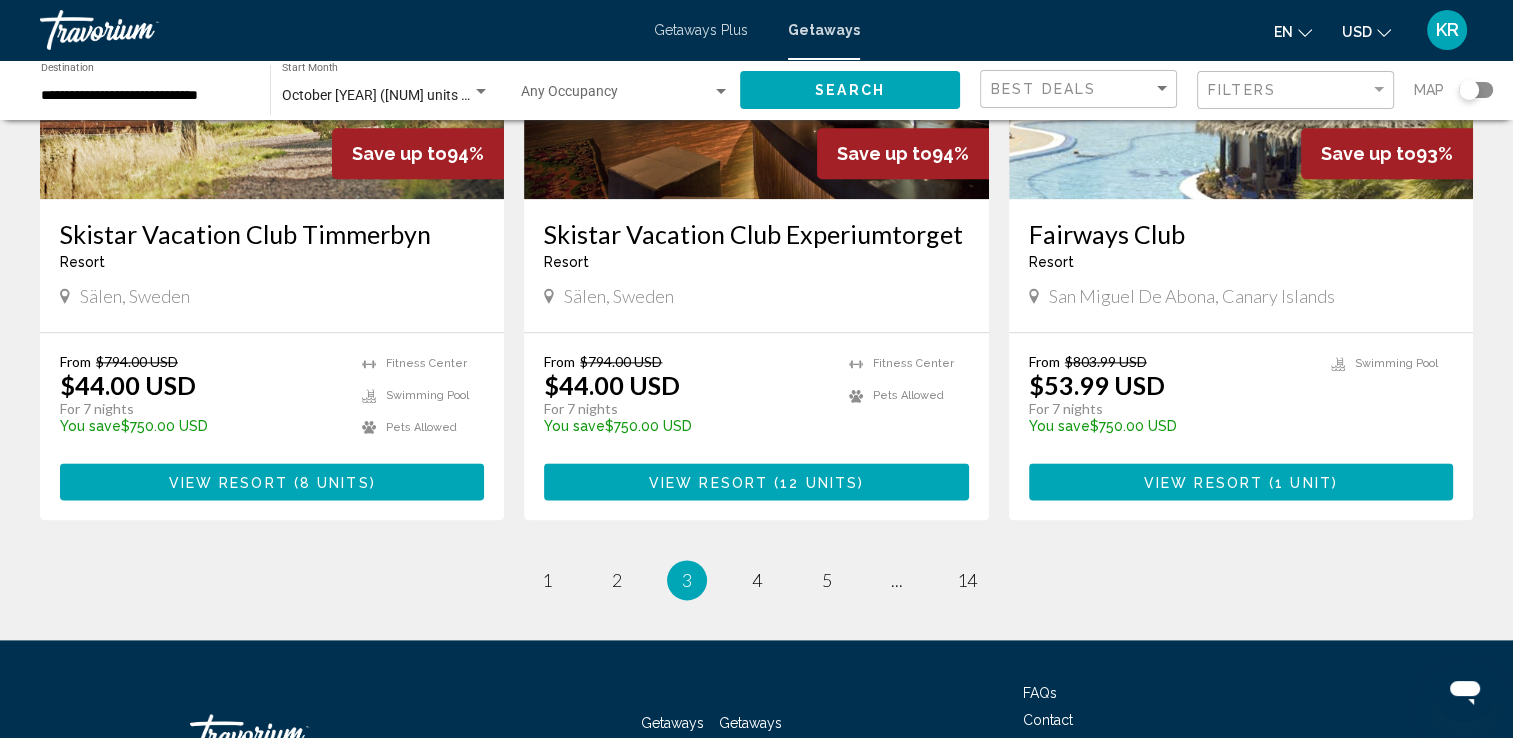 scroll, scrollTop: 2518, scrollLeft: 0, axis: vertical 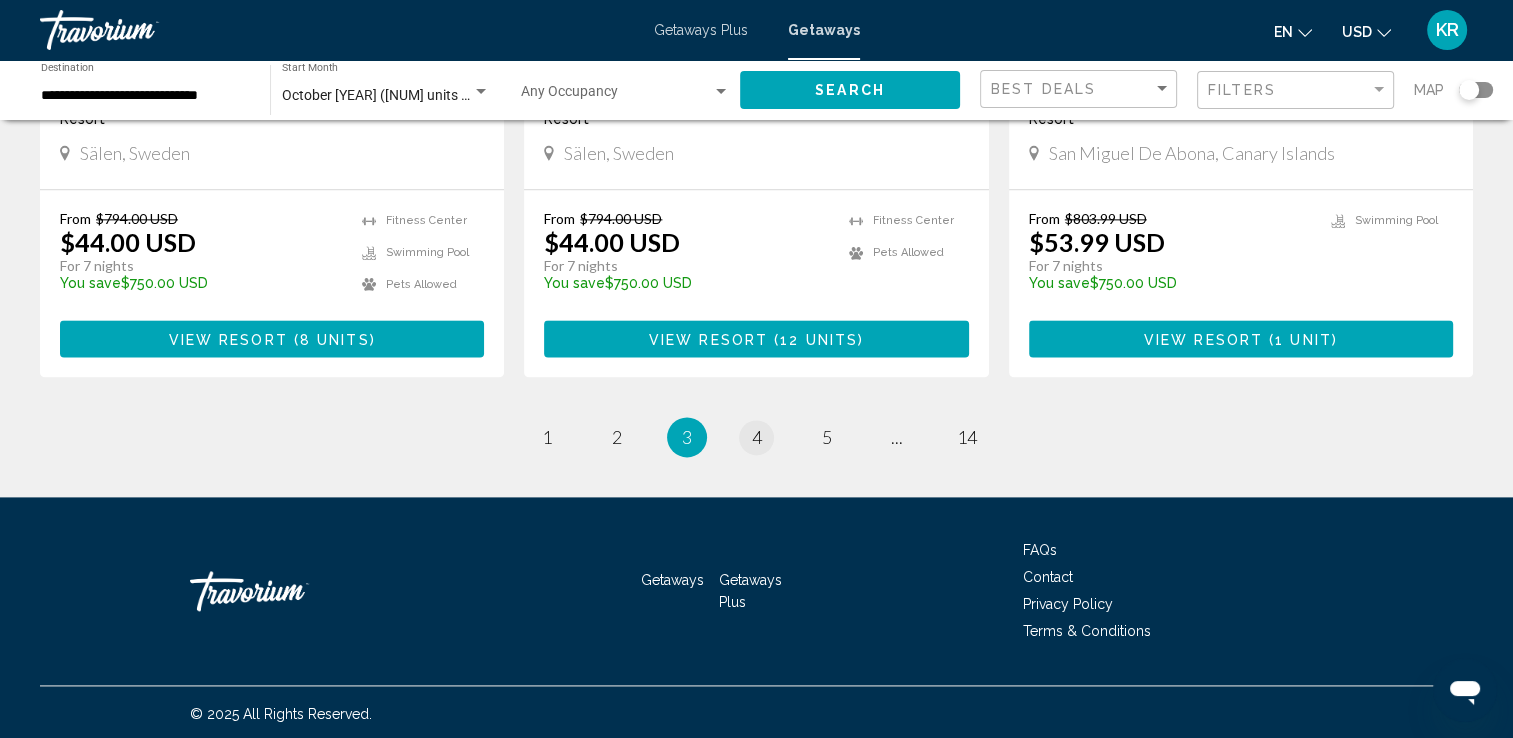 click on "page  4" at bounding box center [756, 437] 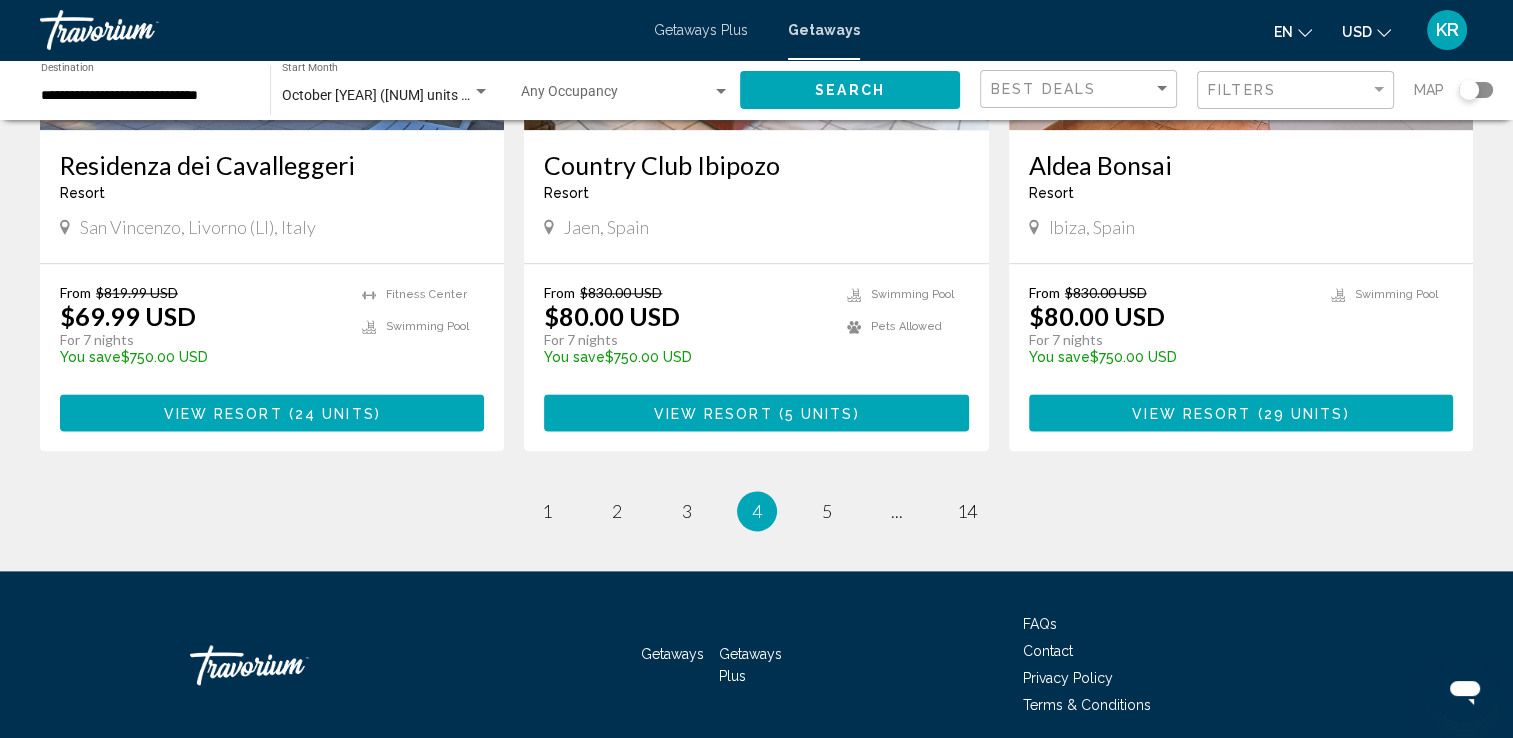 scroll, scrollTop: 2518, scrollLeft: 0, axis: vertical 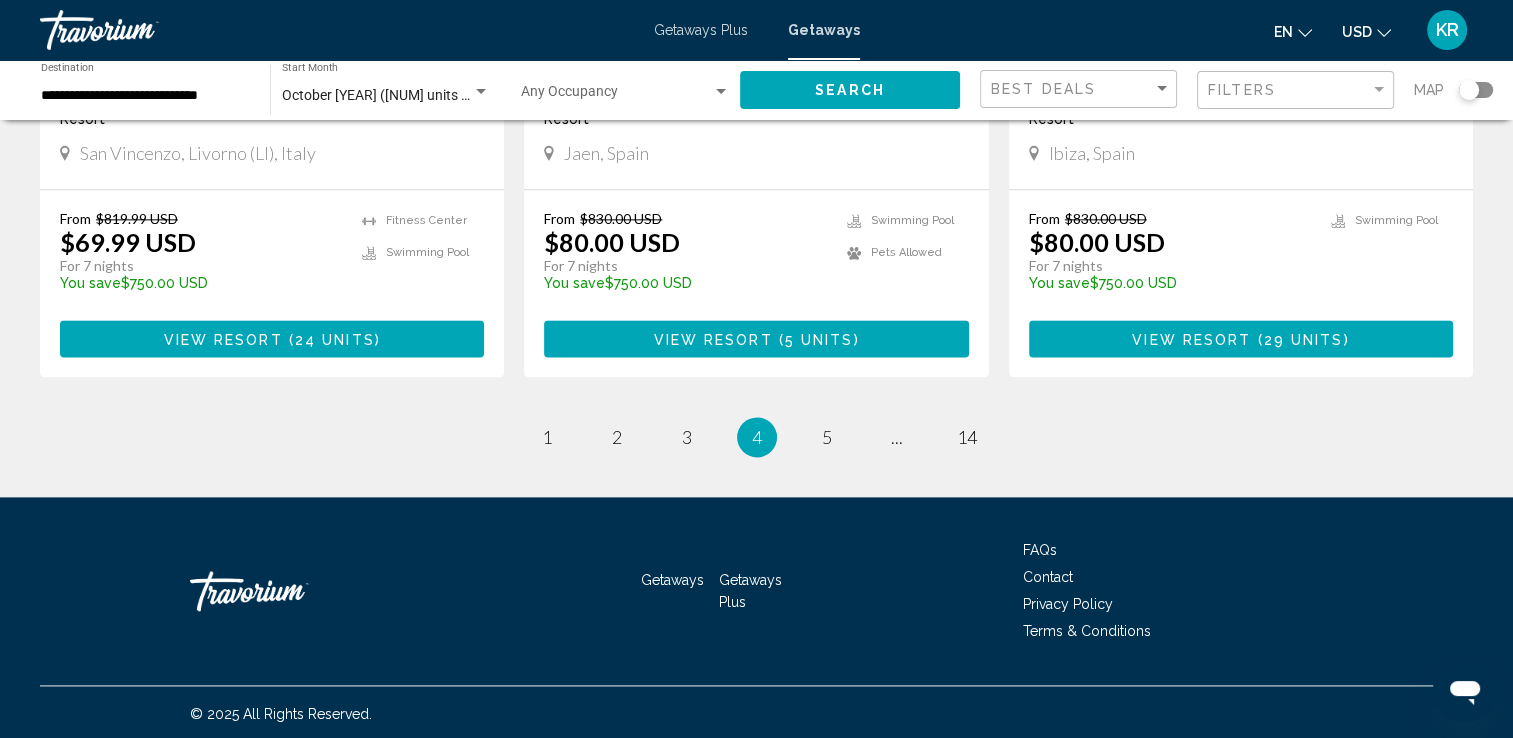 click on "page  5" at bounding box center (827, 437) 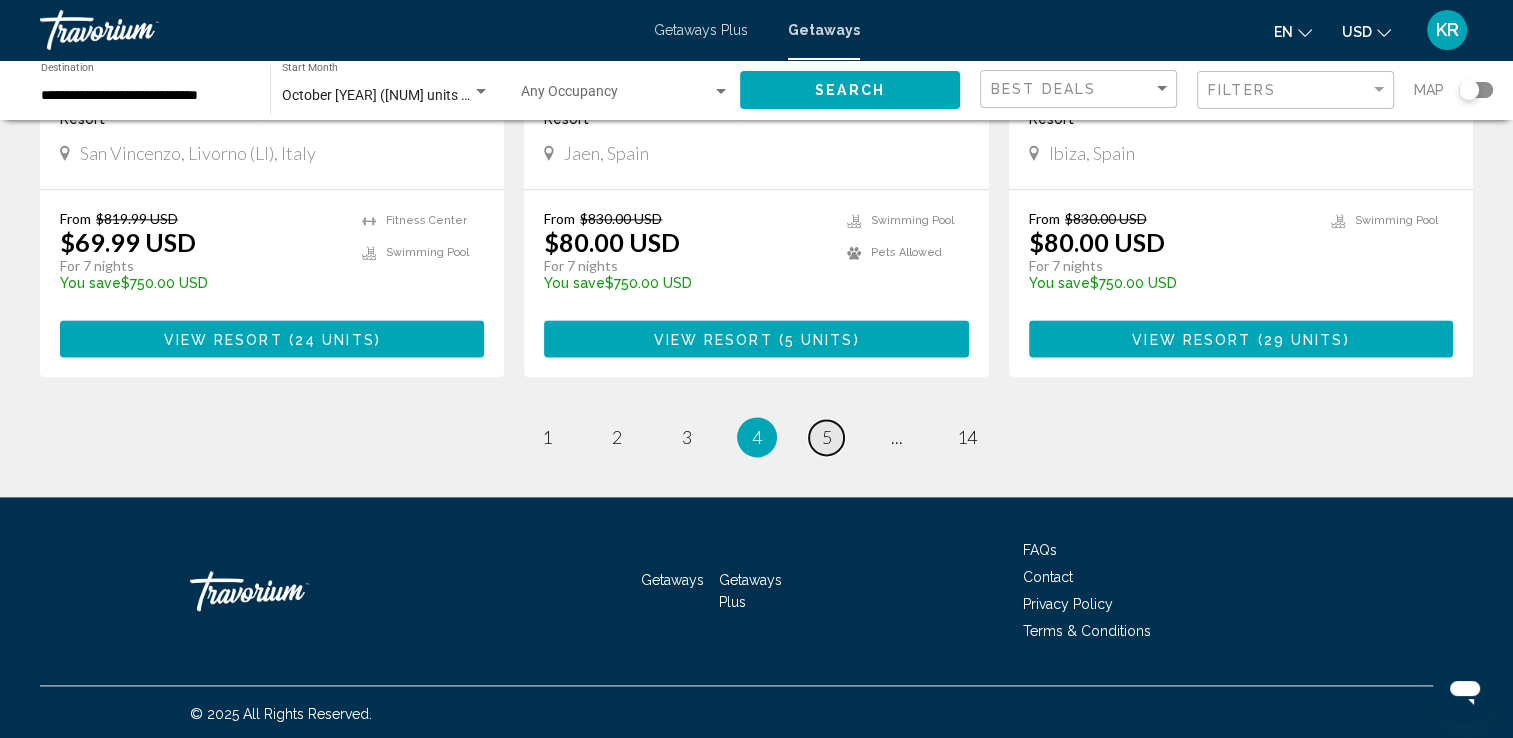click on "5" at bounding box center (827, 437) 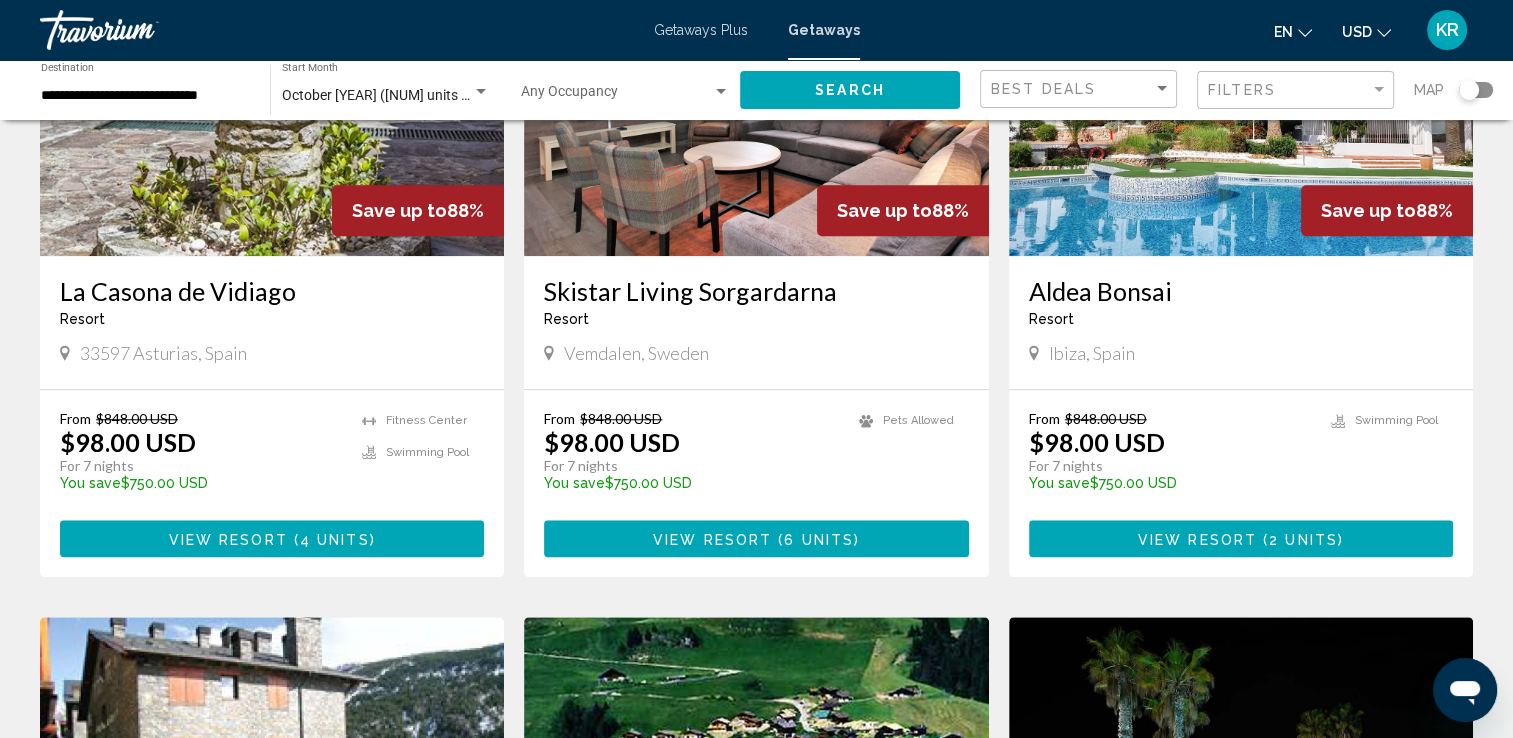 scroll, scrollTop: 1640, scrollLeft: 0, axis: vertical 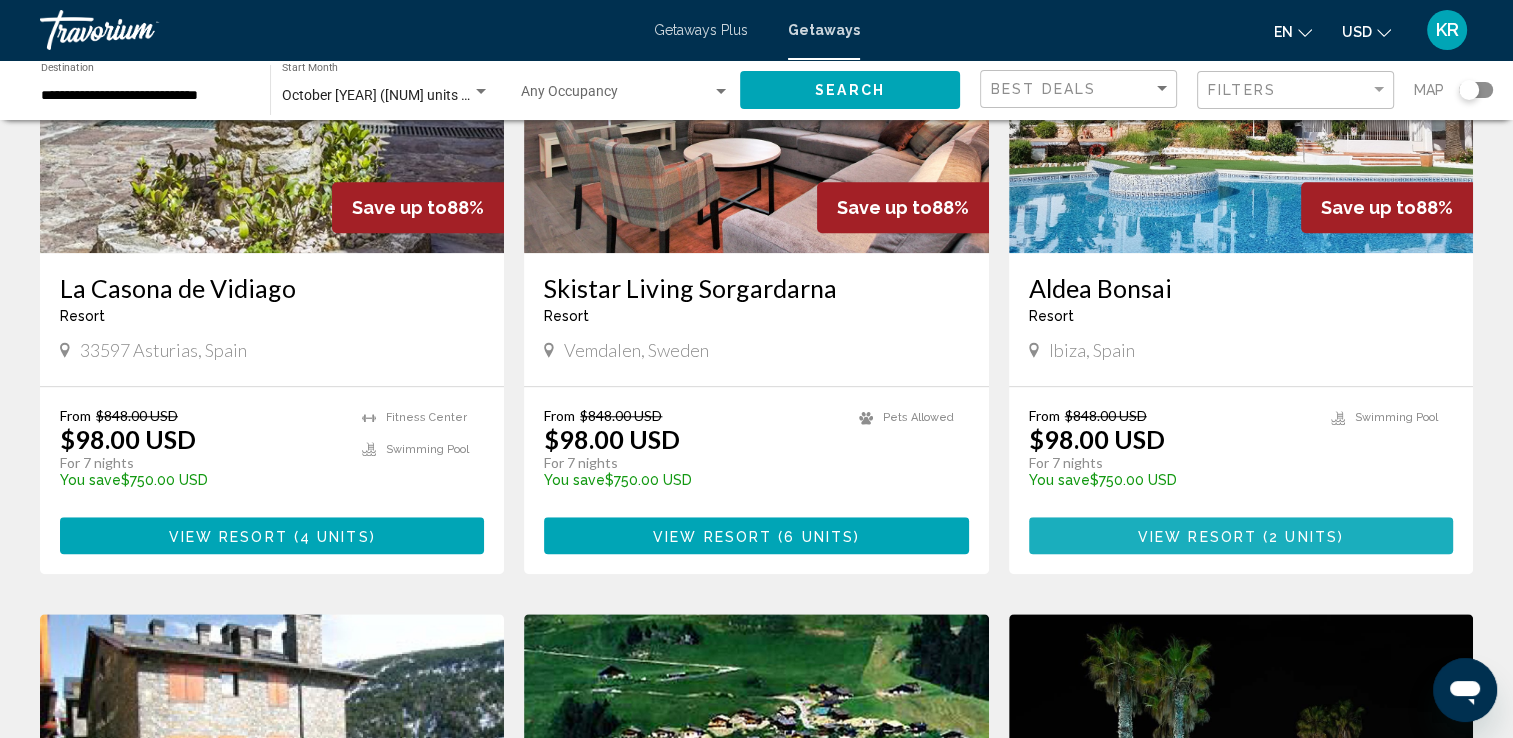 click on "2 units" at bounding box center [1303, 536] 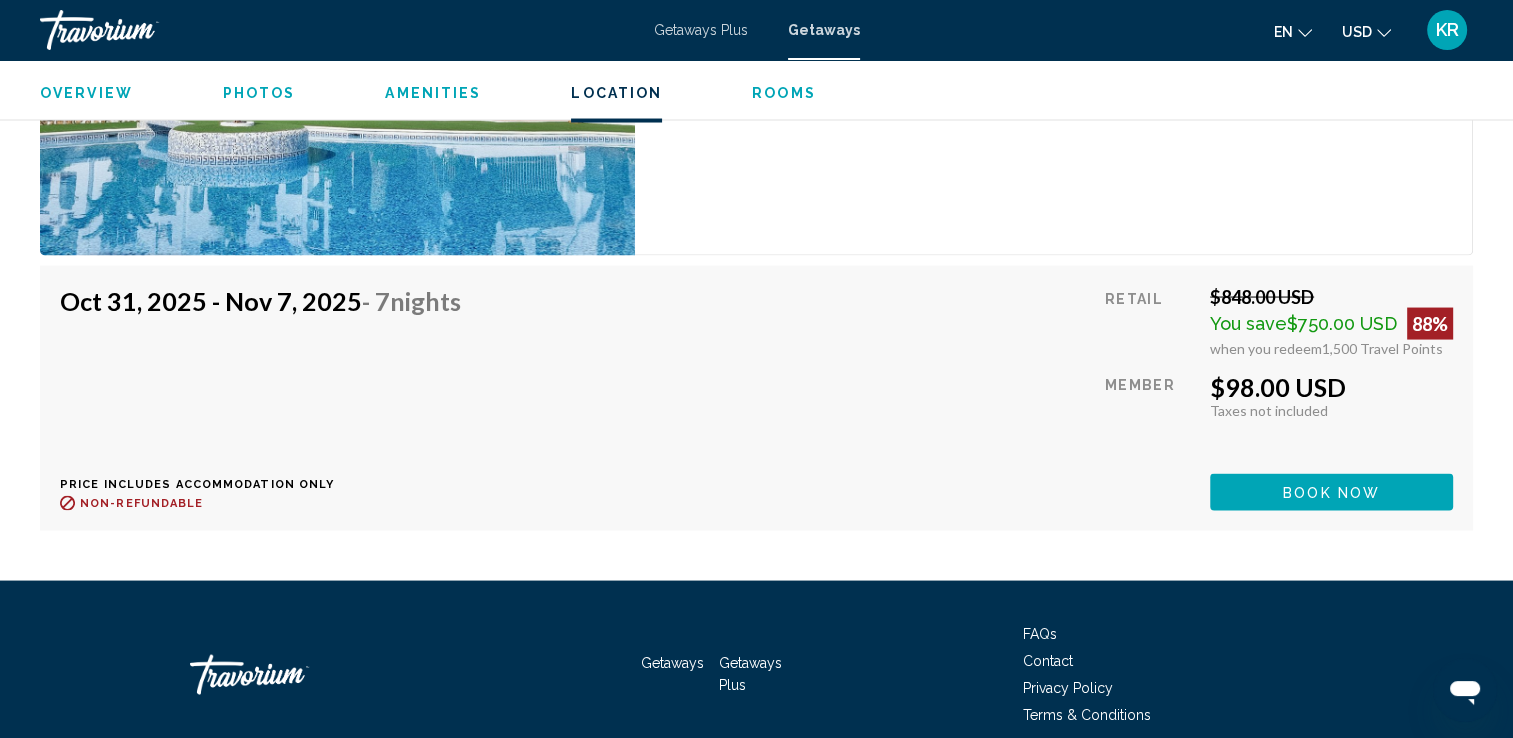 scroll, scrollTop: 3945, scrollLeft: 0, axis: vertical 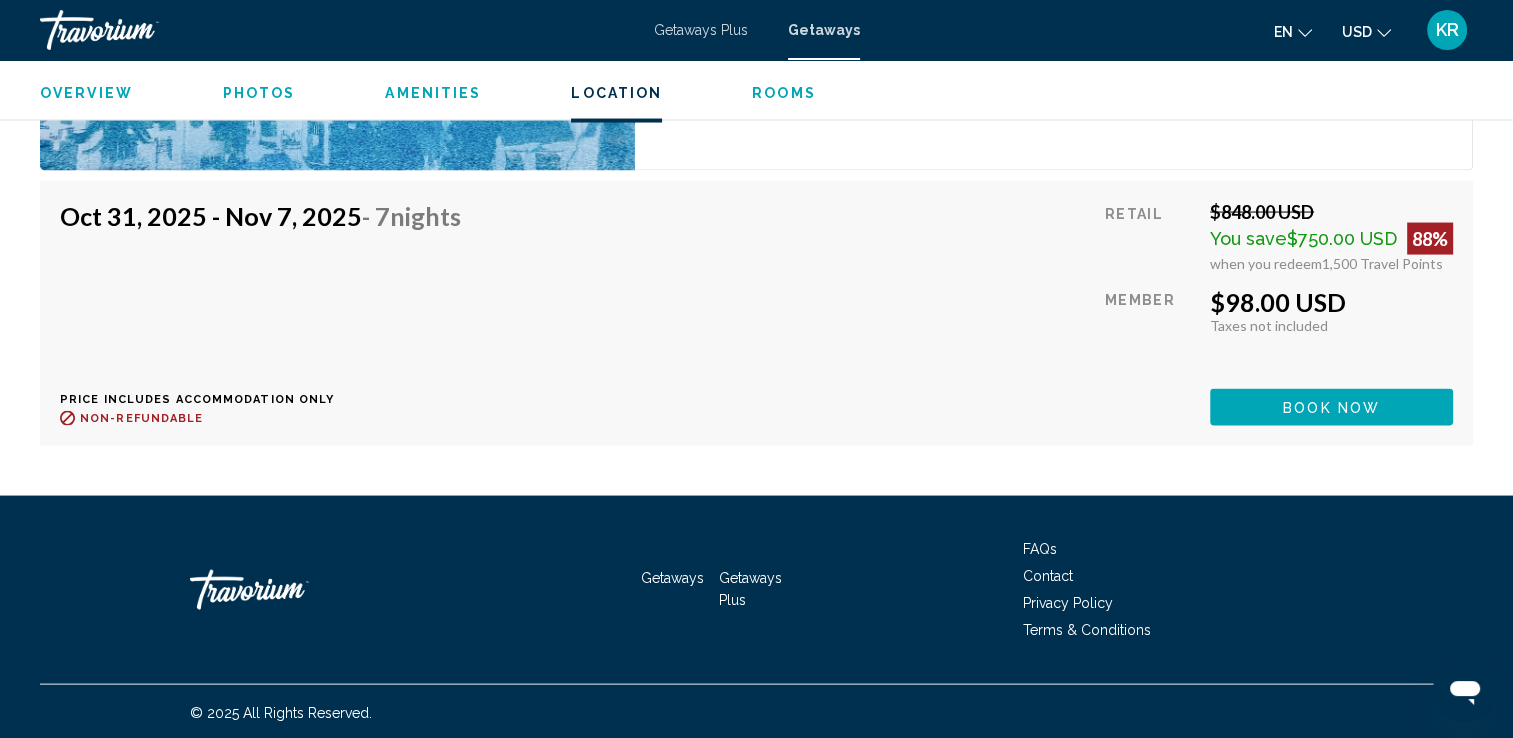 click on "Oct 31, 2025 - Nov 7, 2025  - 7  Nights Price includes accommodation only
Refundable until :
Non-refundable" at bounding box center (268, 313) 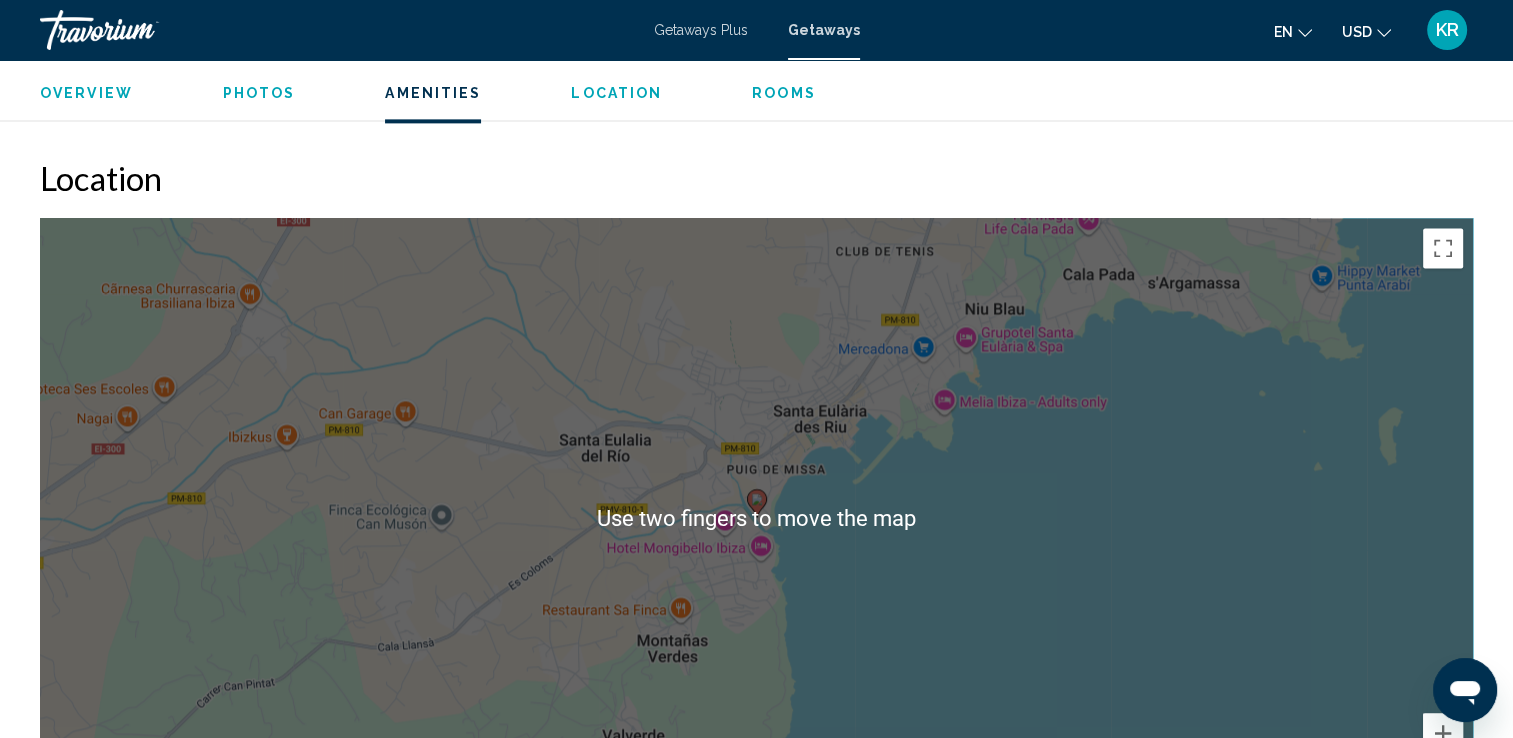 scroll, scrollTop: 2744, scrollLeft: 0, axis: vertical 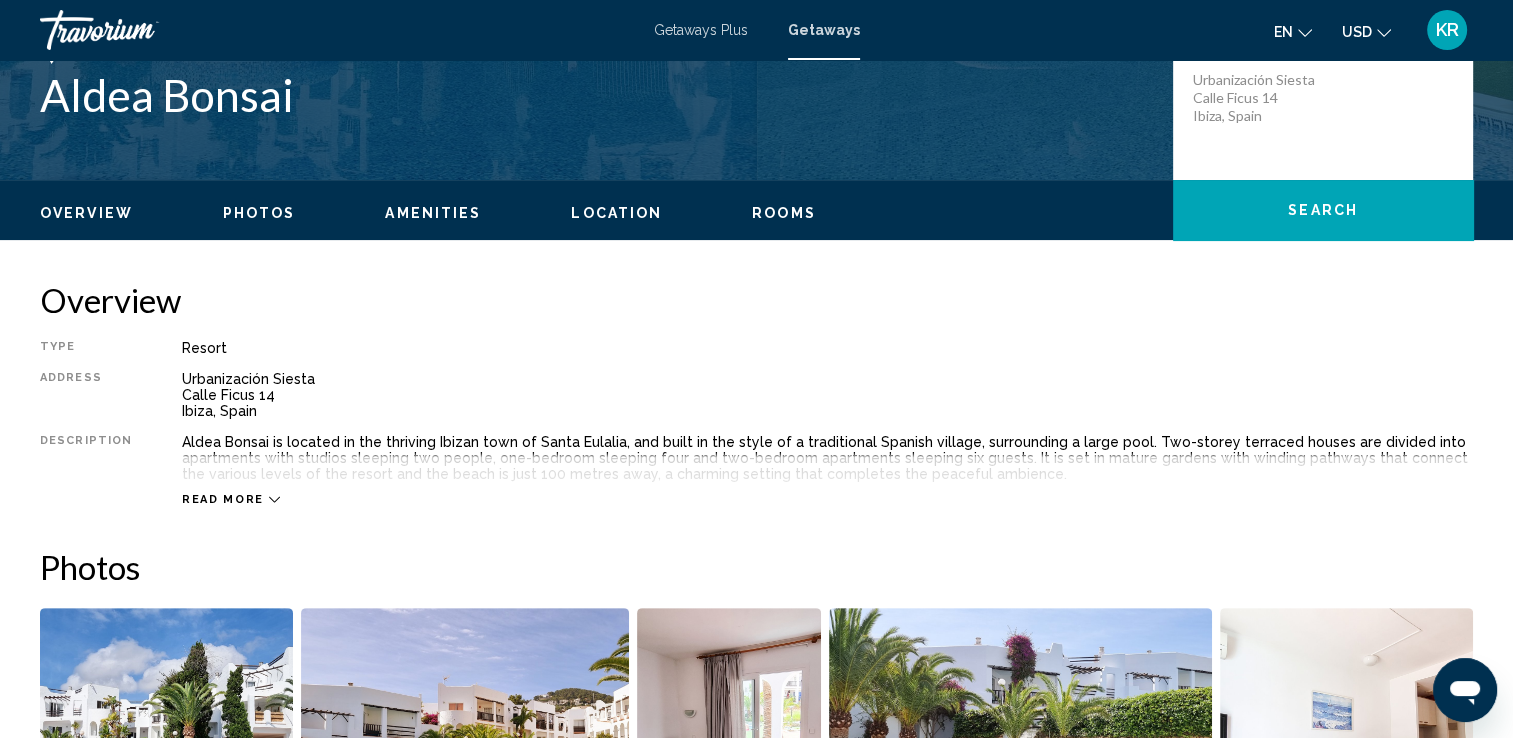 click on "Rooms" at bounding box center (784, 213) 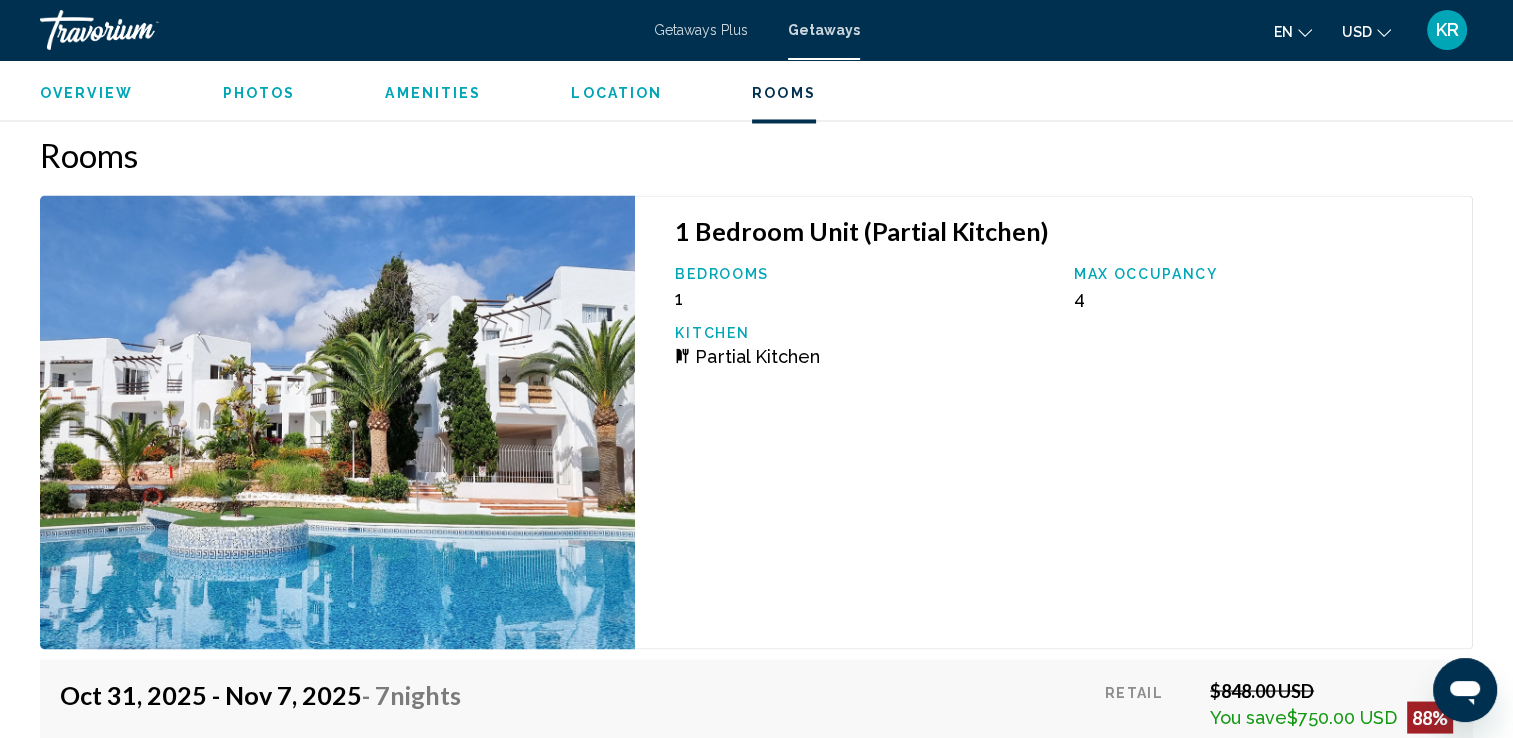 scroll, scrollTop: 3480, scrollLeft: 0, axis: vertical 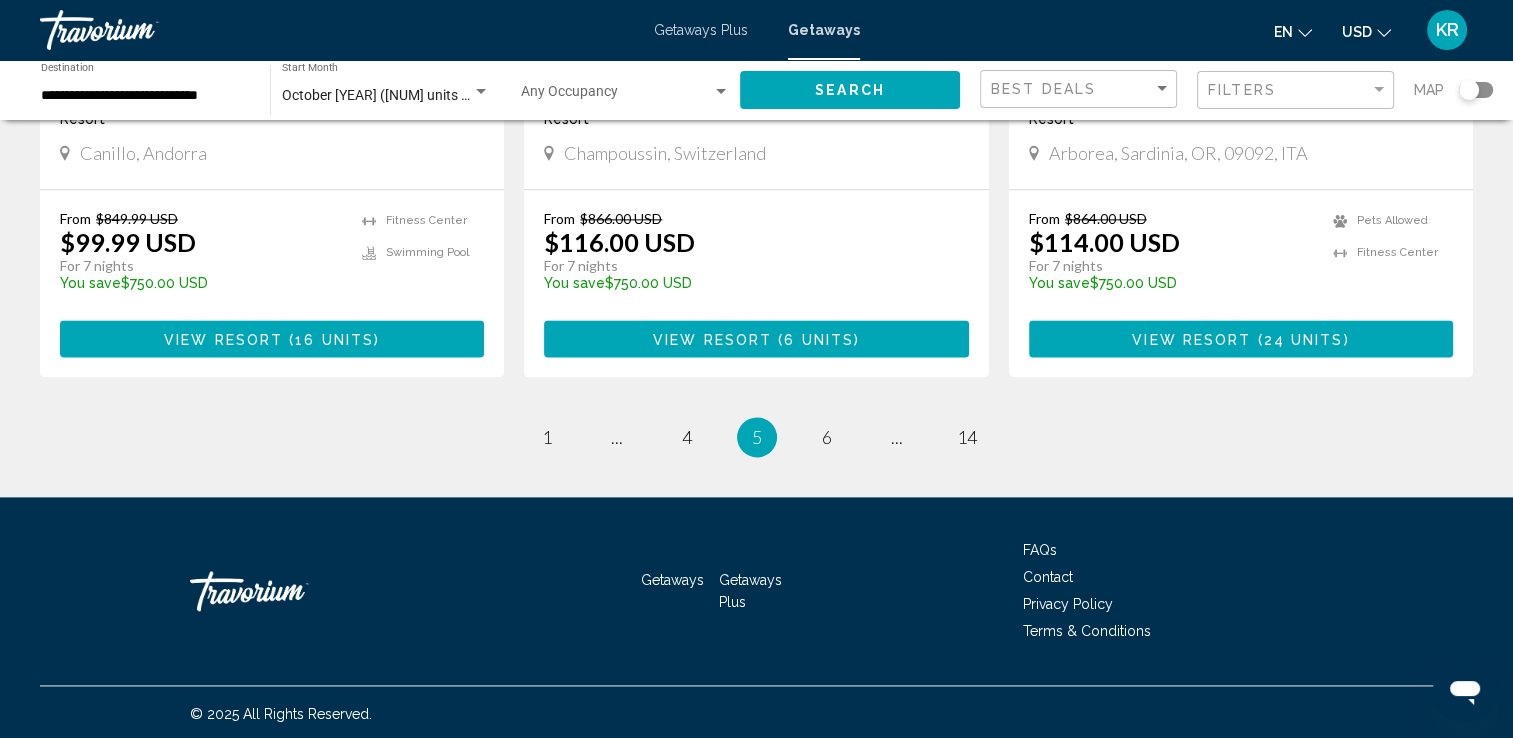 click on "page  6" at bounding box center (827, 437) 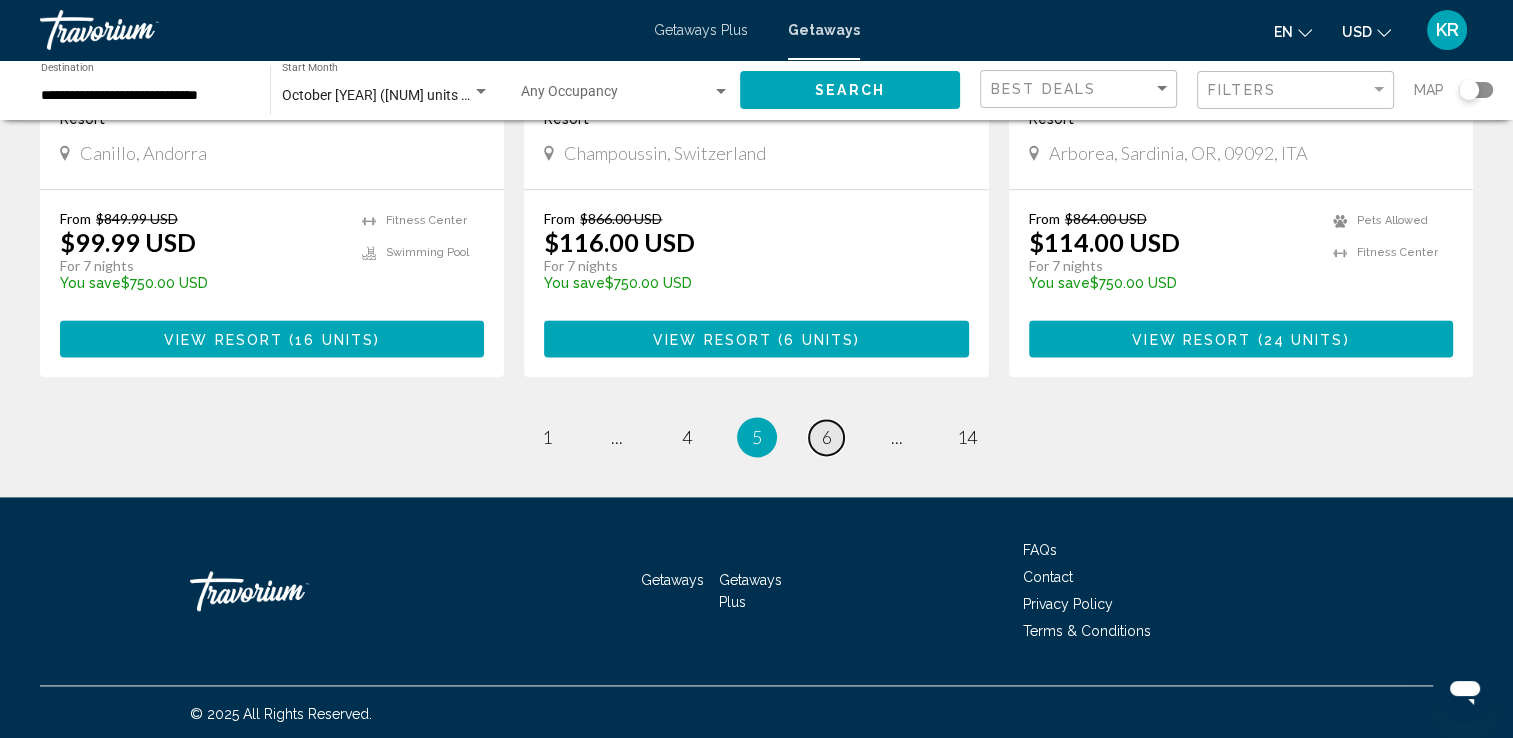click on "6" at bounding box center [827, 437] 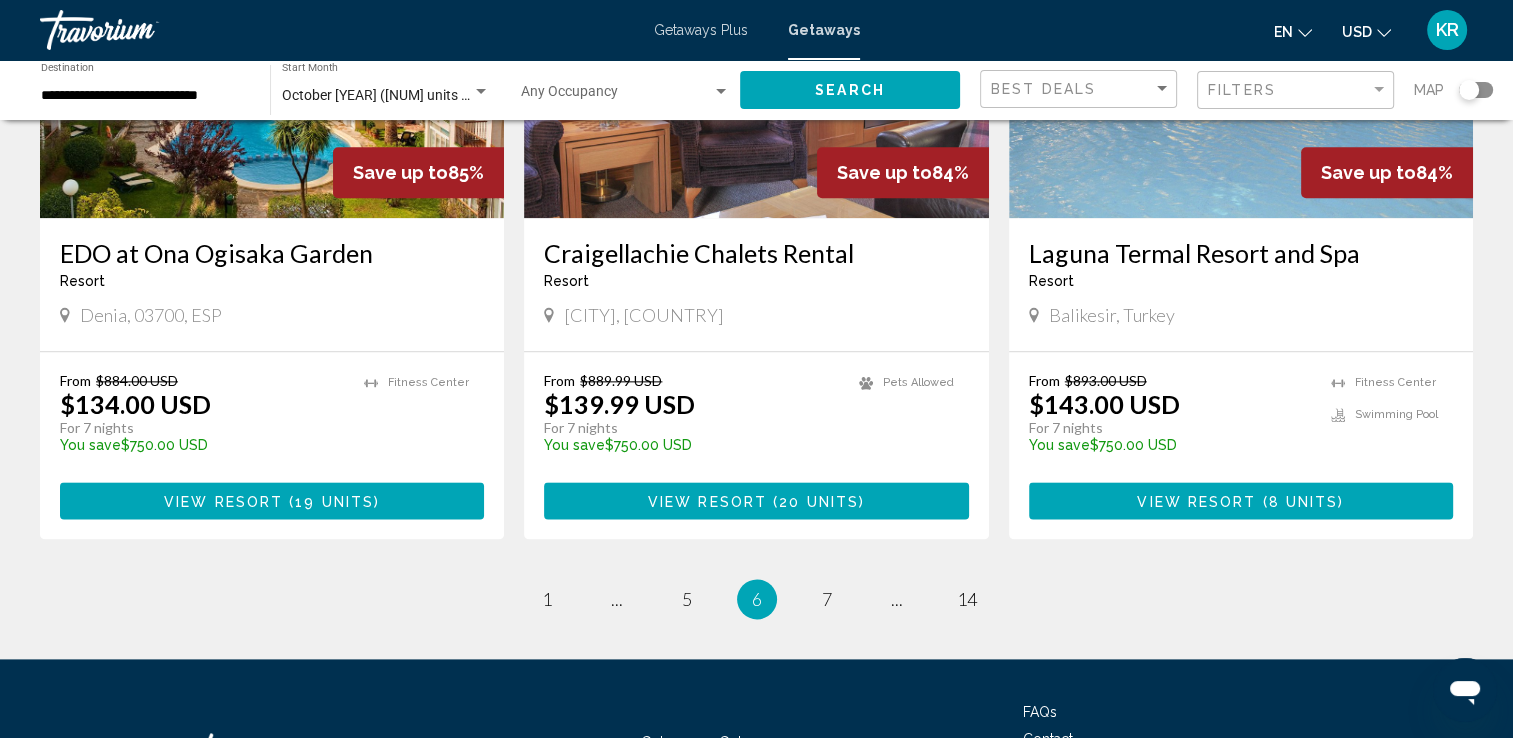 scroll, scrollTop: 2518, scrollLeft: 0, axis: vertical 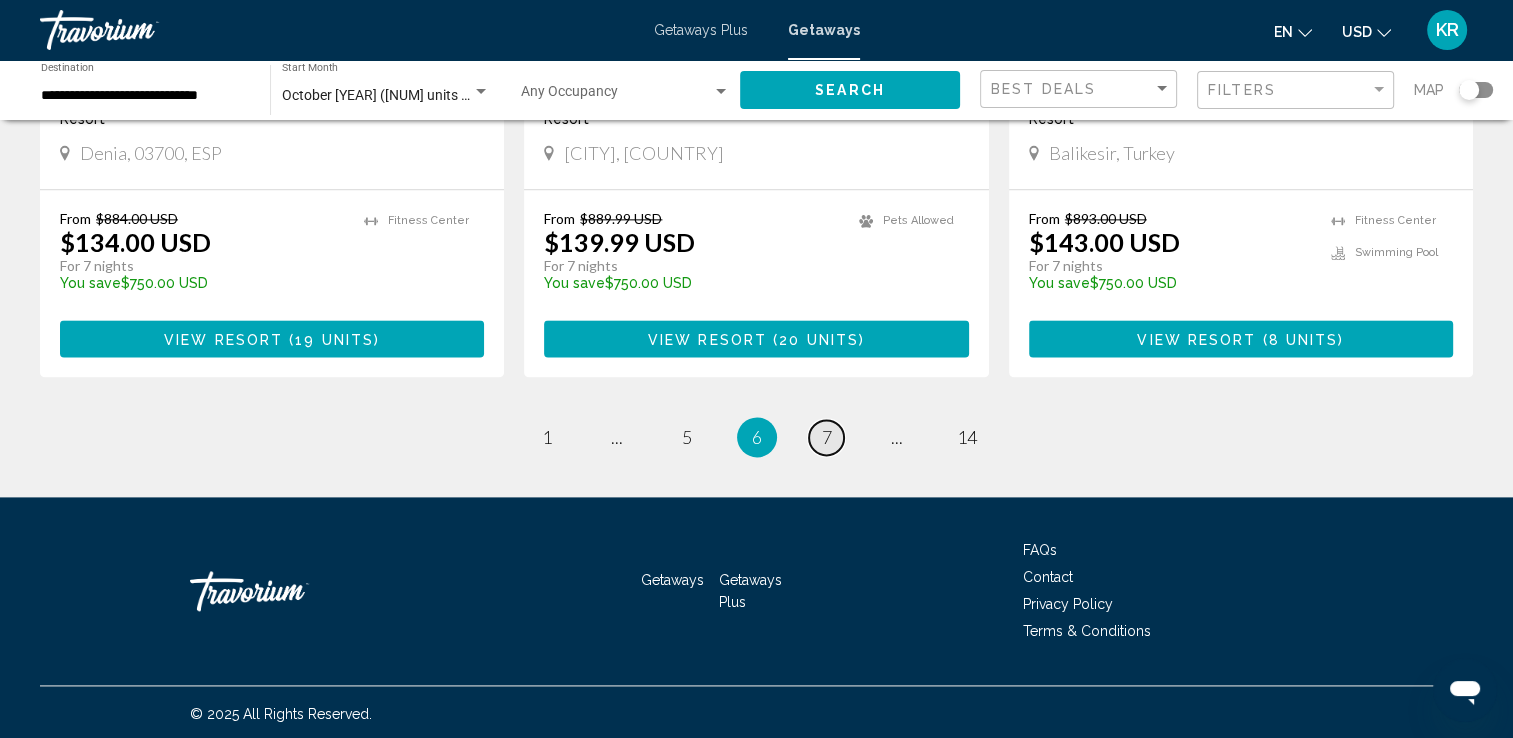 click on "page  7" at bounding box center [826, 437] 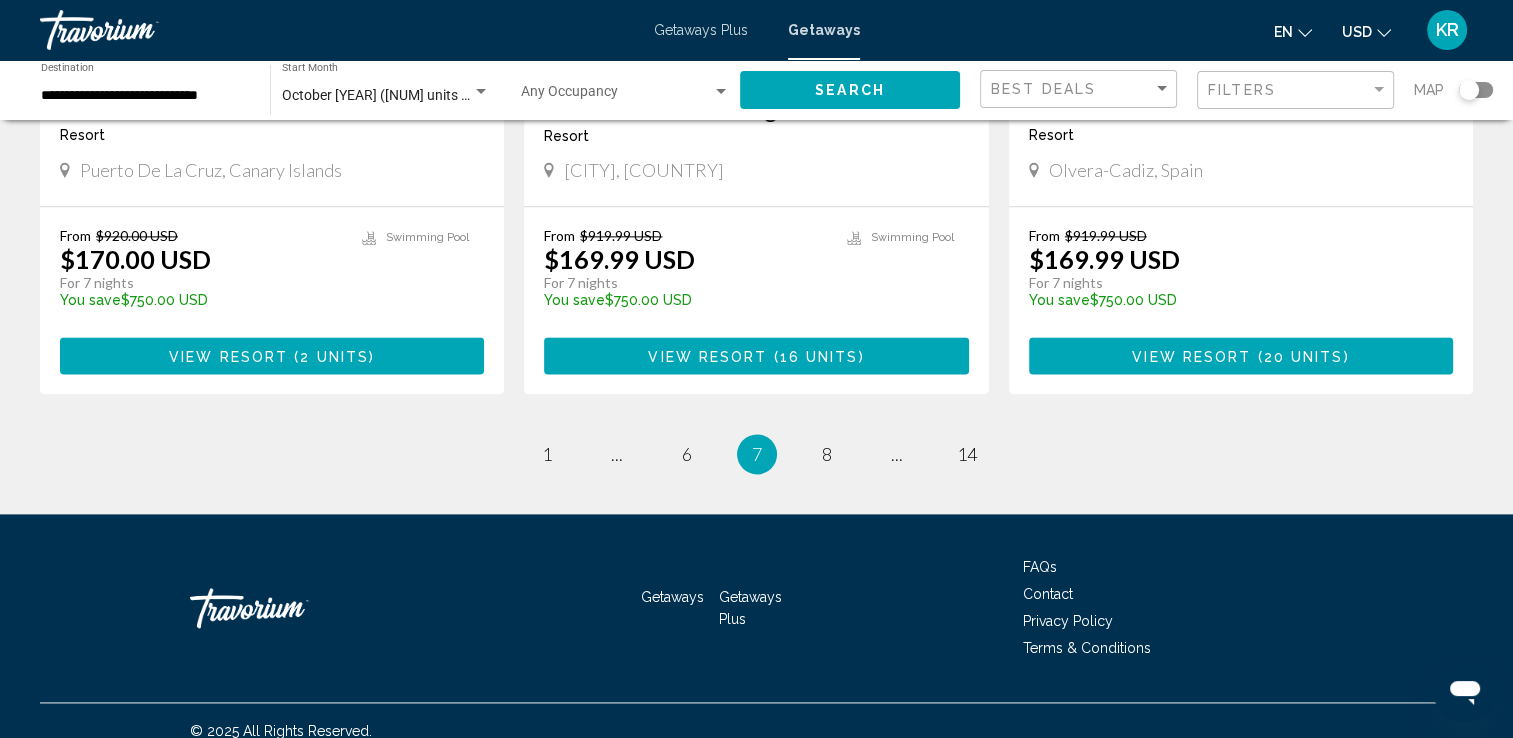 scroll, scrollTop: 2532, scrollLeft: 0, axis: vertical 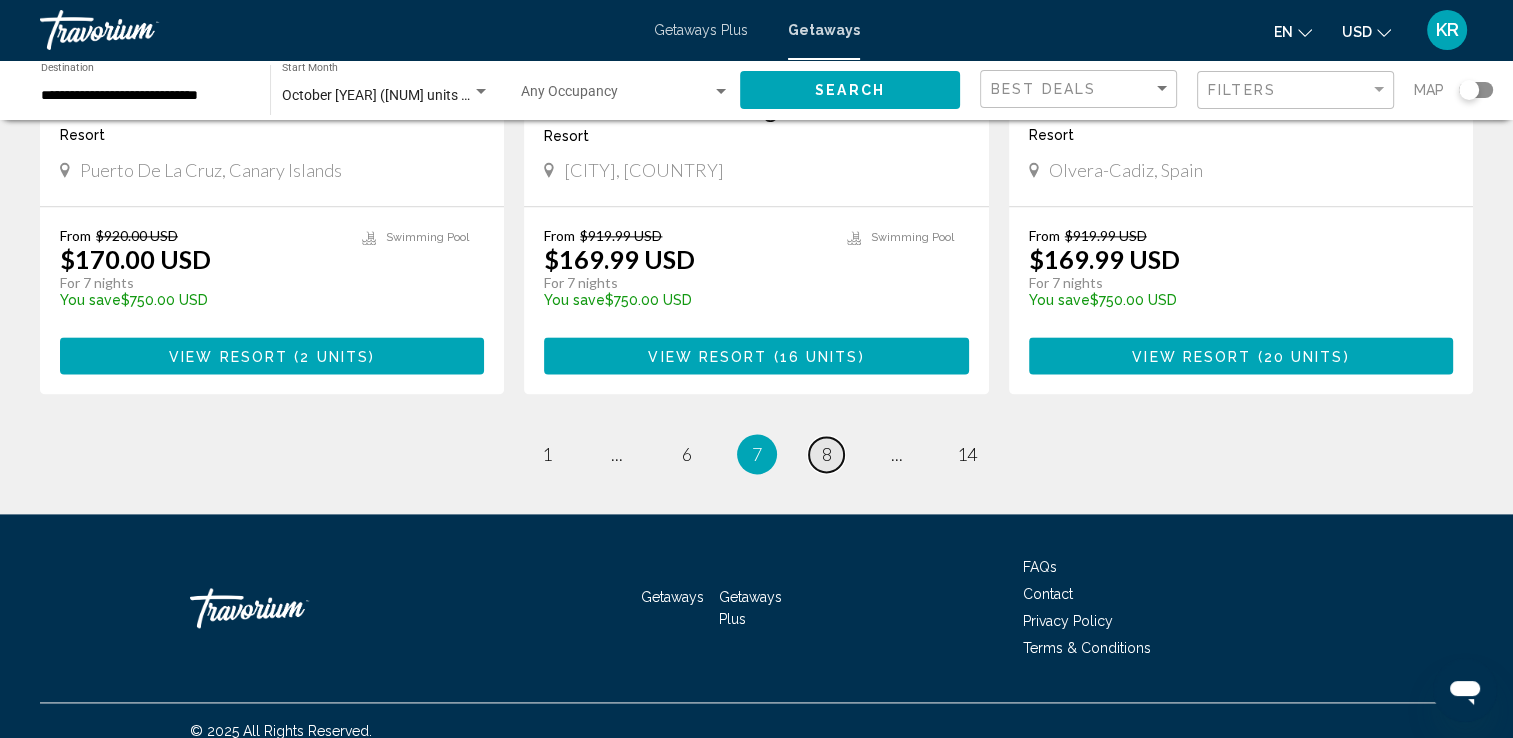 click on "page  8" at bounding box center [826, 454] 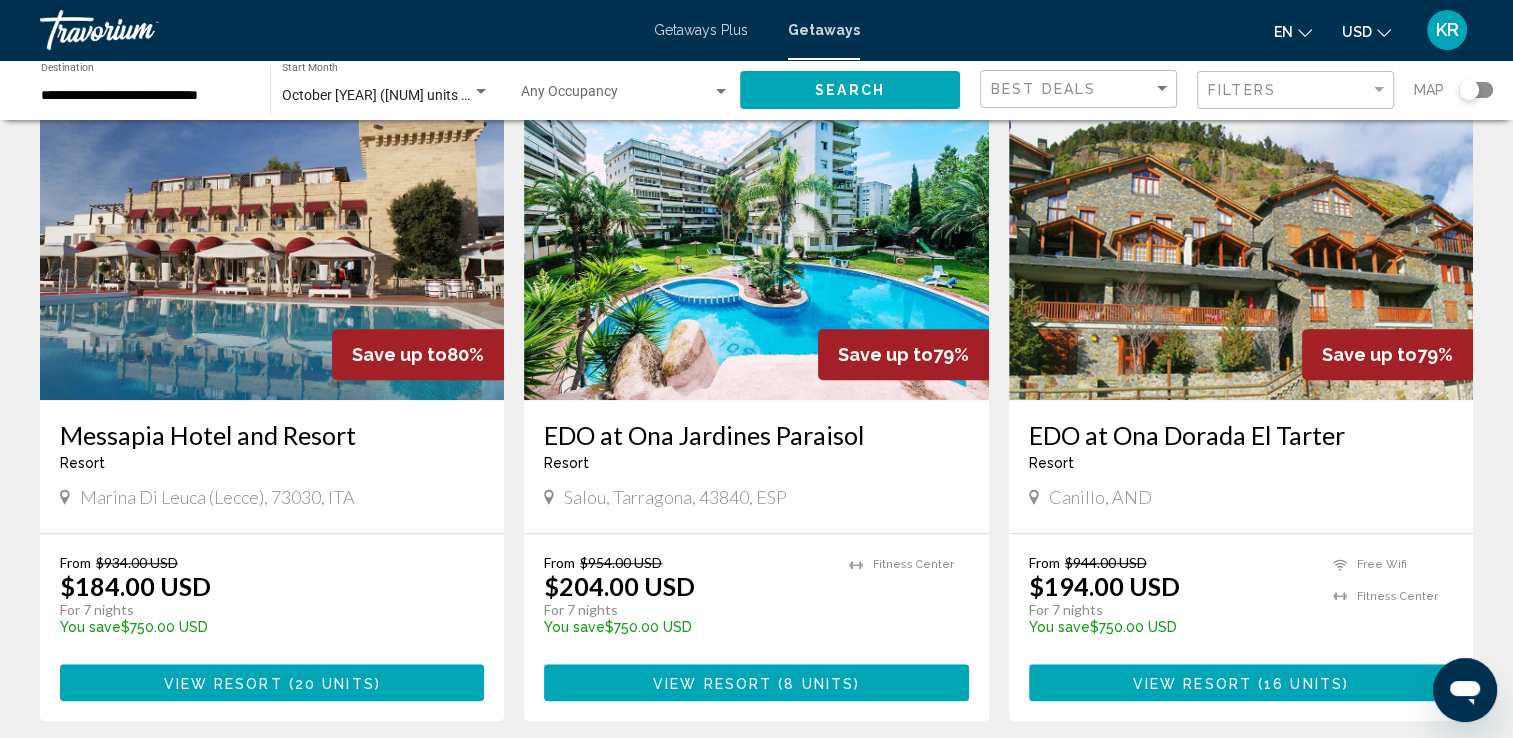 scroll, scrollTop: 1496, scrollLeft: 0, axis: vertical 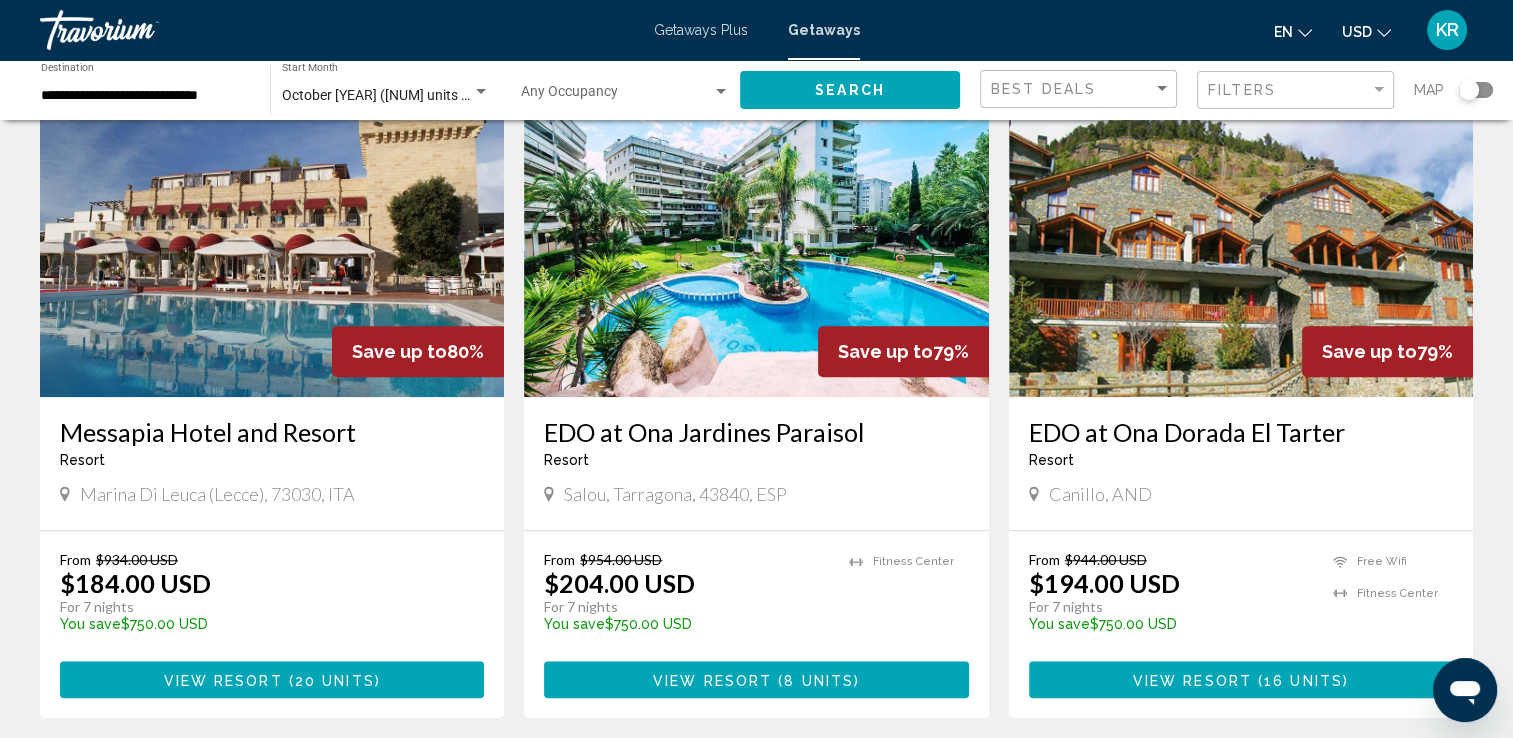 click at bounding box center (272, 237) 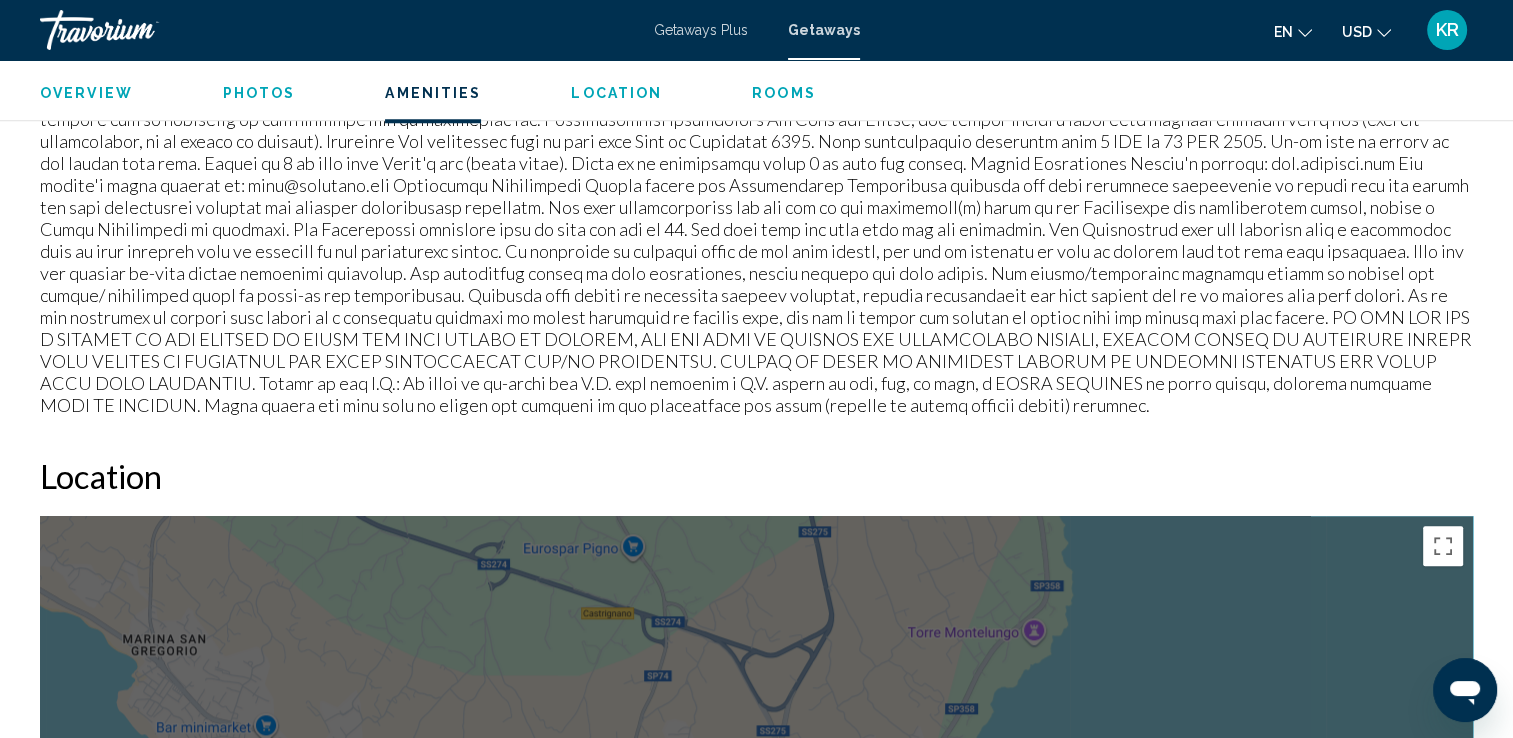 scroll, scrollTop: 1860, scrollLeft: 0, axis: vertical 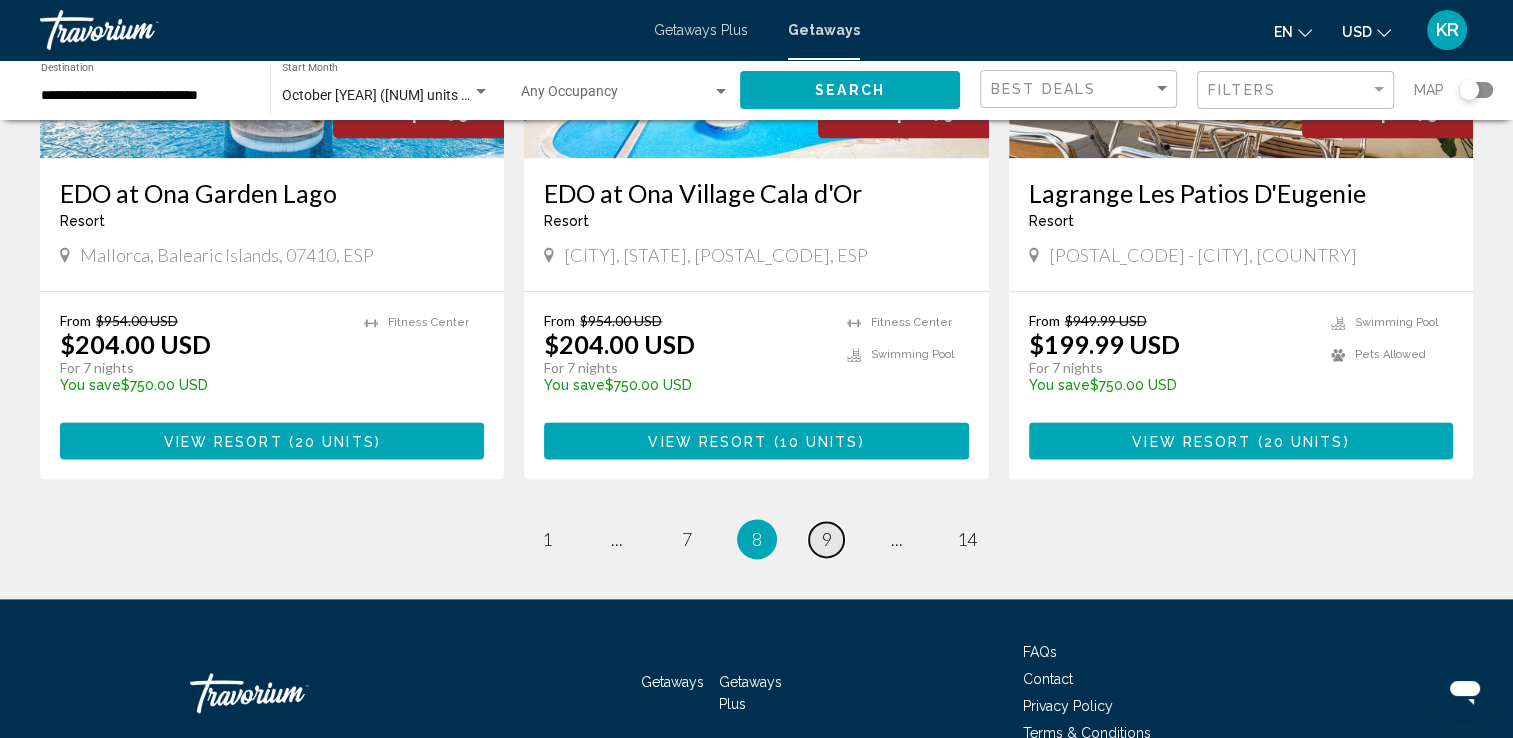 click on "9" at bounding box center [827, 539] 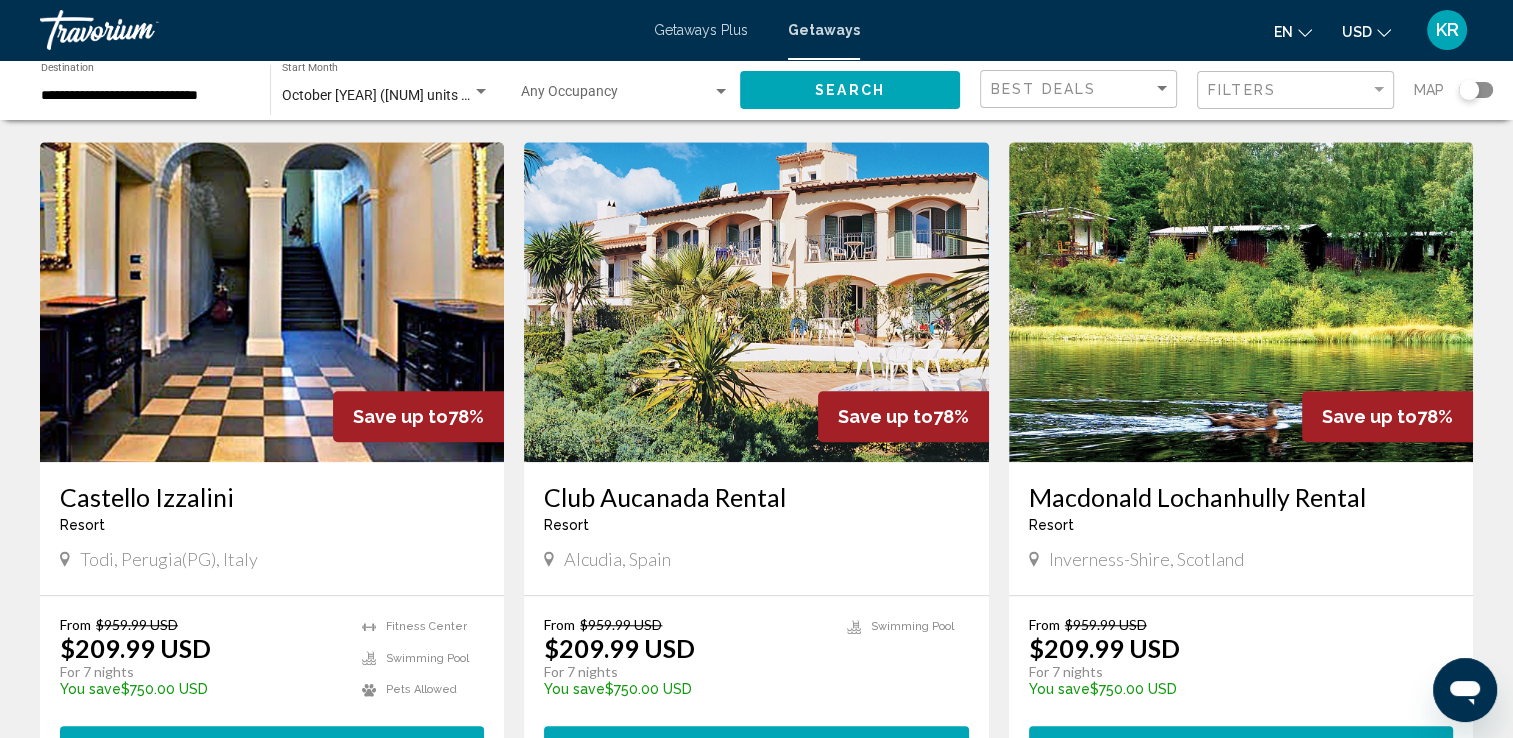 scroll, scrollTop: 1434, scrollLeft: 0, axis: vertical 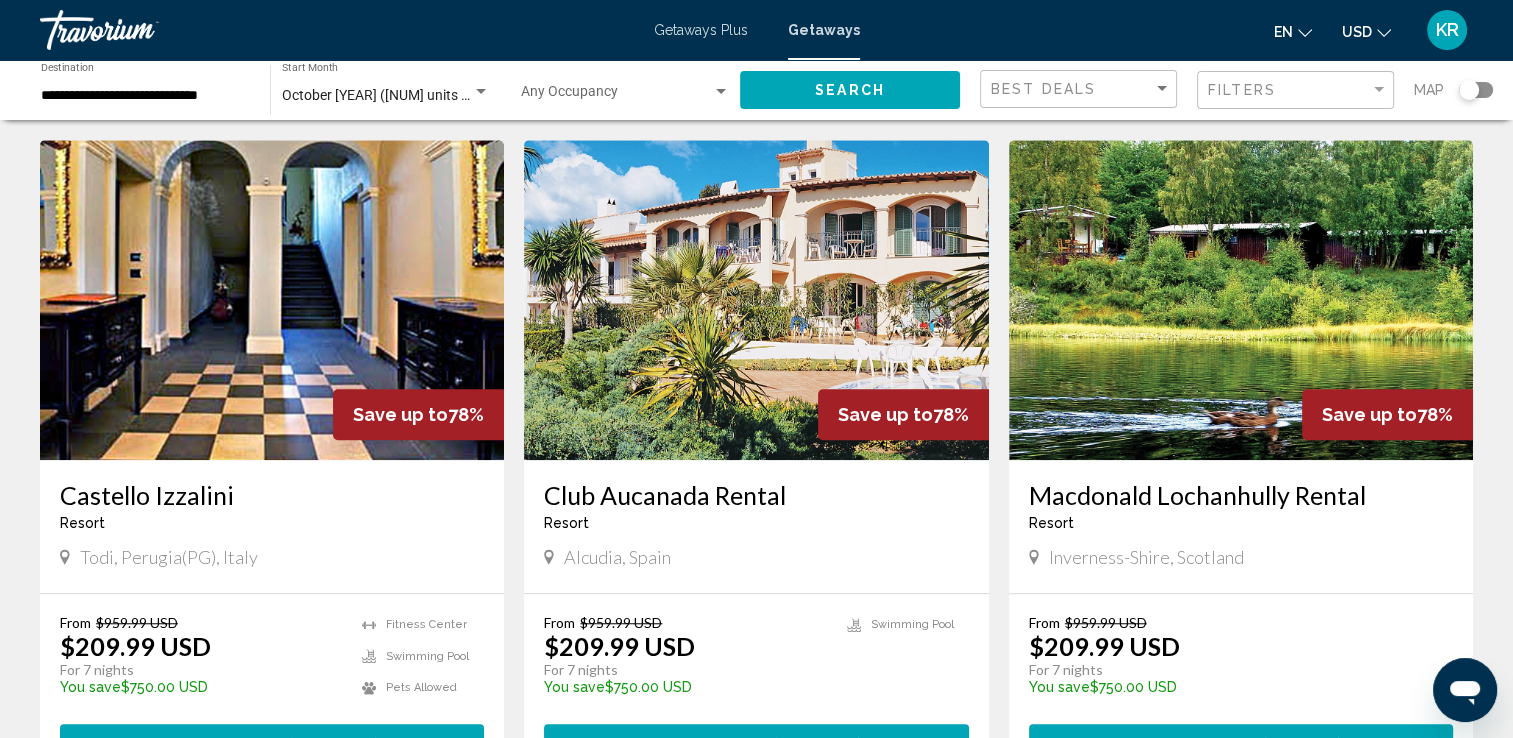 click at bounding box center [272, 300] 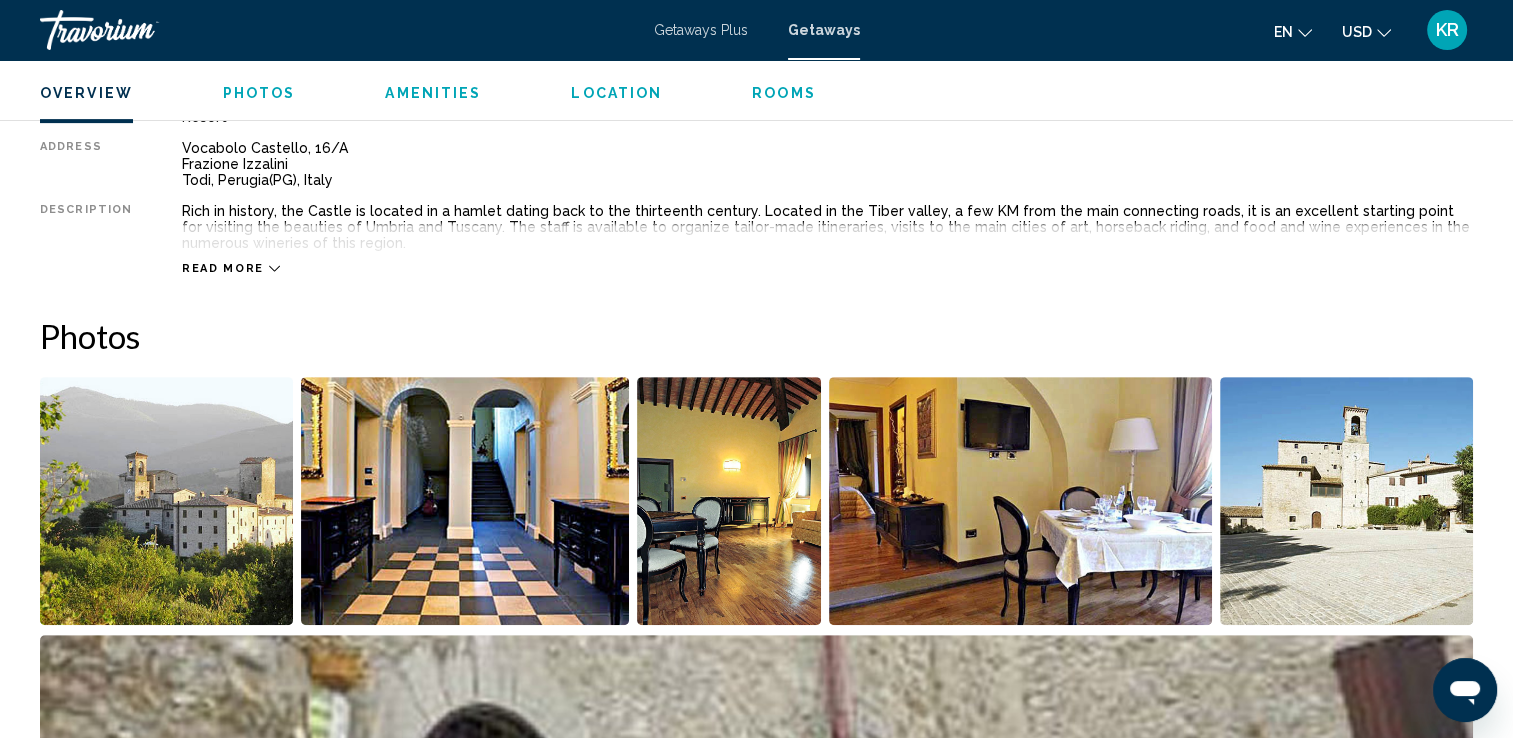 scroll, scrollTop: 705, scrollLeft: 0, axis: vertical 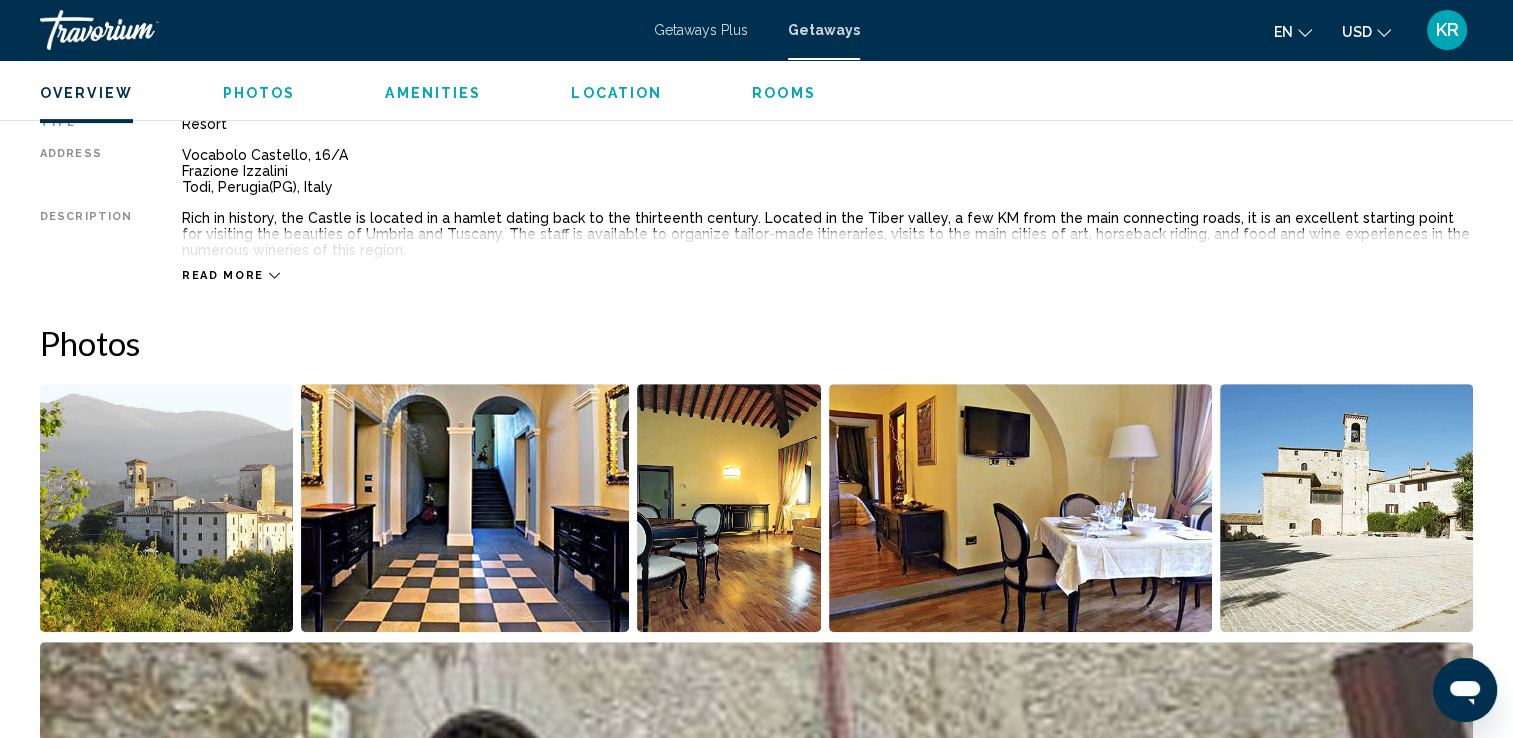 click on "Read more" at bounding box center (223, 275) 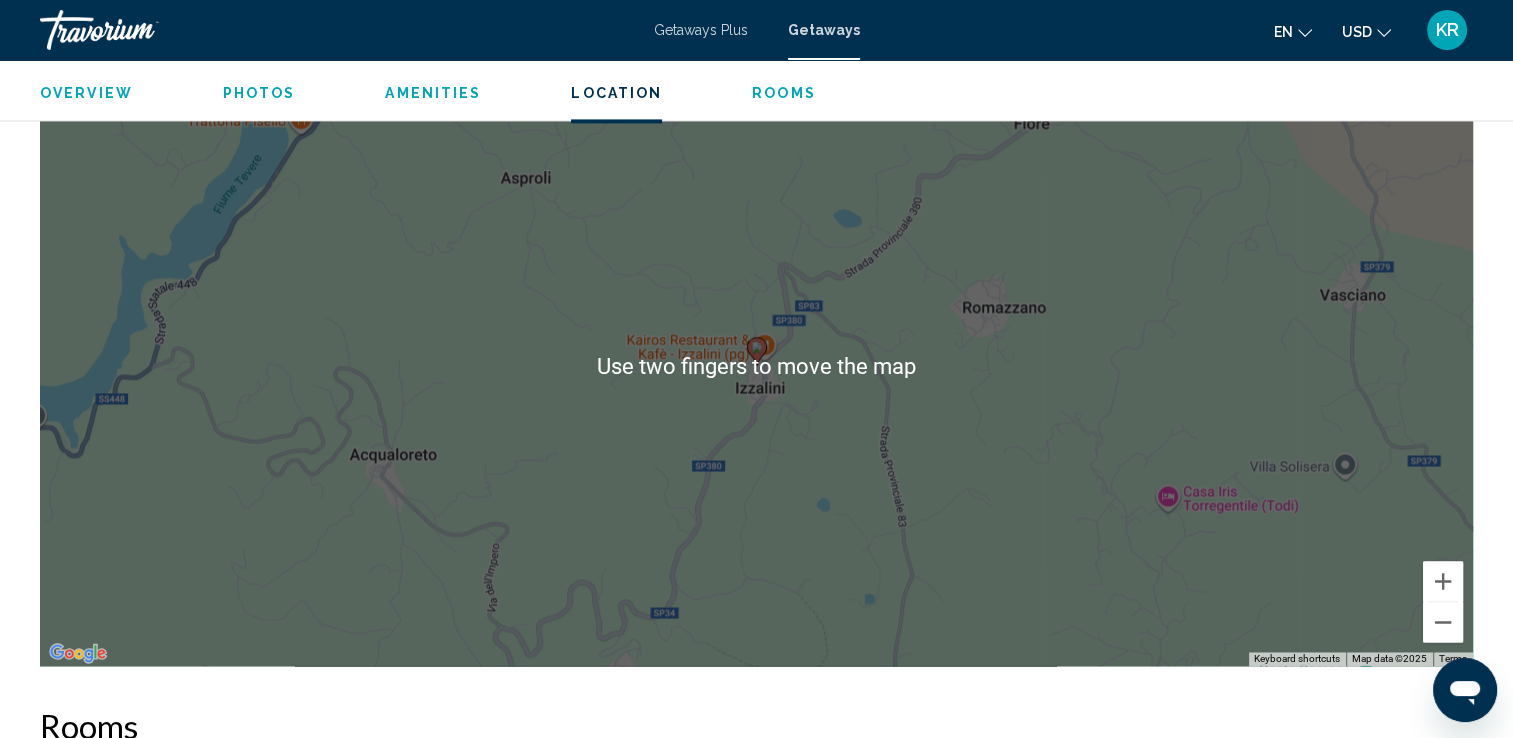 scroll, scrollTop: 2962, scrollLeft: 0, axis: vertical 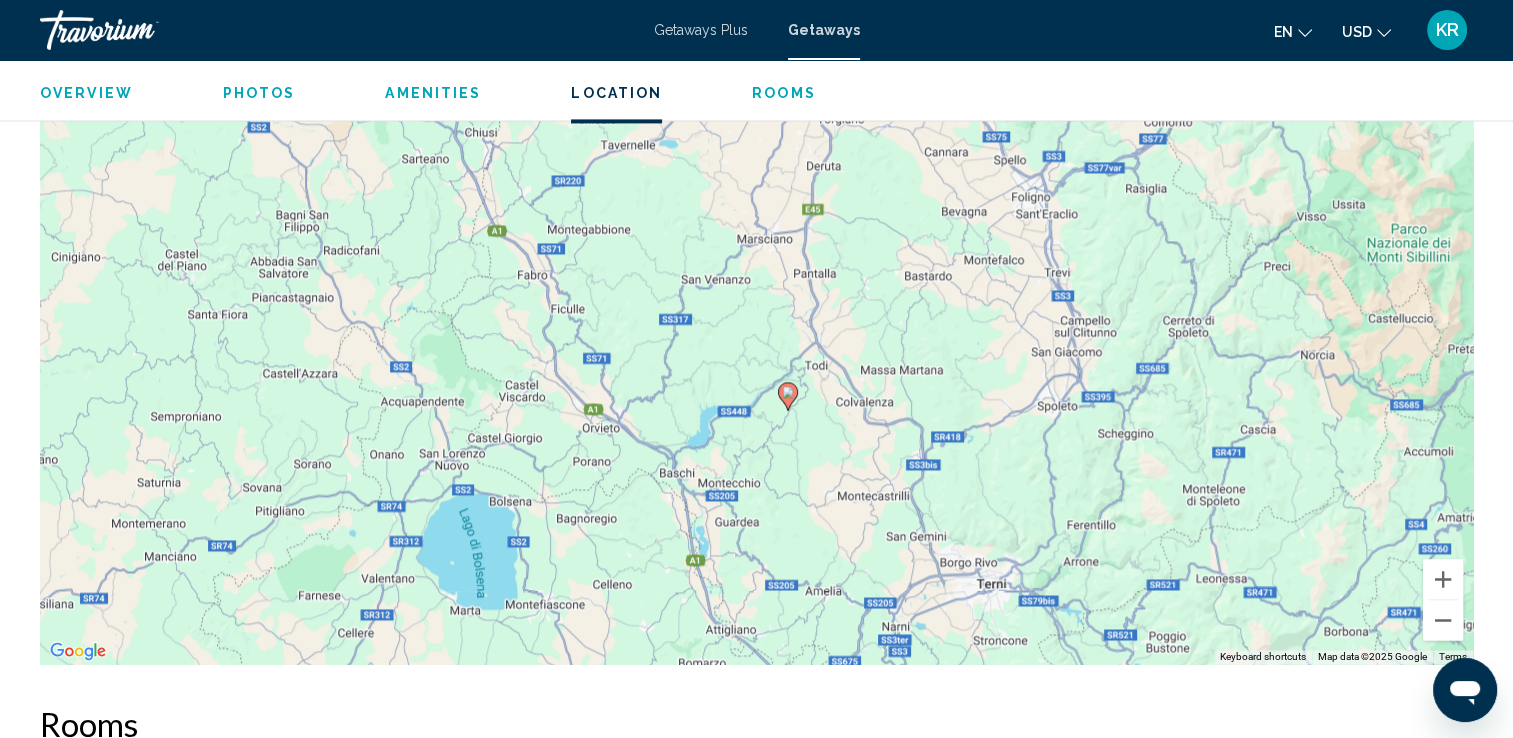 click on "Getaways Plus  Getaways en
English Español Français Italiano Português русский USD
USD ($) MXN (Mex$) CAD (Can$) GBP (£) EUR (€) AUD (A$) NZD (NZ$) CNY (CN¥) KR Login" at bounding box center [756, 30] 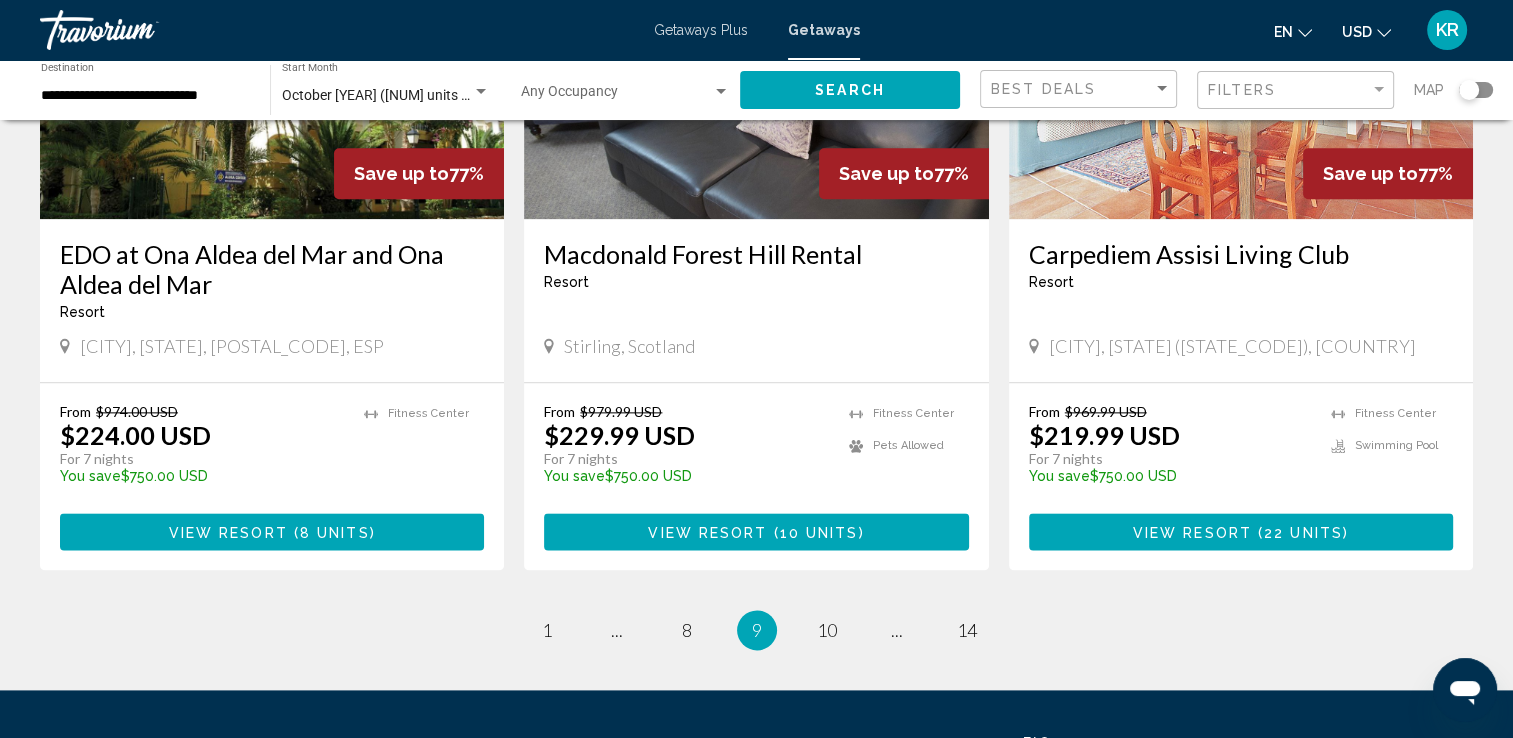 scroll, scrollTop: 2438, scrollLeft: 0, axis: vertical 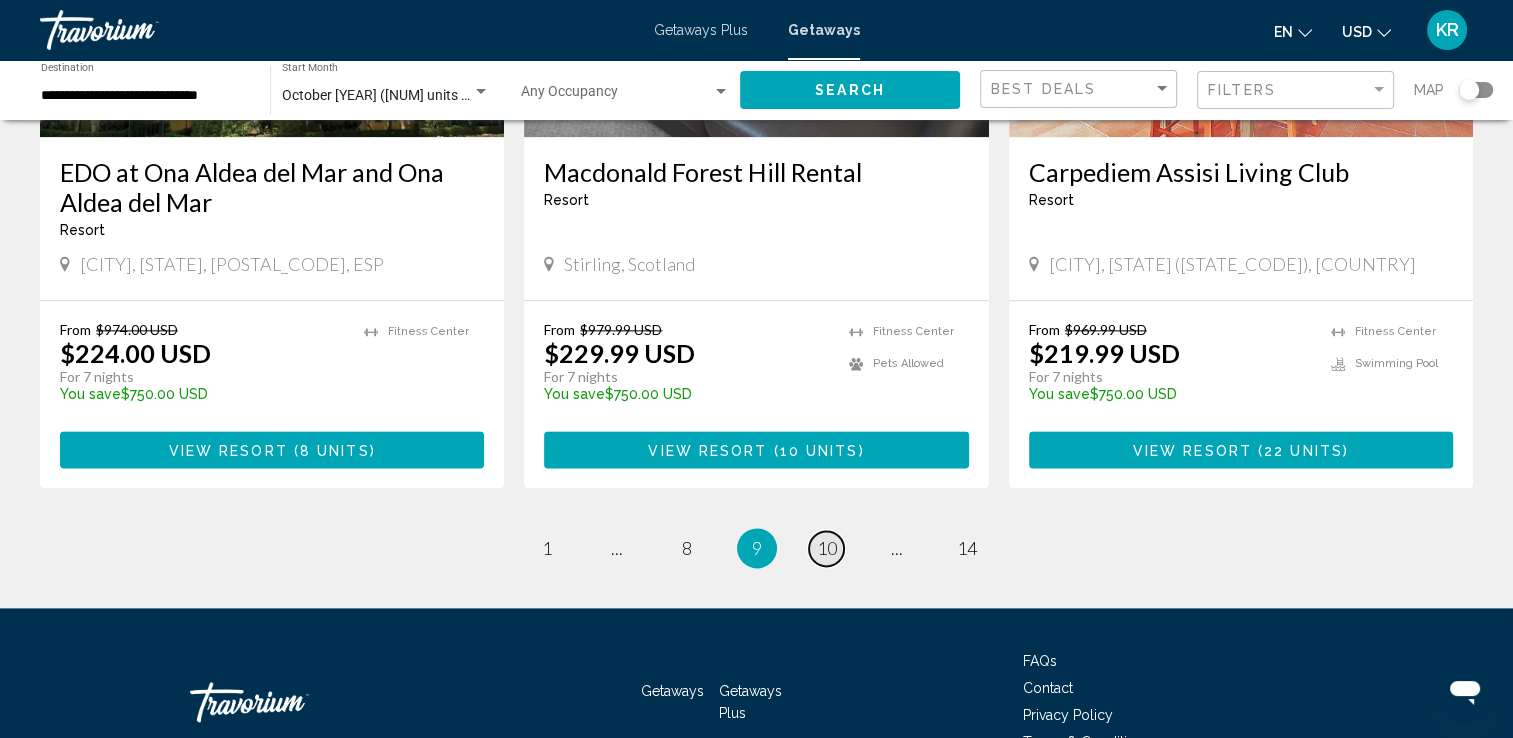 click on "page  10" at bounding box center (826, 548) 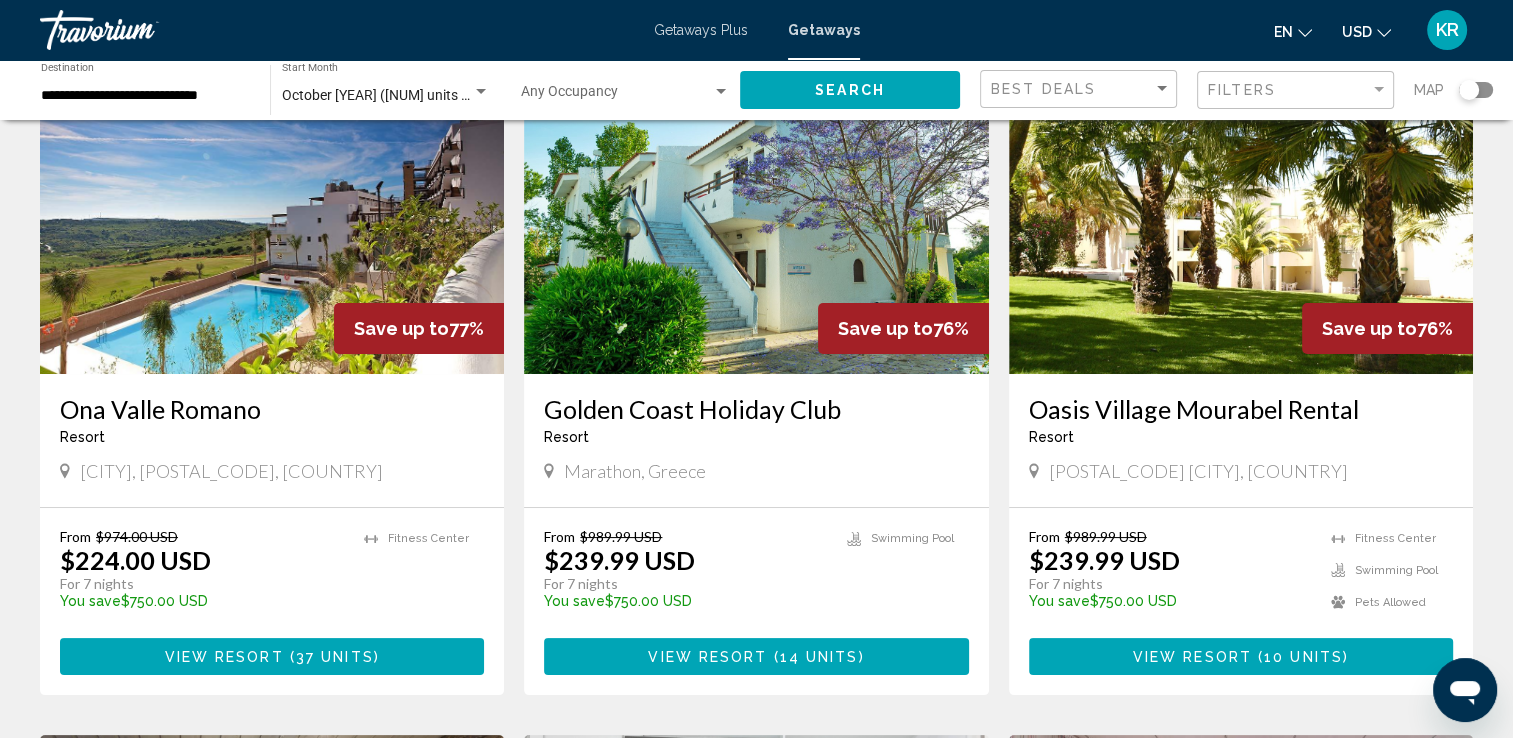 scroll, scrollTop: 164, scrollLeft: 0, axis: vertical 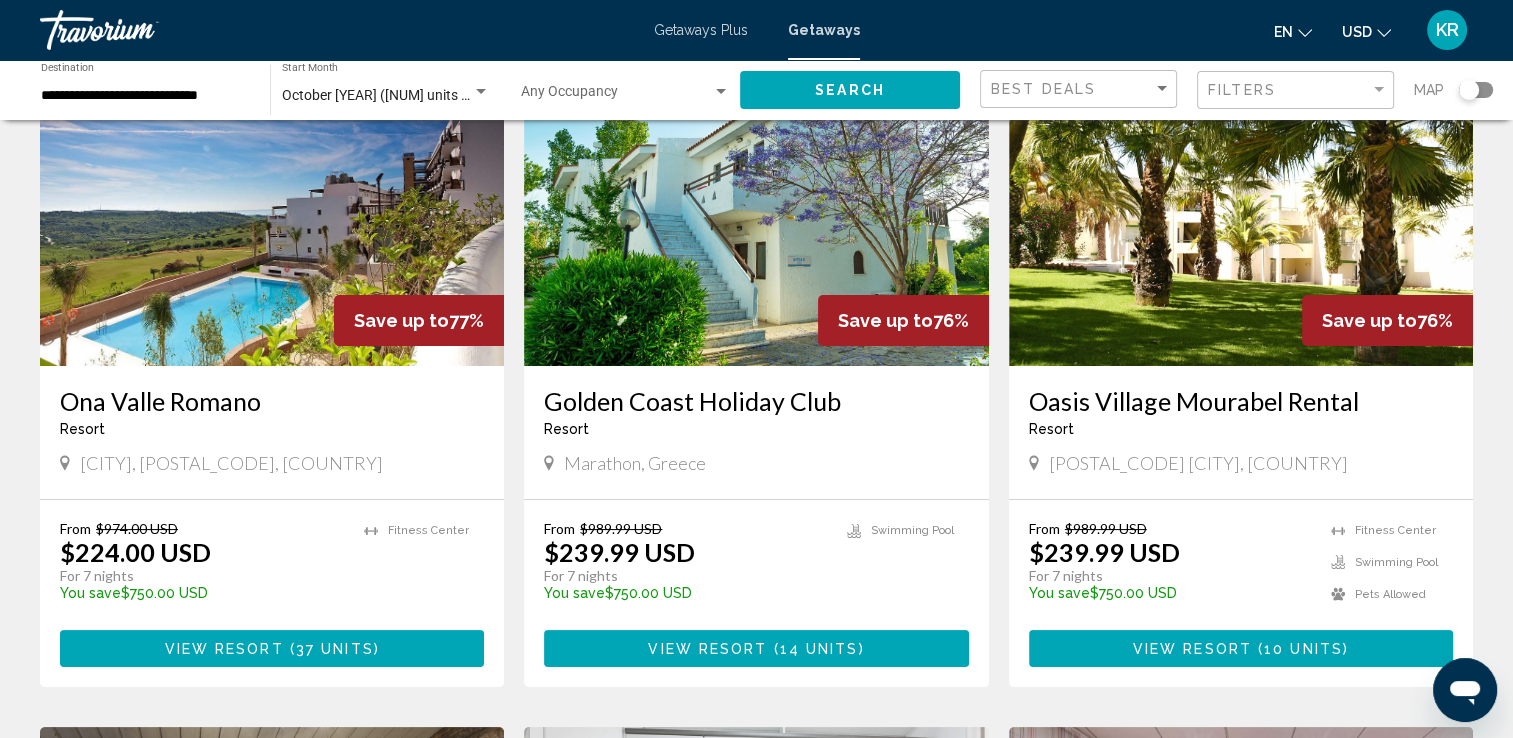 click on "Golden Coast Holiday Club" at bounding box center (756, 401) 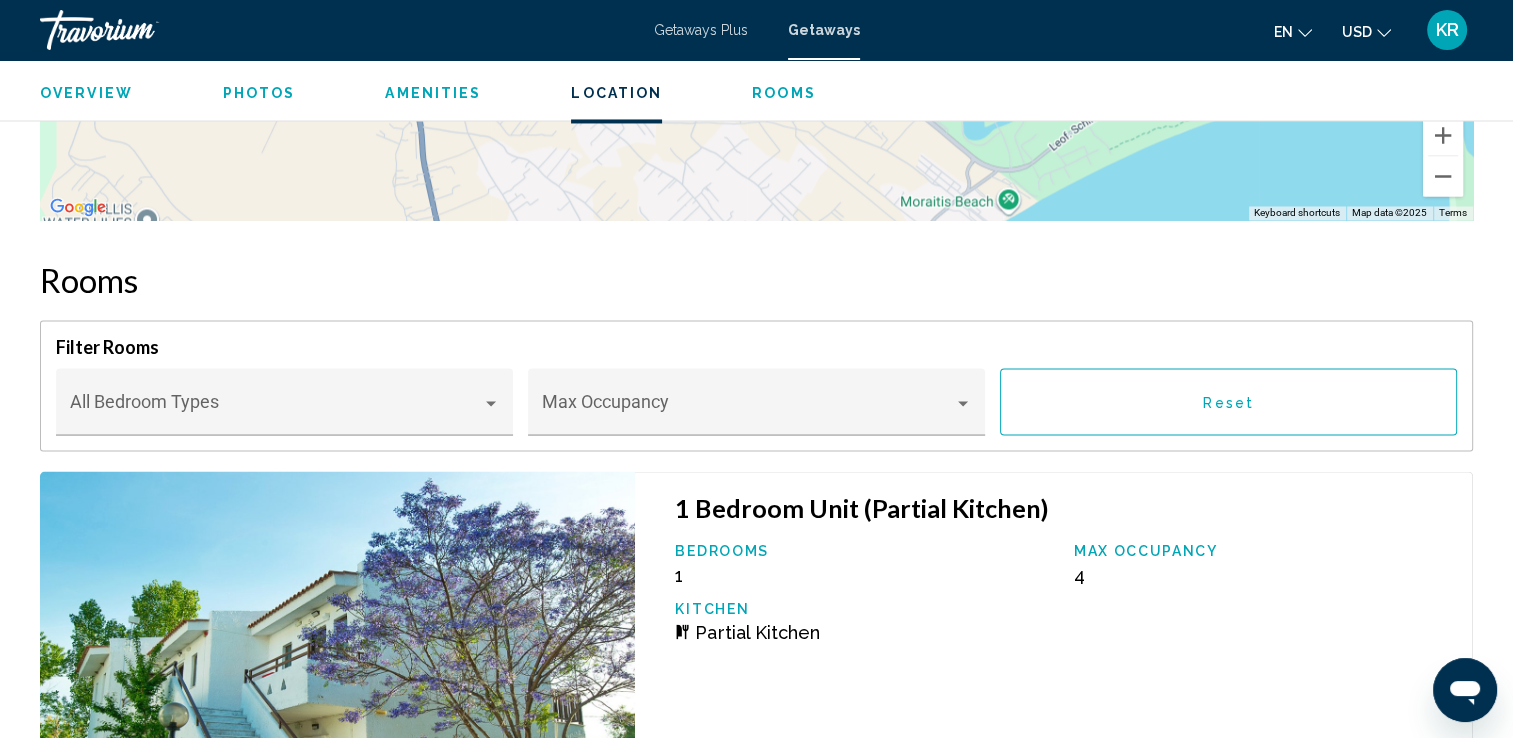 scroll, scrollTop: 3370, scrollLeft: 0, axis: vertical 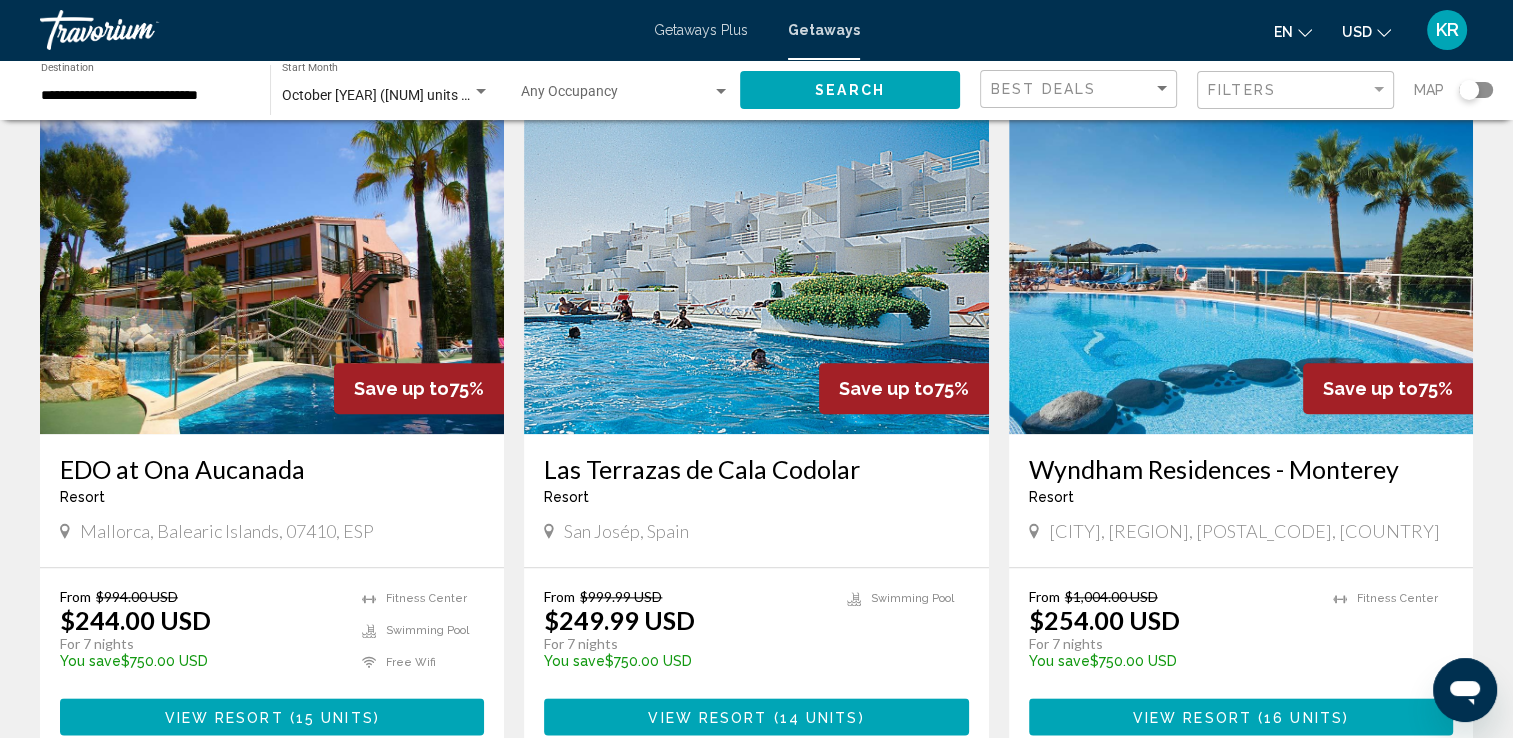 click on "Las Terrazas de Cala Codolar" at bounding box center (756, 469) 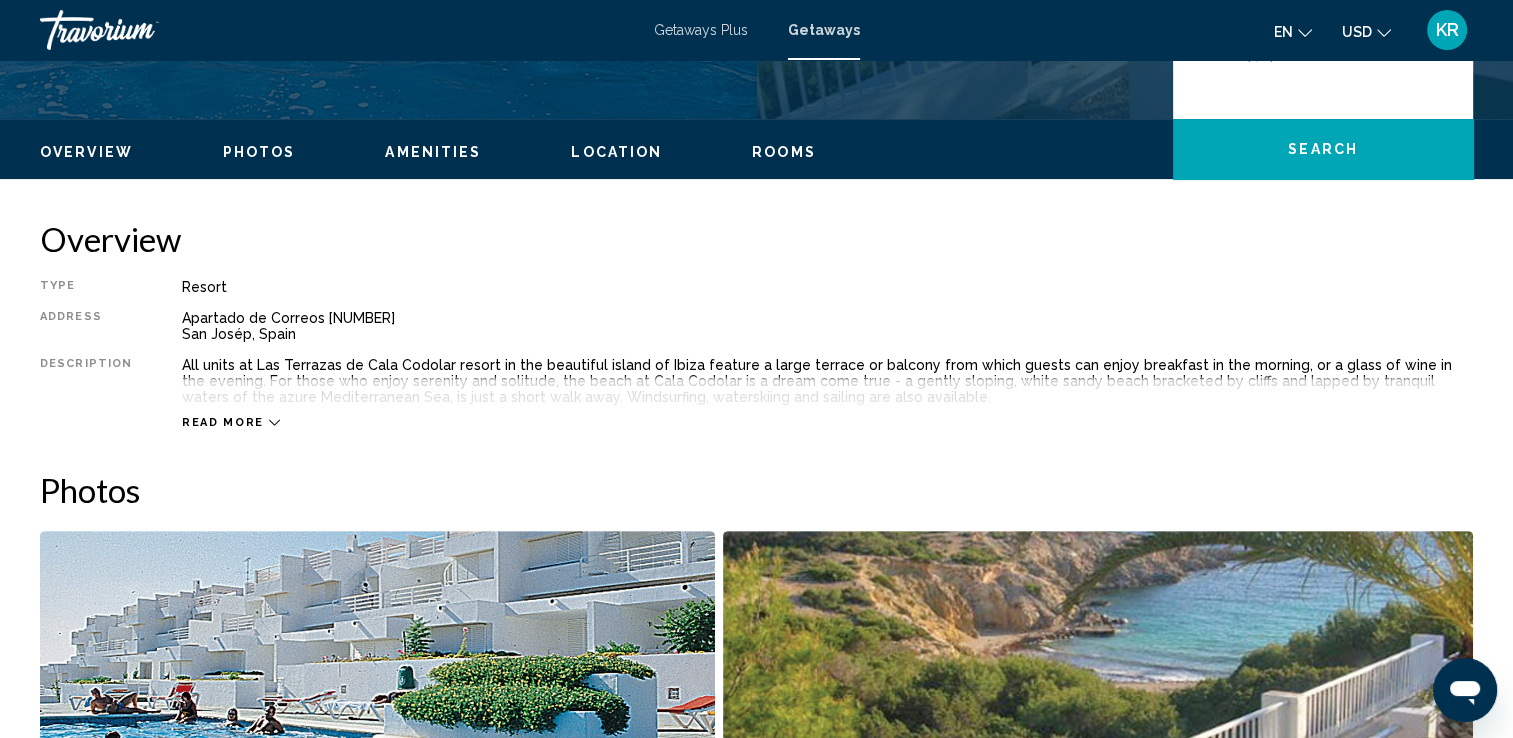 scroll, scrollTop: 557, scrollLeft: 0, axis: vertical 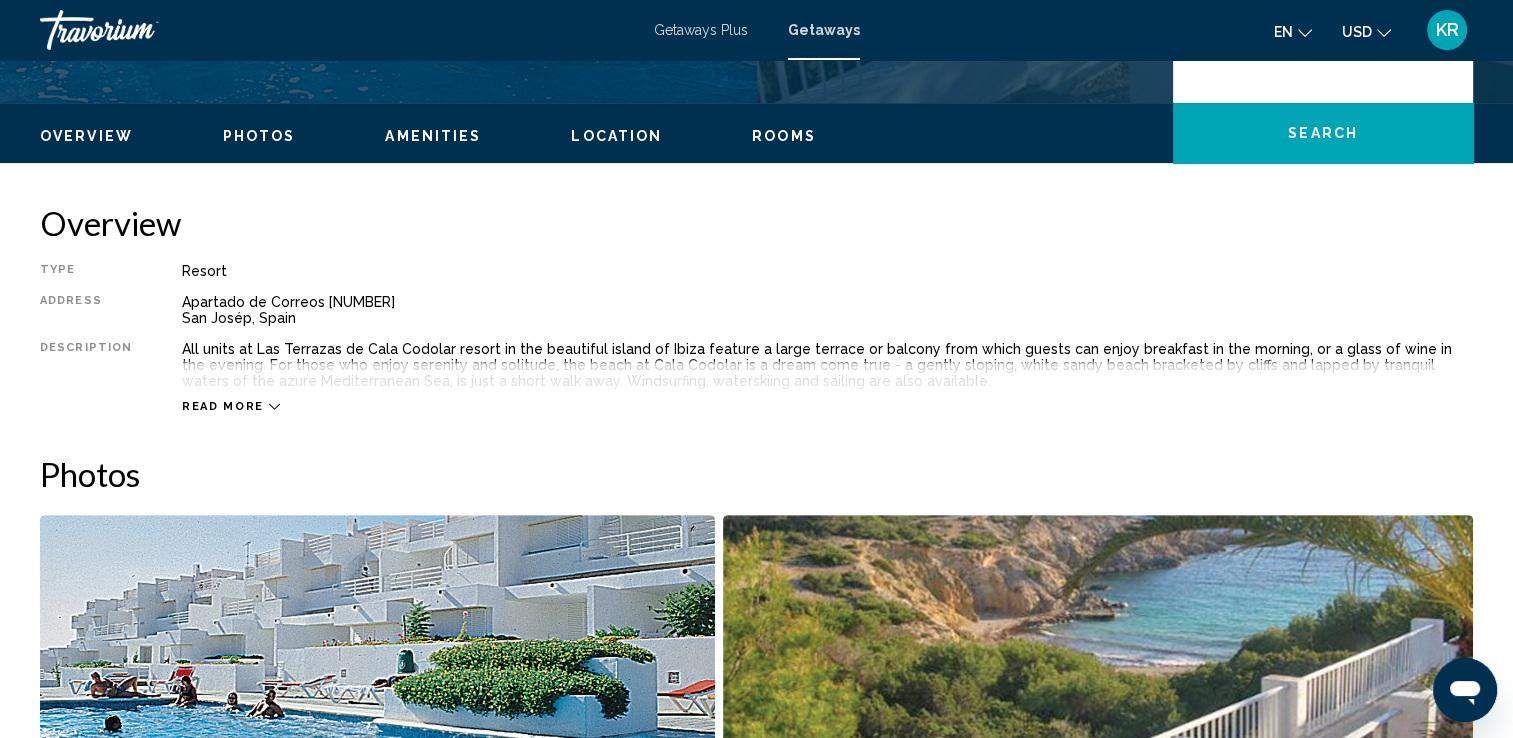 click on "Read more" at bounding box center (223, 406) 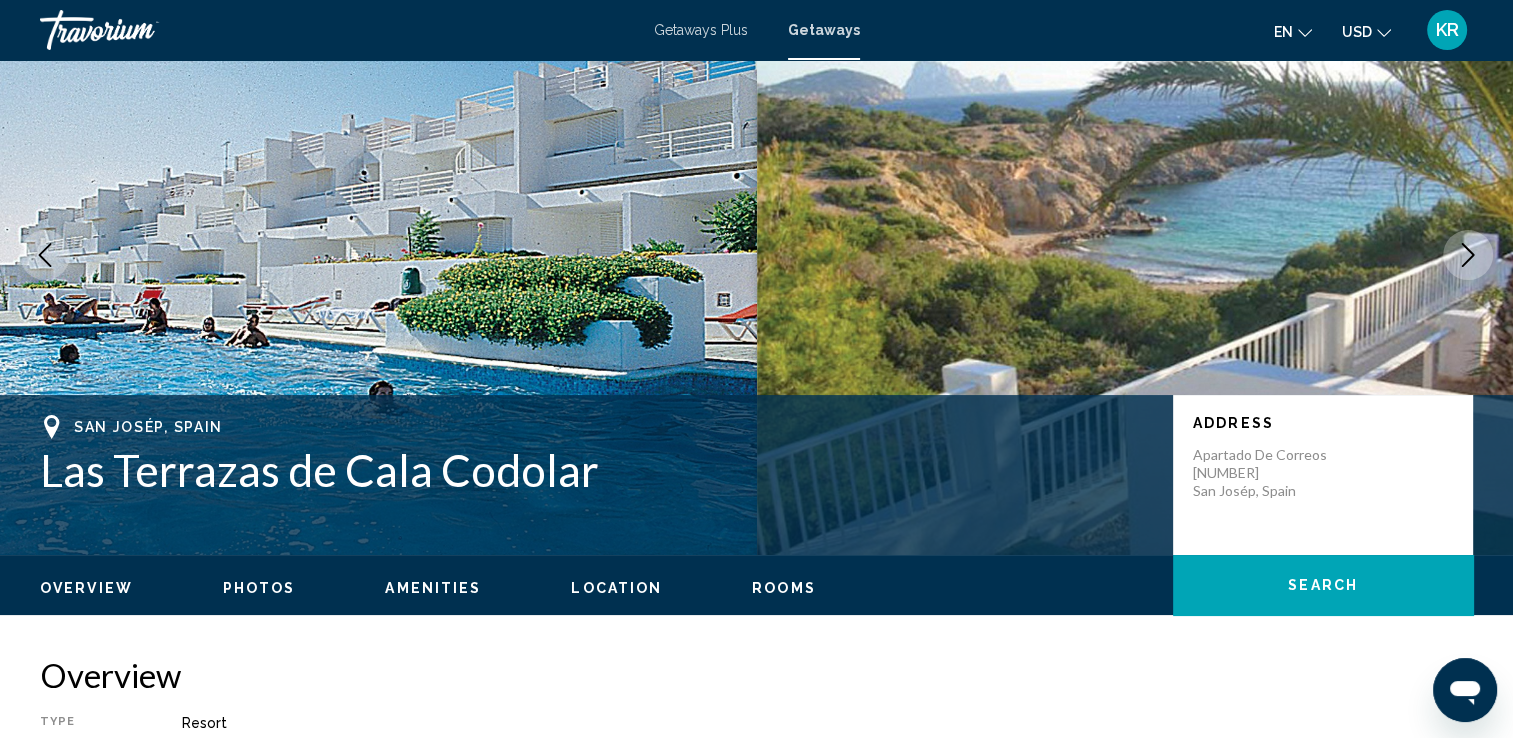 scroll, scrollTop: 0, scrollLeft: 0, axis: both 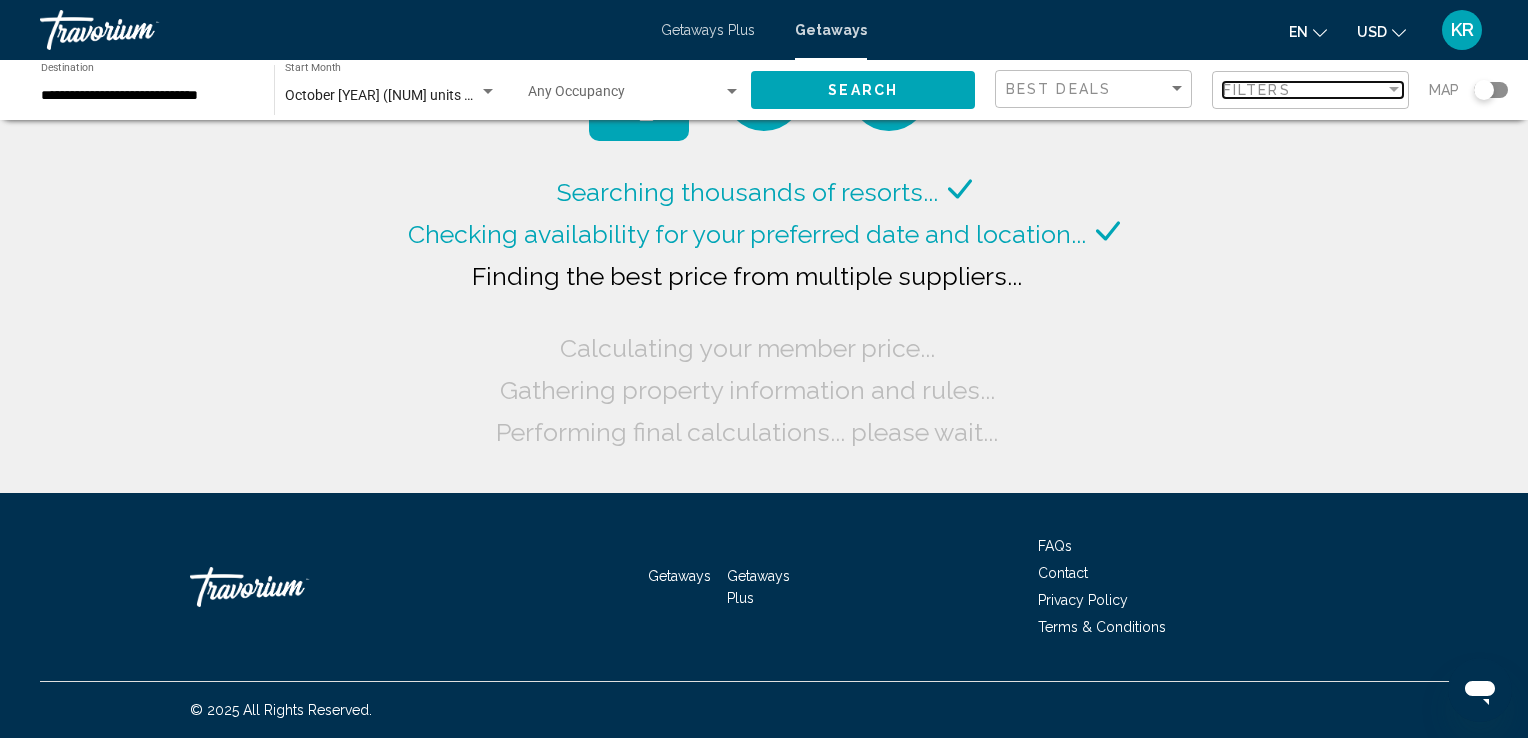 click on "Filters" at bounding box center [1304, 90] 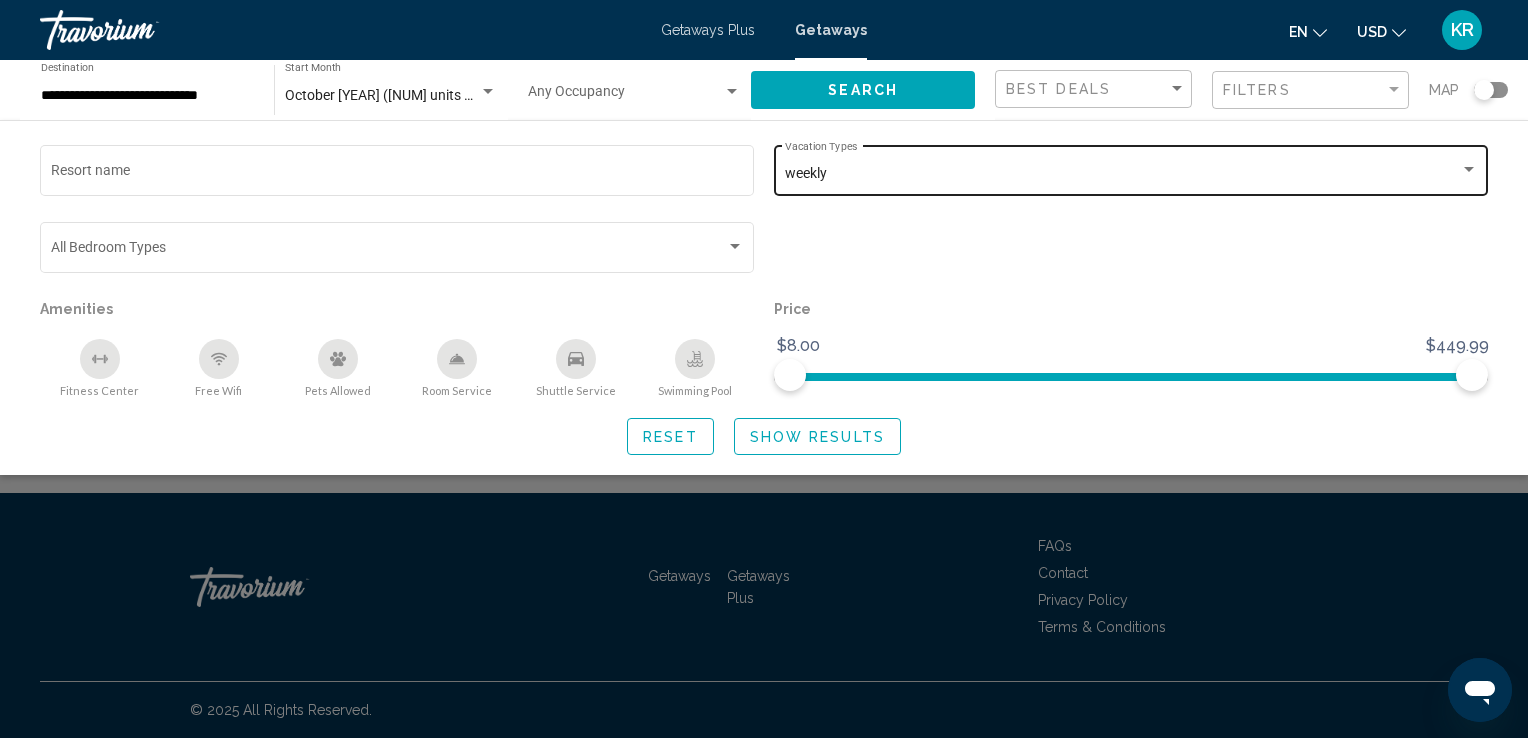 click on "weekly" at bounding box center (1122, 174) 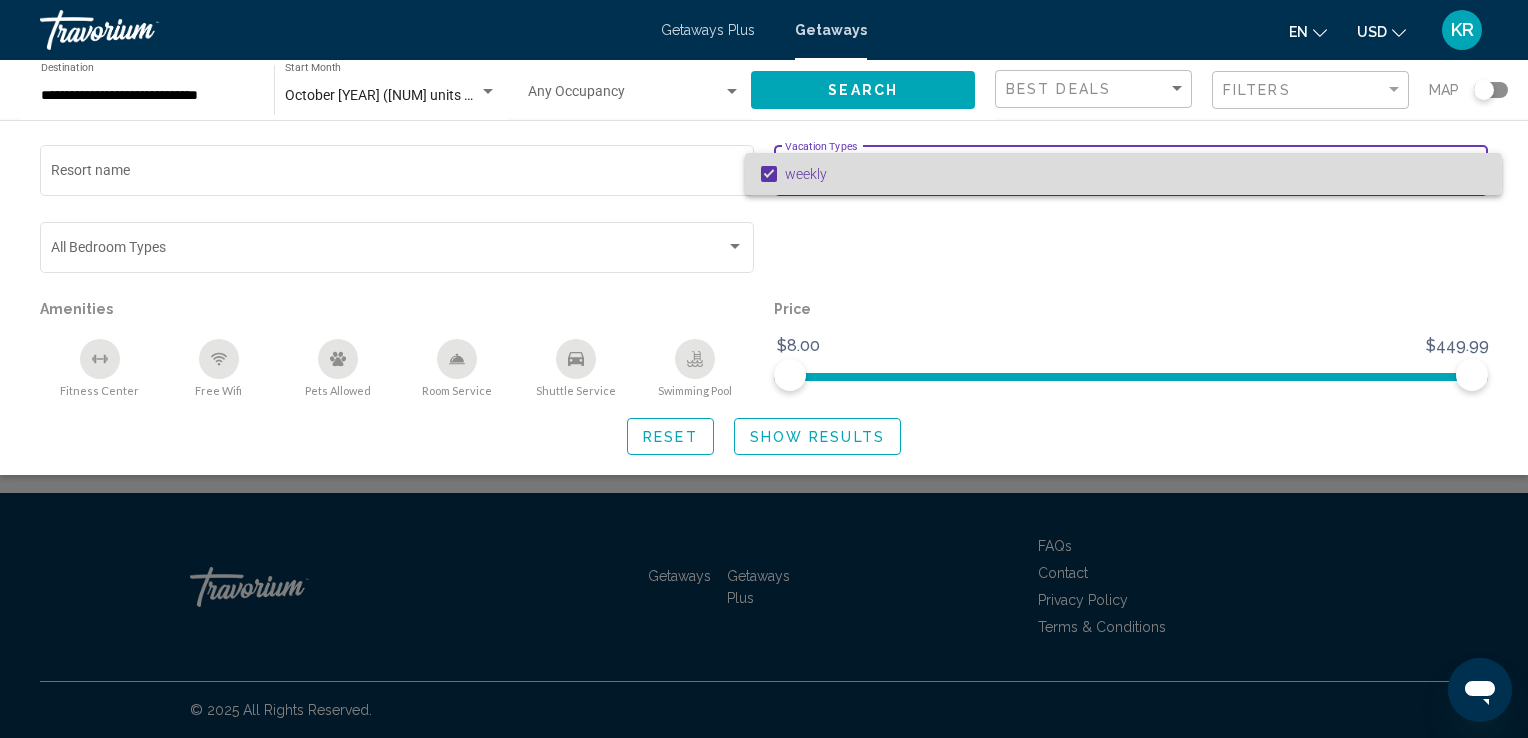 click on "weekly" at bounding box center [1123, 174] 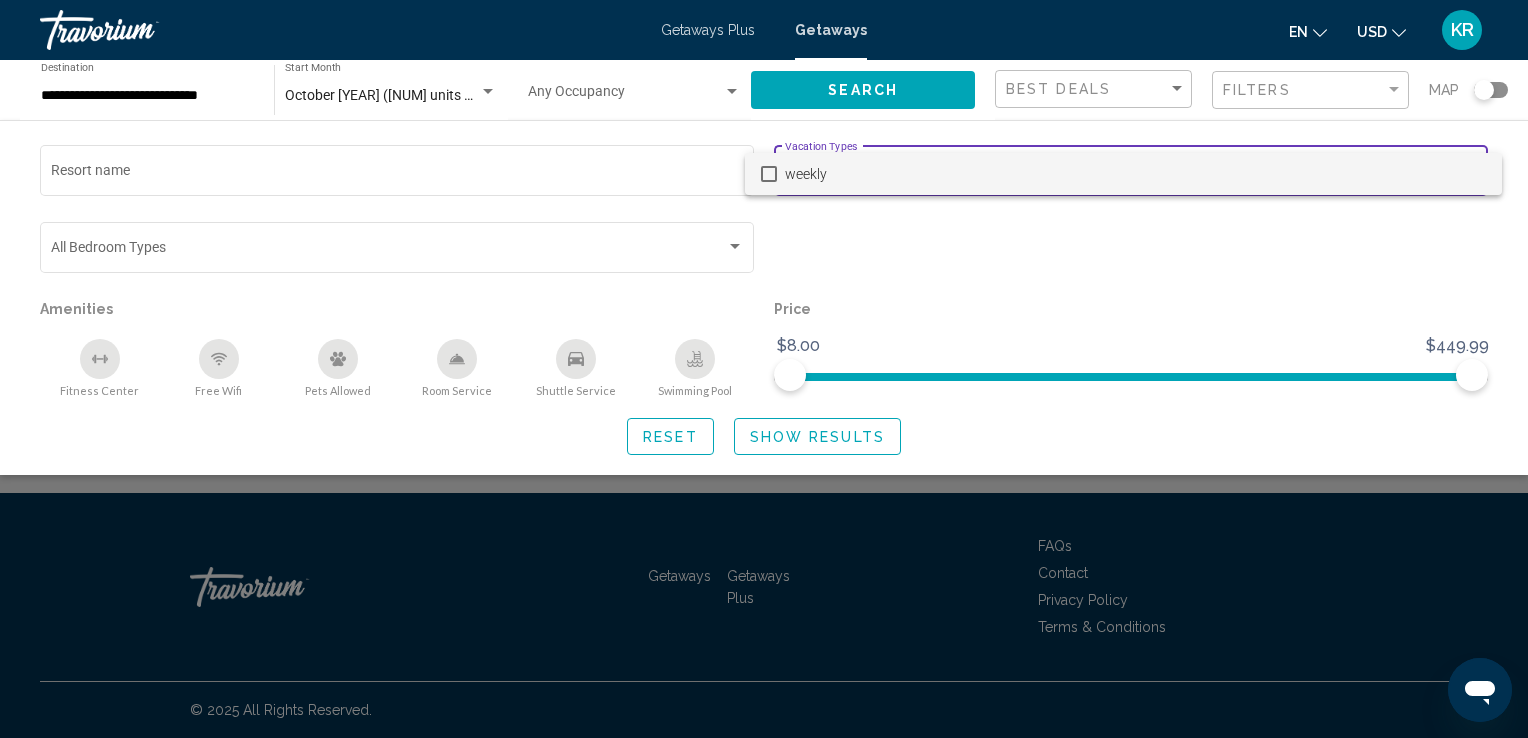 click at bounding box center [764, 369] 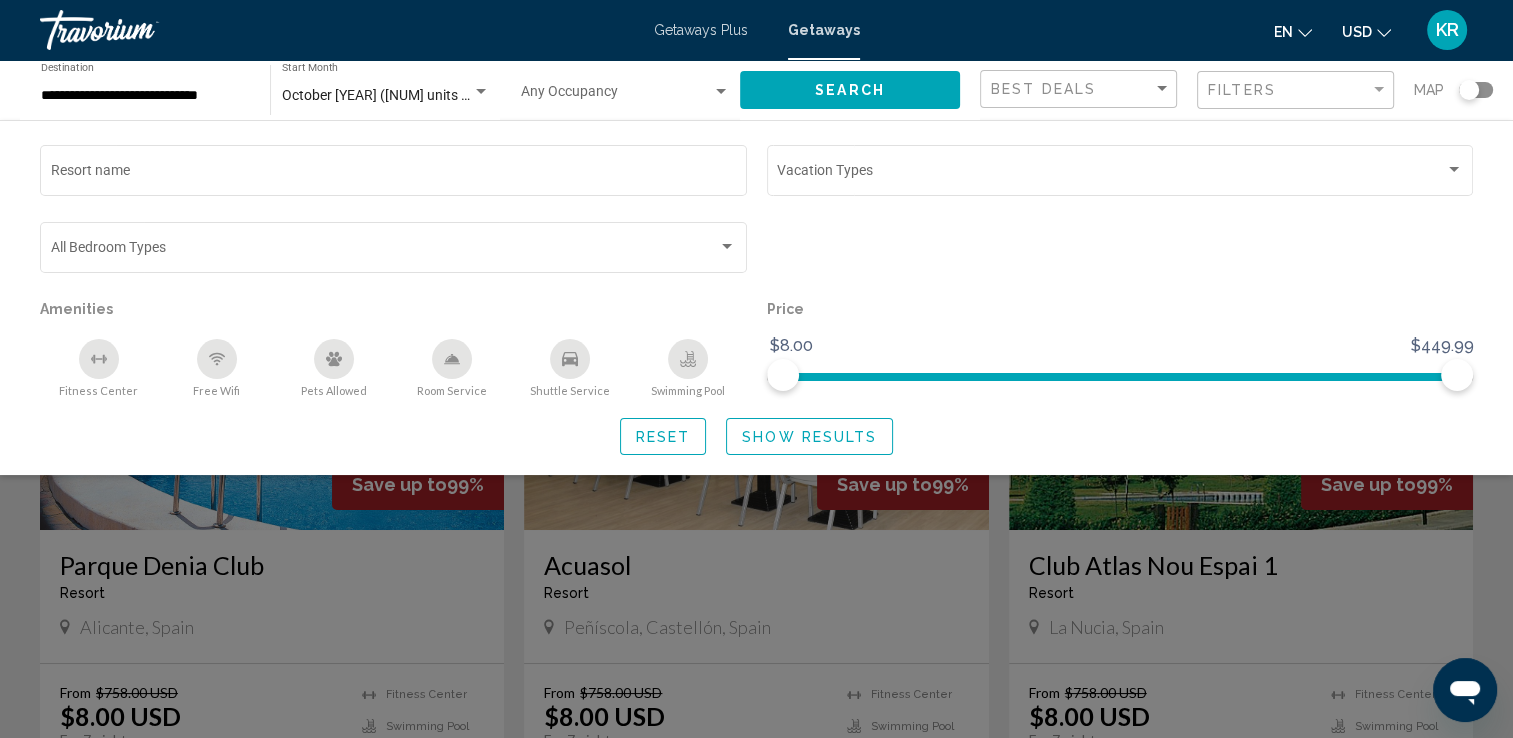 click on "Search" 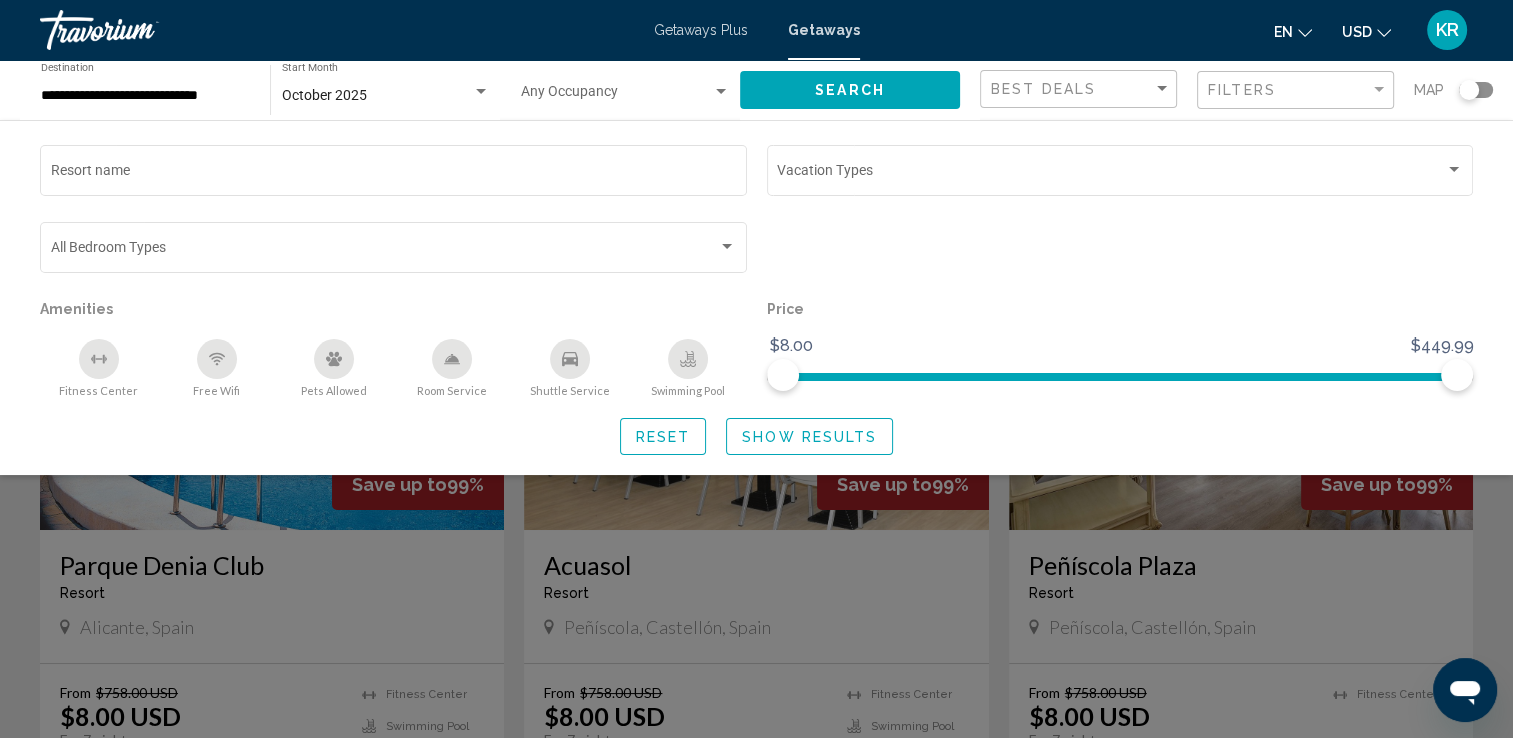 click on "Show Results" 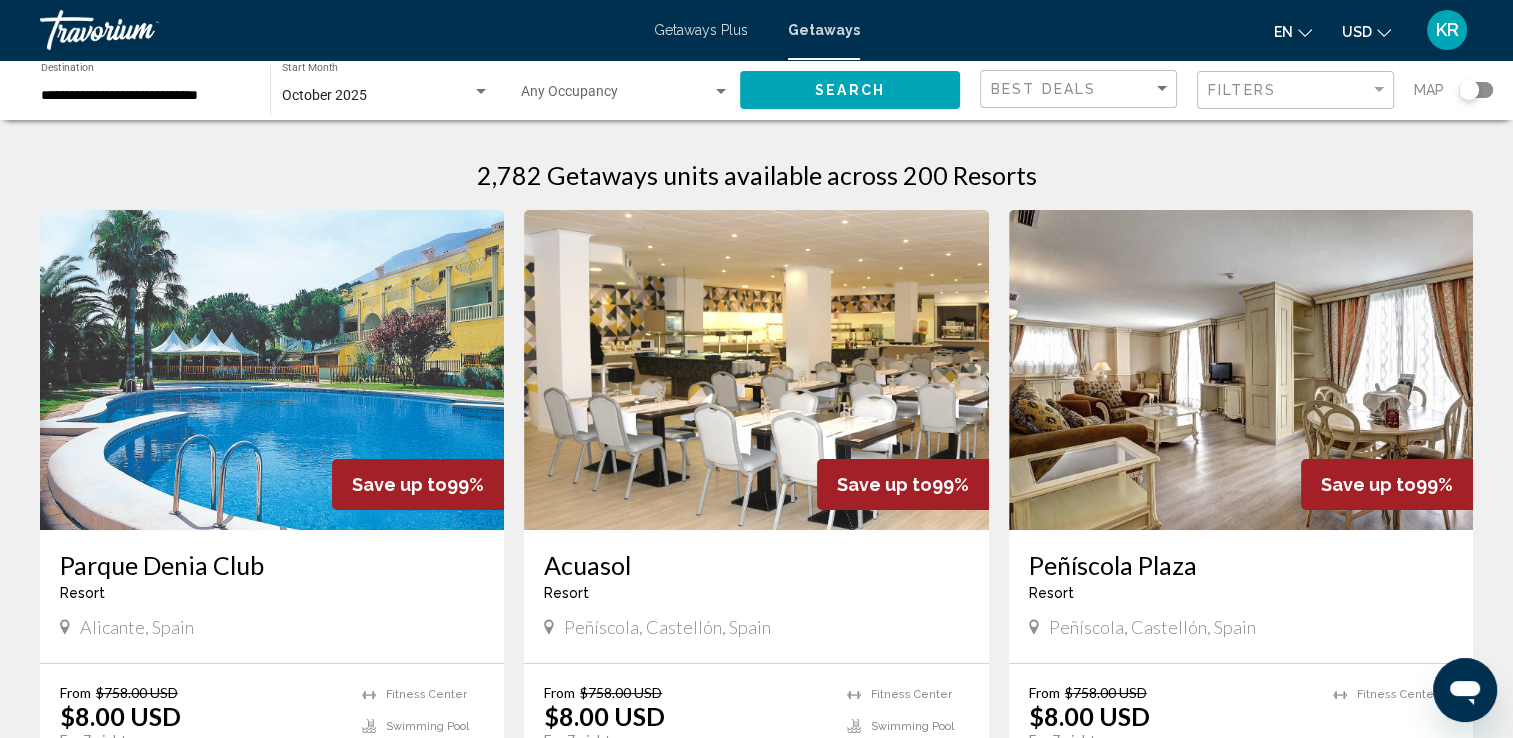 click on "**********" at bounding box center [145, 96] 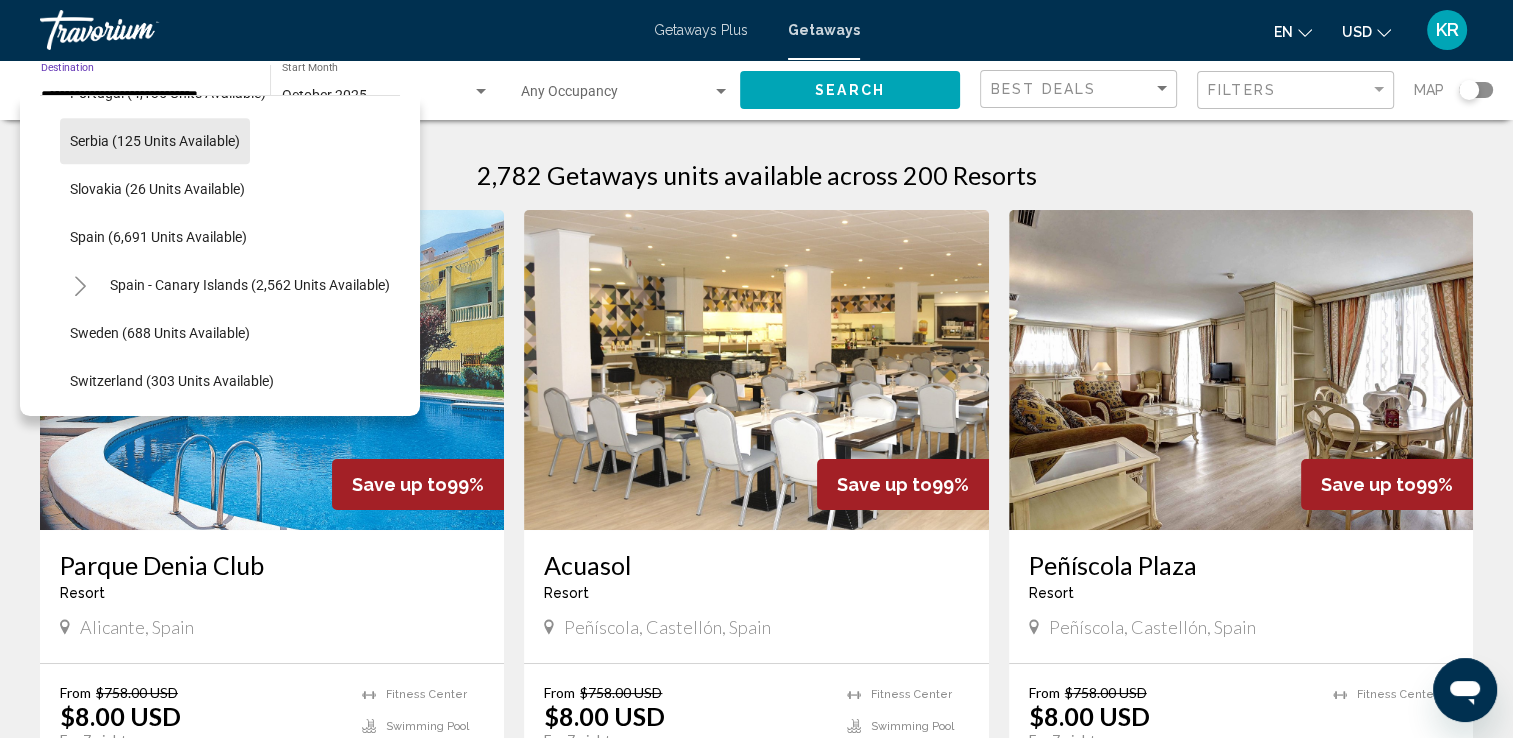 scroll, scrollTop: 952, scrollLeft: 0, axis: vertical 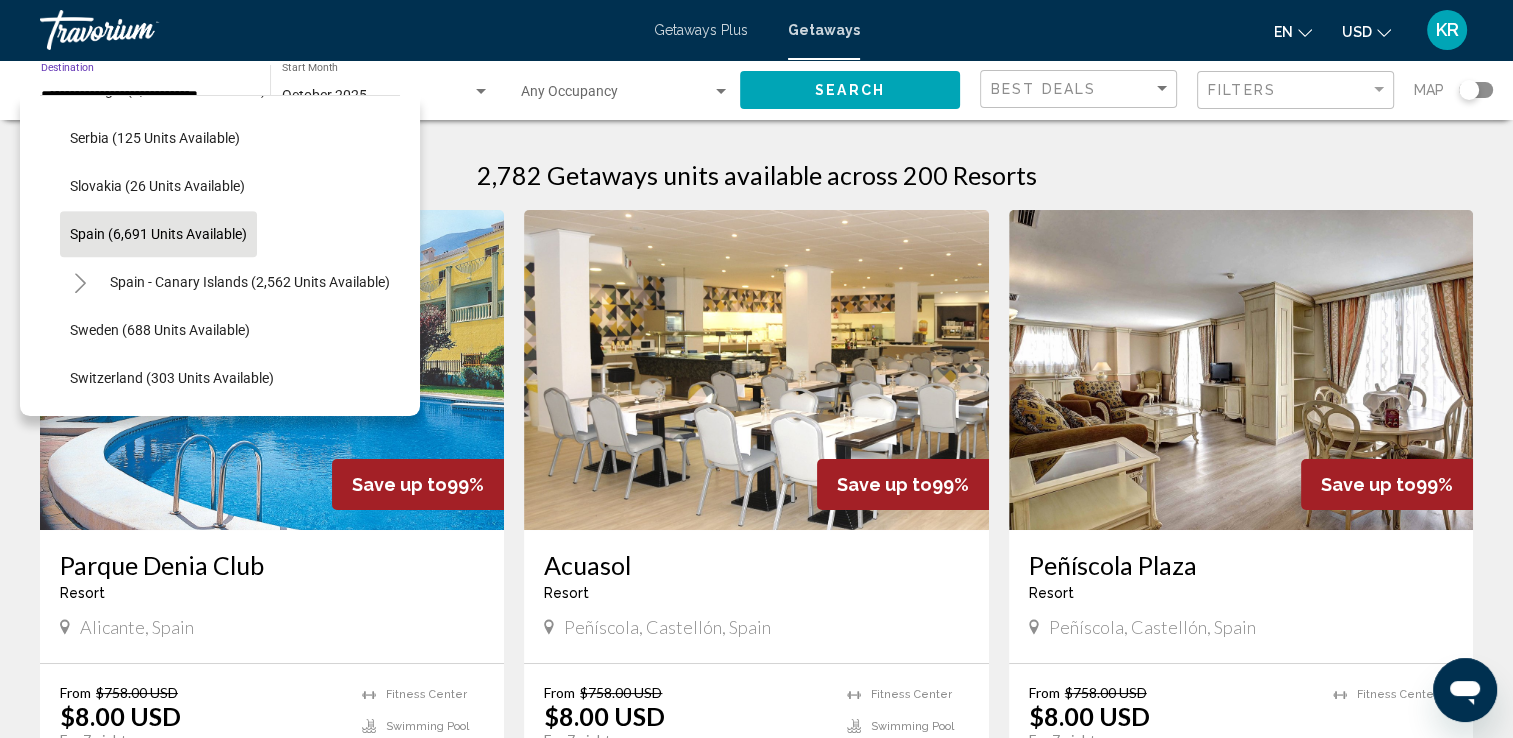 click on "Spain (6,691 units available)" 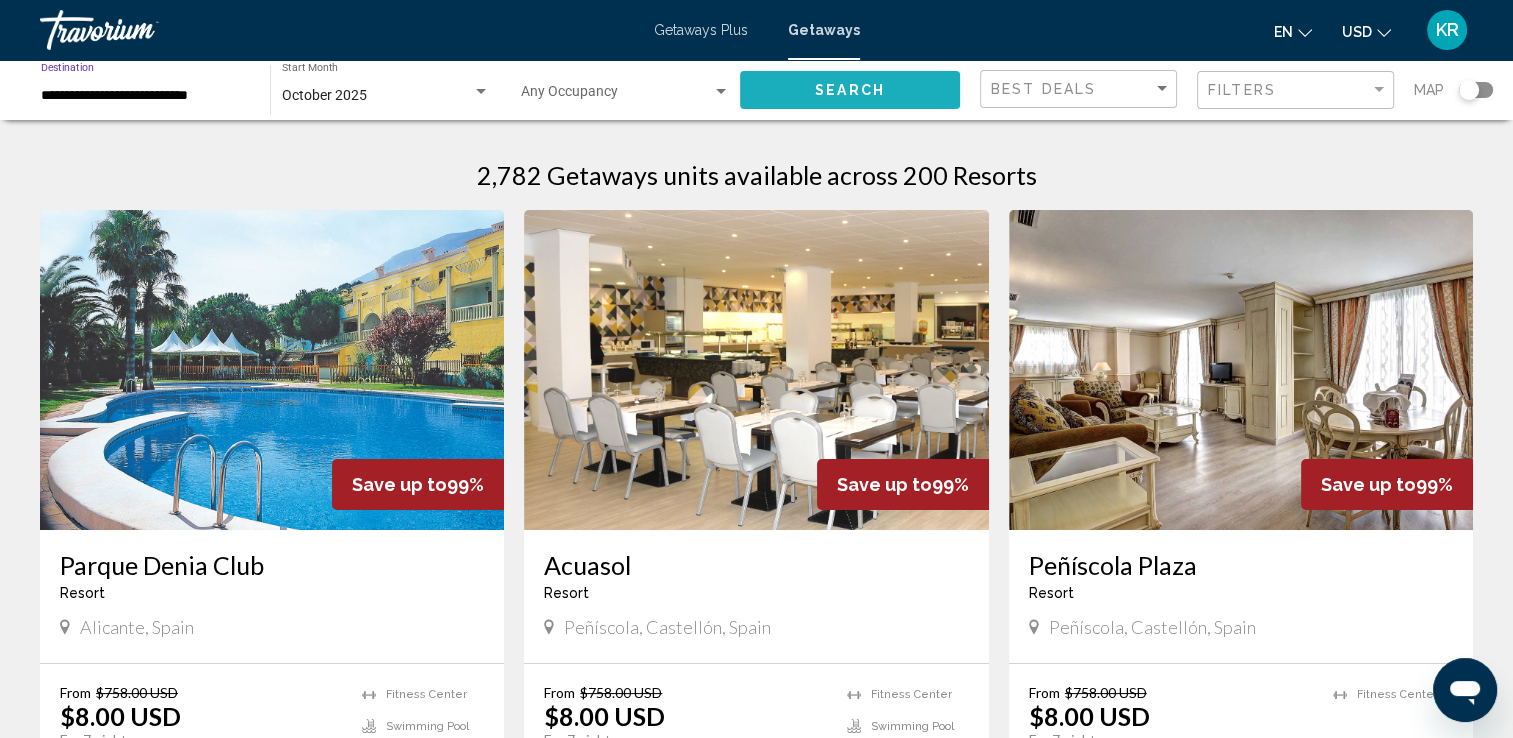 click on "Search" 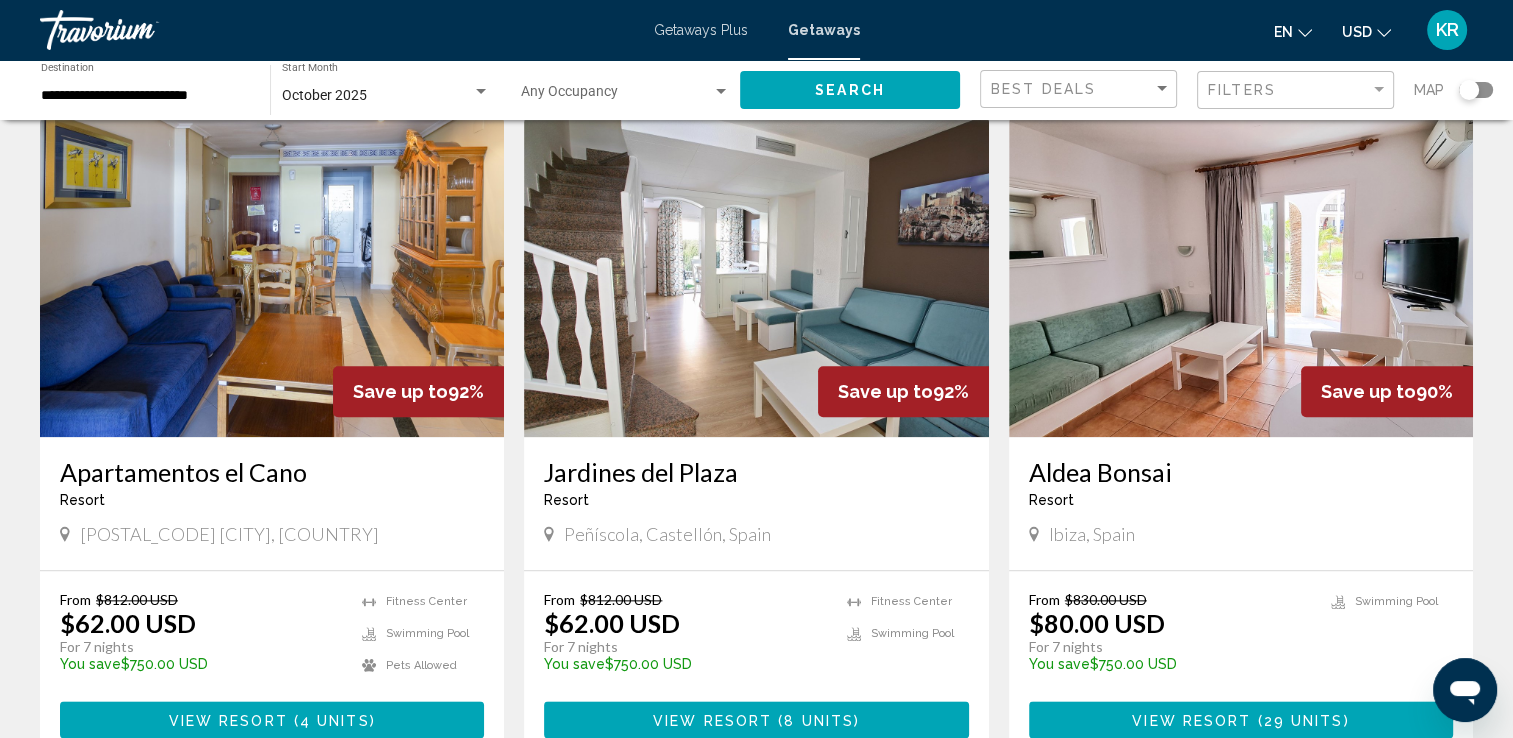 scroll, scrollTop: 2140, scrollLeft: 0, axis: vertical 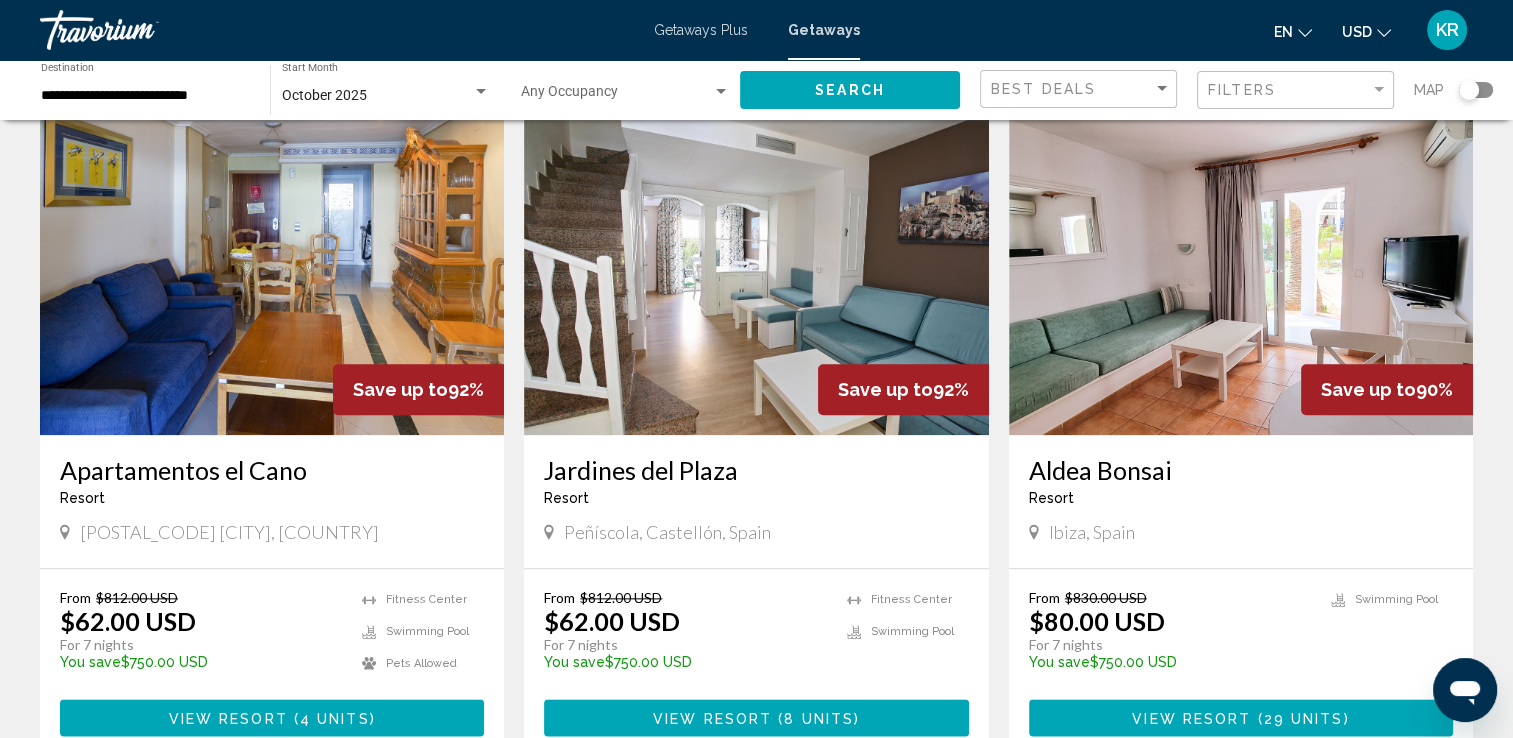 click on "View Resort" at bounding box center (1191, 718) 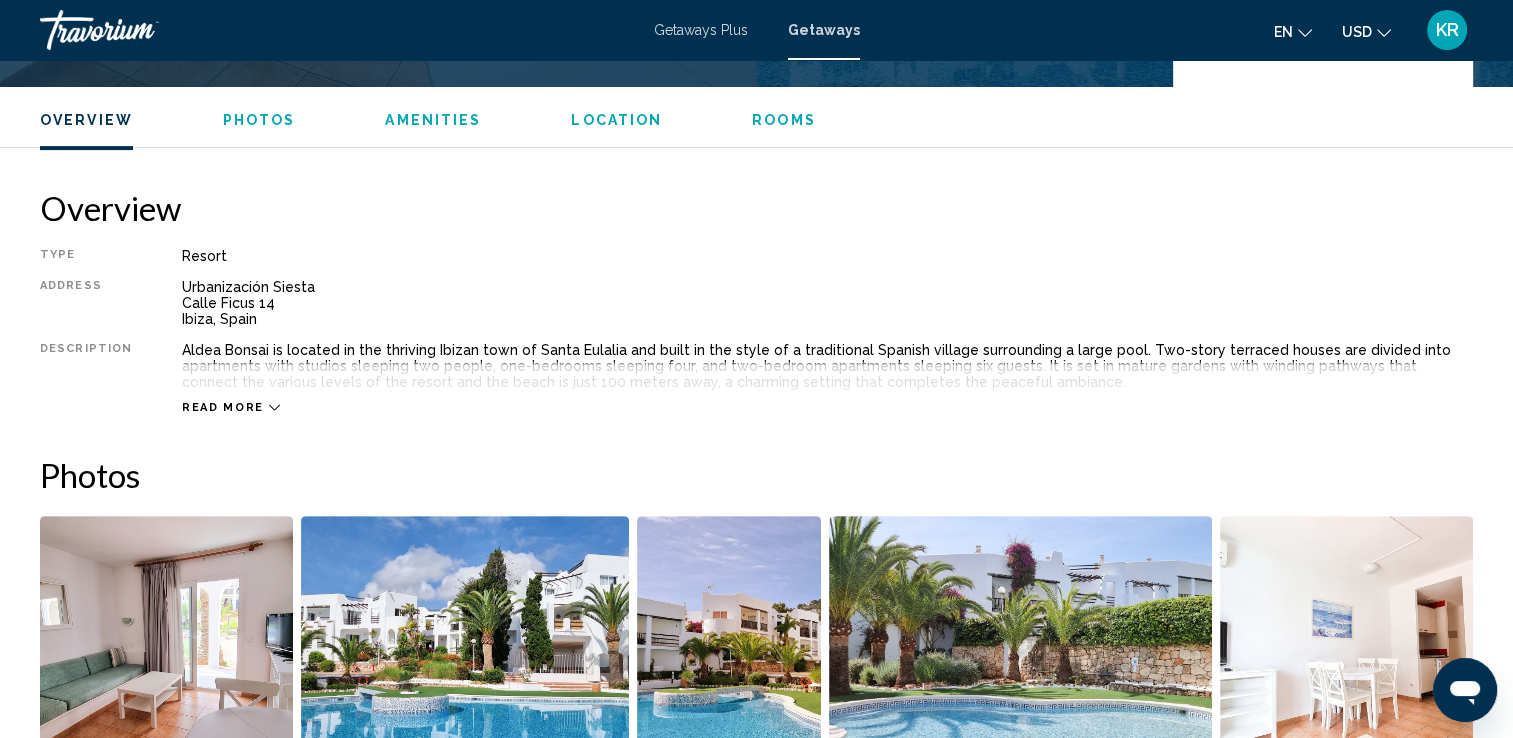 scroll, scrollTop: 557, scrollLeft: 0, axis: vertical 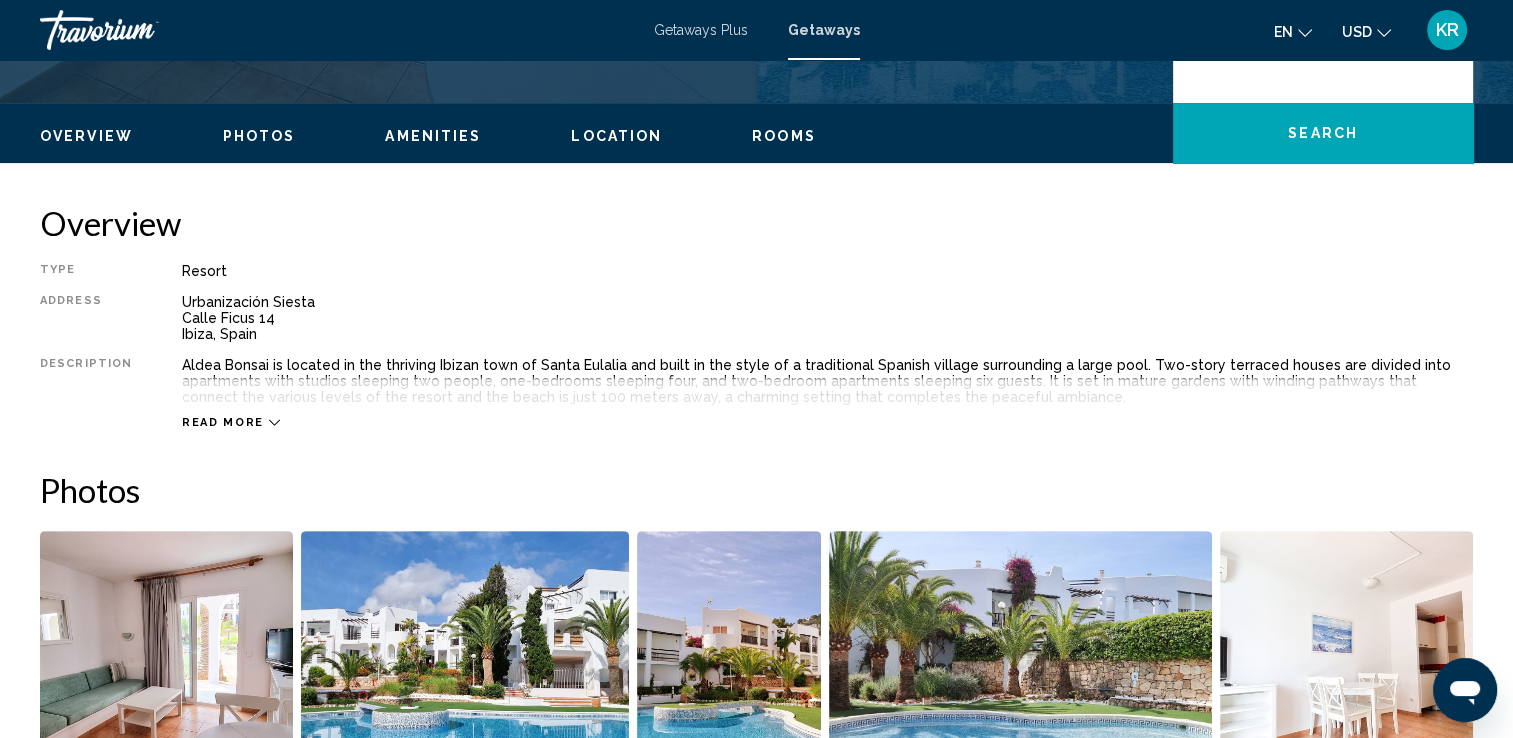 click on "Read more" at bounding box center [827, 402] 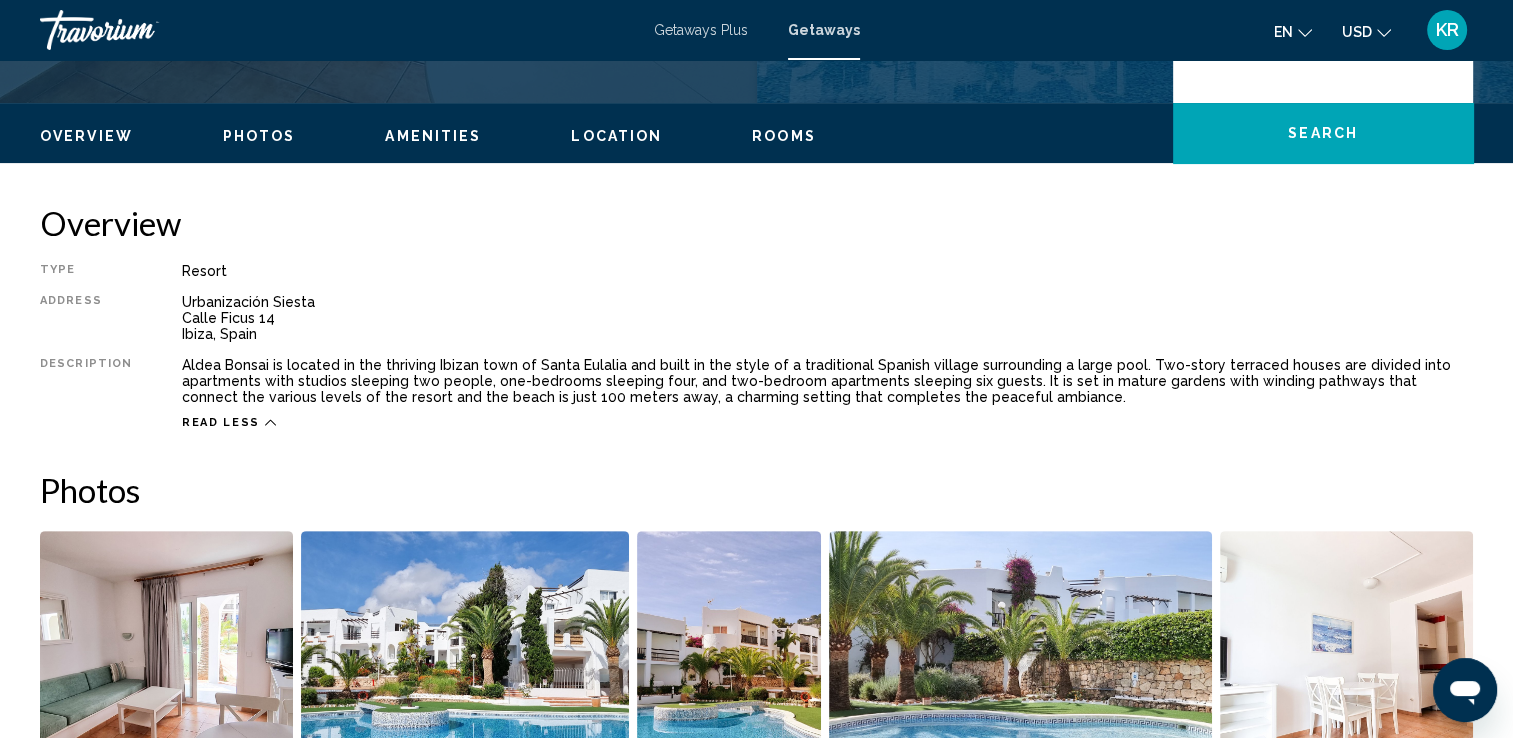 scroll, scrollTop: 0, scrollLeft: 0, axis: both 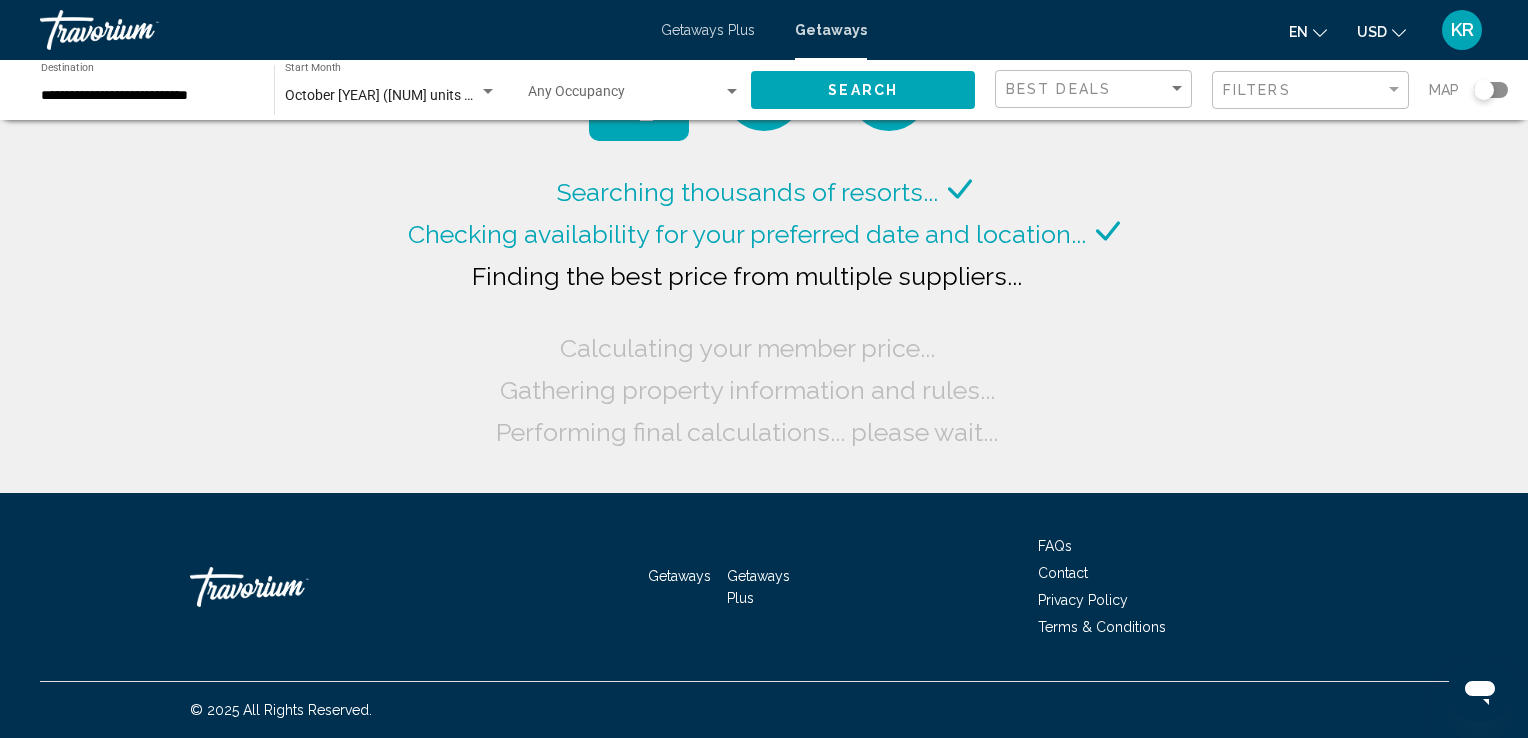 click 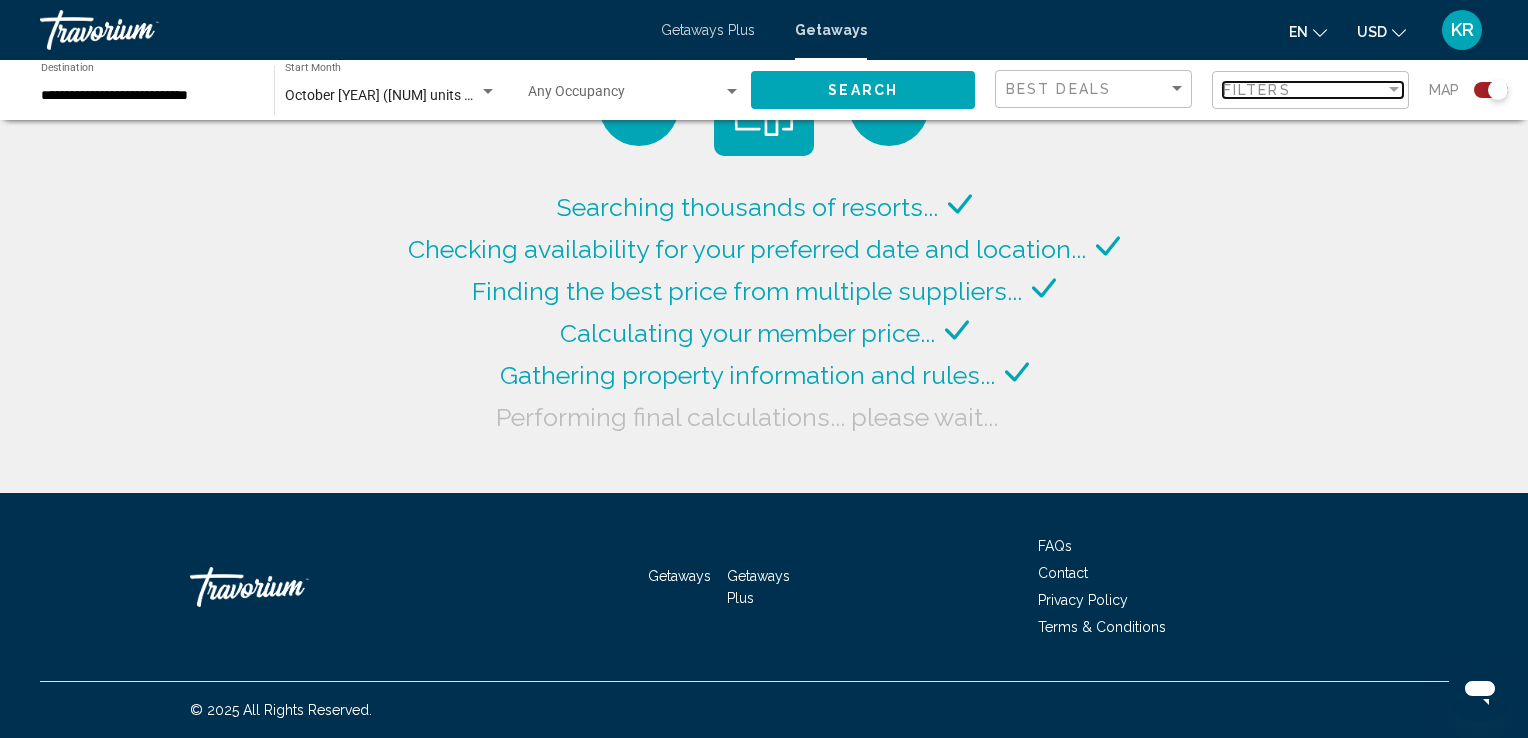 click on "Filters" at bounding box center [1257, 90] 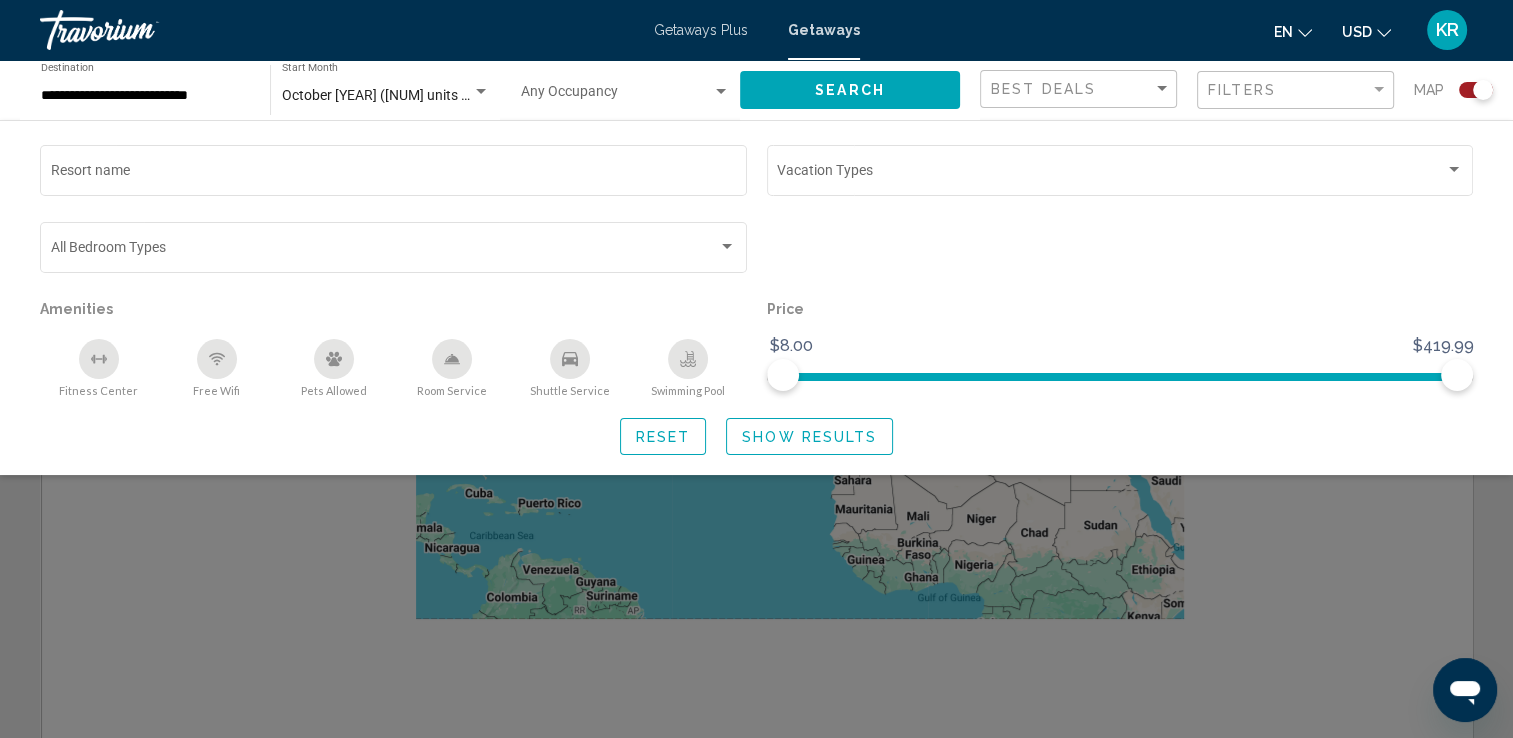 click on "Show Results" 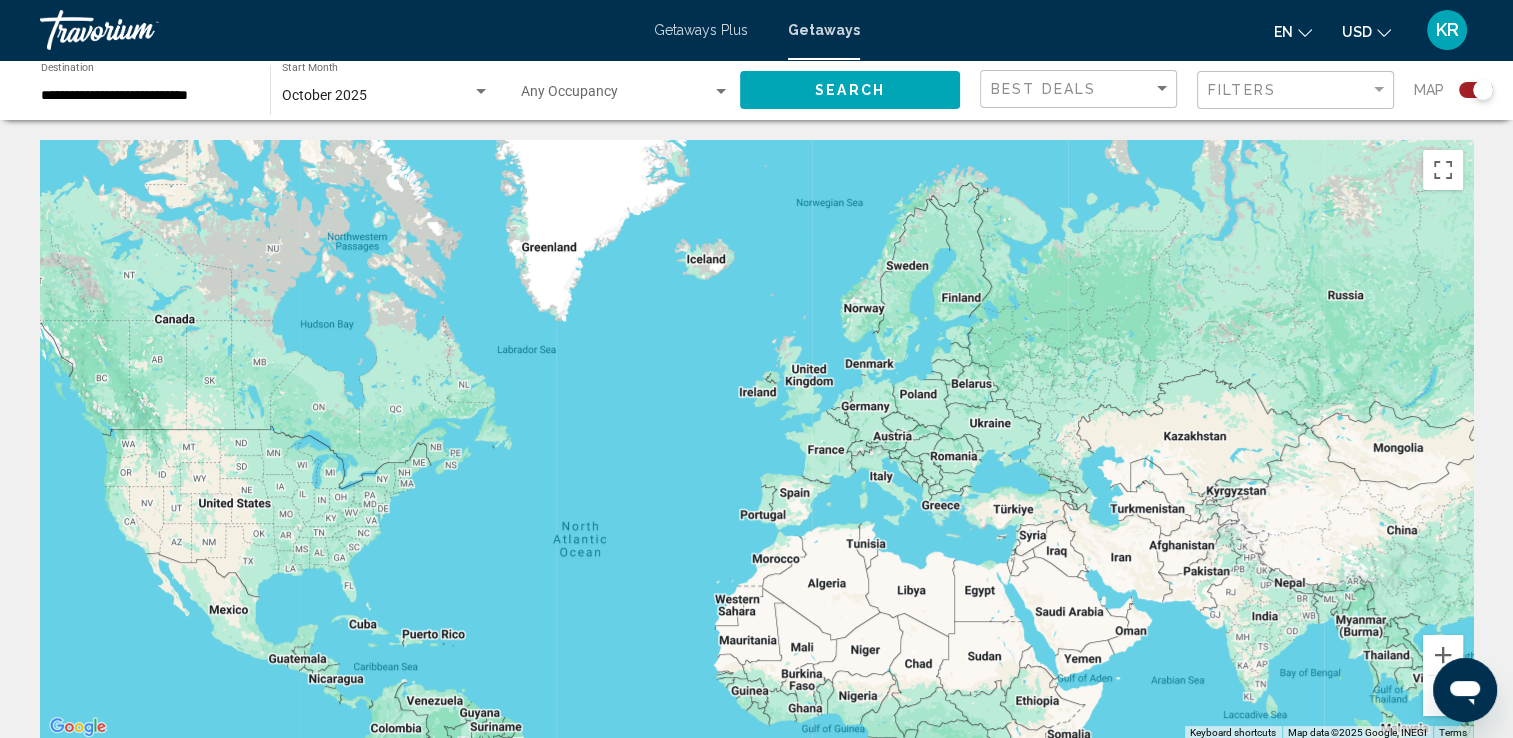 click on "Search" 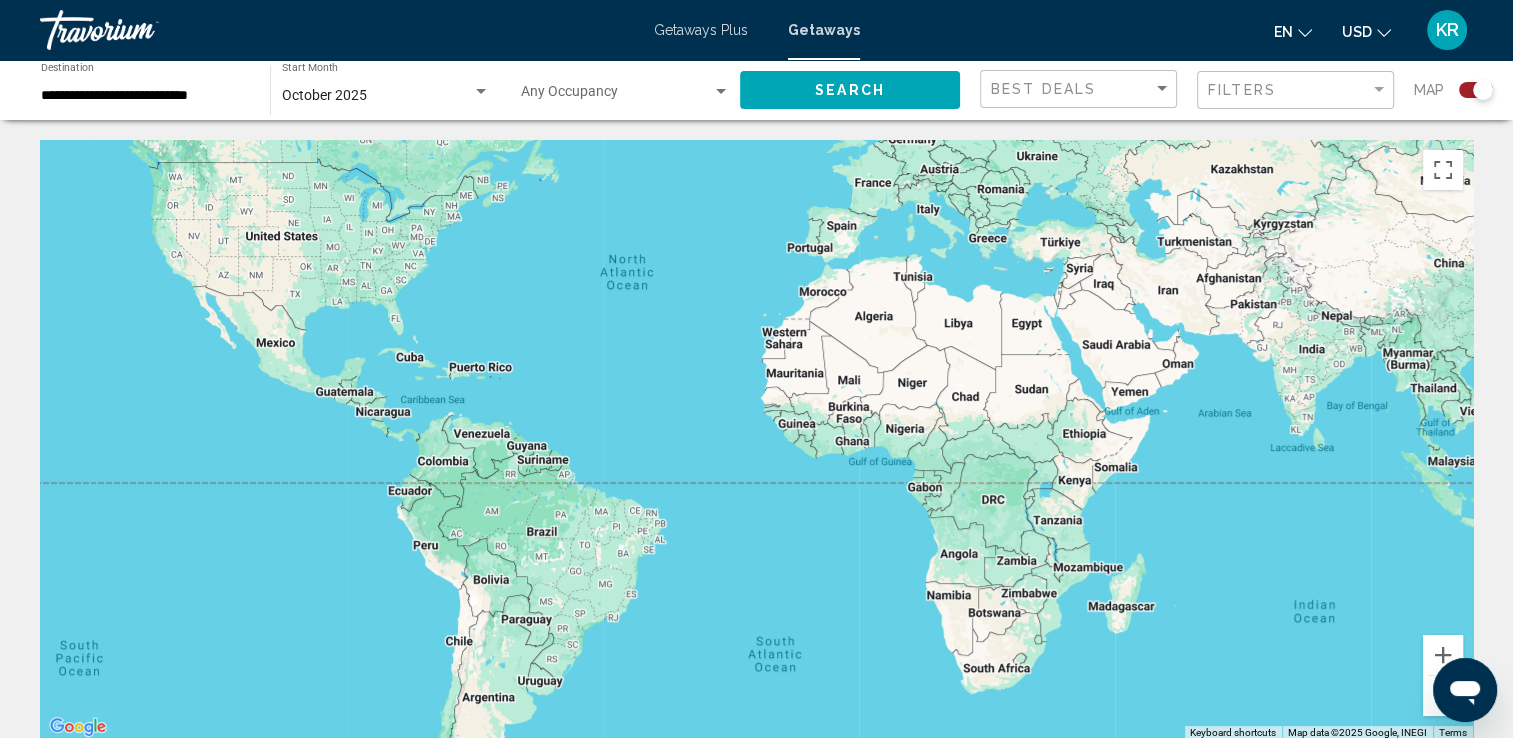 scroll, scrollTop: 0, scrollLeft: 0, axis: both 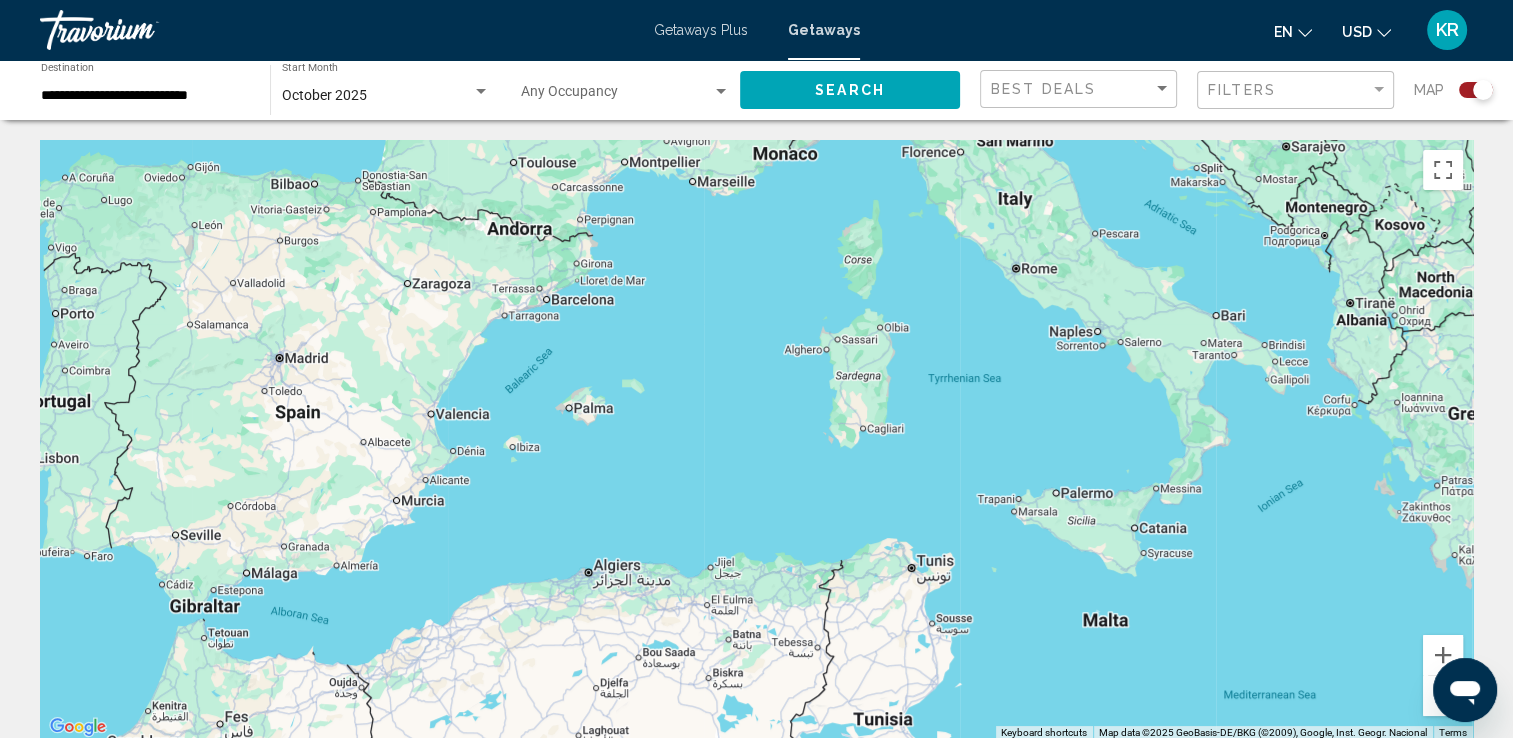 click on "Search" 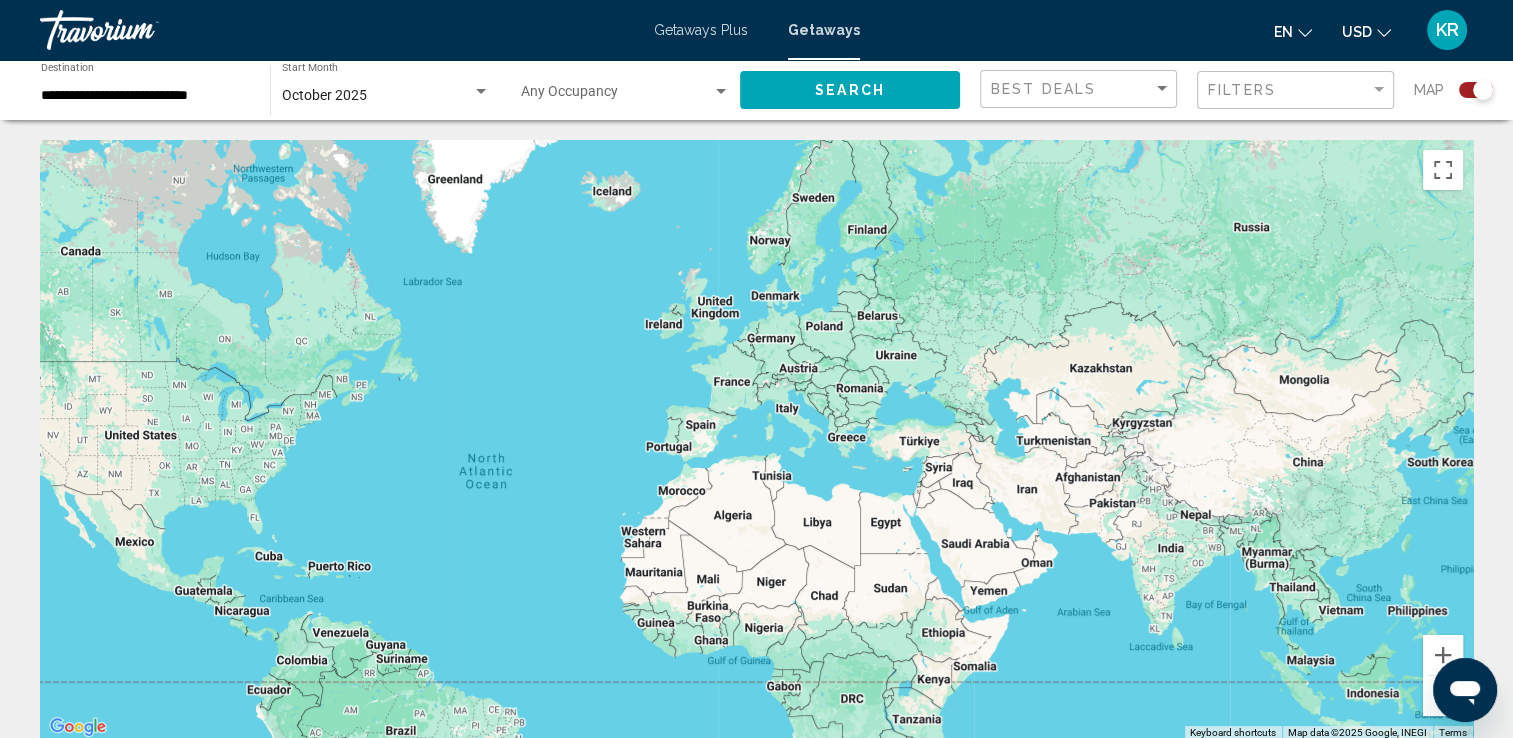 click 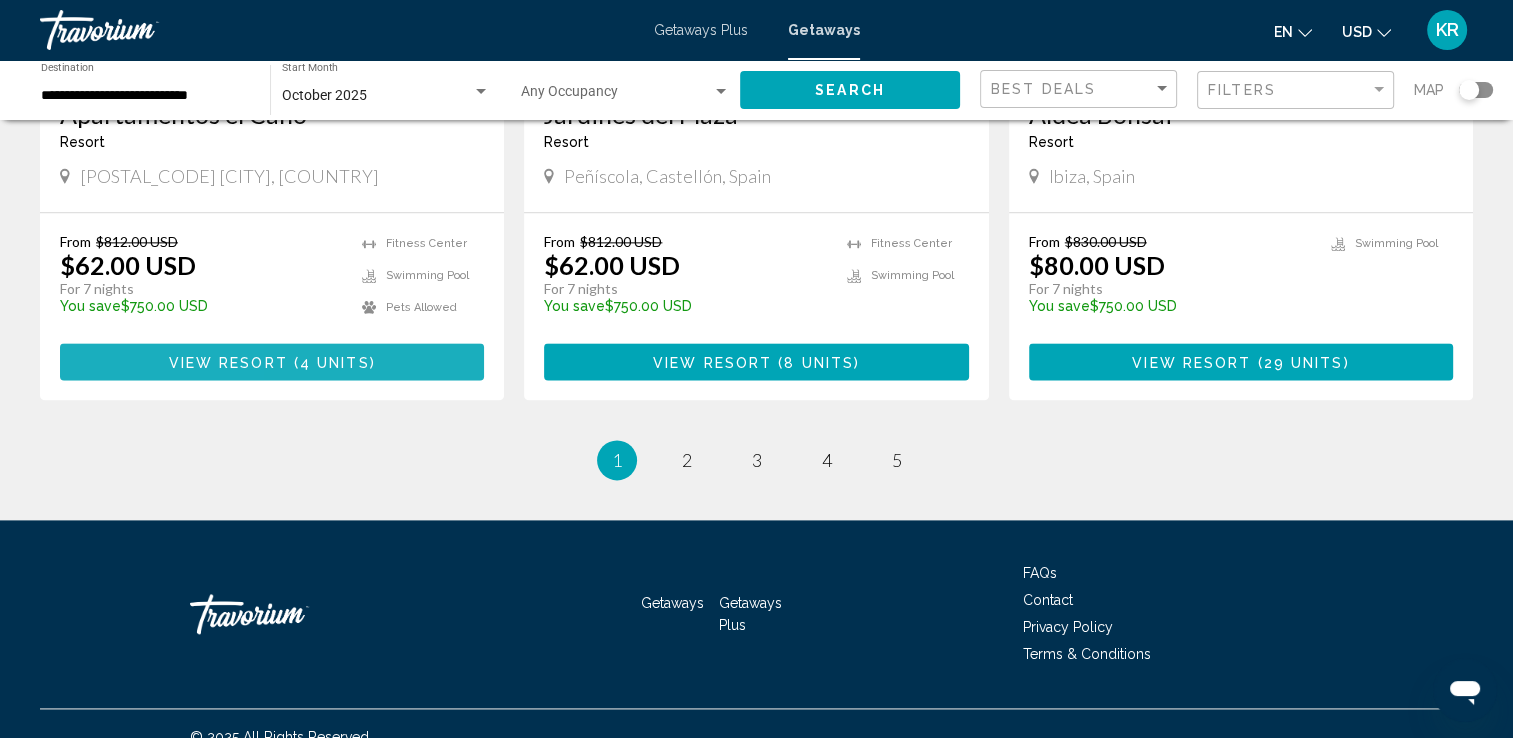 scroll, scrollTop: 2519, scrollLeft: 0, axis: vertical 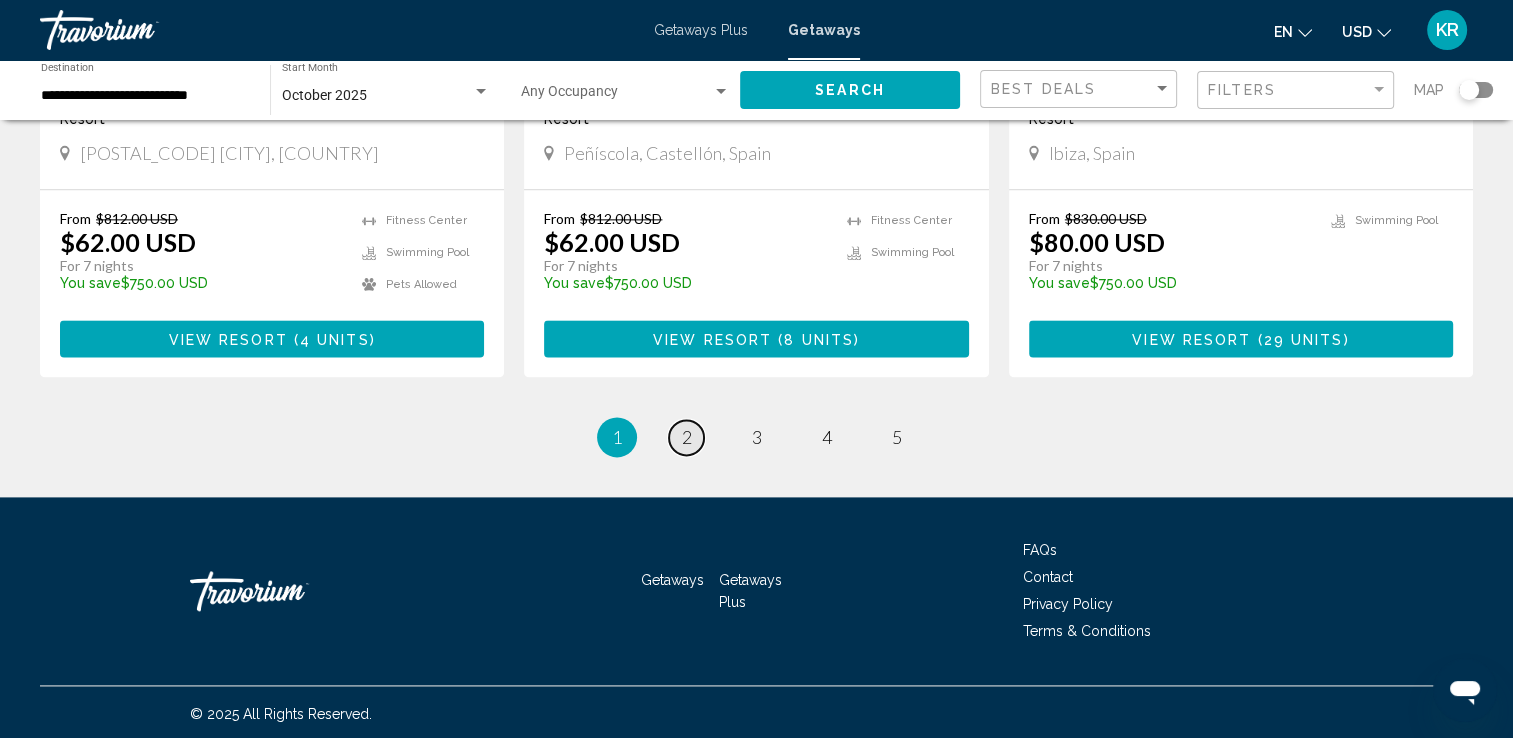 click on "2" at bounding box center (687, 437) 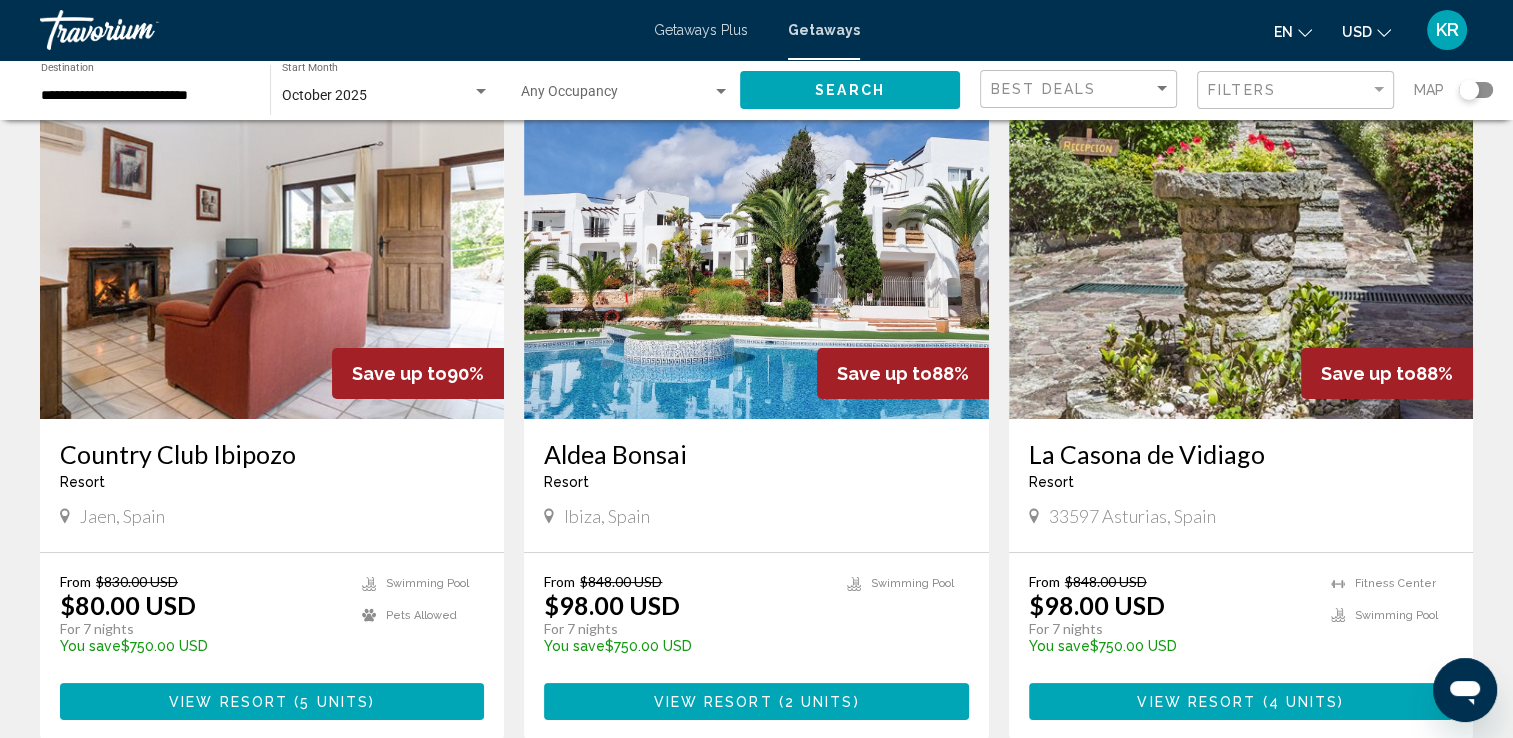 scroll, scrollTop: 141, scrollLeft: 0, axis: vertical 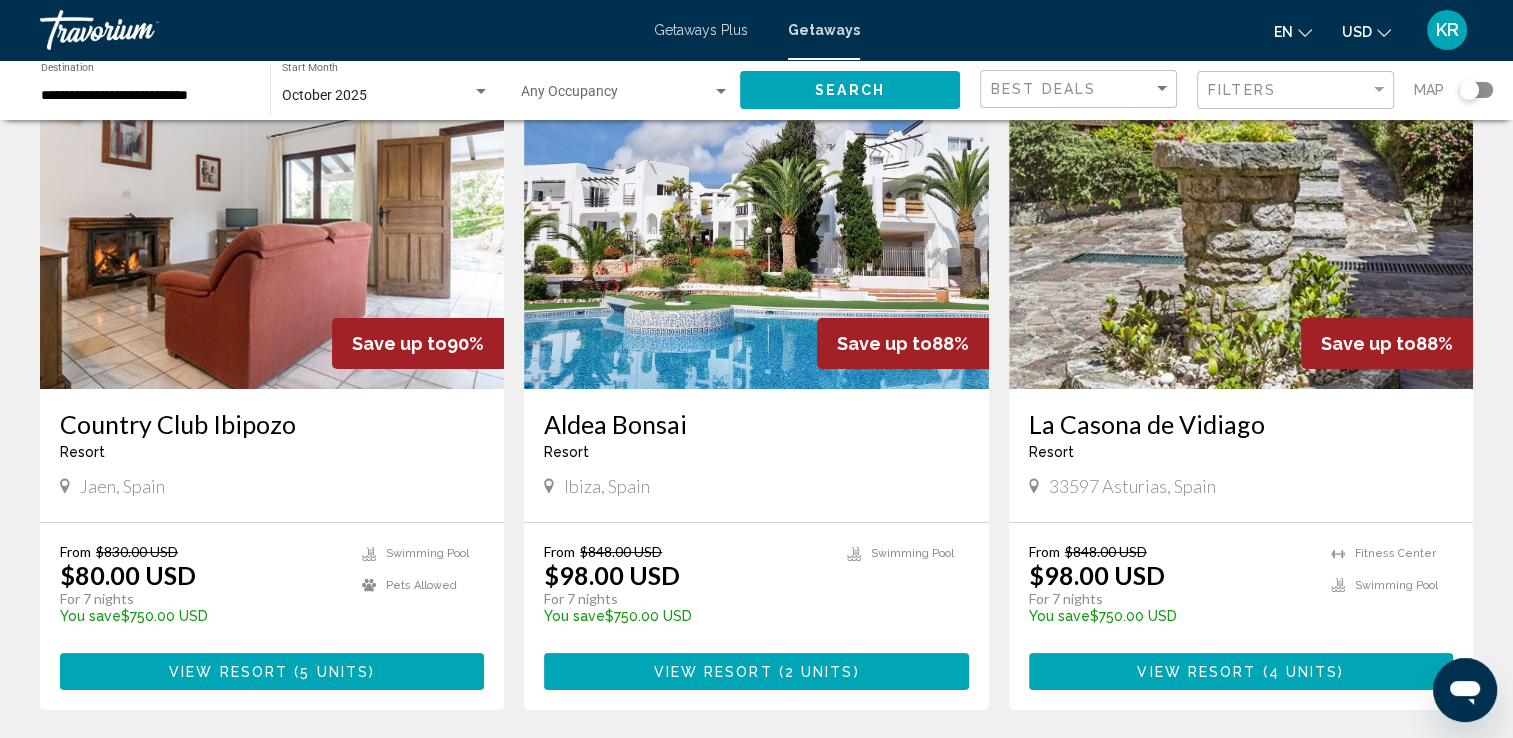 click on "Aldea Bonsai" at bounding box center (756, 424) 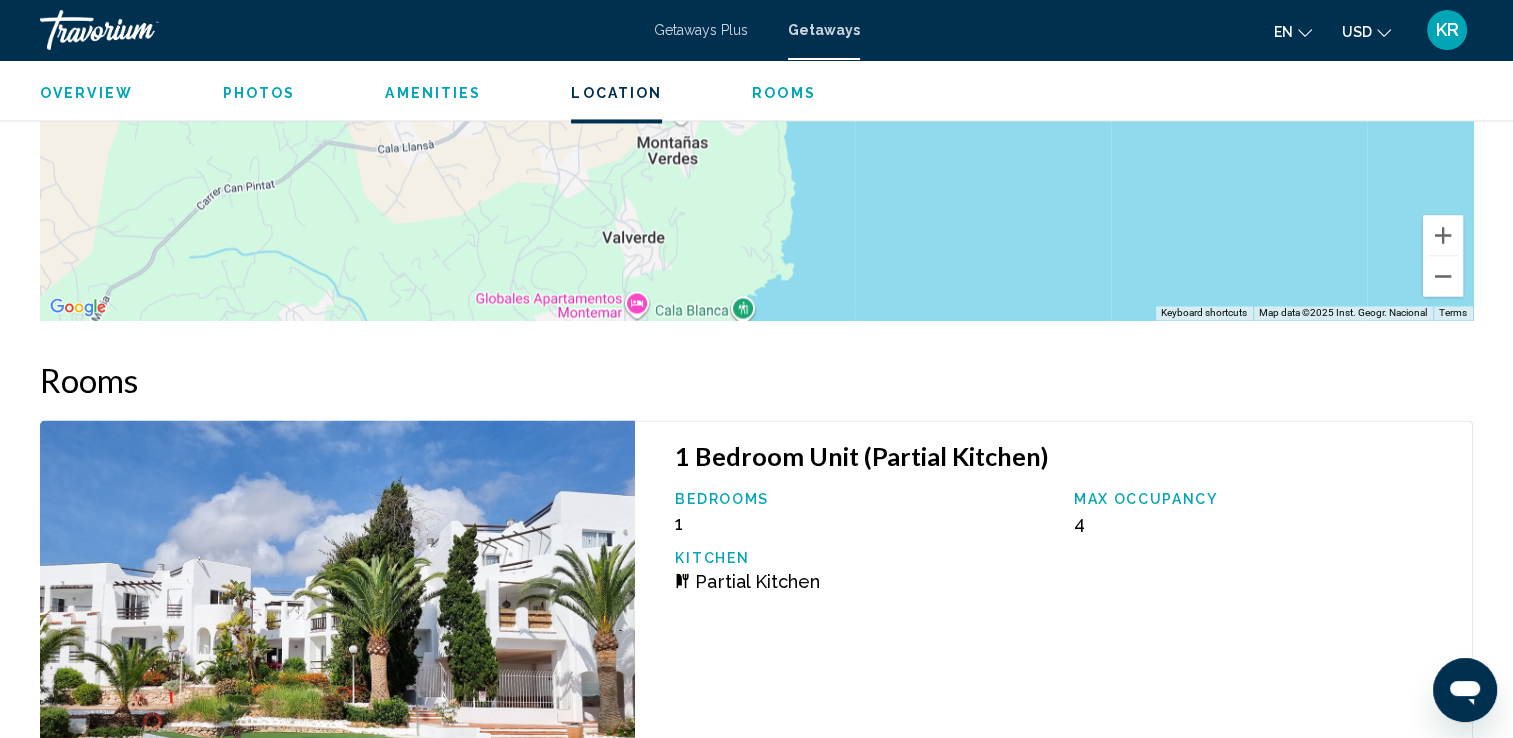 scroll, scrollTop: 3240, scrollLeft: 0, axis: vertical 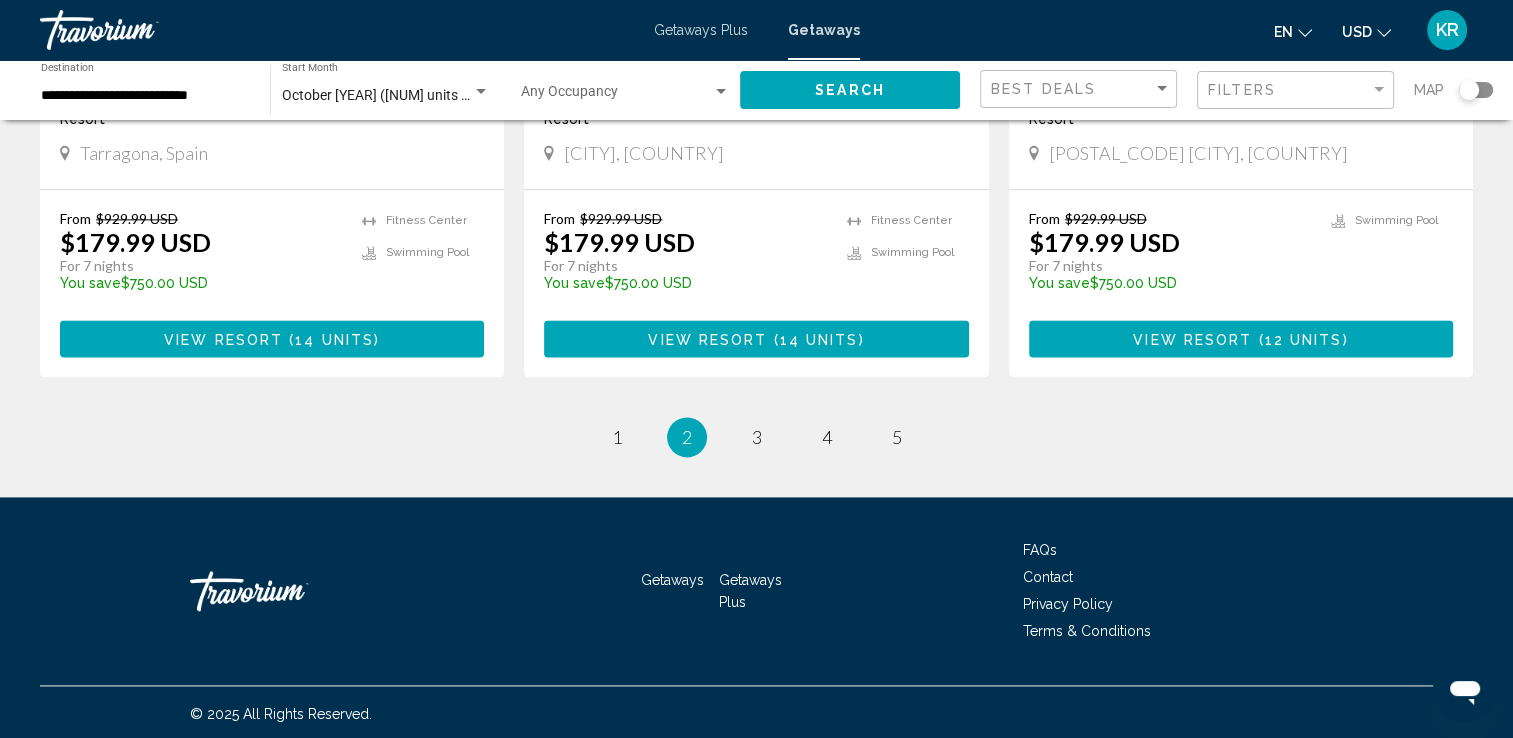 click 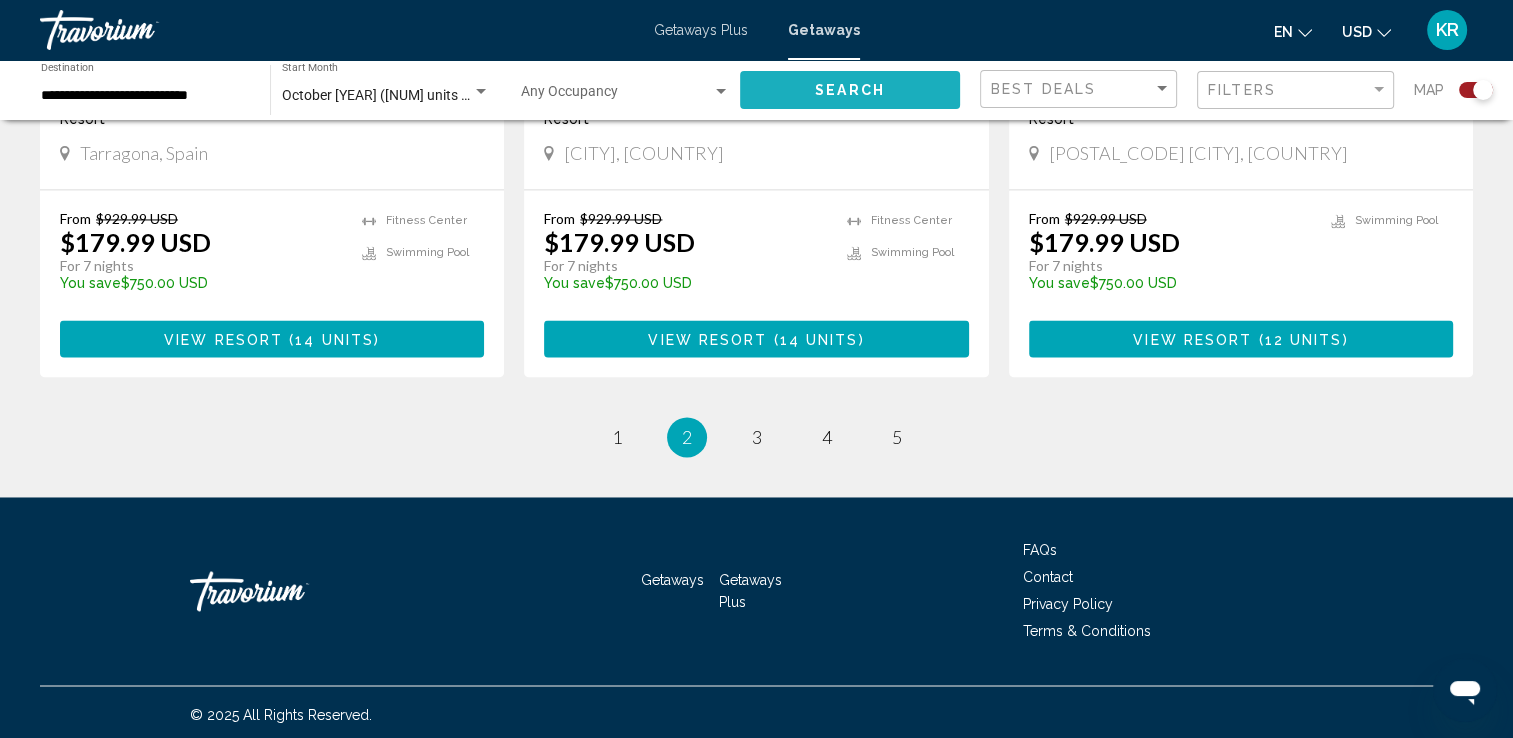 click on "Search" 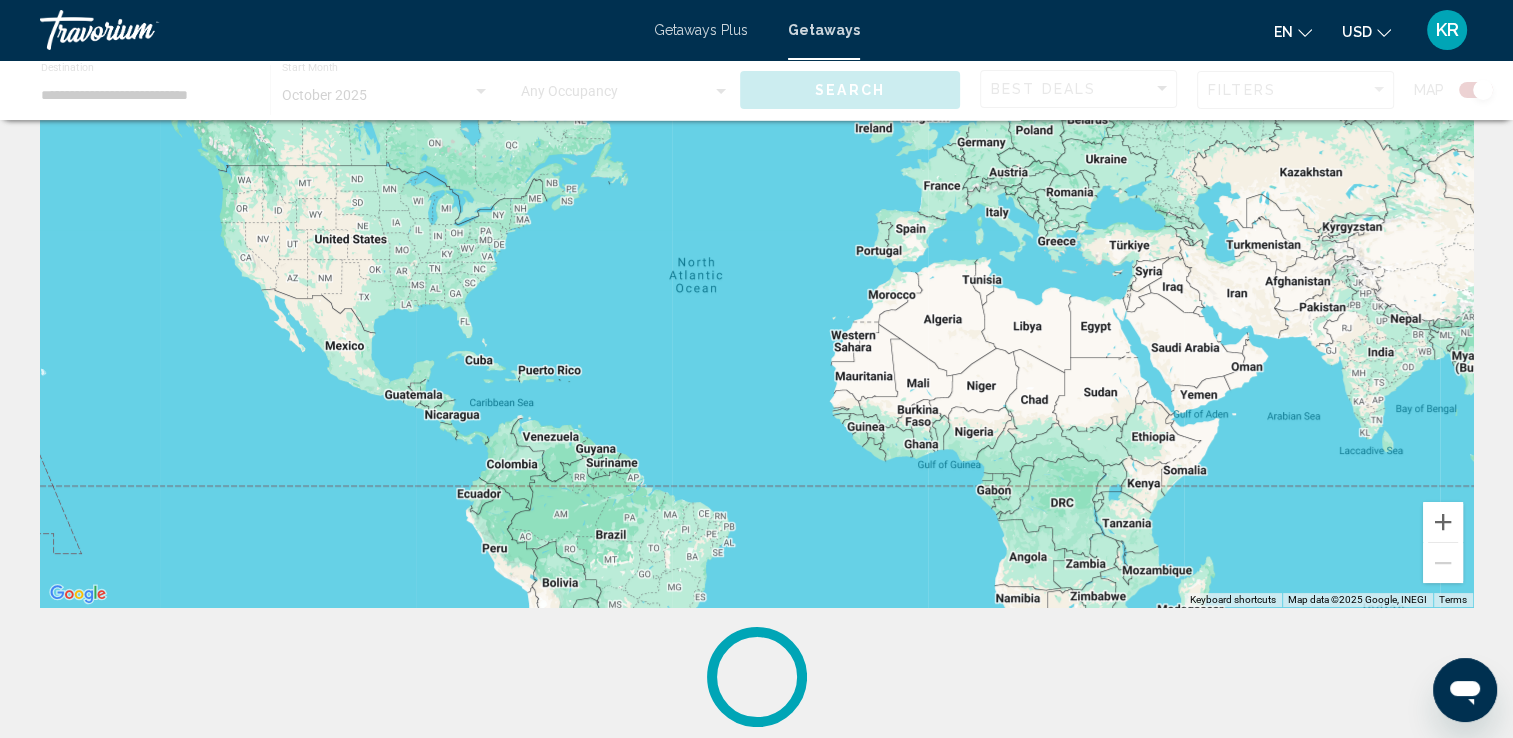 scroll, scrollTop: 0, scrollLeft: 0, axis: both 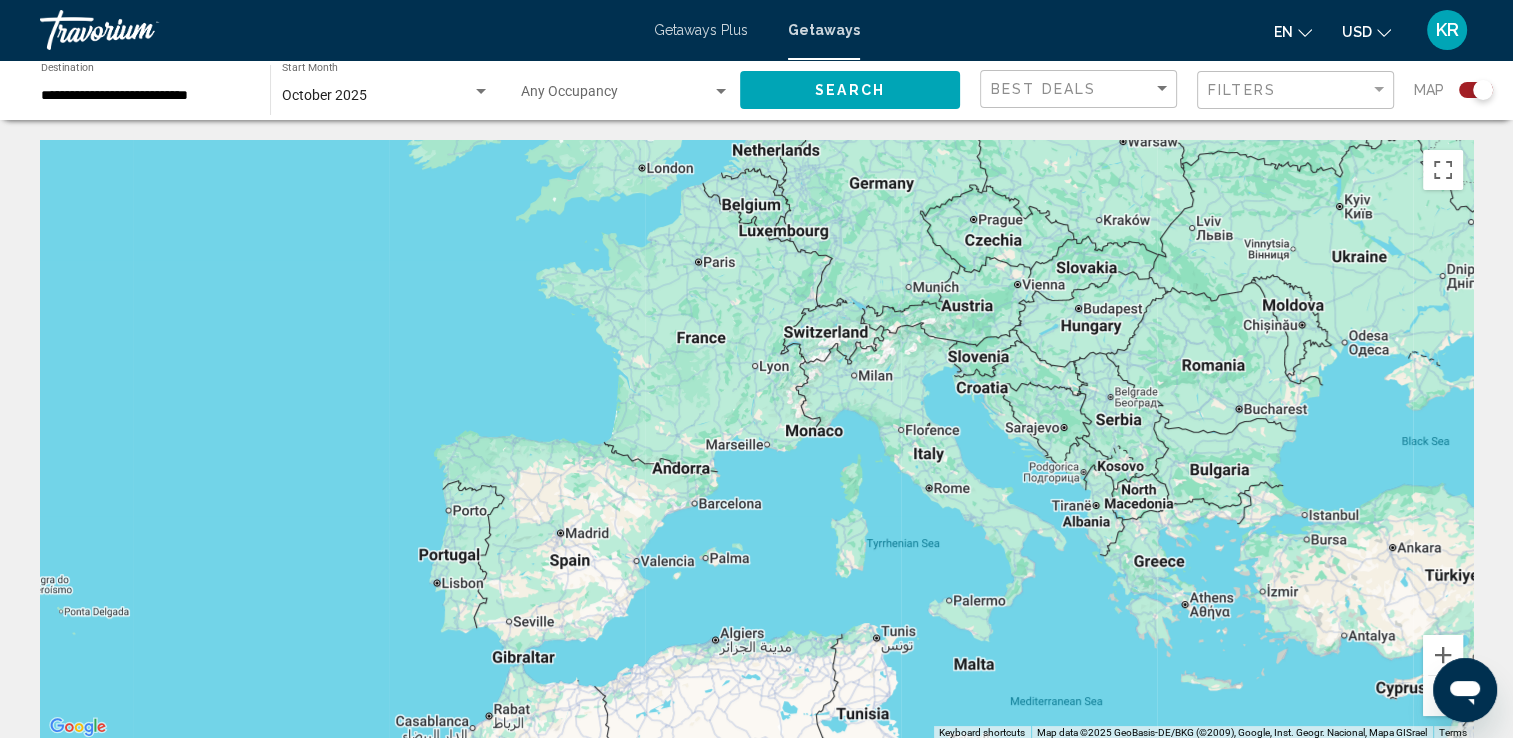 click on "Search" 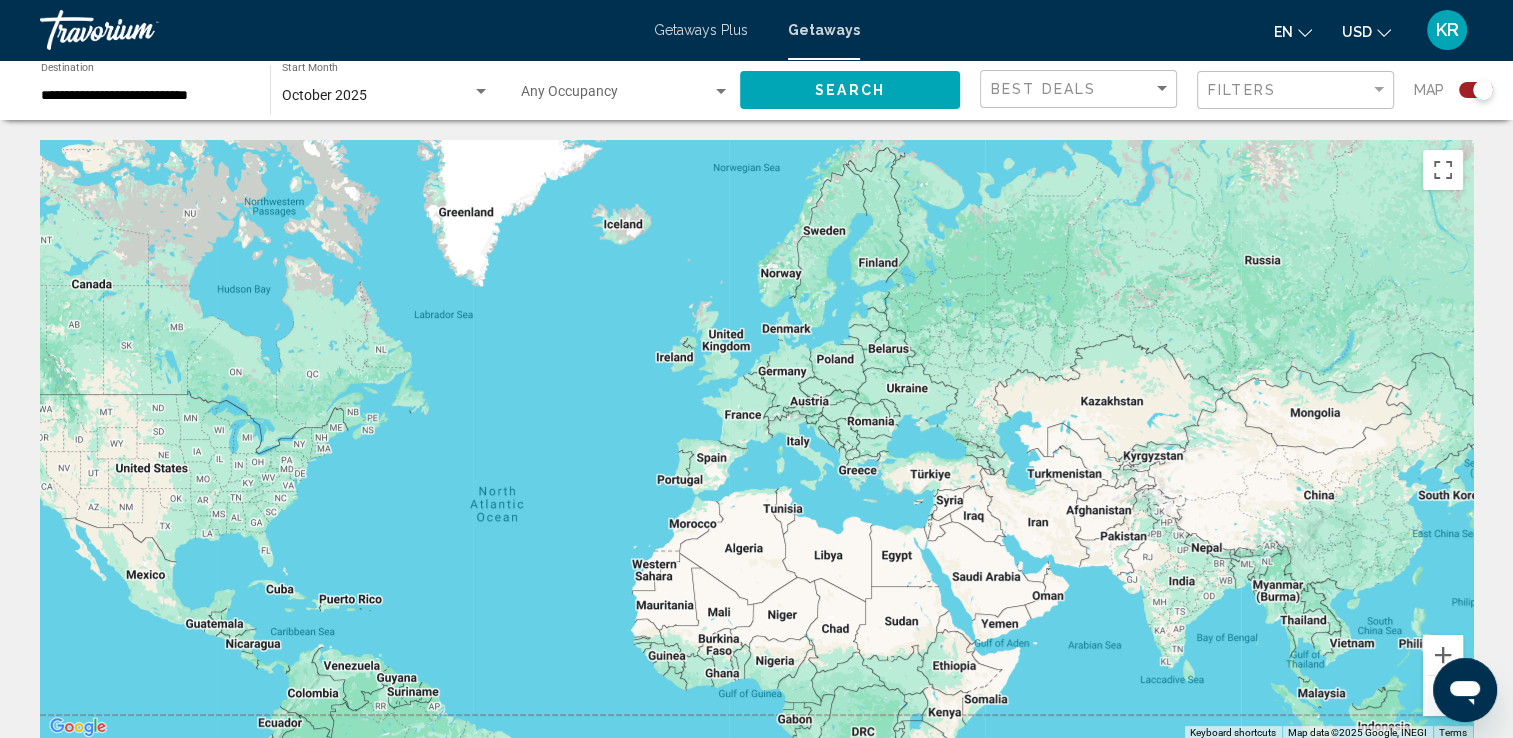 click 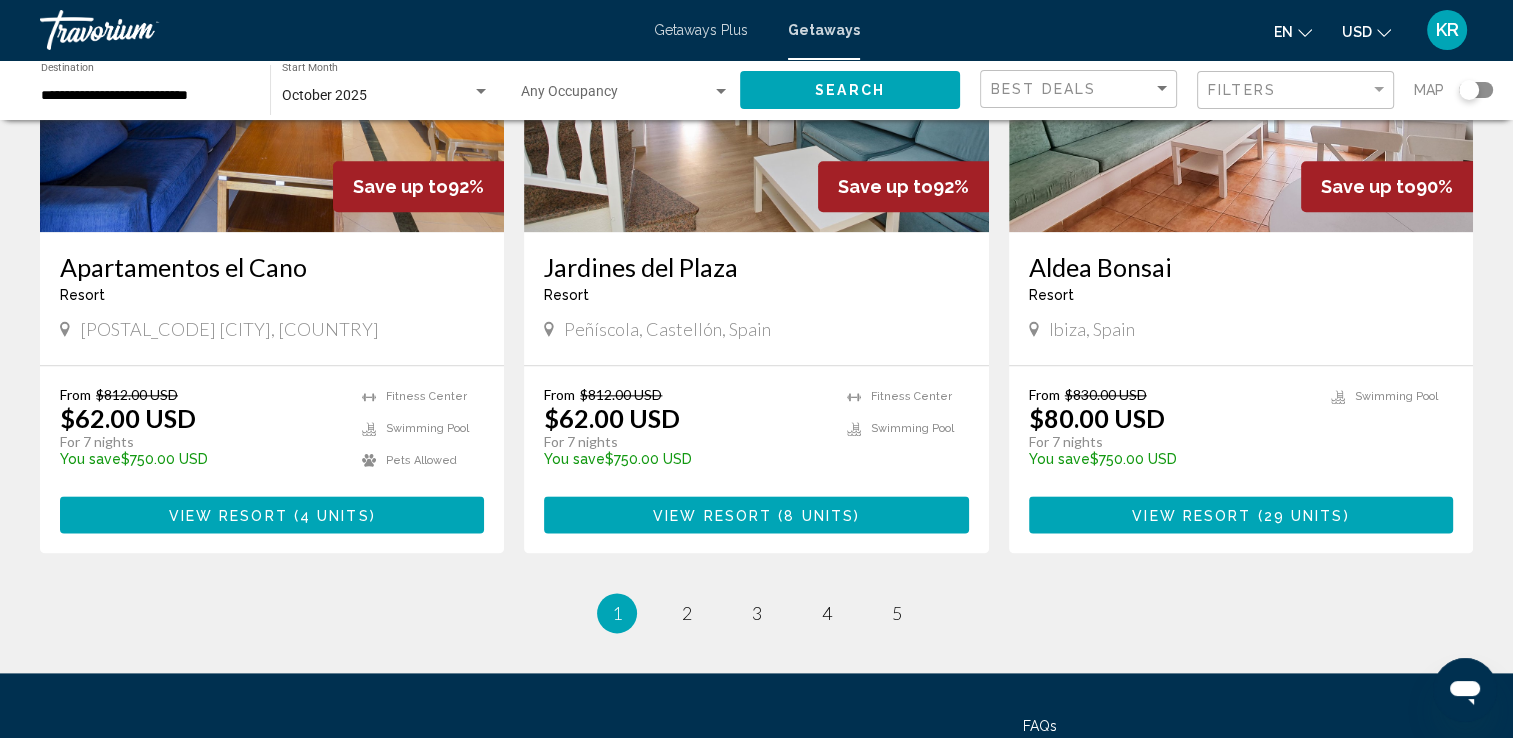 scroll, scrollTop: 2365, scrollLeft: 0, axis: vertical 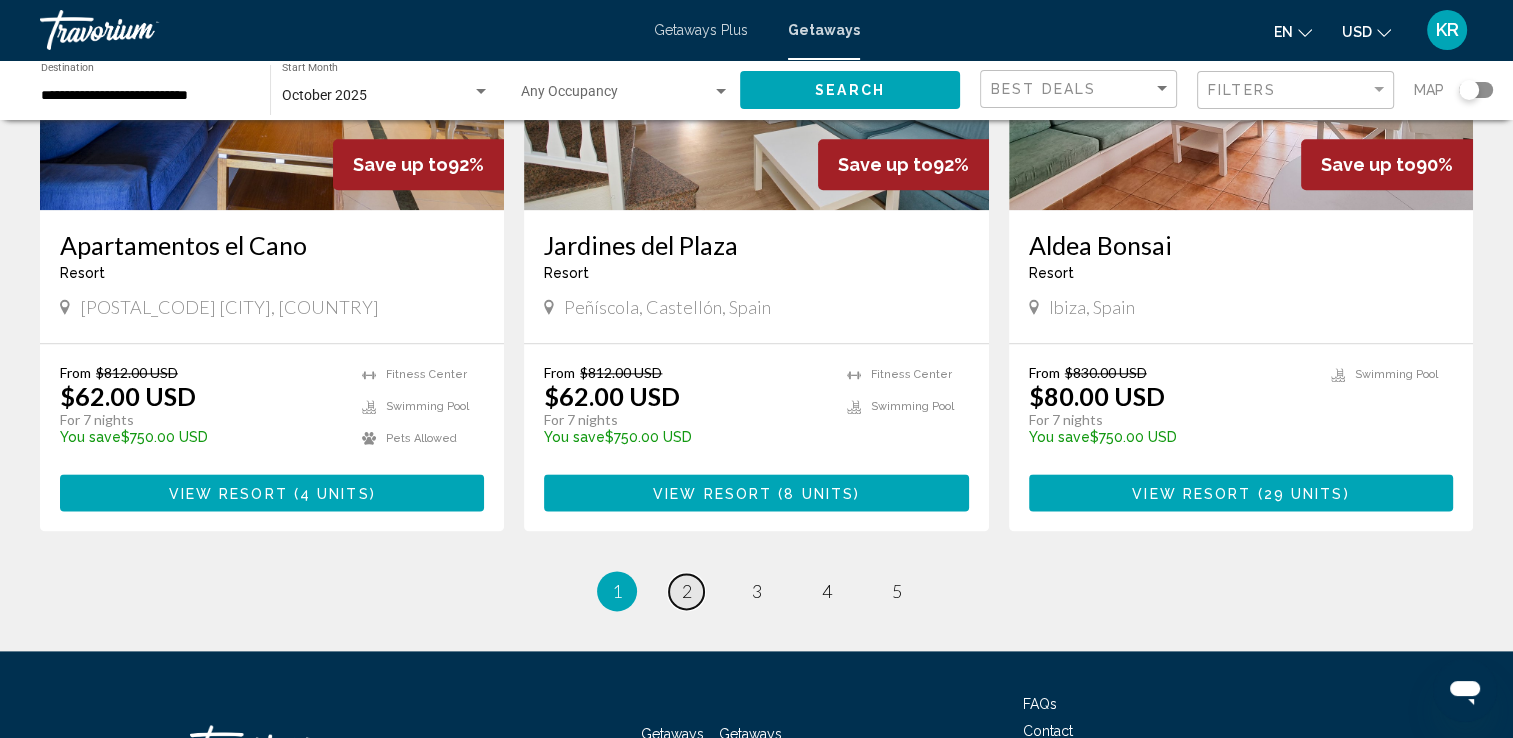 click on "2" at bounding box center (687, 591) 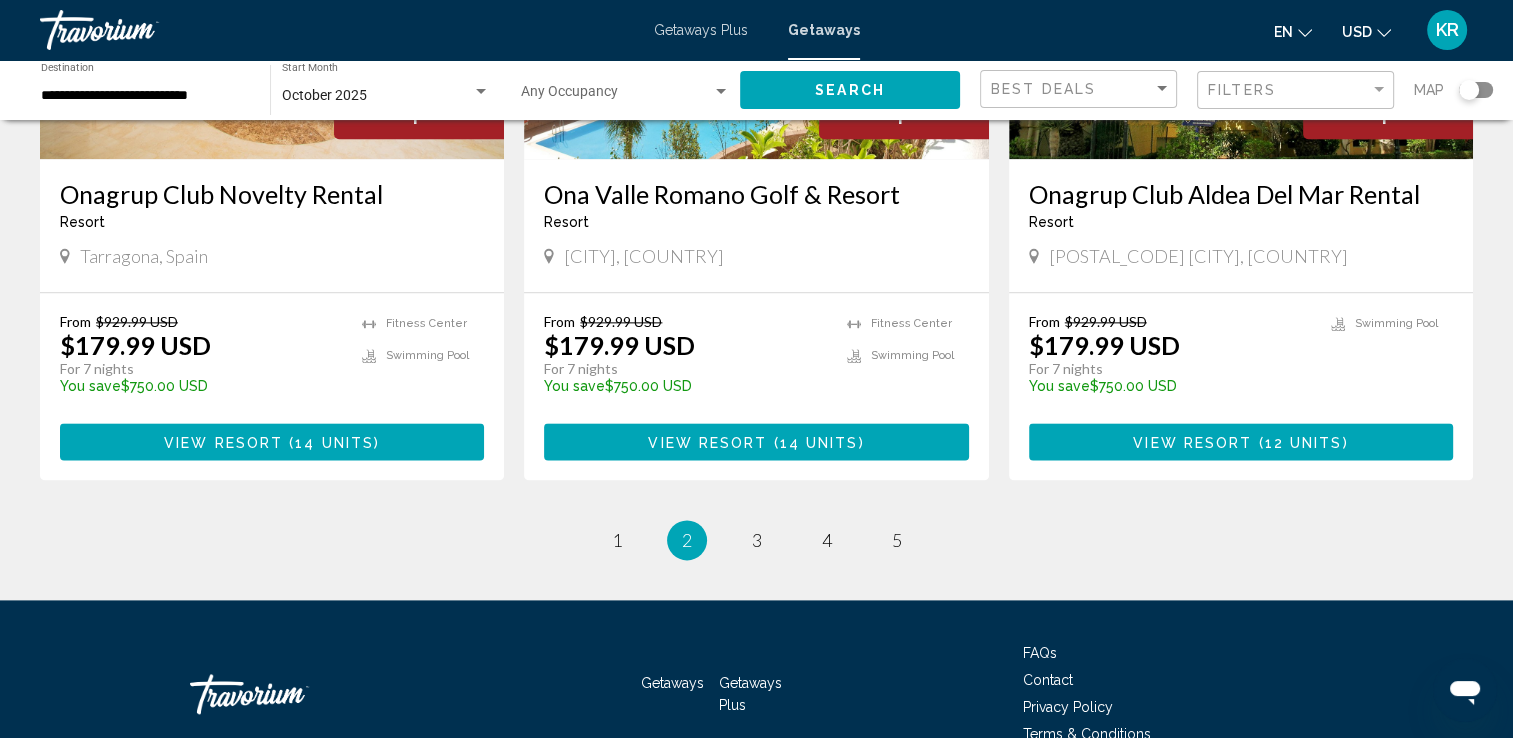scroll, scrollTop: 2519, scrollLeft: 0, axis: vertical 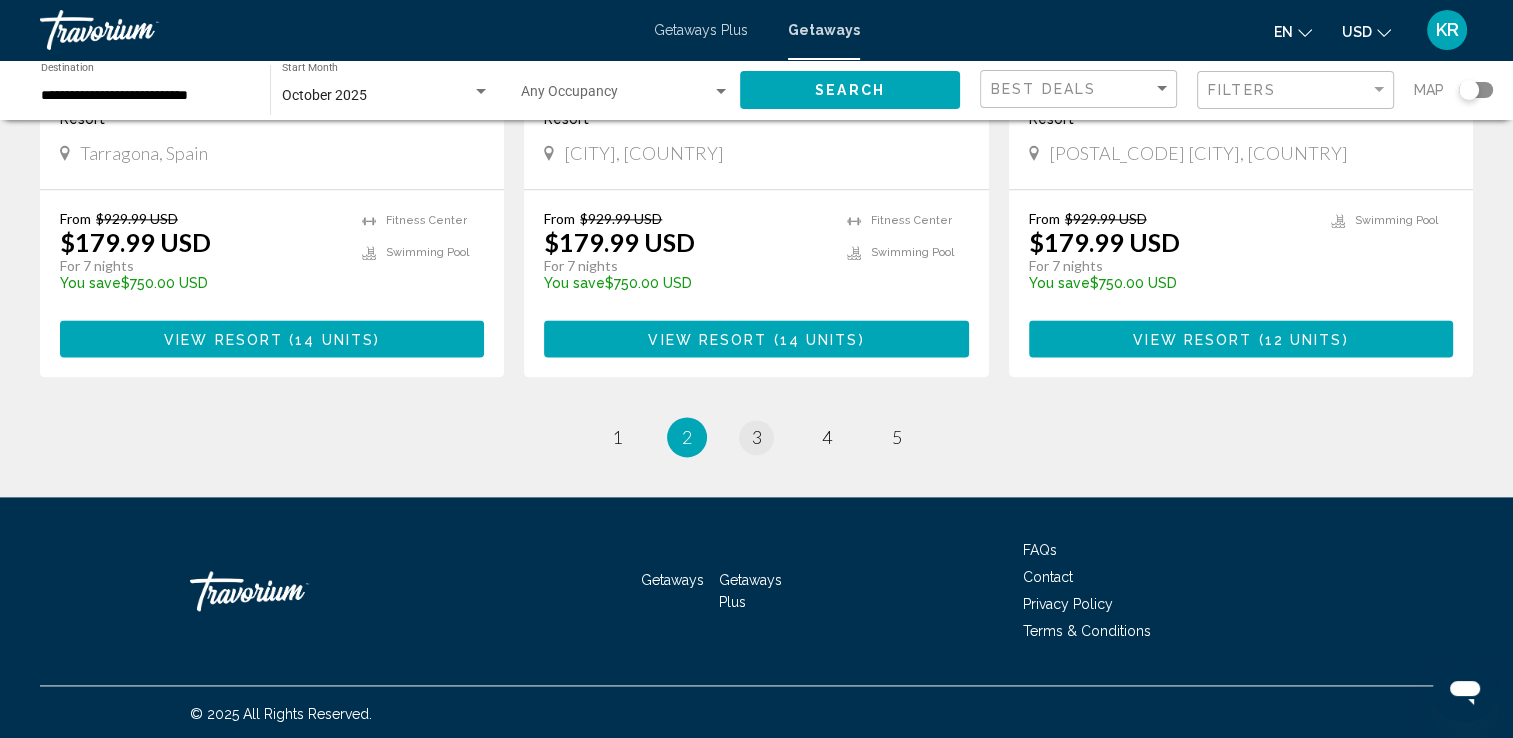 click on "3" at bounding box center [757, 437] 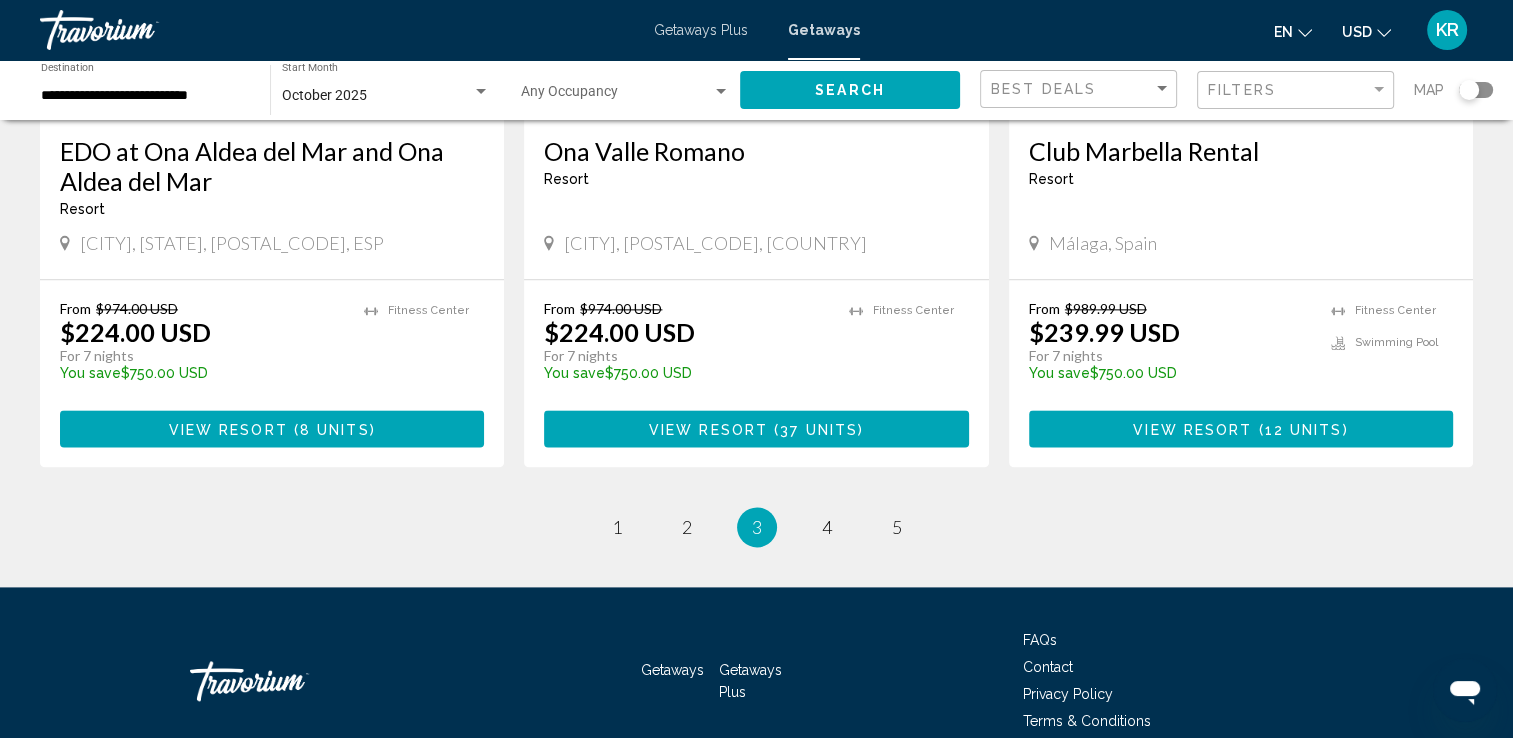 scroll, scrollTop: 2465, scrollLeft: 0, axis: vertical 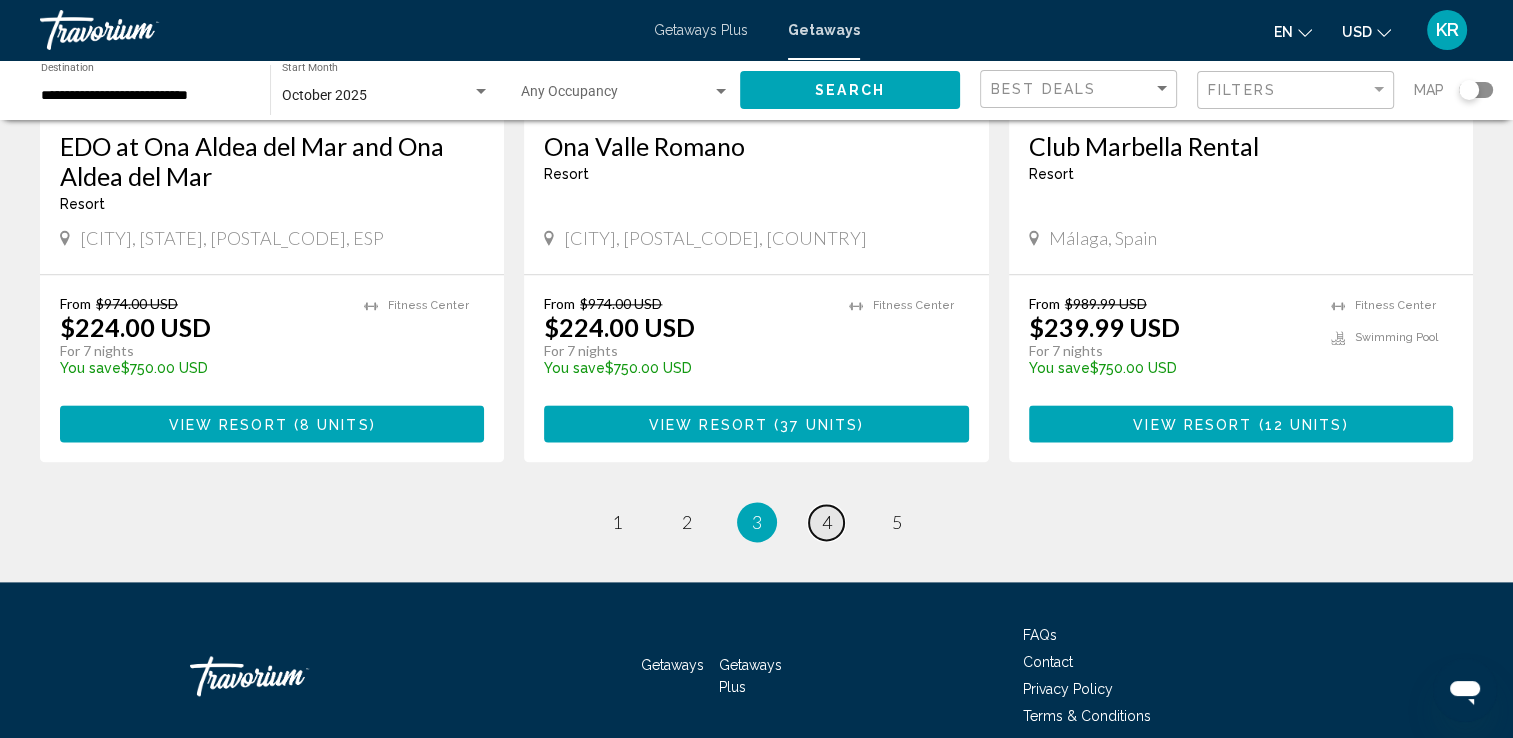 click on "4" at bounding box center [827, 522] 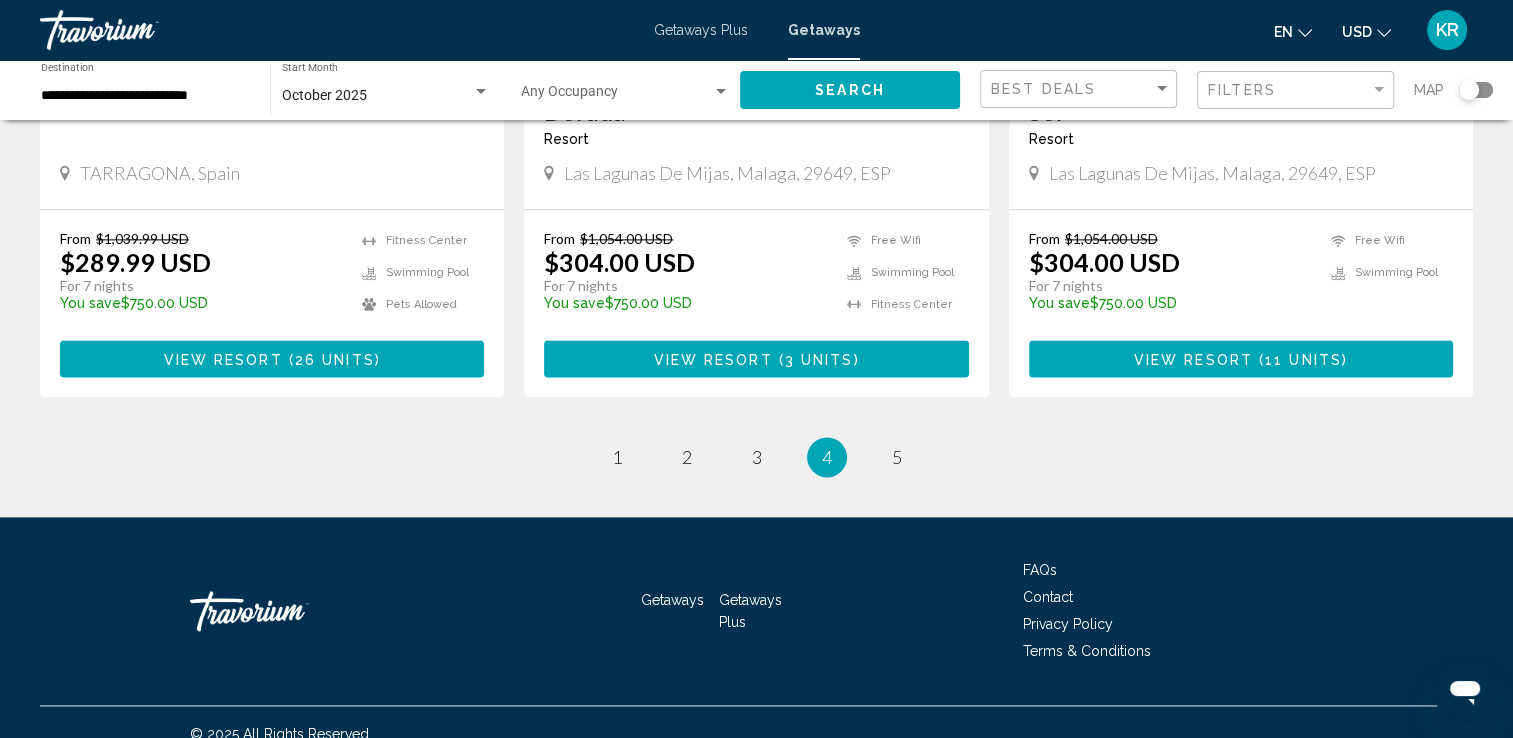 scroll, scrollTop: 2580, scrollLeft: 0, axis: vertical 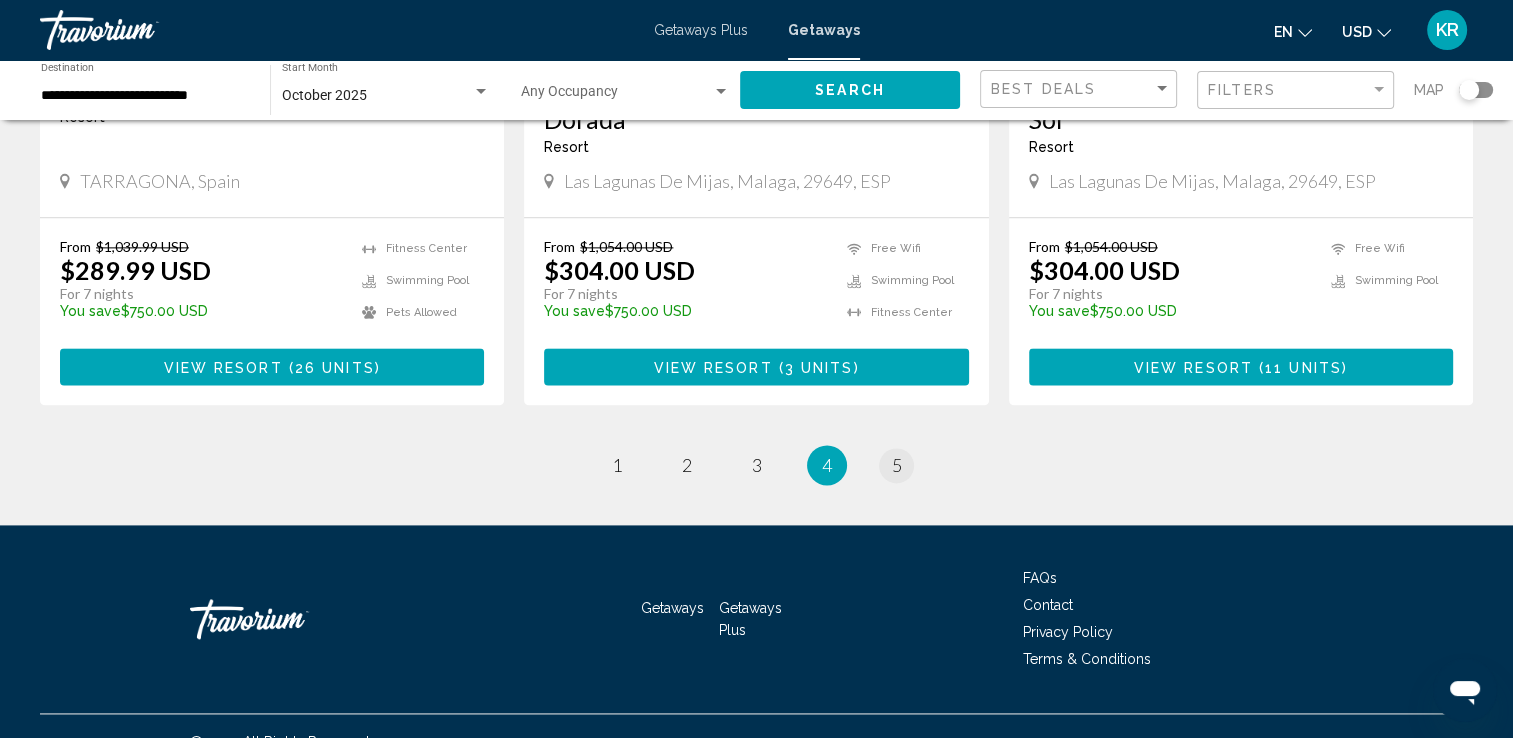 click on "5" at bounding box center (897, 465) 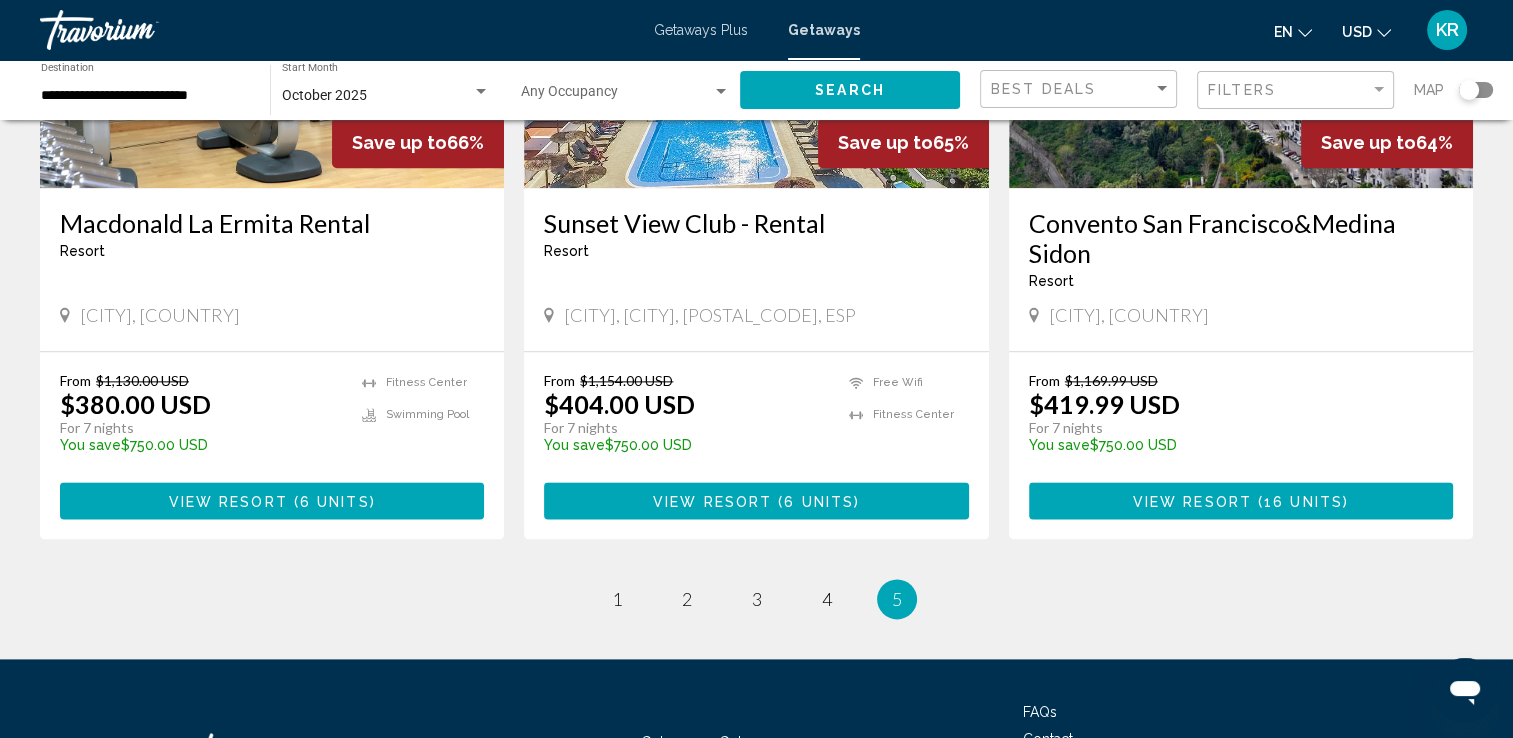 scroll, scrollTop: 2400, scrollLeft: 0, axis: vertical 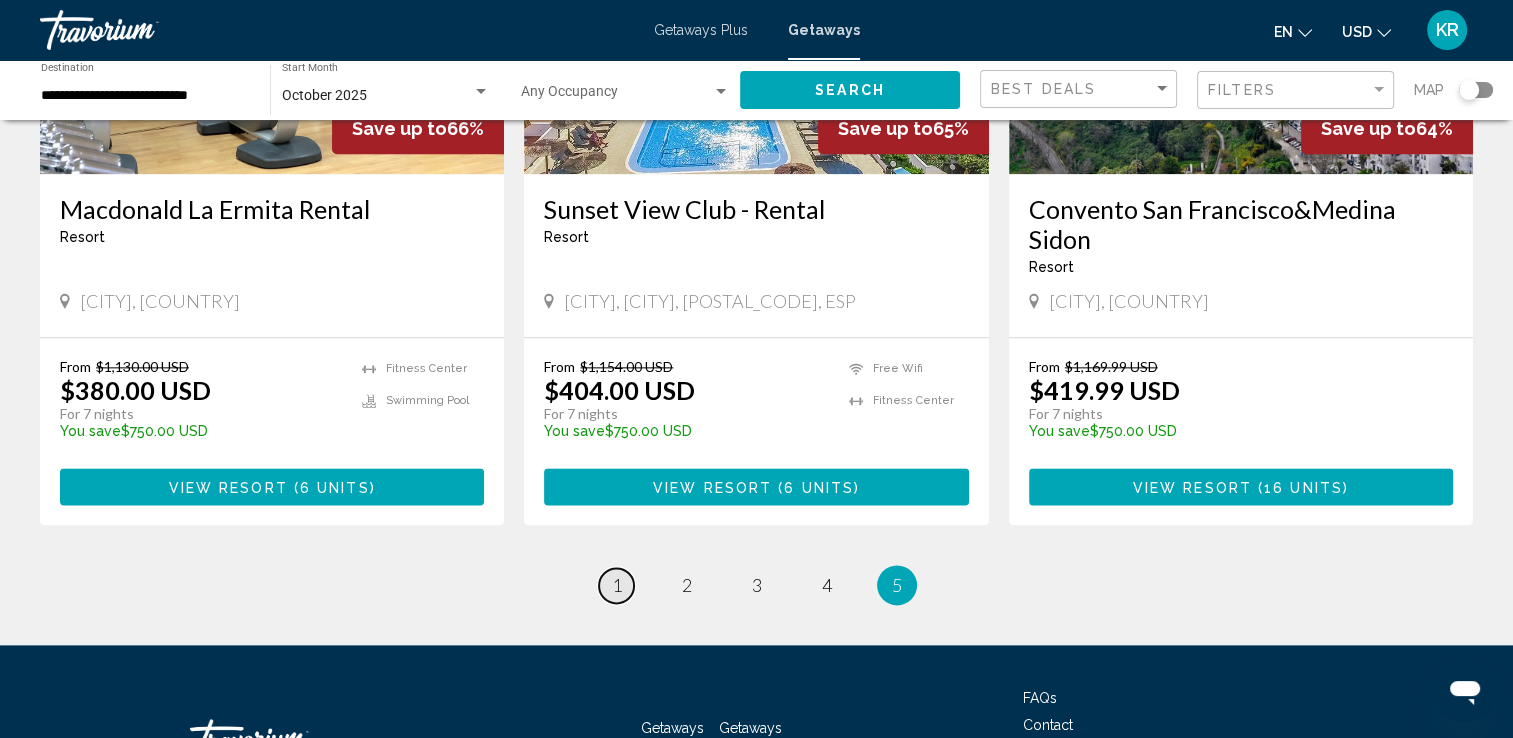 click on "1" at bounding box center [617, 585] 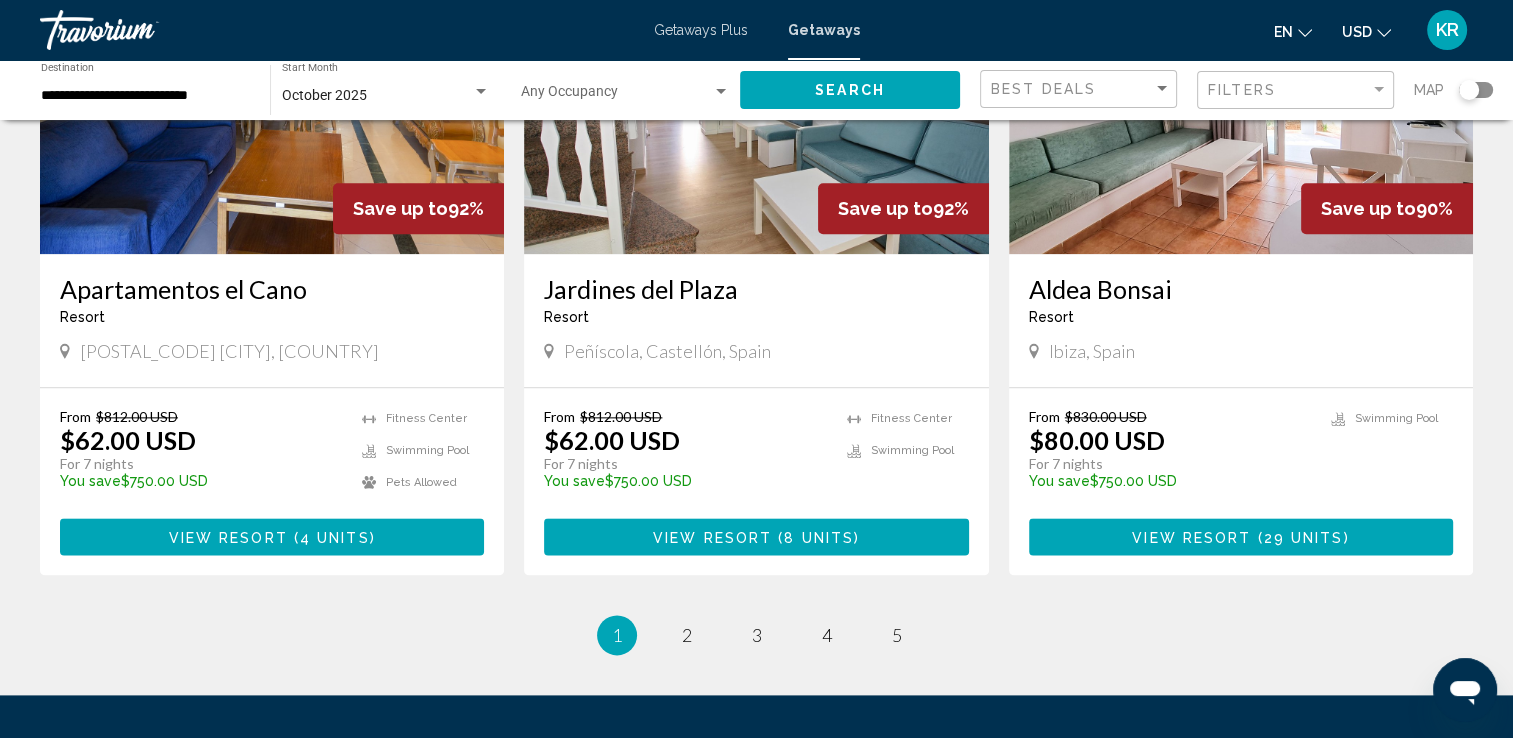 scroll, scrollTop: 2325, scrollLeft: 0, axis: vertical 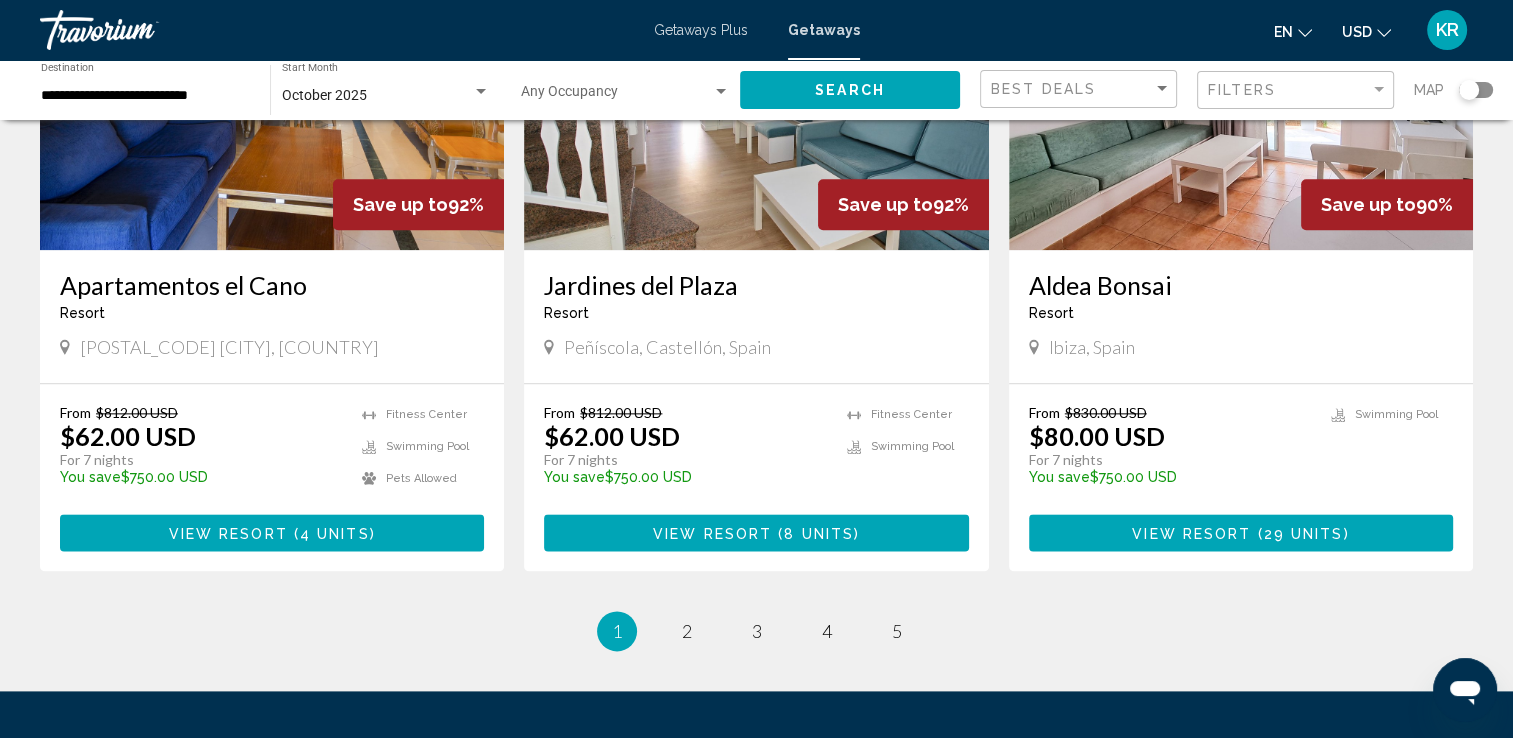 click on "29 units" at bounding box center (1304, 533) 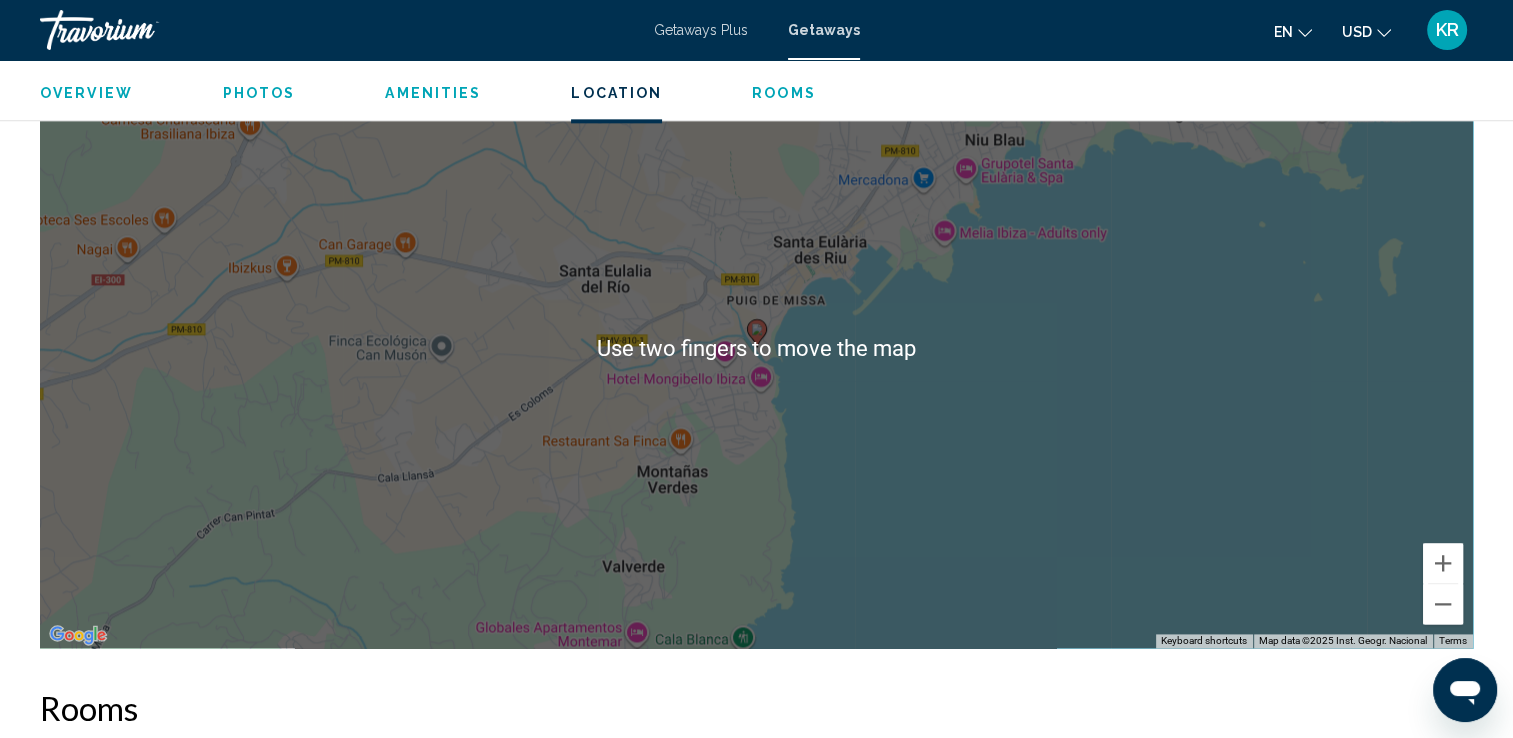 scroll, scrollTop: 2494, scrollLeft: 0, axis: vertical 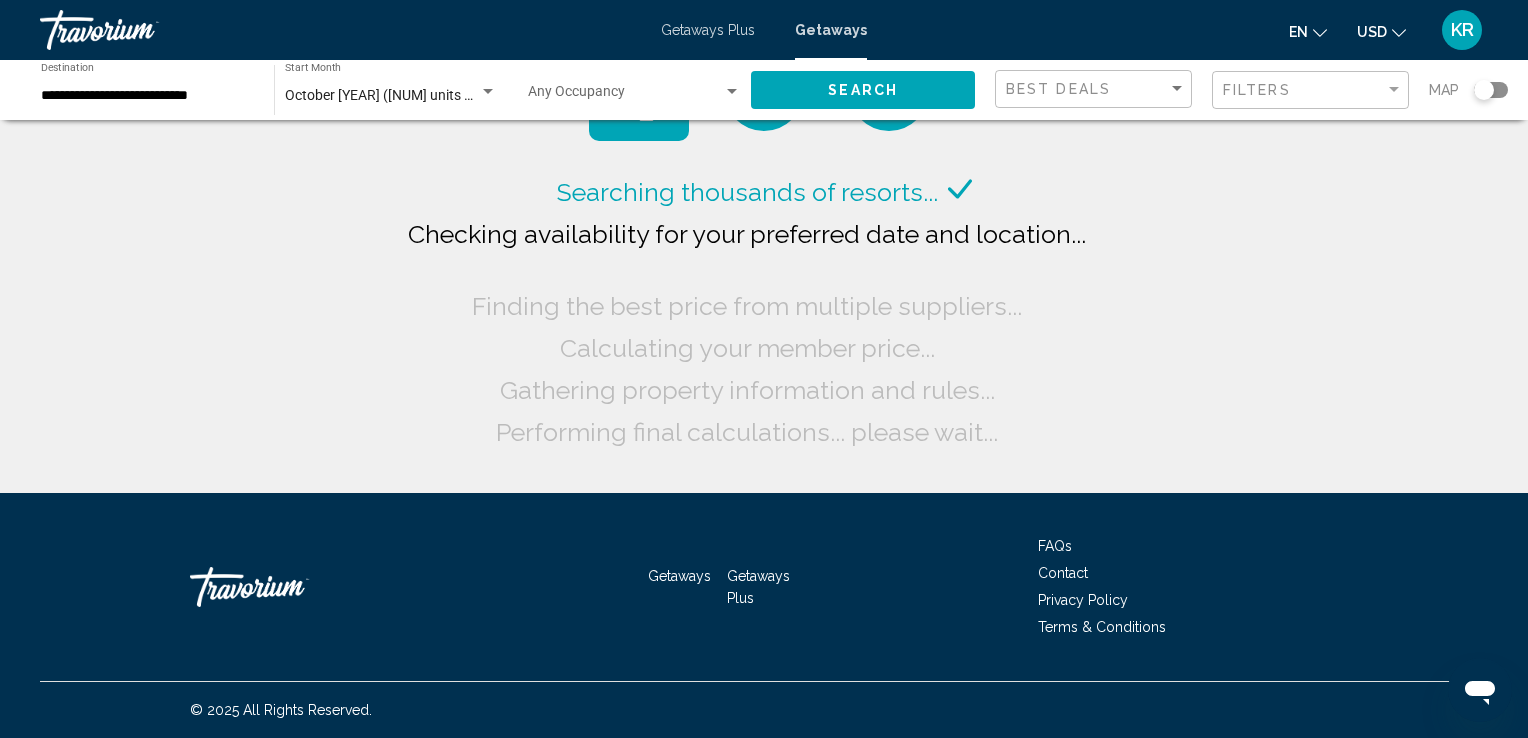 click 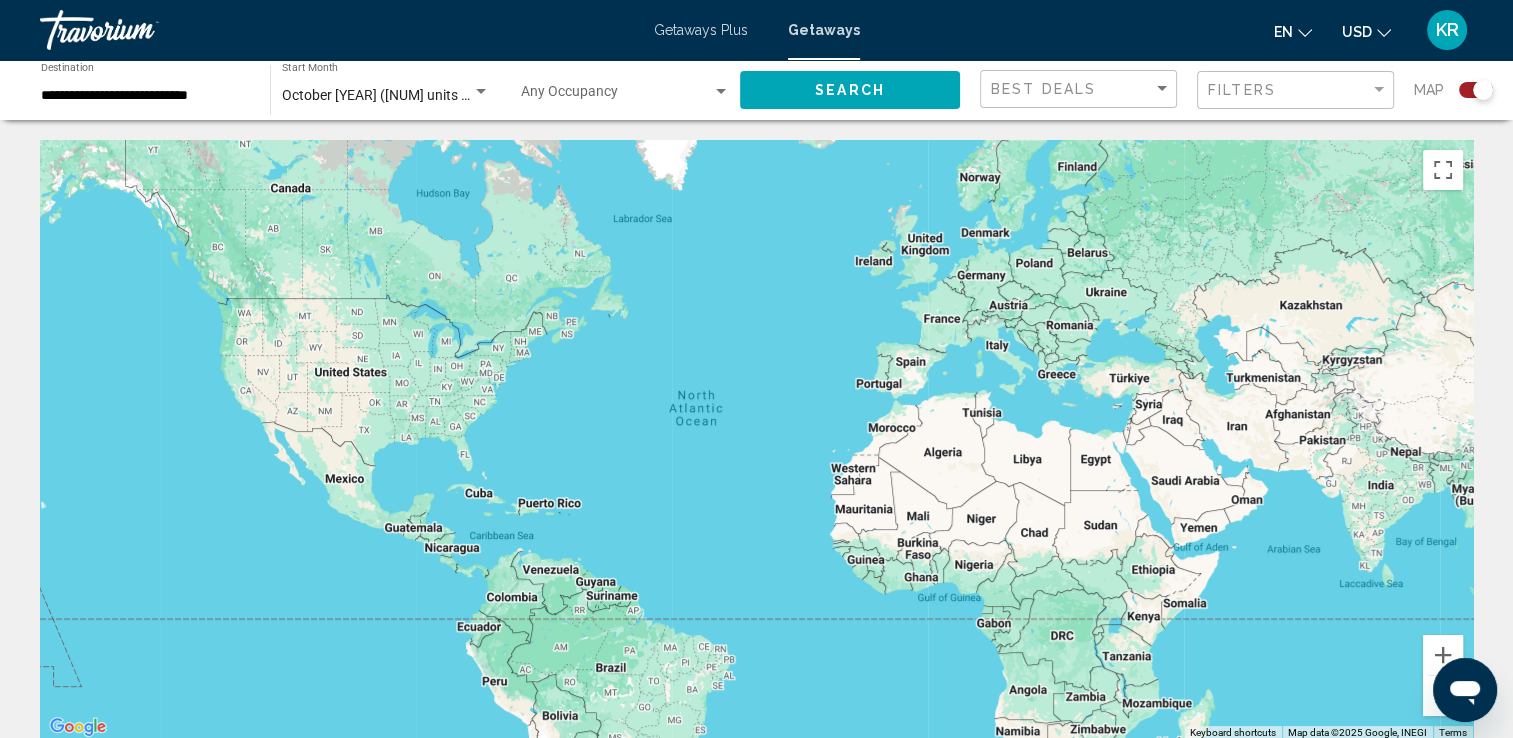 click on "**********" at bounding box center [145, 96] 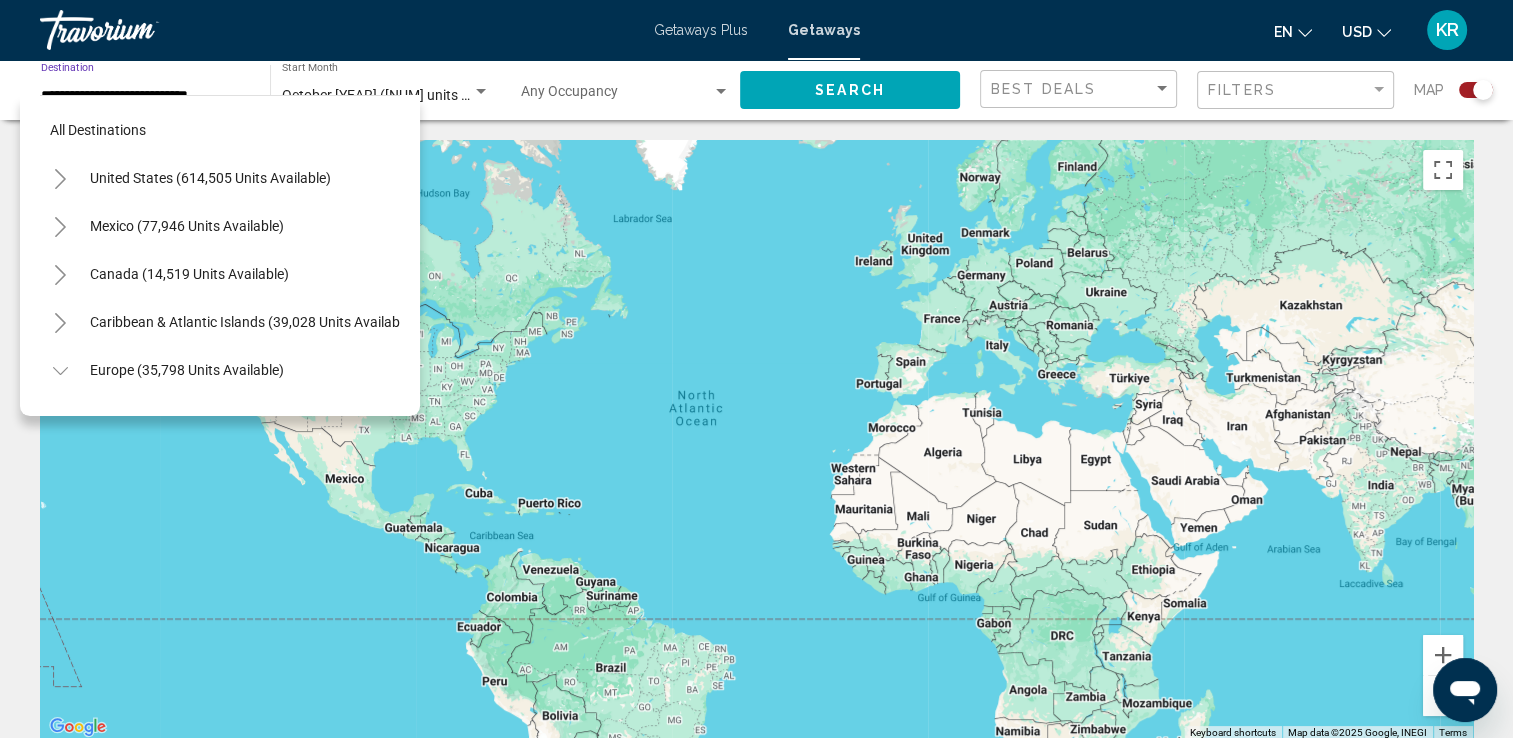 scroll, scrollTop: 942, scrollLeft: 0, axis: vertical 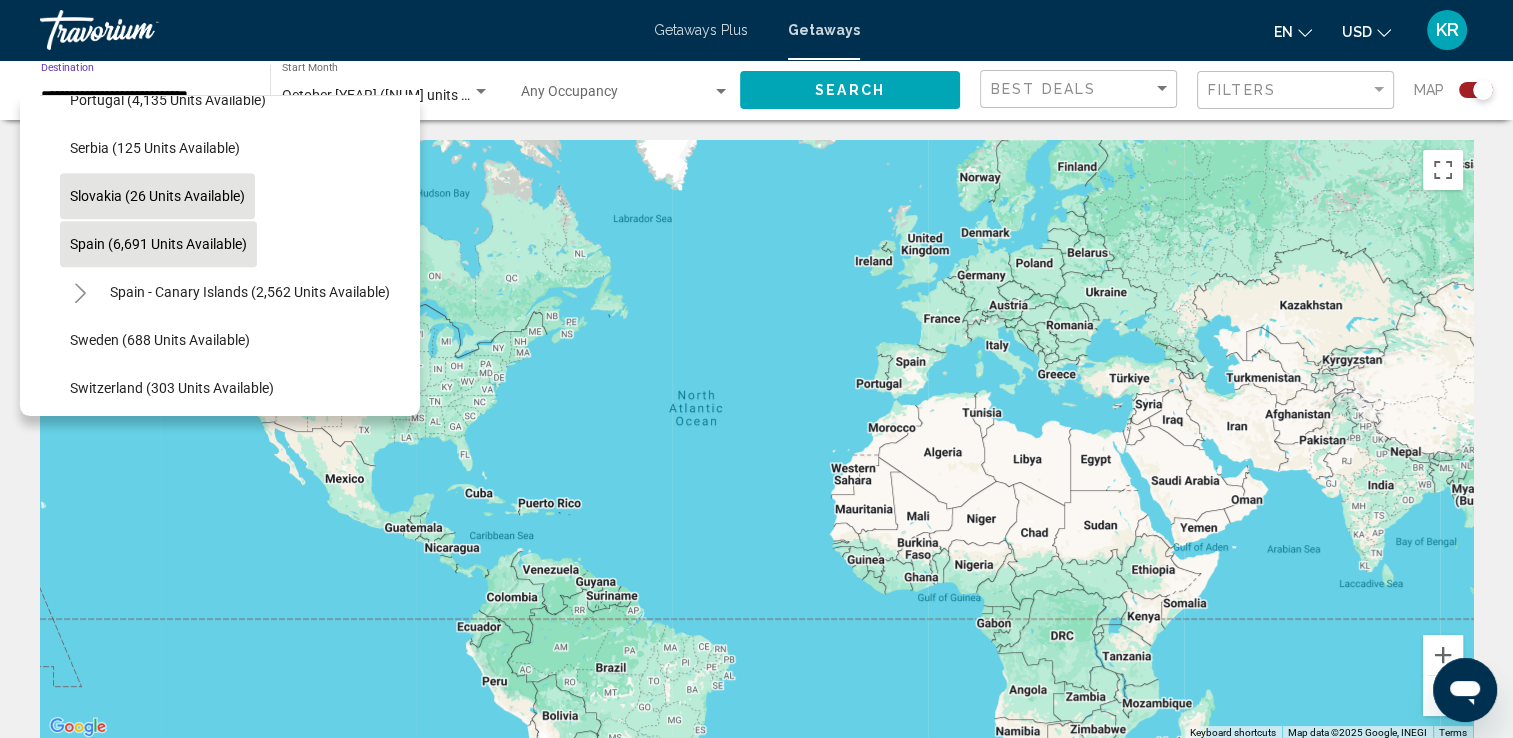 click on "Slovakia (26 units available)" 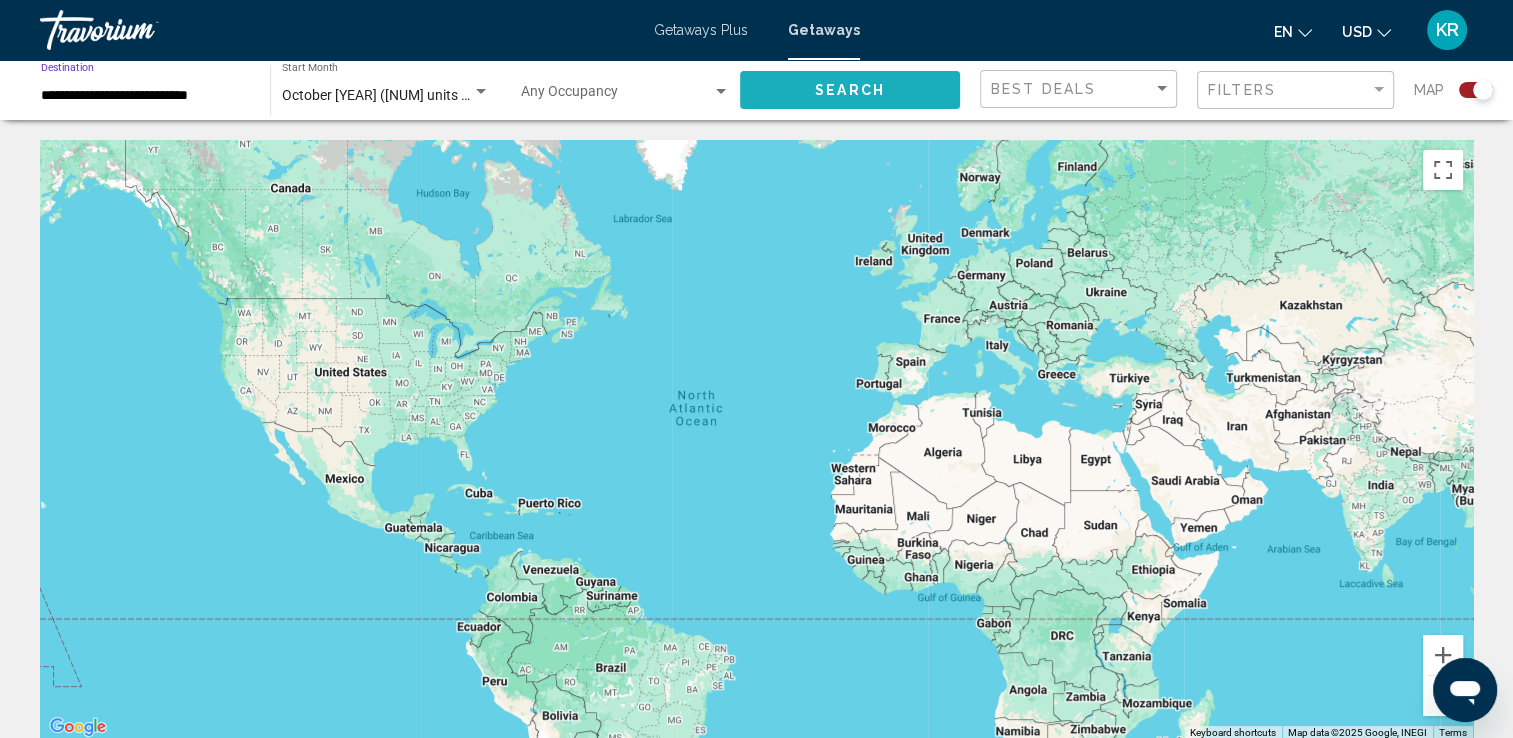 click on "Search" 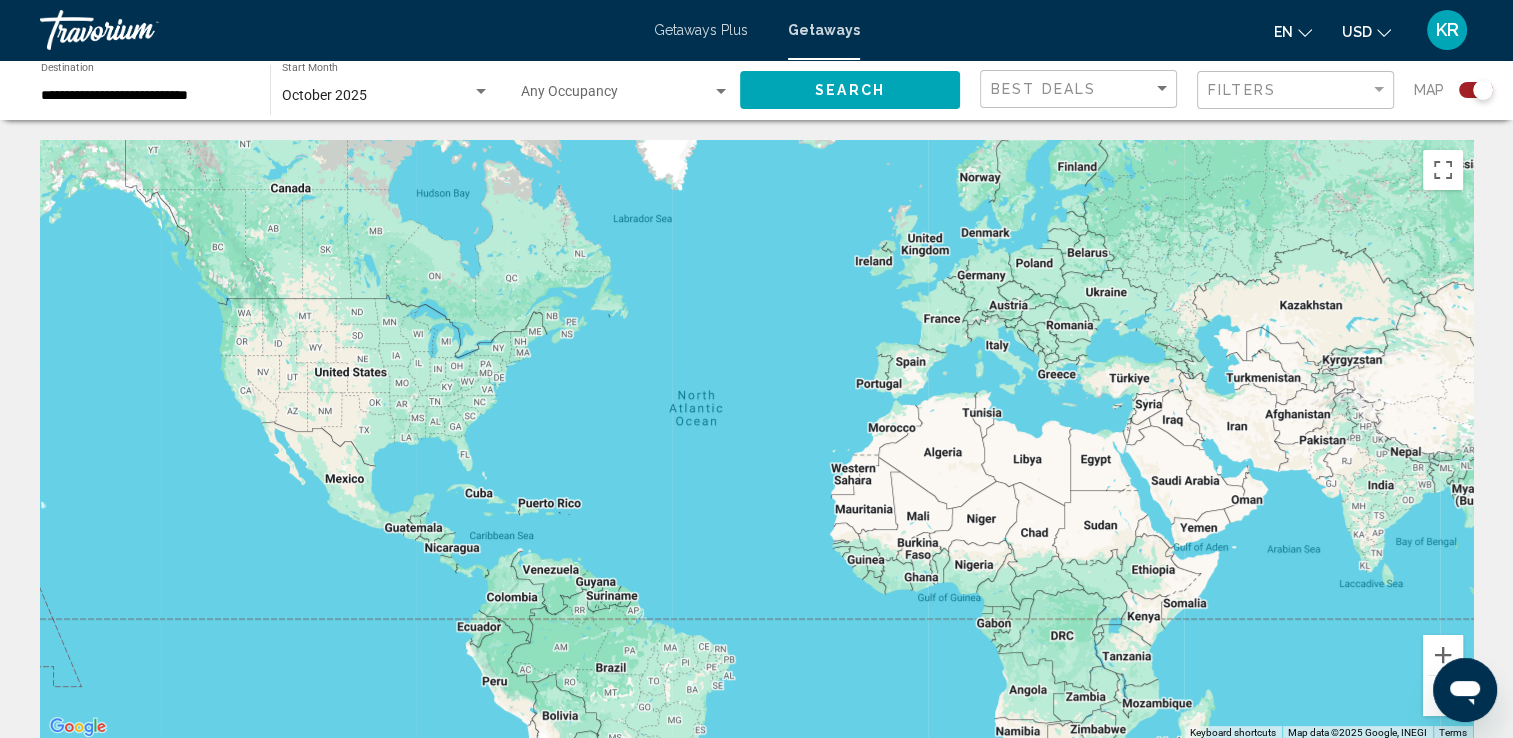 click 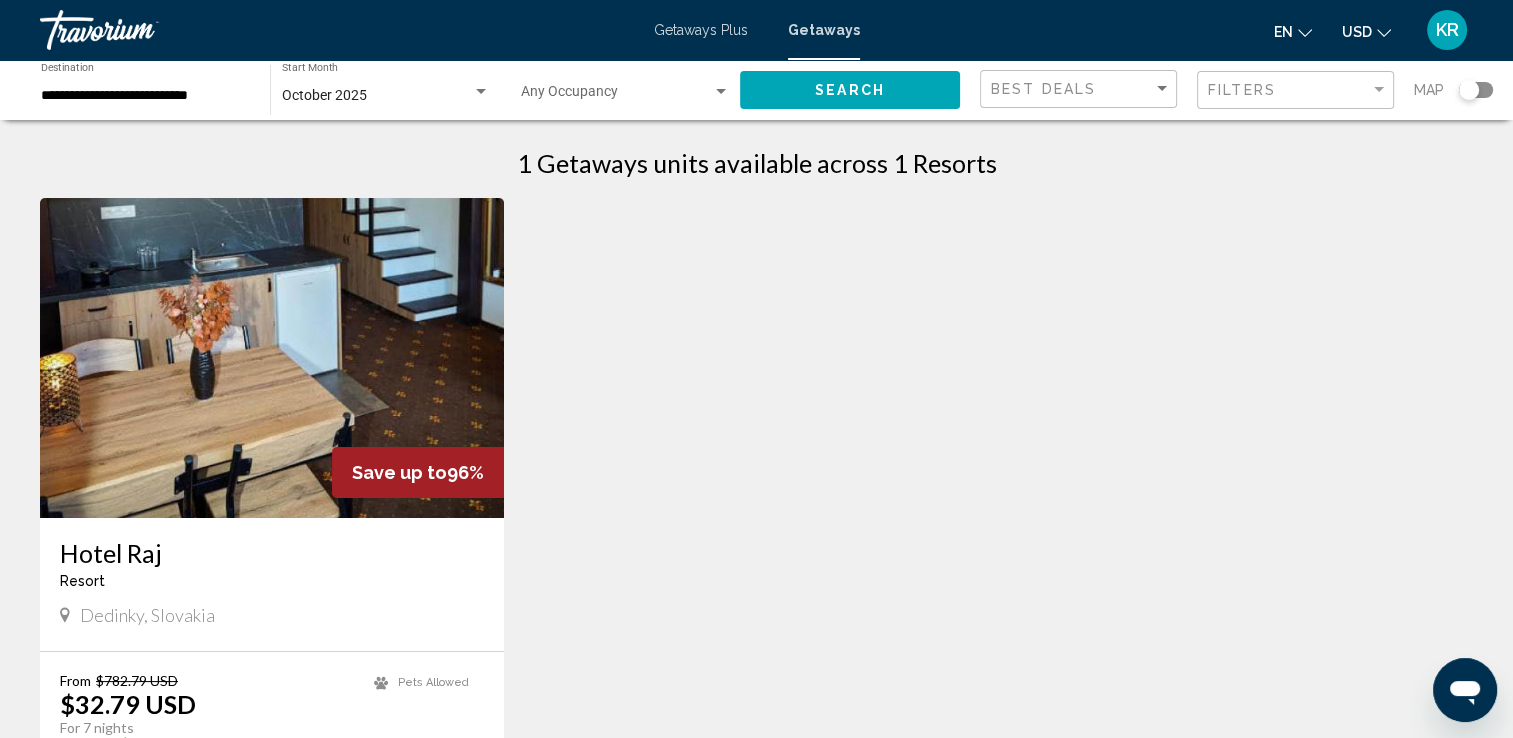 scroll, scrollTop: 0, scrollLeft: 0, axis: both 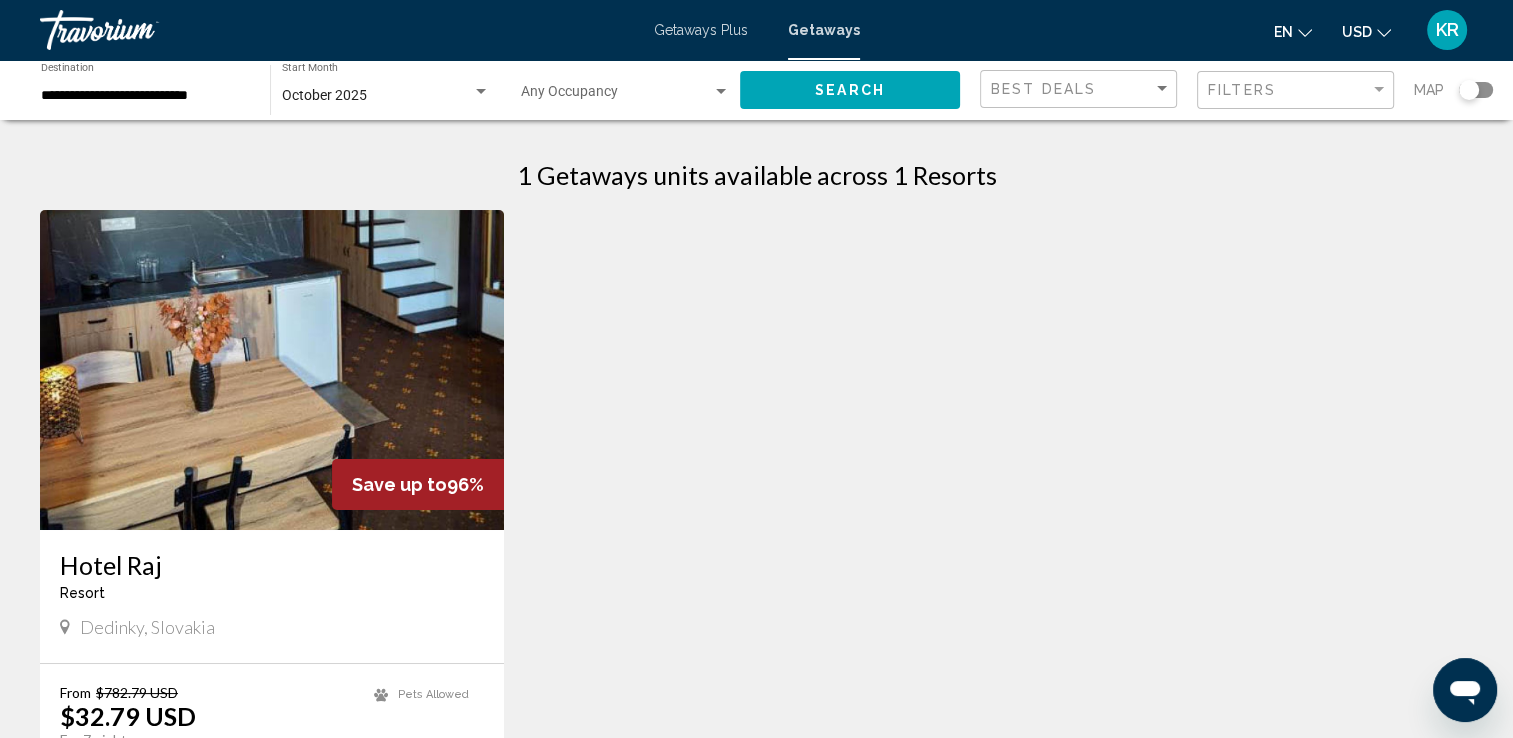 click on "**********" at bounding box center (145, 96) 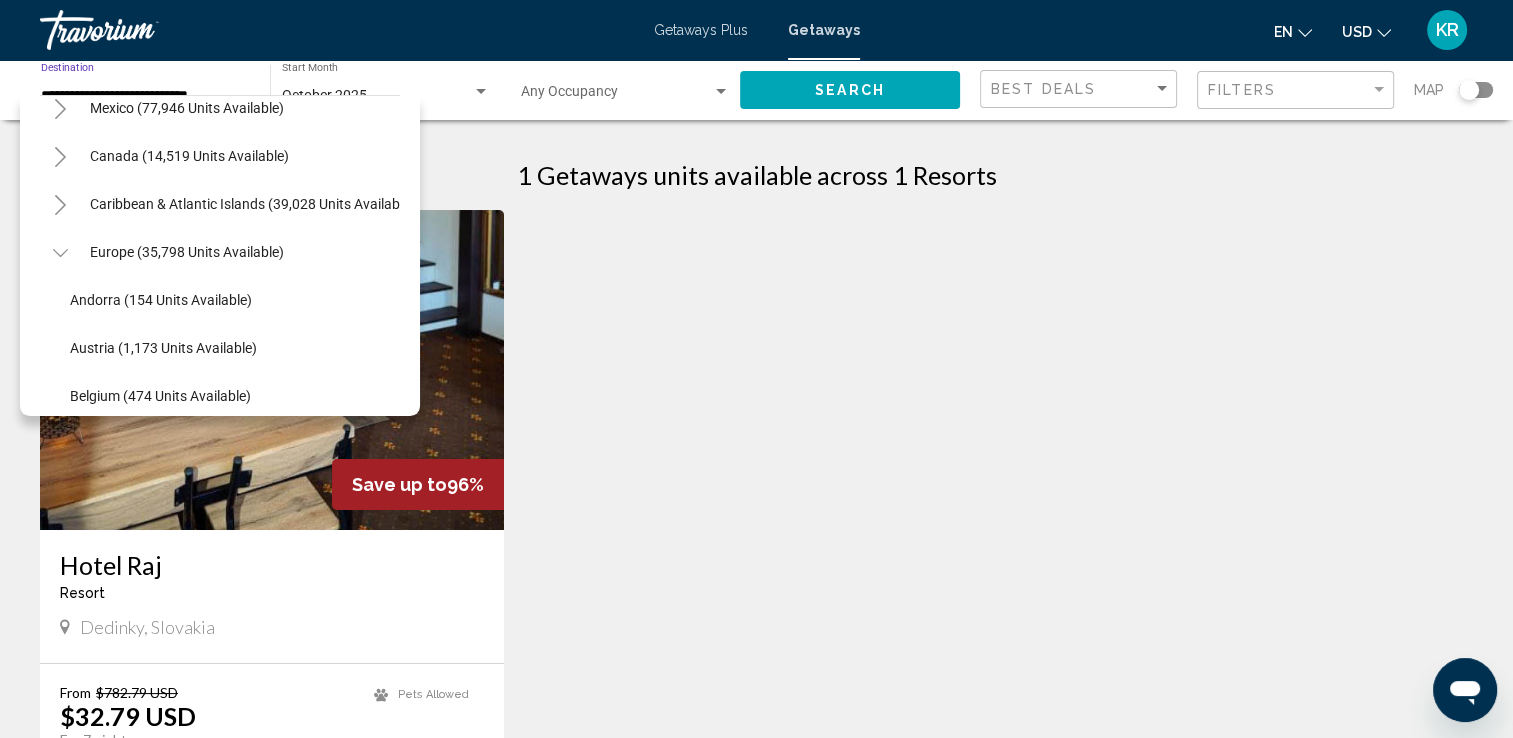 scroll, scrollTop: 120, scrollLeft: 0, axis: vertical 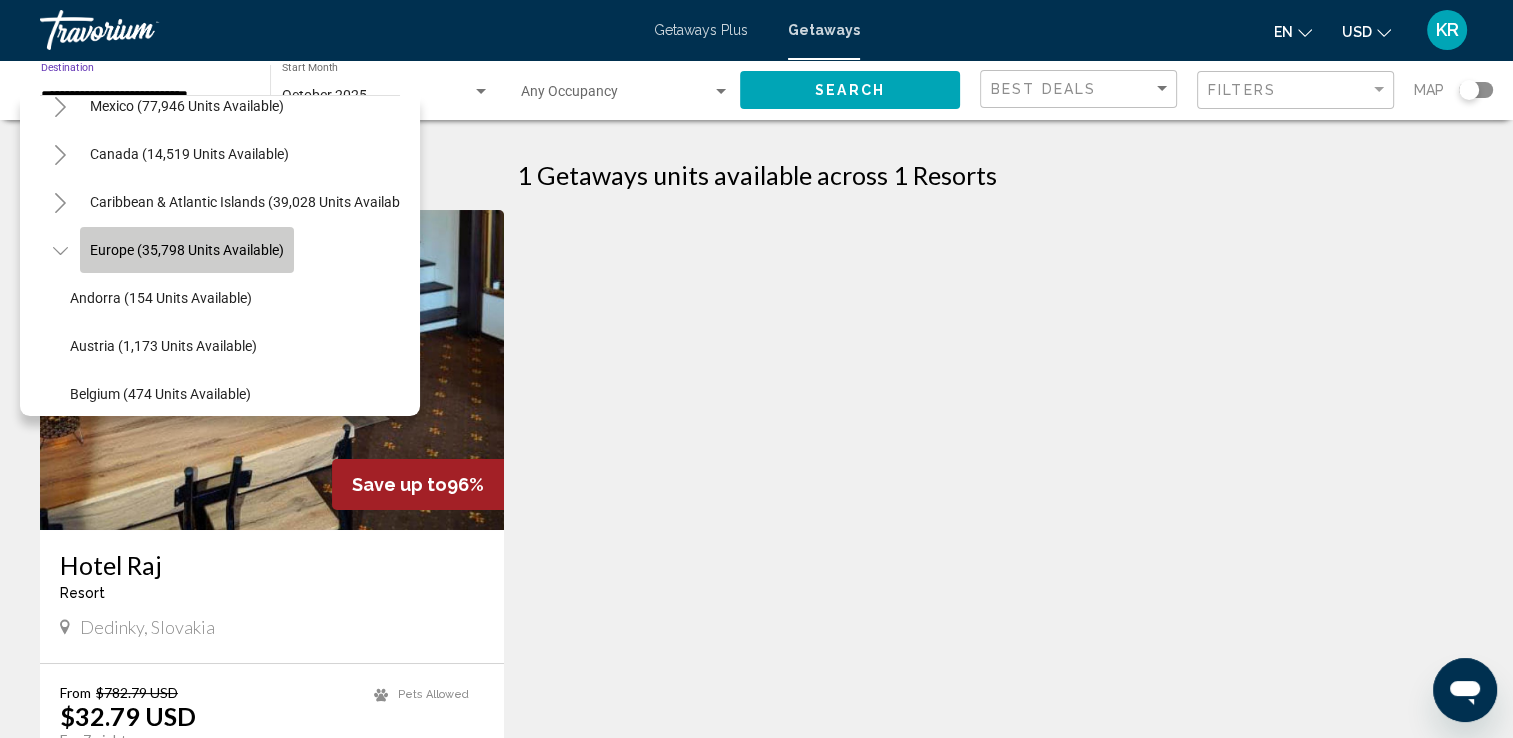 click on "Europe (35,798 units available)" at bounding box center [189, 1450] 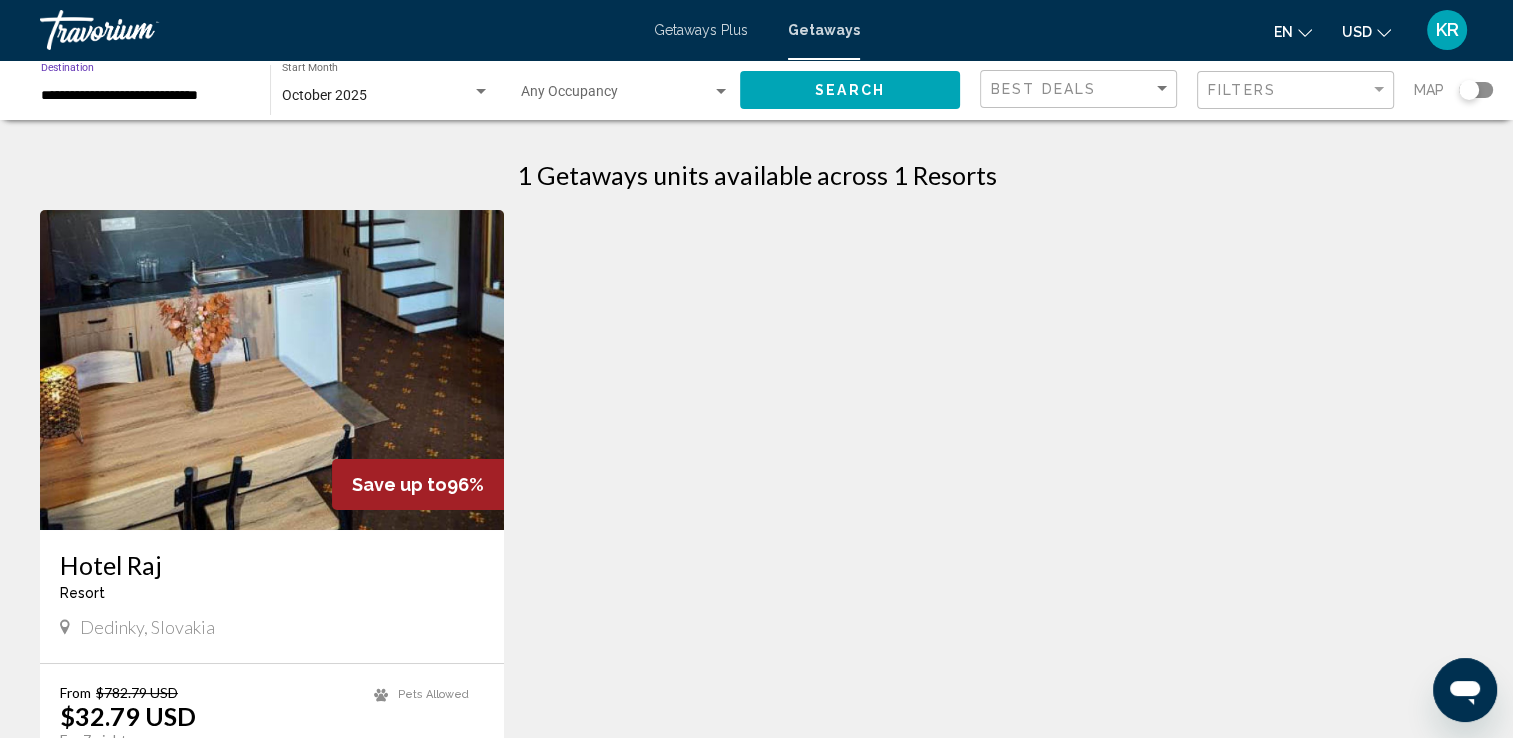 click on "Search" 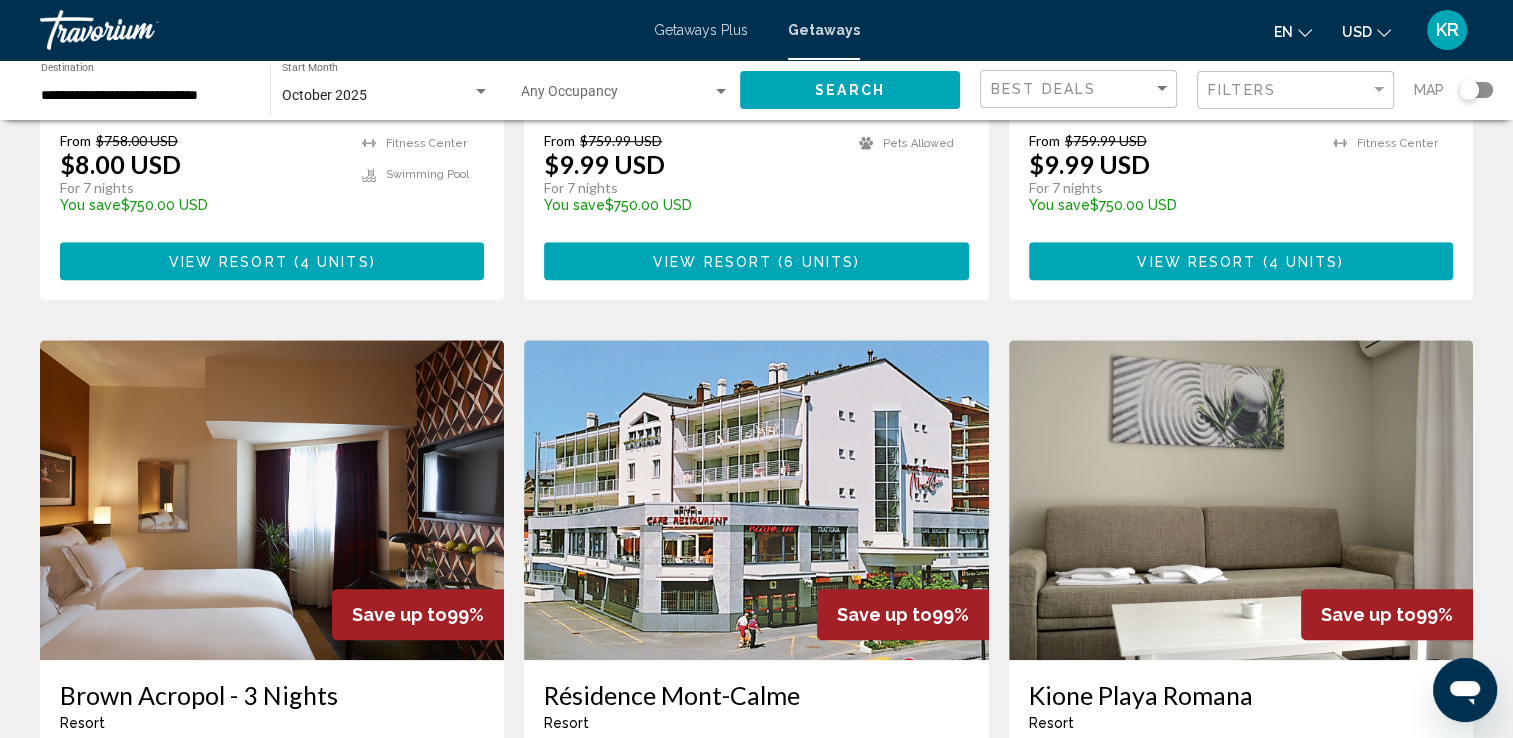 scroll, scrollTop: 1195, scrollLeft: 0, axis: vertical 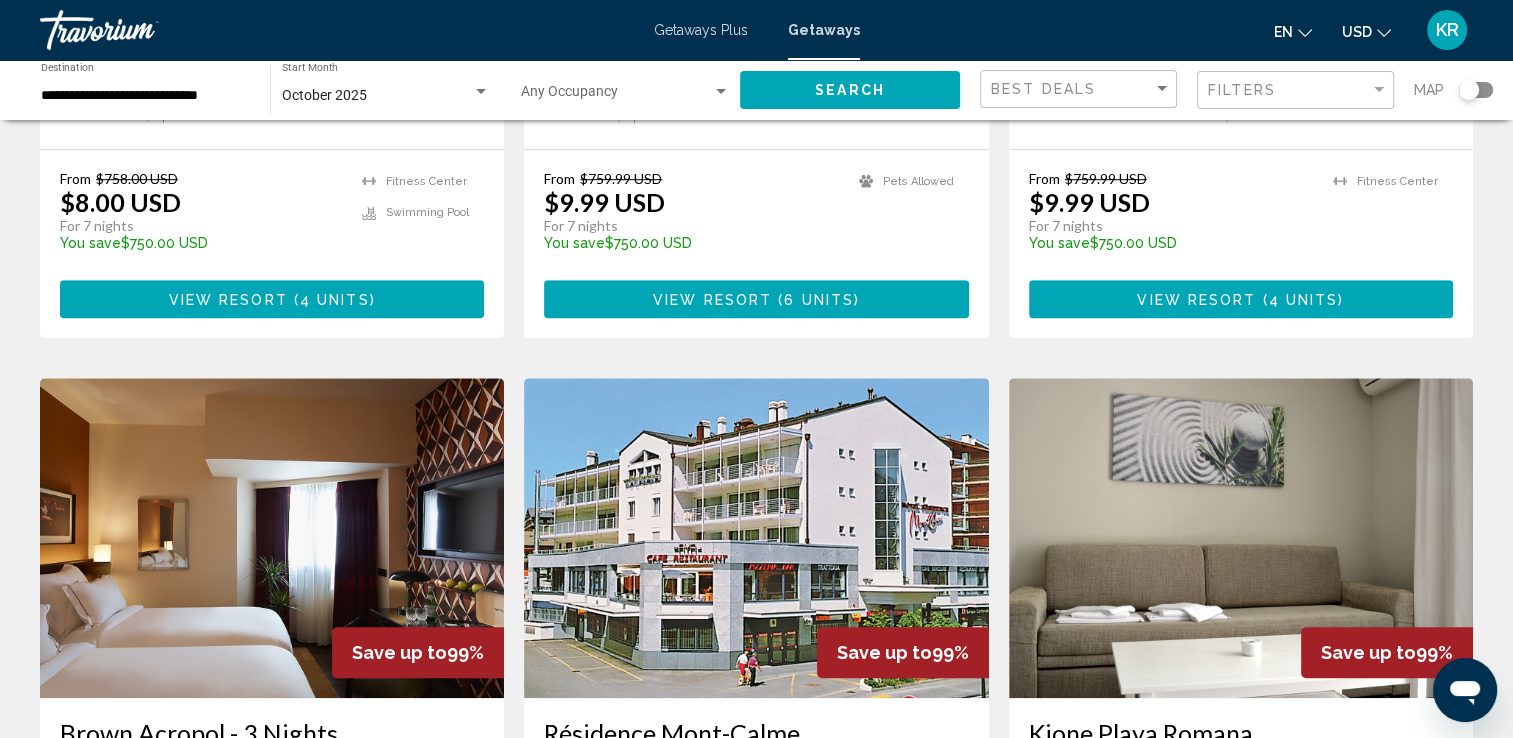click on "**********" at bounding box center (145, 96) 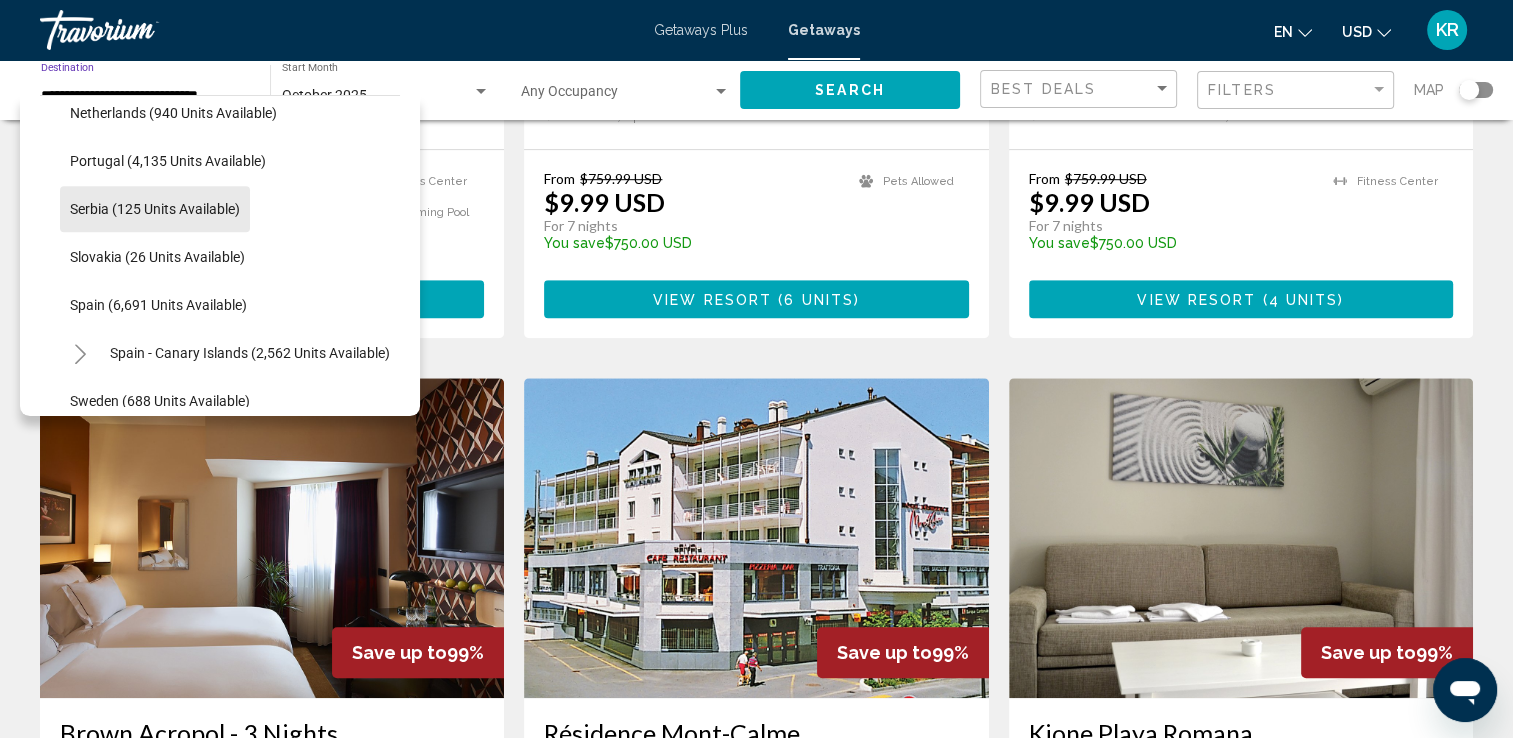 scroll, scrollTop: 889, scrollLeft: 0, axis: vertical 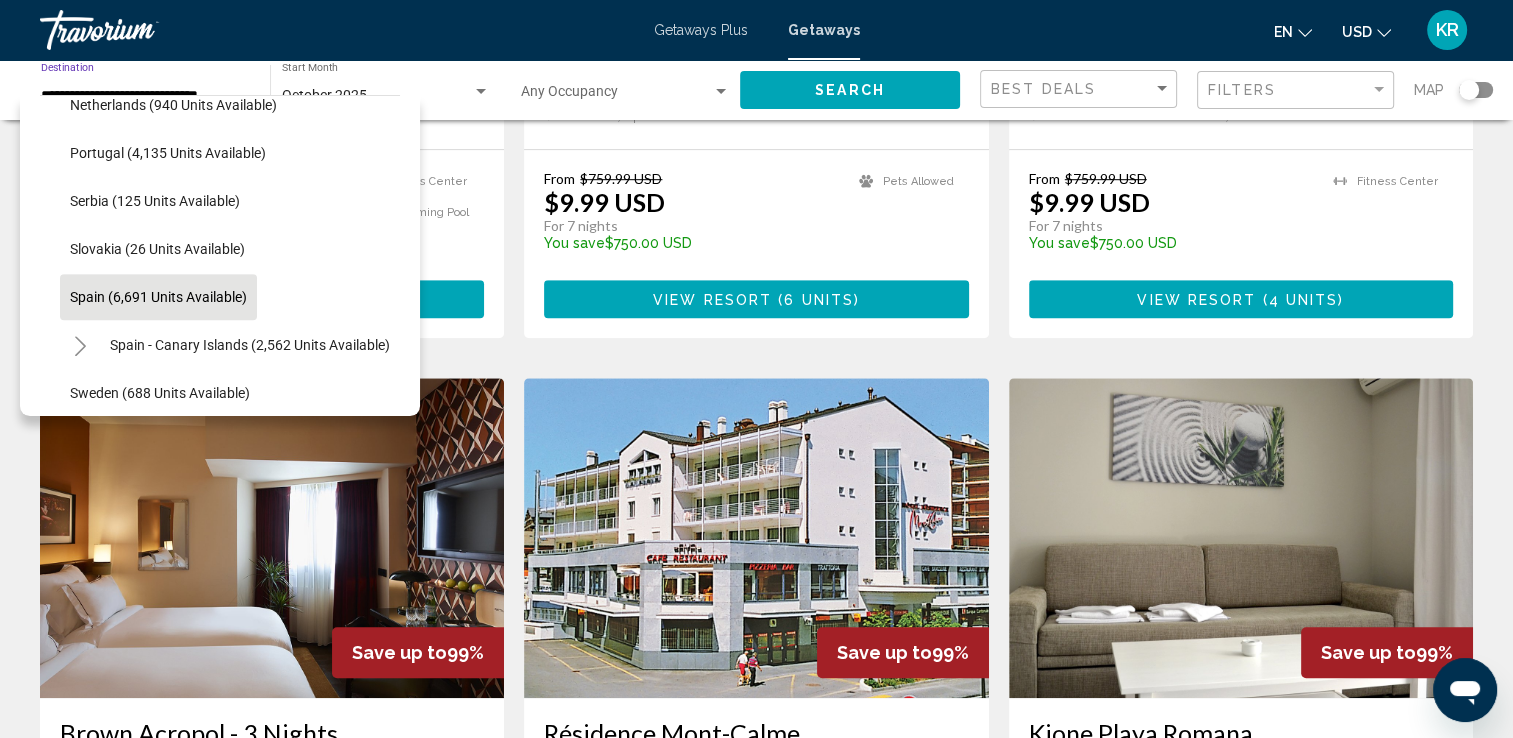 click on "Spain (6,691 units available)" 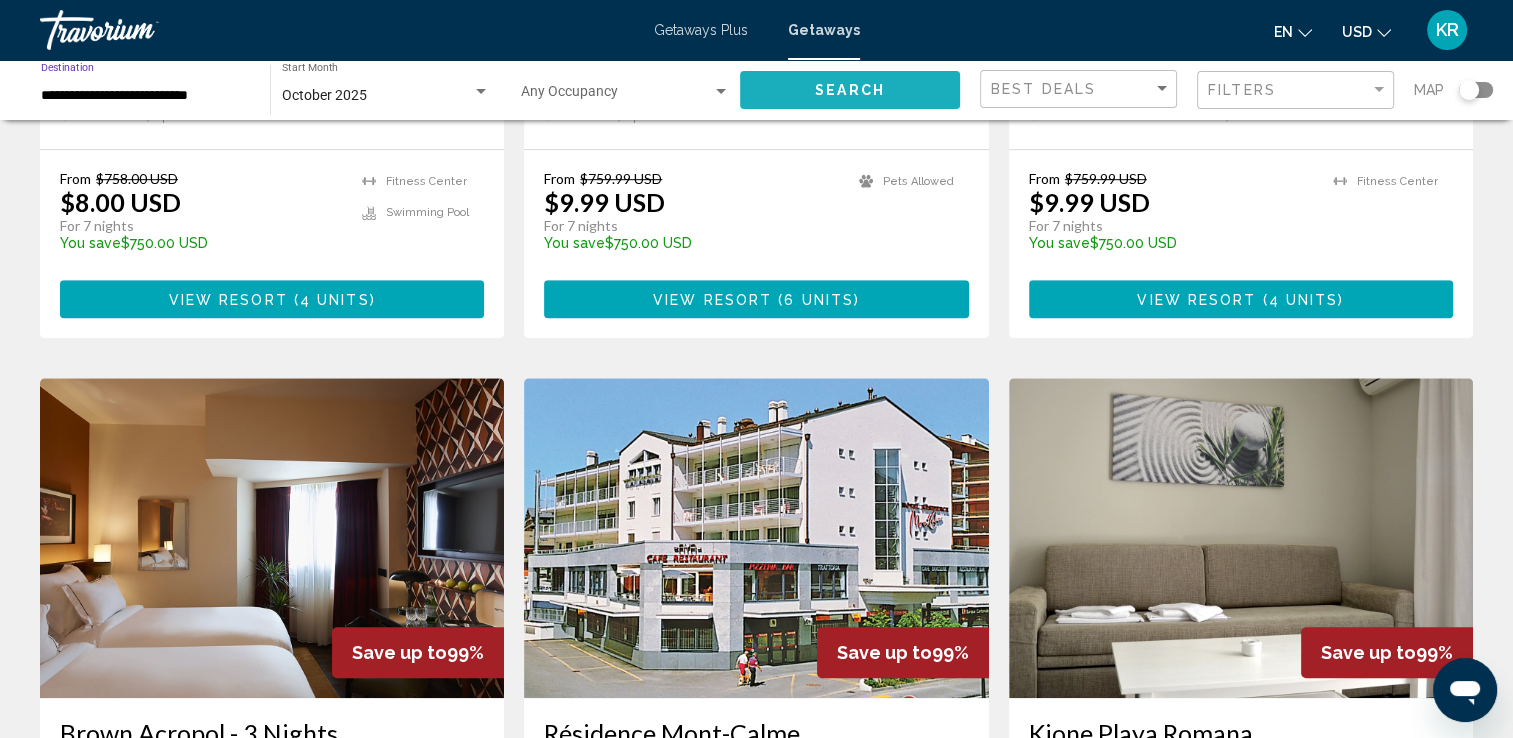 click on "Search" 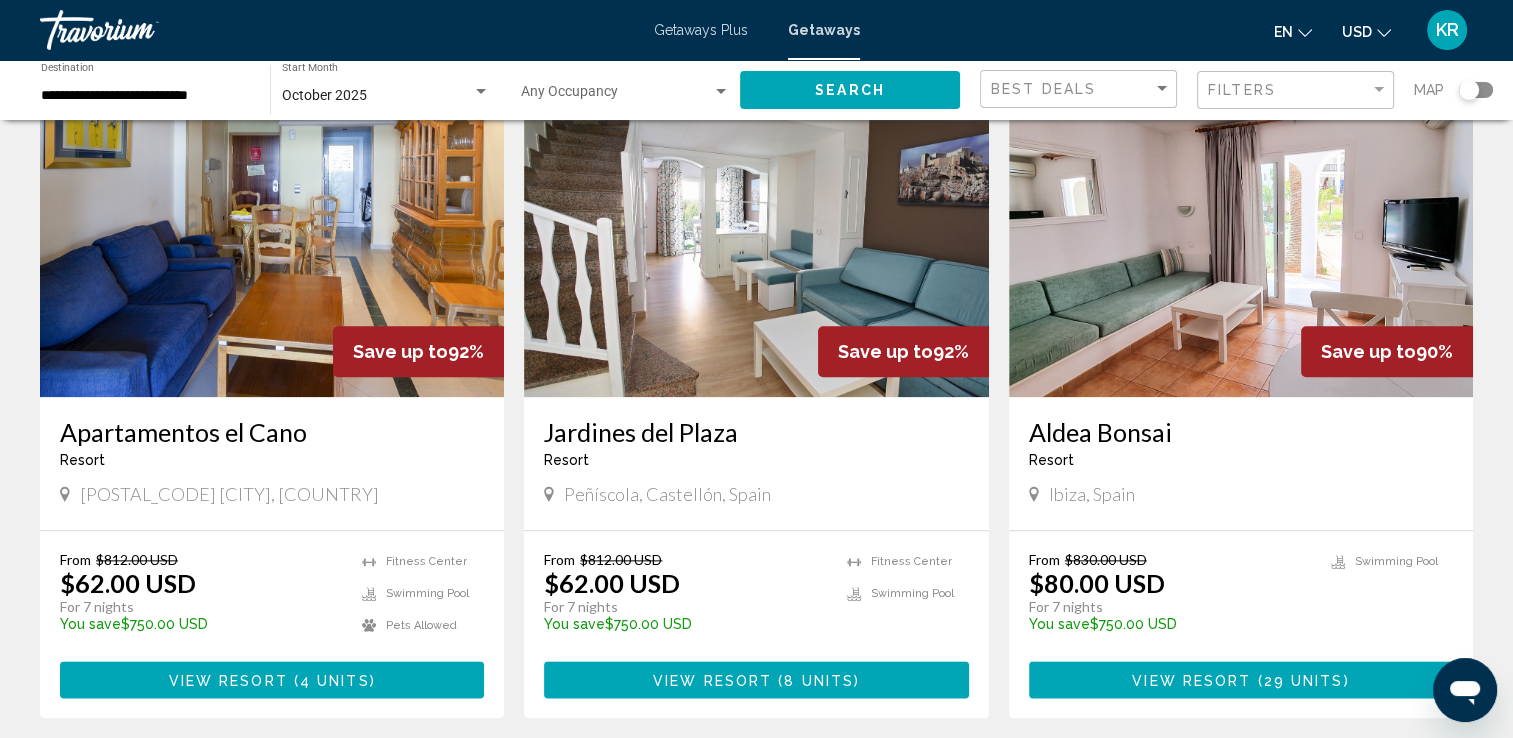 scroll, scrollTop: 2180, scrollLeft: 0, axis: vertical 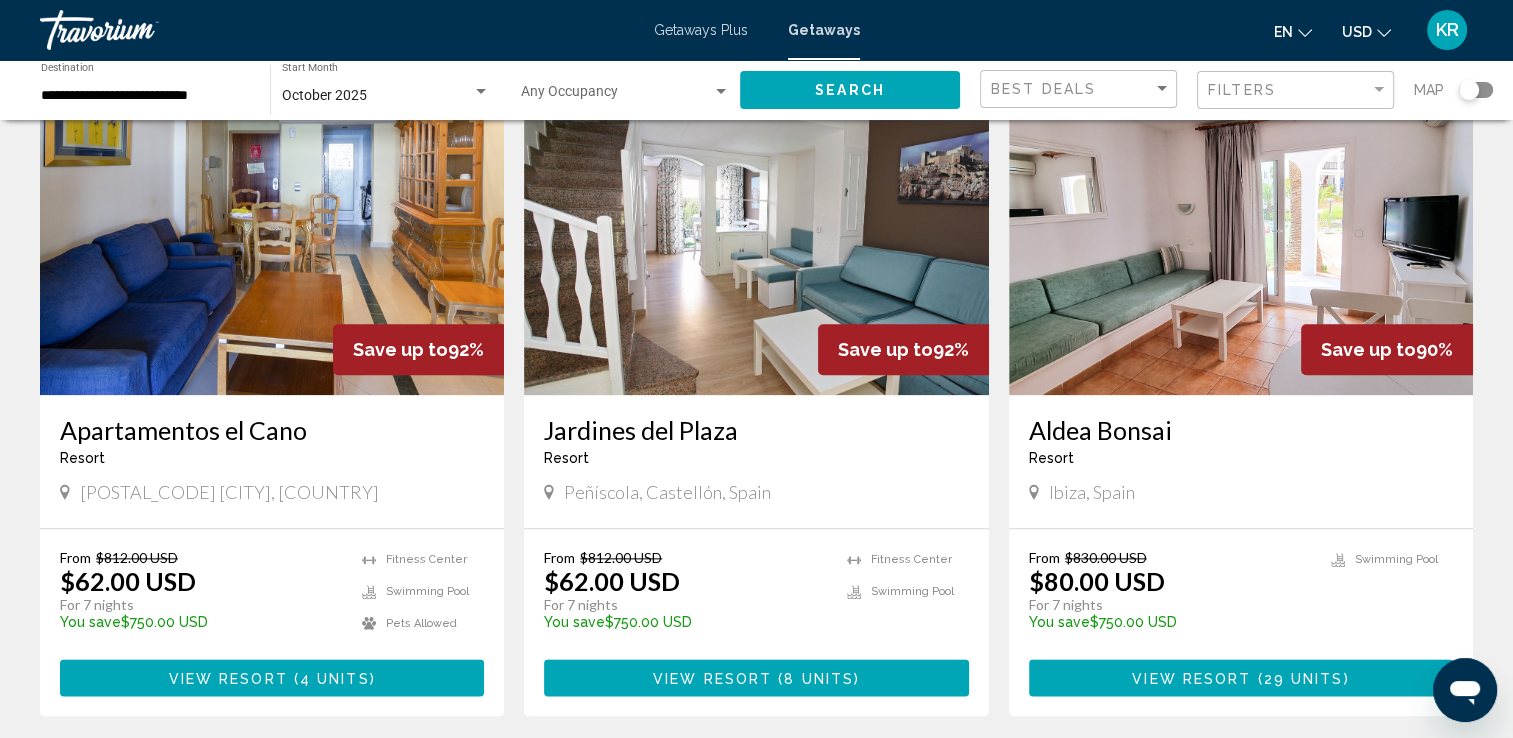 click on "Aldea Bonsai" at bounding box center [1241, 430] 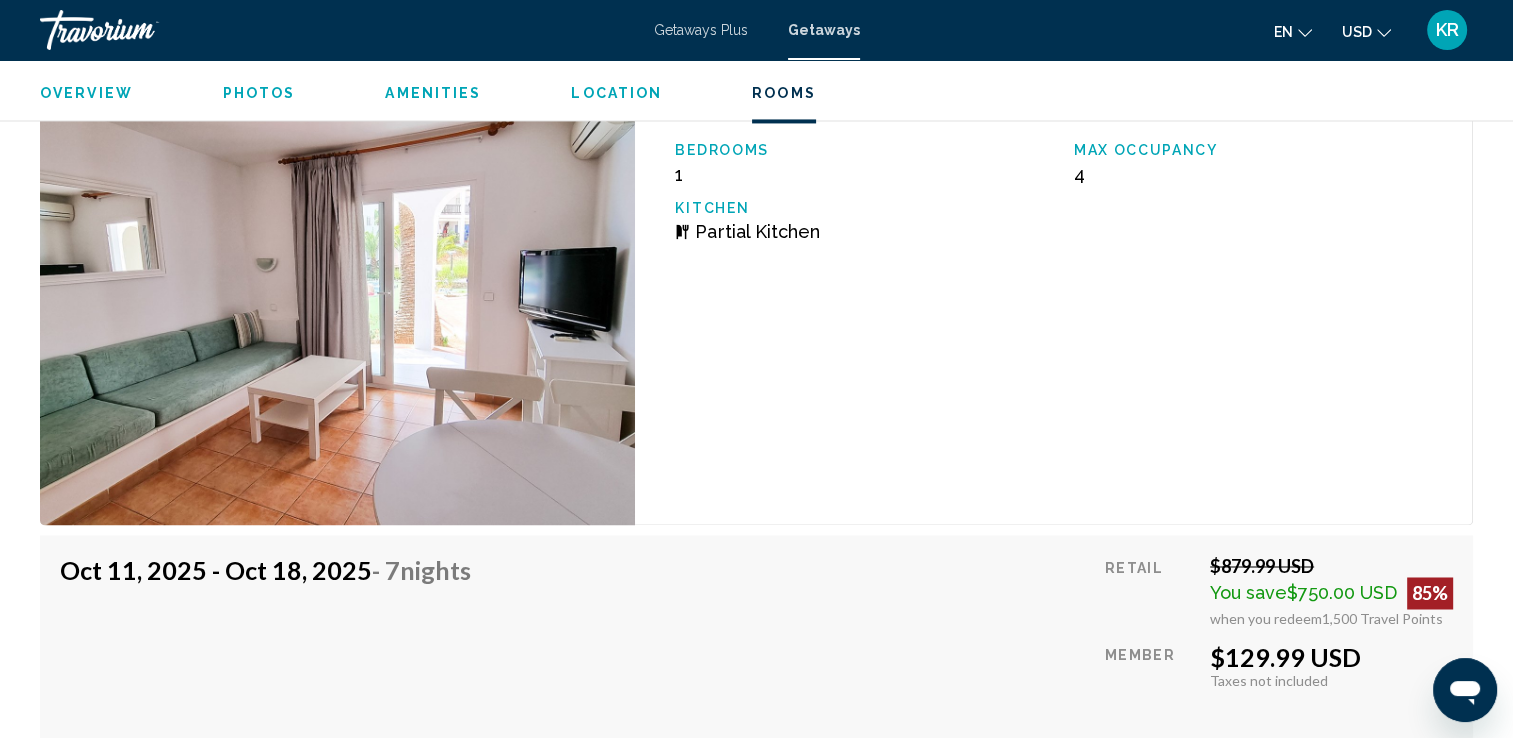 scroll, scrollTop: 3168, scrollLeft: 0, axis: vertical 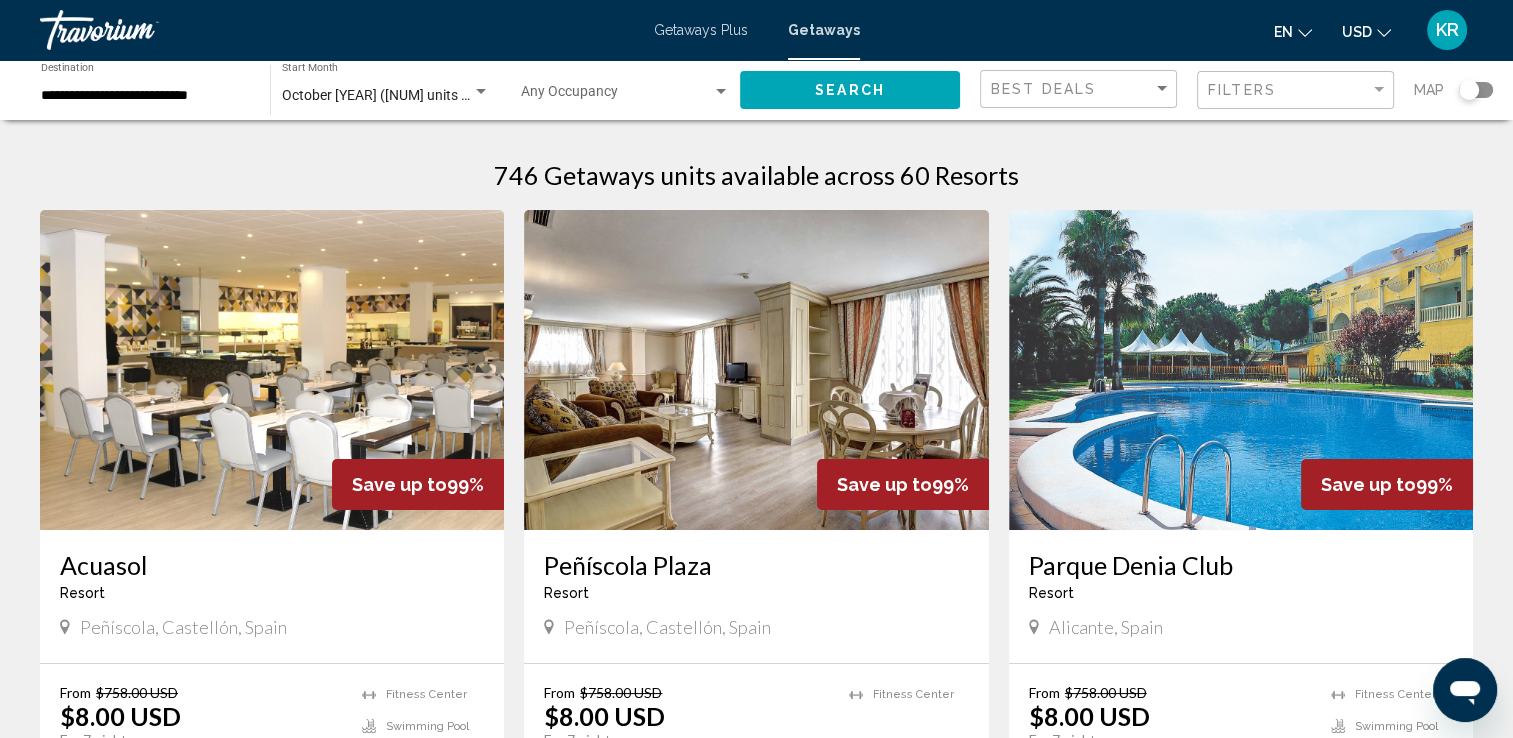 click on "**********" at bounding box center [145, 96] 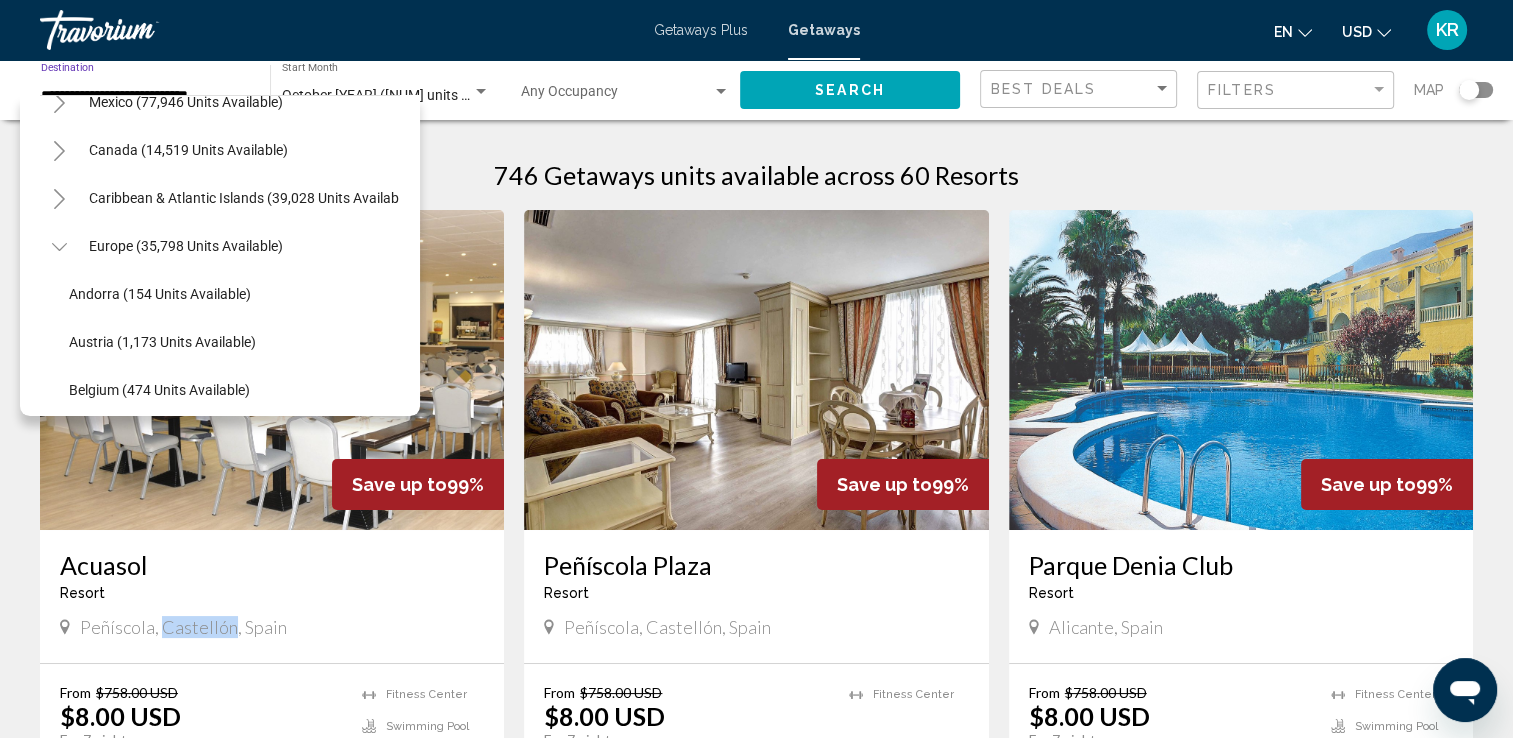 scroll, scrollTop: 113, scrollLeft: 0, axis: vertical 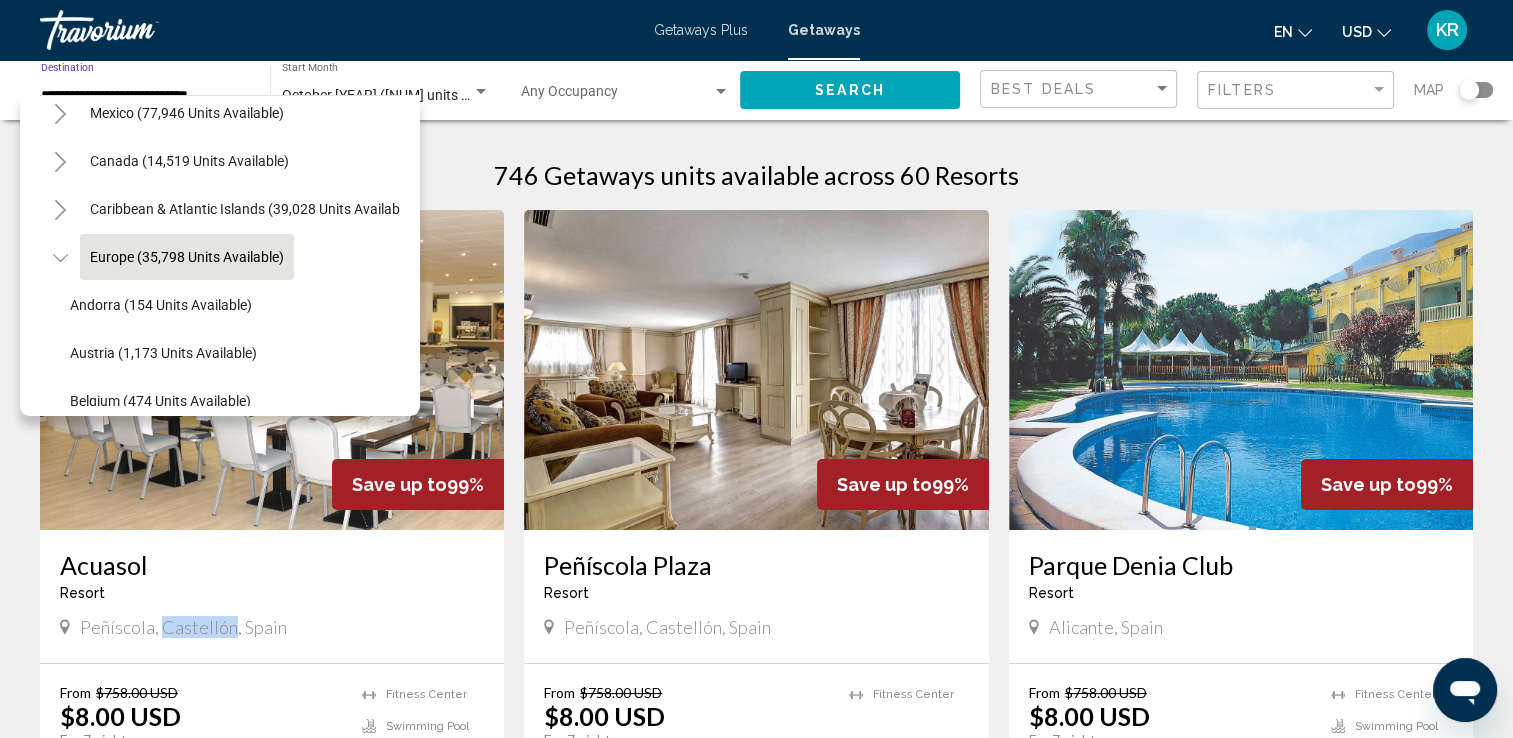 click on "Europe (35,798 units available)" at bounding box center [189, 1457] 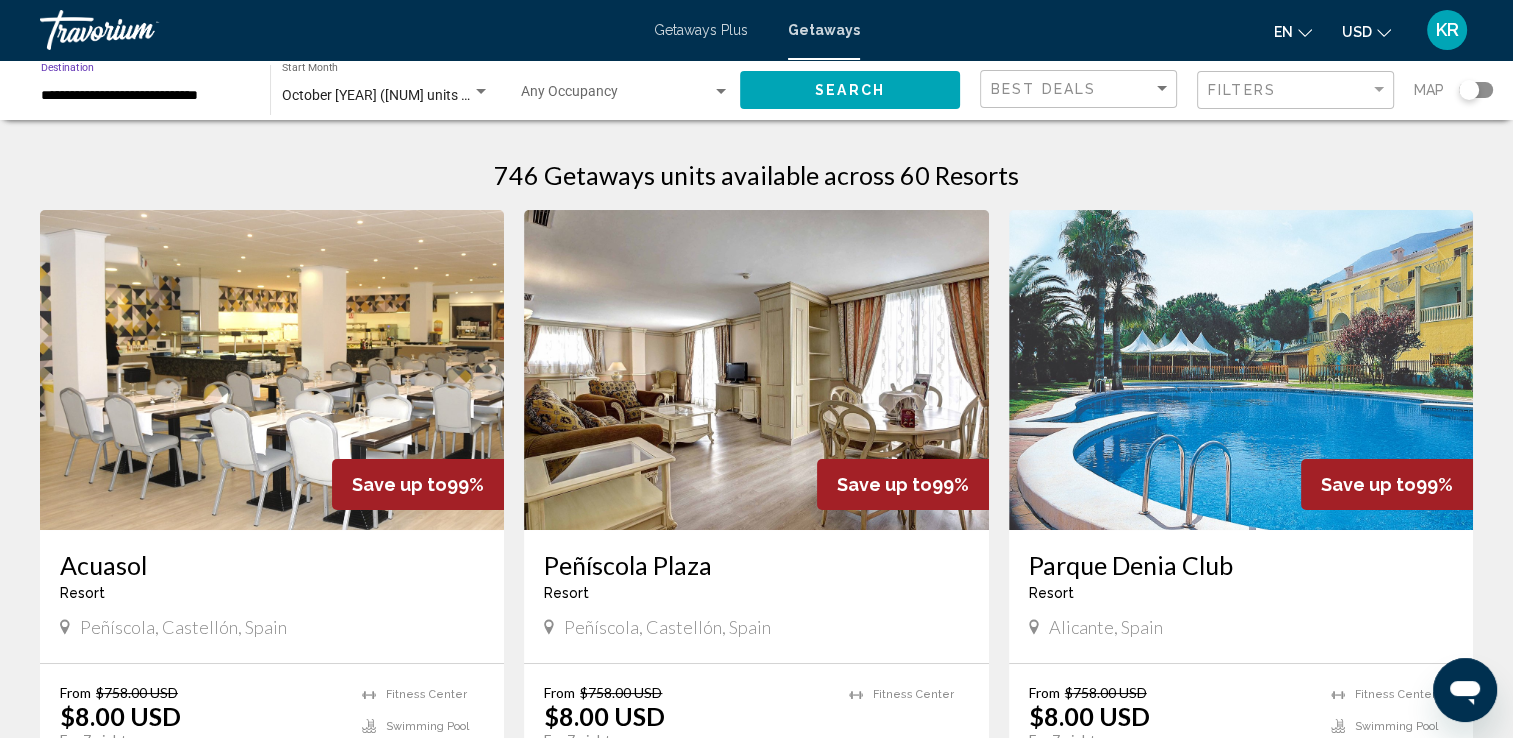 click on "Search" 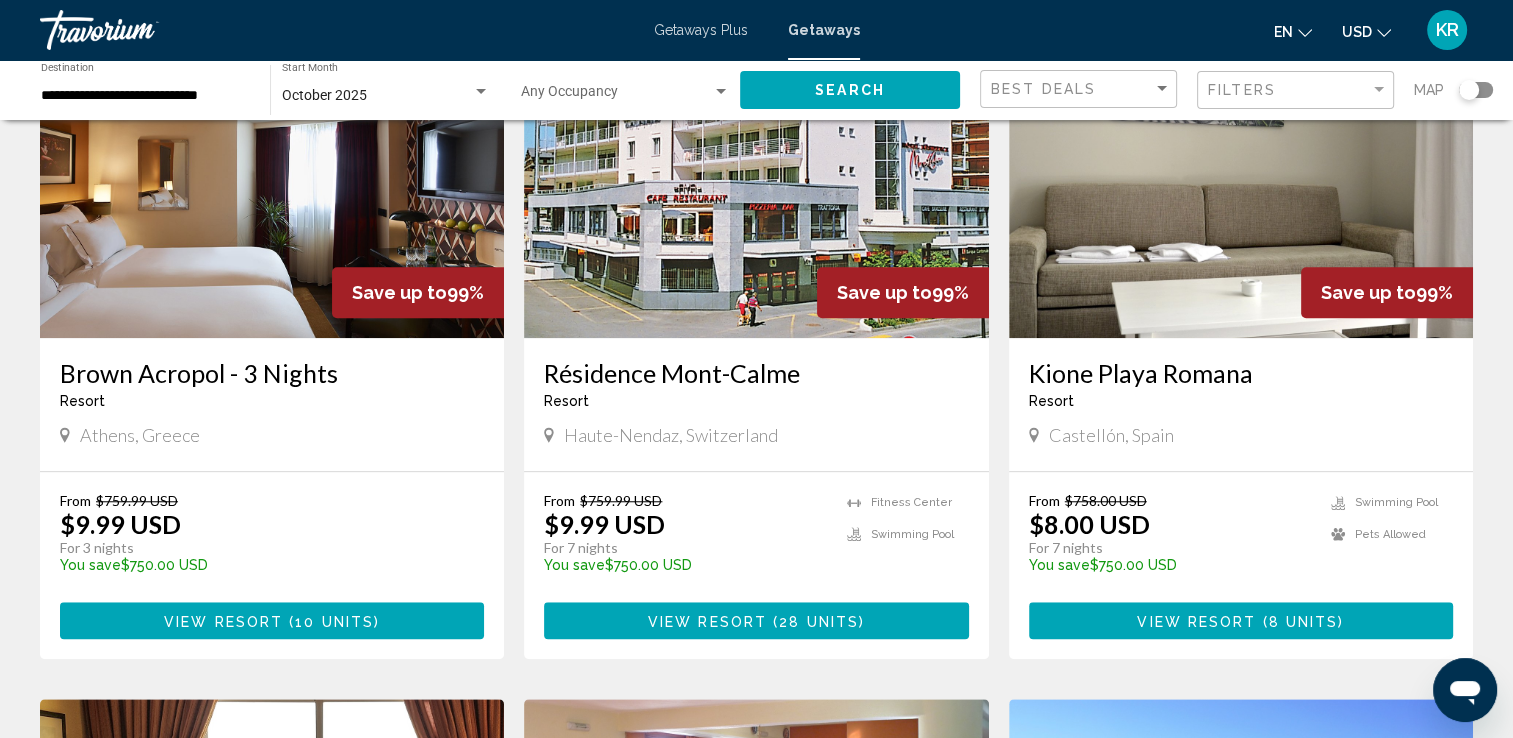 scroll, scrollTop: 1530, scrollLeft: 0, axis: vertical 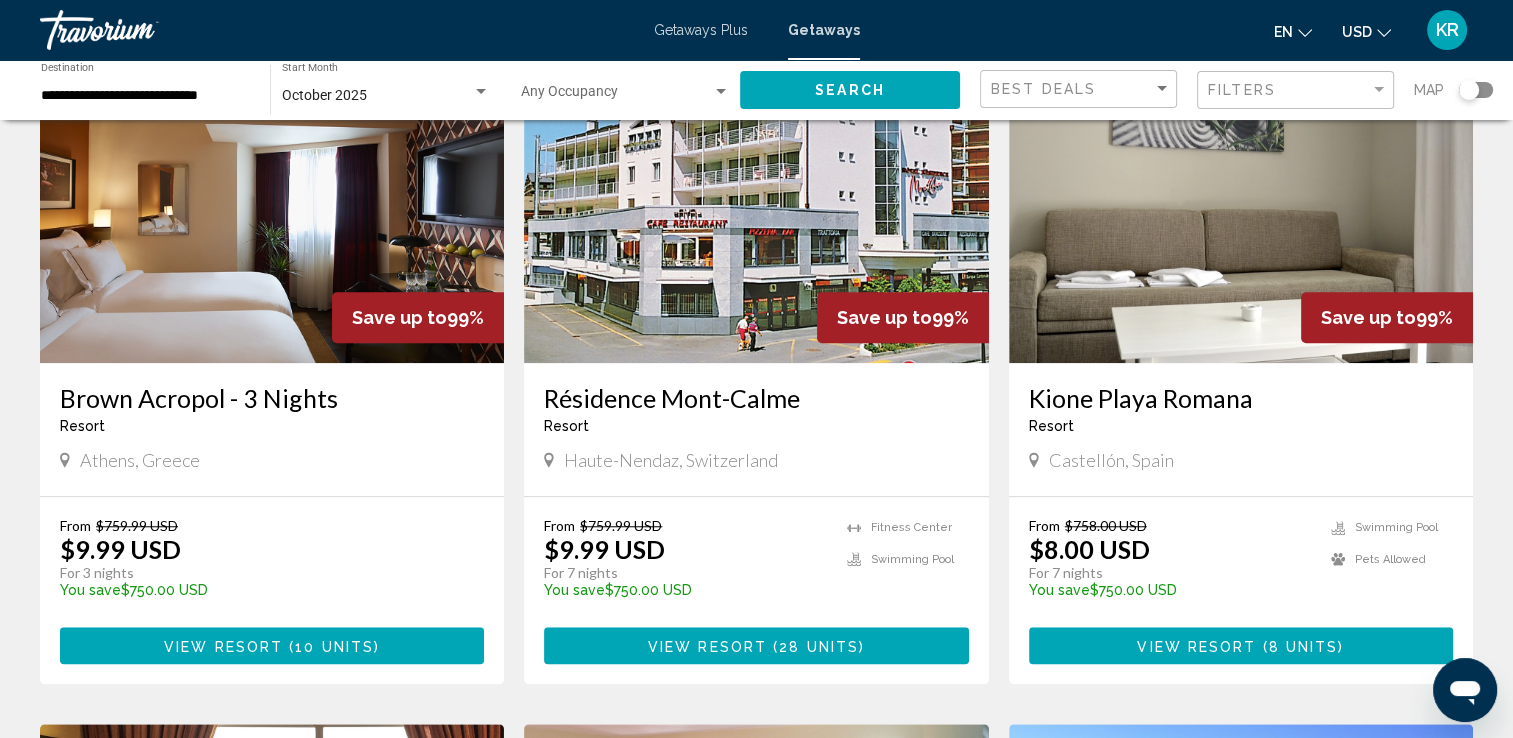 click on "View Resort    ( 10 units )" at bounding box center (272, 645) 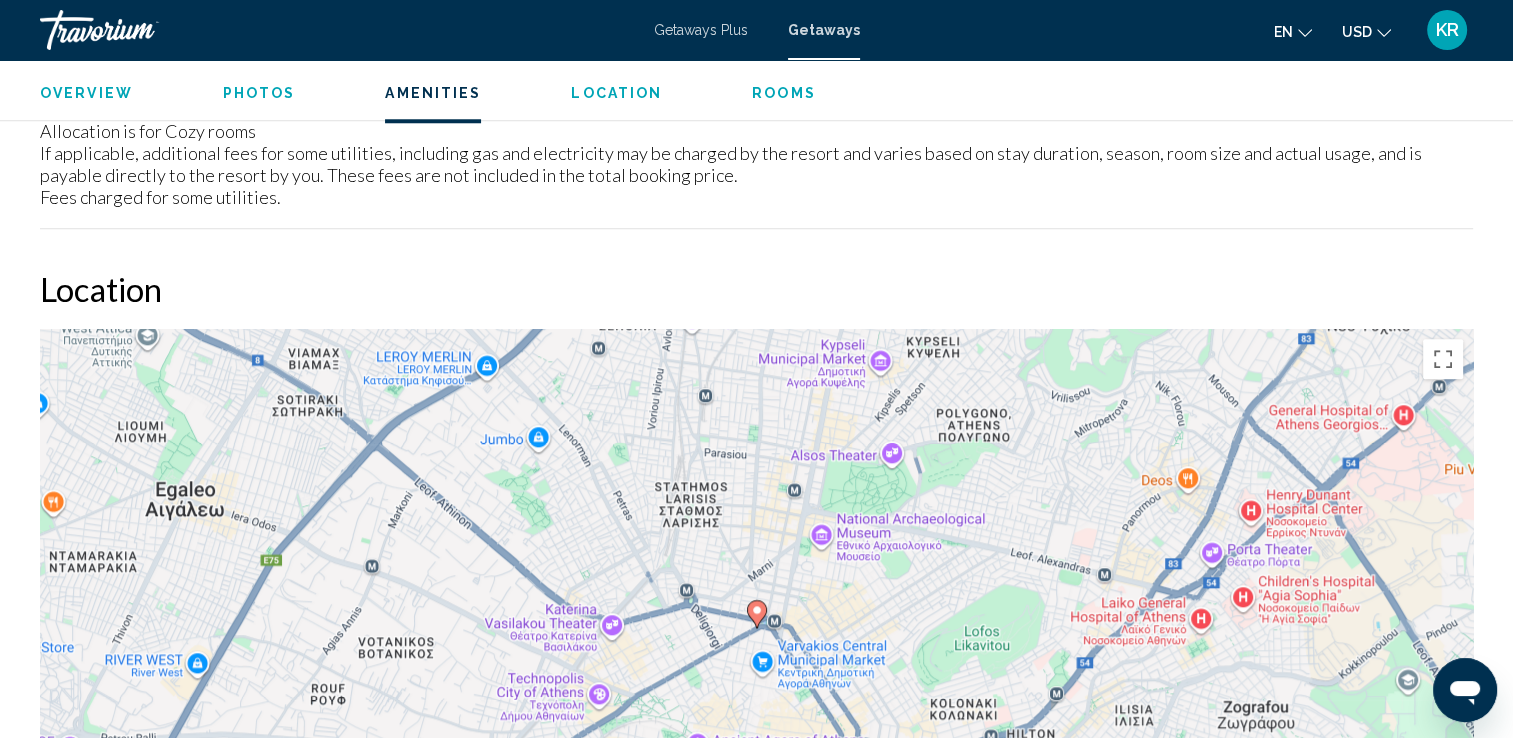 scroll, scrollTop: 1932, scrollLeft: 0, axis: vertical 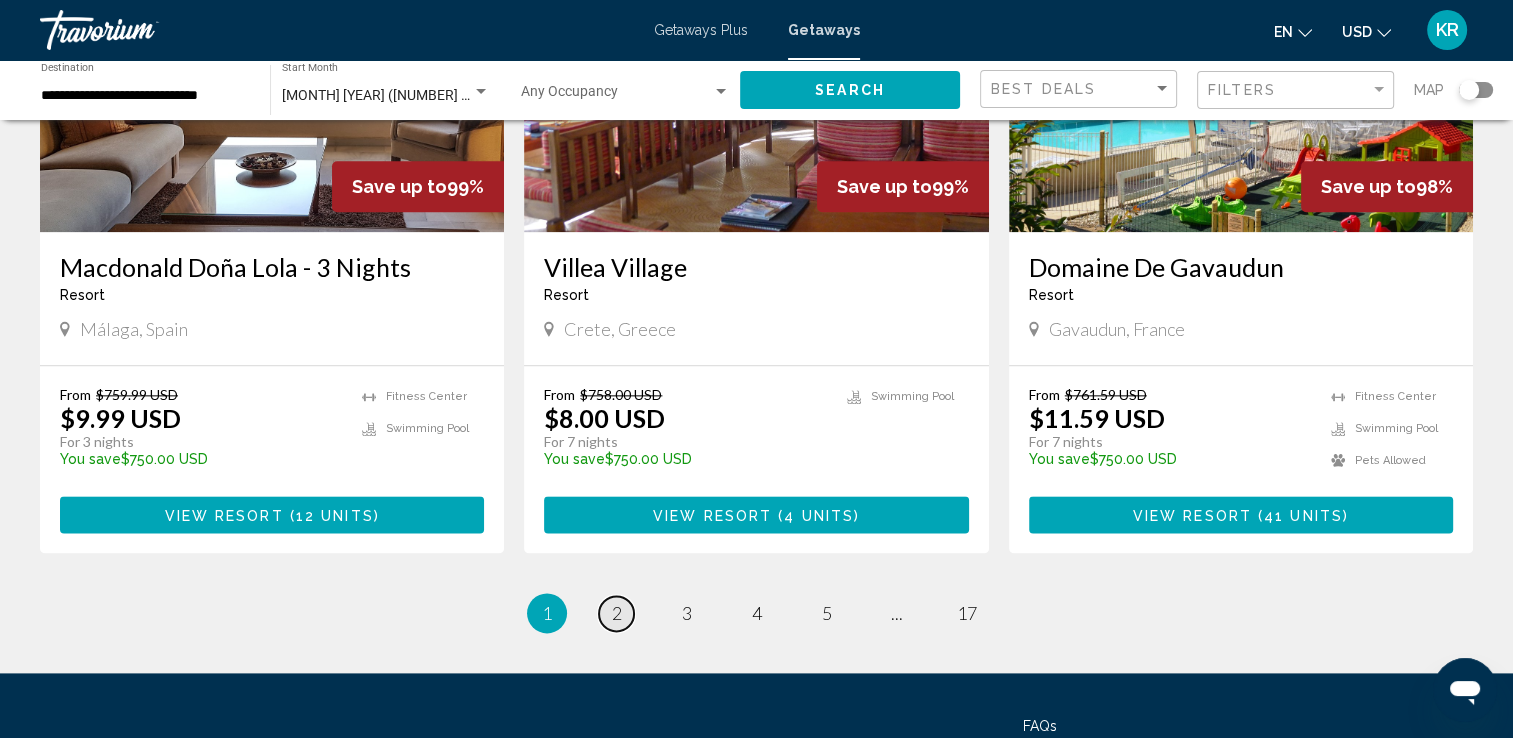 click on "page  2" at bounding box center (616, 613) 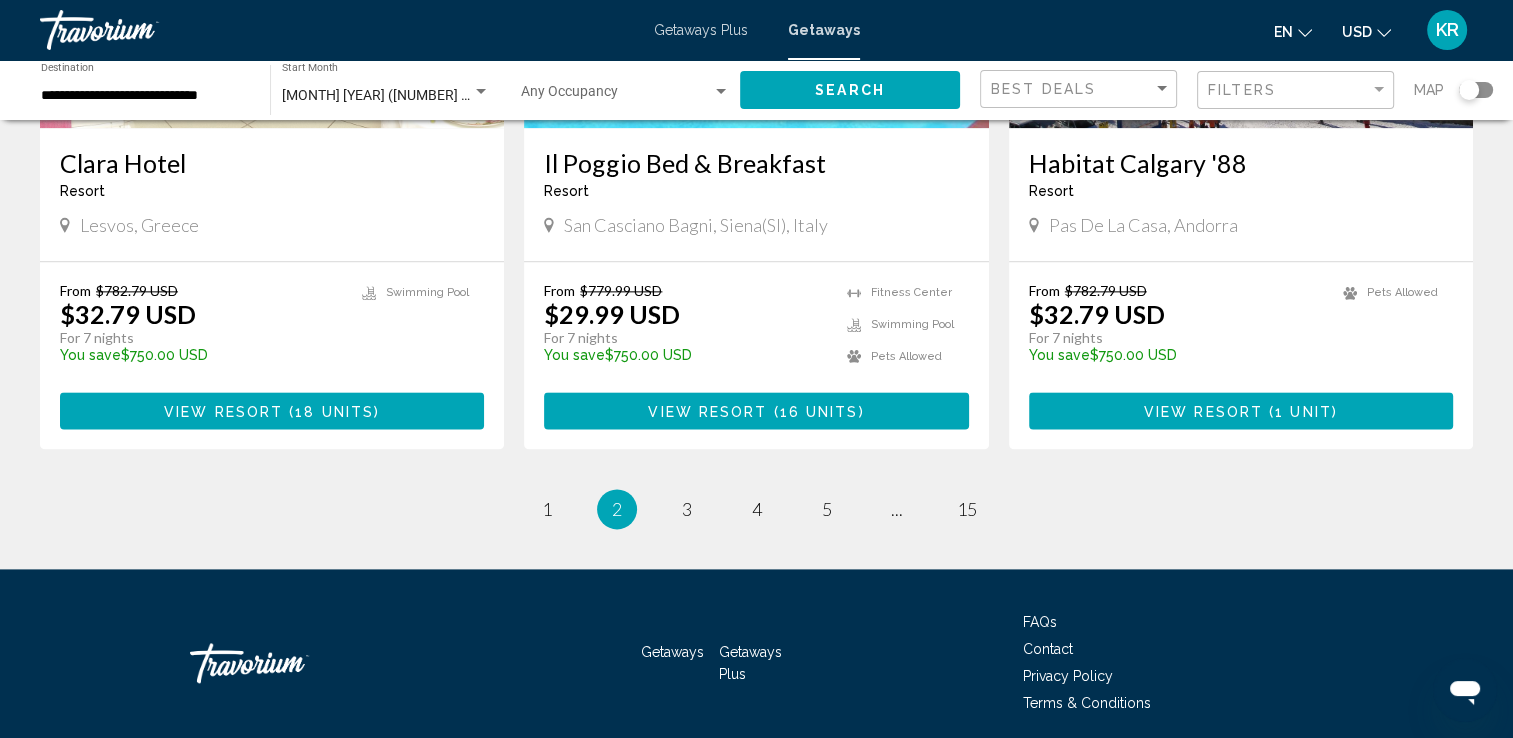 scroll, scrollTop: 2442, scrollLeft: 0, axis: vertical 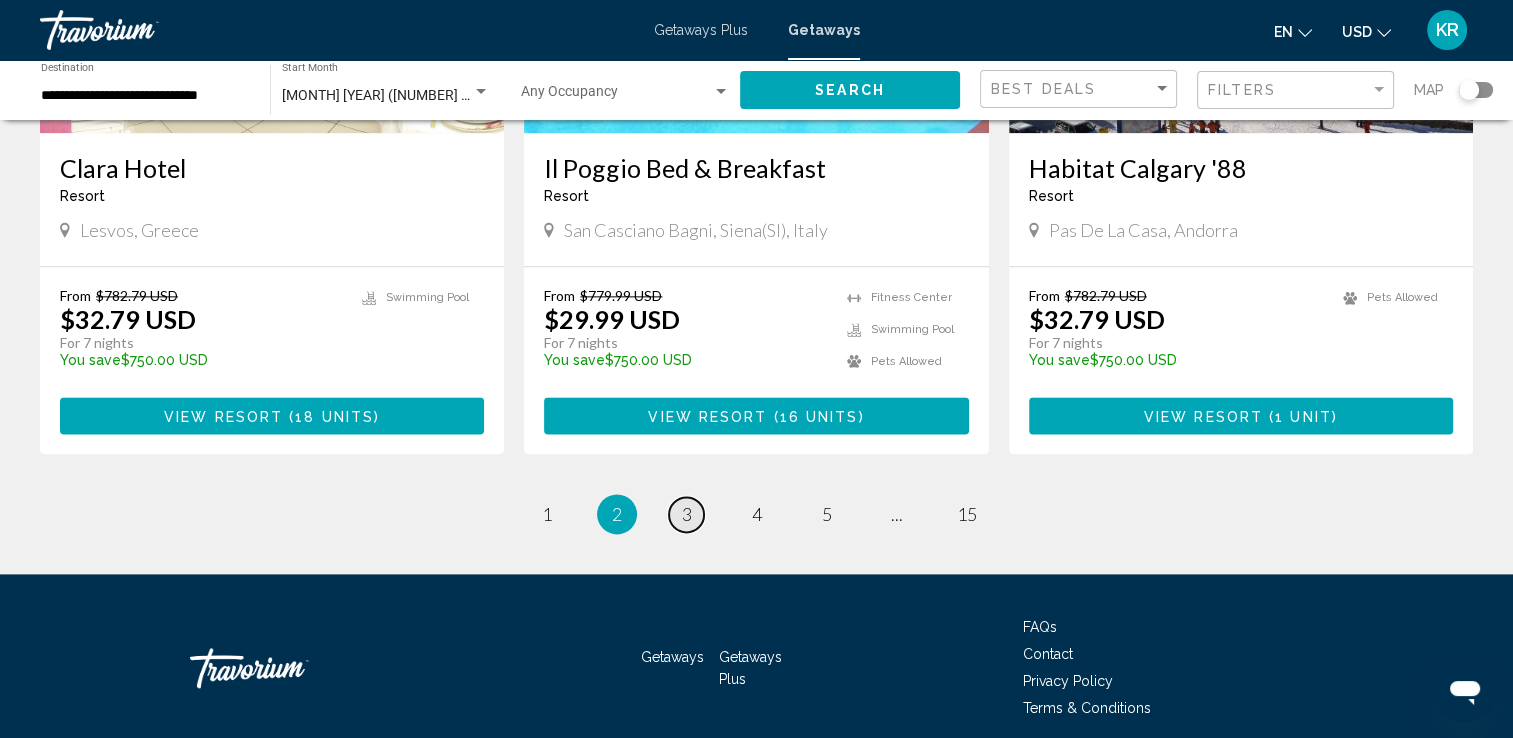 click on "3" at bounding box center (687, 514) 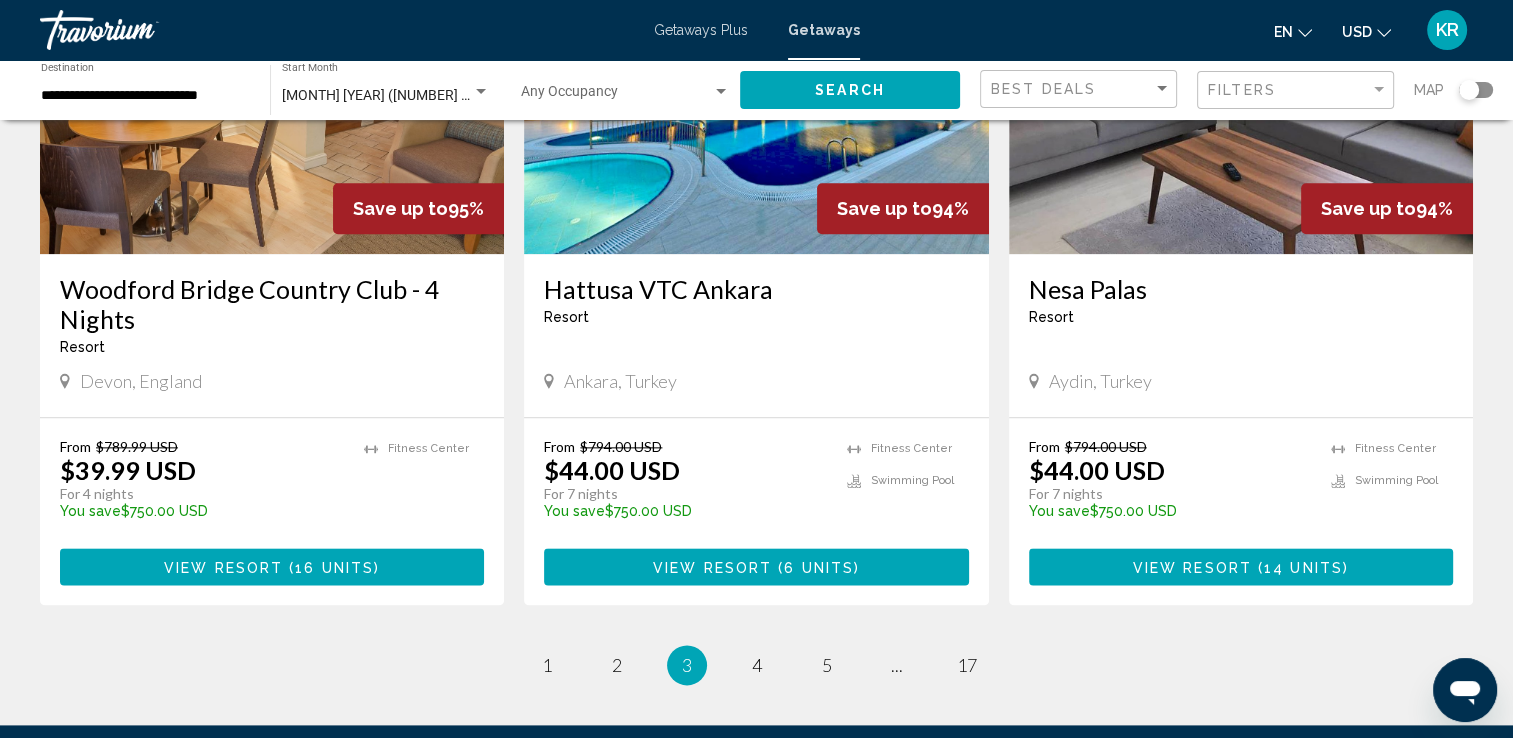 scroll, scrollTop: 2320, scrollLeft: 0, axis: vertical 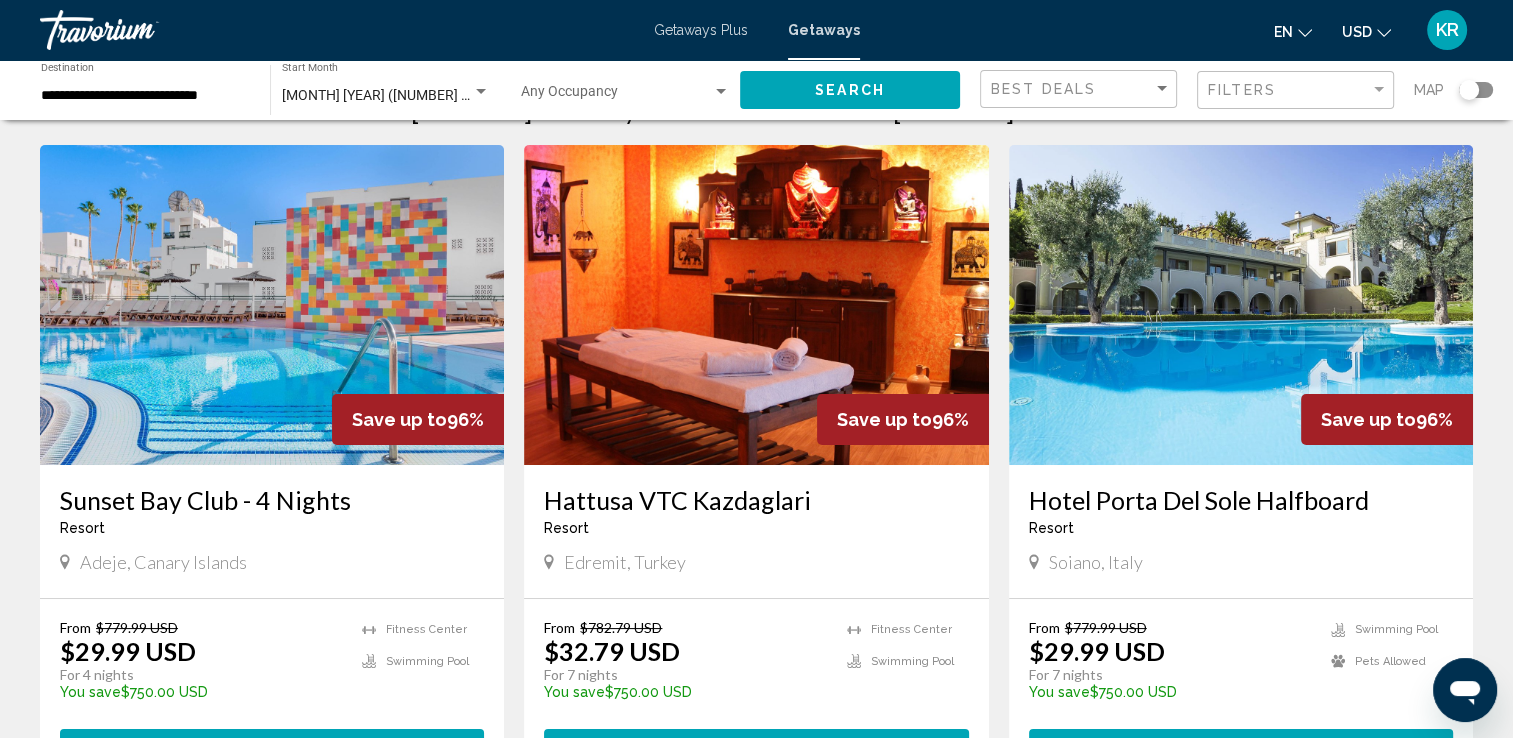 click 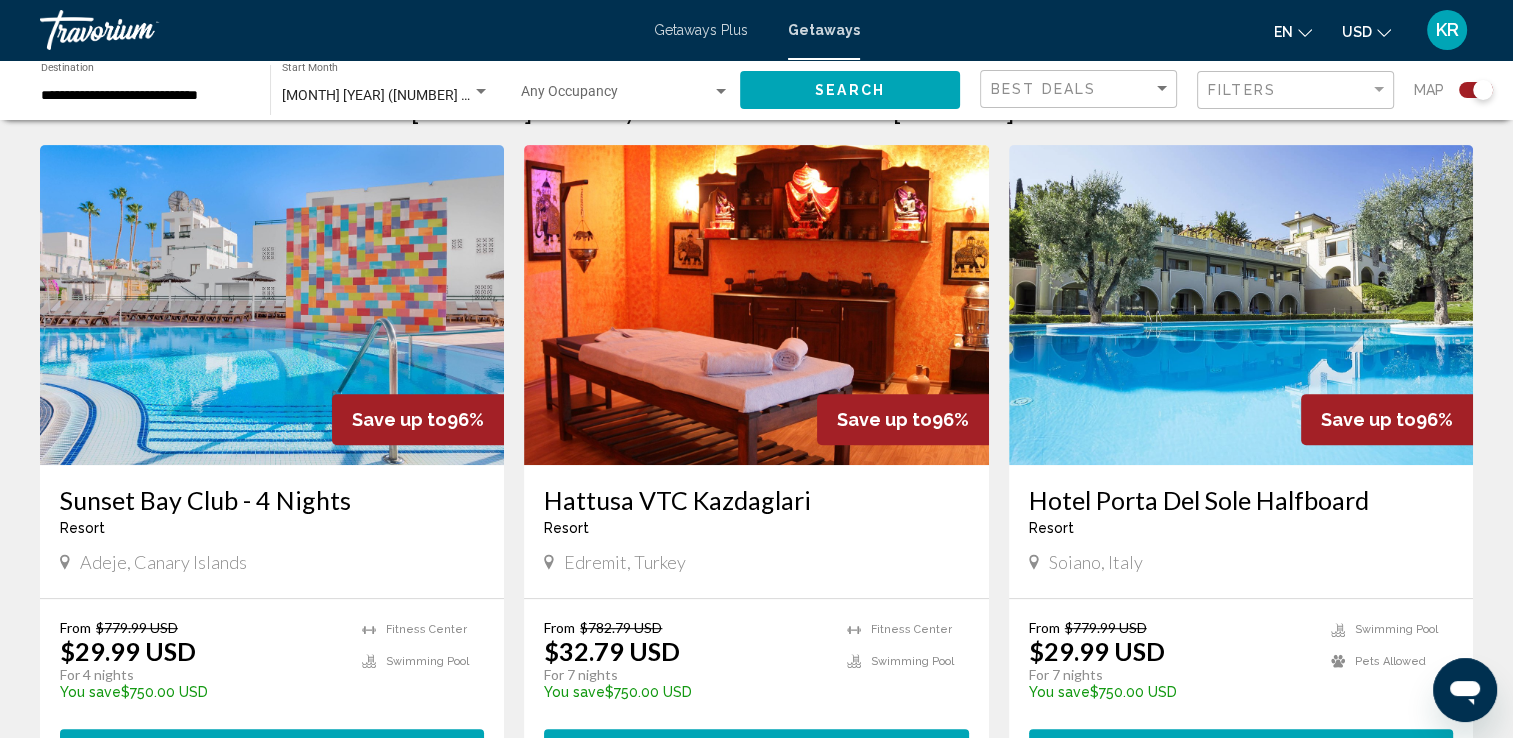 click on "Search" 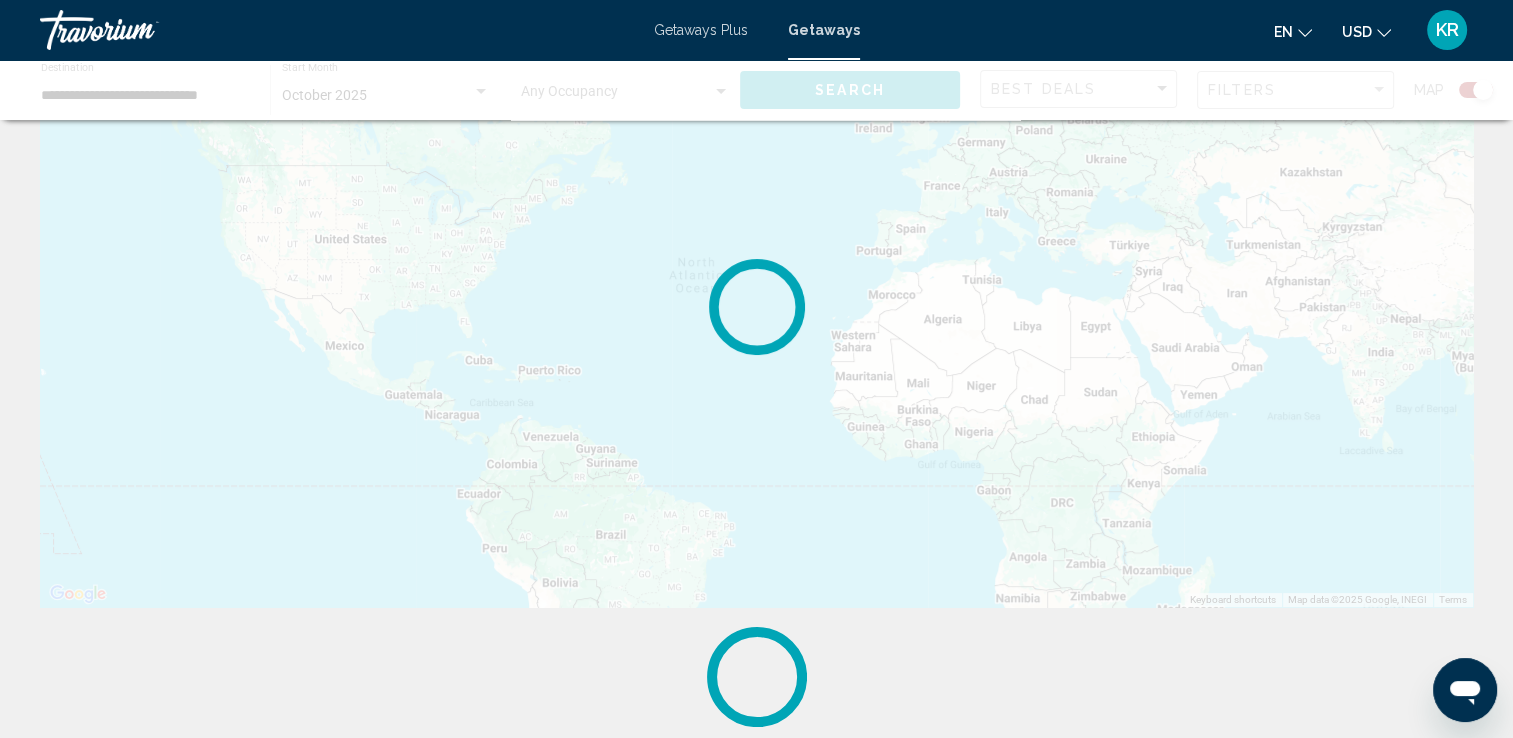 scroll, scrollTop: 0, scrollLeft: 0, axis: both 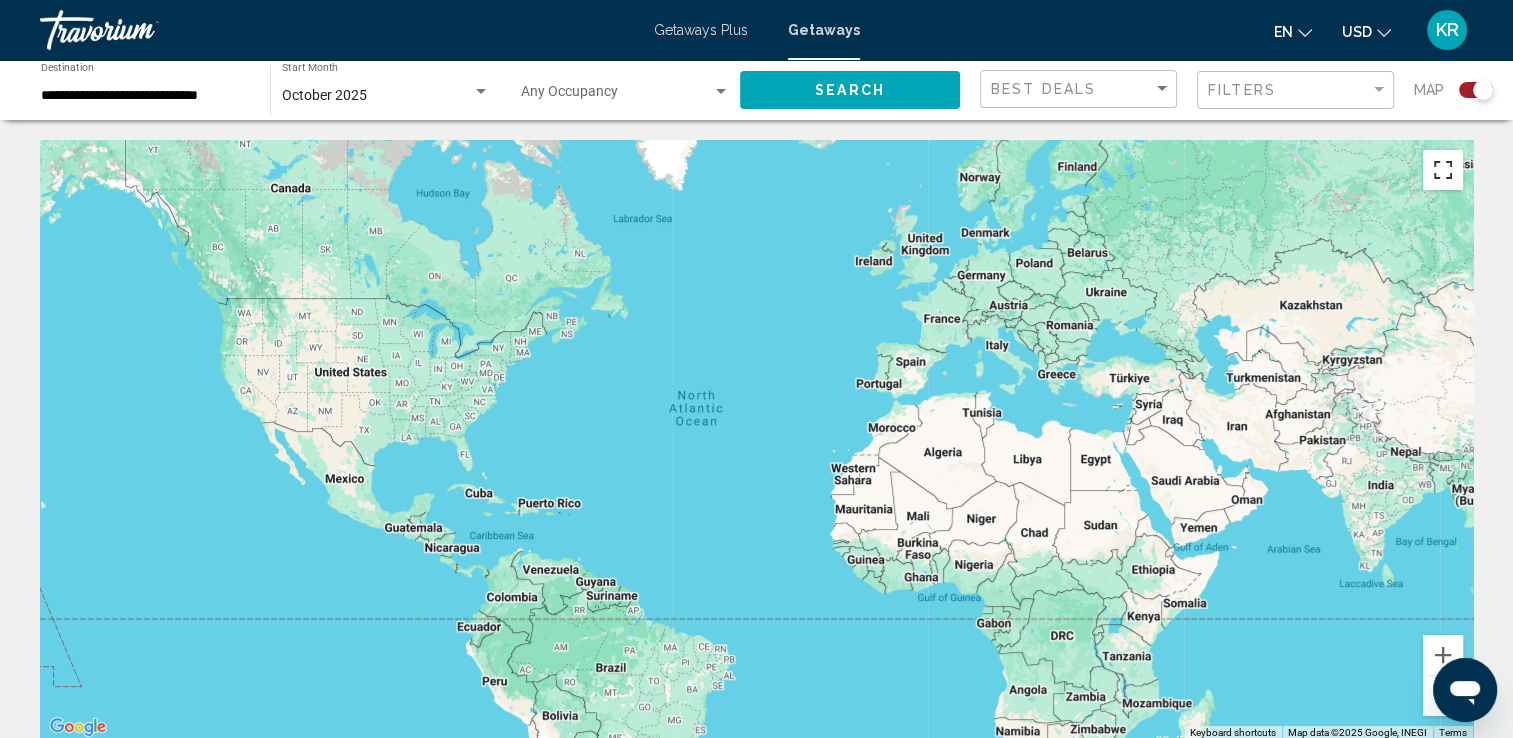 click at bounding box center (1443, 170) 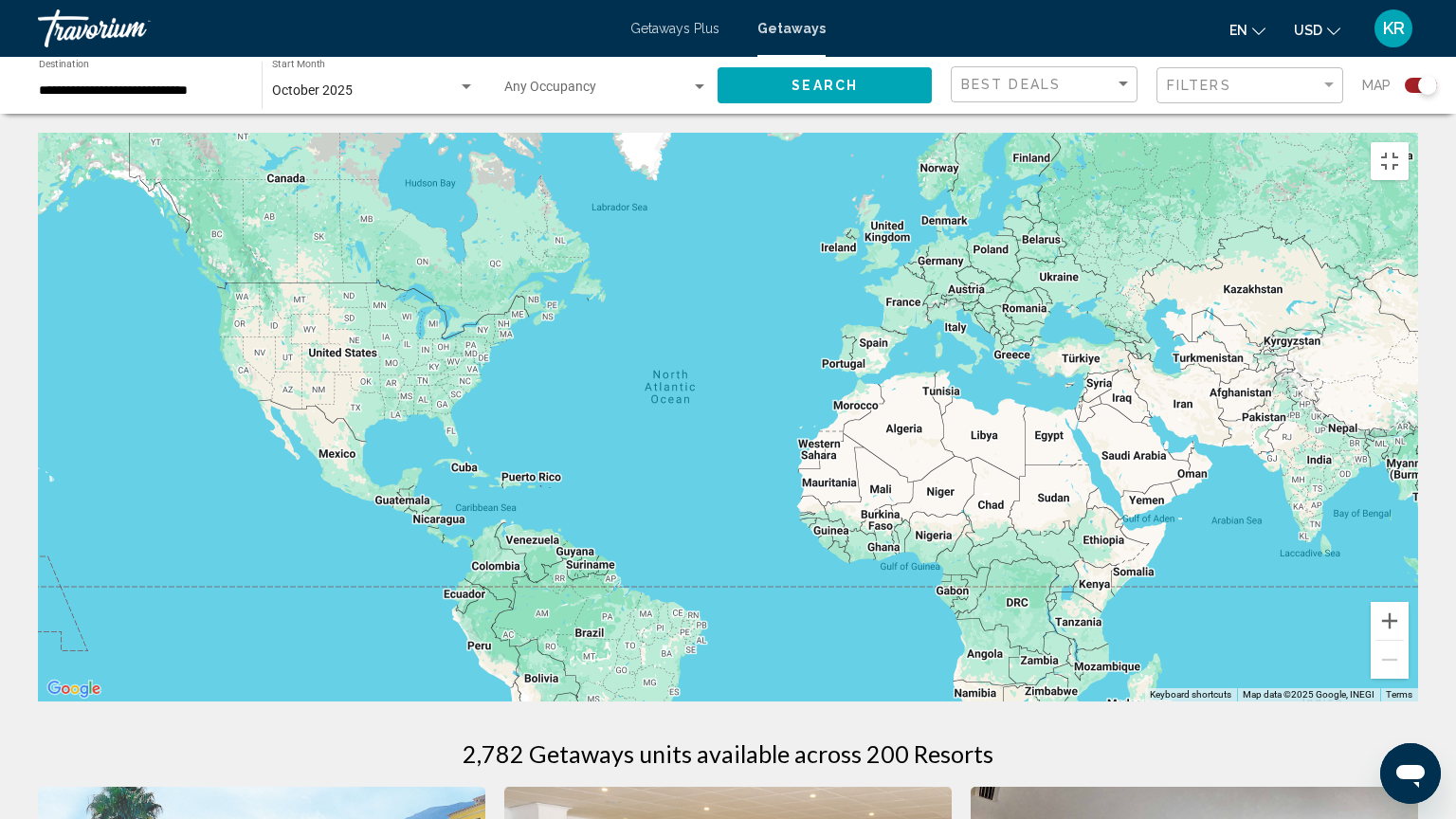 click at bounding box center [728, 417] 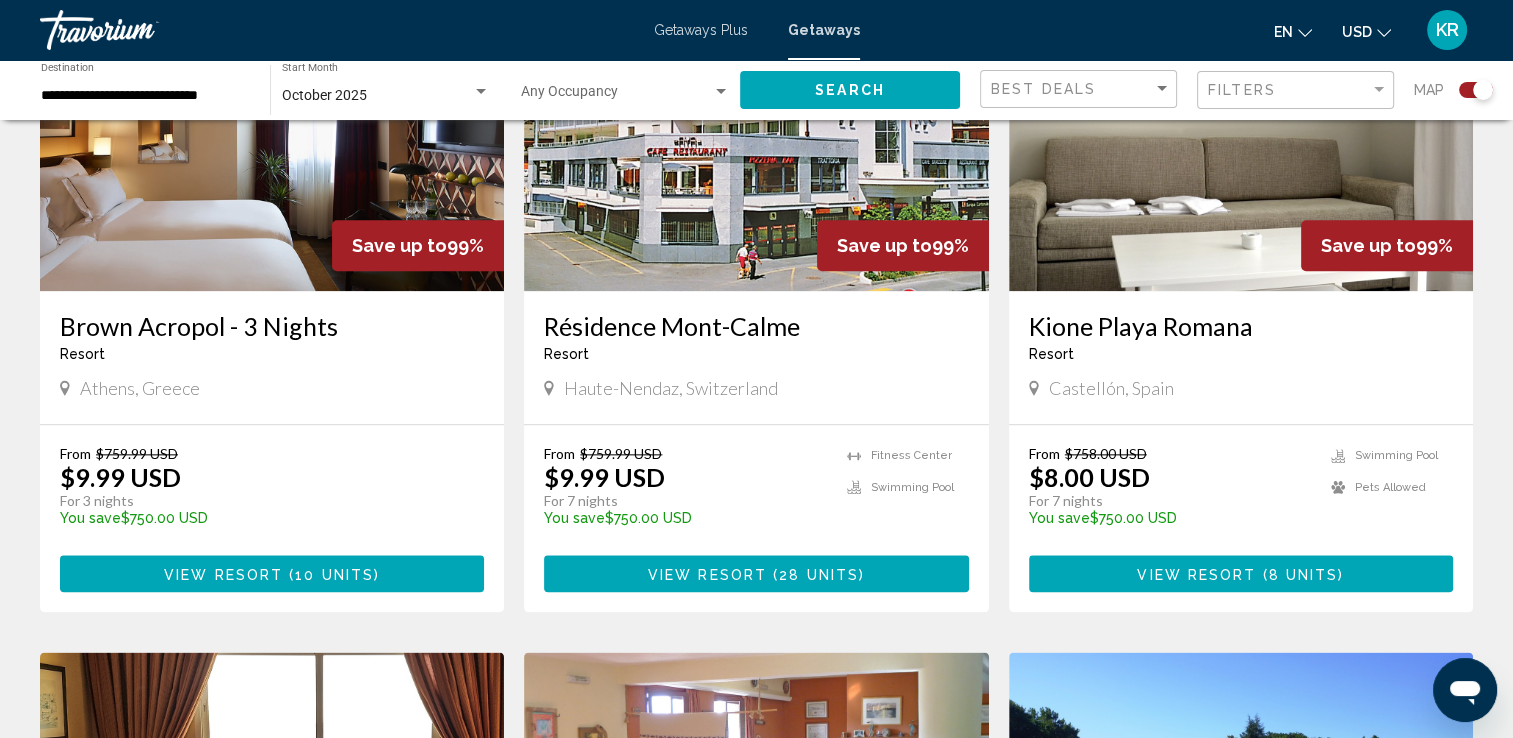 scroll, scrollTop: 2271, scrollLeft: 0, axis: vertical 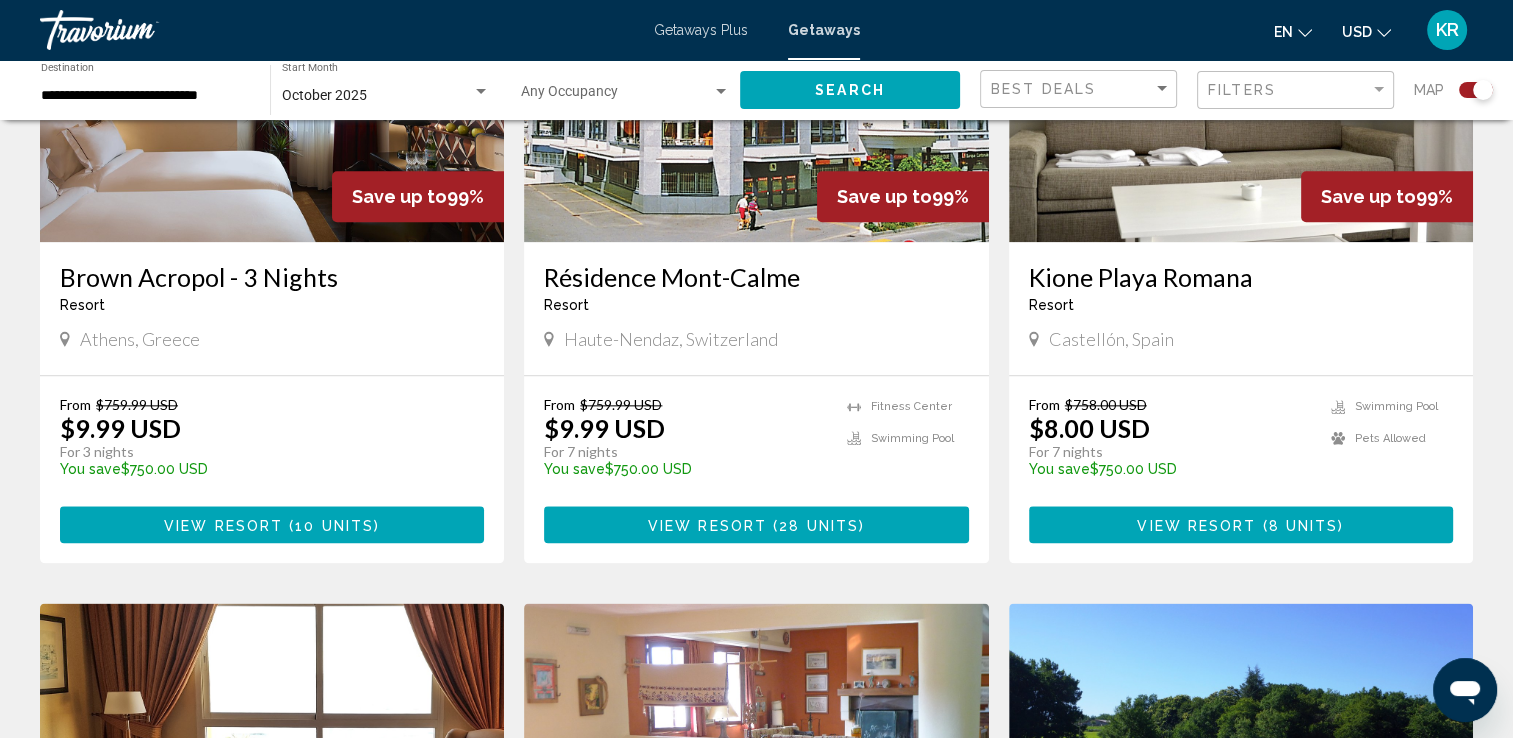 click on "View Resort" at bounding box center [223, 525] 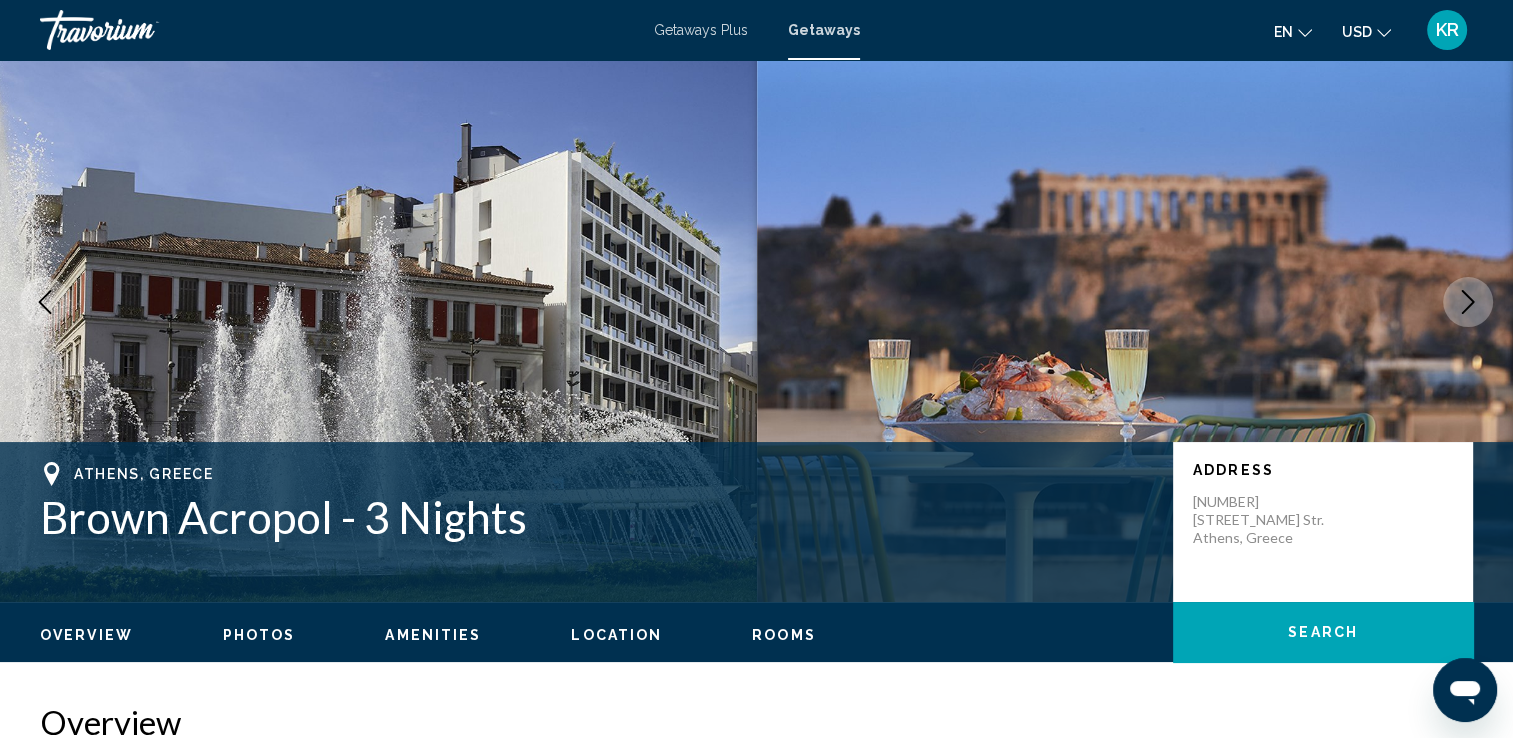 scroll, scrollTop: 116, scrollLeft: 0, axis: vertical 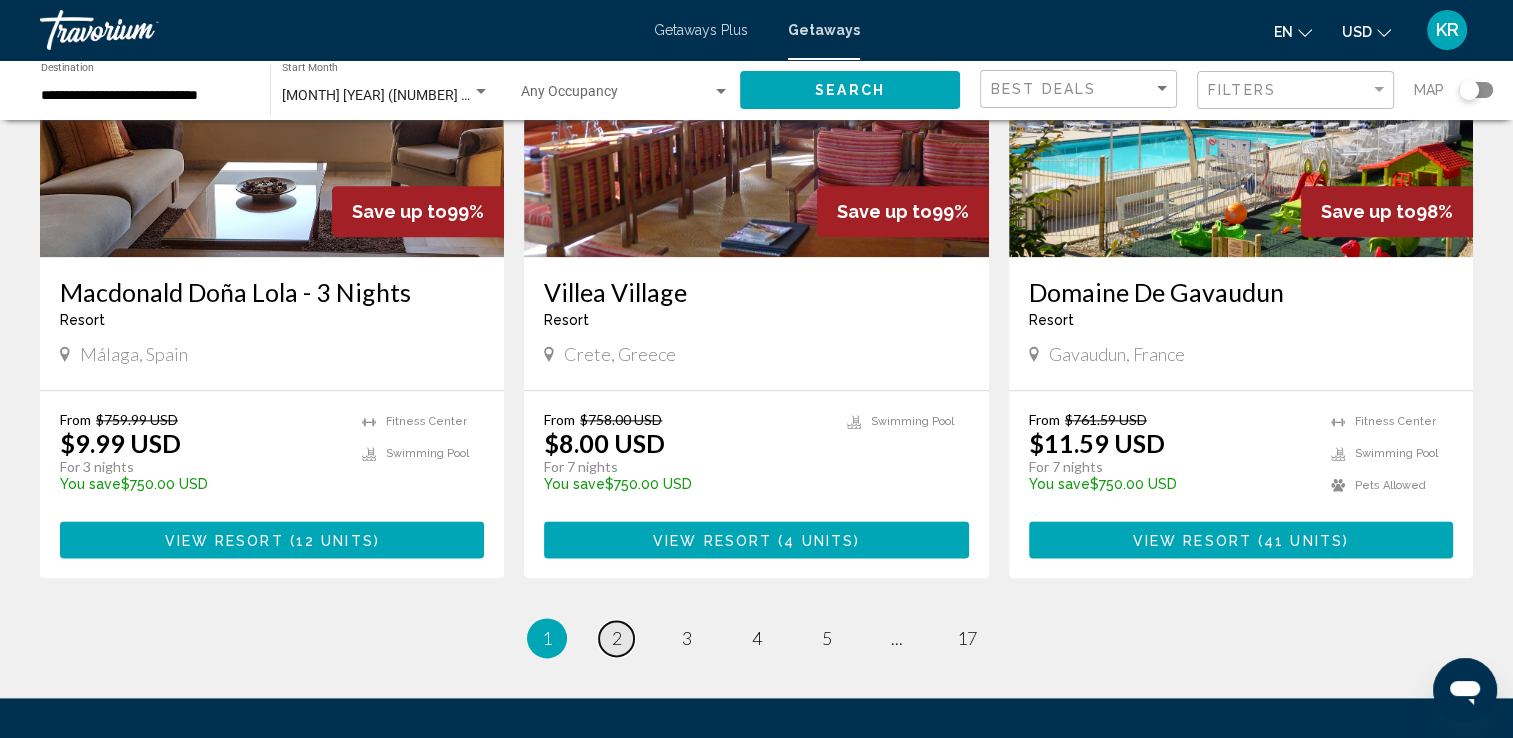 click on "2" at bounding box center [617, 638] 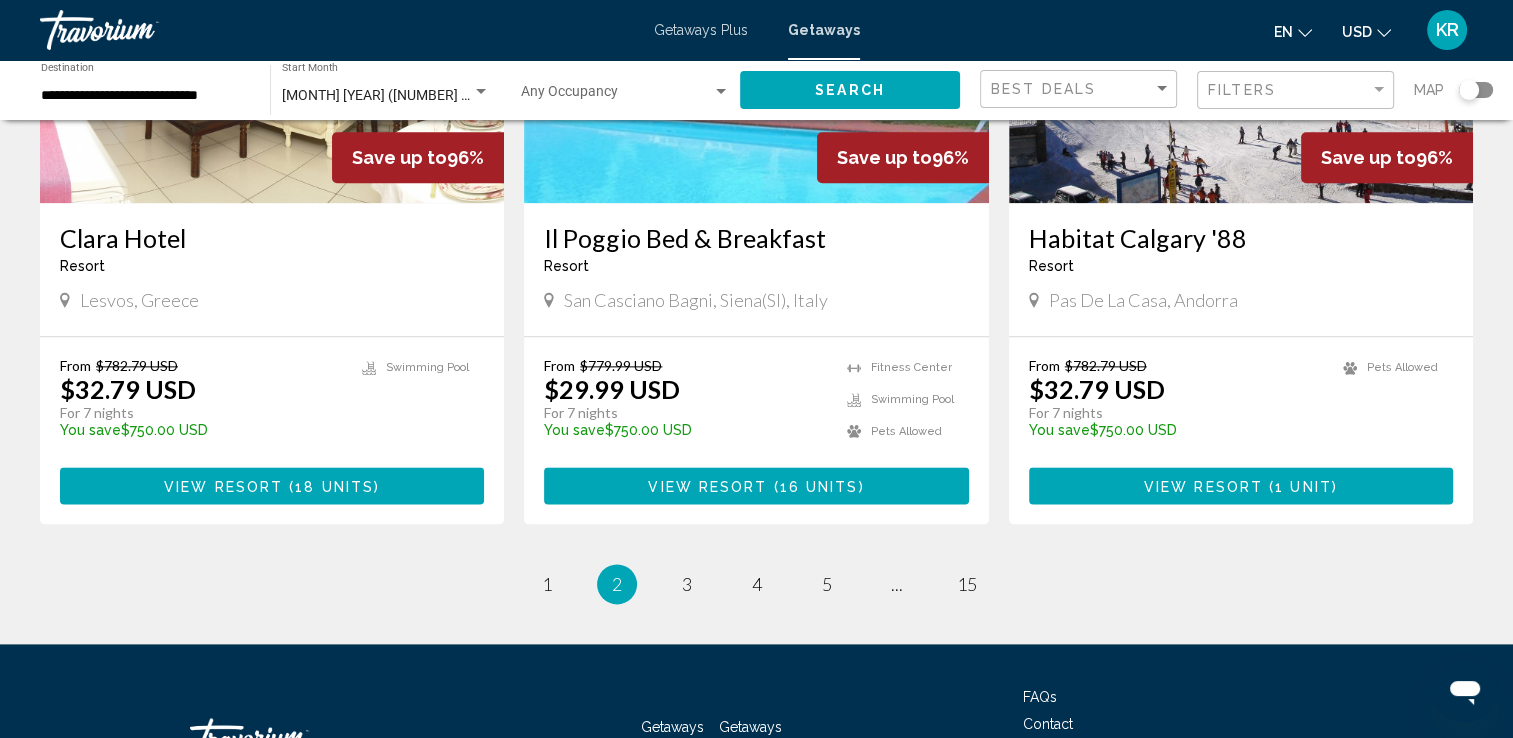scroll, scrollTop: 2376, scrollLeft: 0, axis: vertical 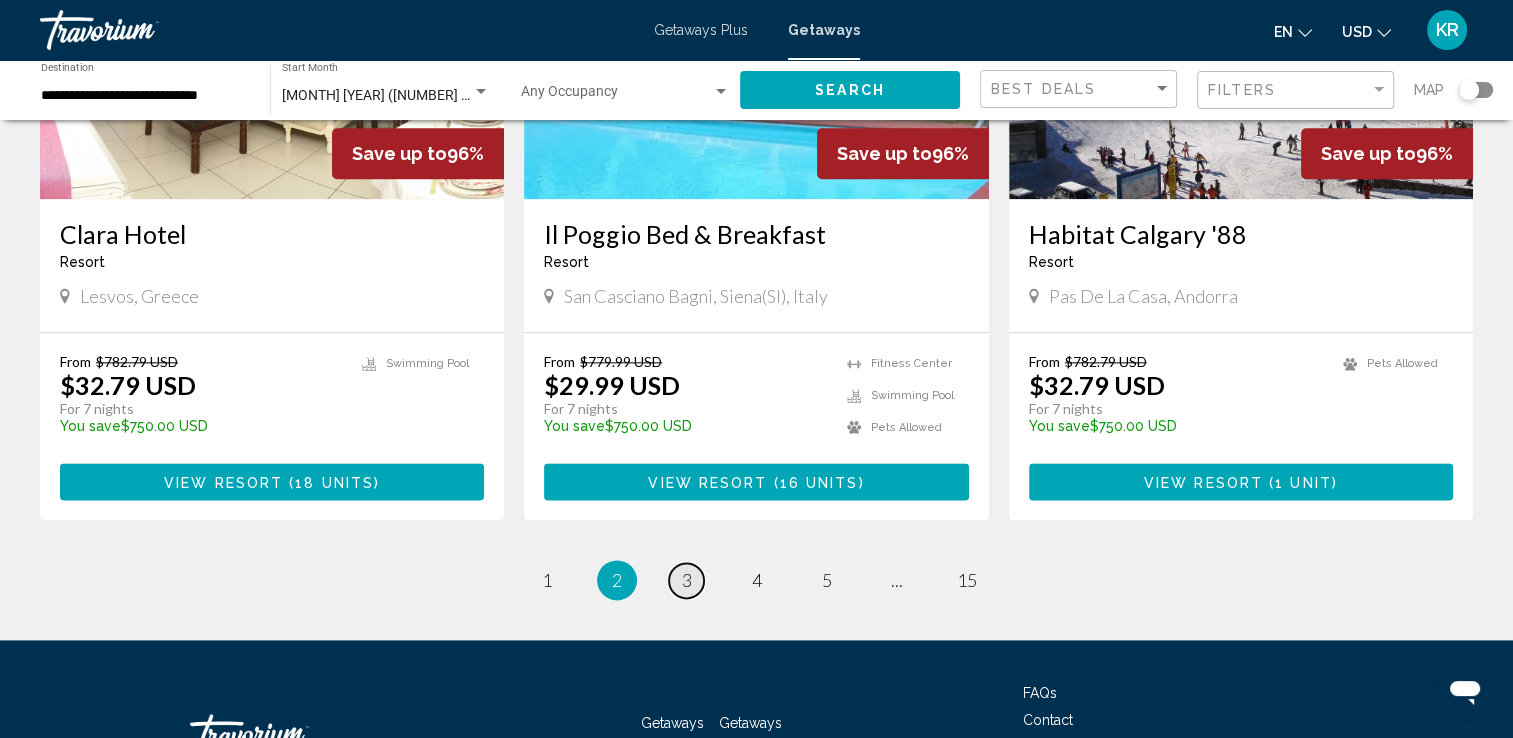 click on "3" at bounding box center (687, 580) 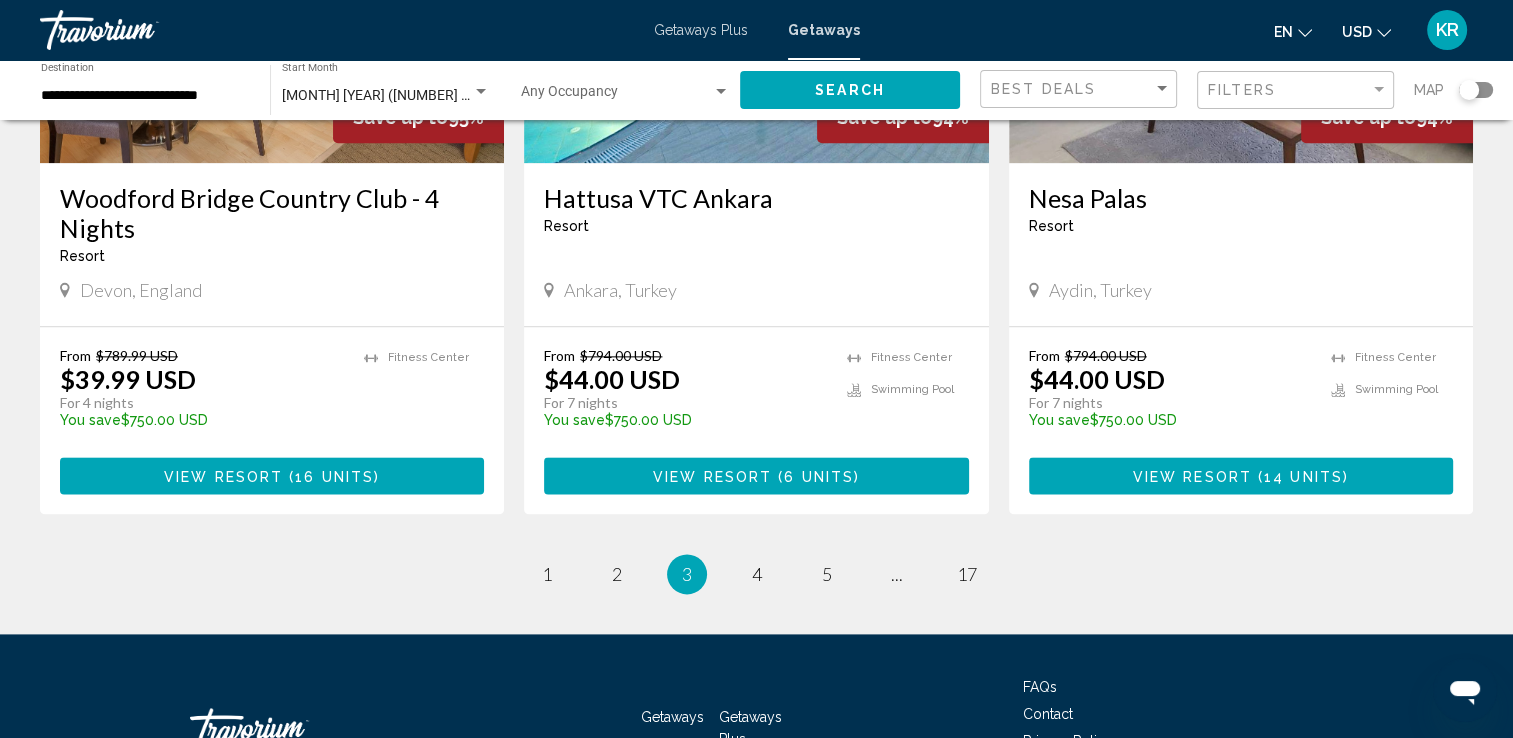 scroll, scrollTop: 2548, scrollLeft: 0, axis: vertical 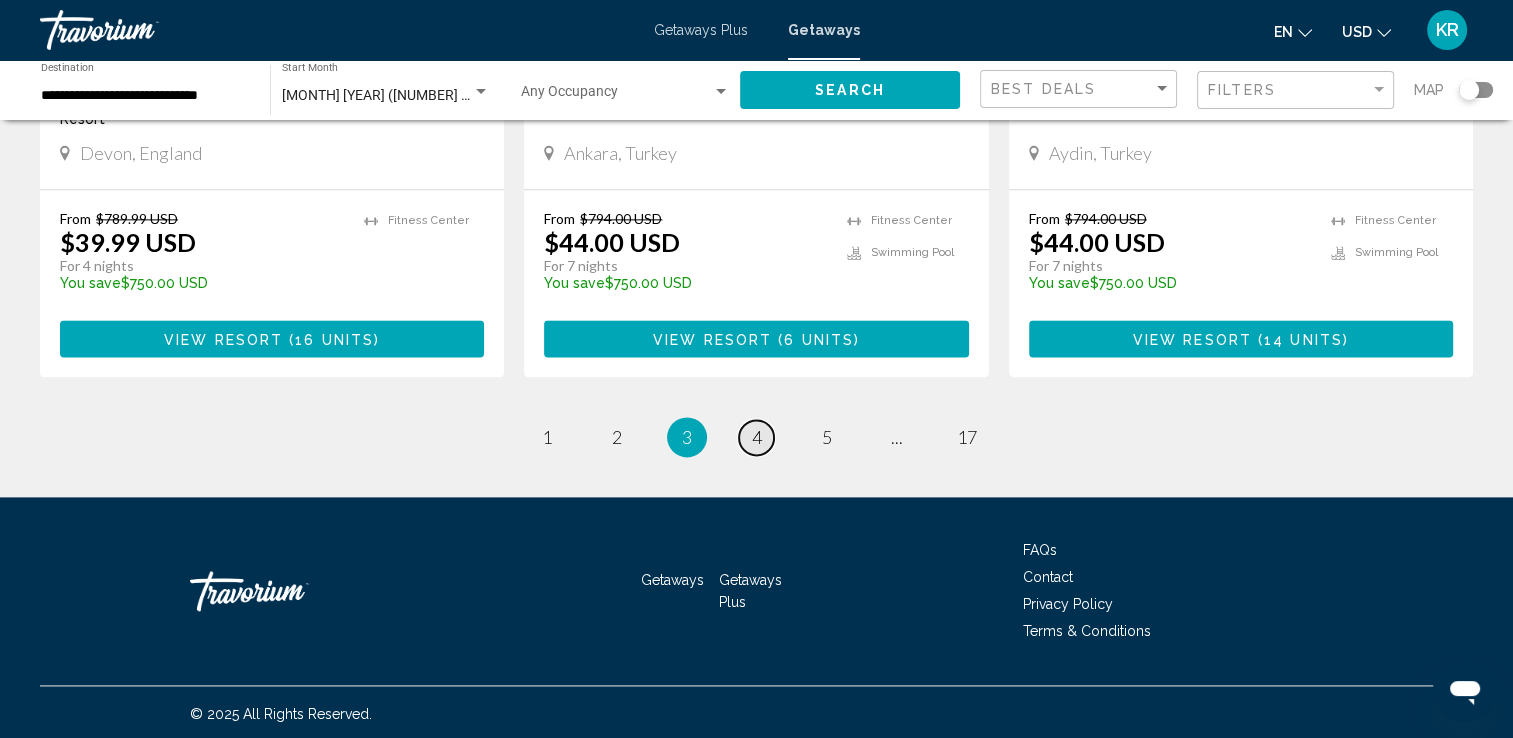 click on "4" at bounding box center (757, 437) 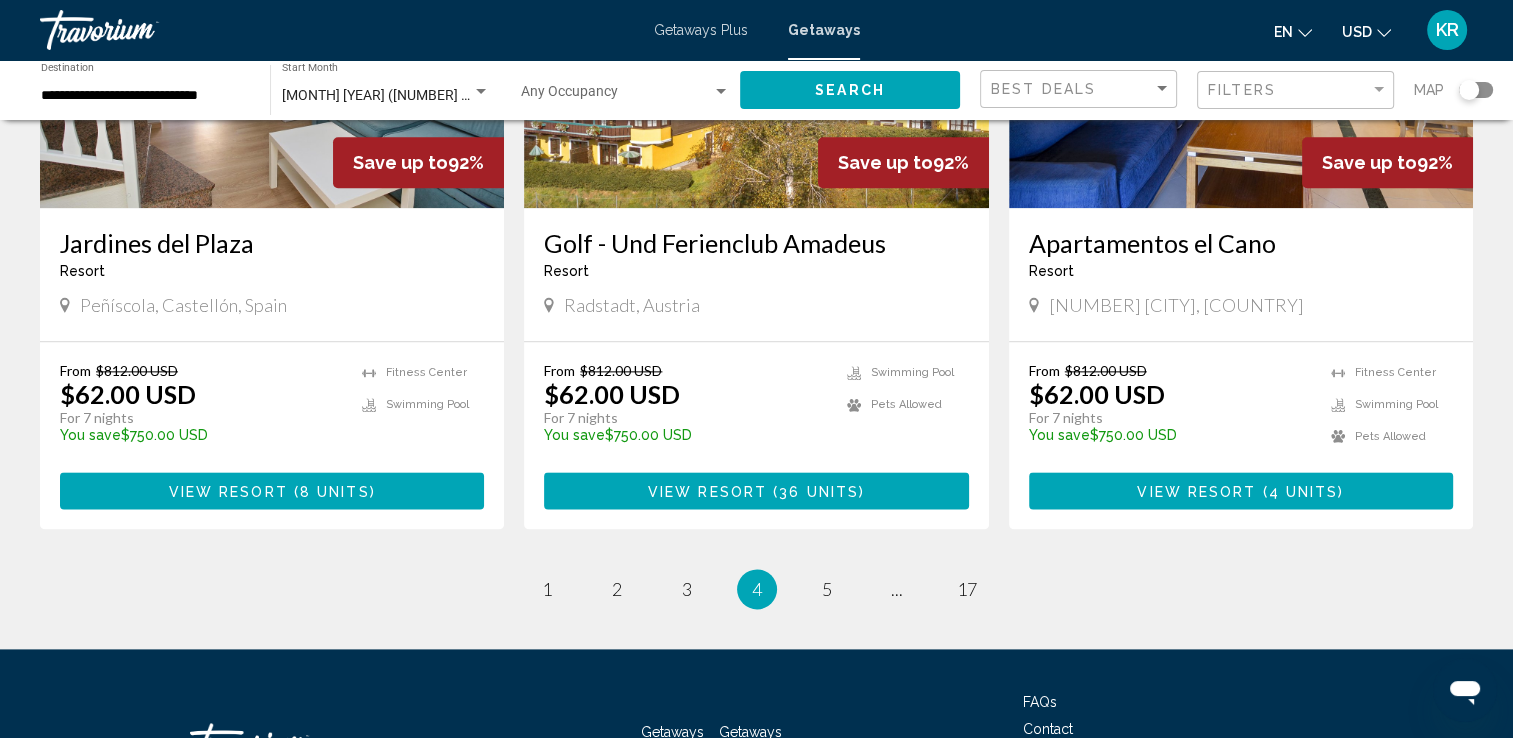 scroll, scrollTop: 2518, scrollLeft: 0, axis: vertical 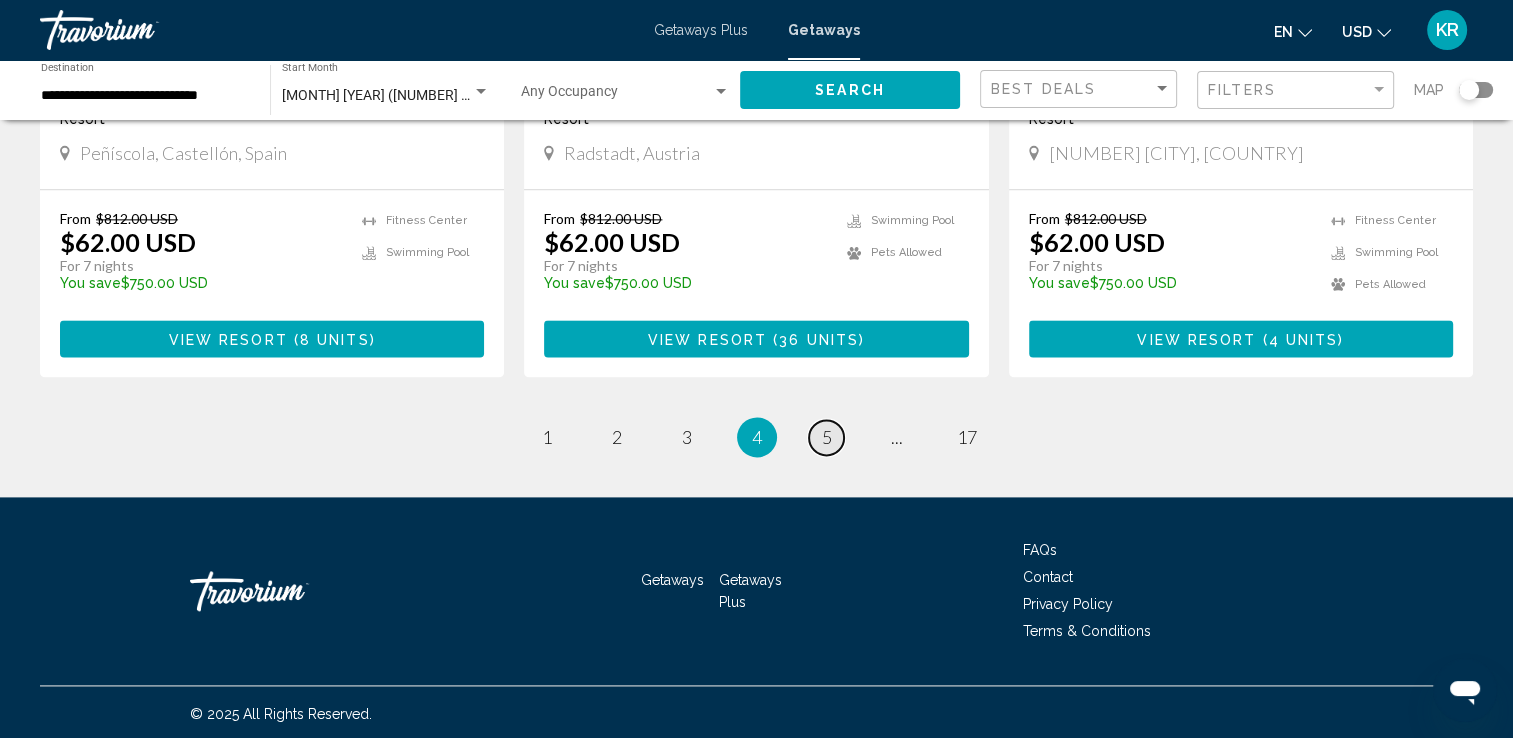 click on "5" at bounding box center [827, 437] 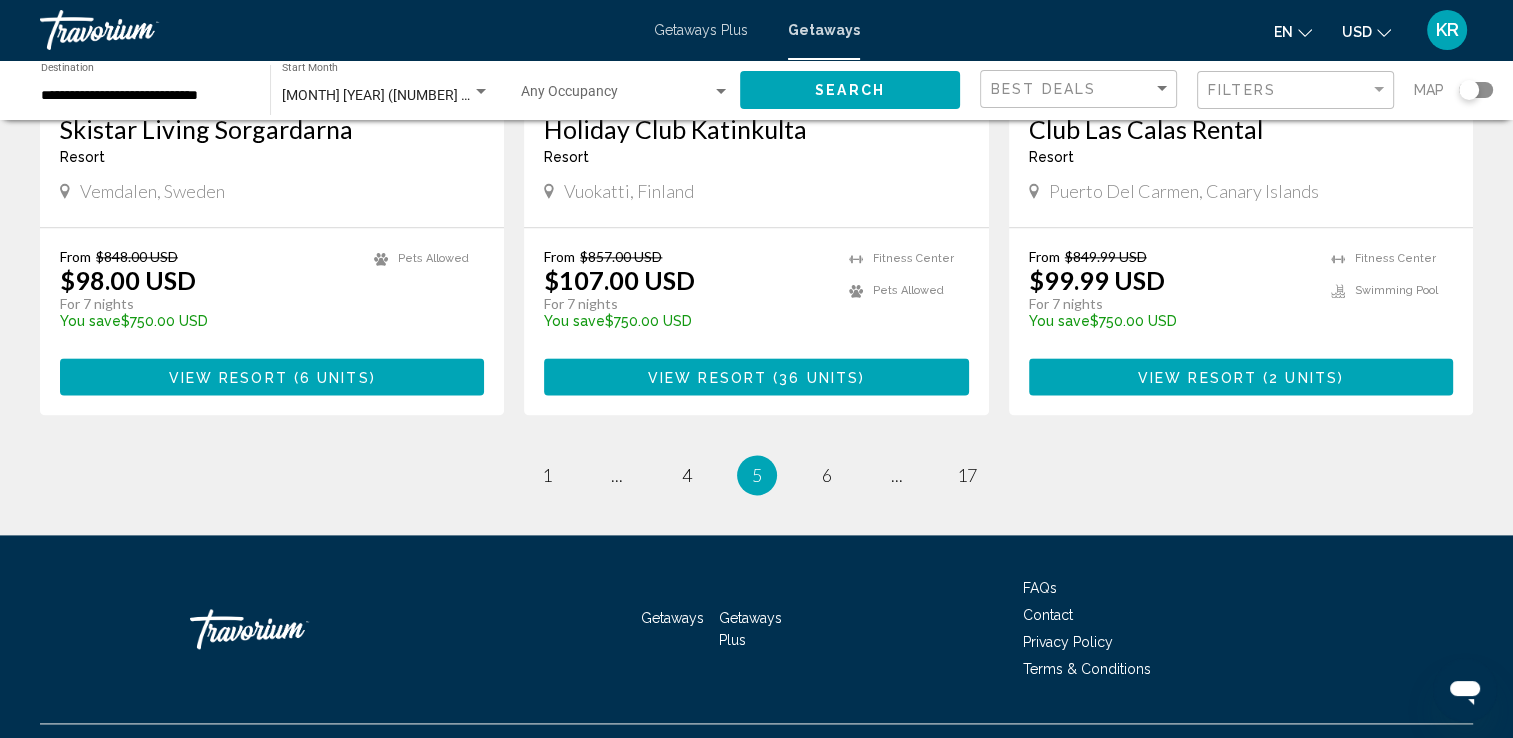 scroll, scrollTop: 2518, scrollLeft: 0, axis: vertical 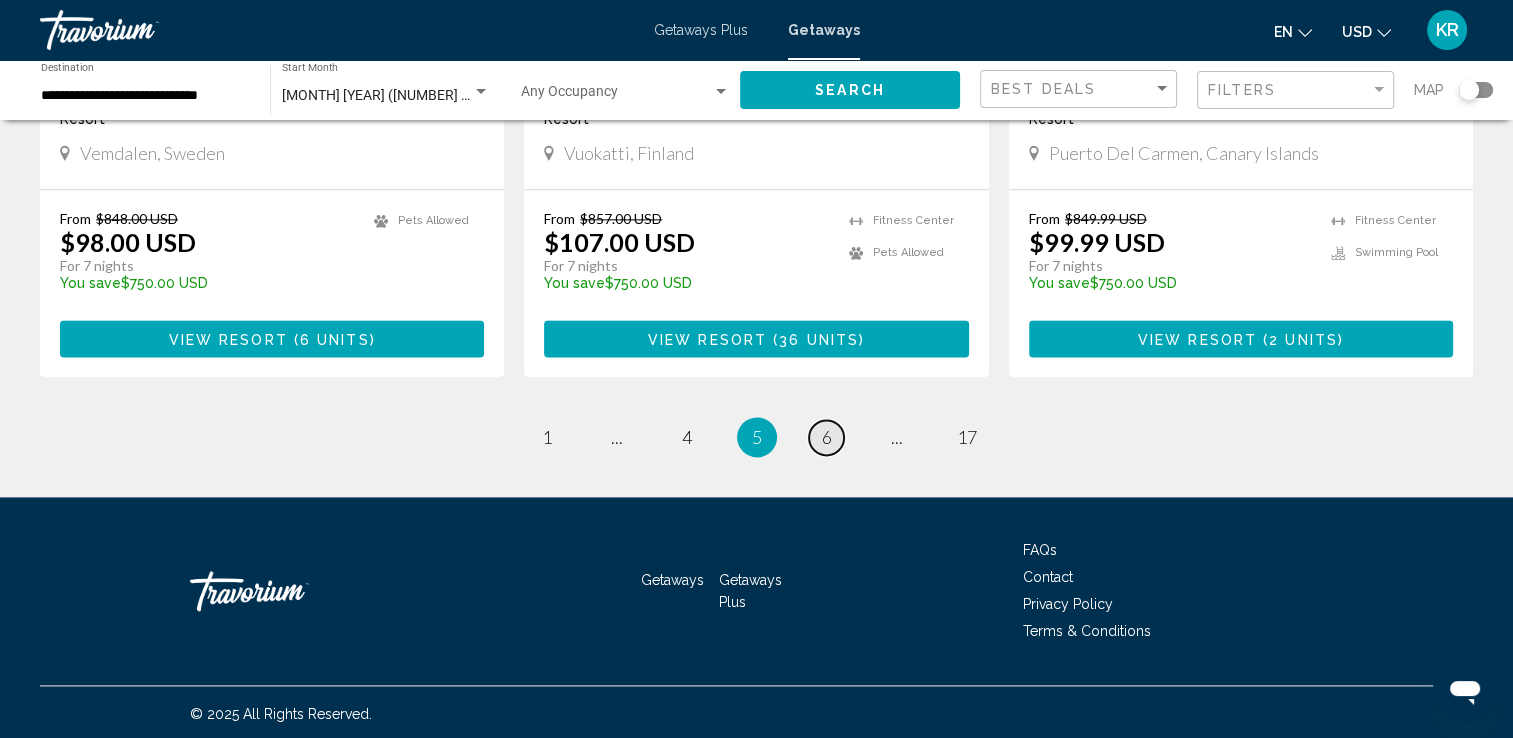 click on "6" at bounding box center (827, 437) 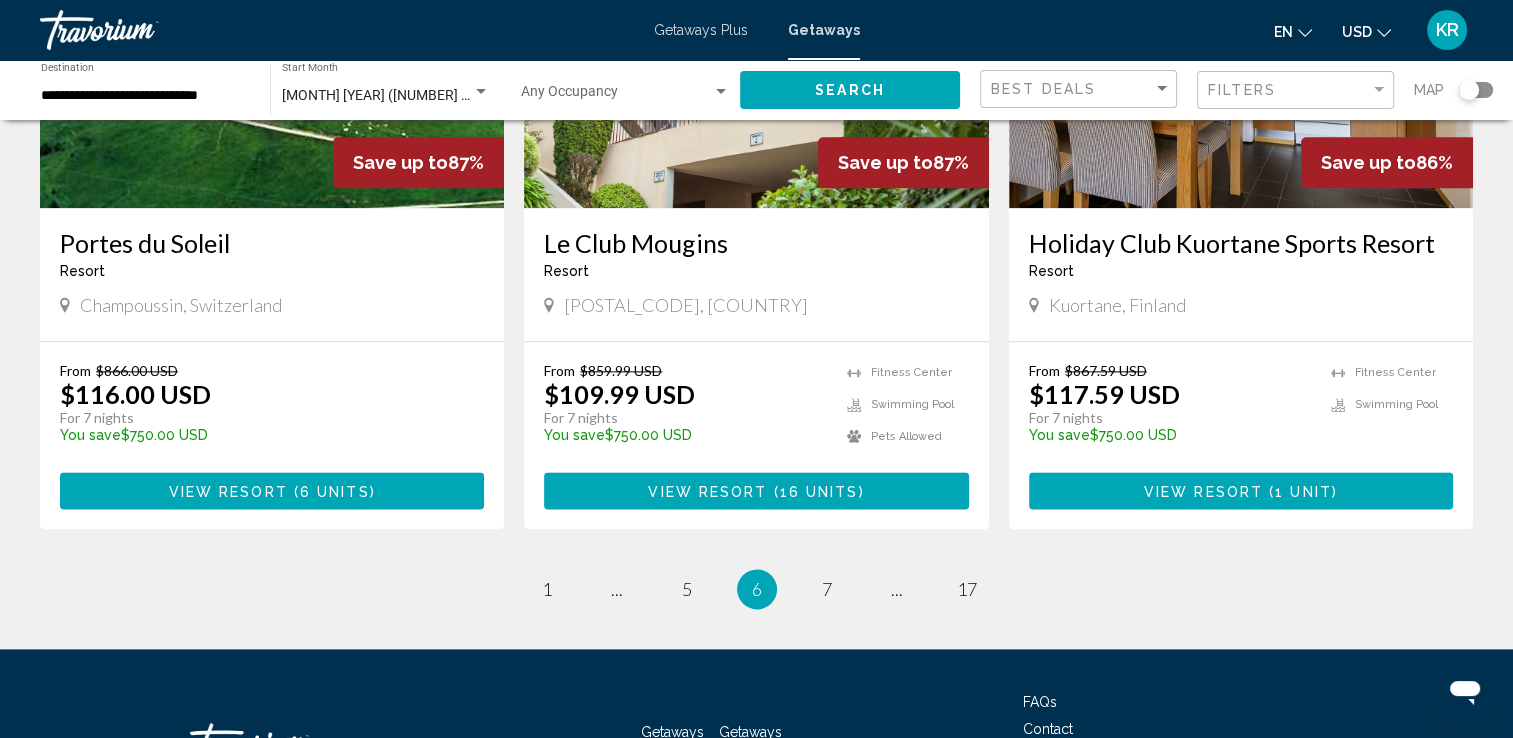 scroll, scrollTop: 2420, scrollLeft: 0, axis: vertical 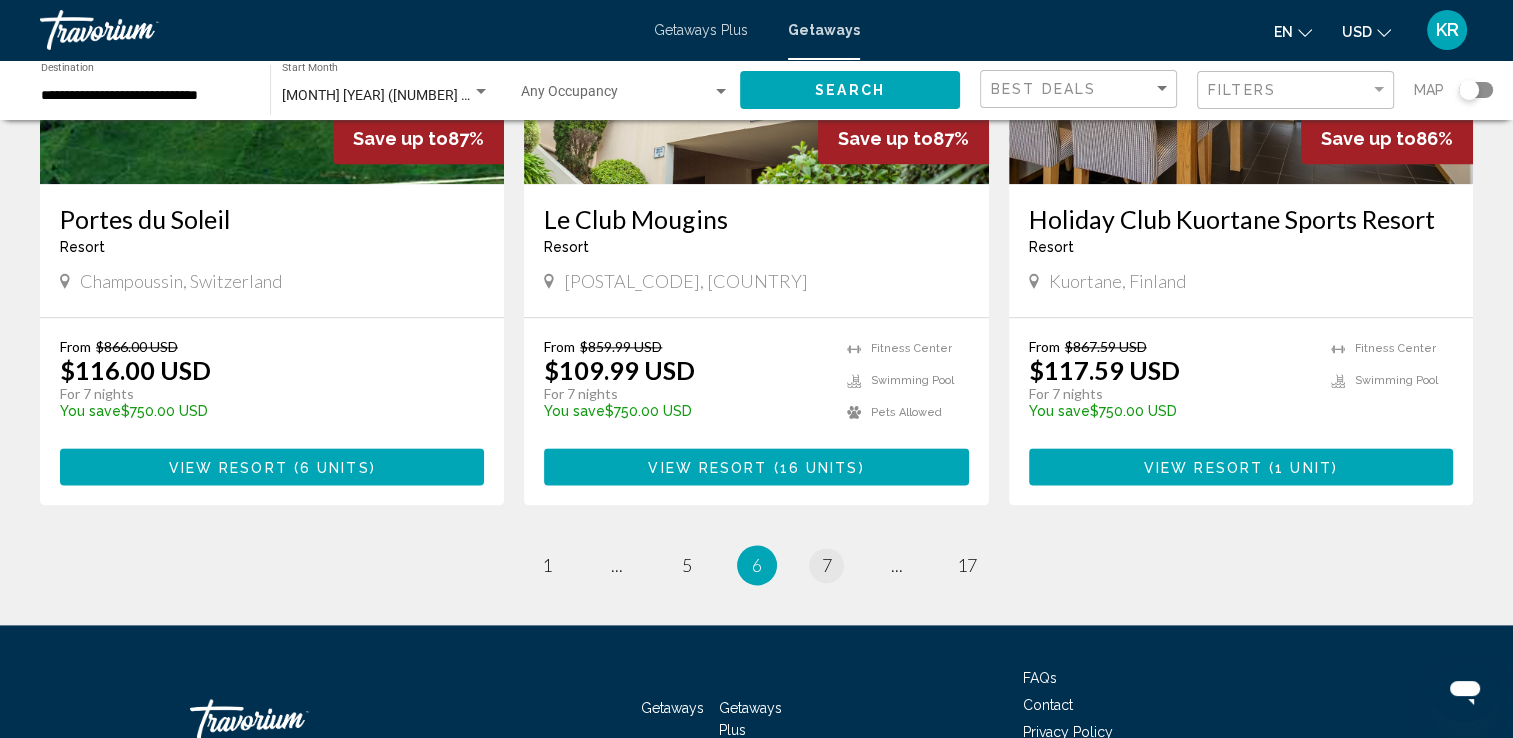 click on "7" at bounding box center (827, 565) 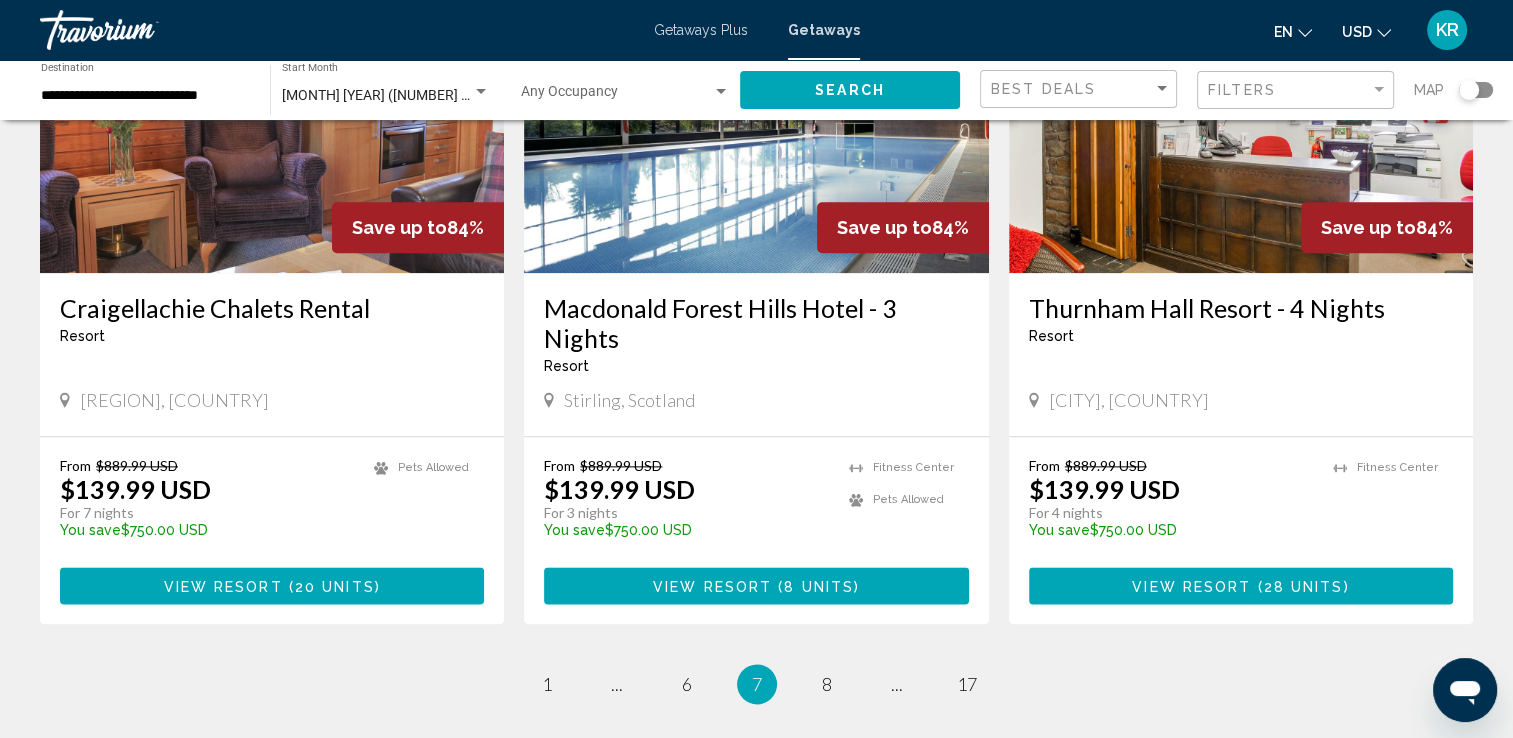 scroll, scrollTop: 2316, scrollLeft: 0, axis: vertical 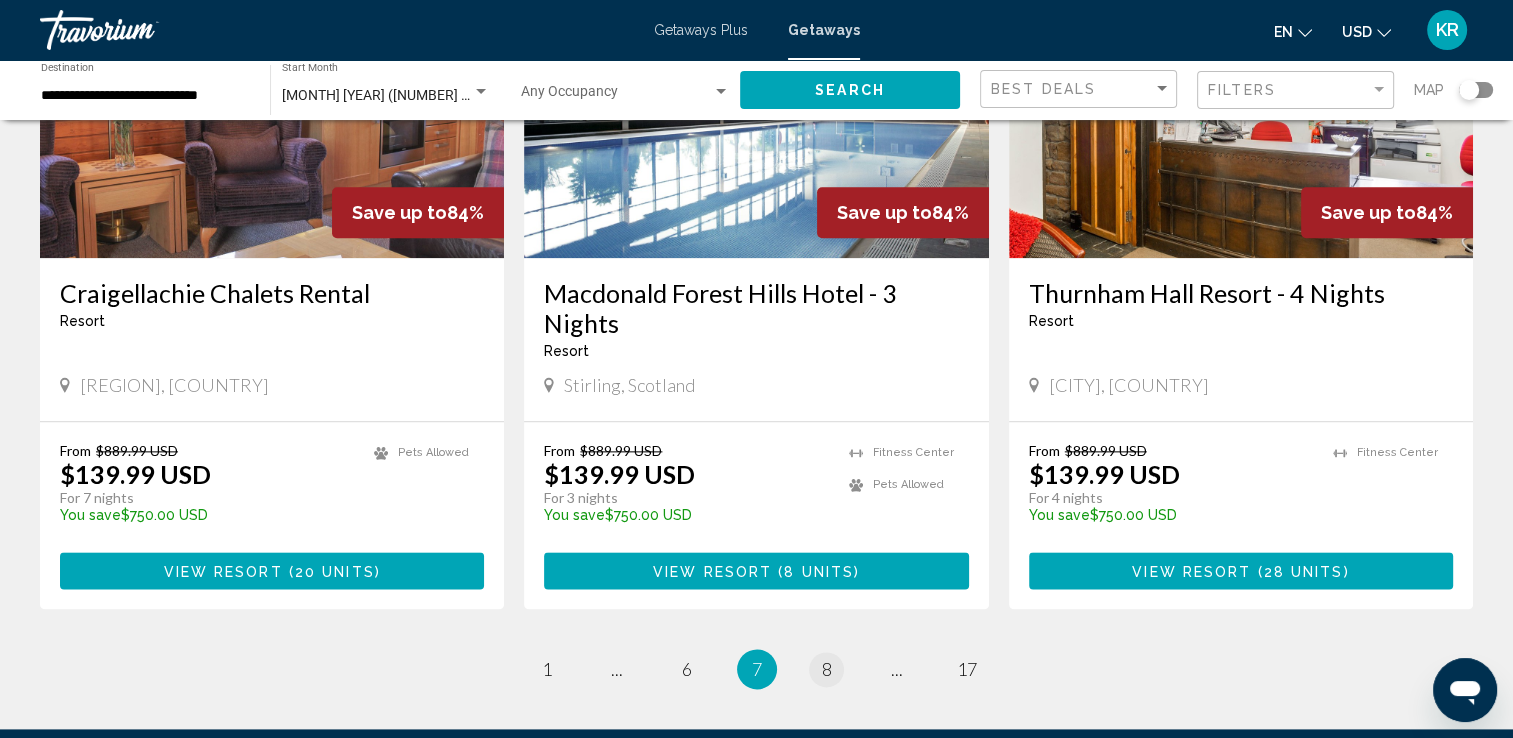 click on "8" at bounding box center [827, 669] 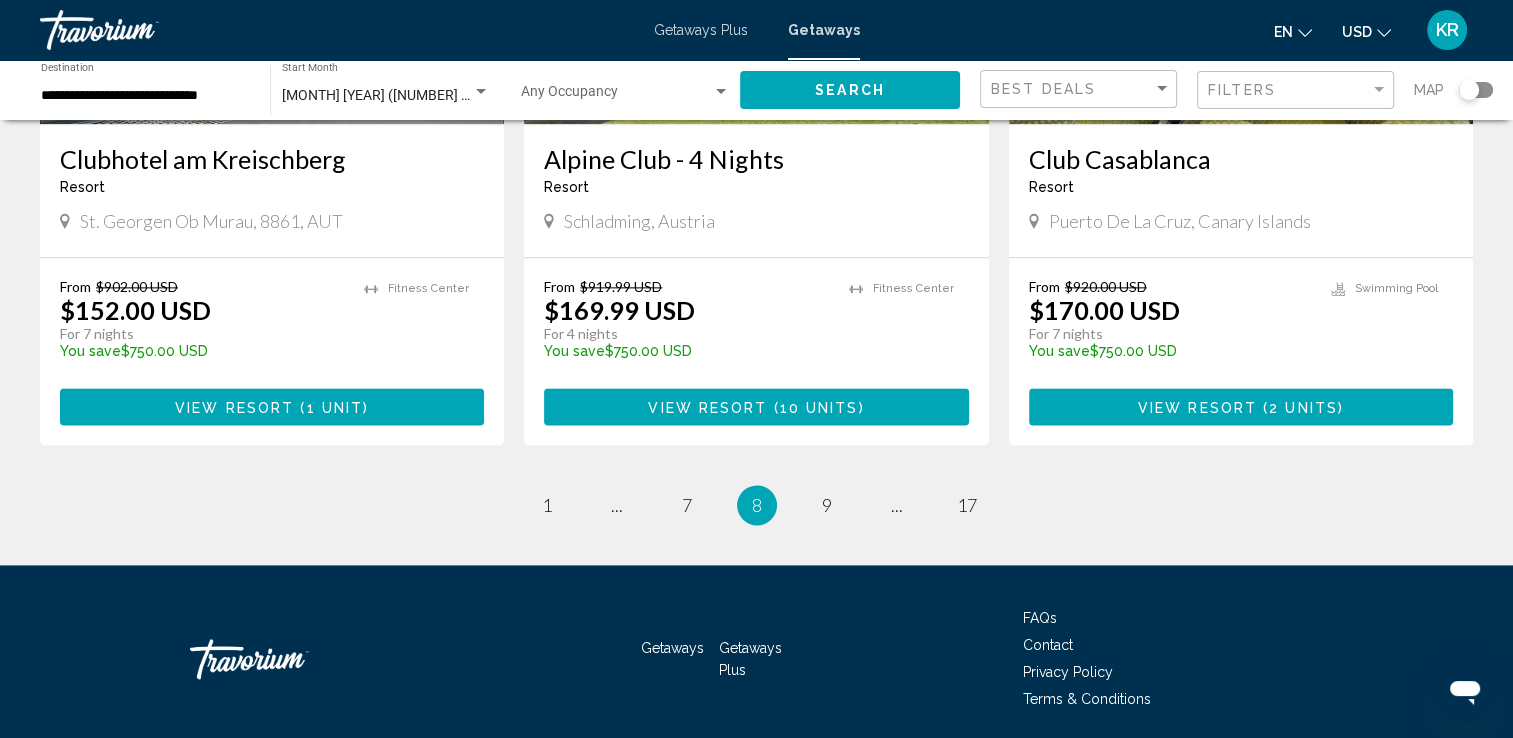 scroll, scrollTop: 2578, scrollLeft: 0, axis: vertical 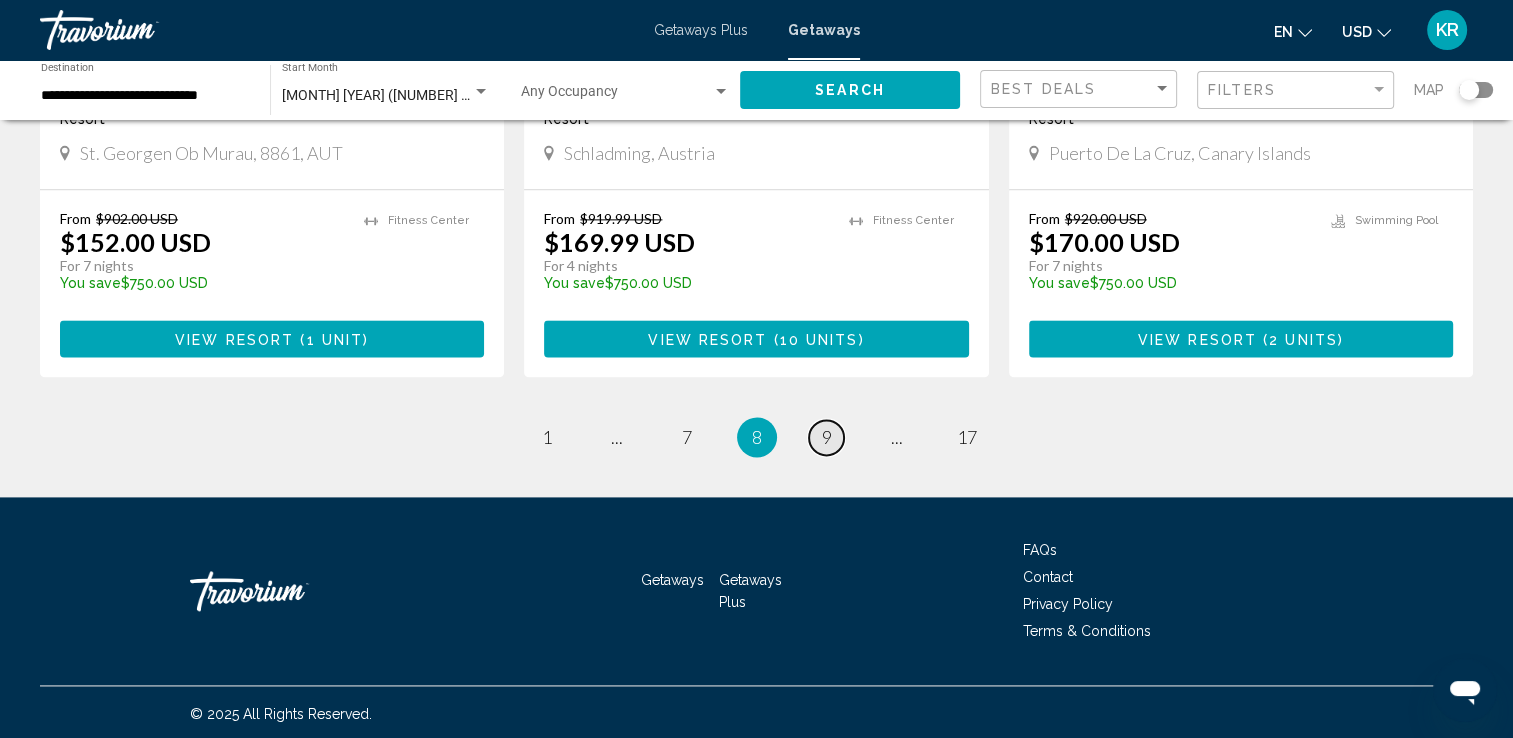 click on "page  9" at bounding box center (826, 437) 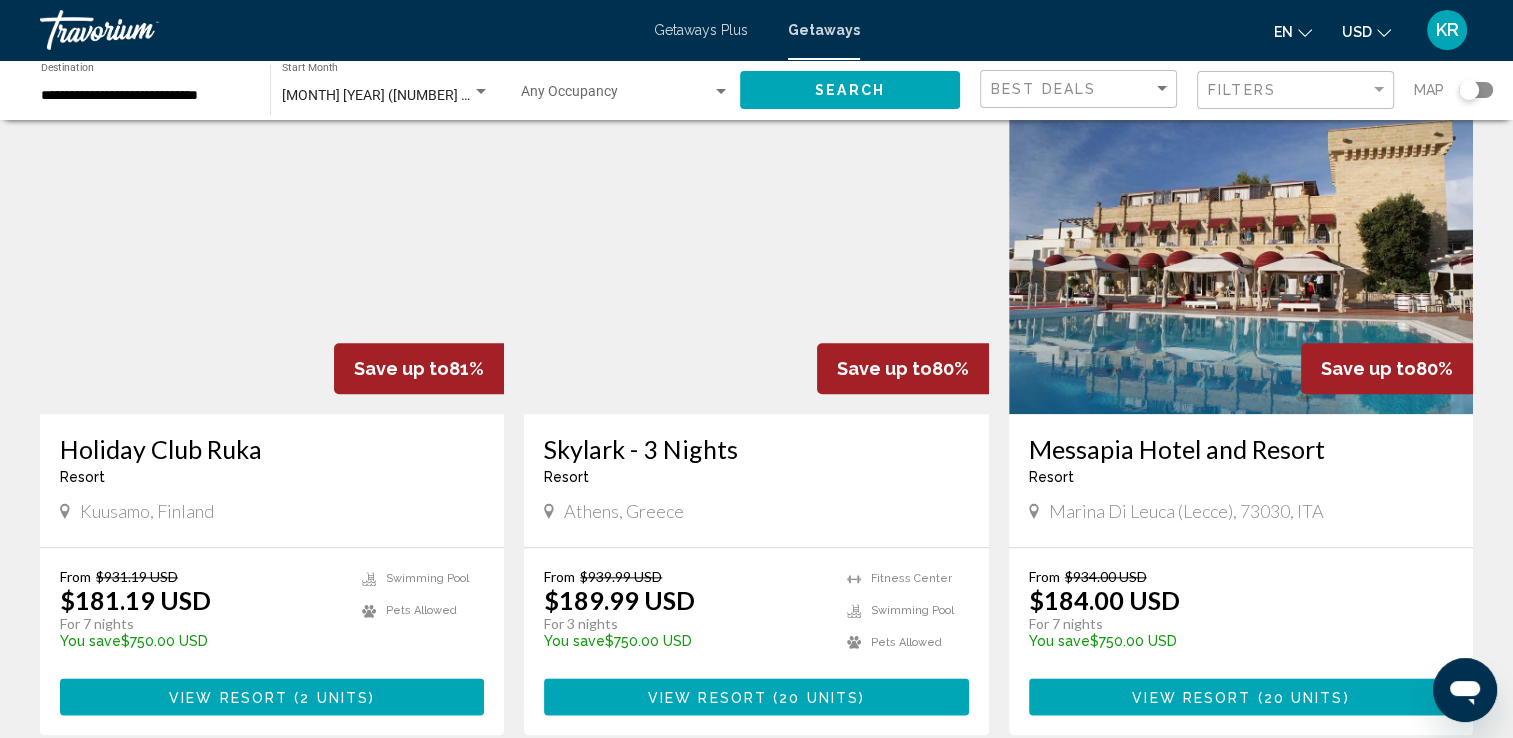 scroll, scrollTop: 2155, scrollLeft: 0, axis: vertical 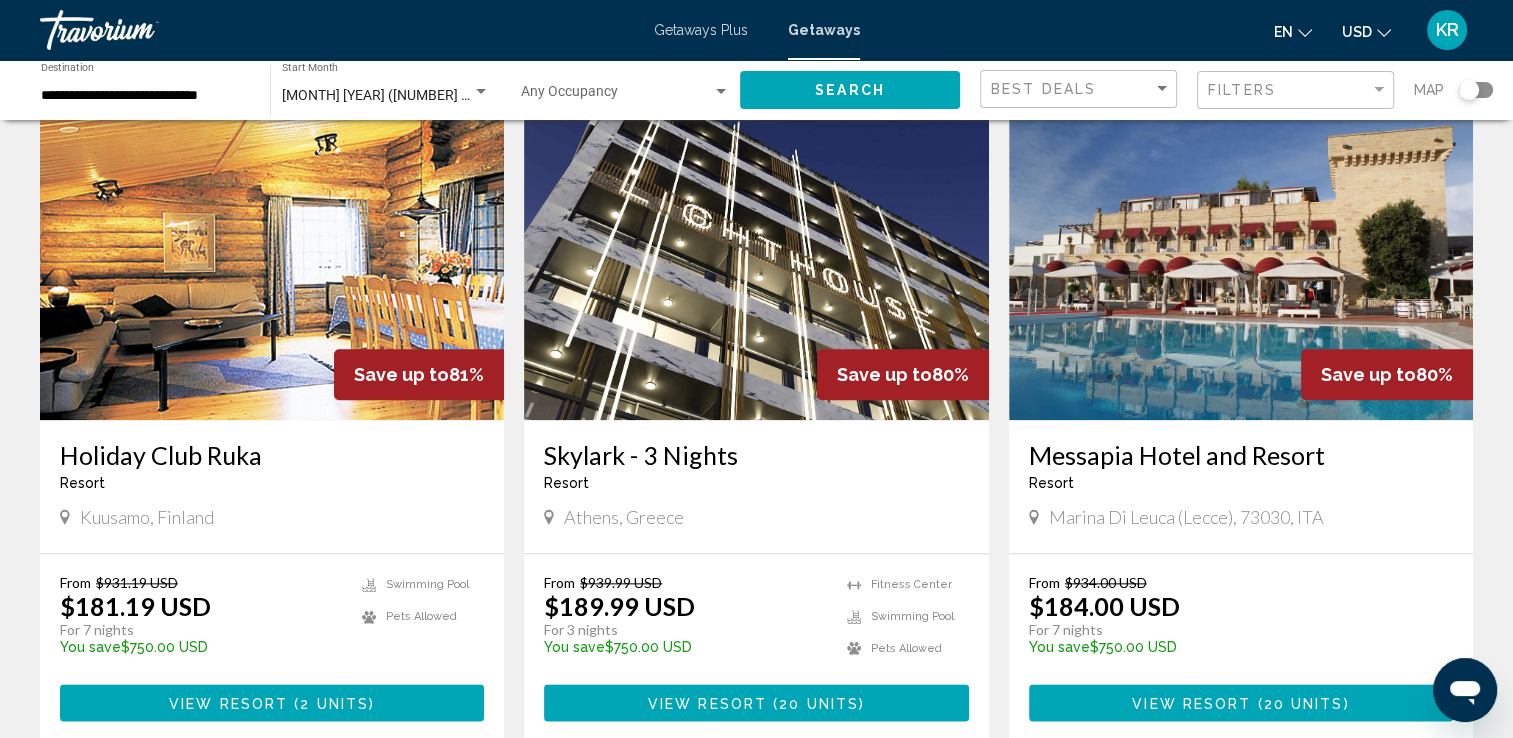 click on "Skylark - 3 Nights" at bounding box center (756, 455) 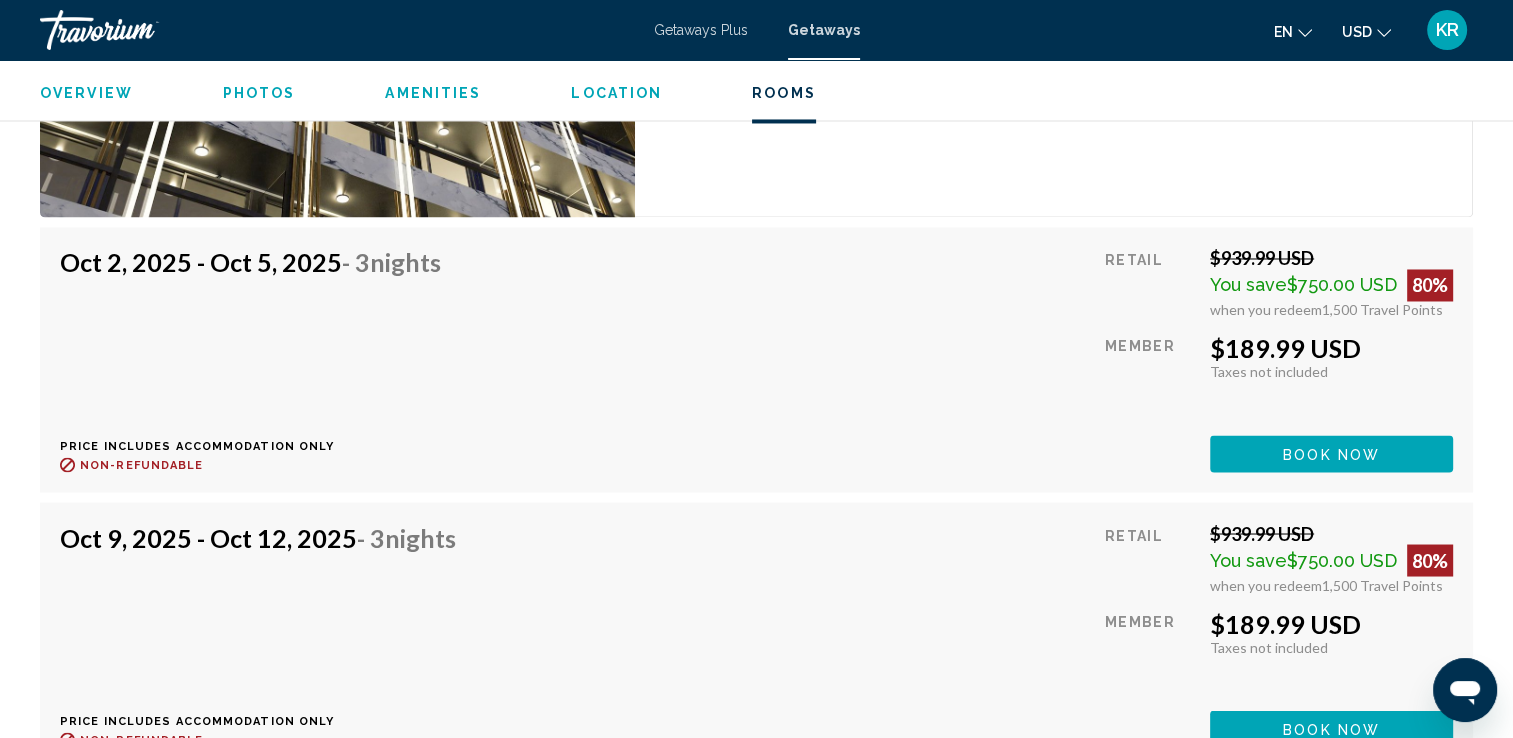 scroll, scrollTop: 3380, scrollLeft: 0, axis: vertical 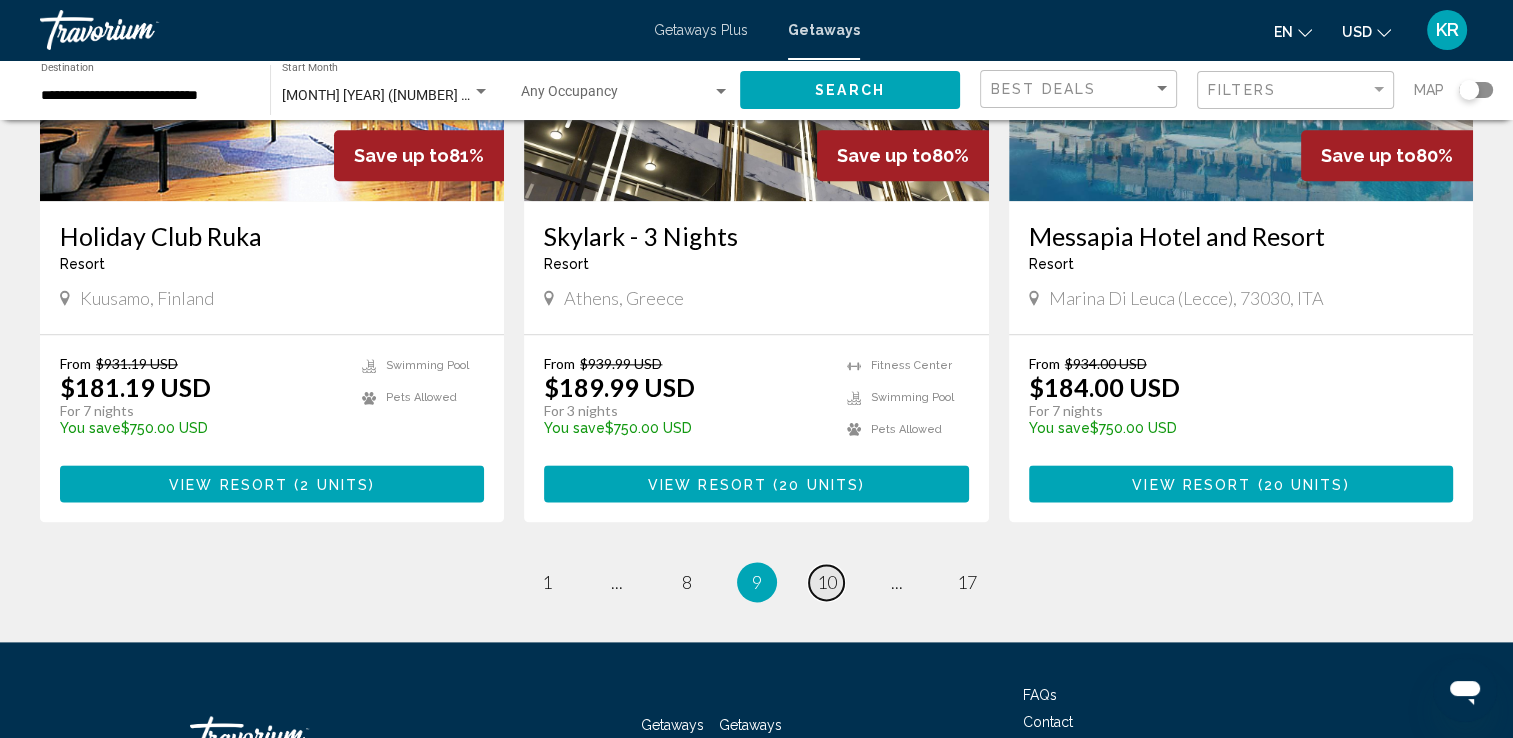 click on "10" at bounding box center (827, 582) 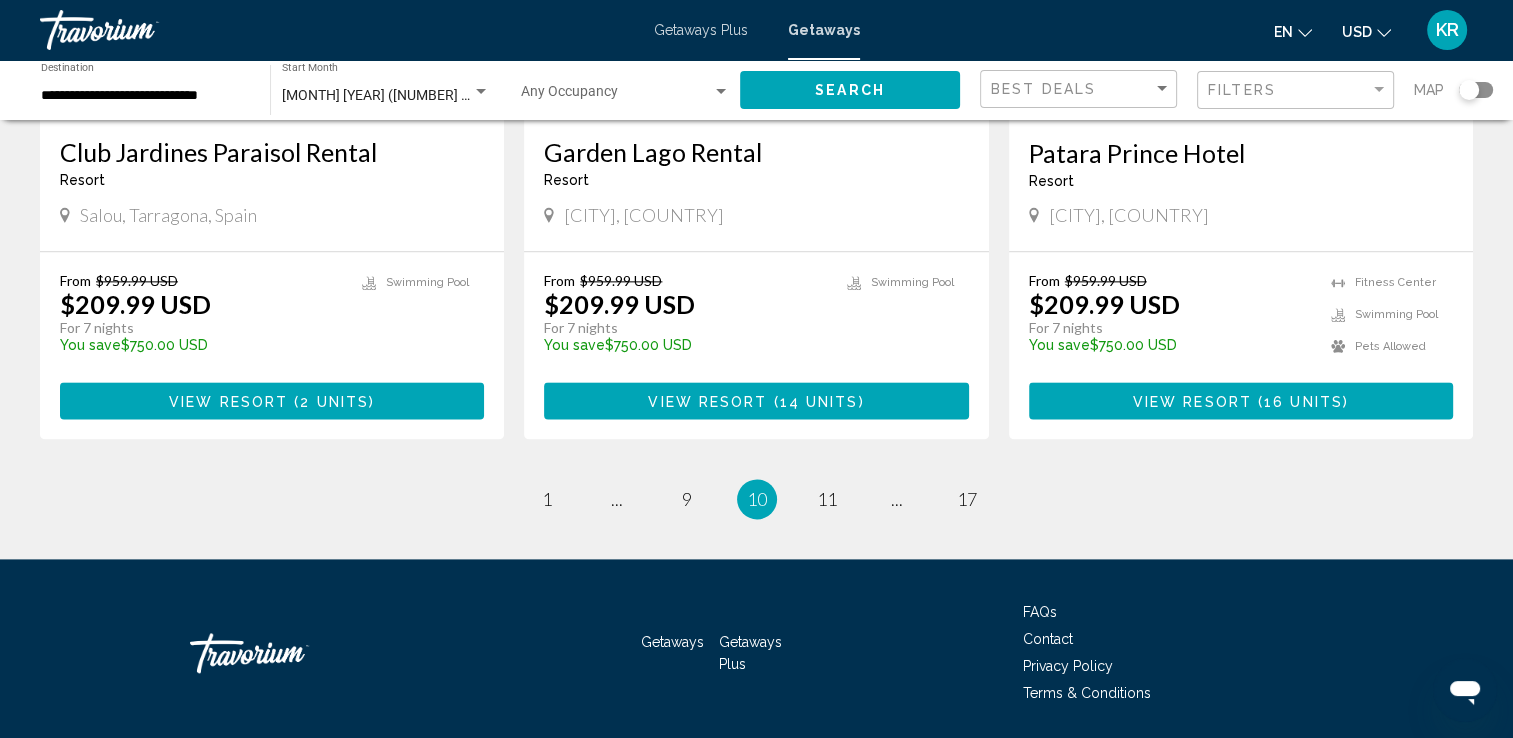 scroll, scrollTop: 2520, scrollLeft: 0, axis: vertical 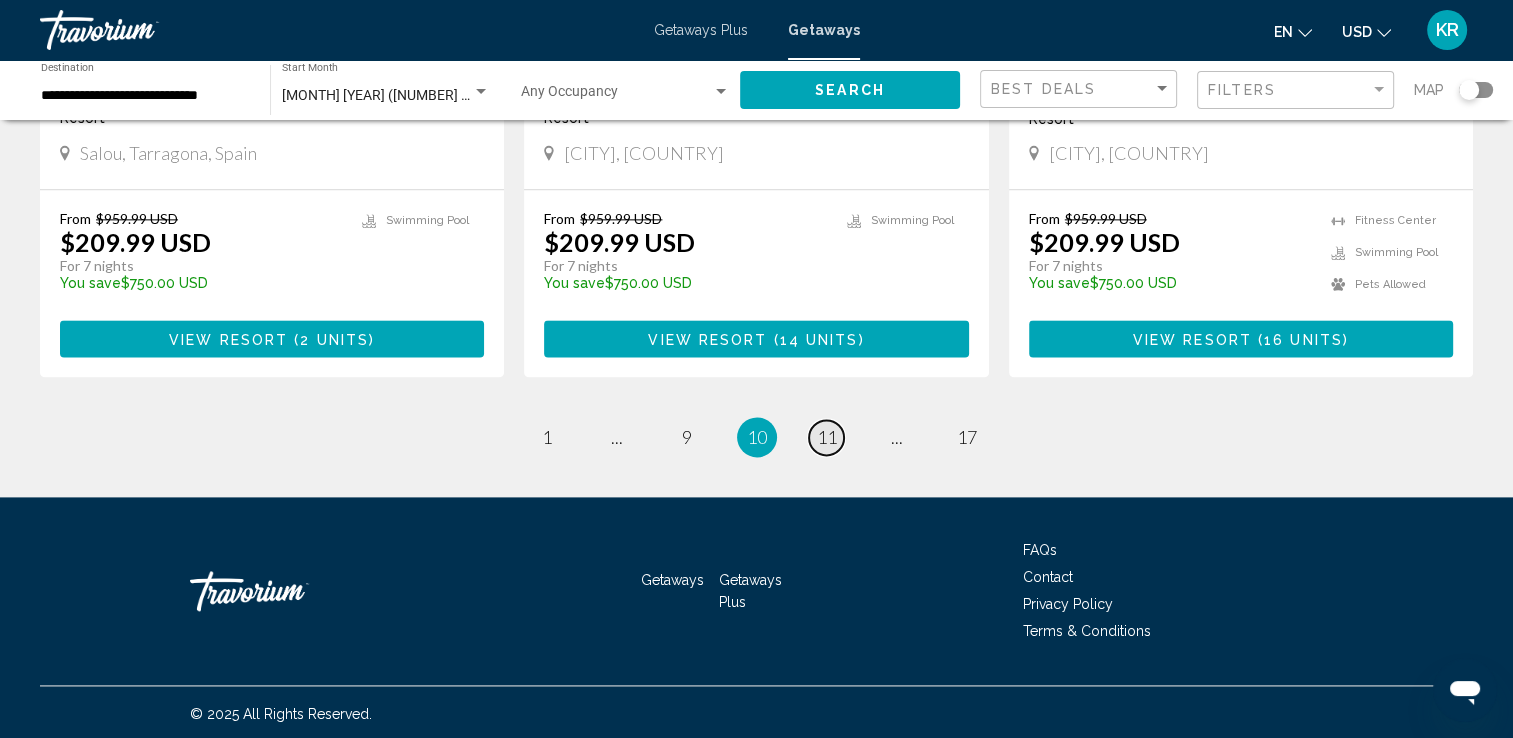 click on "11" at bounding box center [827, 437] 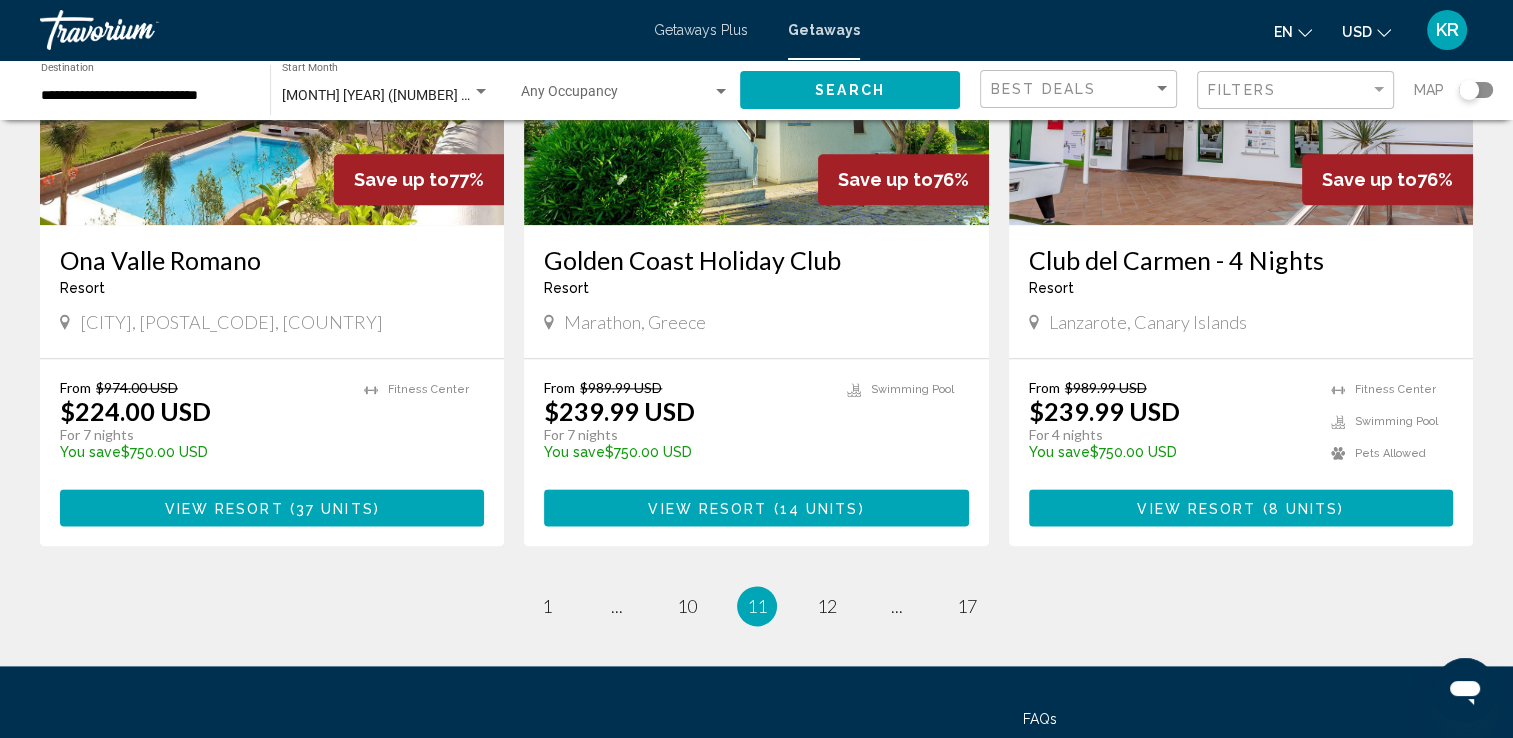 scroll, scrollTop: 2549, scrollLeft: 0, axis: vertical 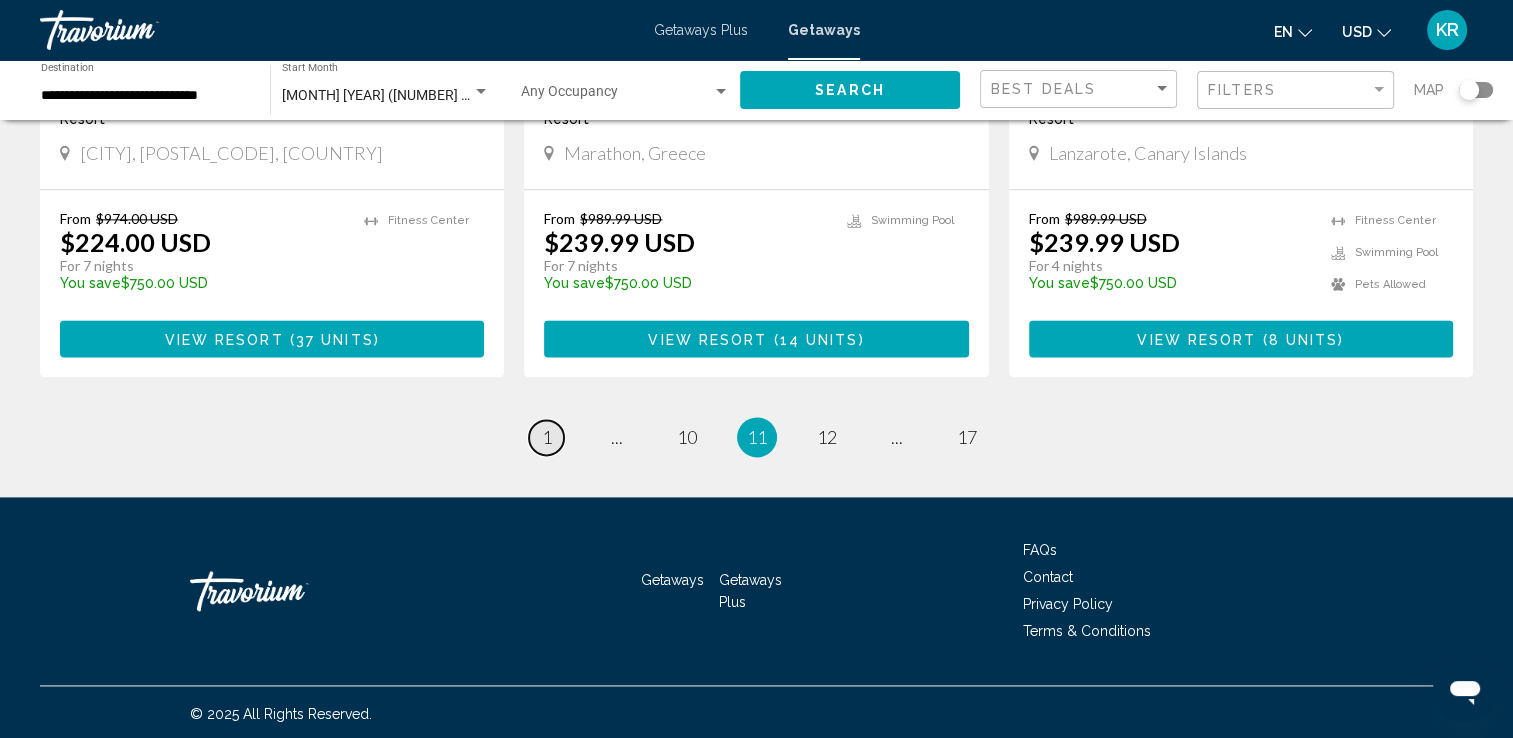 click on "1" at bounding box center [547, 437] 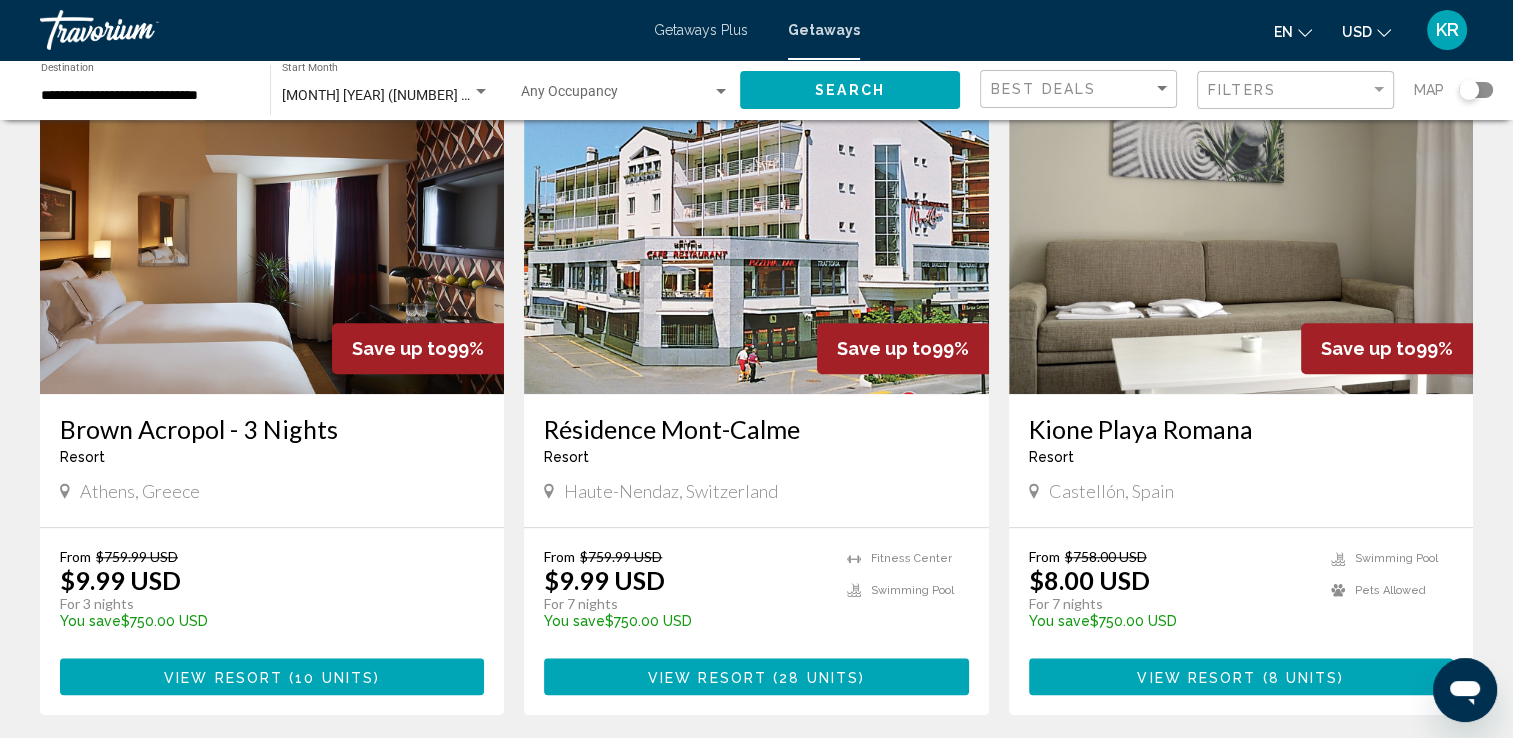 scroll, scrollTop: 1504, scrollLeft: 0, axis: vertical 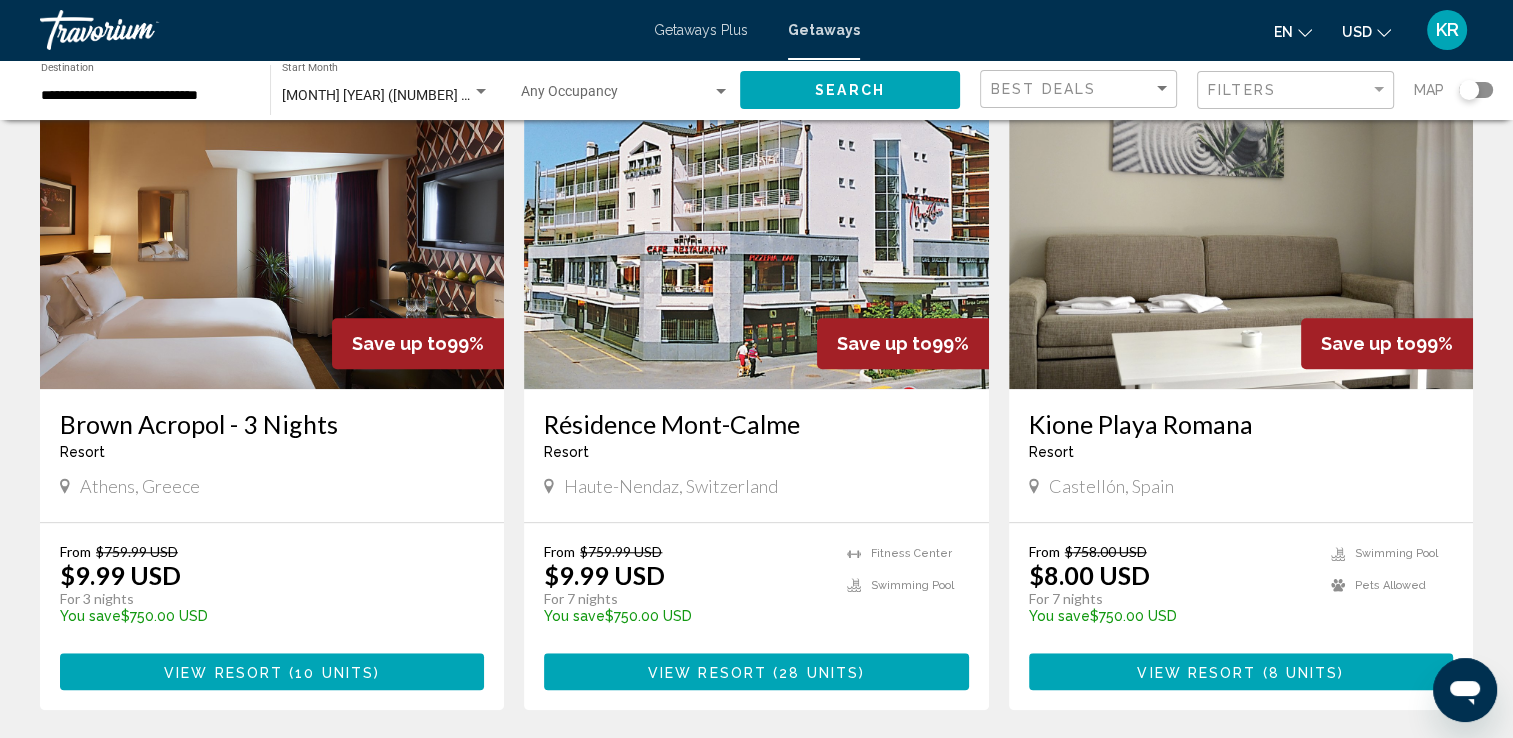 click on "Brown Acropol - 3 Nights" at bounding box center (272, 424) 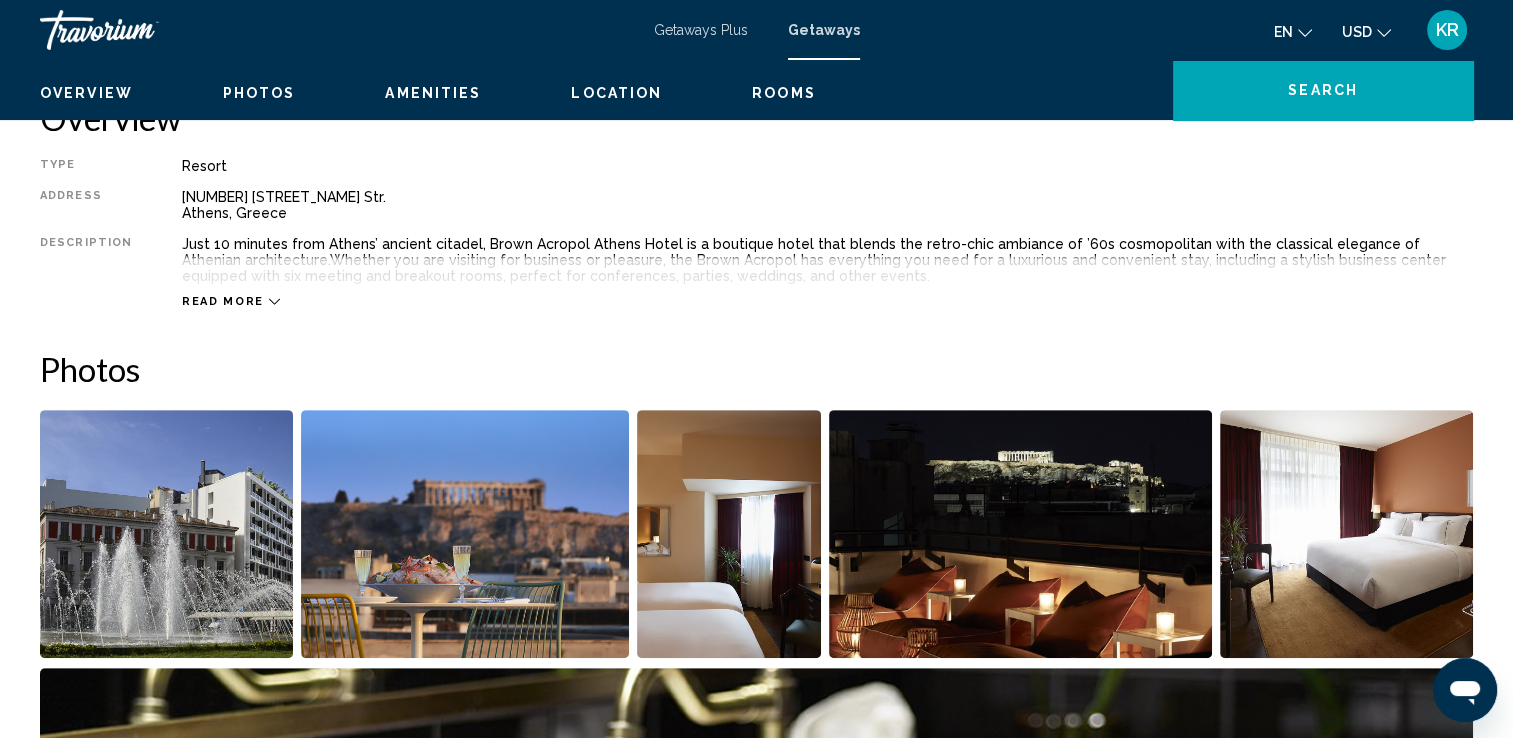 scroll, scrollTop: 537, scrollLeft: 0, axis: vertical 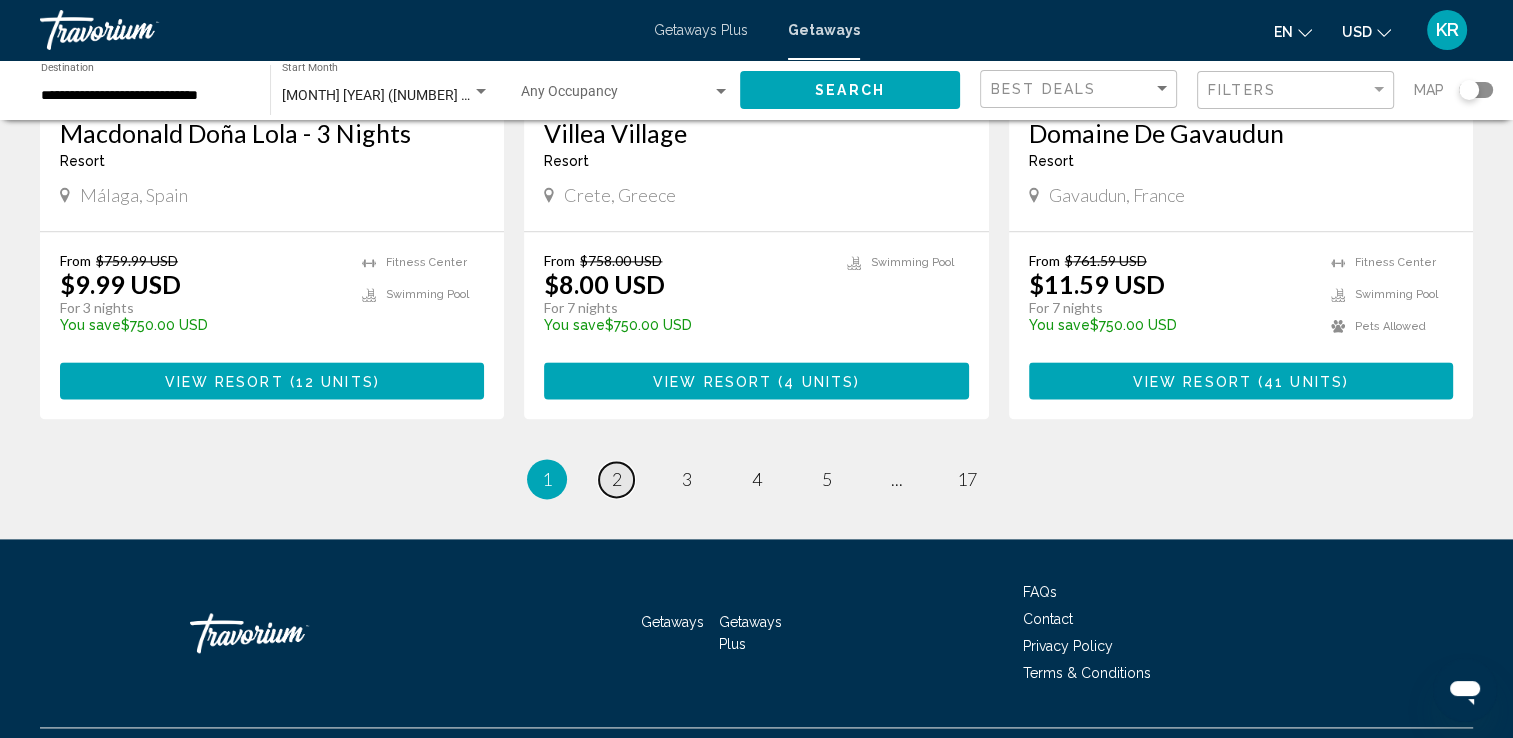 click on "2" at bounding box center (617, 479) 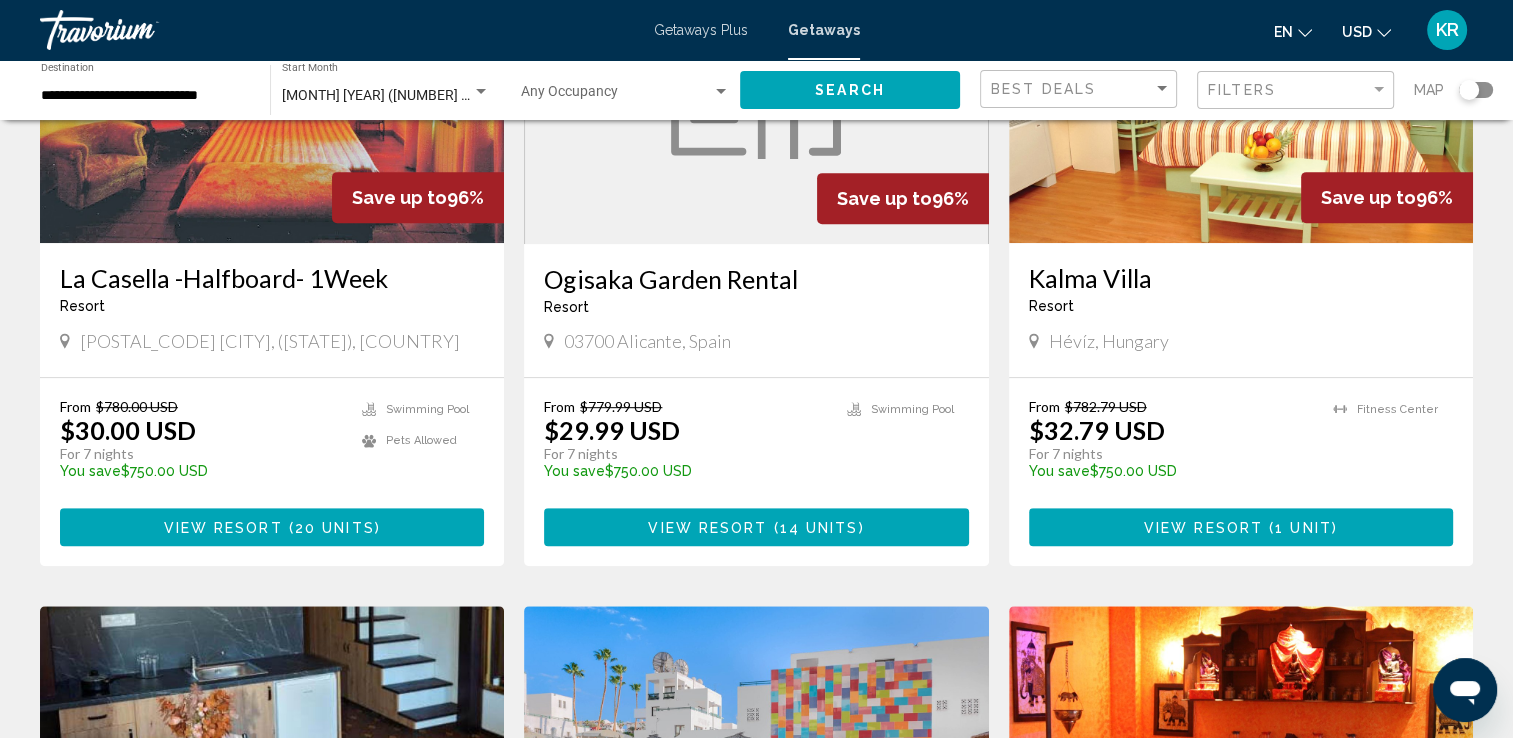 scroll, scrollTop: 966, scrollLeft: 0, axis: vertical 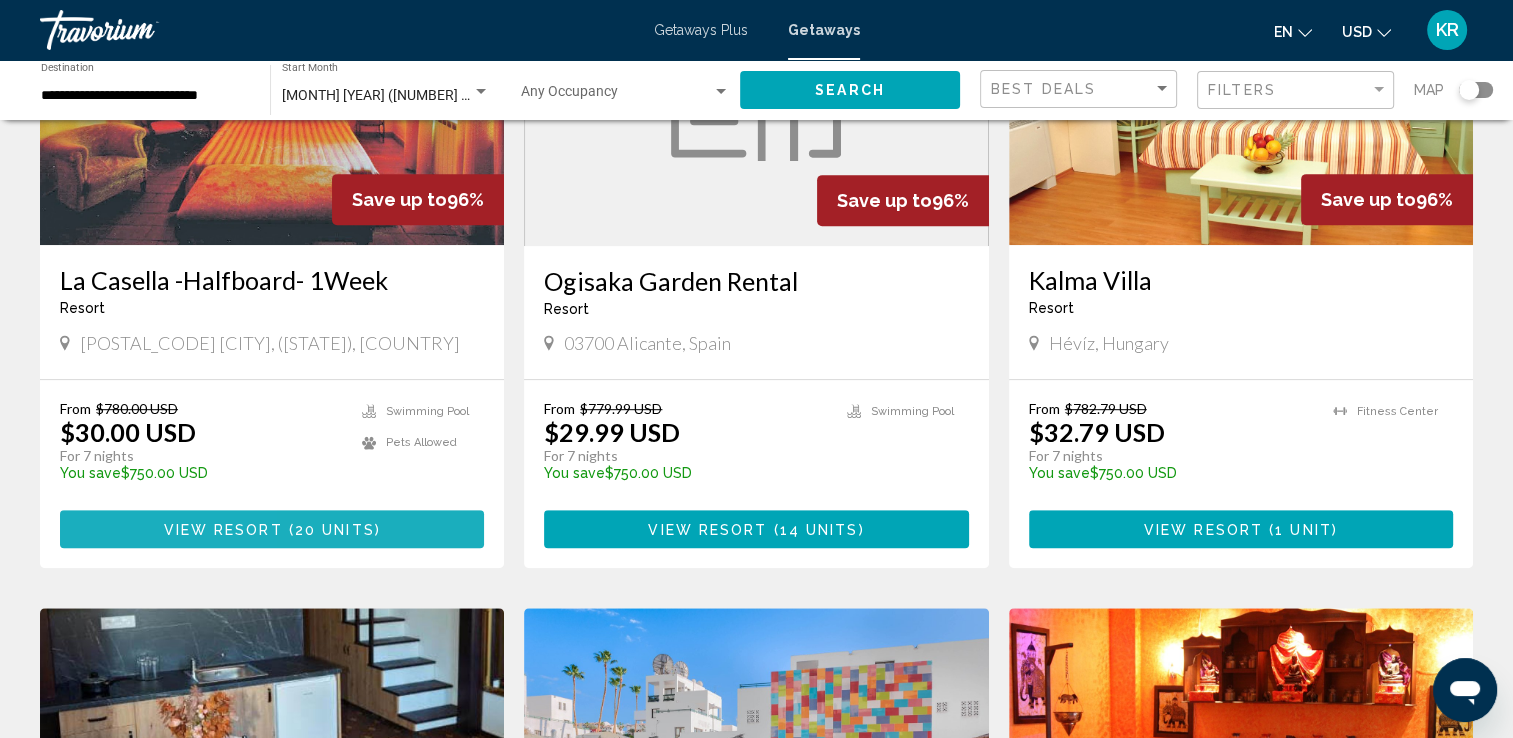 click on "View Resort    ( 20 units )" at bounding box center (272, 528) 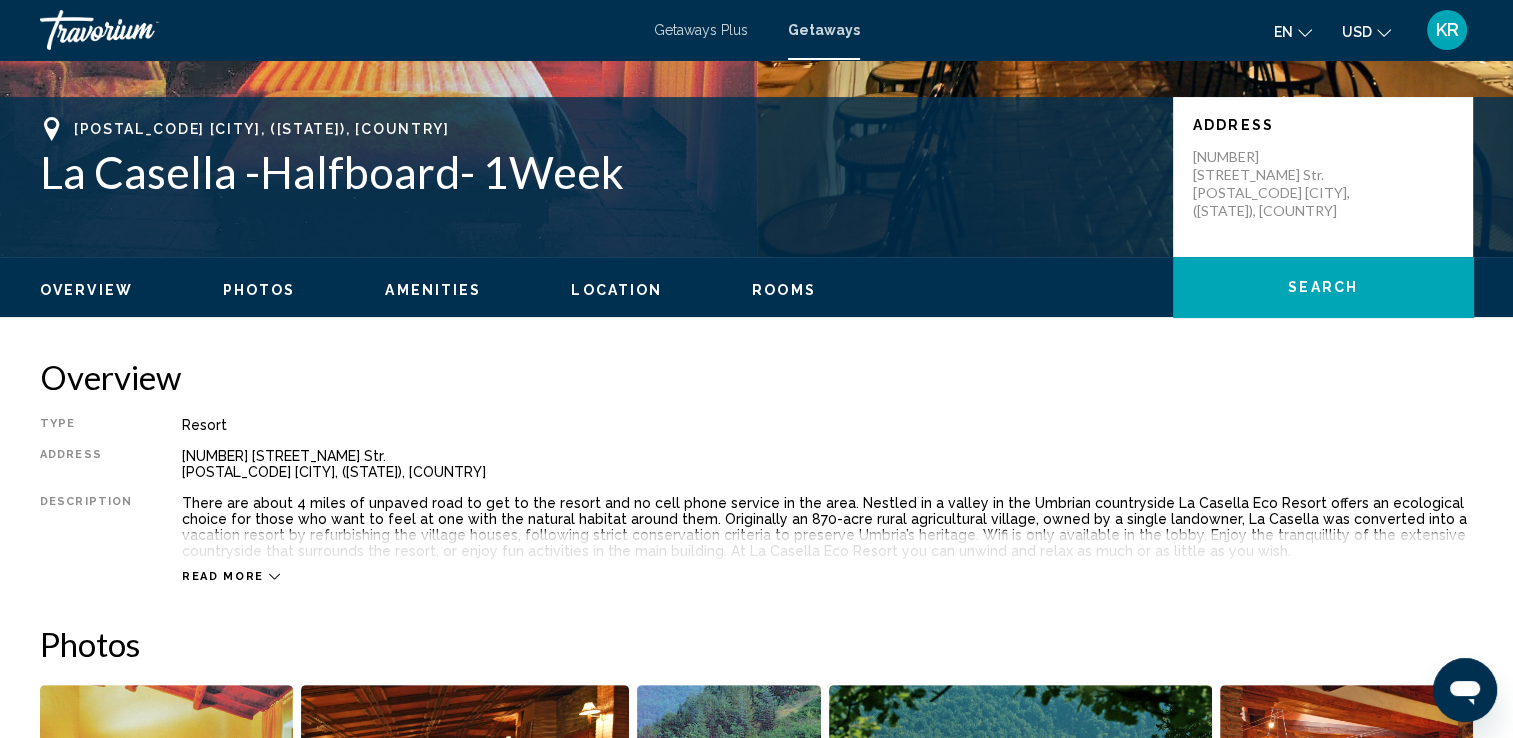 scroll, scrollTop: 420, scrollLeft: 0, axis: vertical 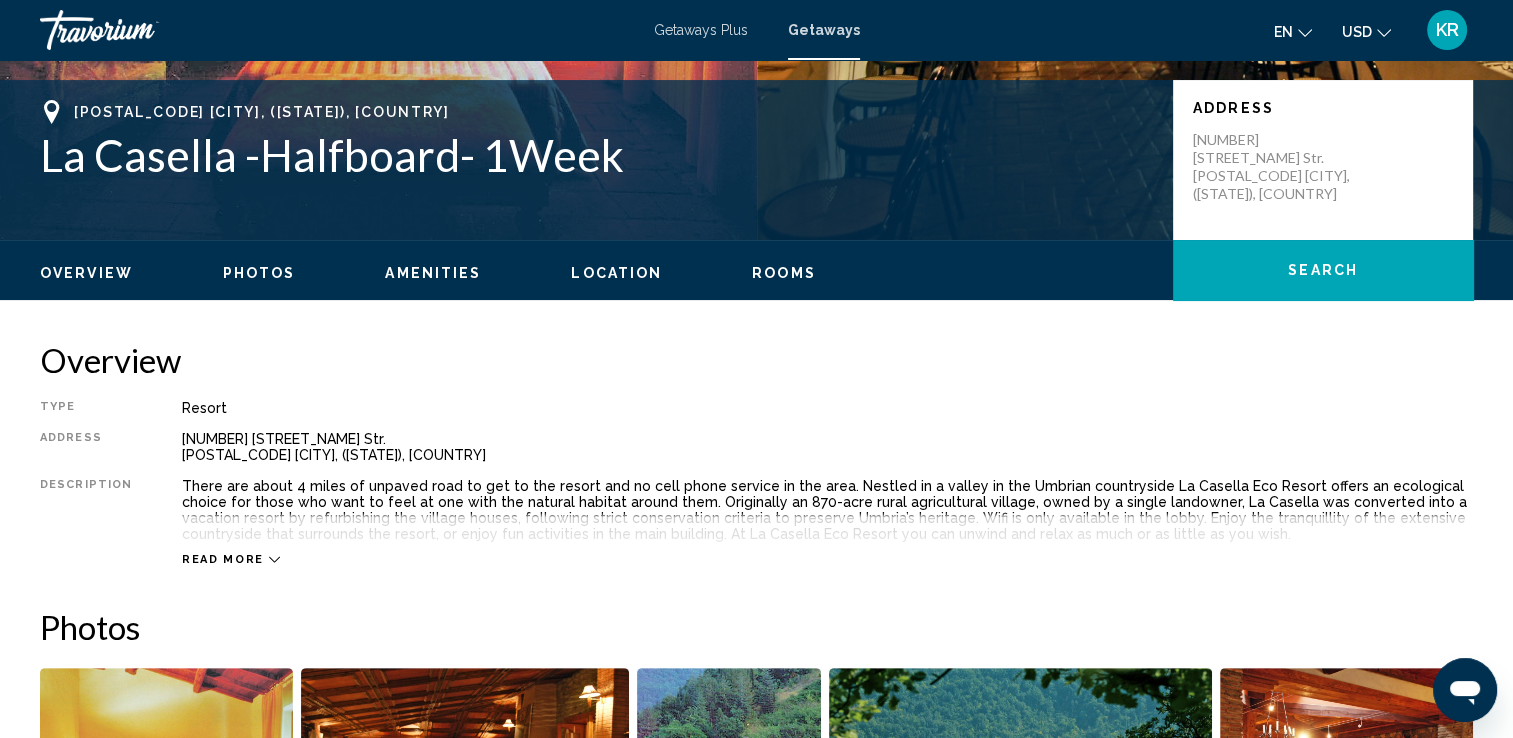 click on "Read more" at bounding box center (223, 559) 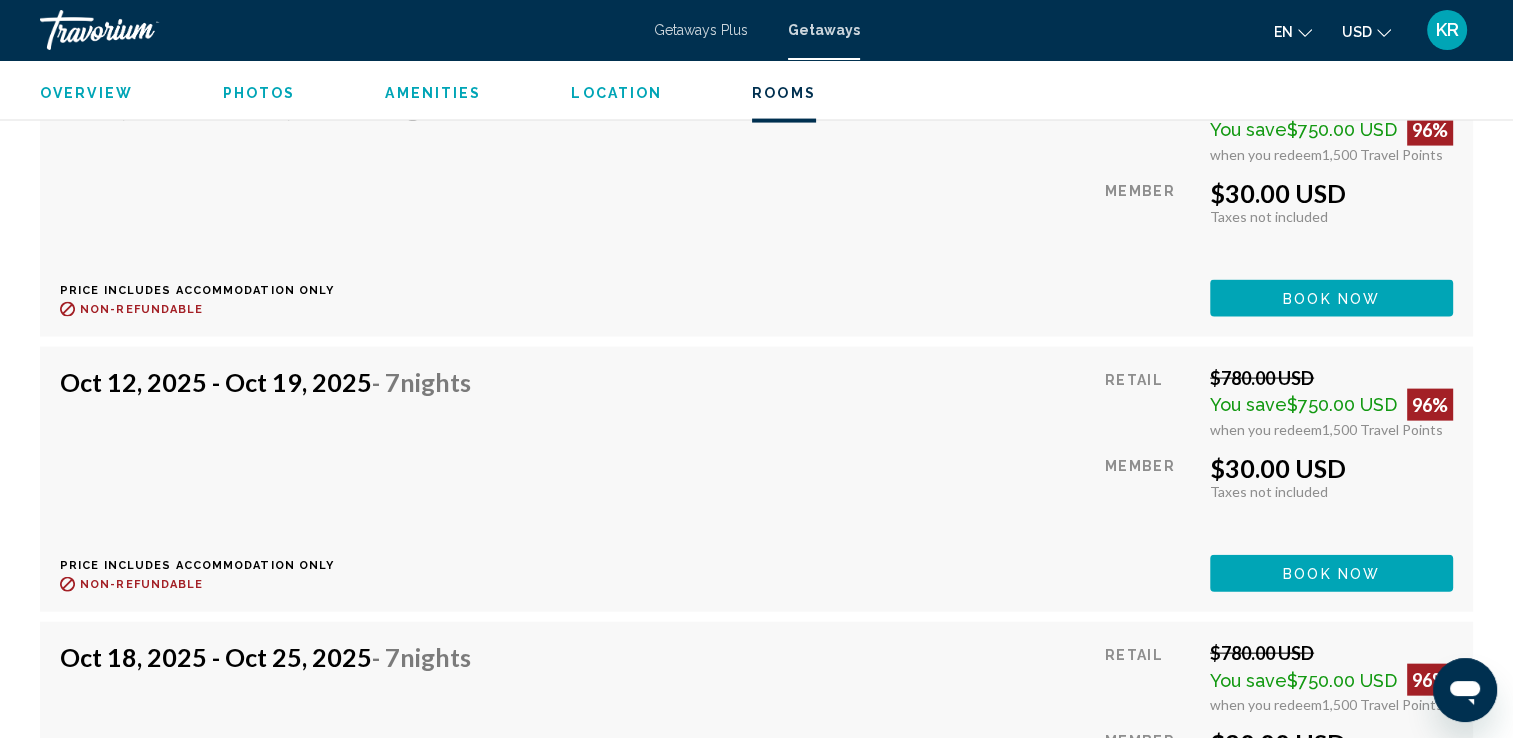 scroll, scrollTop: 4244, scrollLeft: 0, axis: vertical 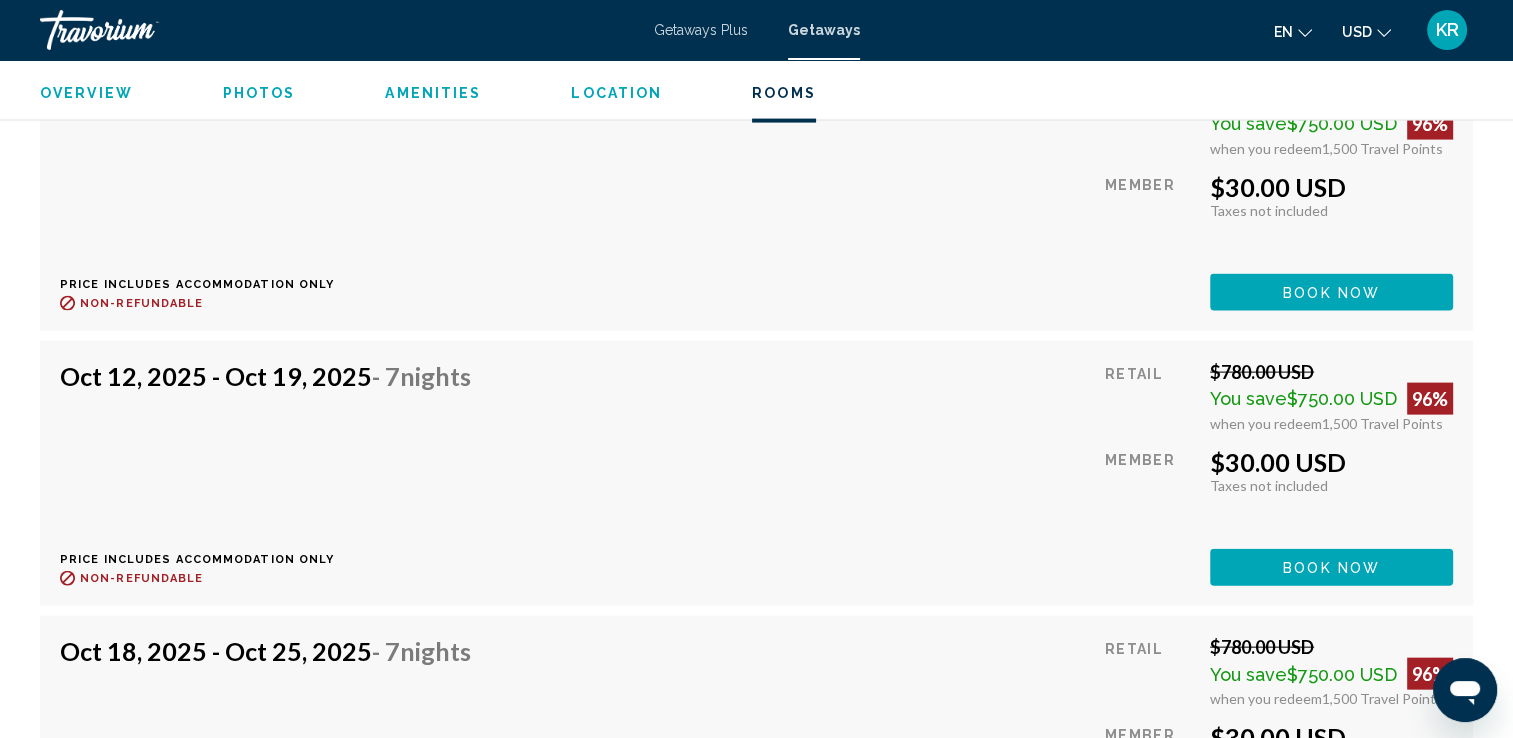 click on "Amenities" at bounding box center [433, 93] 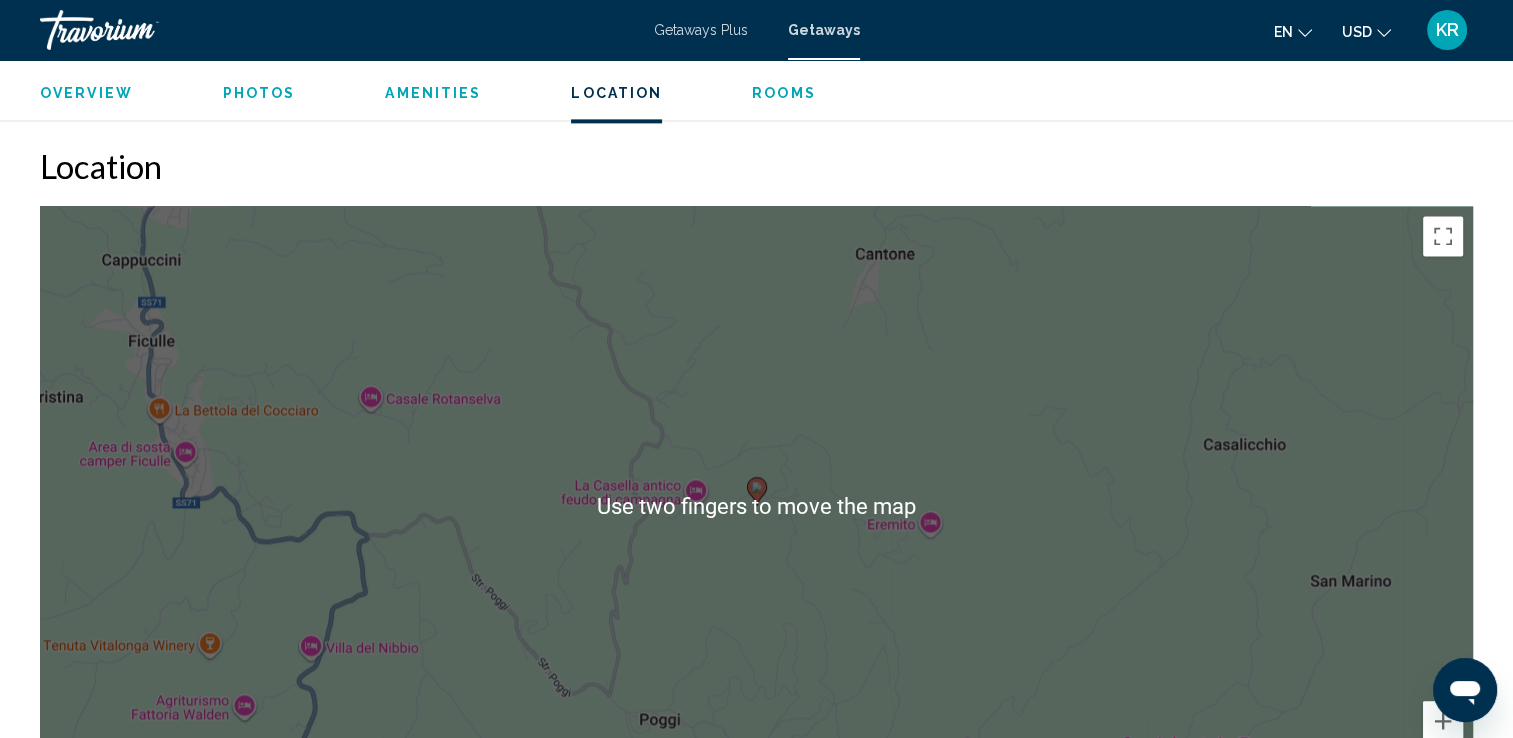 scroll, scrollTop: 2740, scrollLeft: 0, axis: vertical 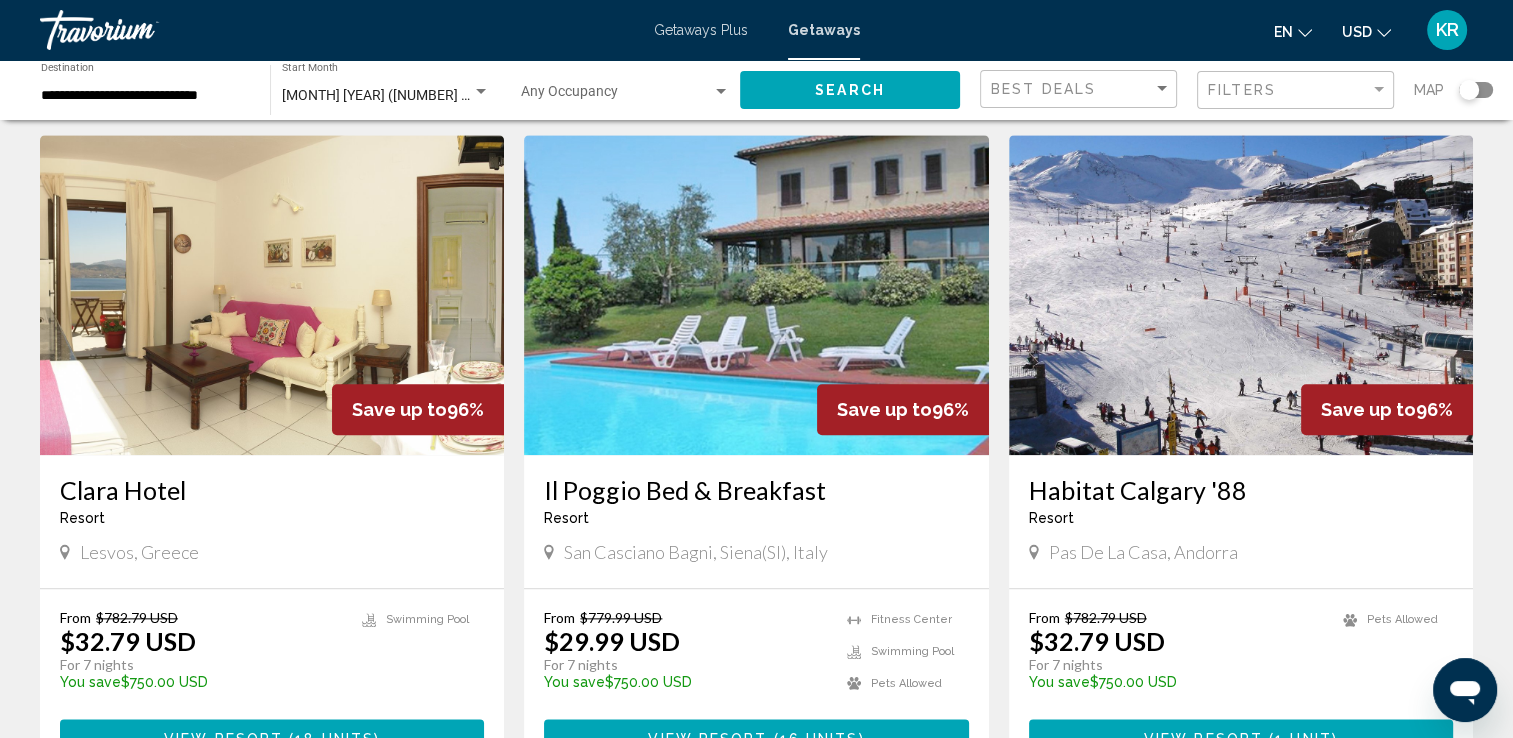 click on "Il Poggio Bed & Breakfast" at bounding box center (756, 490) 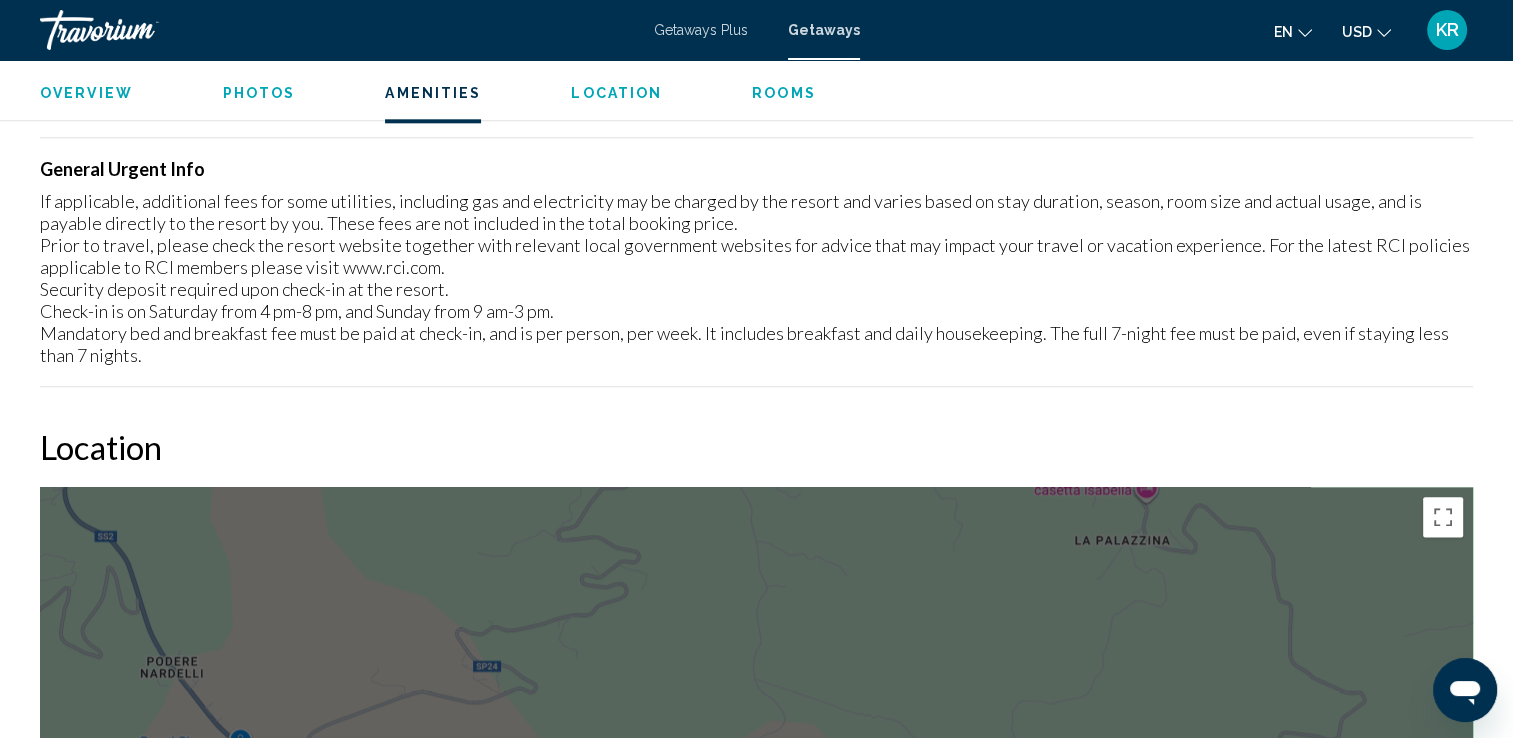 scroll, scrollTop: 2308, scrollLeft: 0, axis: vertical 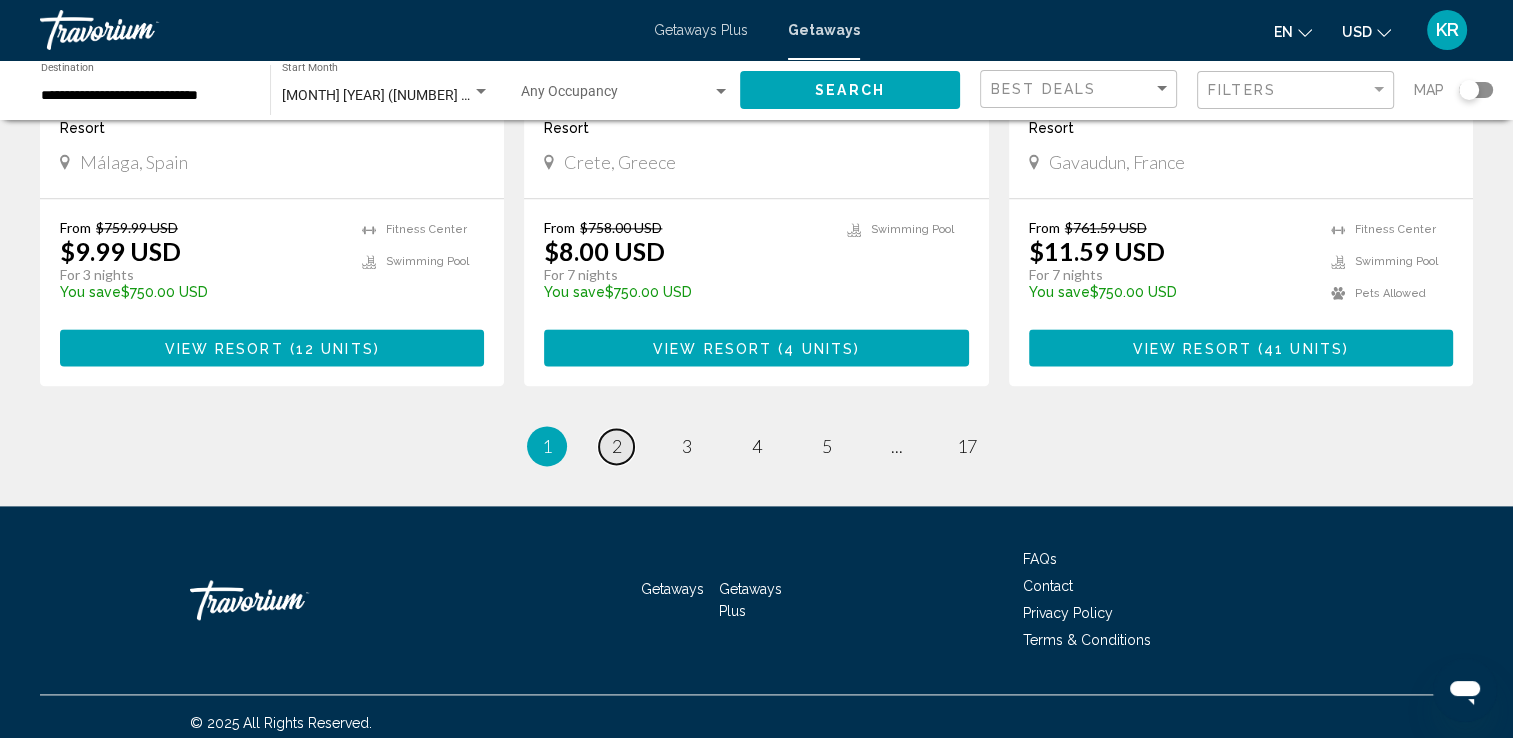 click on "page  2" at bounding box center (616, 446) 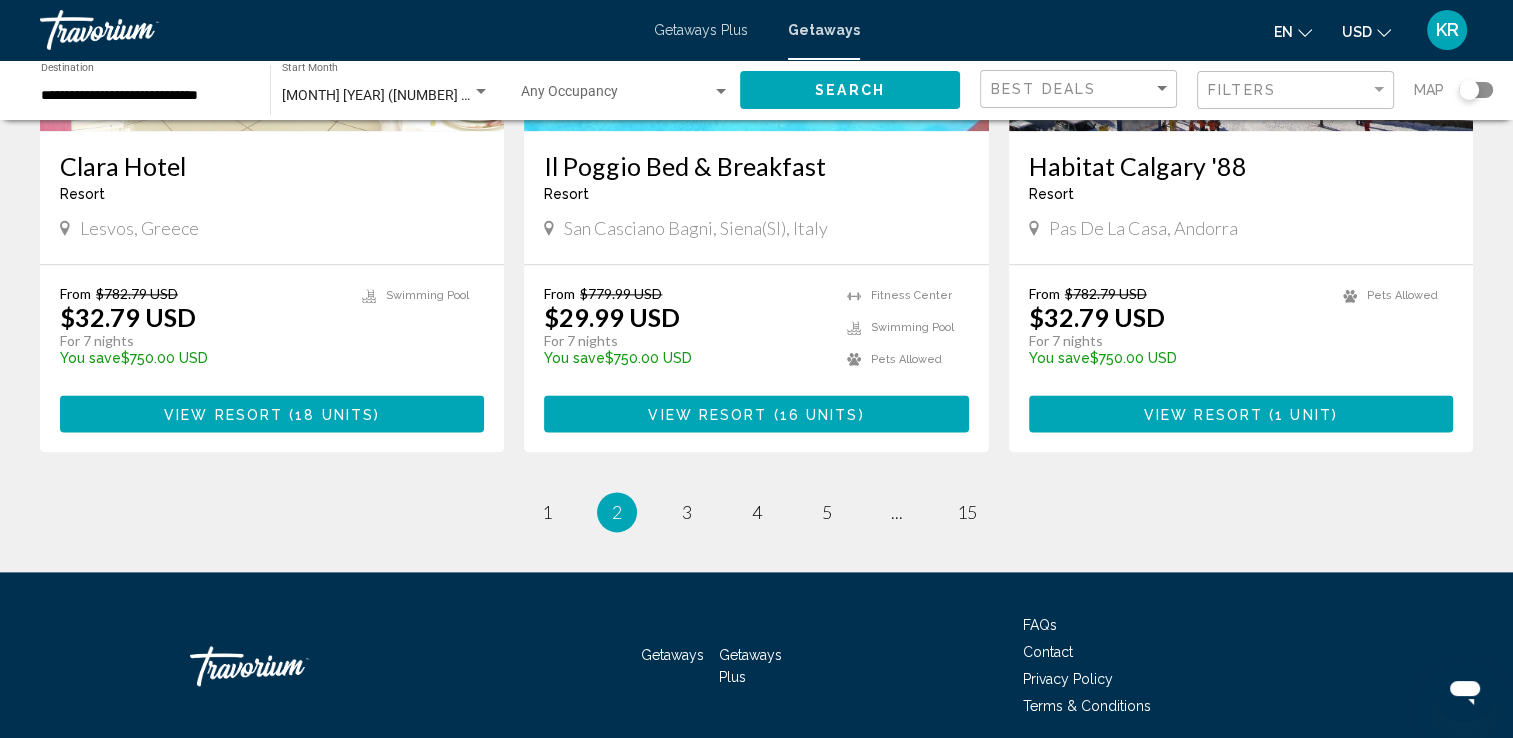 scroll, scrollTop: 2440, scrollLeft: 0, axis: vertical 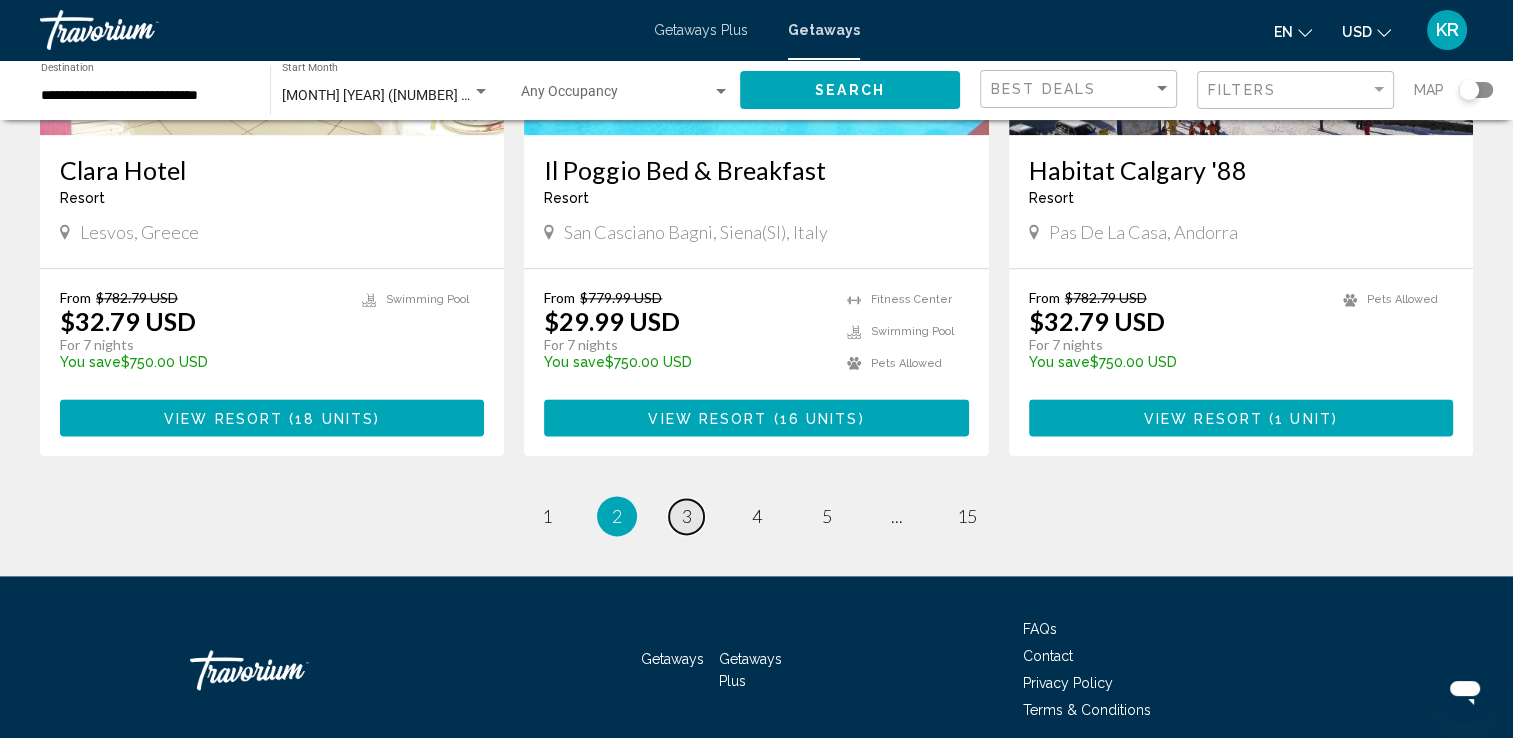 click on "3" at bounding box center [687, 516] 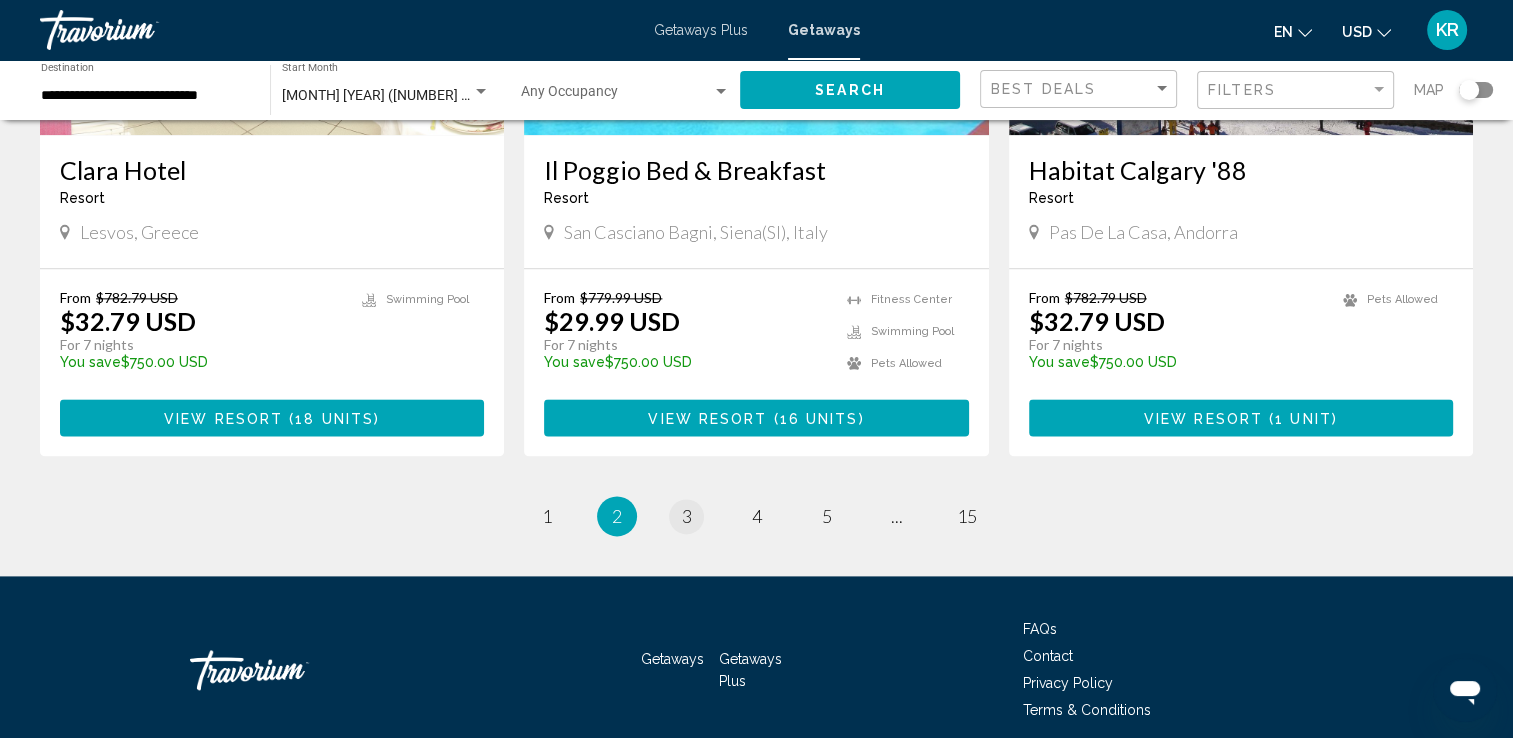 scroll, scrollTop: 0, scrollLeft: 0, axis: both 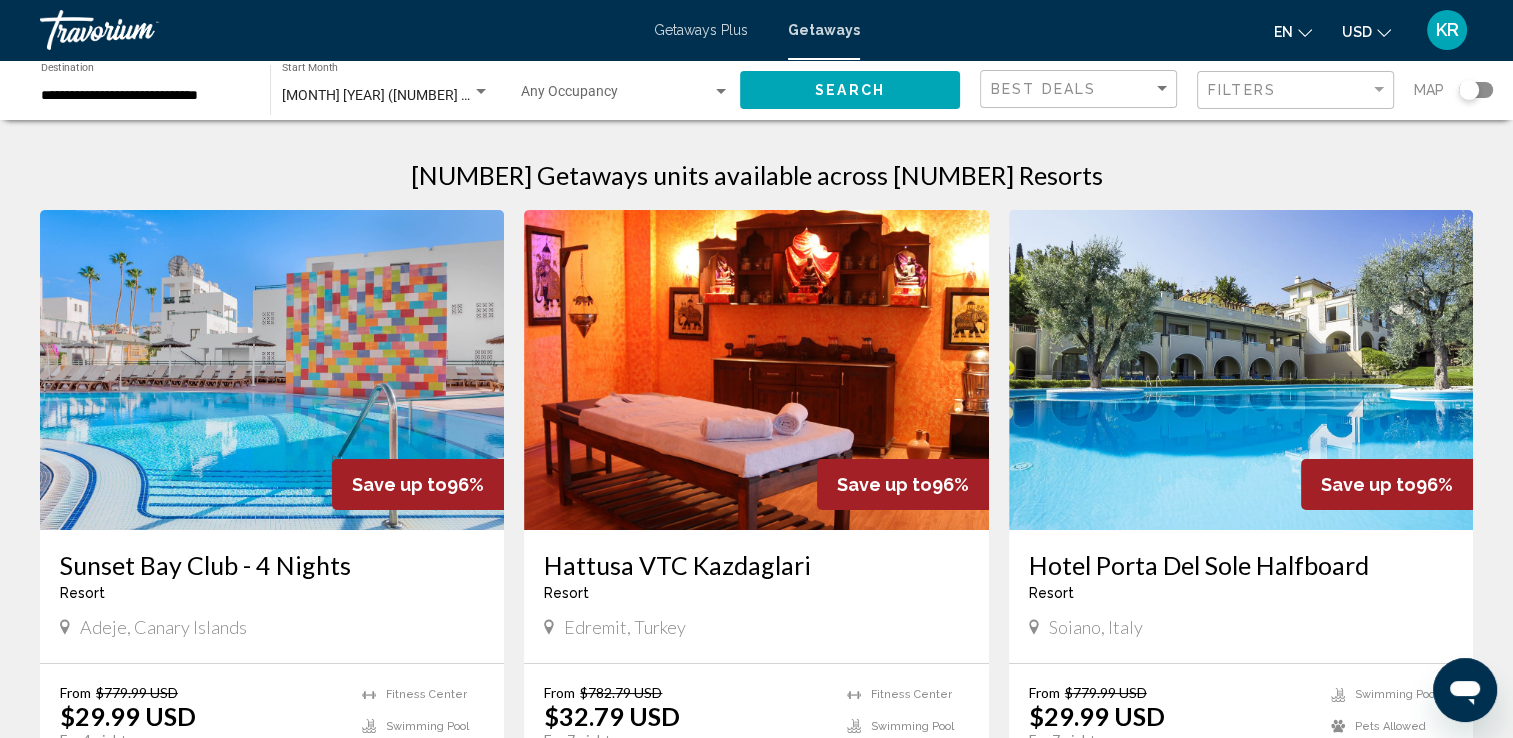 click at bounding box center (1241, 370) 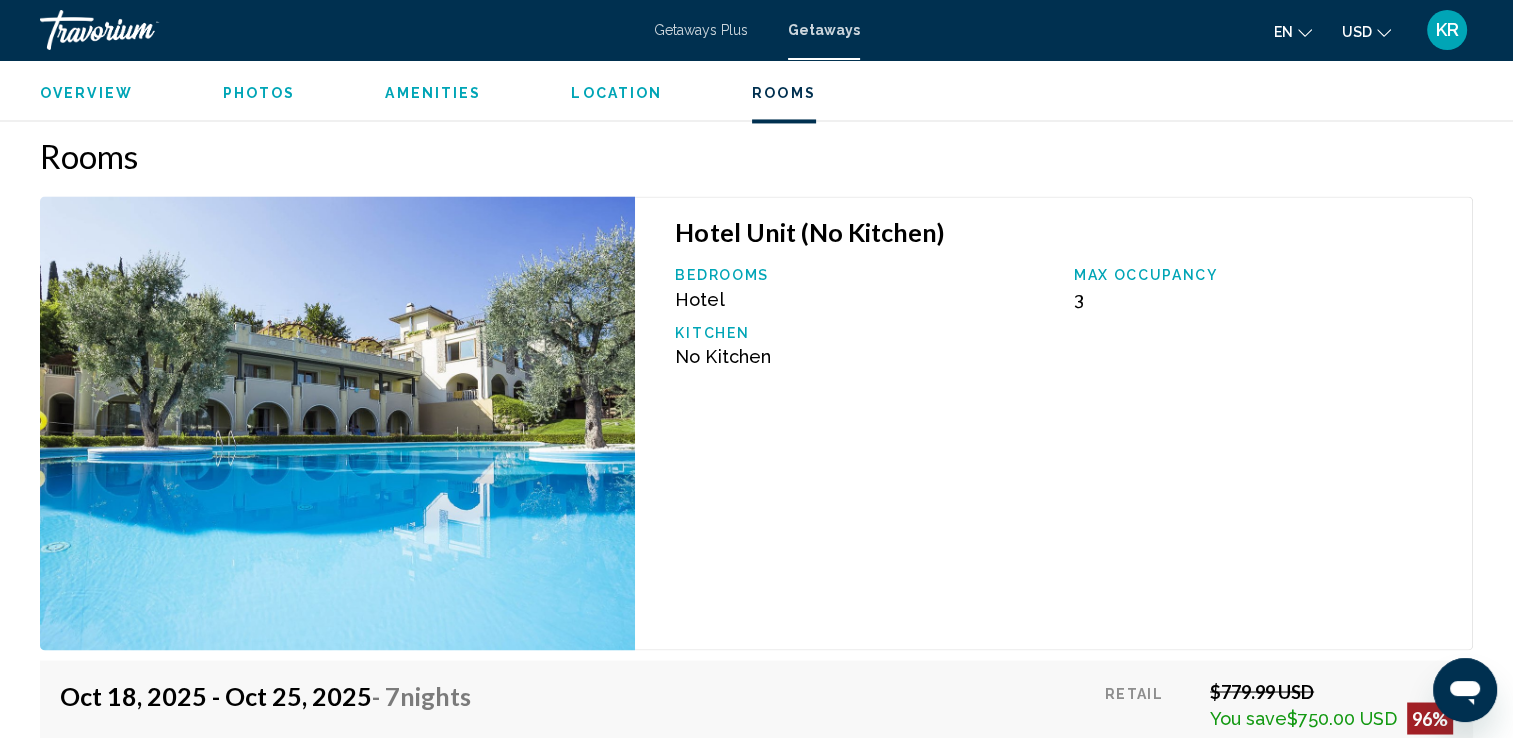 scroll, scrollTop: 3193, scrollLeft: 0, axis: vertical 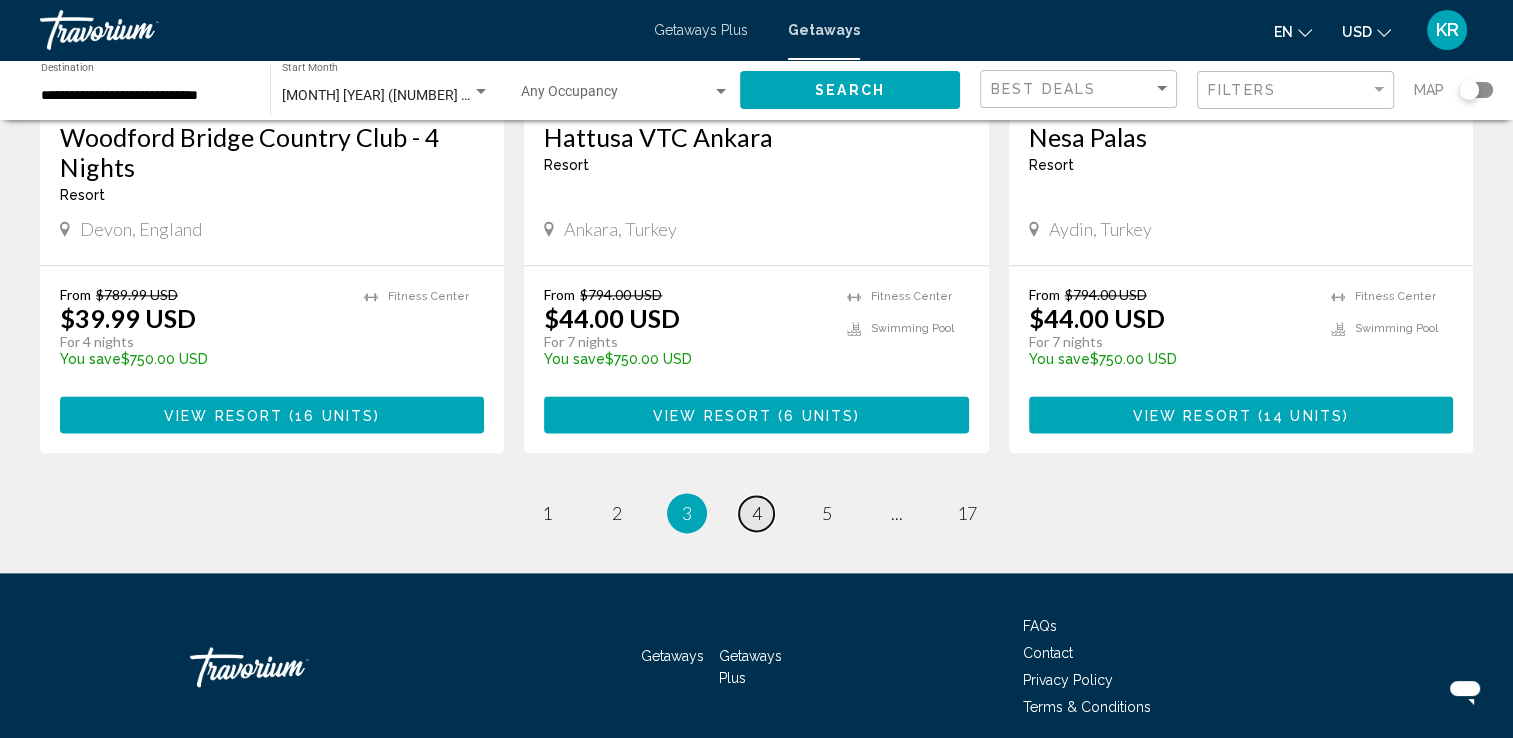 click on "4" at bounding box center (757, 513) 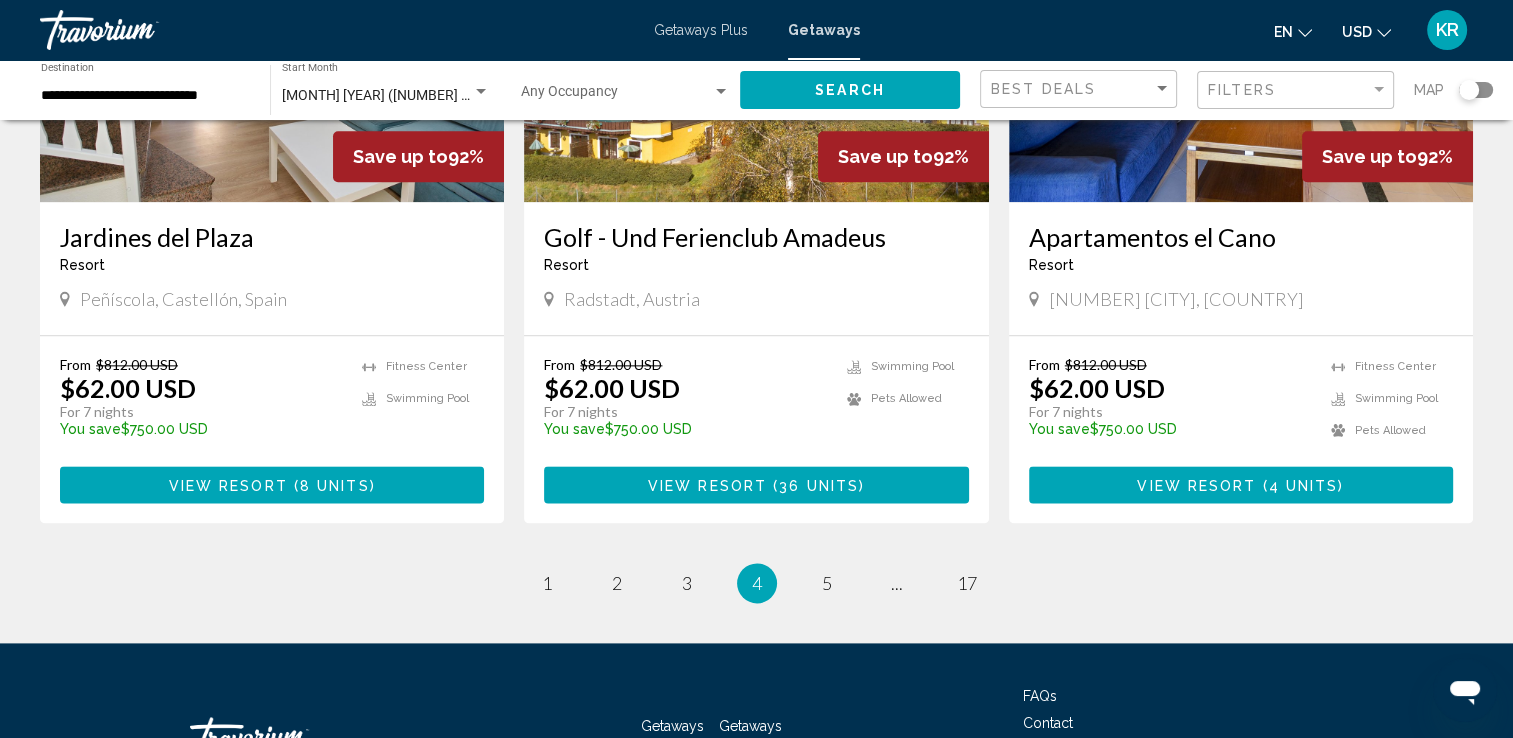 scroll, scrollTop: 2518, scrollLeft: 0, axis: vertical 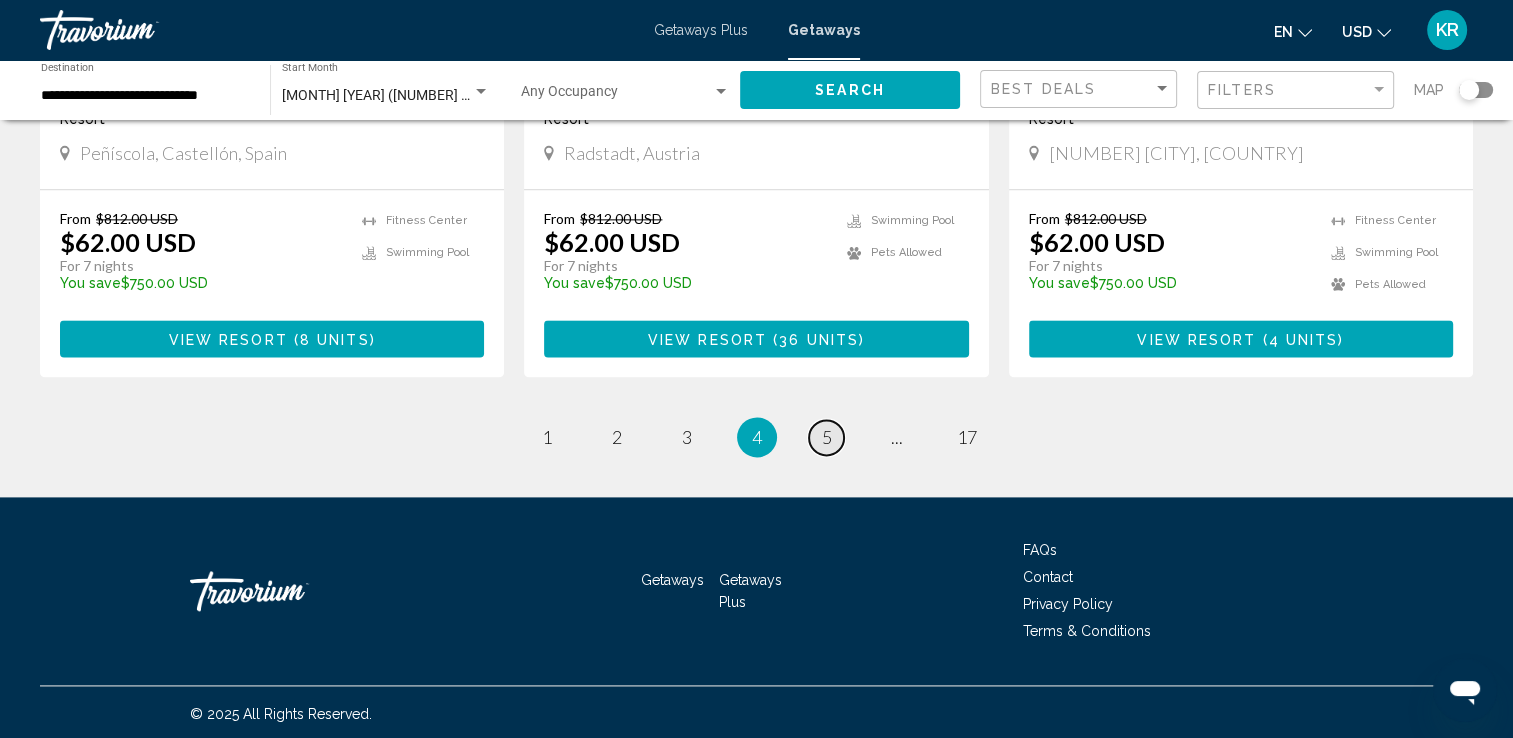 click on "5" at bounding box center (827, 437) 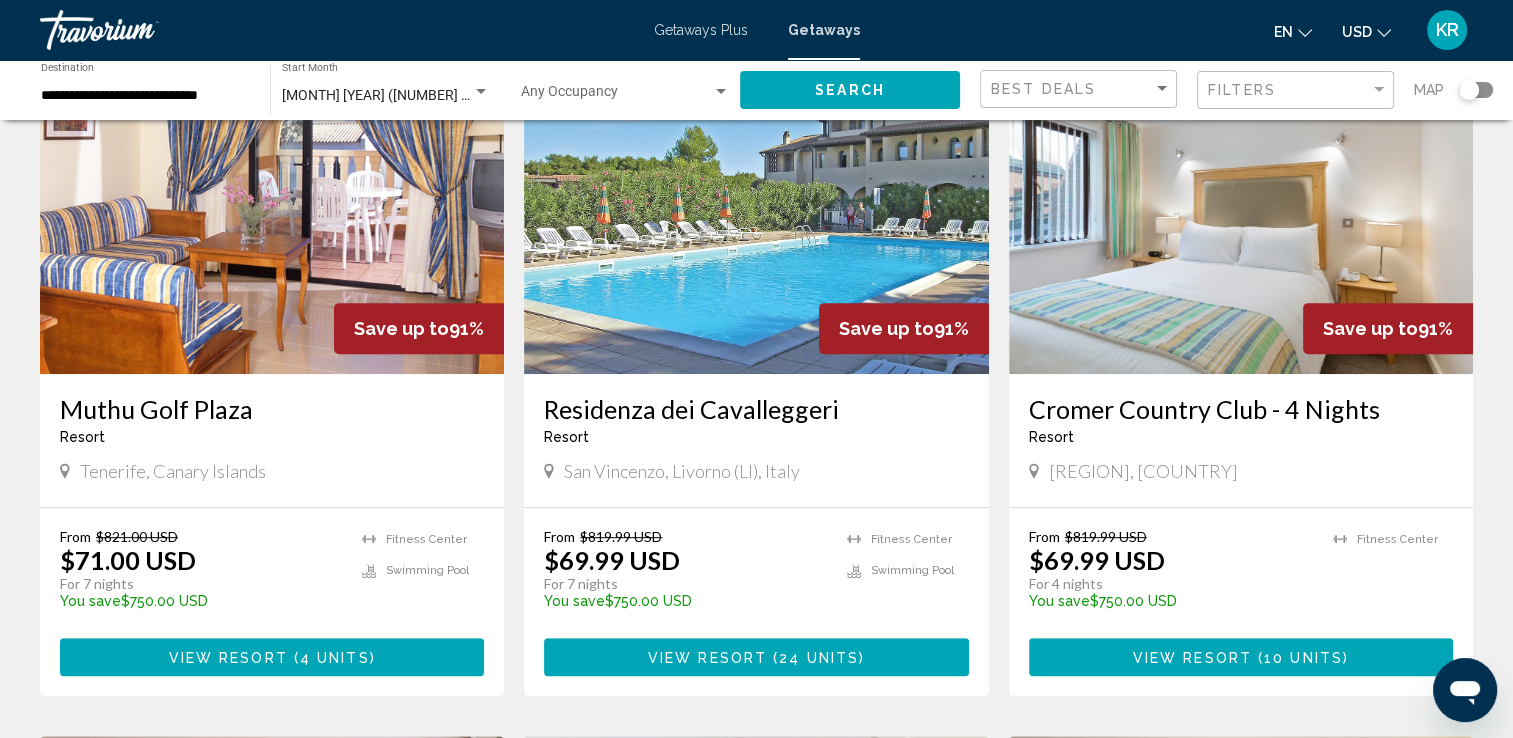 scroll, scrollTop: 839, scrollLeft: 0, axis: vertical 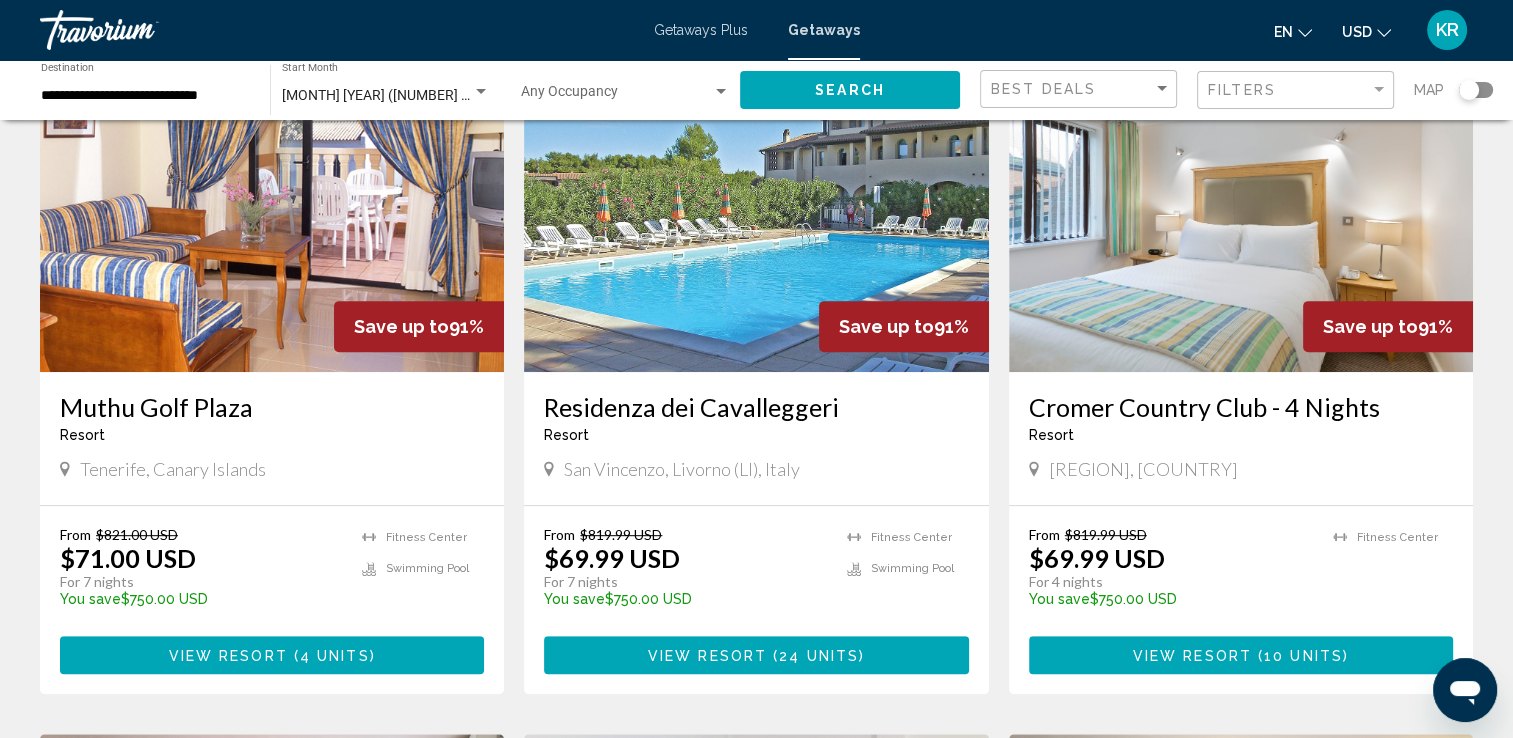 click on "Residenza dei Cavalleggeri" at bounding box center [756, 407] 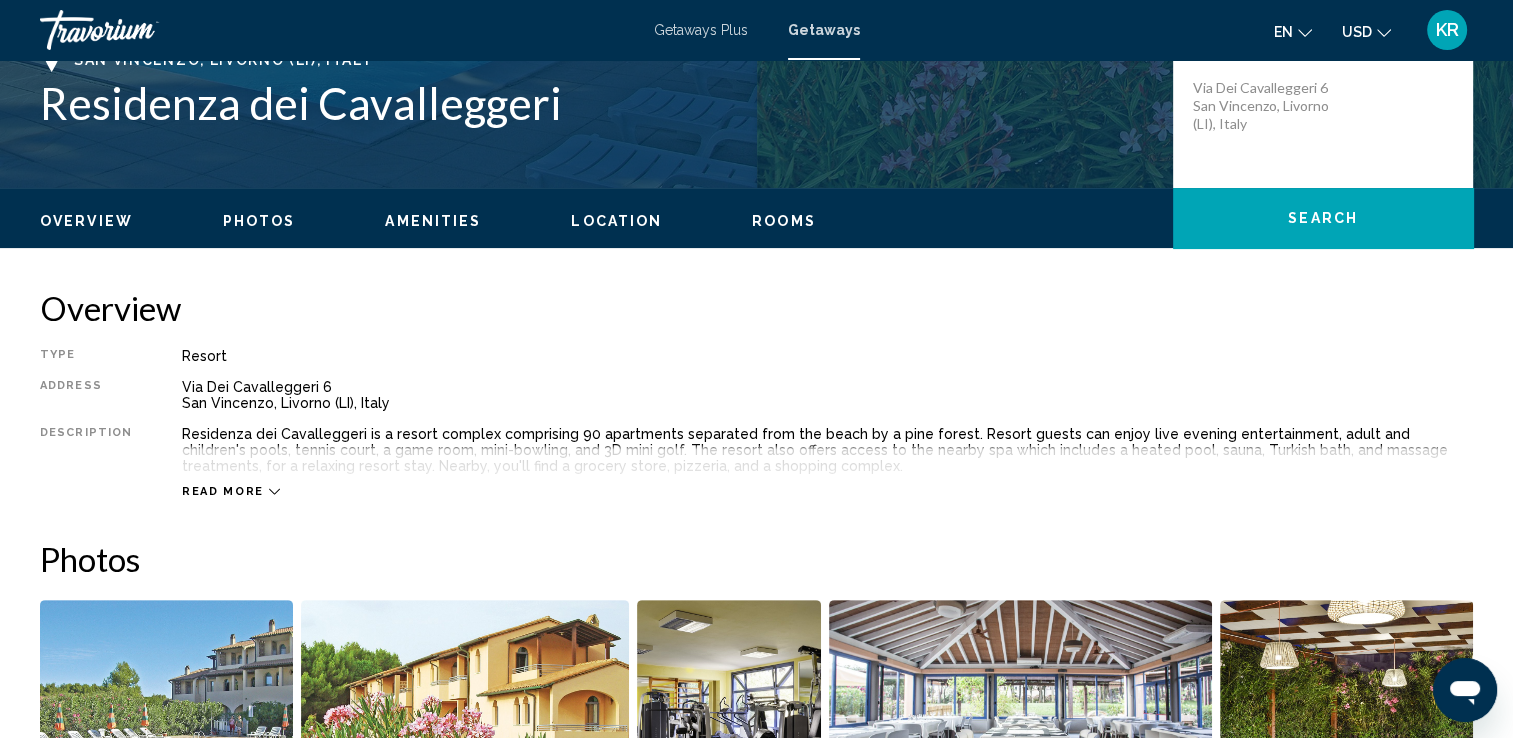 scroll, scrollTop: 473, scrollLeft: 0, axis: vertical 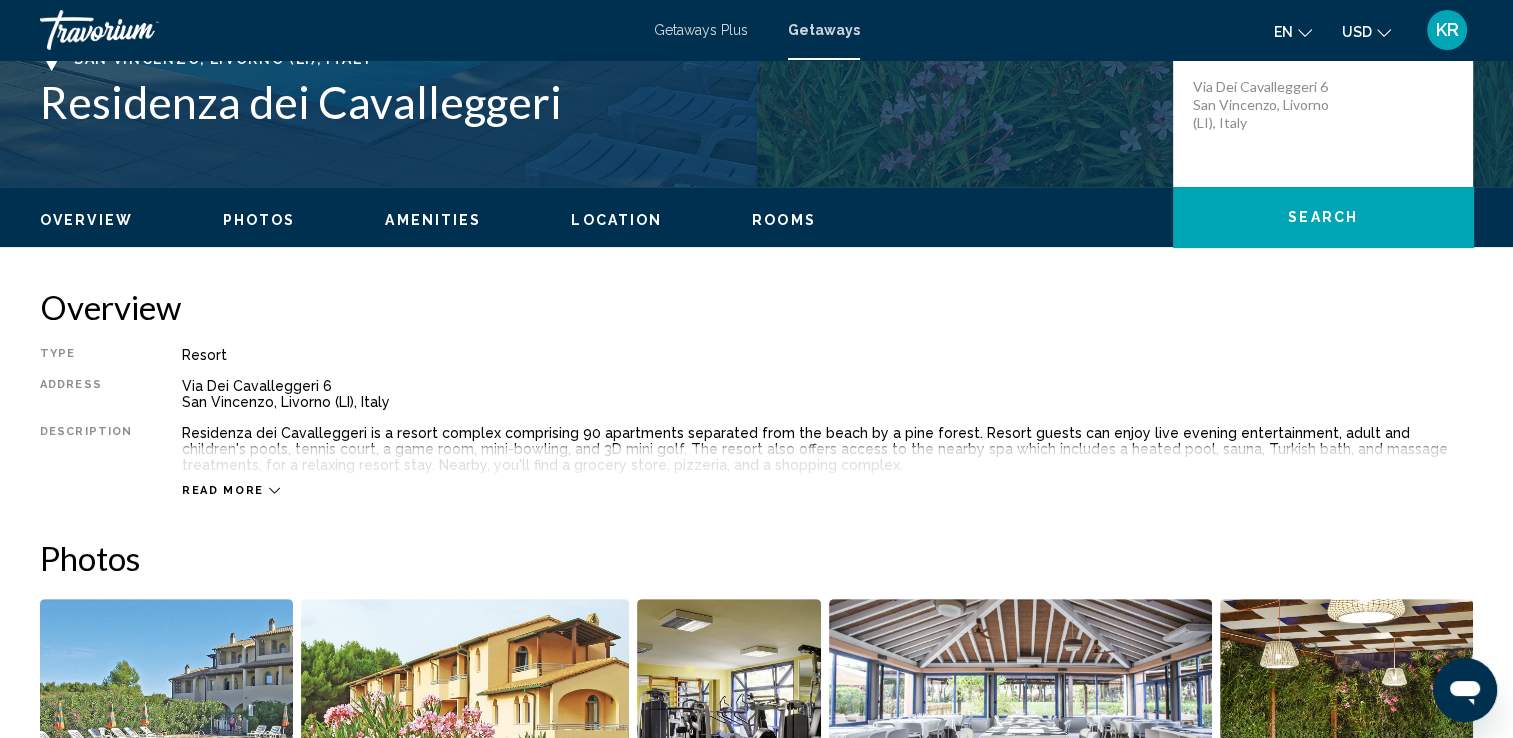 click on "Read more" at bounding box center (223, 490) 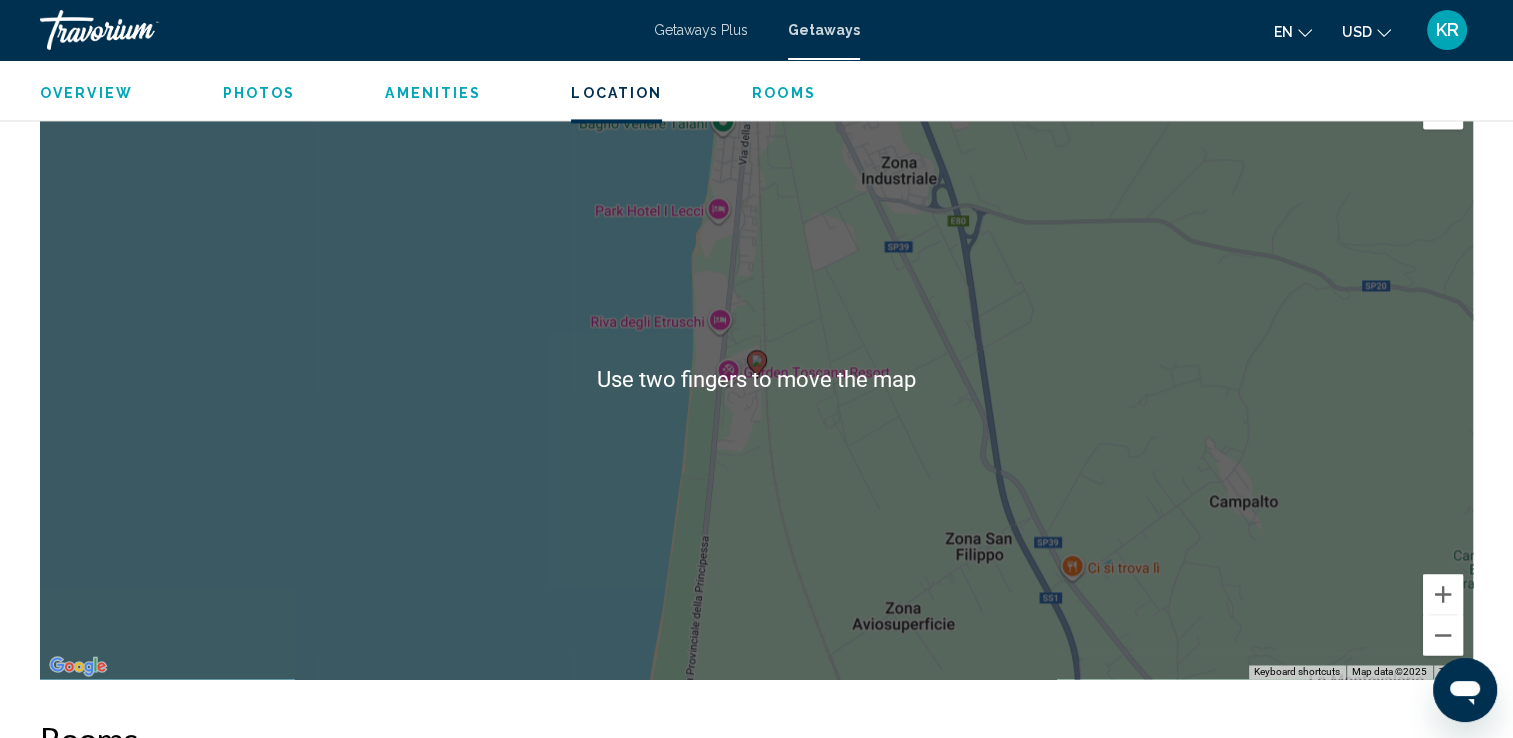 scroll, scrollTop: 3003, scrollLeft: 0, axis: vertical 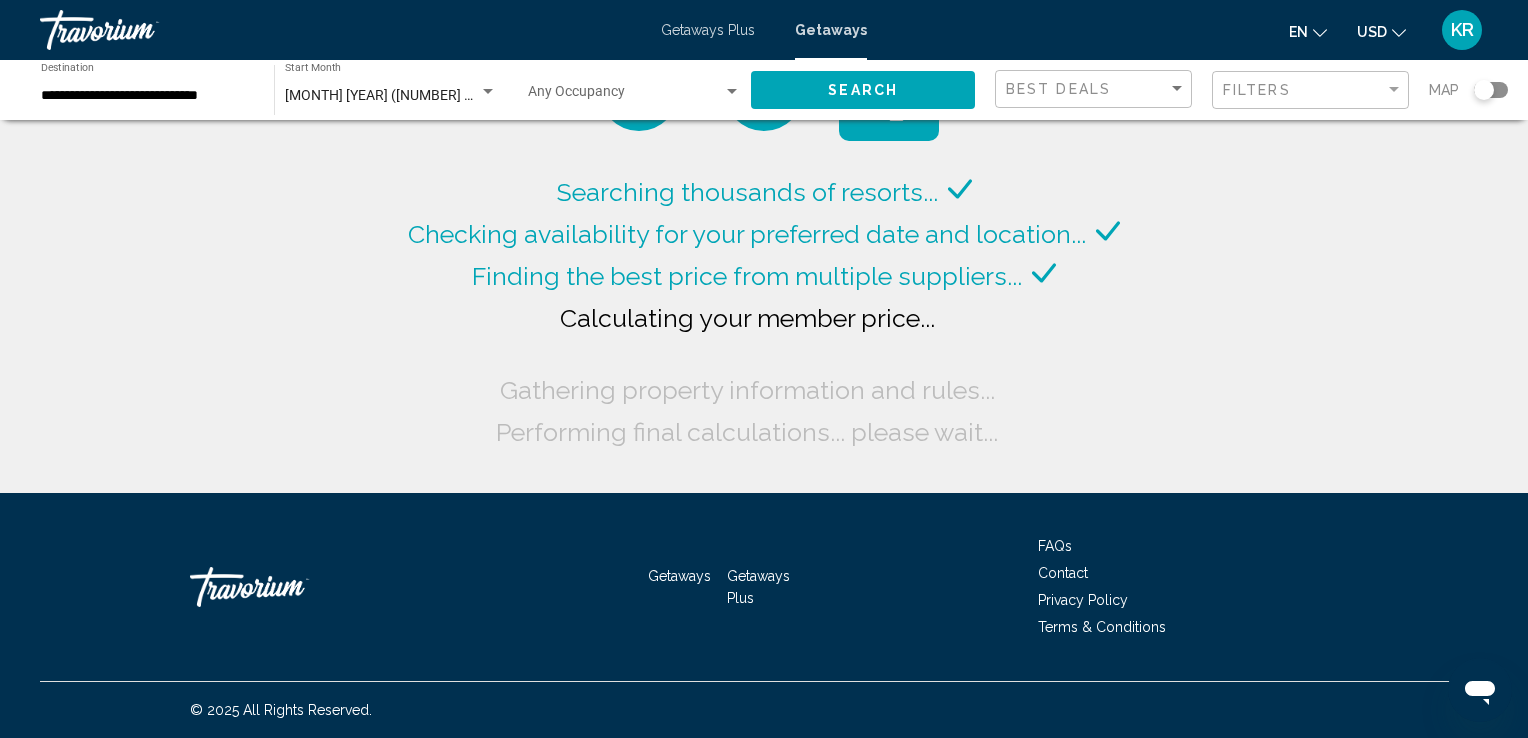 click 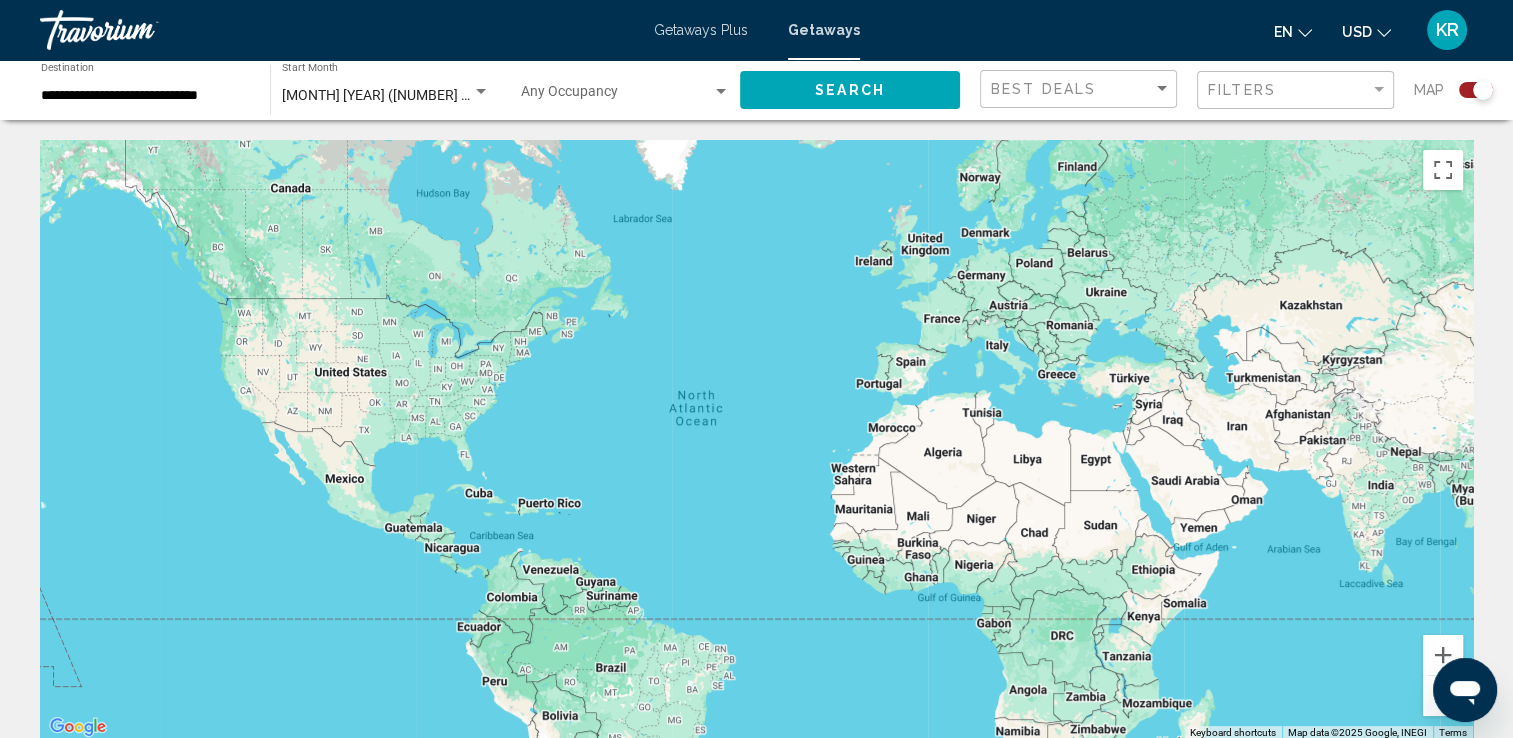 click at bounding box center [756, 440] 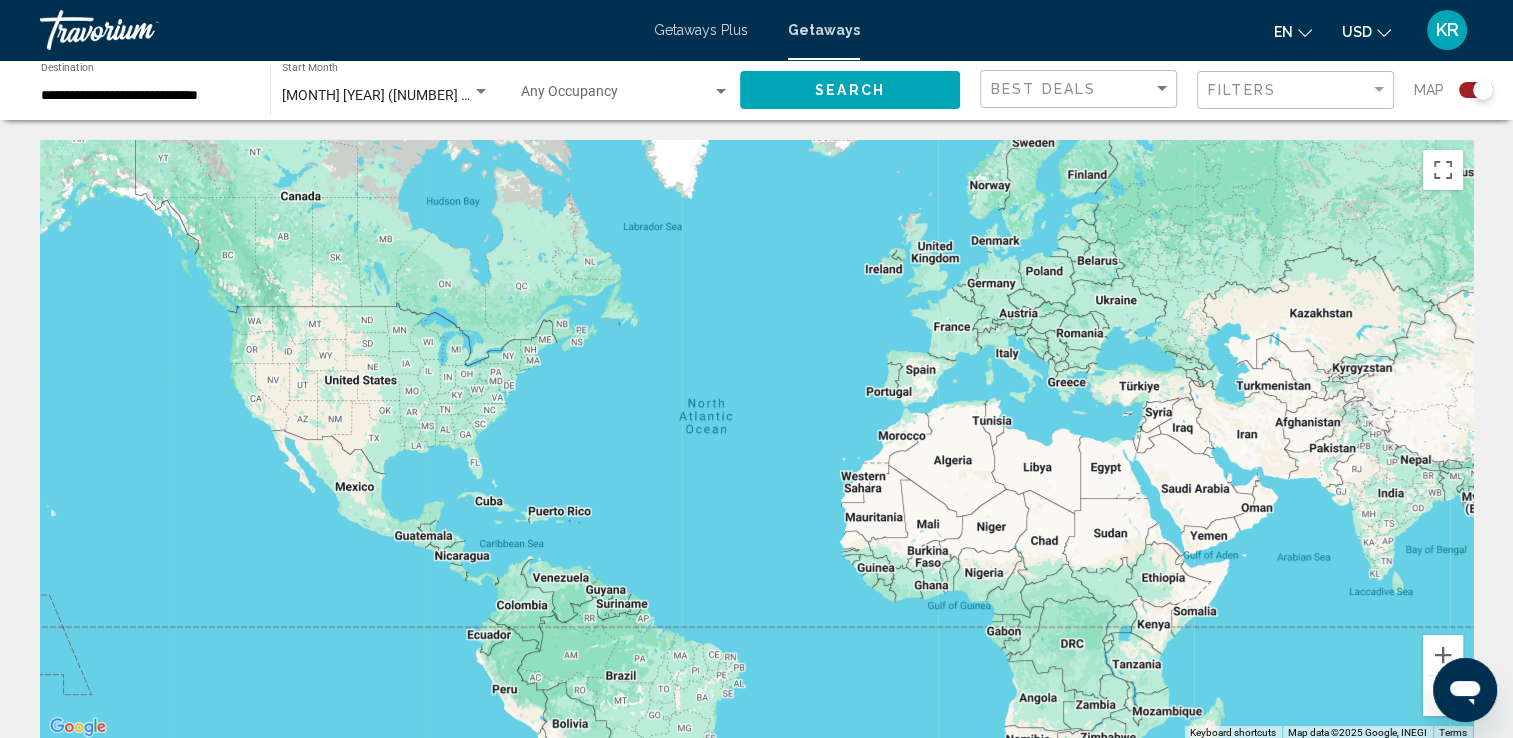 drag, startPoint x: 1052, startPoint y: 374, endPoint x: 1071, endPoint y: 389, distance: 24.207438 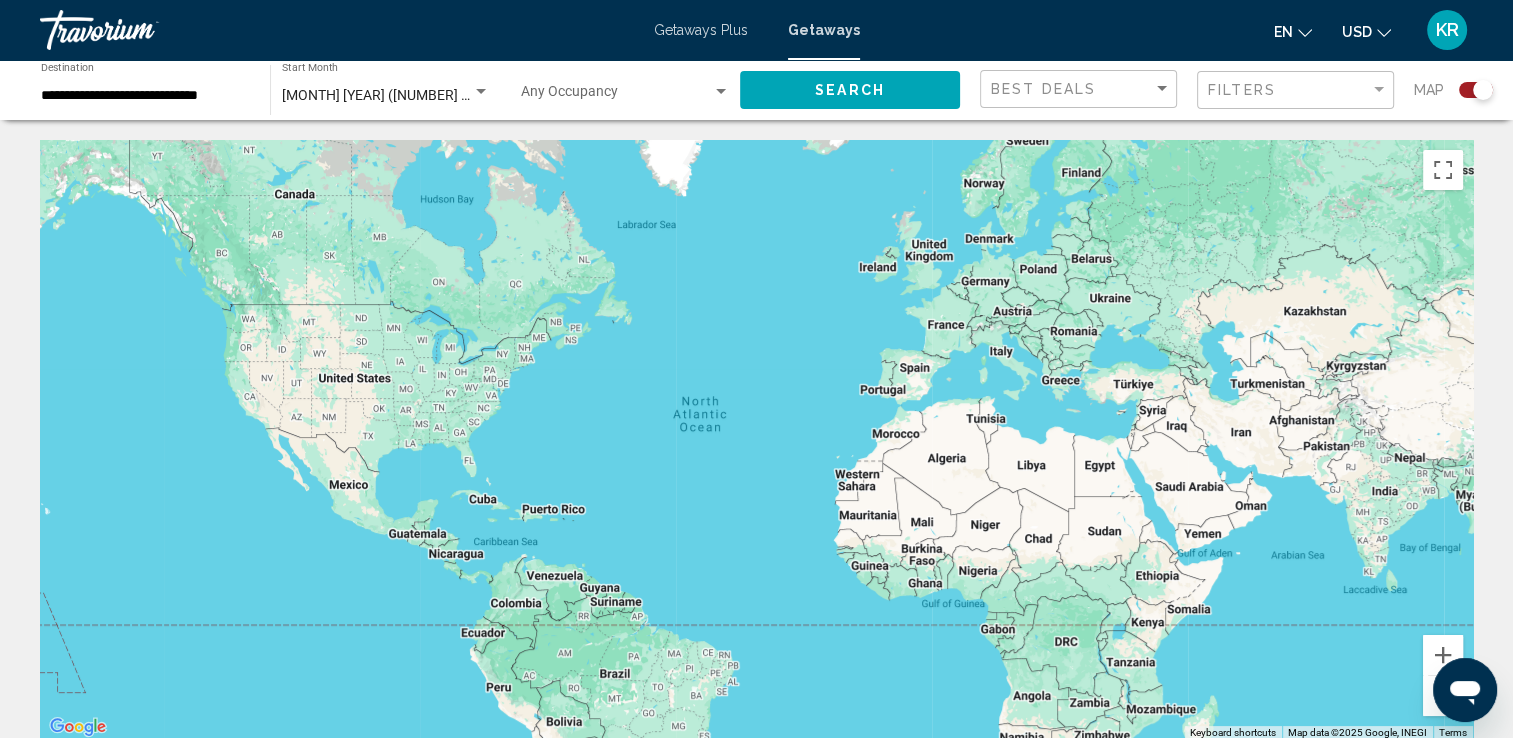 click on "**********" 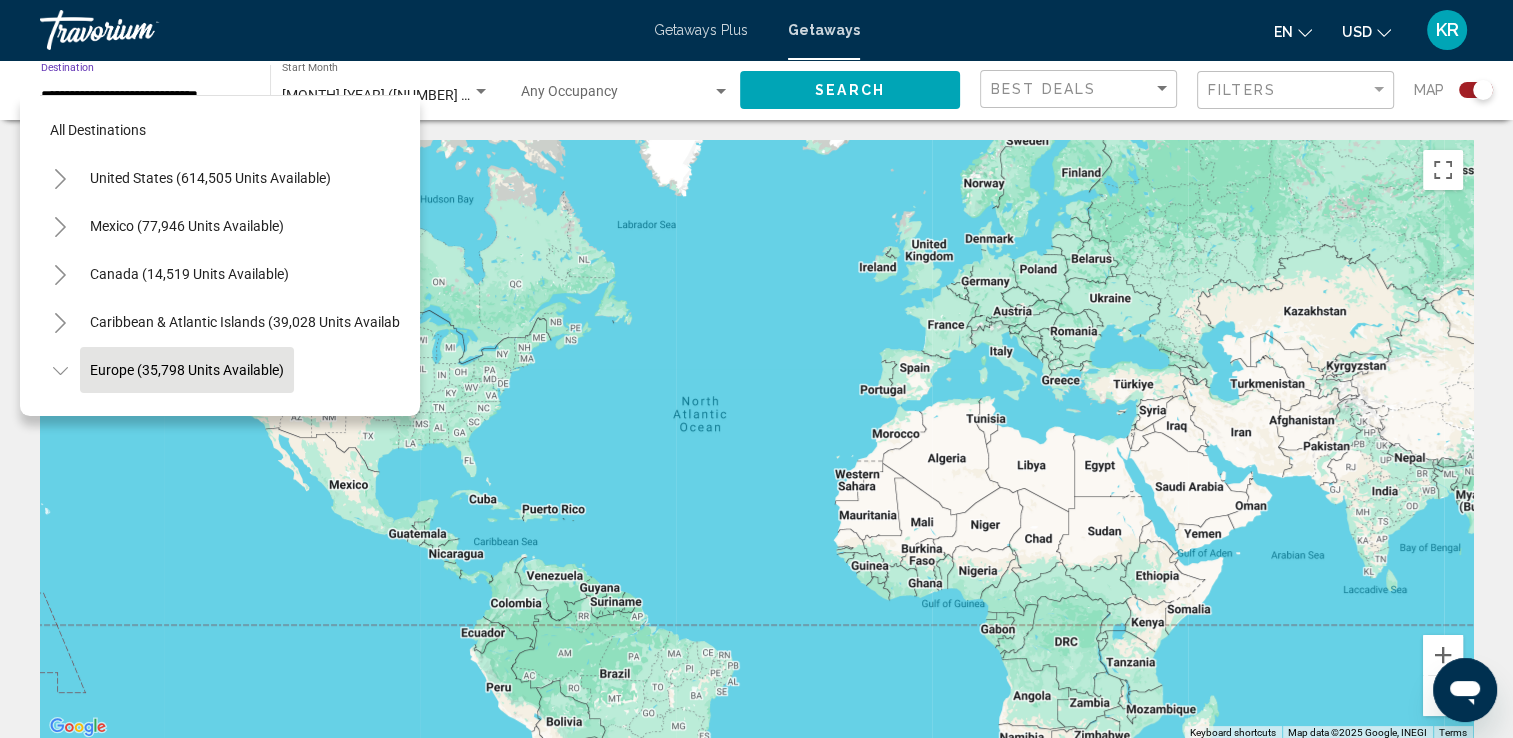 scroll, scrollTop: 126, scrollLeft: 0, axis: vertical 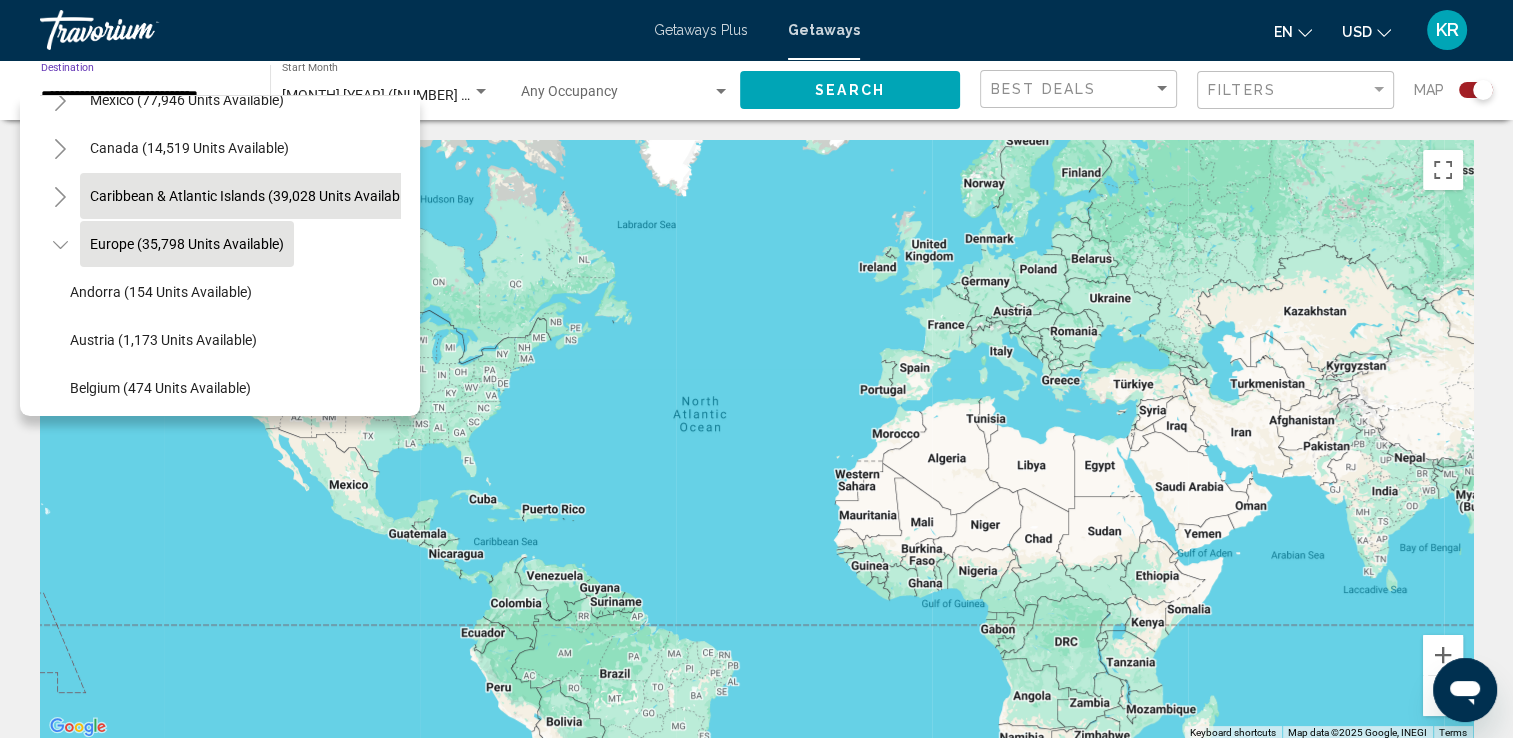 click on "Caribbean & Atlantic Islands (39,028 units available)" at bounding box center (187, 244) 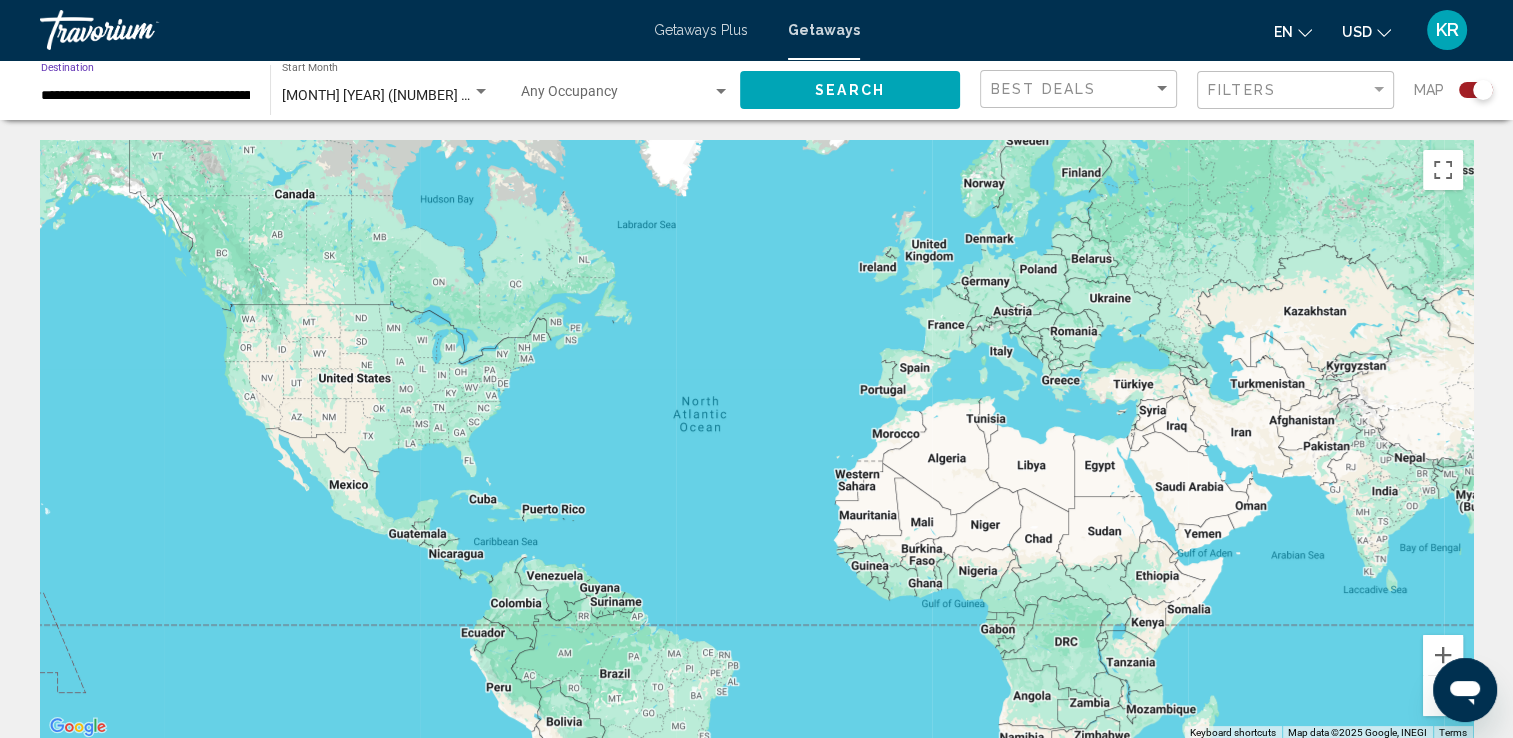 click on "**********" at bounding box center (145, 96) 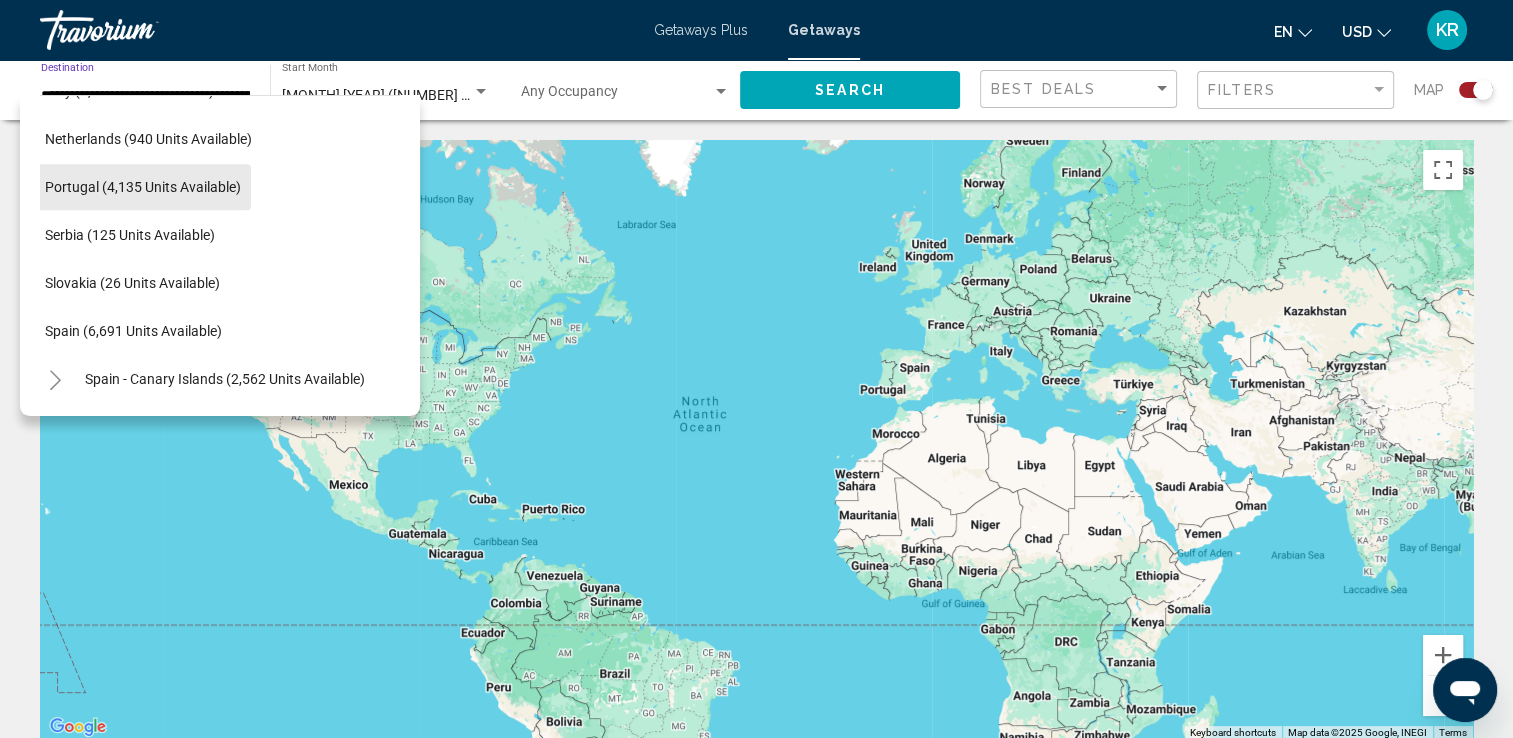 scroll, scrollTop: 1528, scrollLeft: 40, axis: both 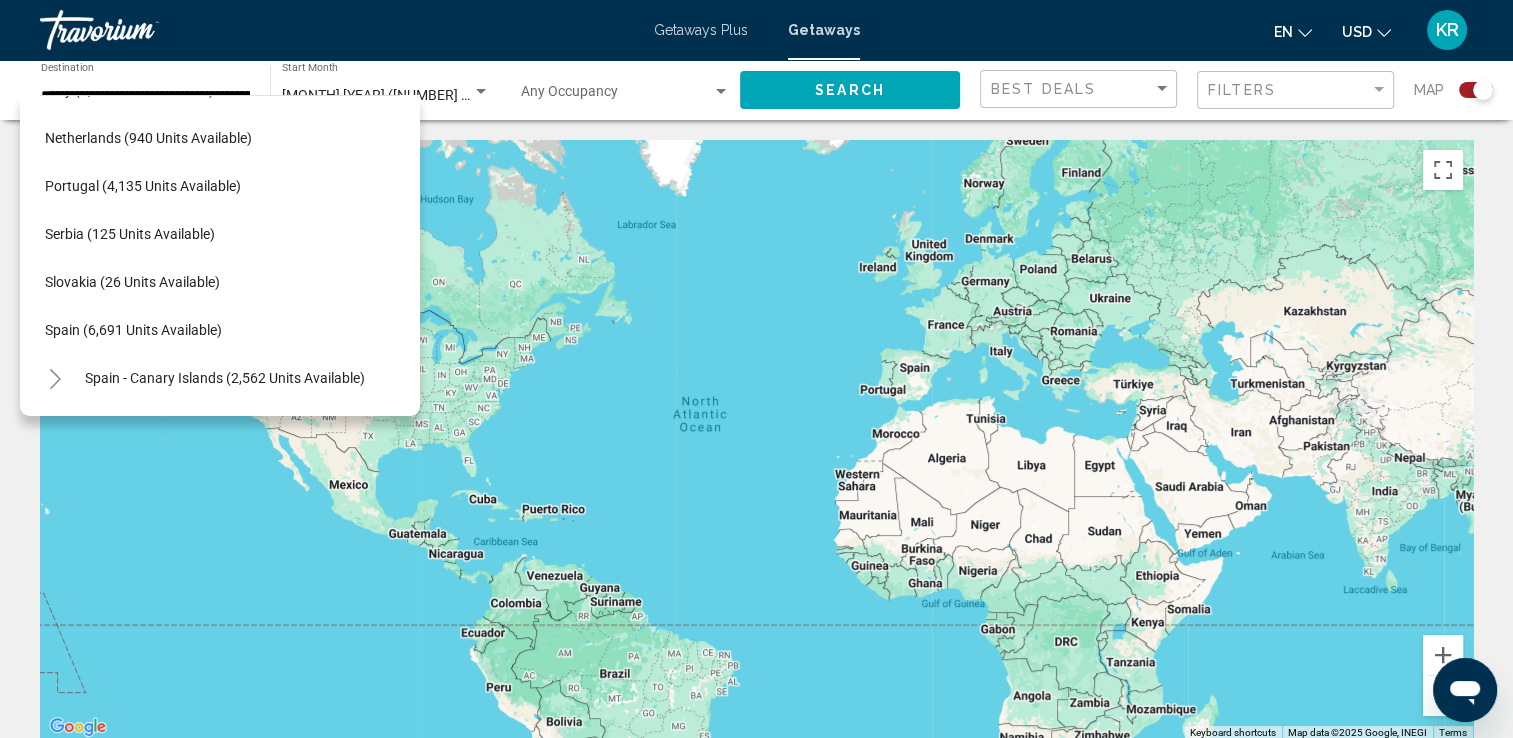 click 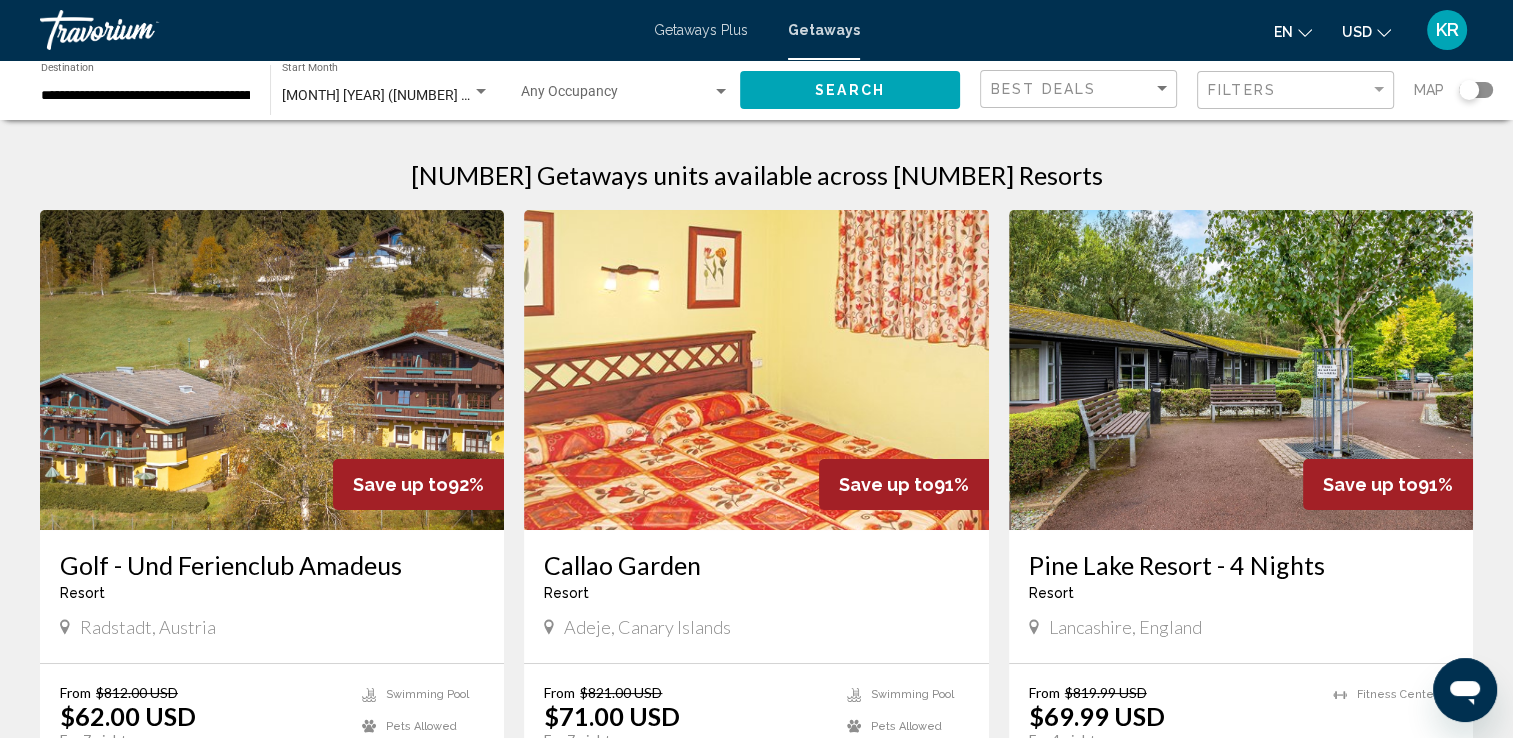click on "**********" 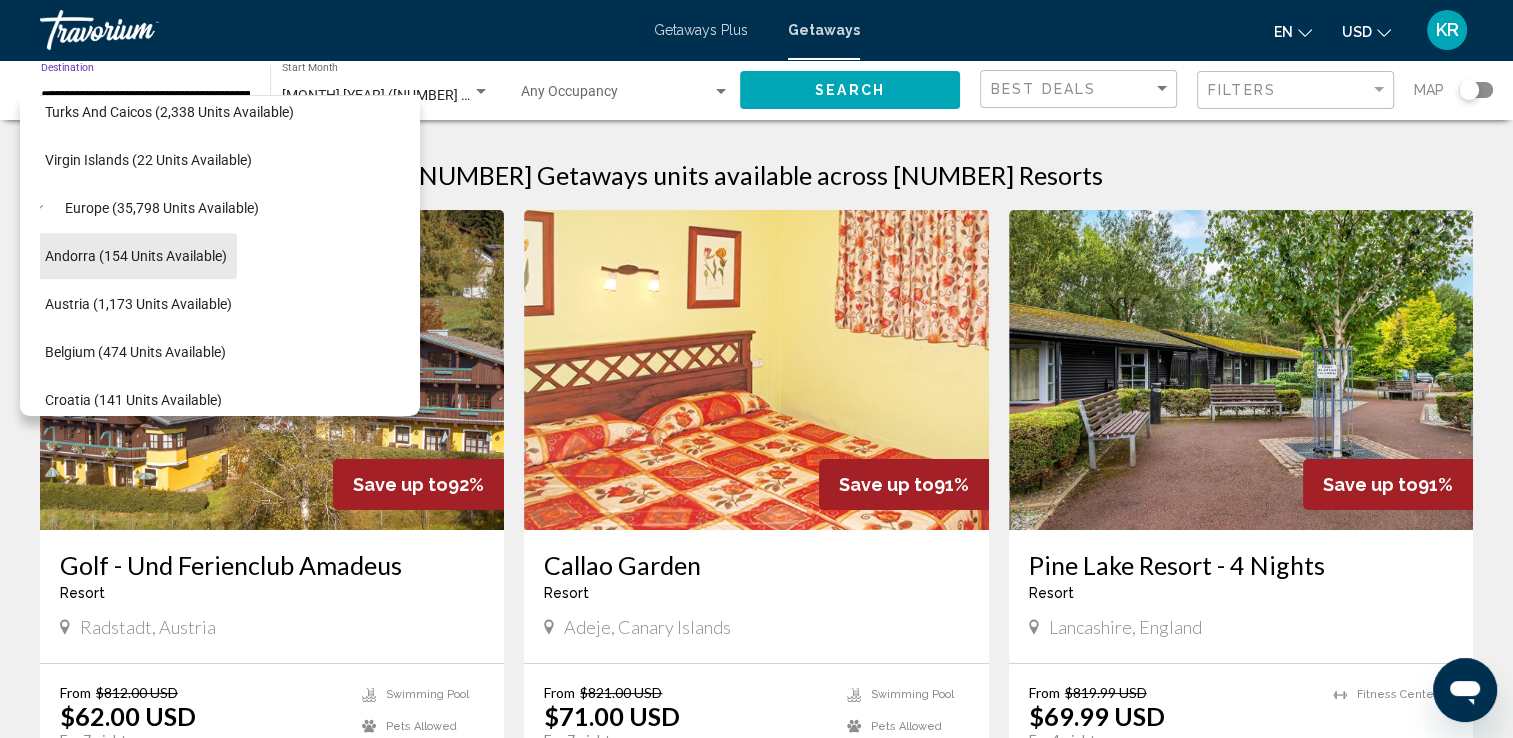 scroll, scrollTop: 830, scrollLeft: 40, axis: both 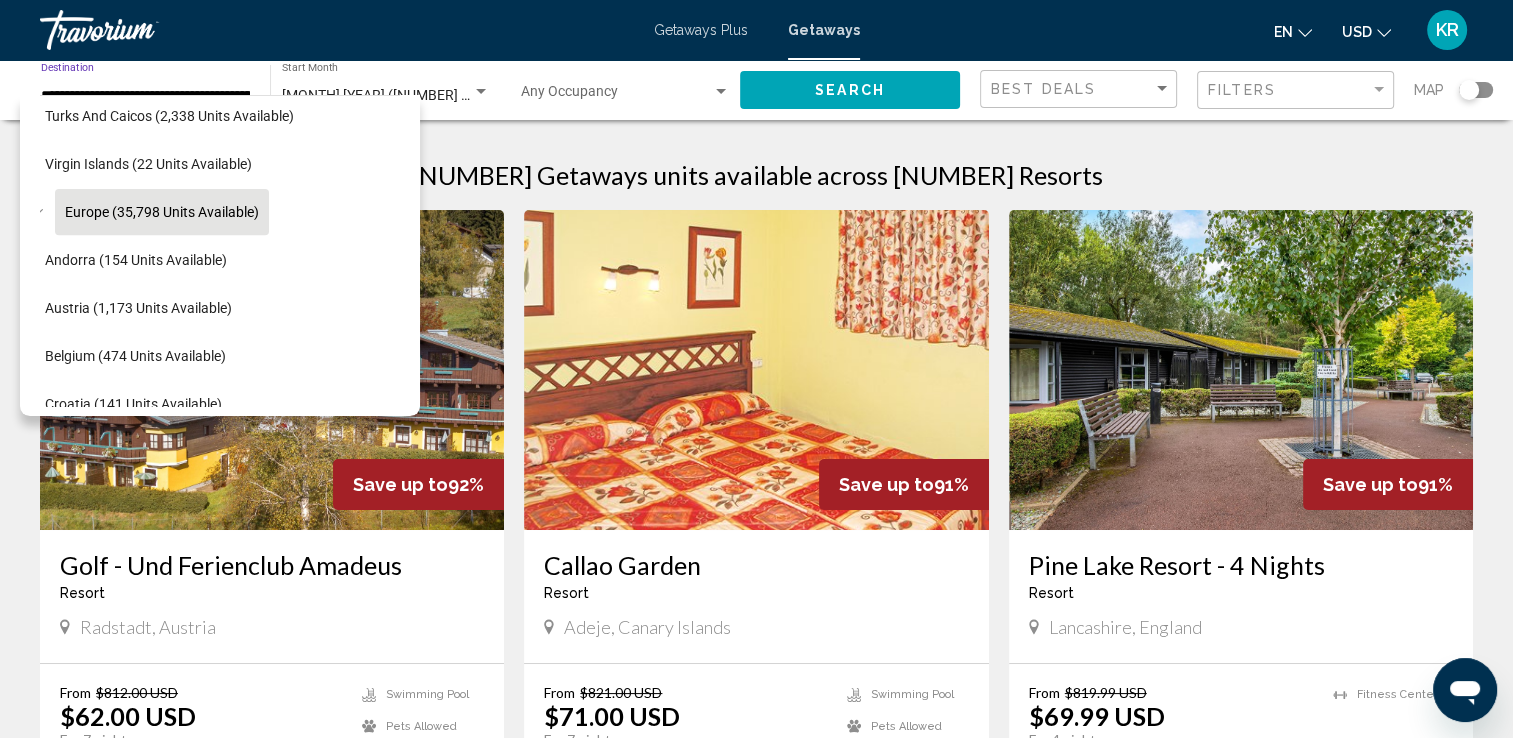 click on "Europe (35,798 units available)" at bounding box center (164, 1412) 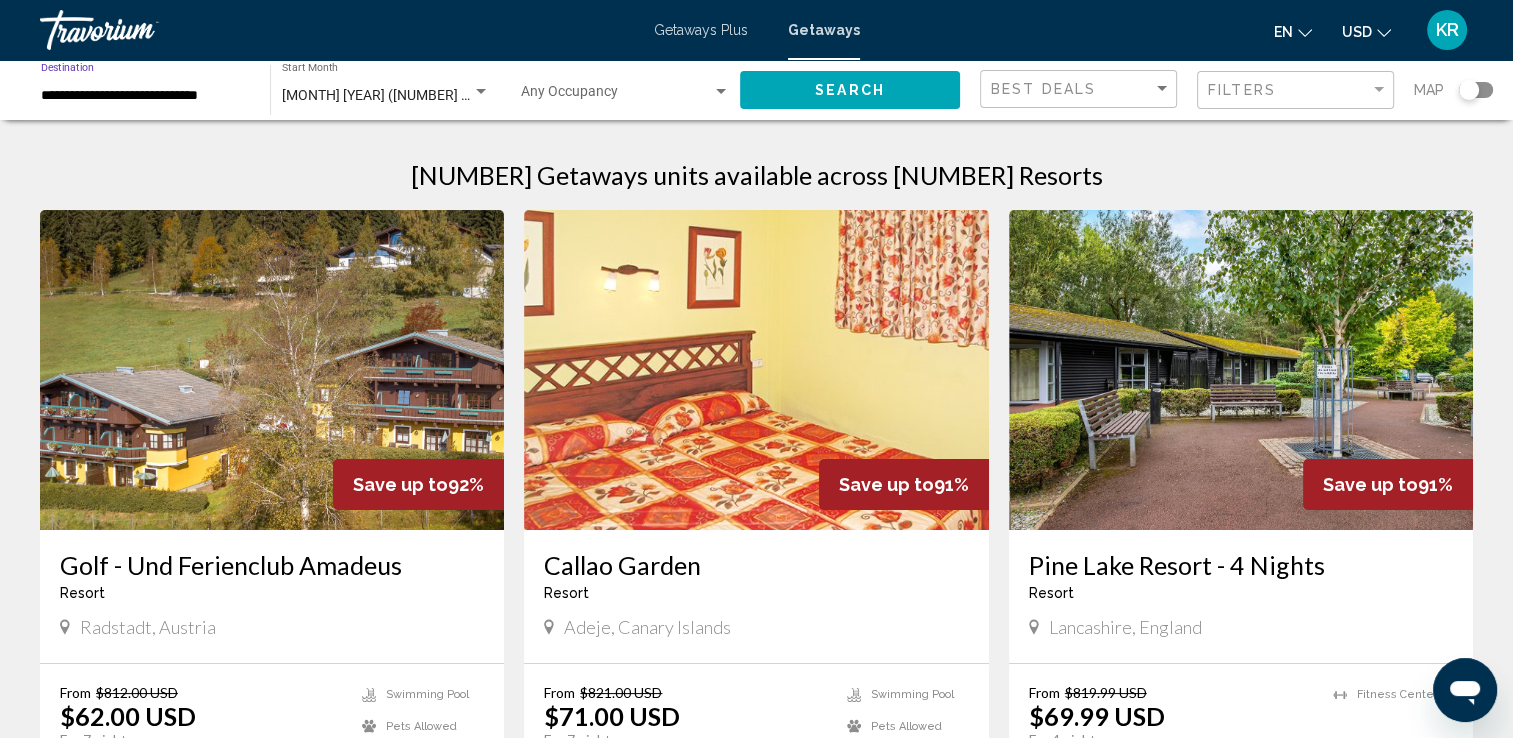 click on "Search" 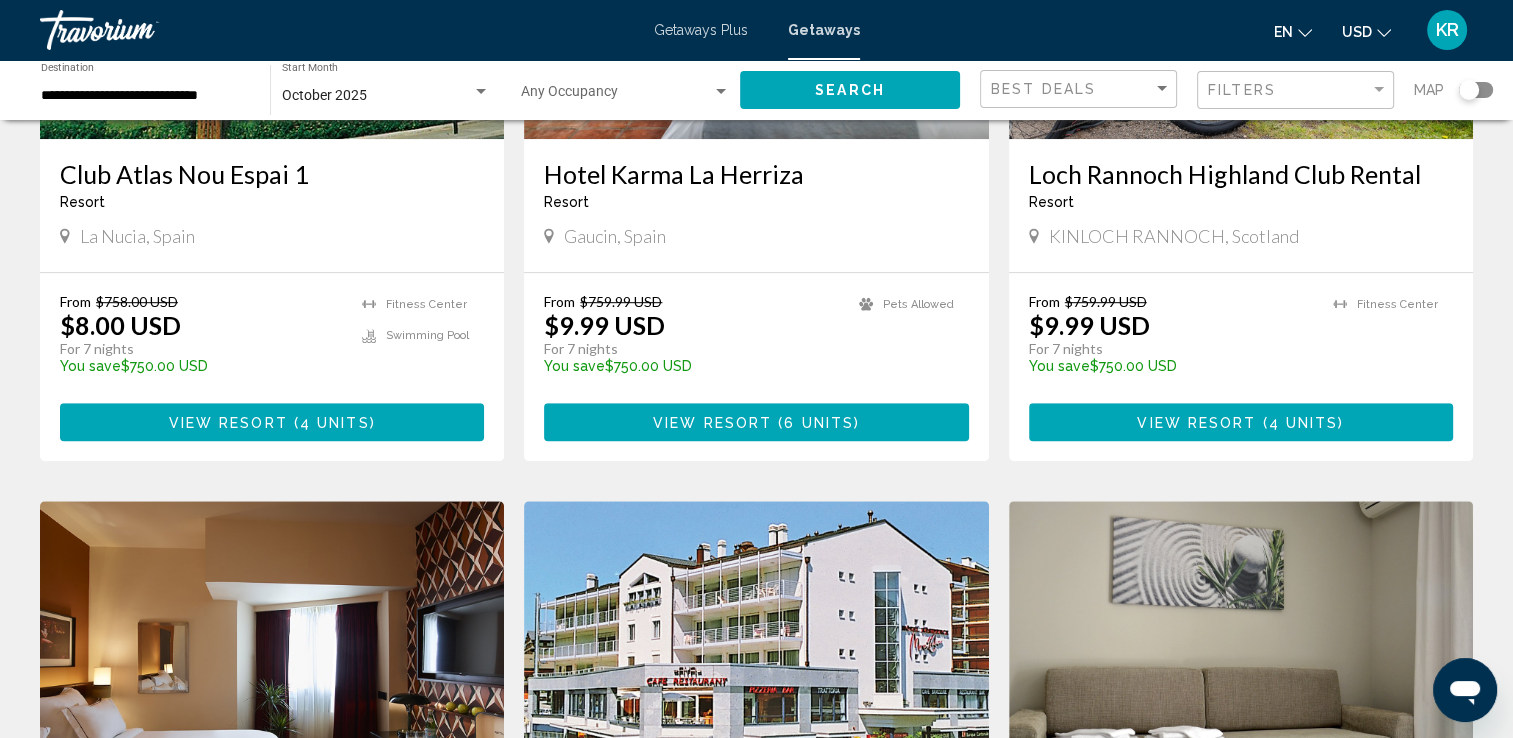 scroll, scrollTop: 1064, scrollLeft: 0, axis: vertical 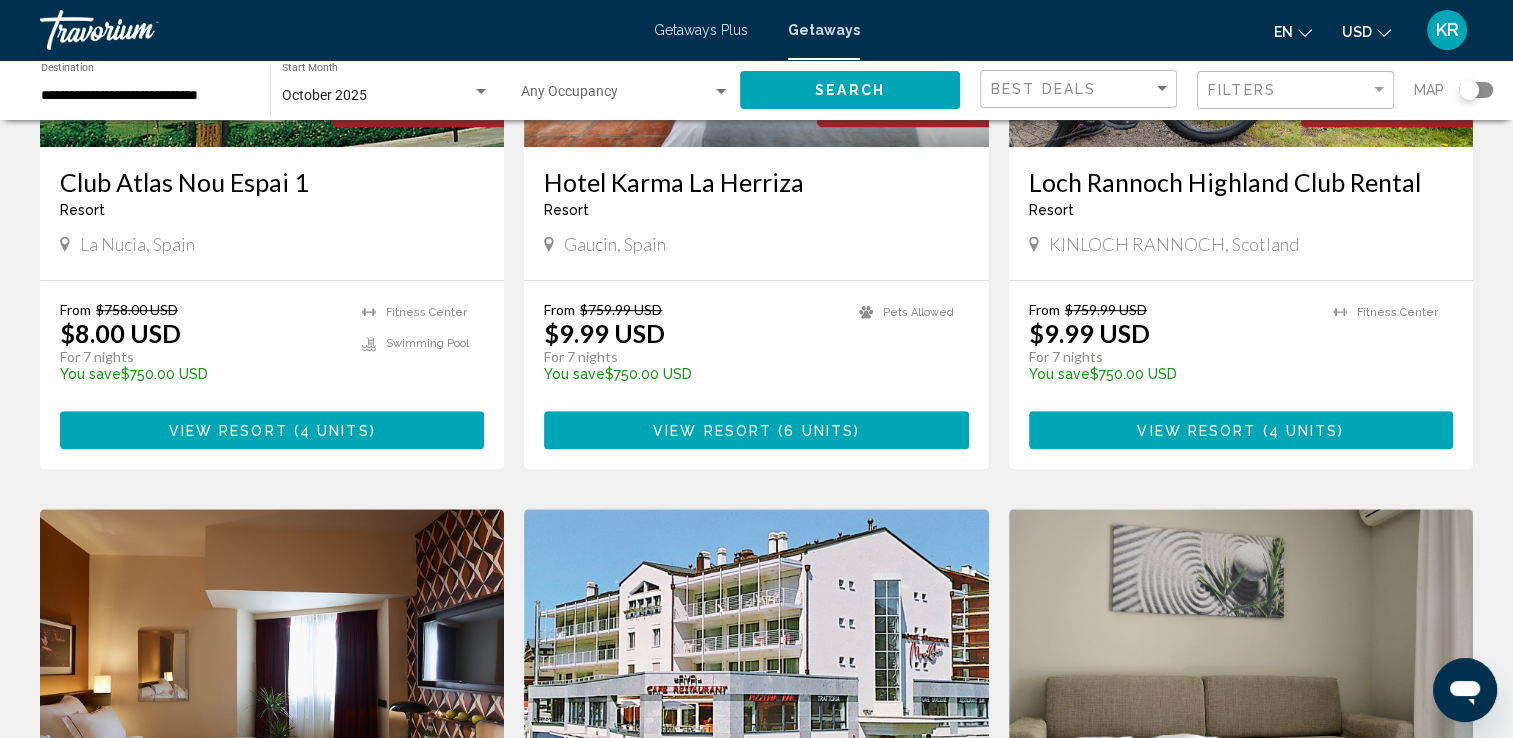click on "Map" 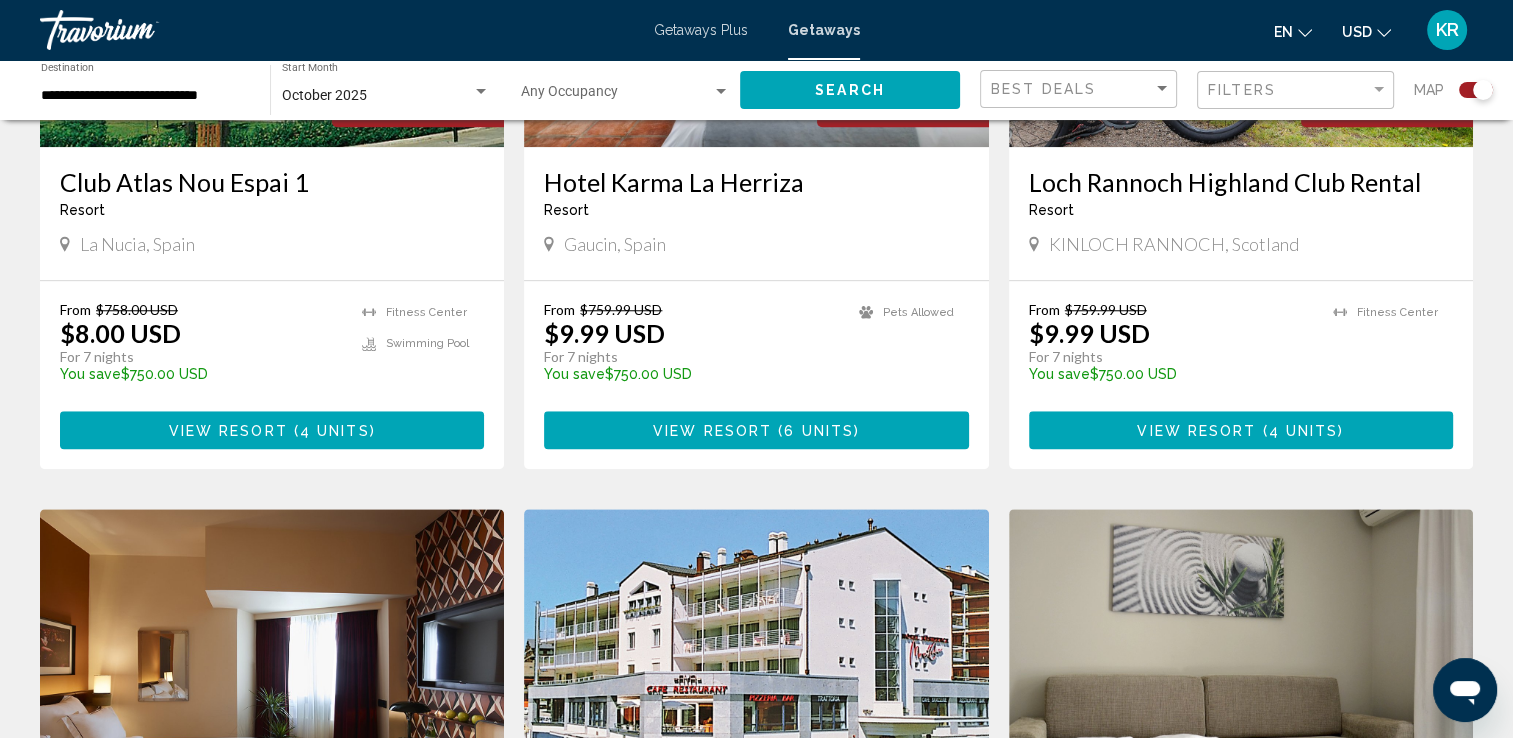 click on "Search" 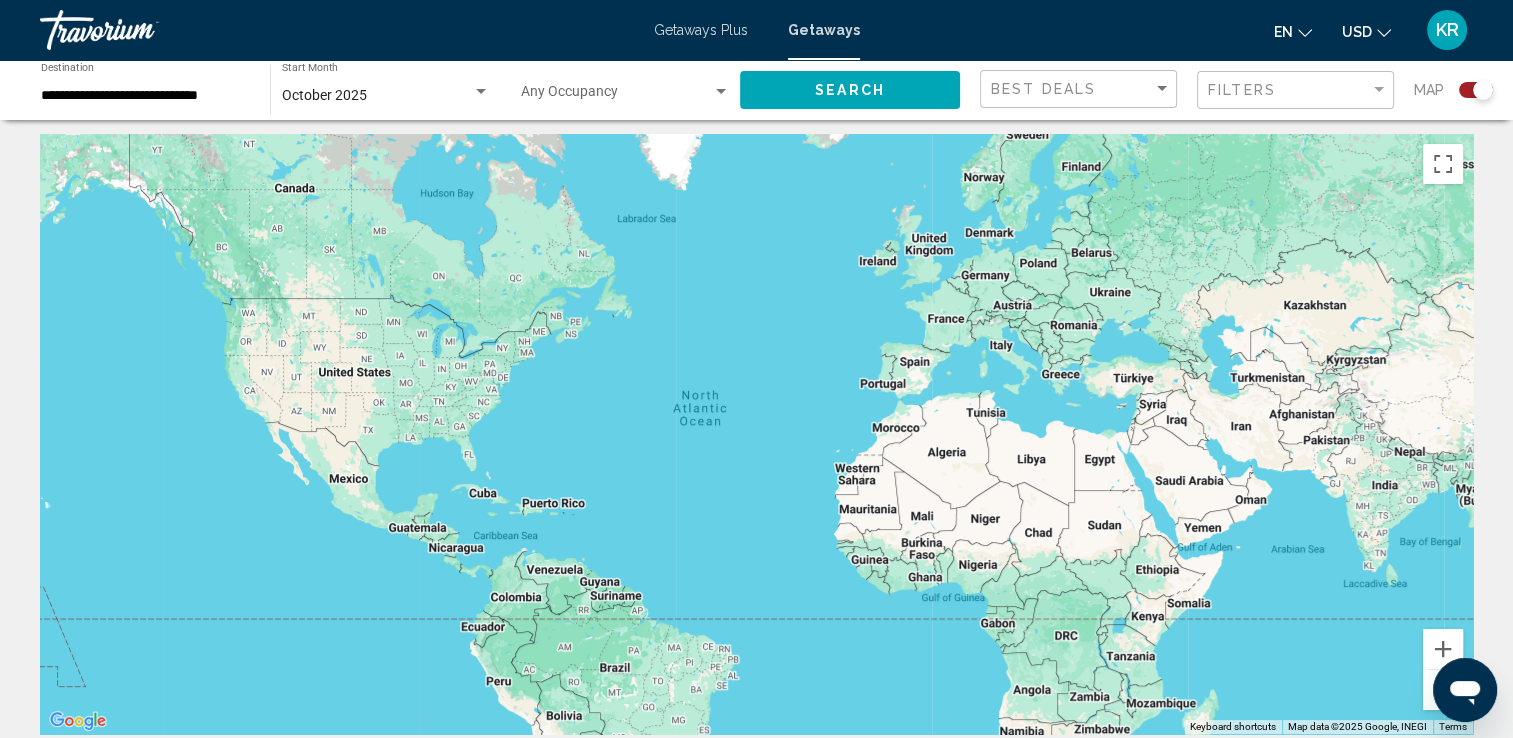 scroll, scrollTop: 0, scrollLeft: 0, axis: both 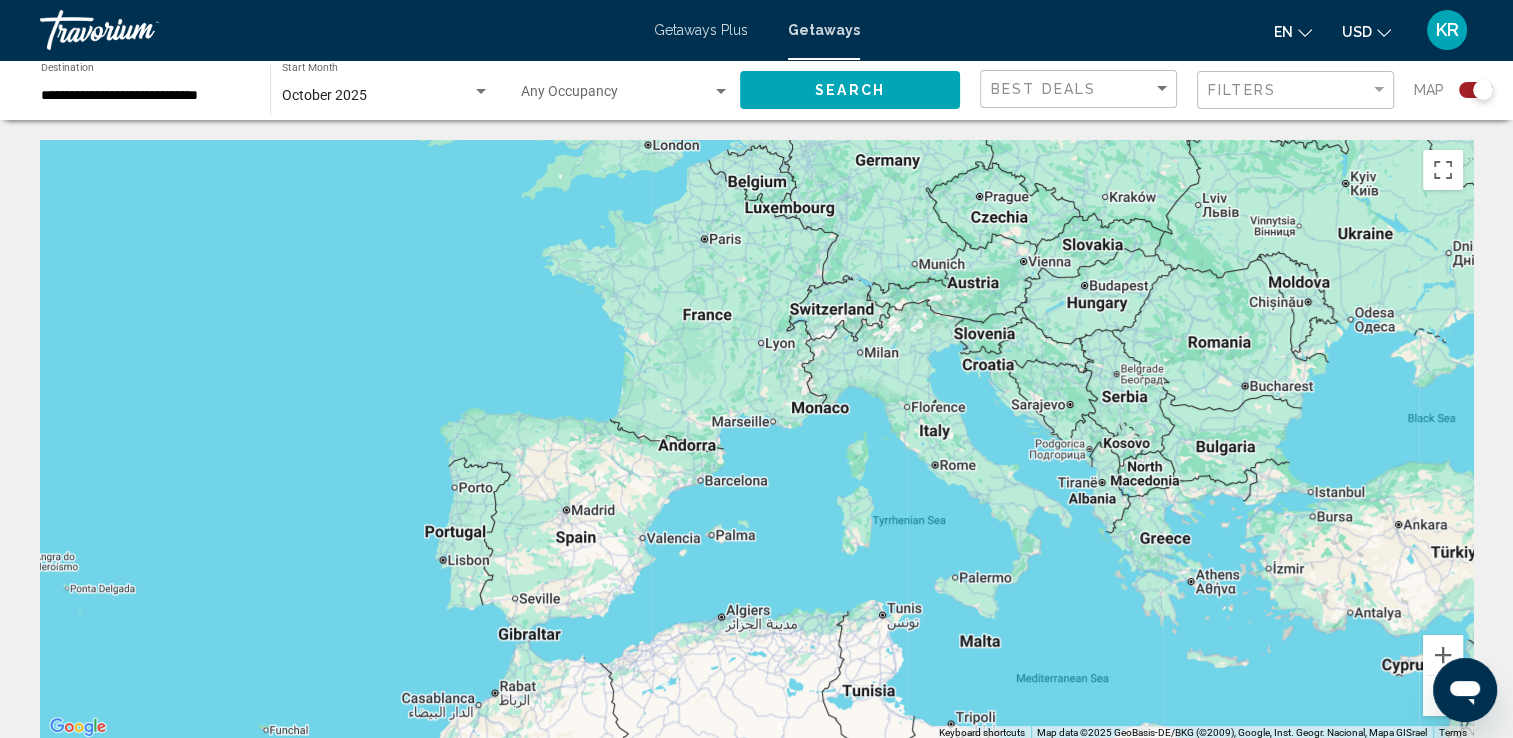 click on "**********" at bounding box center [145, 96] 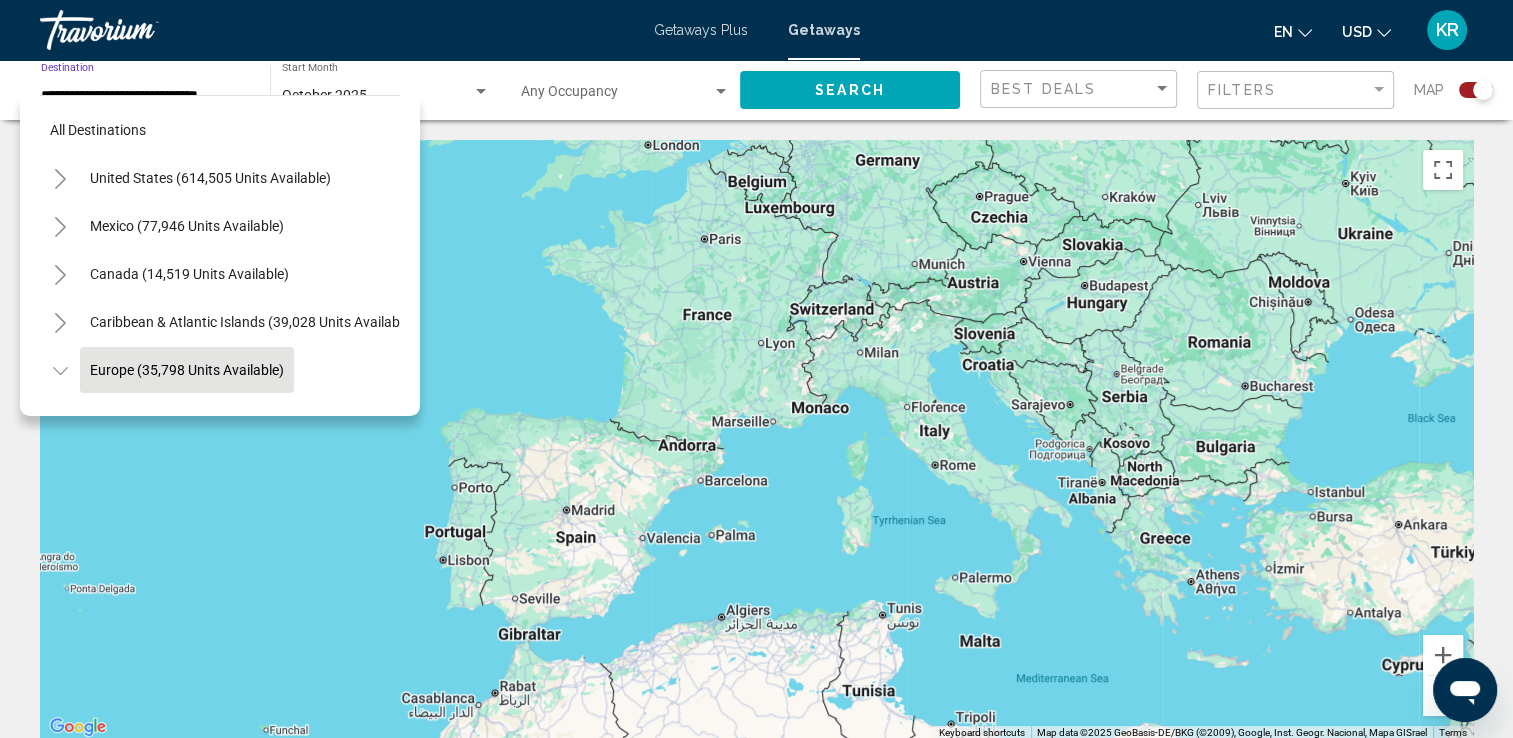 scroll, scrollTop: 126, scrollLeft: 0, axis: vertical 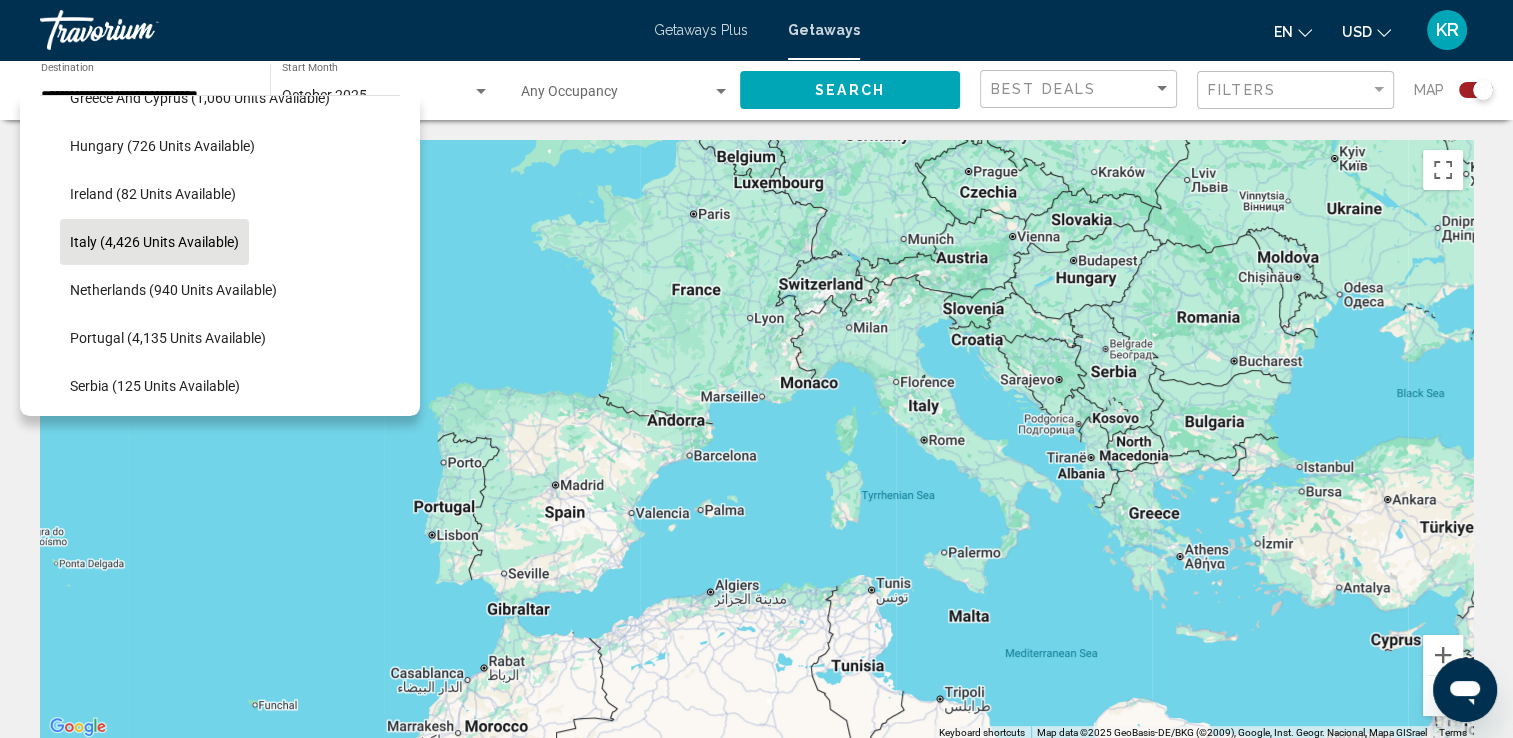 click on "Italy (4,426 units available)" 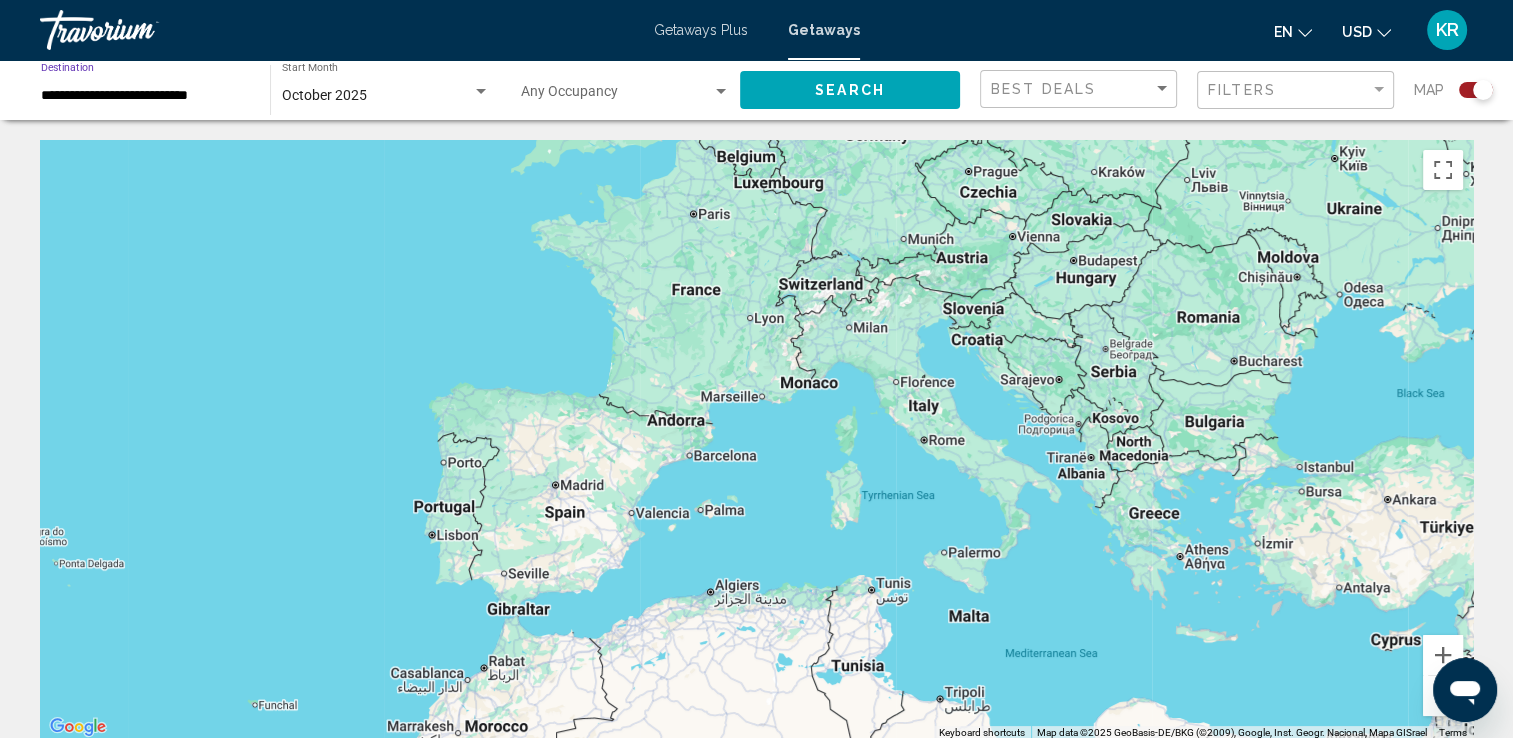 click on "Search" 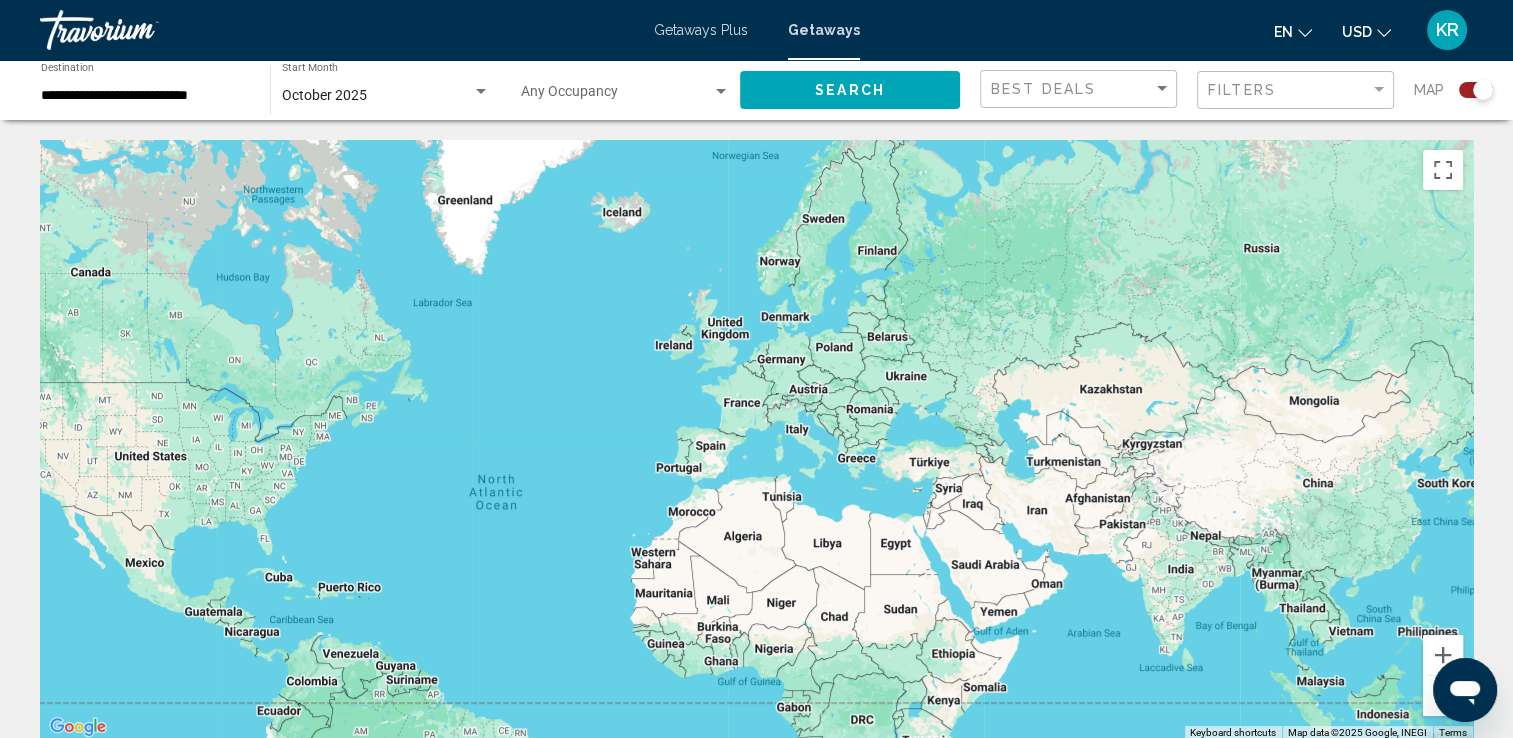 click 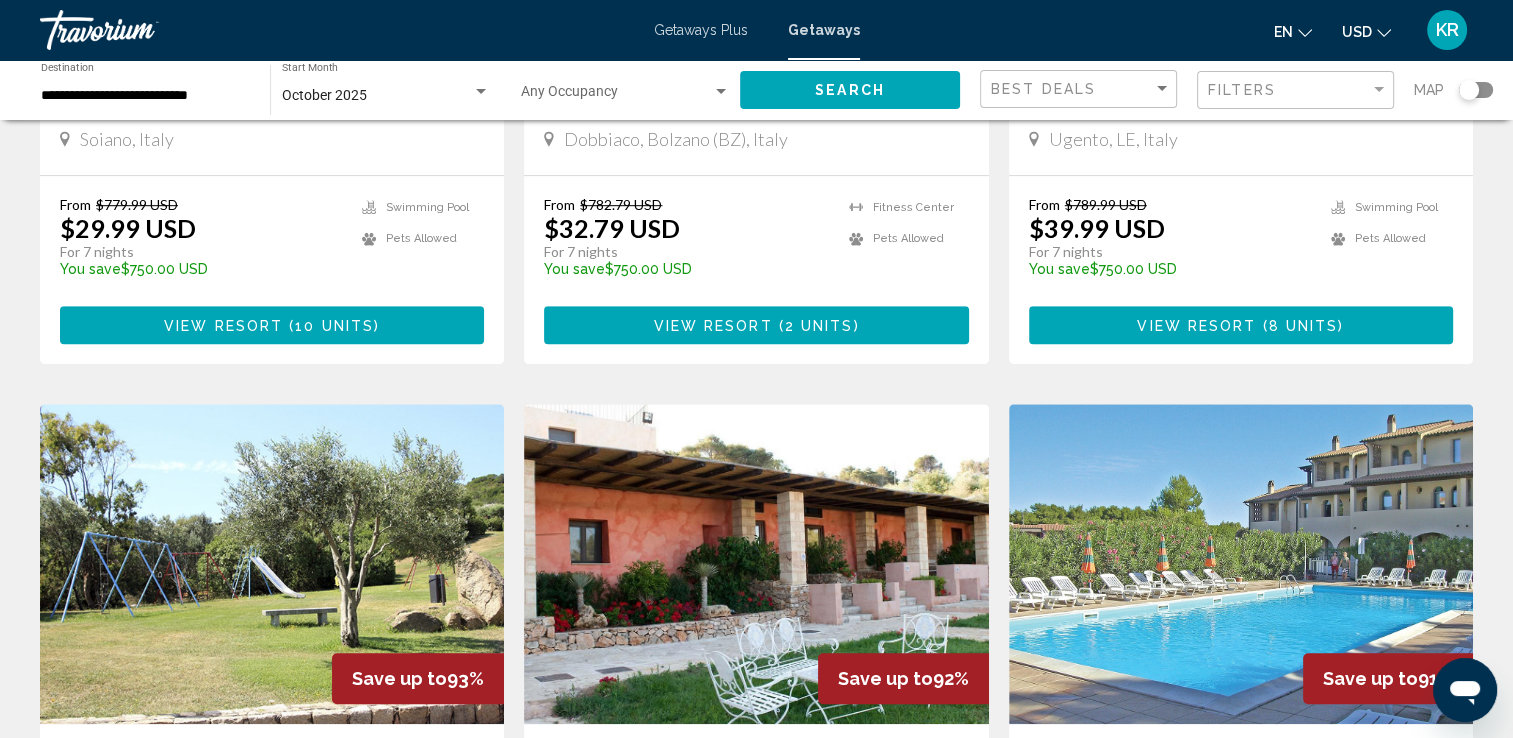 scroll, scrollTop: 1171, scrollLeft: 0, axis: vertical 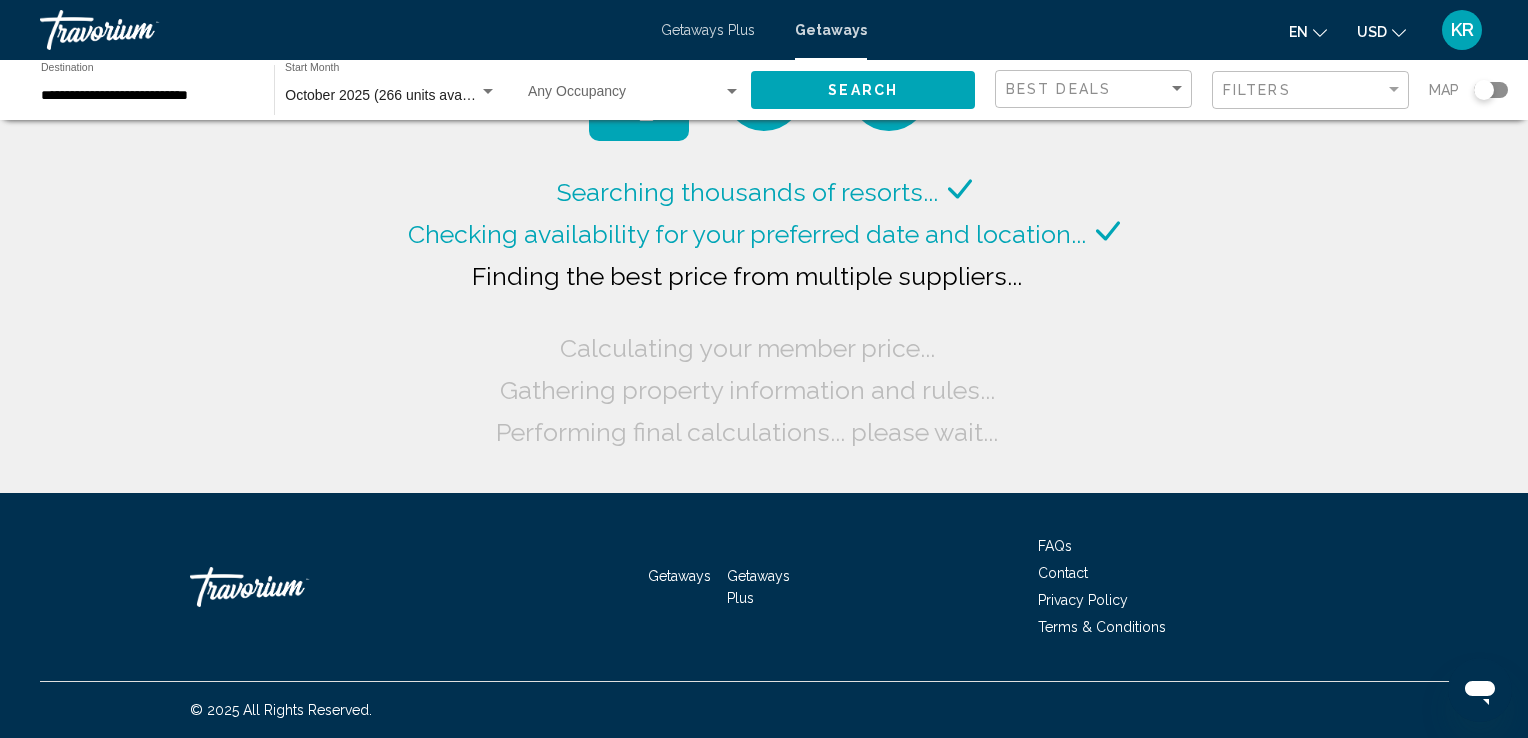 click 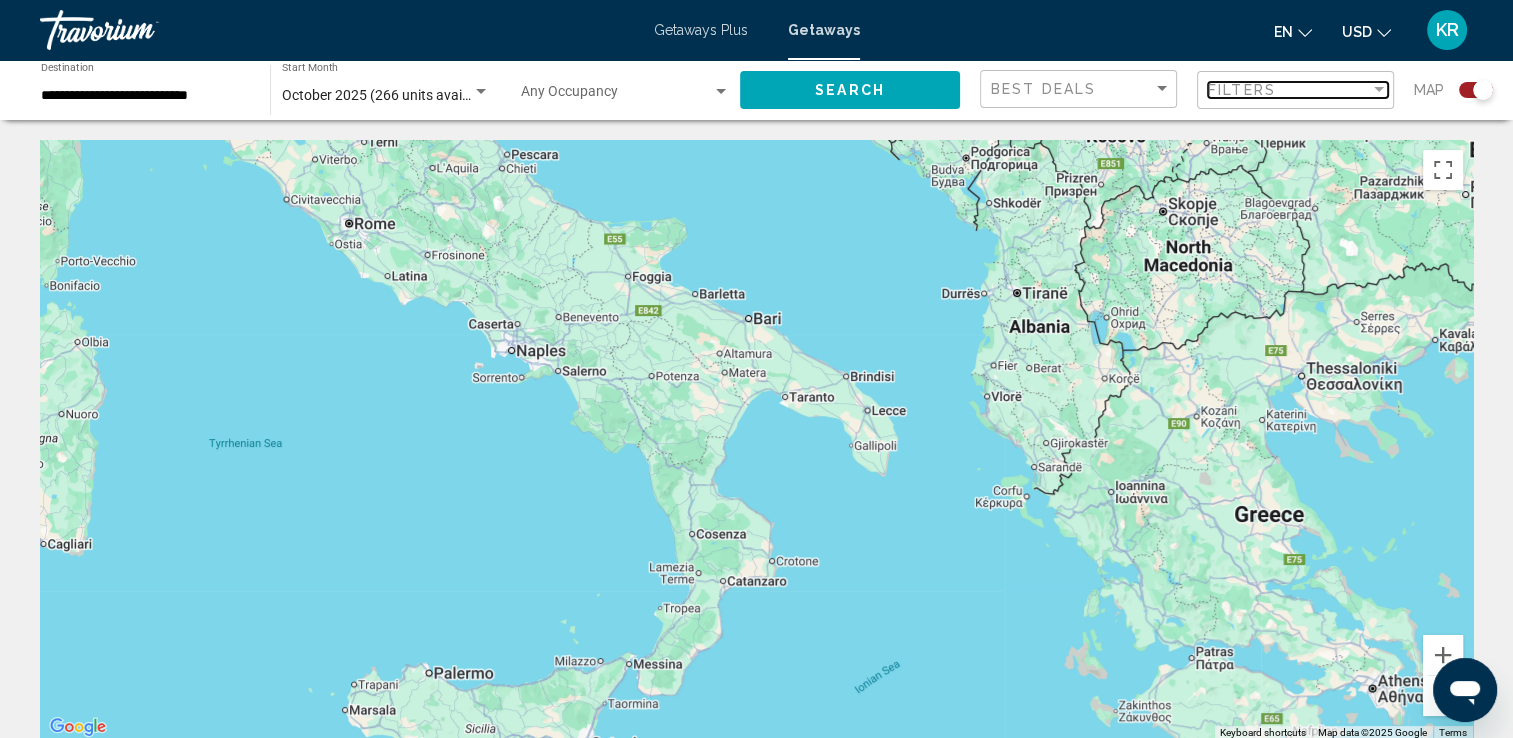 click on "Filters" at bounding box center [1289, 90] 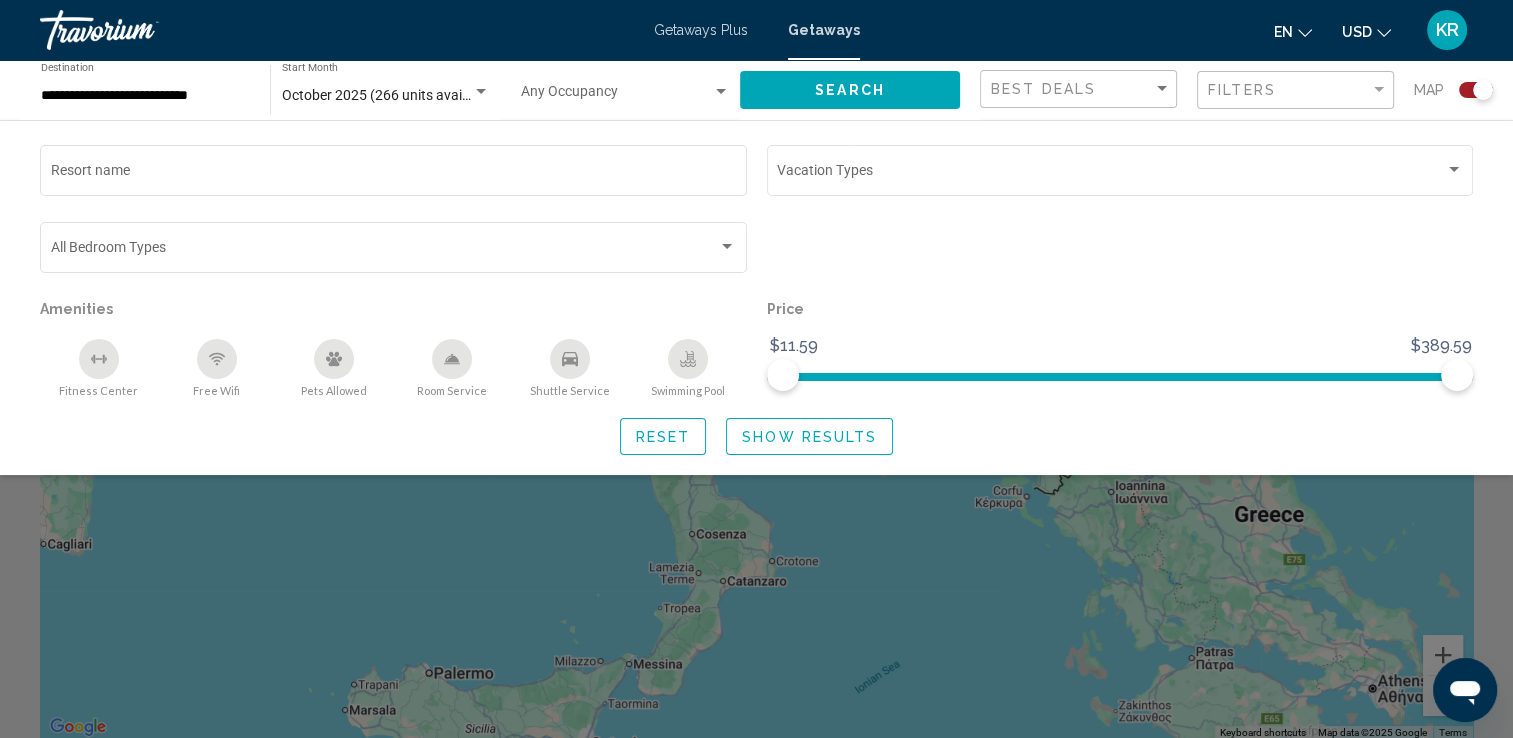 click on "Show Results" 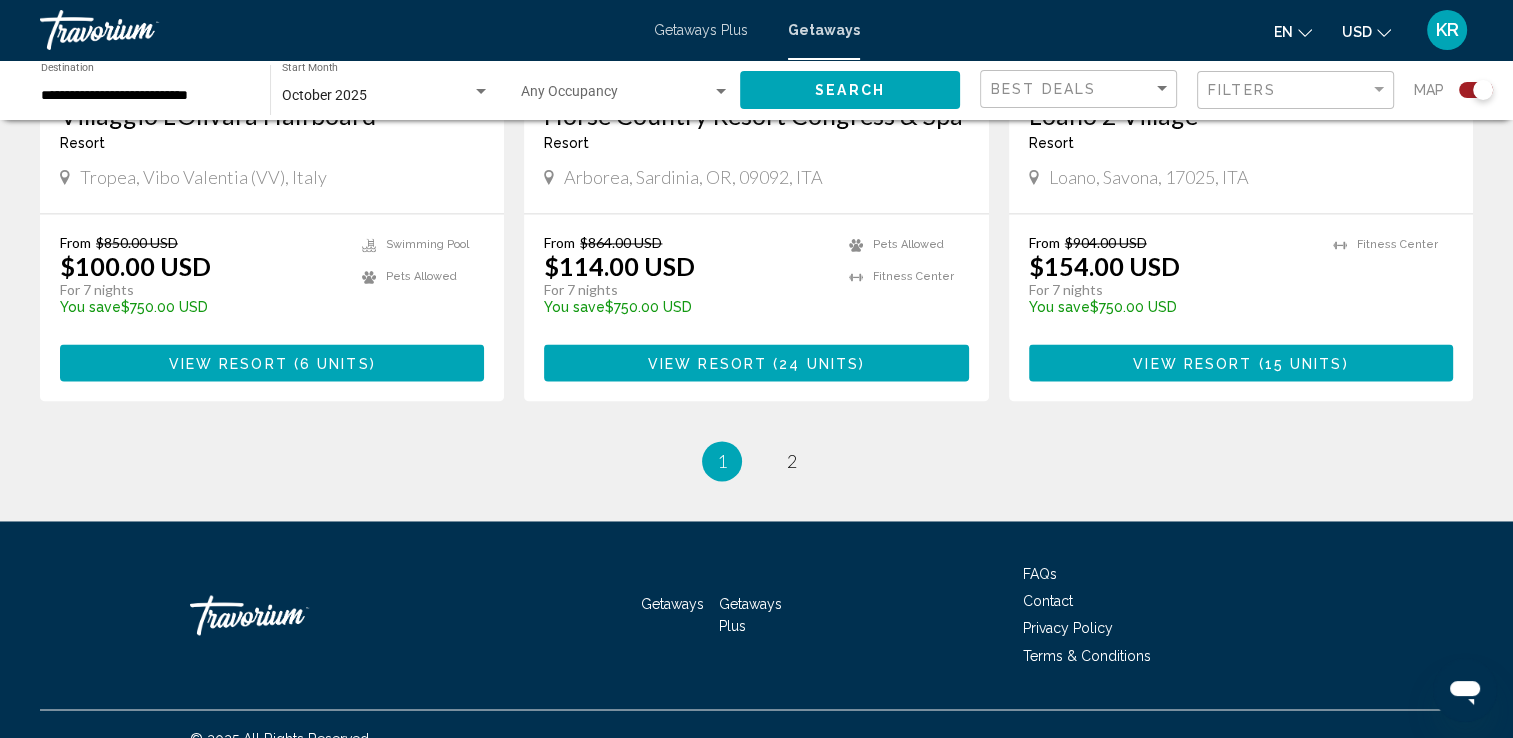 scroll, scrollTop: 3138, scrollLeft: 0, axis: vertical 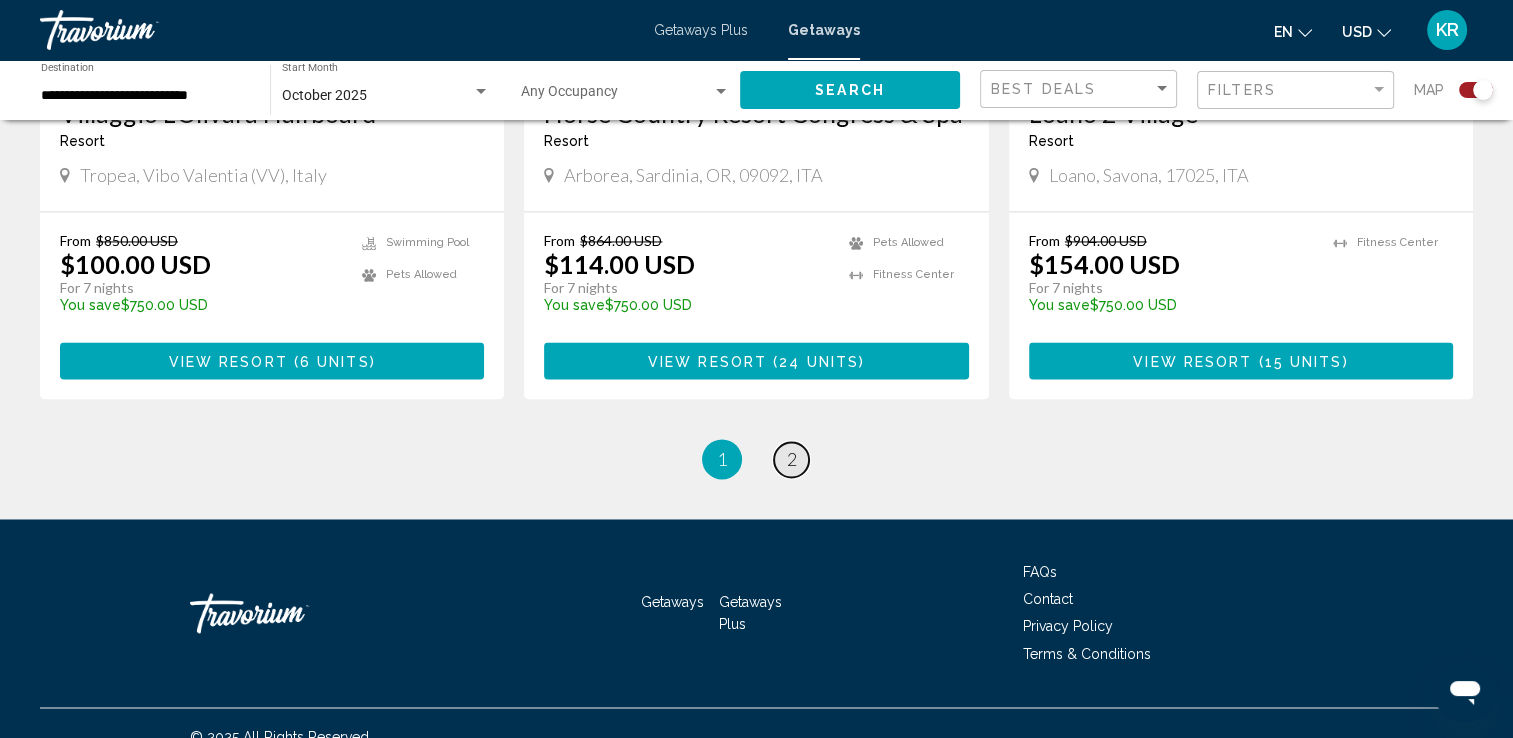 click on "2" at bounding box center [792, 459] 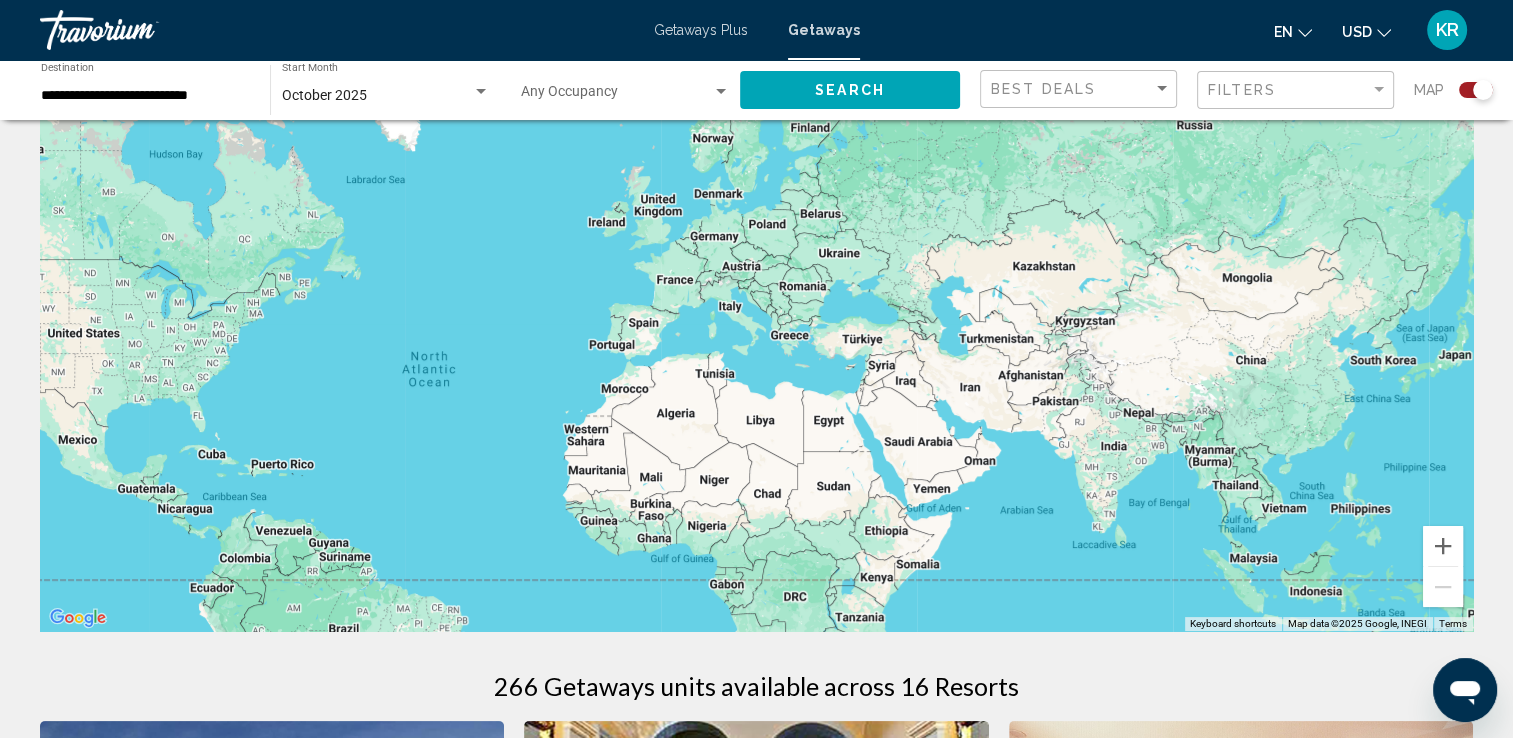 scroll, scrollTop: 0, scrollLeft: 0, axis: both 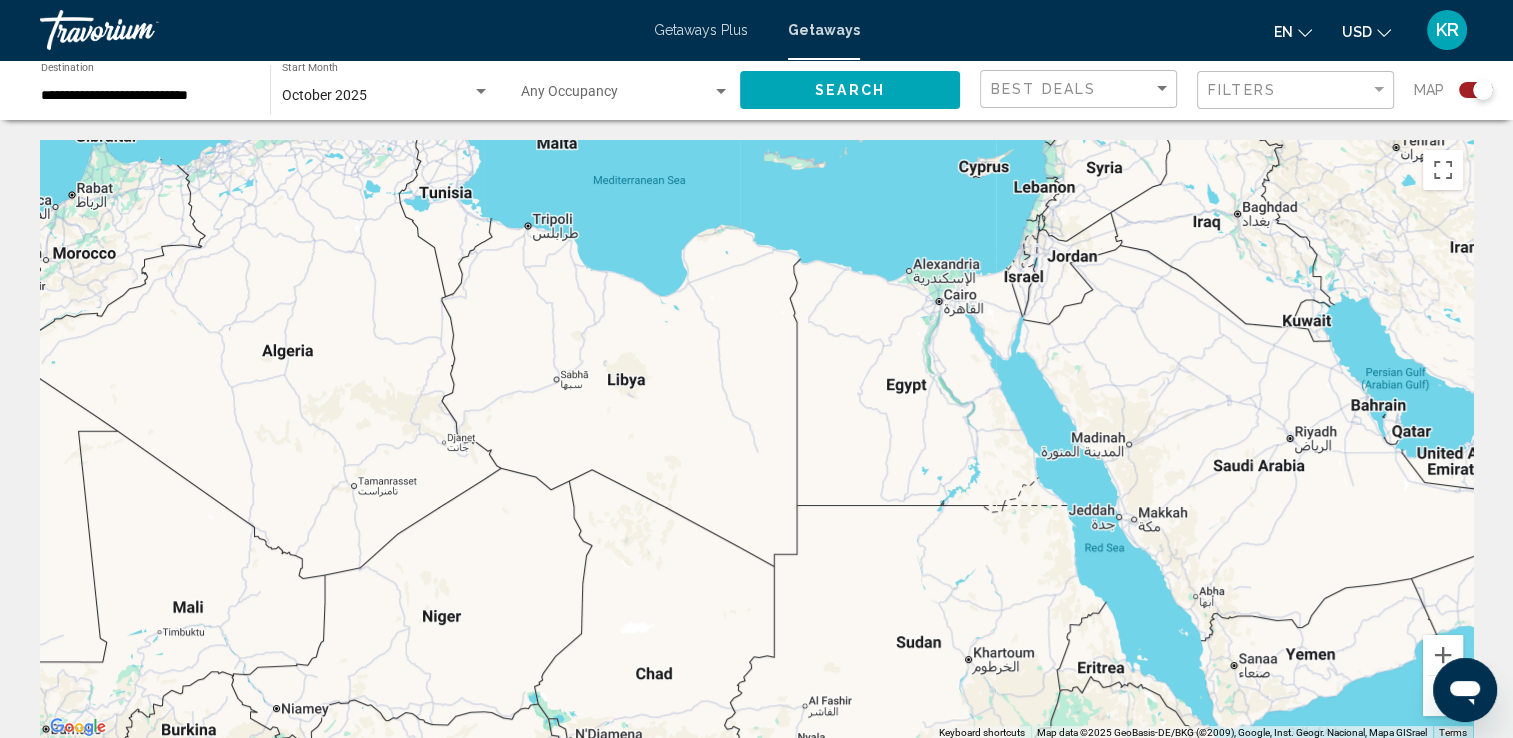 click on "Getaways Plus" at bounding box center (701, 30) 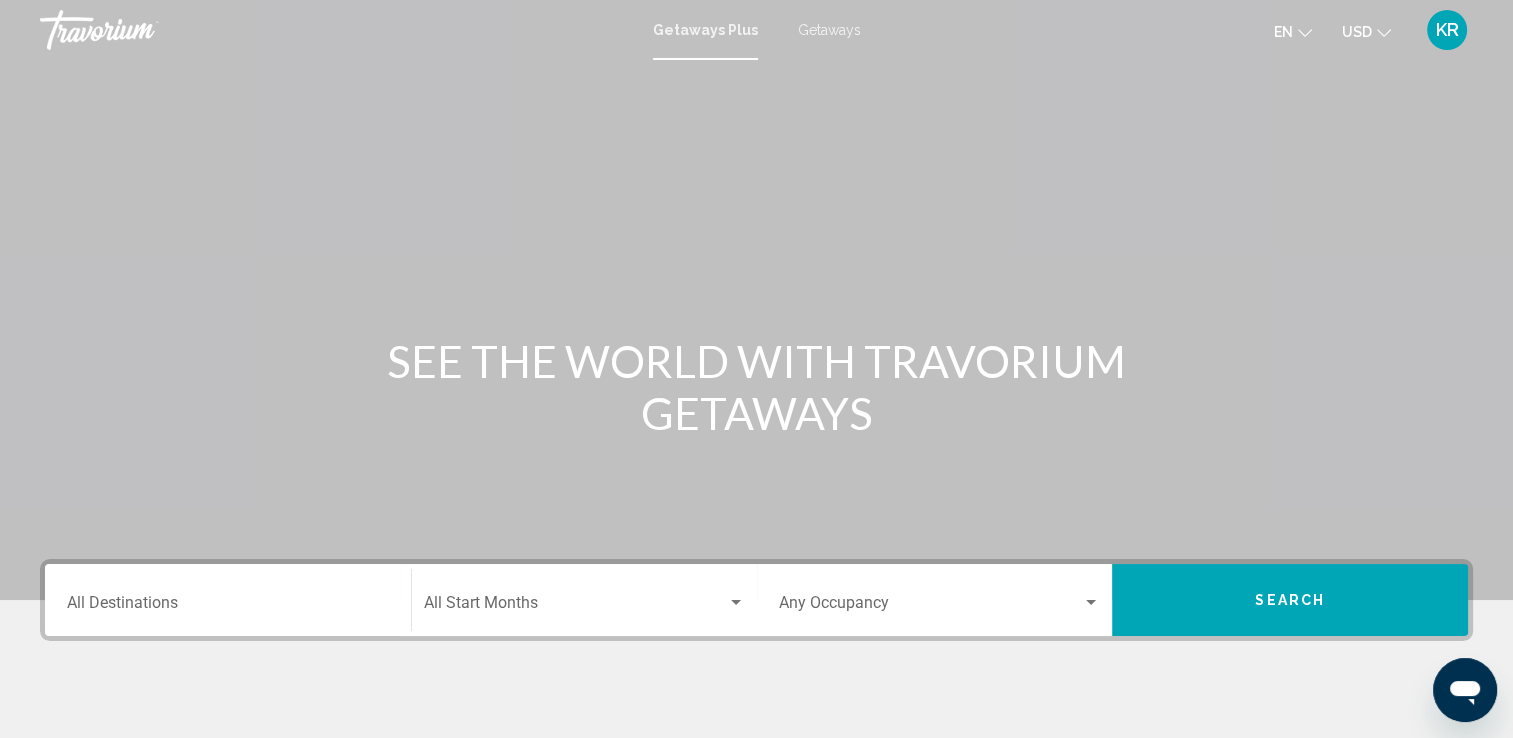 click on "Getaways Plus  Getaways en
English Español Français Italiano Português русский USD
USD ($) MXN (Mex$) CAD (Can$) GBP (£) EUR (€) AUD (A$) NZD (NZ$) CNY (CN¥) KR Login" at bounding box center (756, 30) 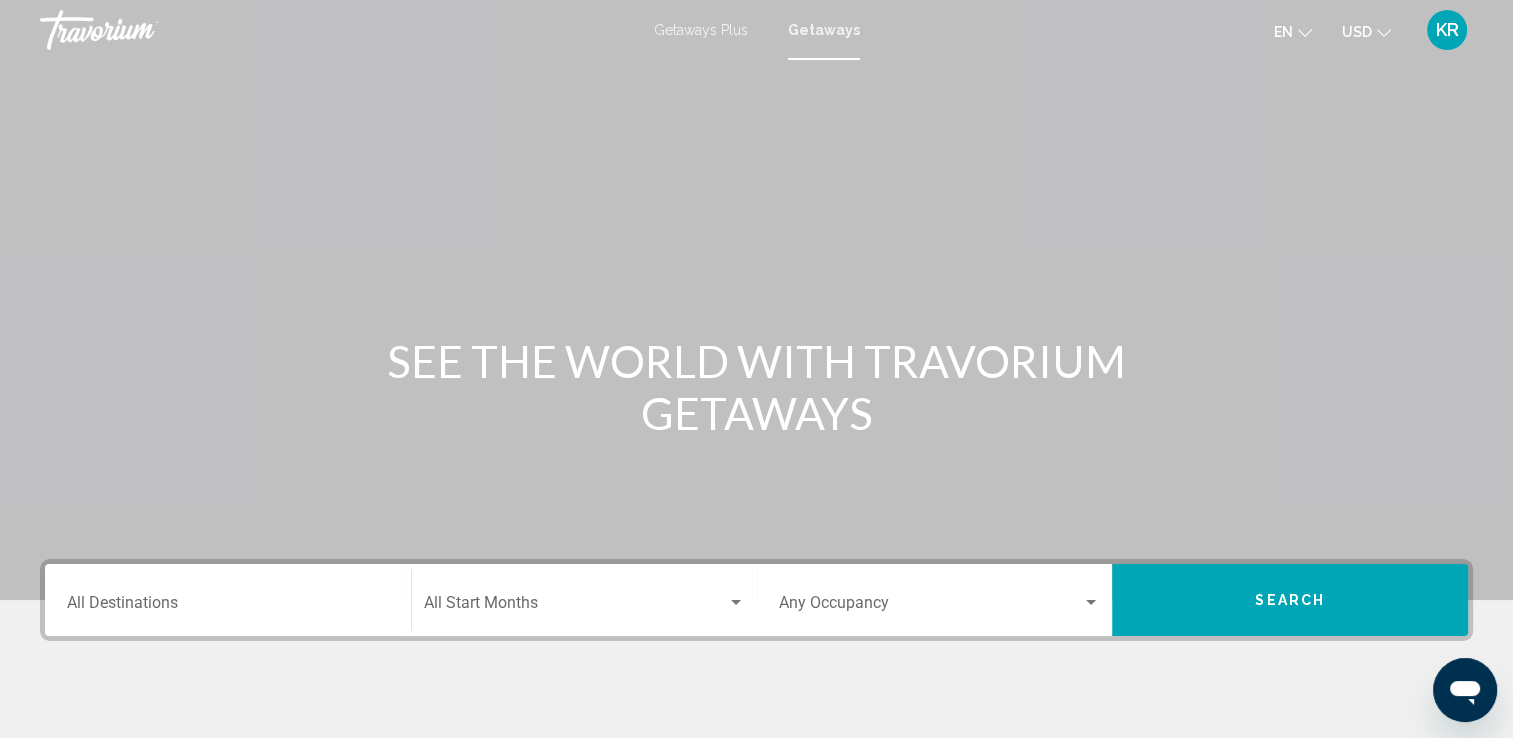 click on "Destination All Destinations" at bounding box center [228, 607] 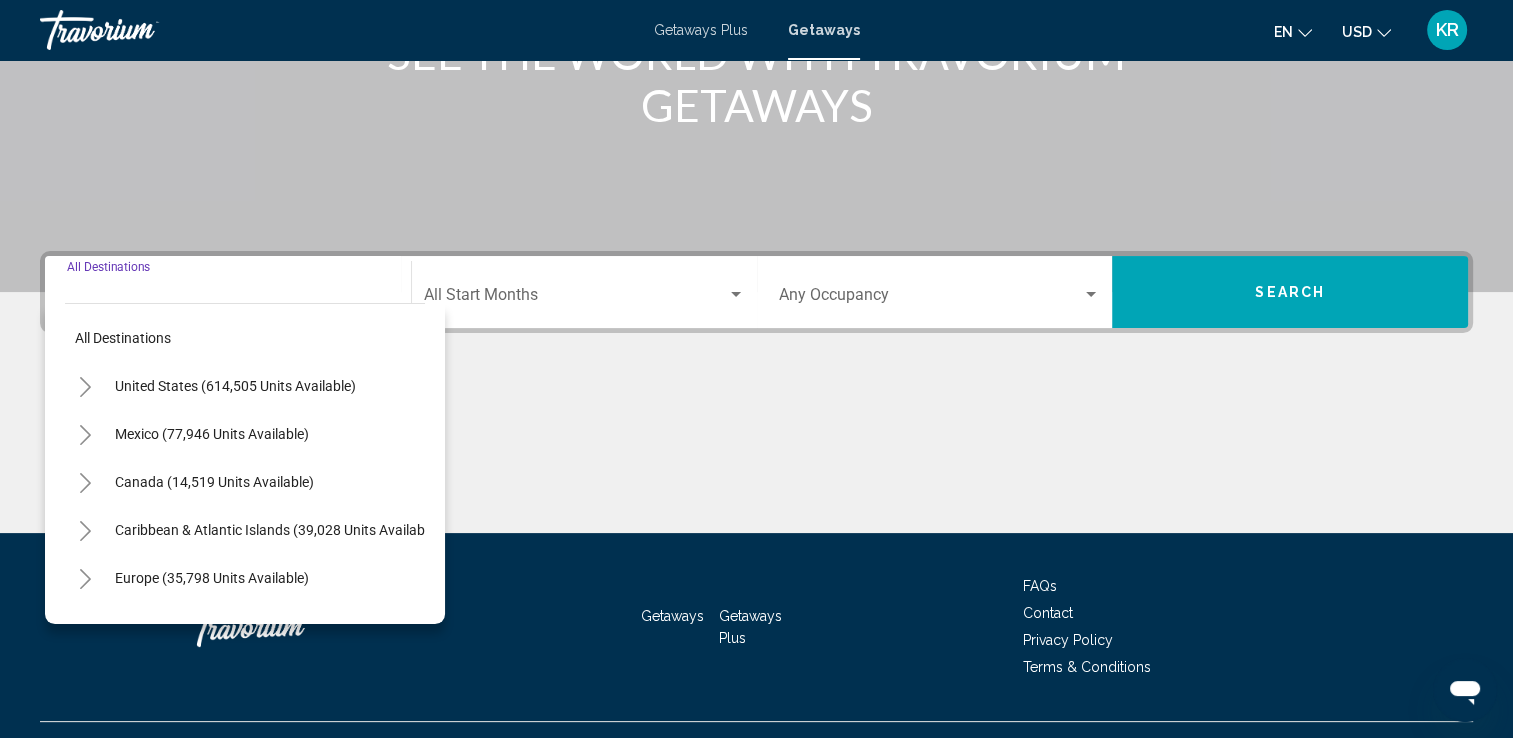 scroll, scrollTop: 347, scrollLeft: 0, axis: vertical 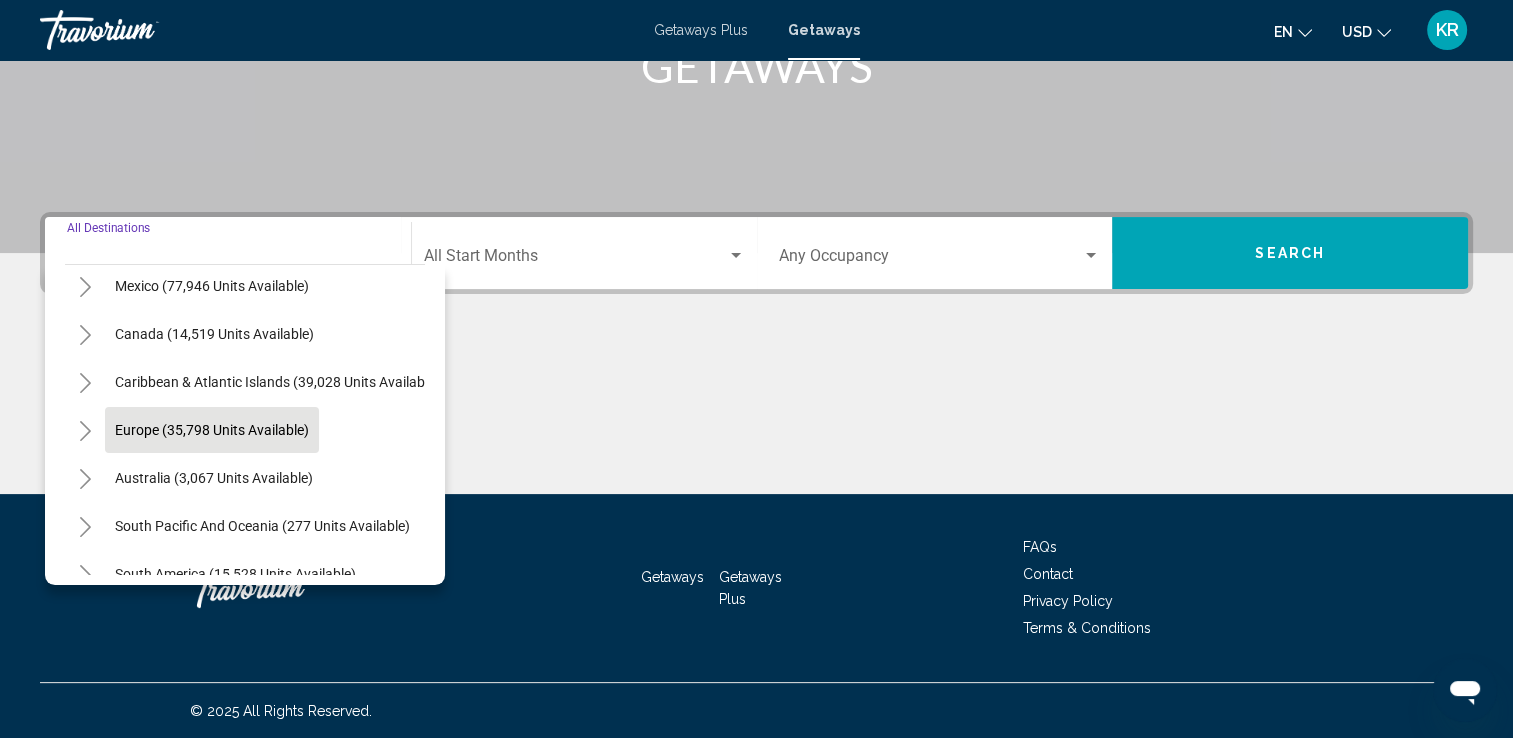 click on "Europe (35,798 units available)" at bounding box center (214, 478) 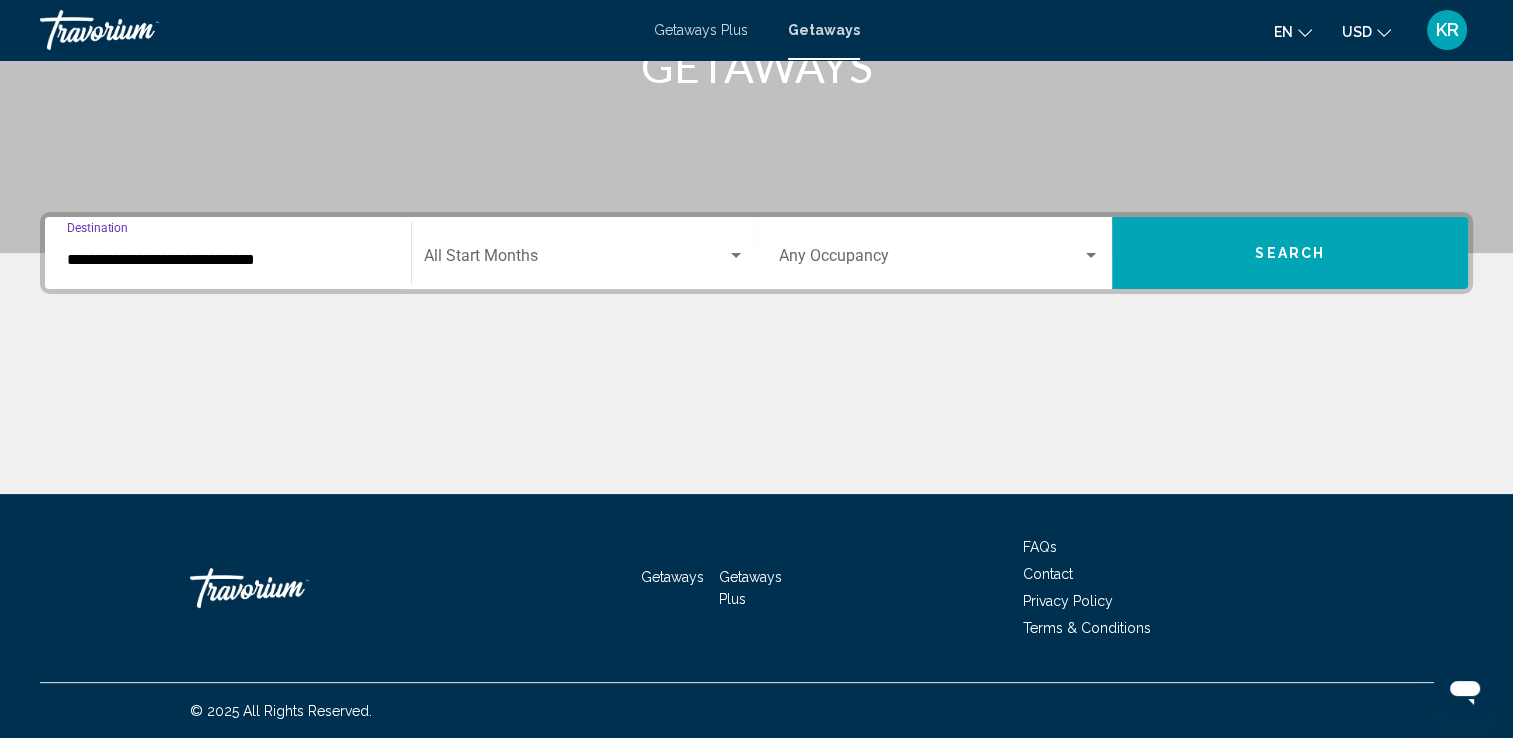 click on "**********" at bounding box center [228, 260] 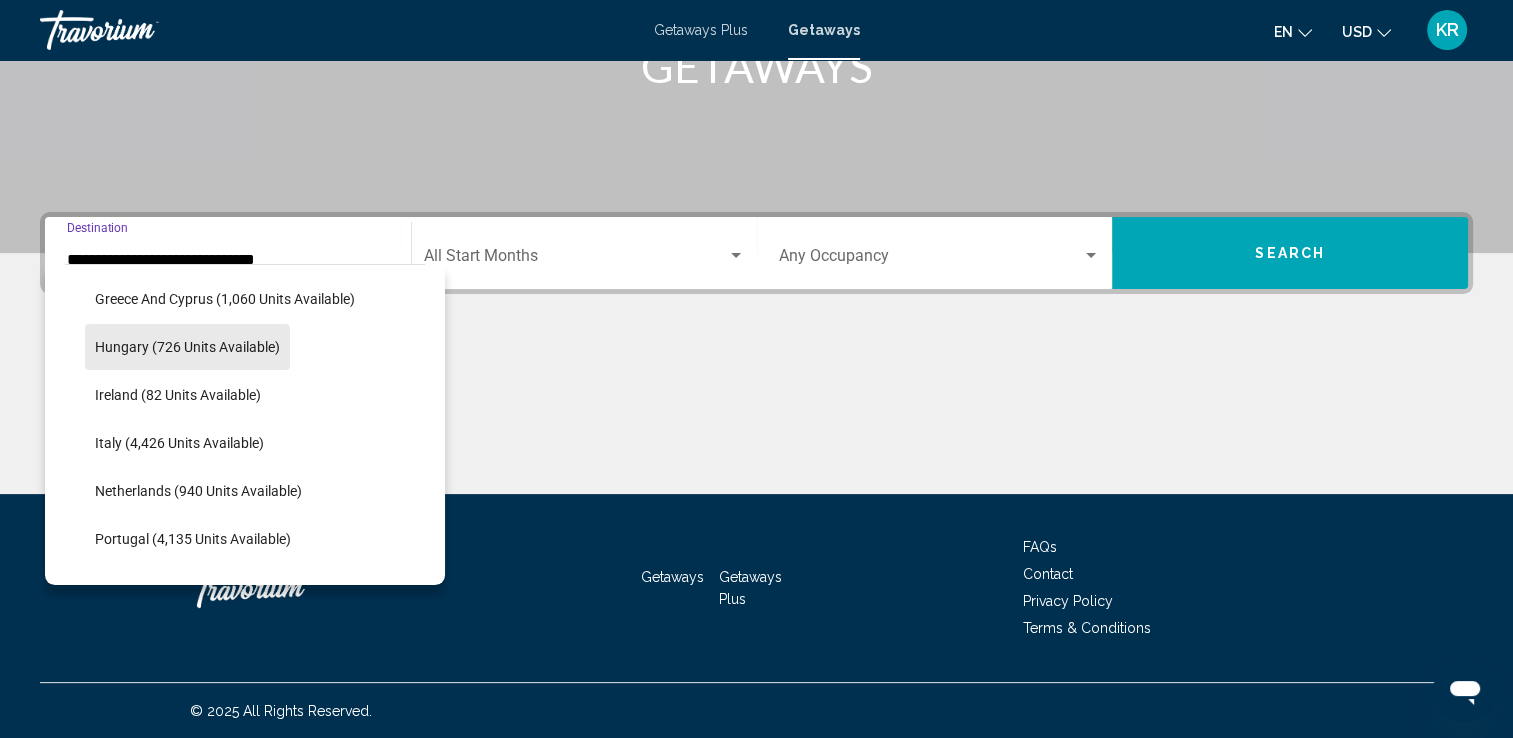 scroll, scrollTop: 680, scrollLeft: 0, axis: vertical 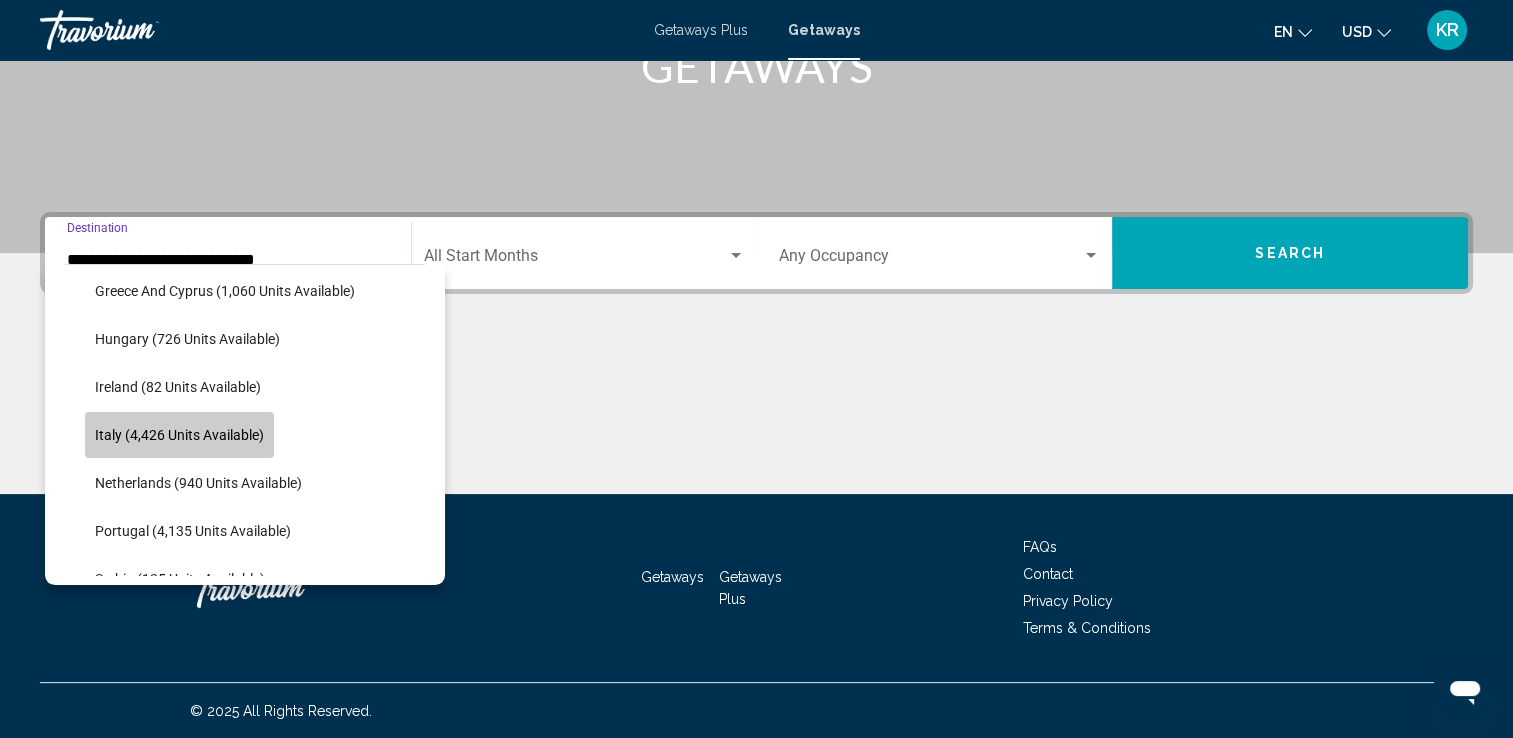 click on "Italy (4,426 units available)" 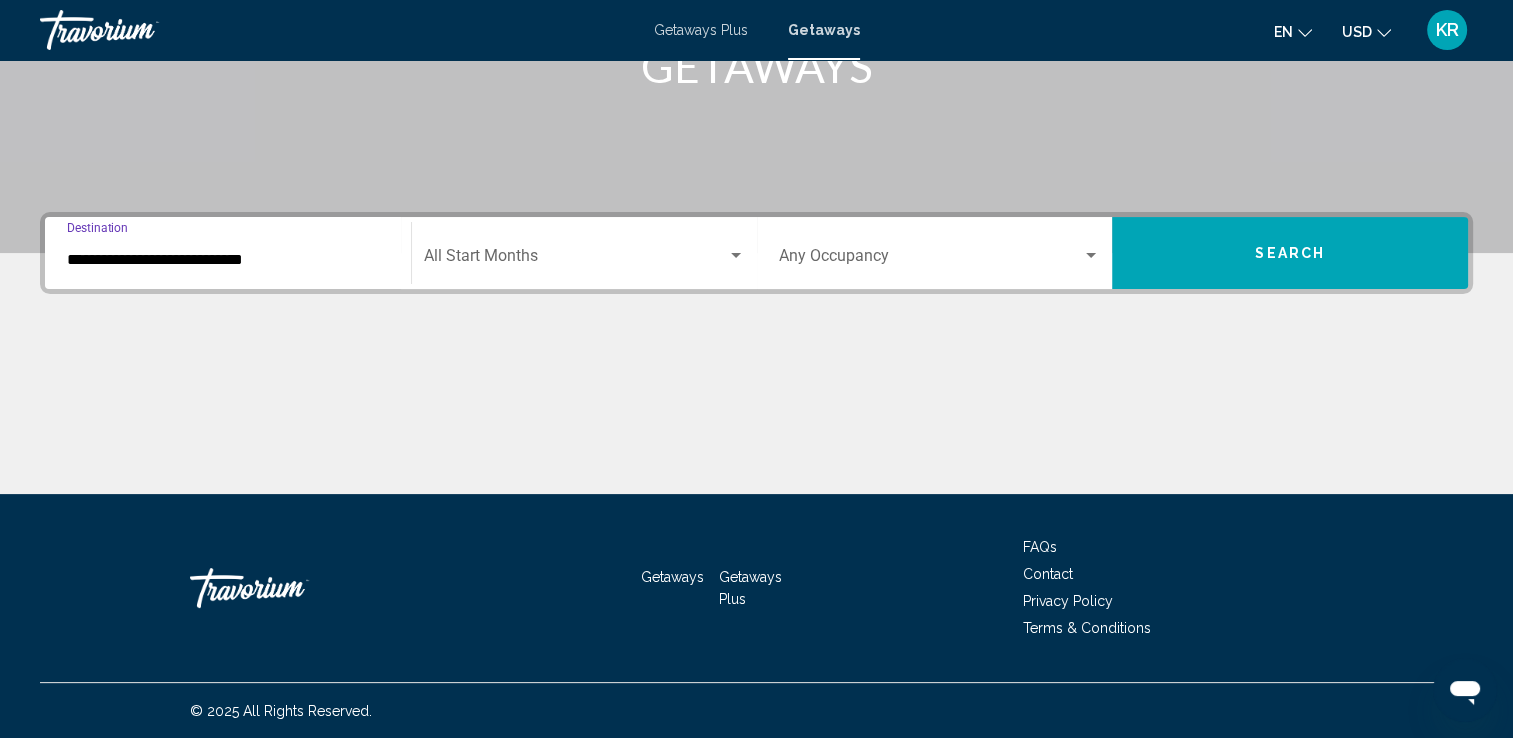 click at bounding box center [575, 260] 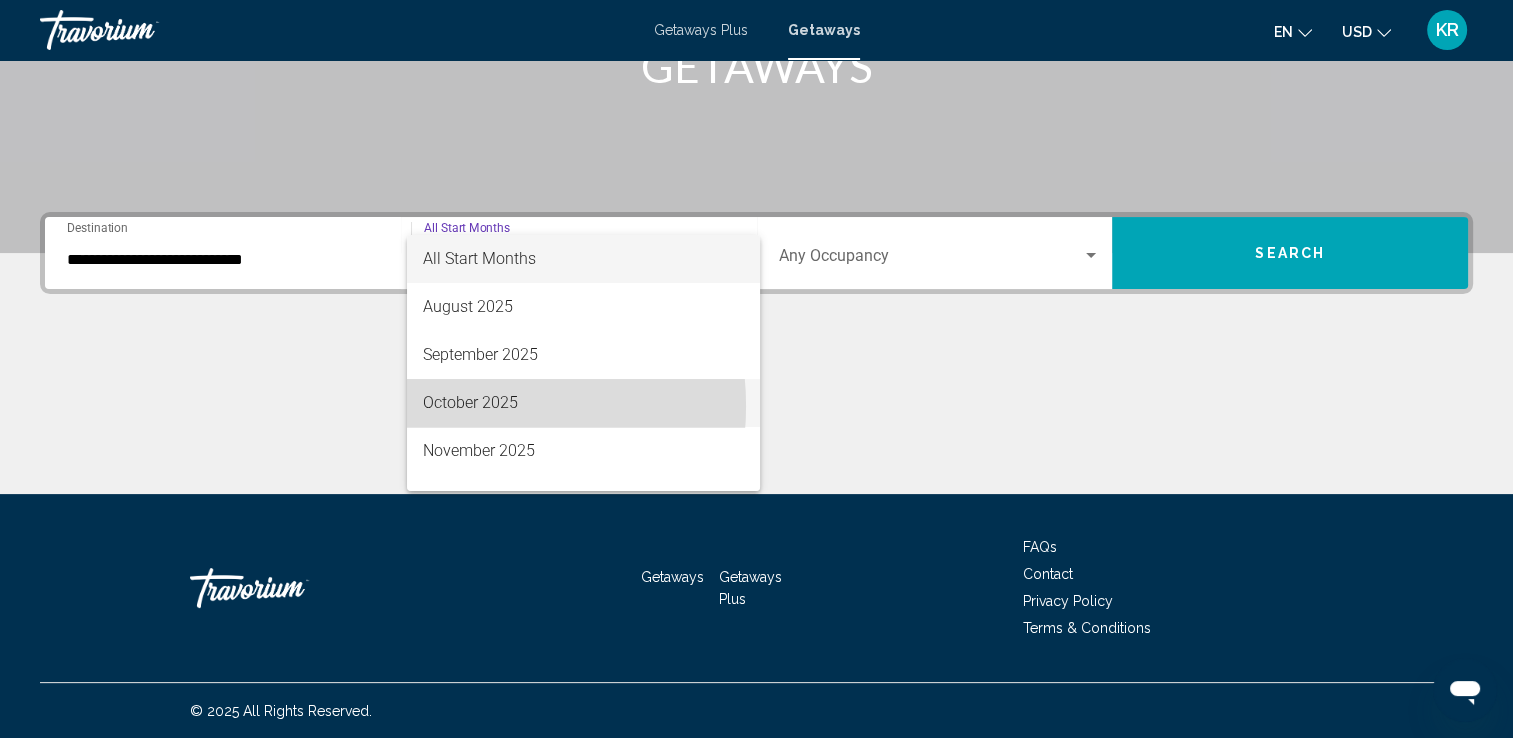 click on "October 2025" at bounding box center [583, 403] 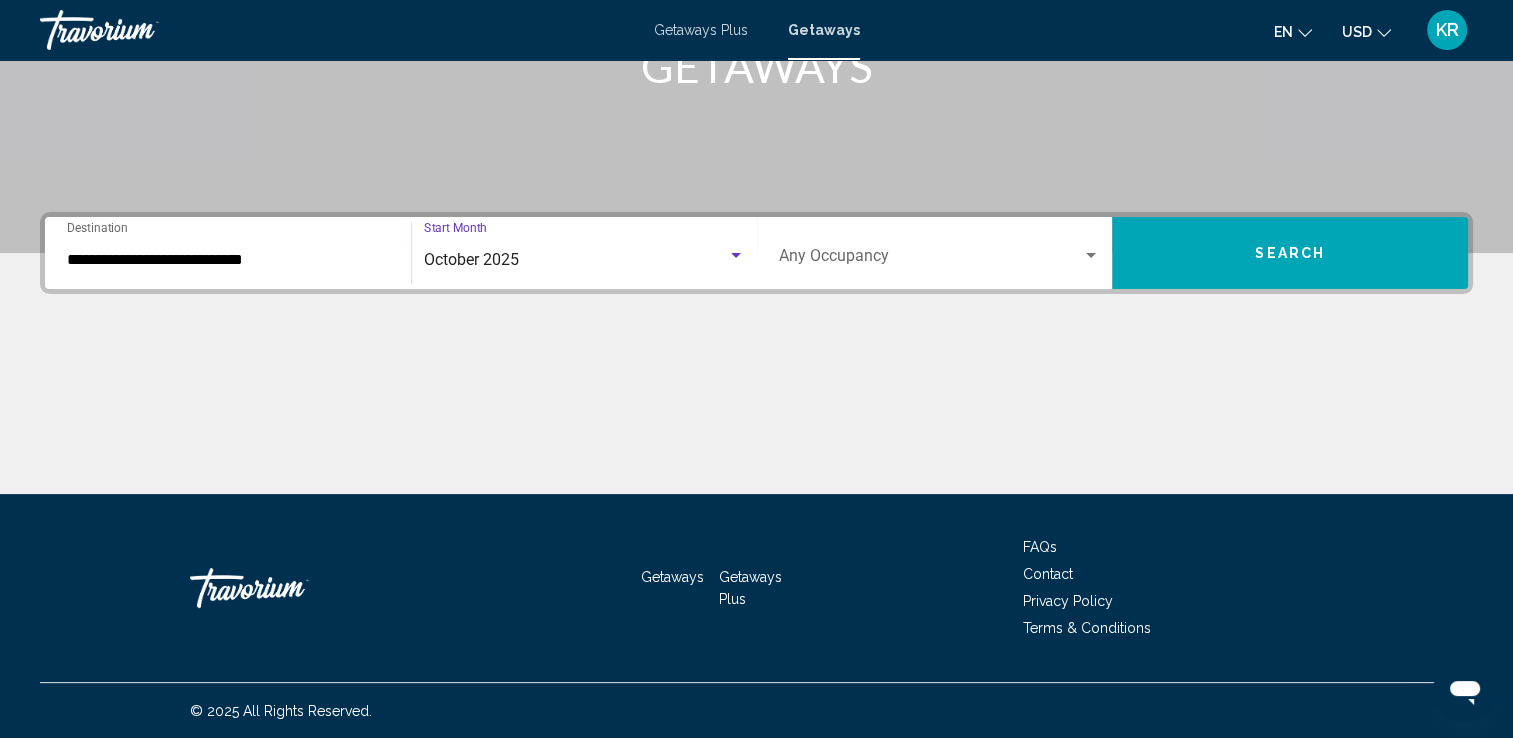click on "Search" at bounding box center (1290, 253) 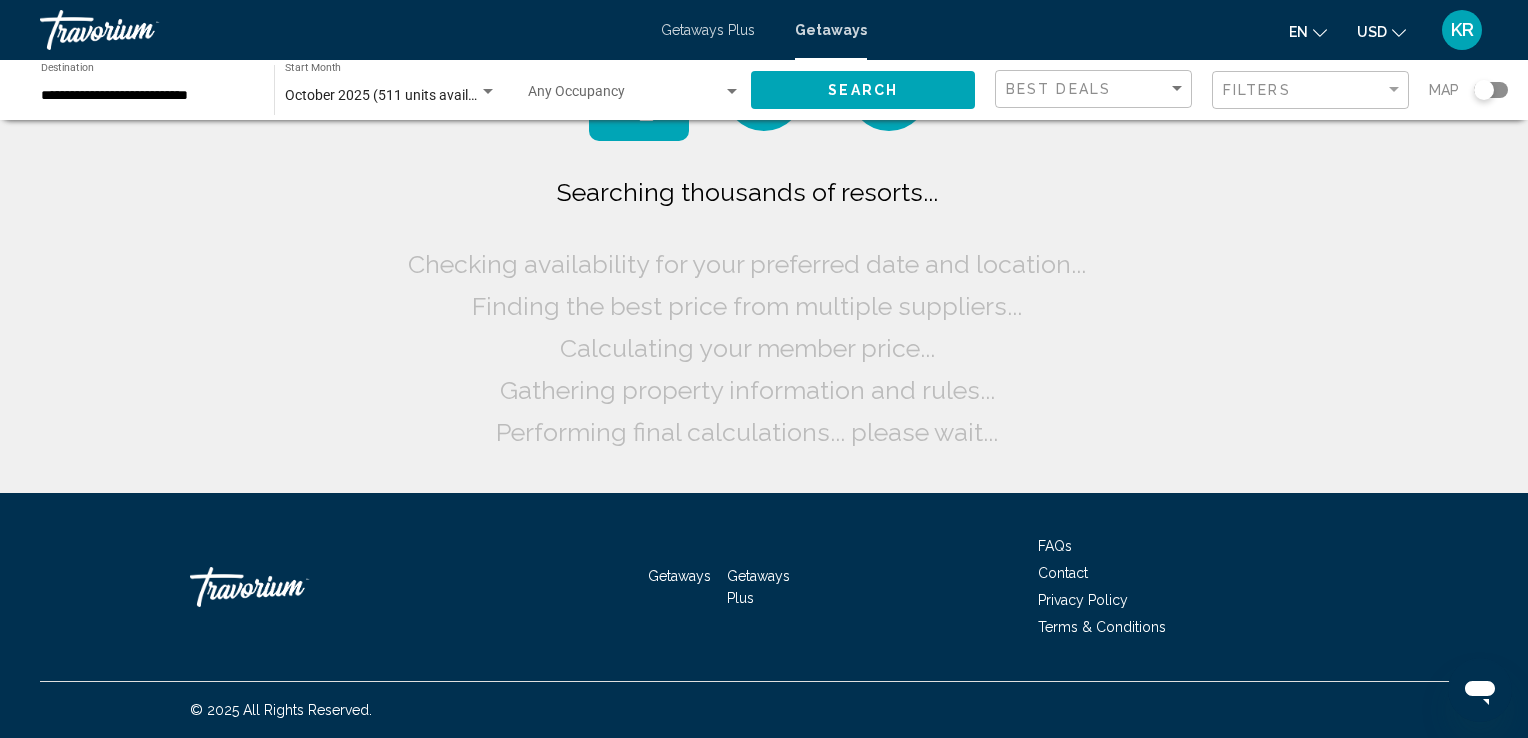 click 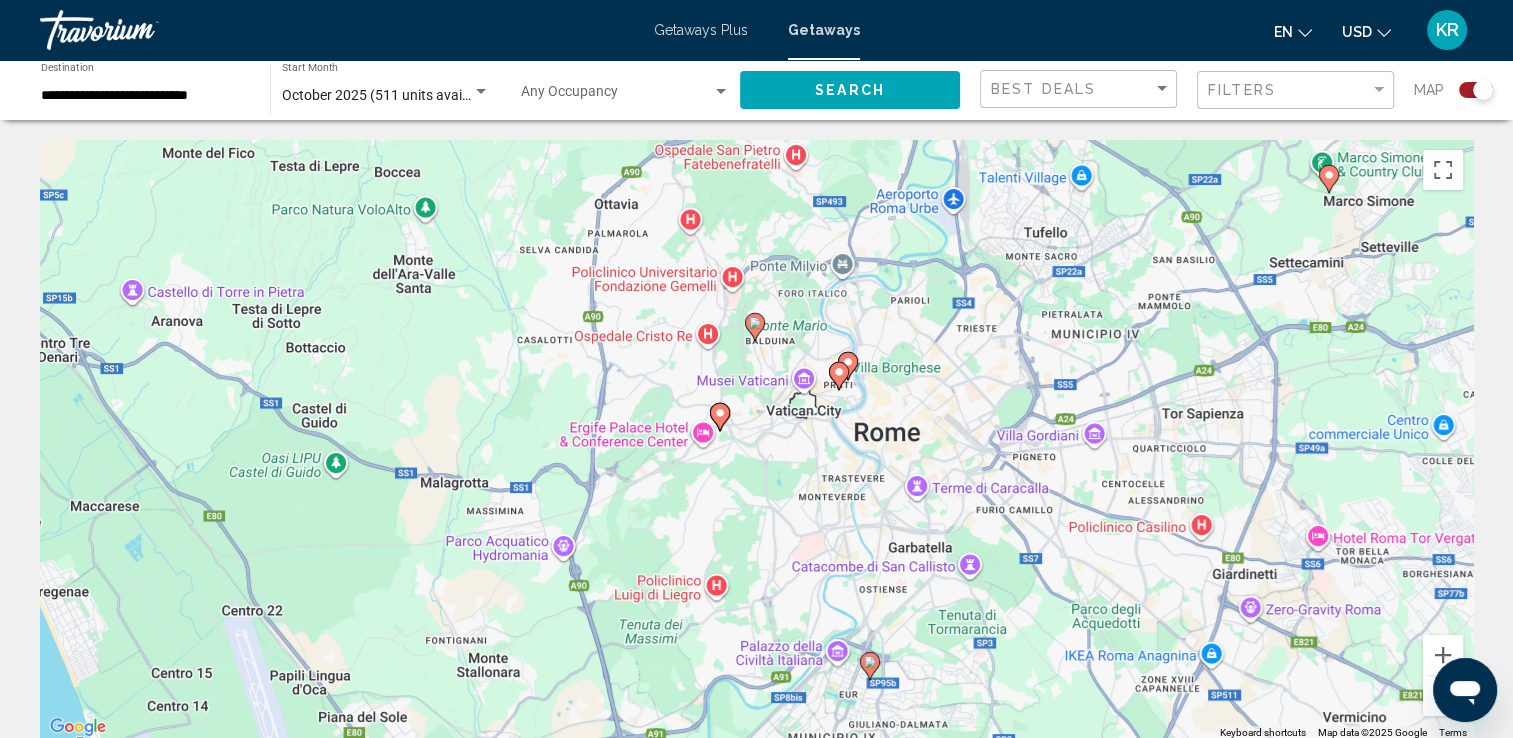 click on "To activate drag with keyboard, press Alt + Enter. Once in keyboard drag state, use the arrow keys to move the marker. To complete the drag, press the Enter key. To cancel, press Escape." at bounding box center [756, 440] 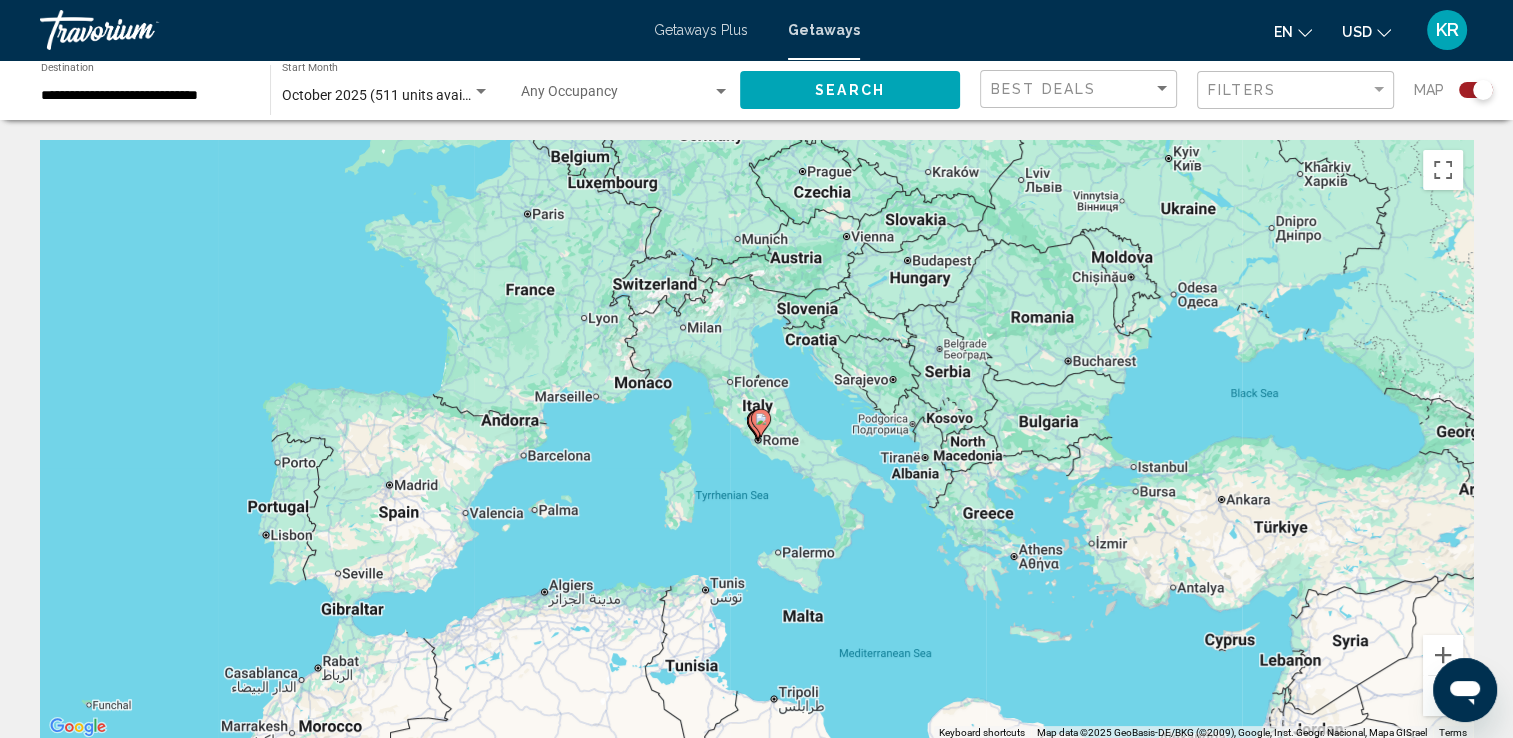 click at bounding box center [761, 423] 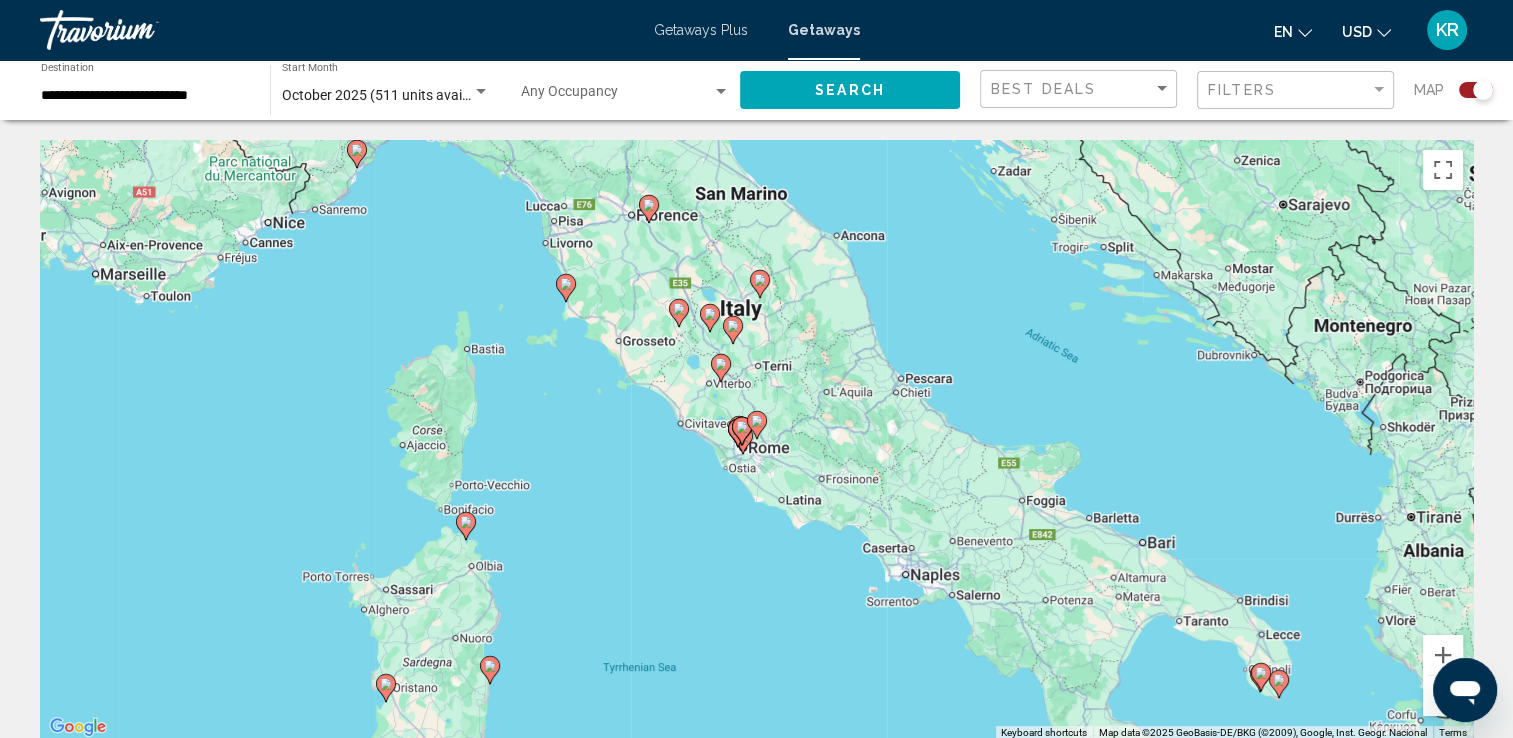 click 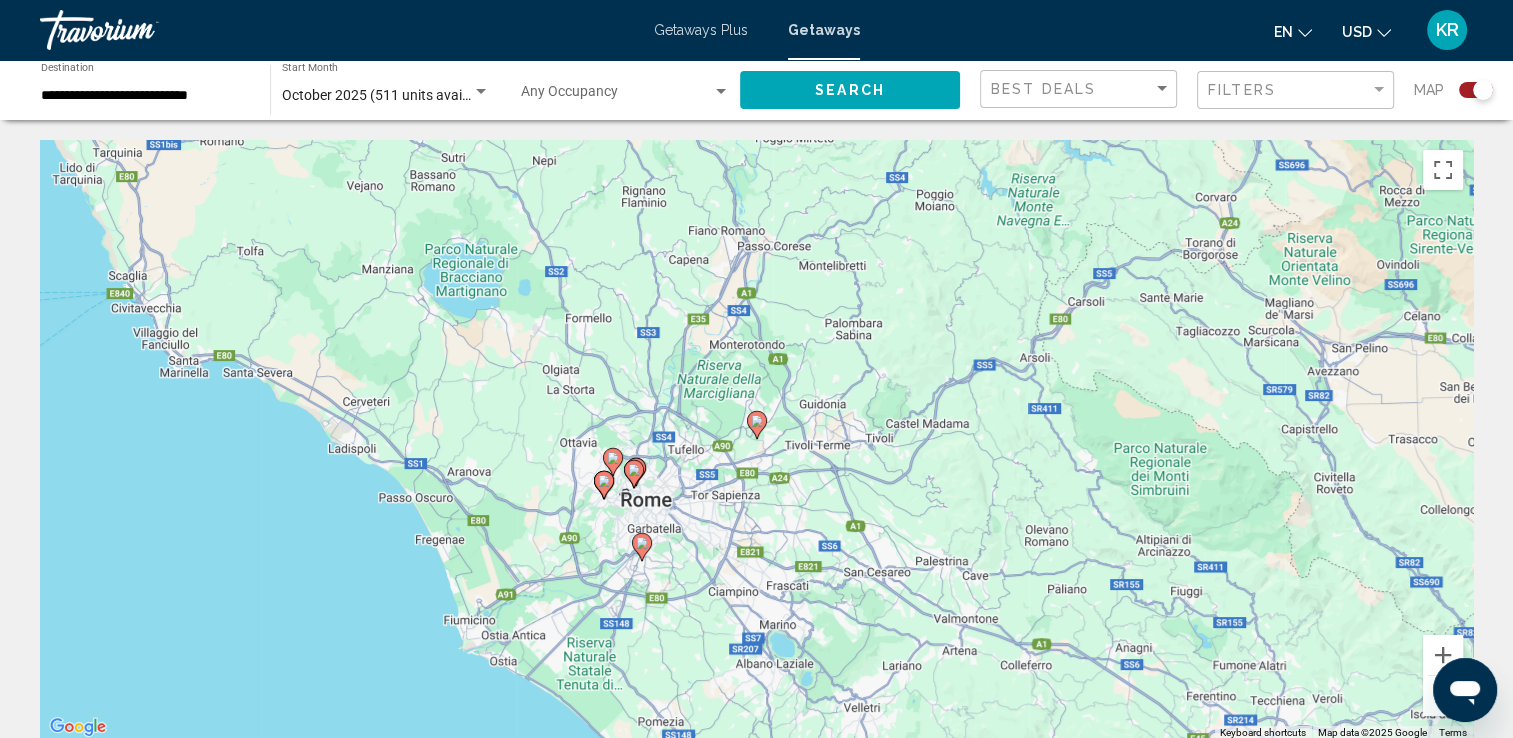 click 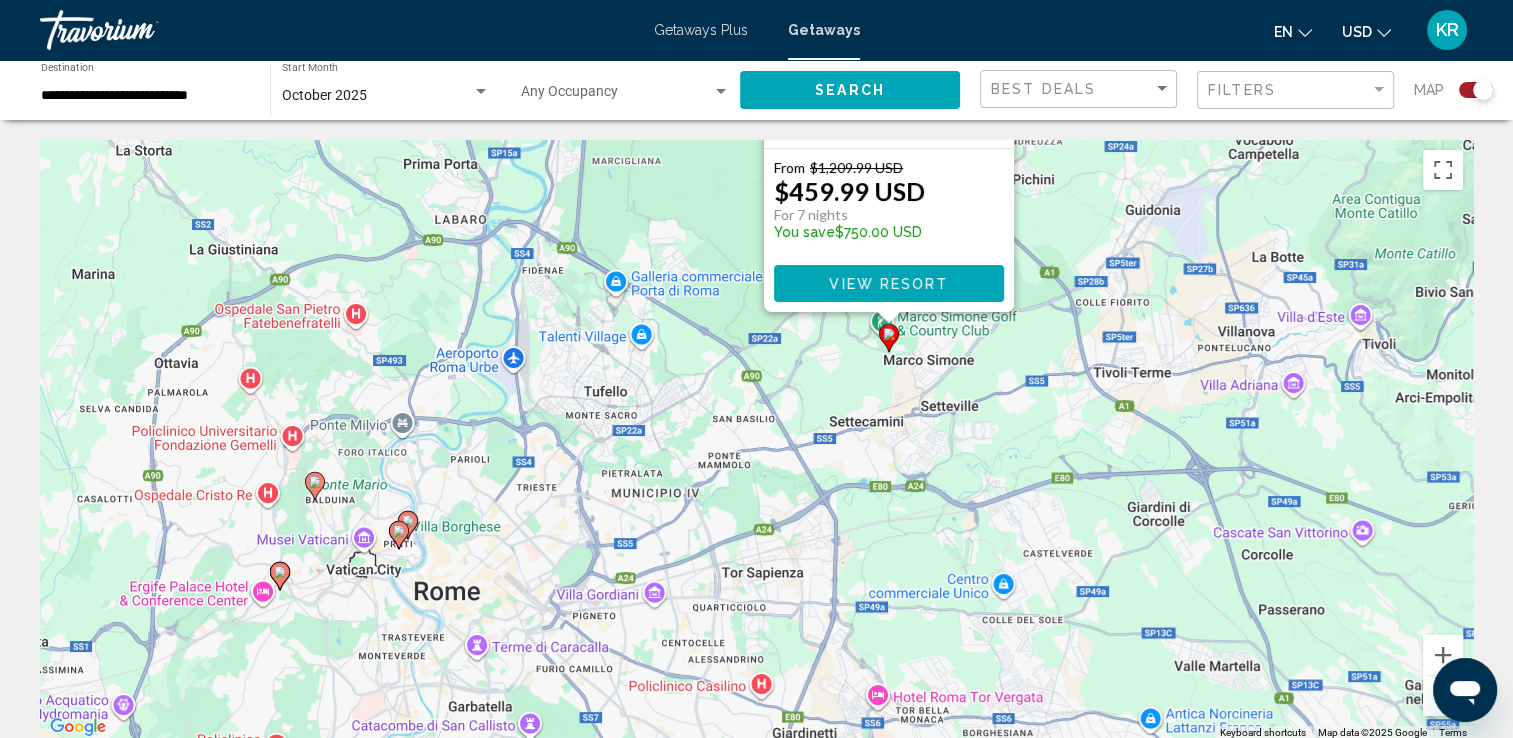 click 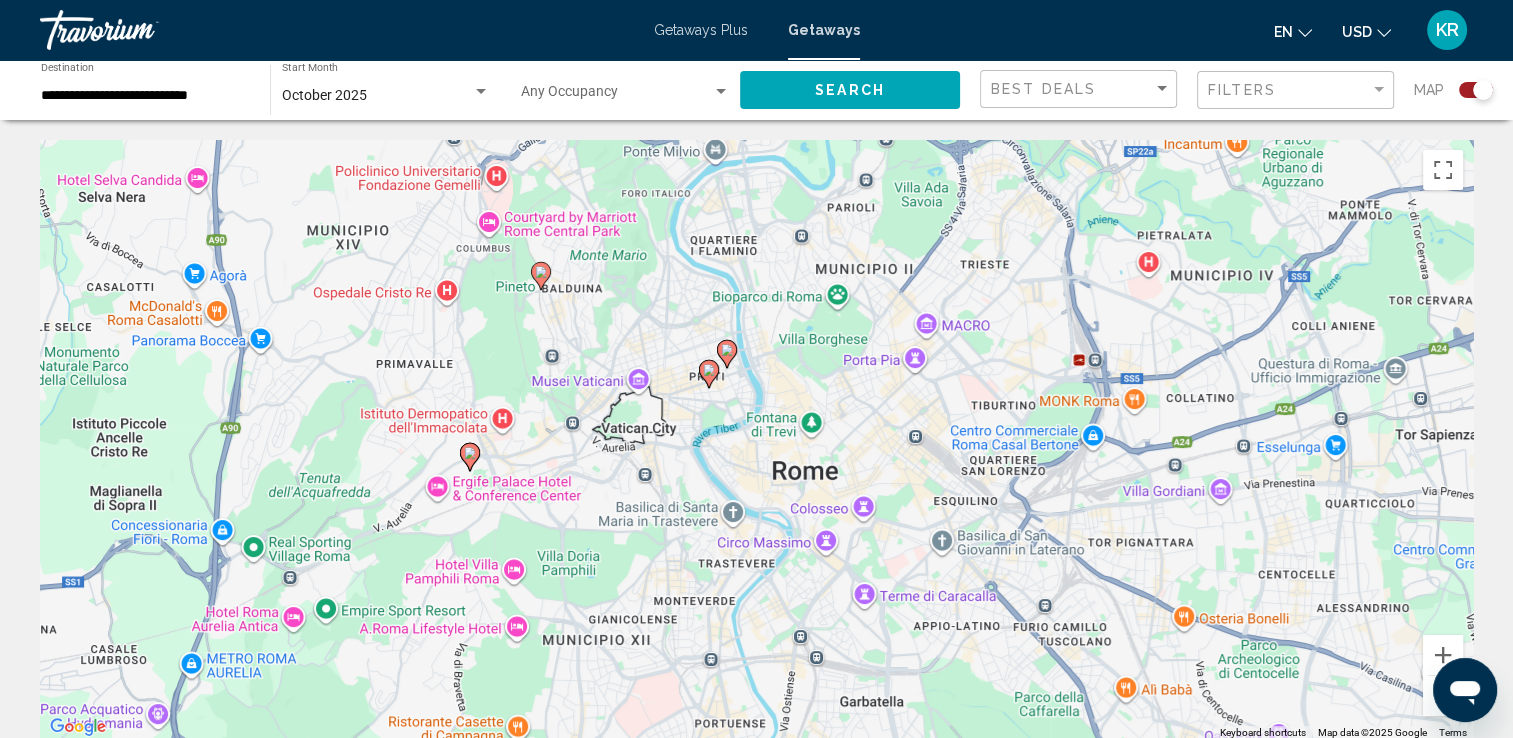 click 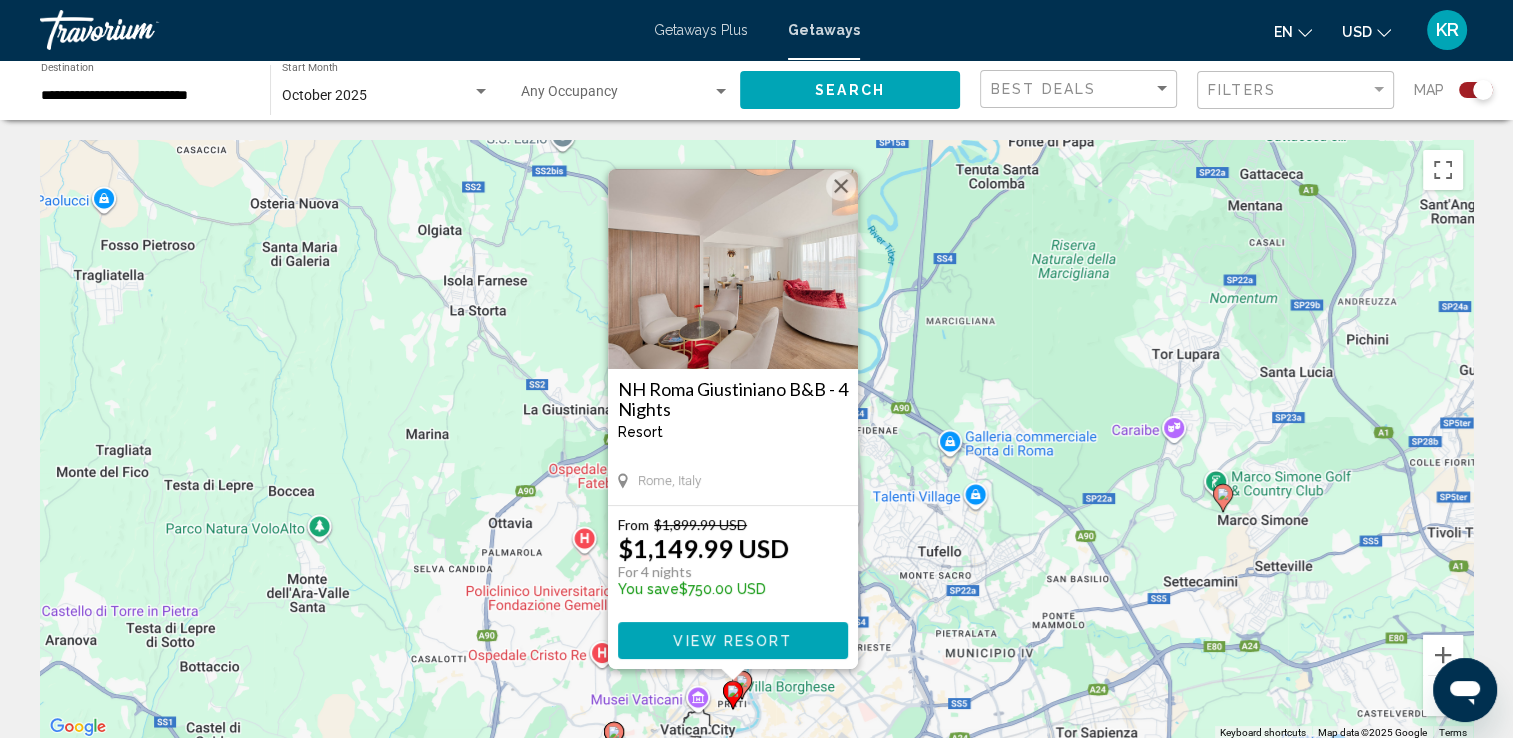 click at bounding box center (841, 186) 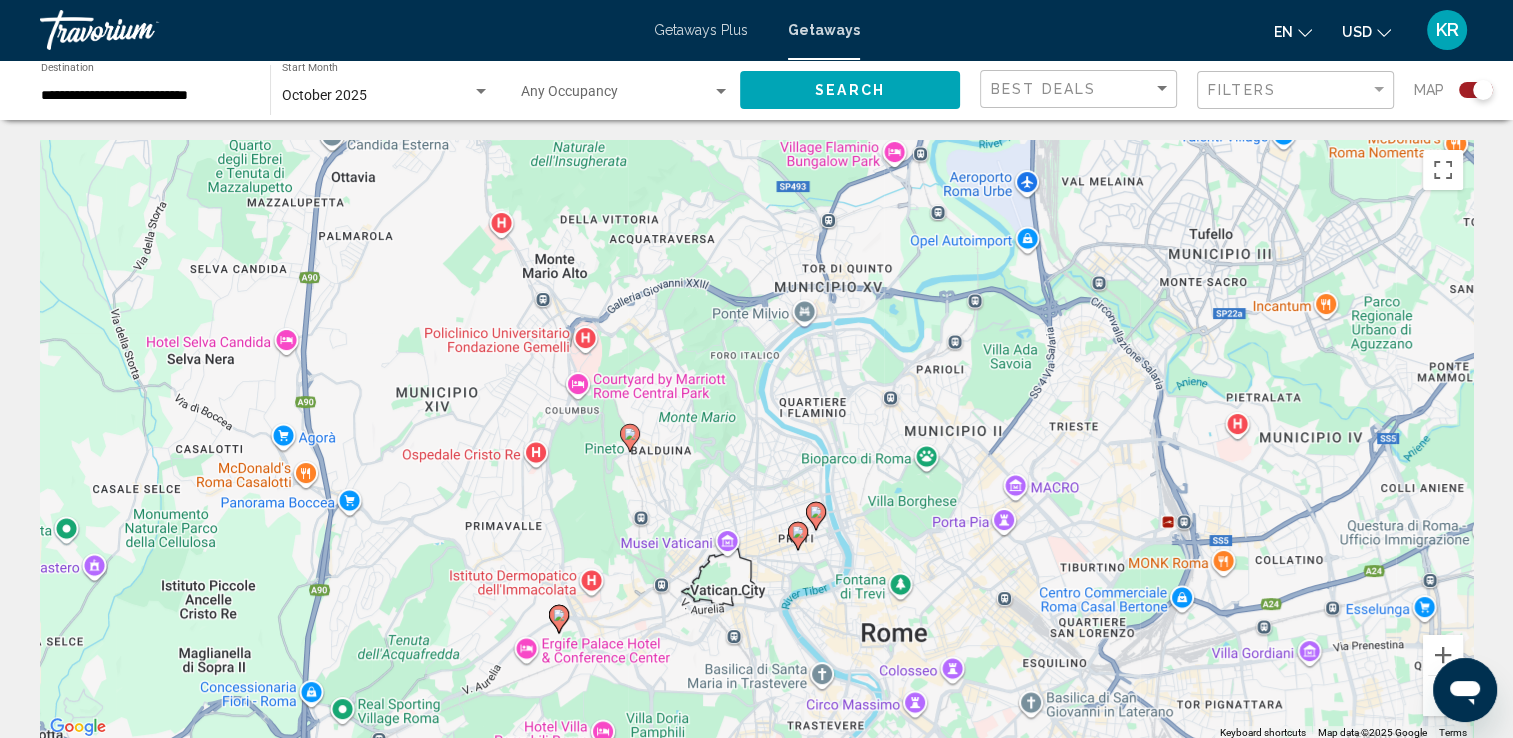 click at bounding box center (816, 516) 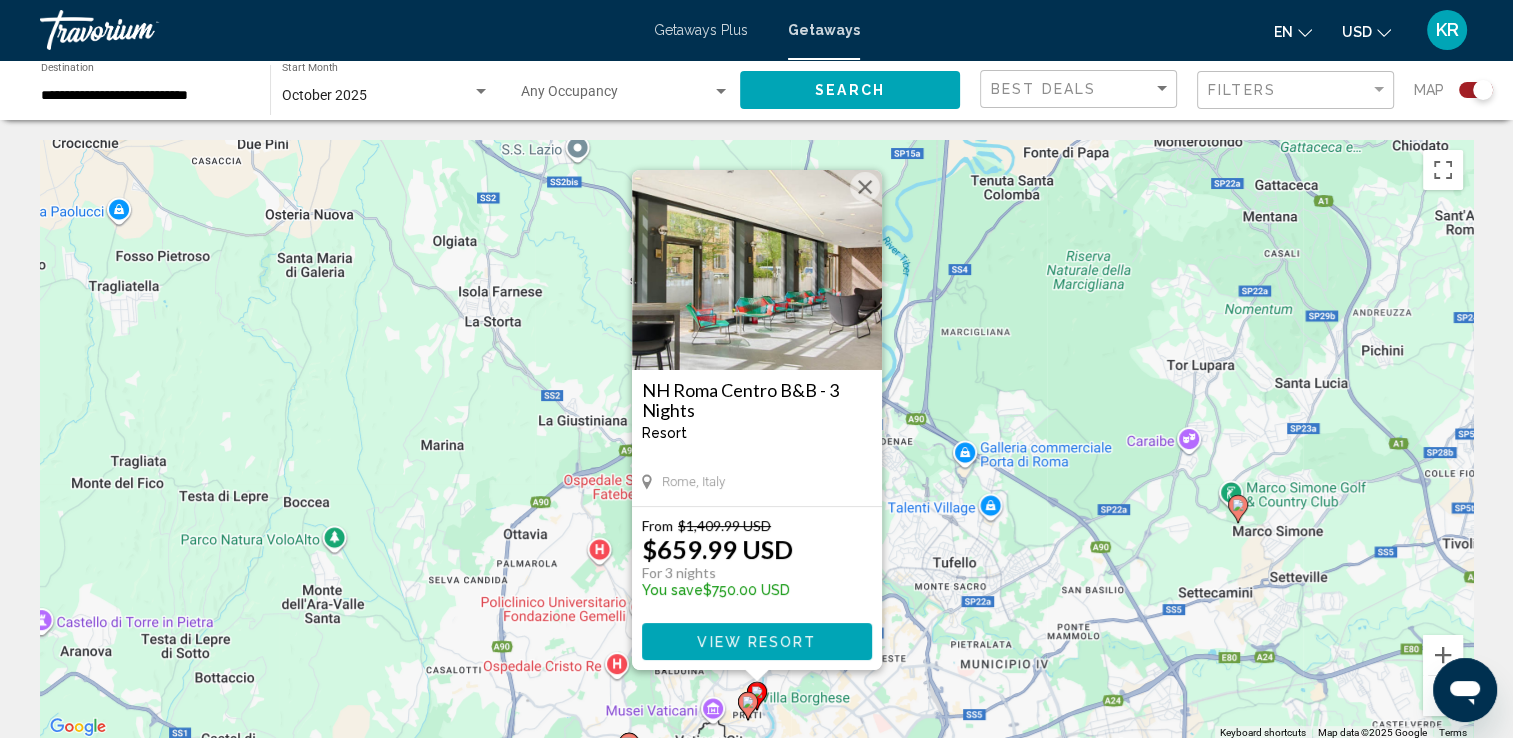 click at bounding box center (865, 187) 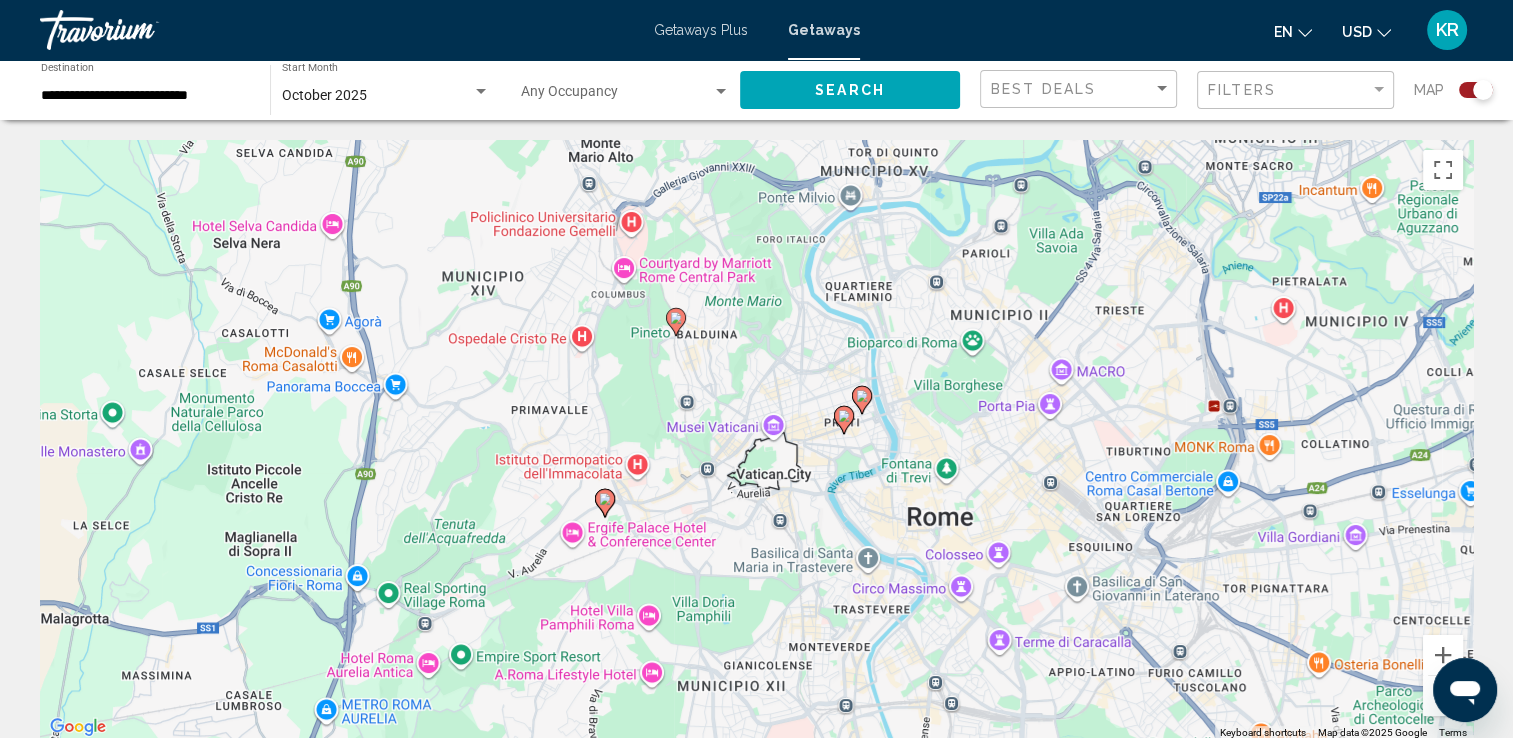 click 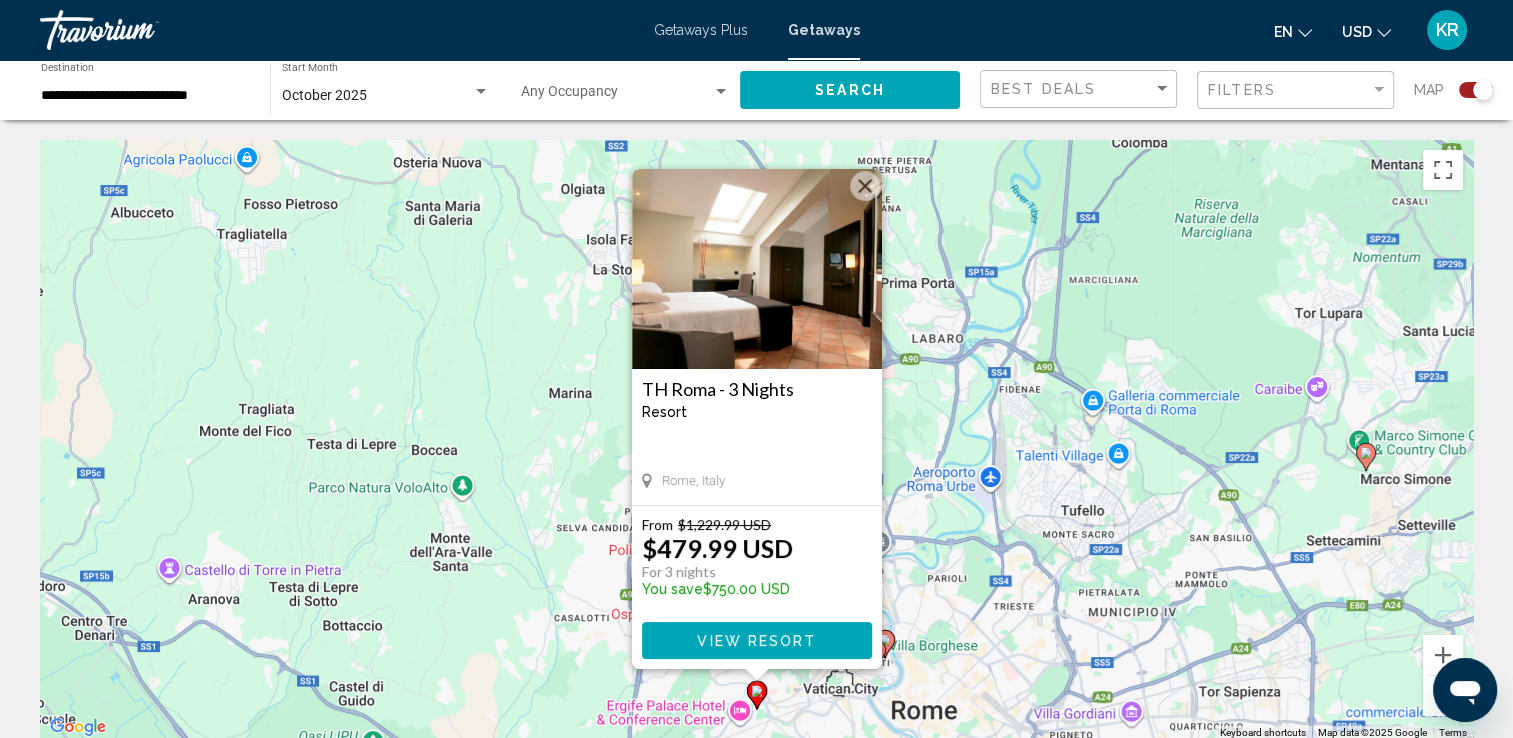 click at bounding box center [757, 269] 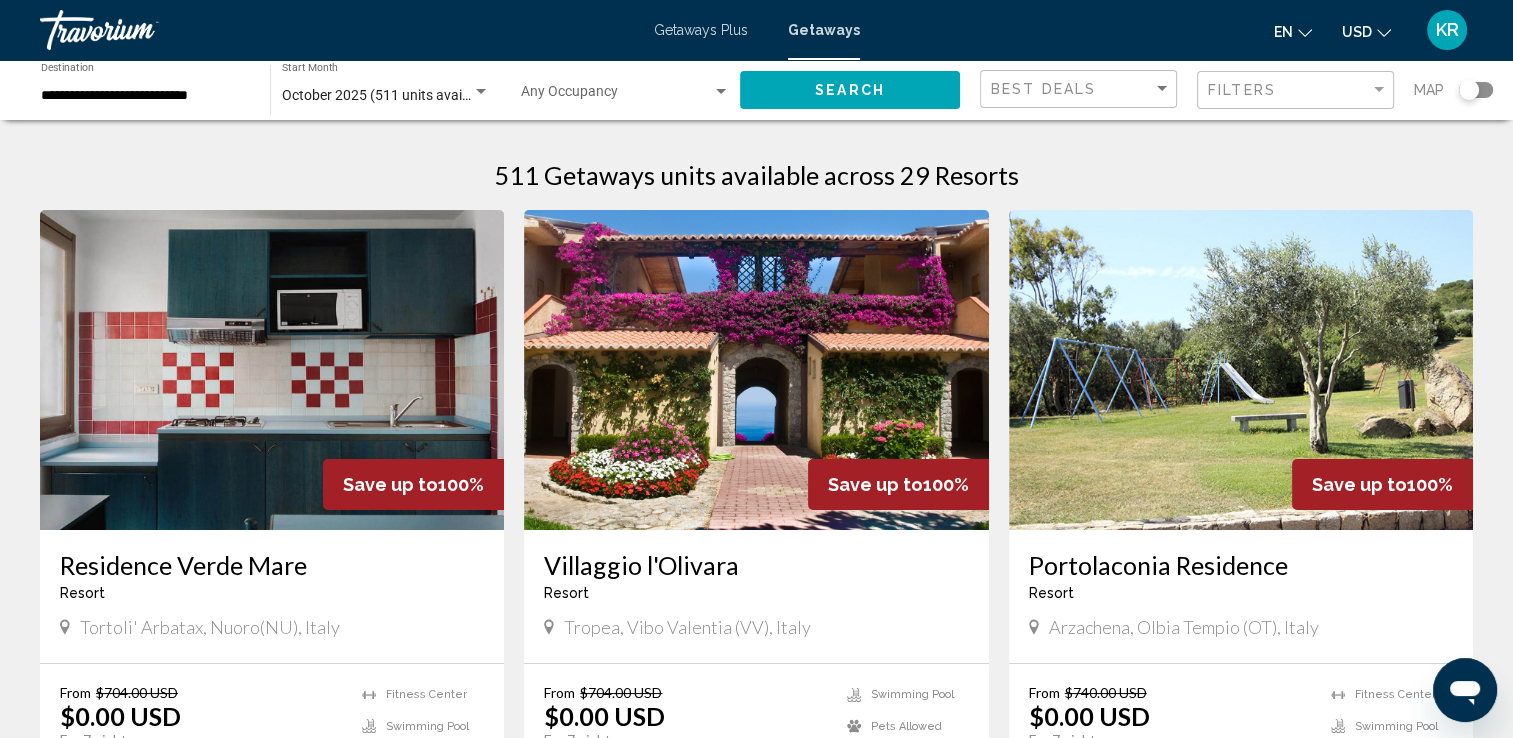 click 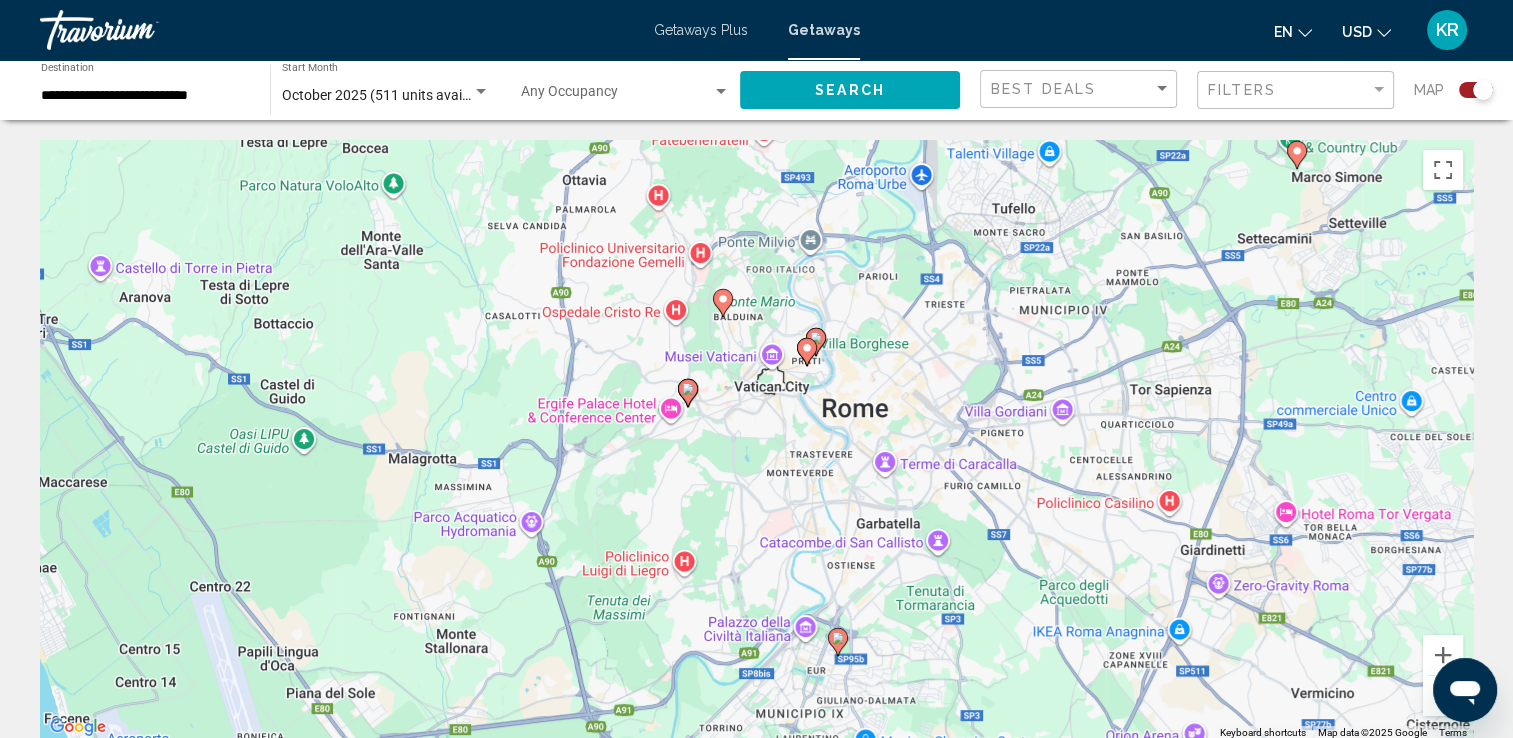 click on "To activate drag with keyboard, press Alt + Enter. Once in keyboard drag state, use the arrow keys to move the marker. To complete the drag, press the Enter key. To cancel, press Escape." at bounding box center (756, 440) 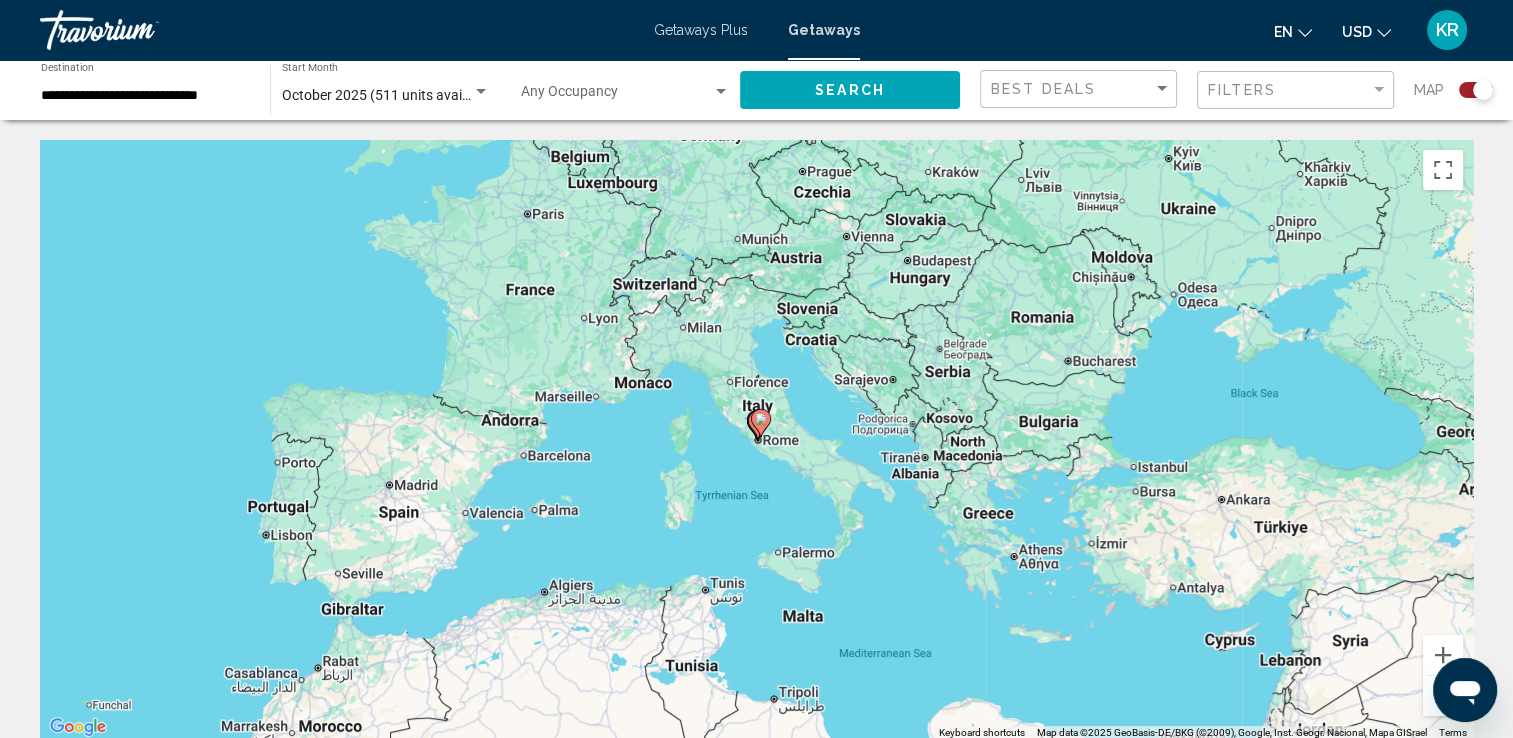 type on "**********" 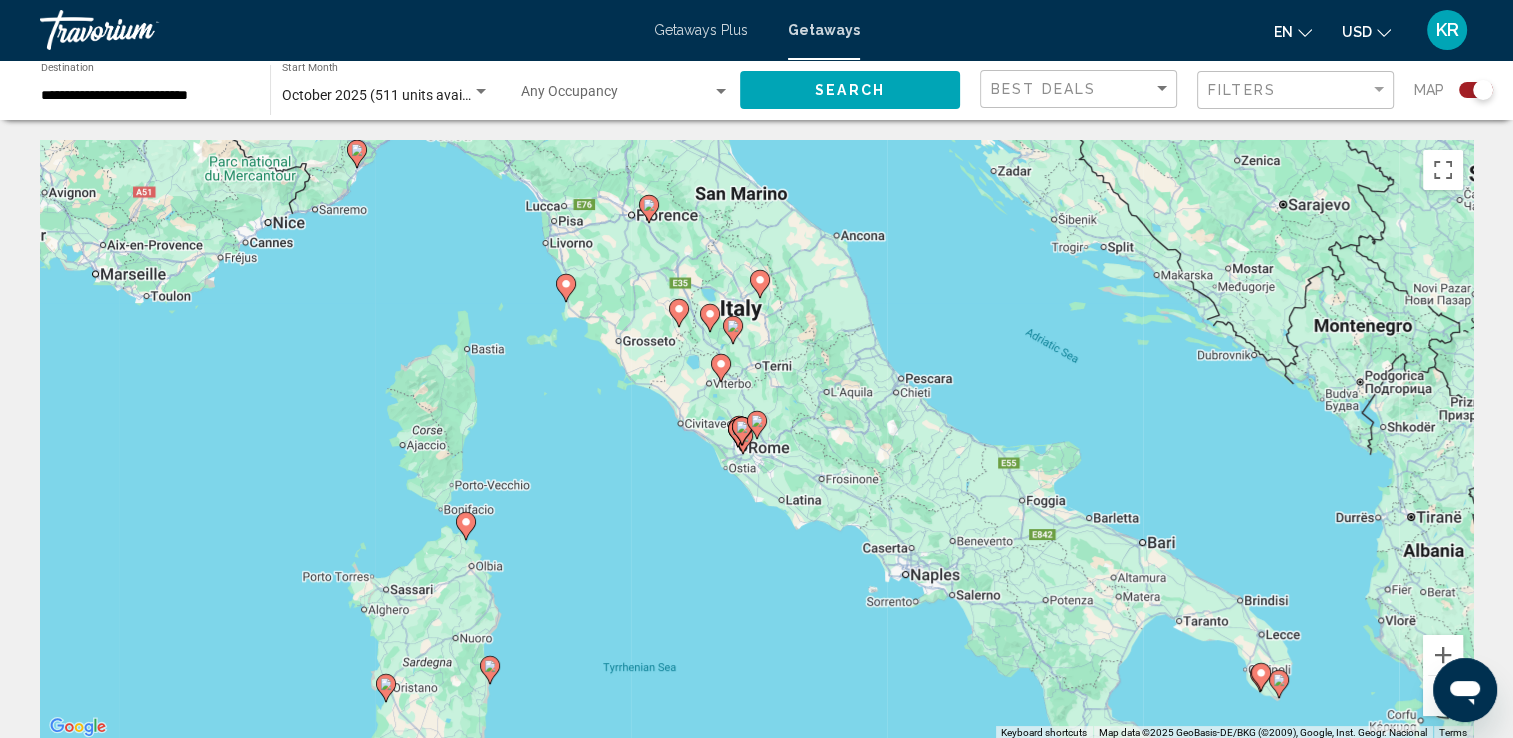 click 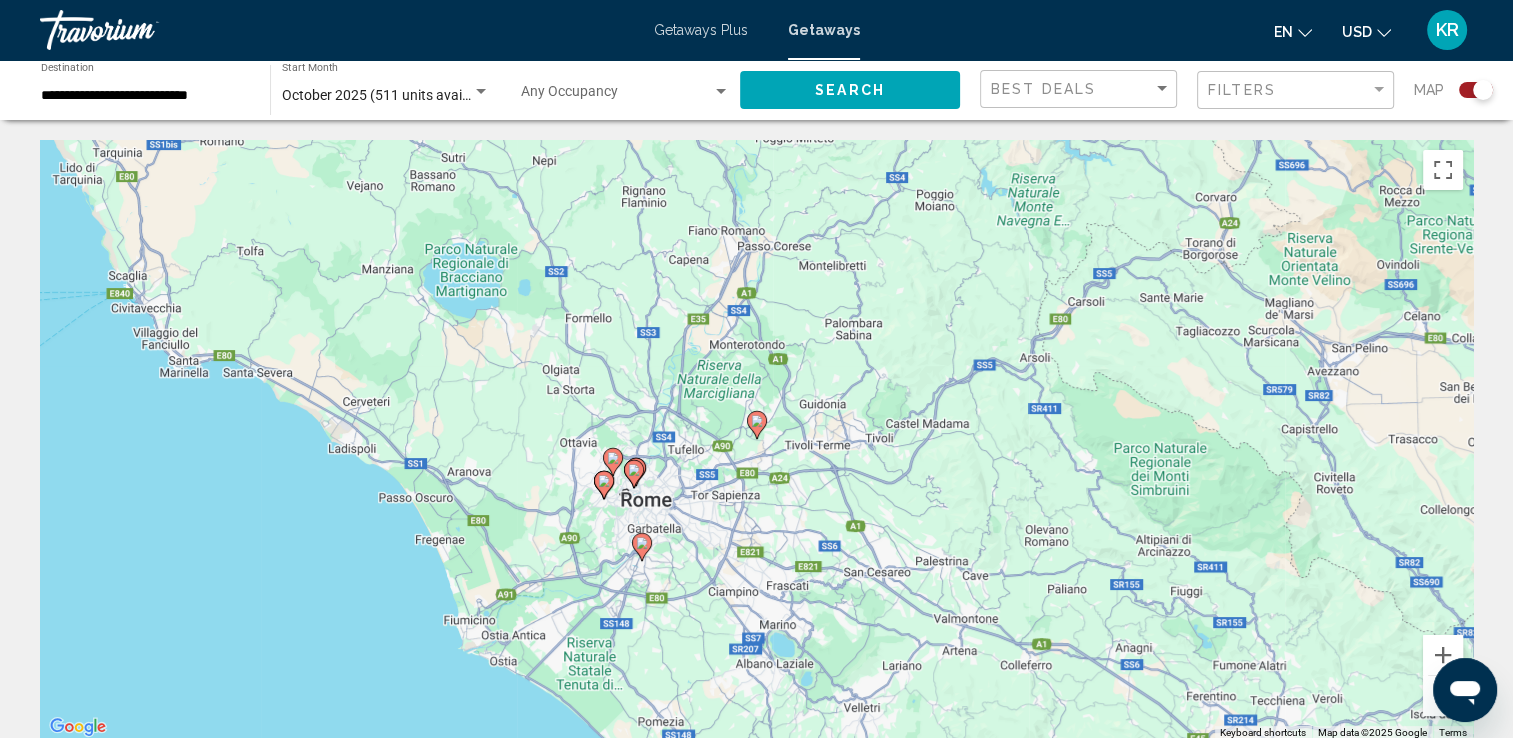 click 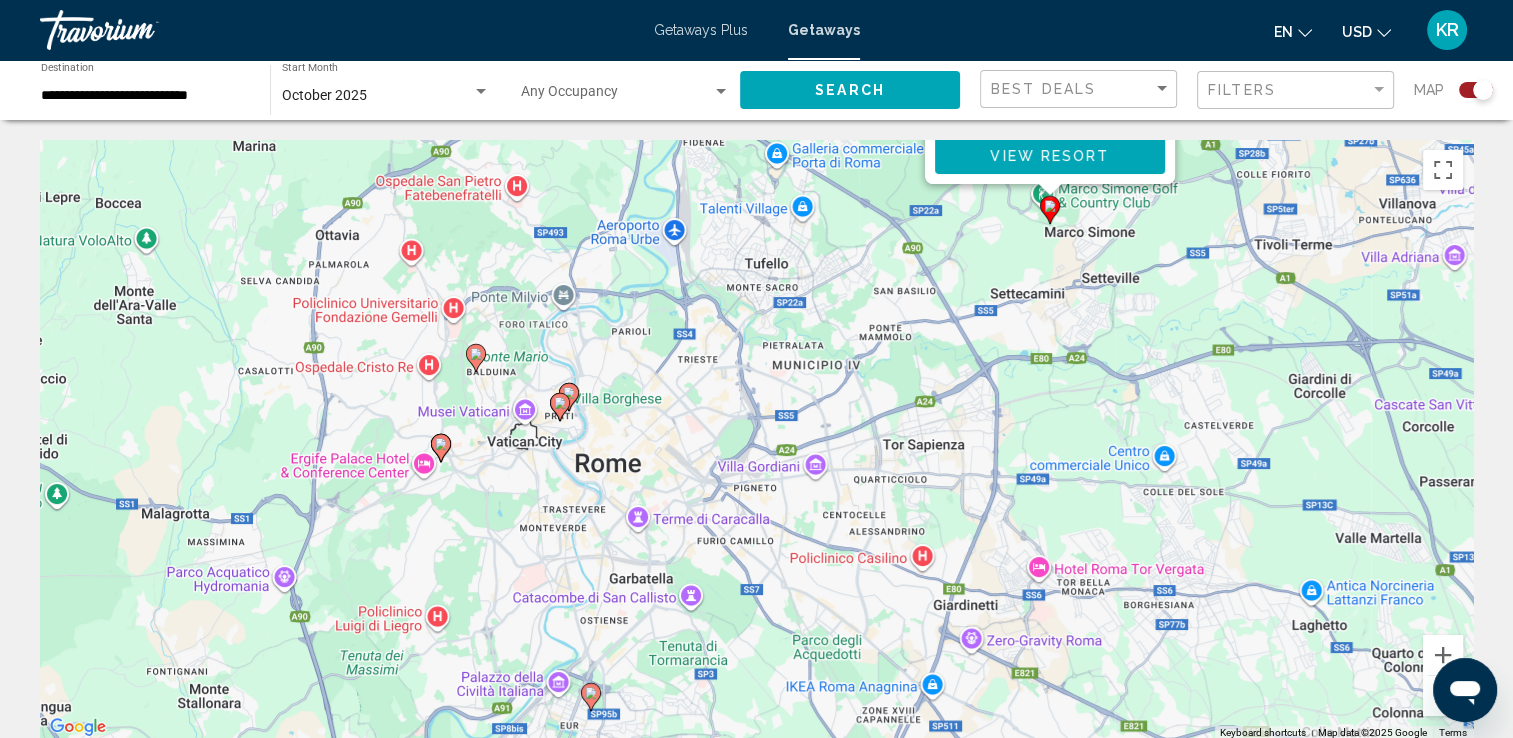 click on "To activate drag with keyboard, press Alt + Enter. Once in keyboard drag state, use the arrow keys to move the marker. To complete the drag, press the Enter key. To cancel, press Escape. Save up to  62%   Carpediem Roma Golf Club  Resort  -  This is an adults only resort
Guidonia Montecelio, Roma(RM), Italy From $1,209.99 USD $459.99 USD For 7 nights You save  $750.00 USD  View Resort" at bounding box center (756, 440) 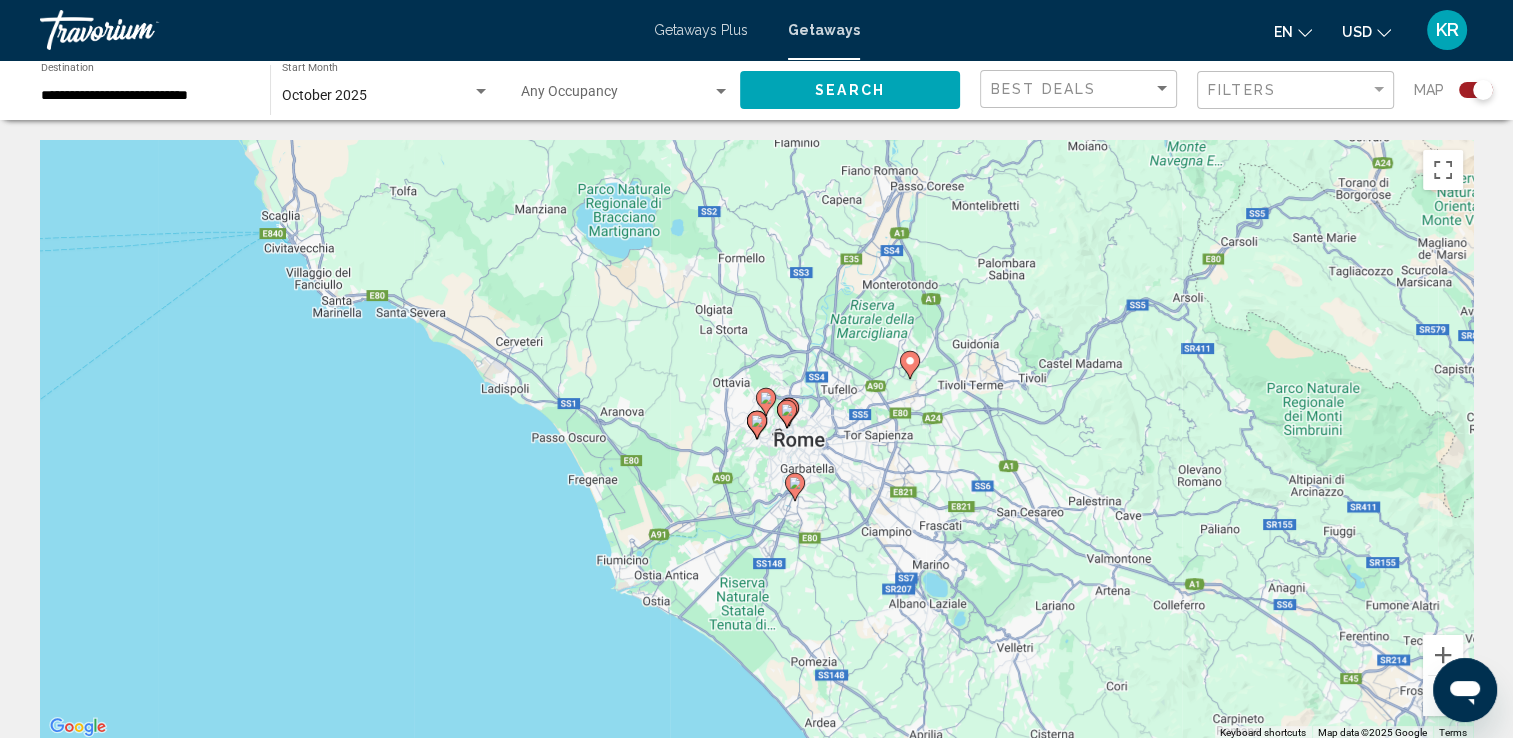 click 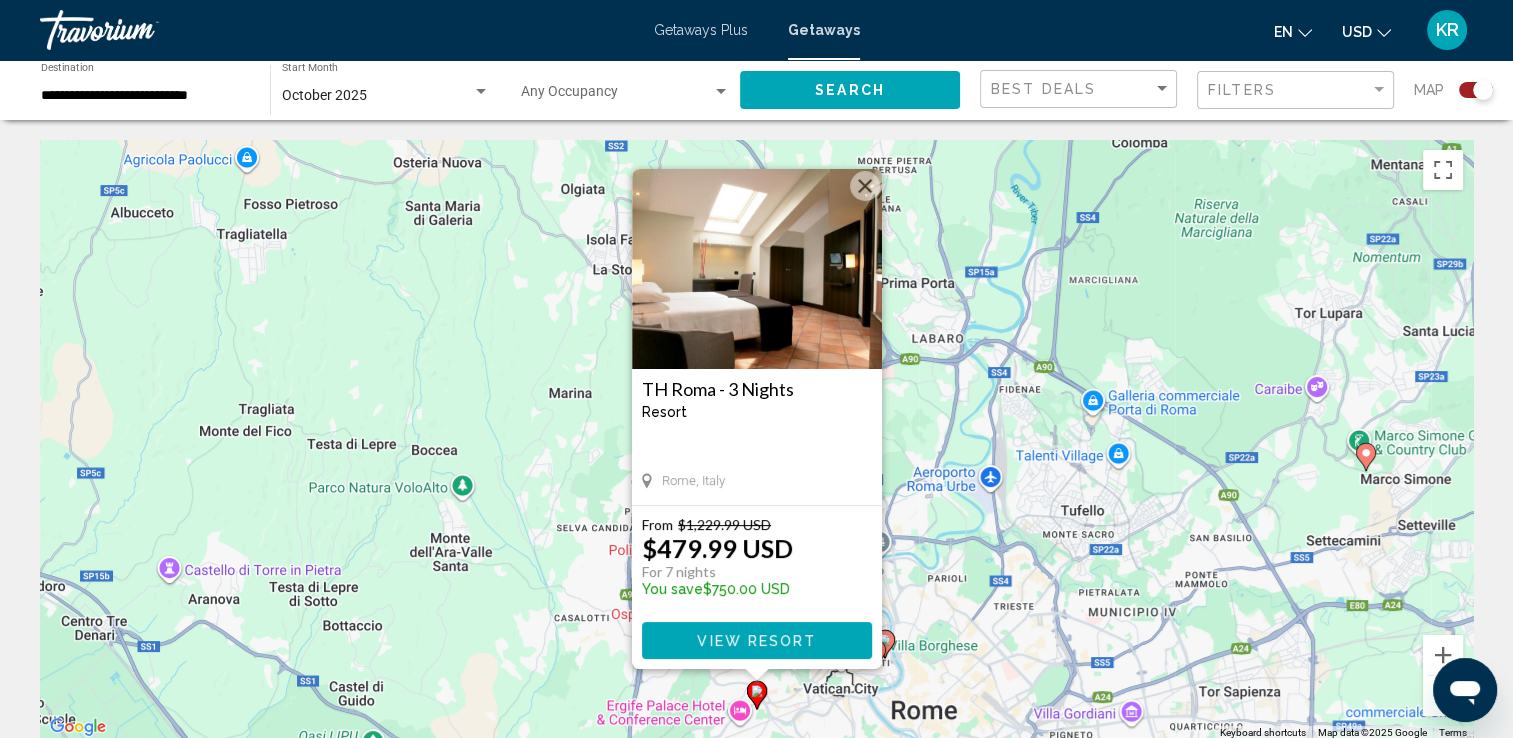 click at bounding box center (865, 186) 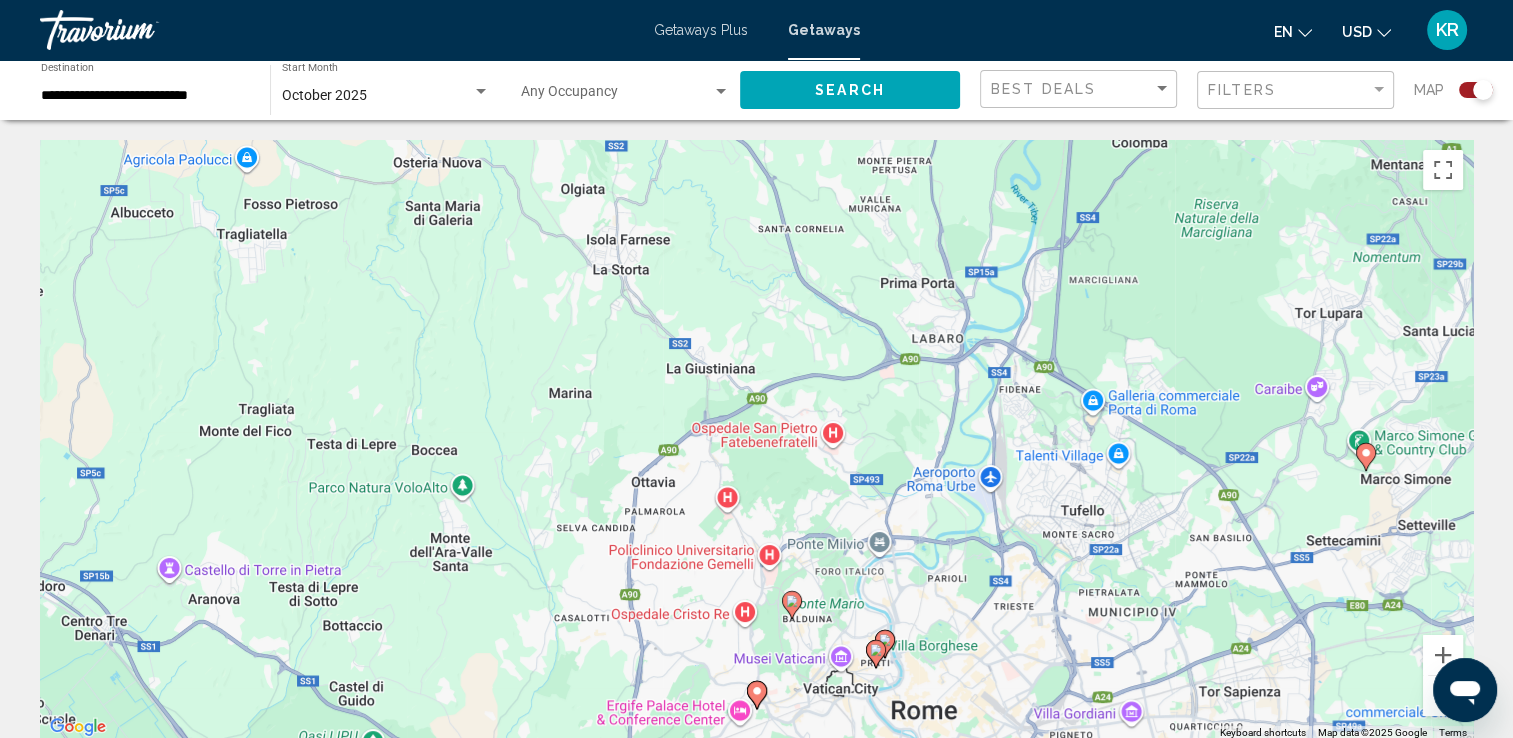 click 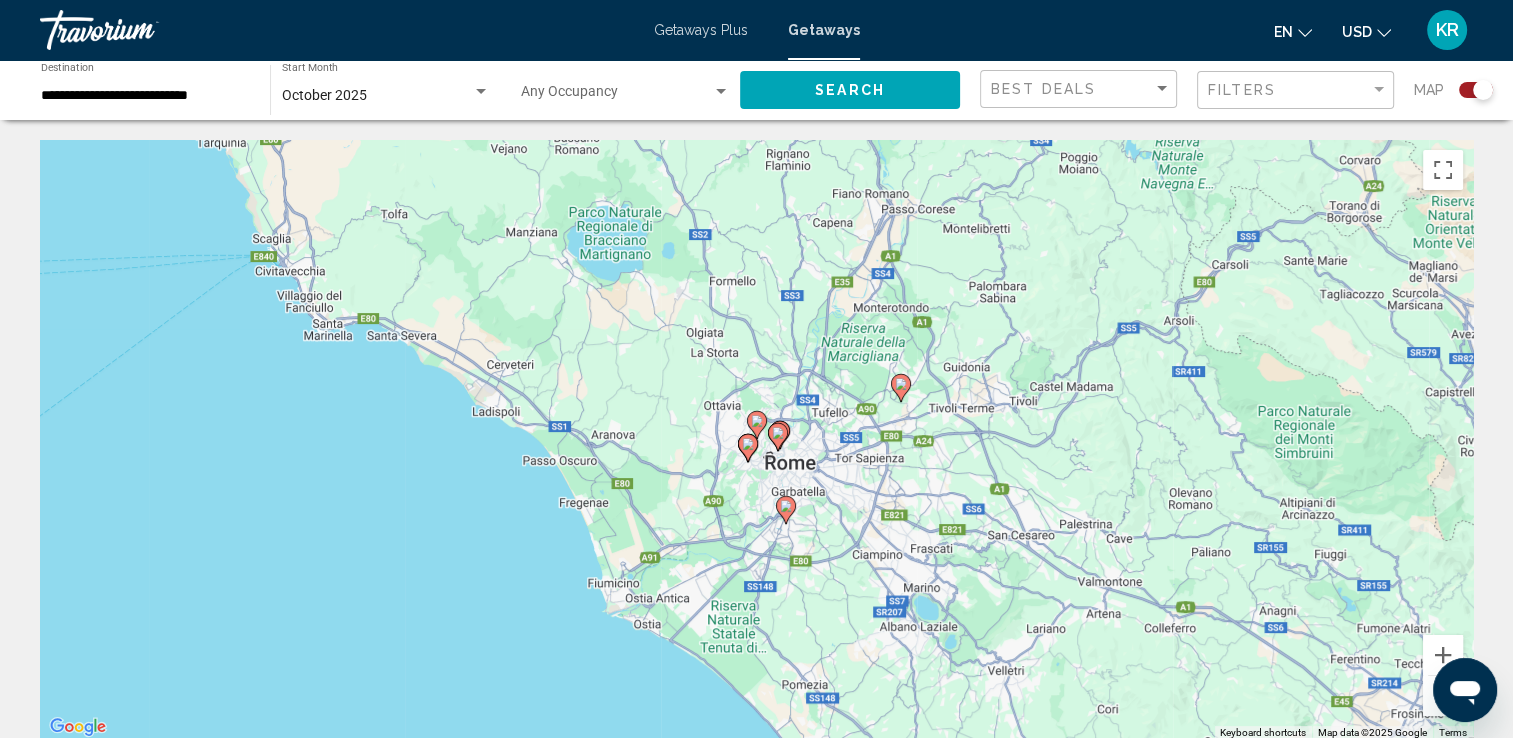 click 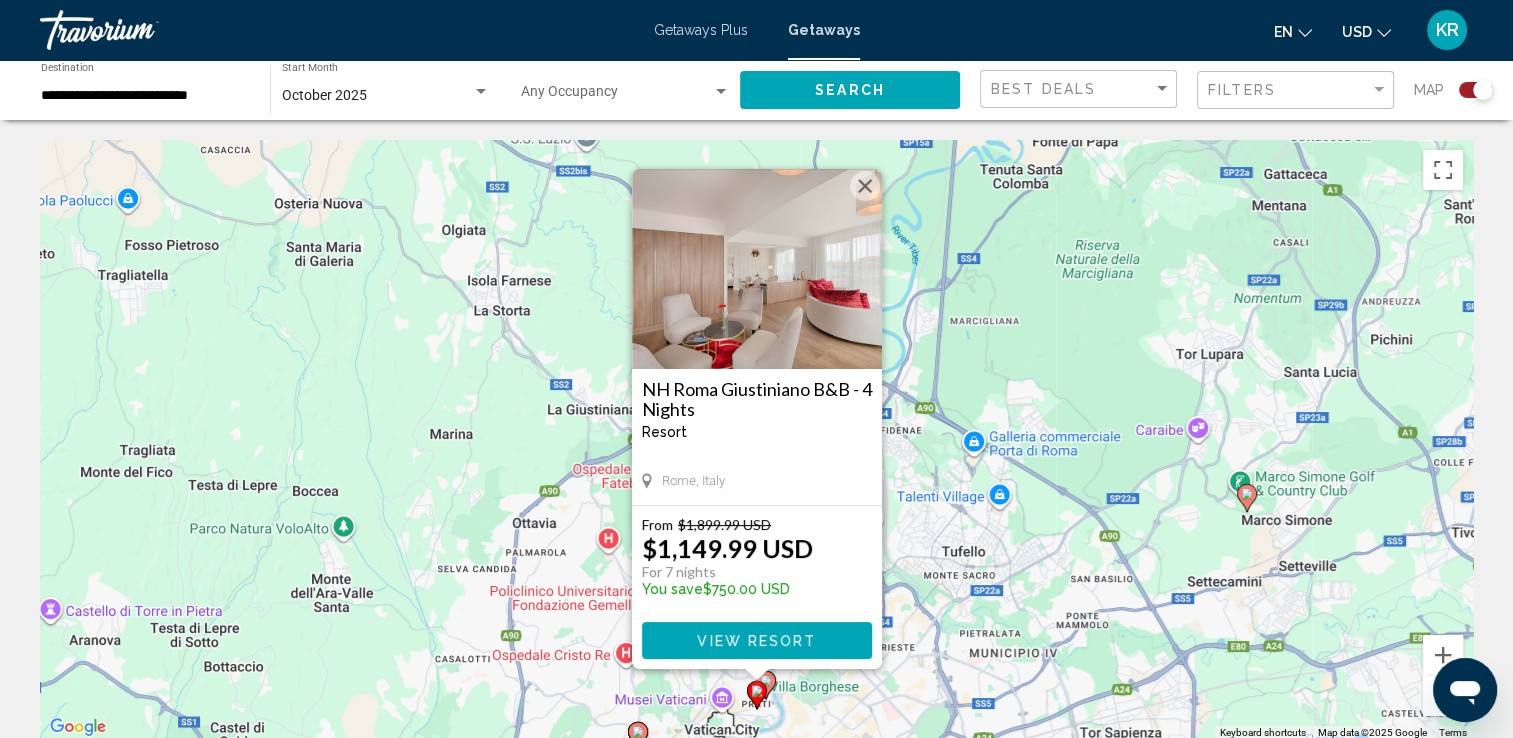 click at bounding box center (865, 186) 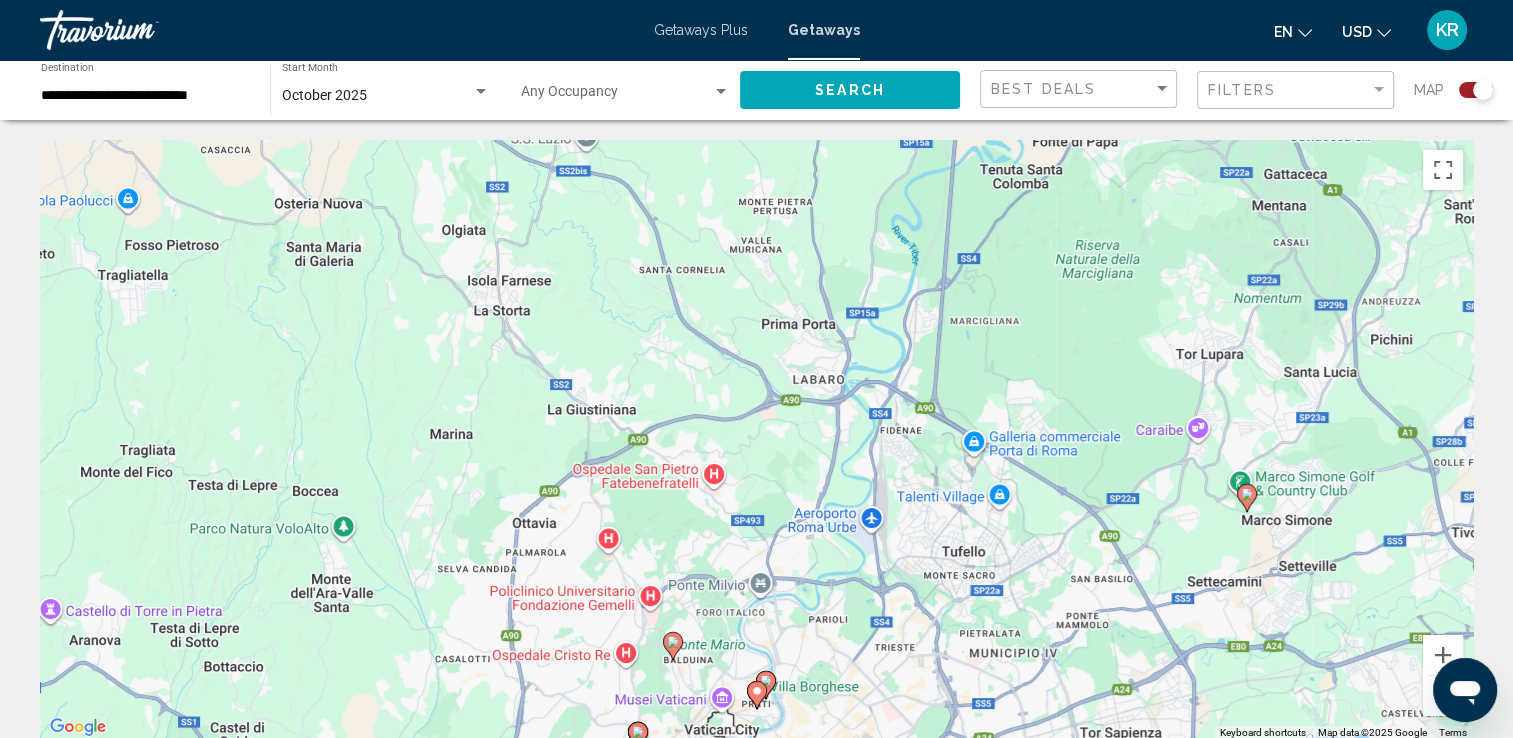 click on "To navigate, press the arrow keys. To activate drag with keyboard, press Alt + Enter. Once in keyboard drag state, use the arrow keys to move the marker. To complete the drag, press the Enter key. To cancel, press Escape." at bounding box center (756, 440) 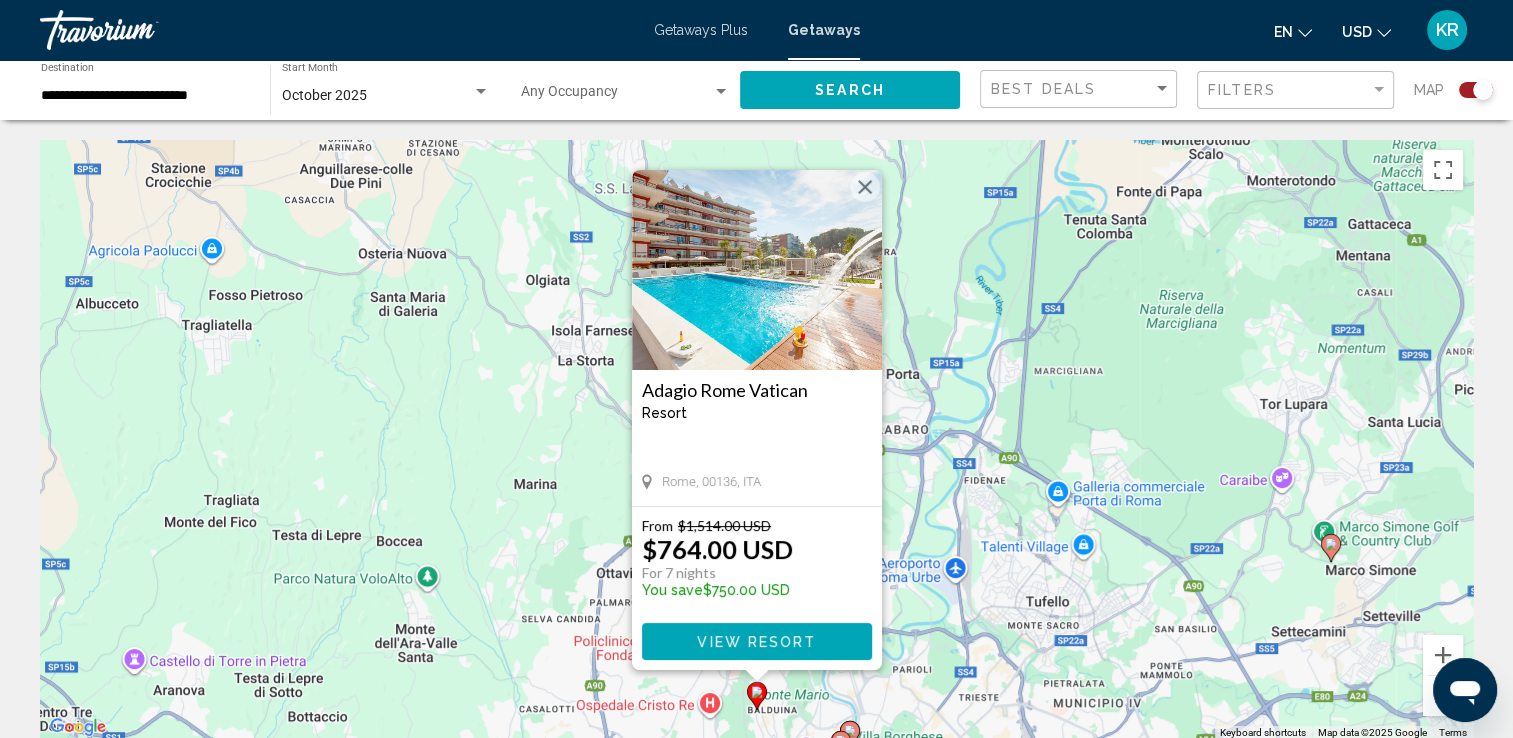 click at bounding box center [865, 187] 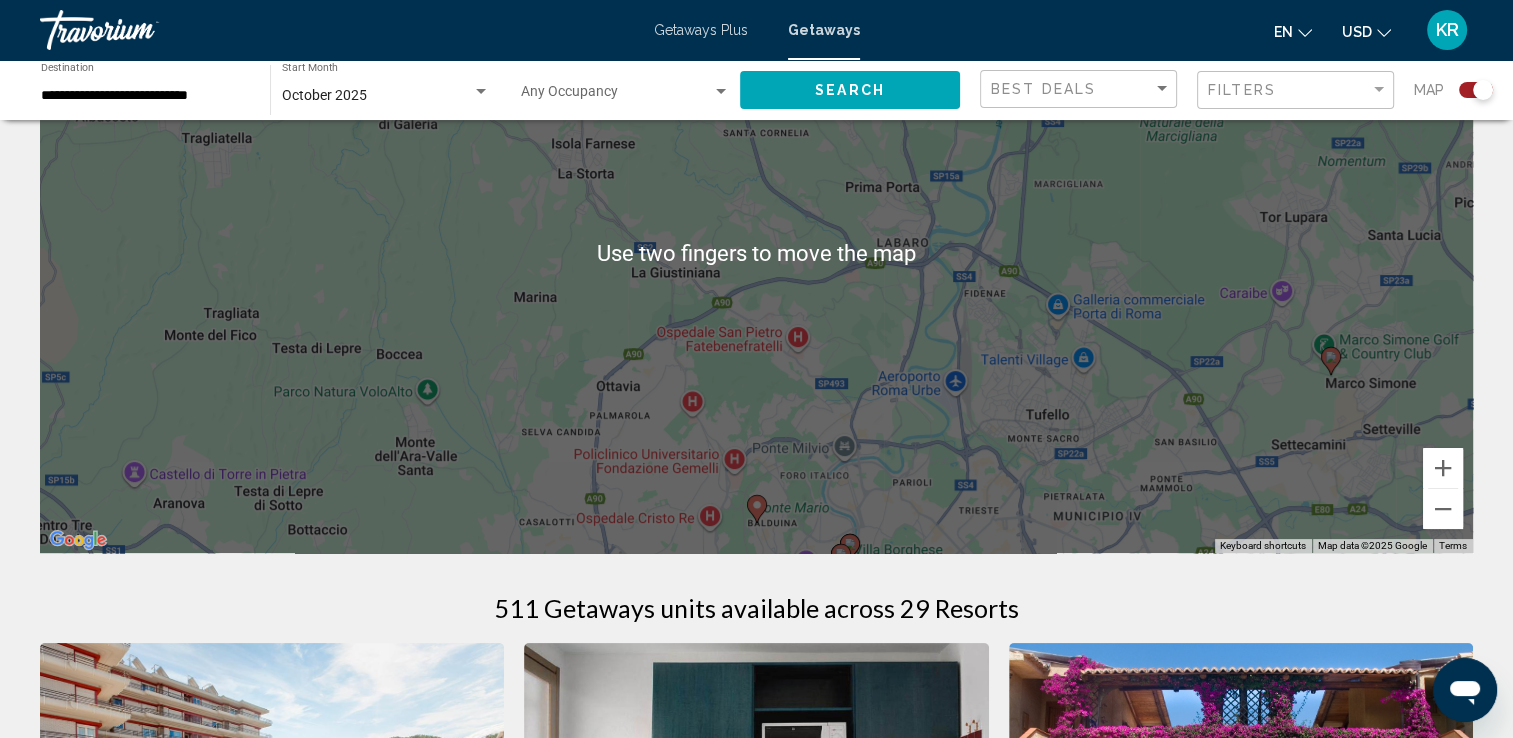 scroll, scrollTop: 70, scrollLeft: 0, axis: vertical 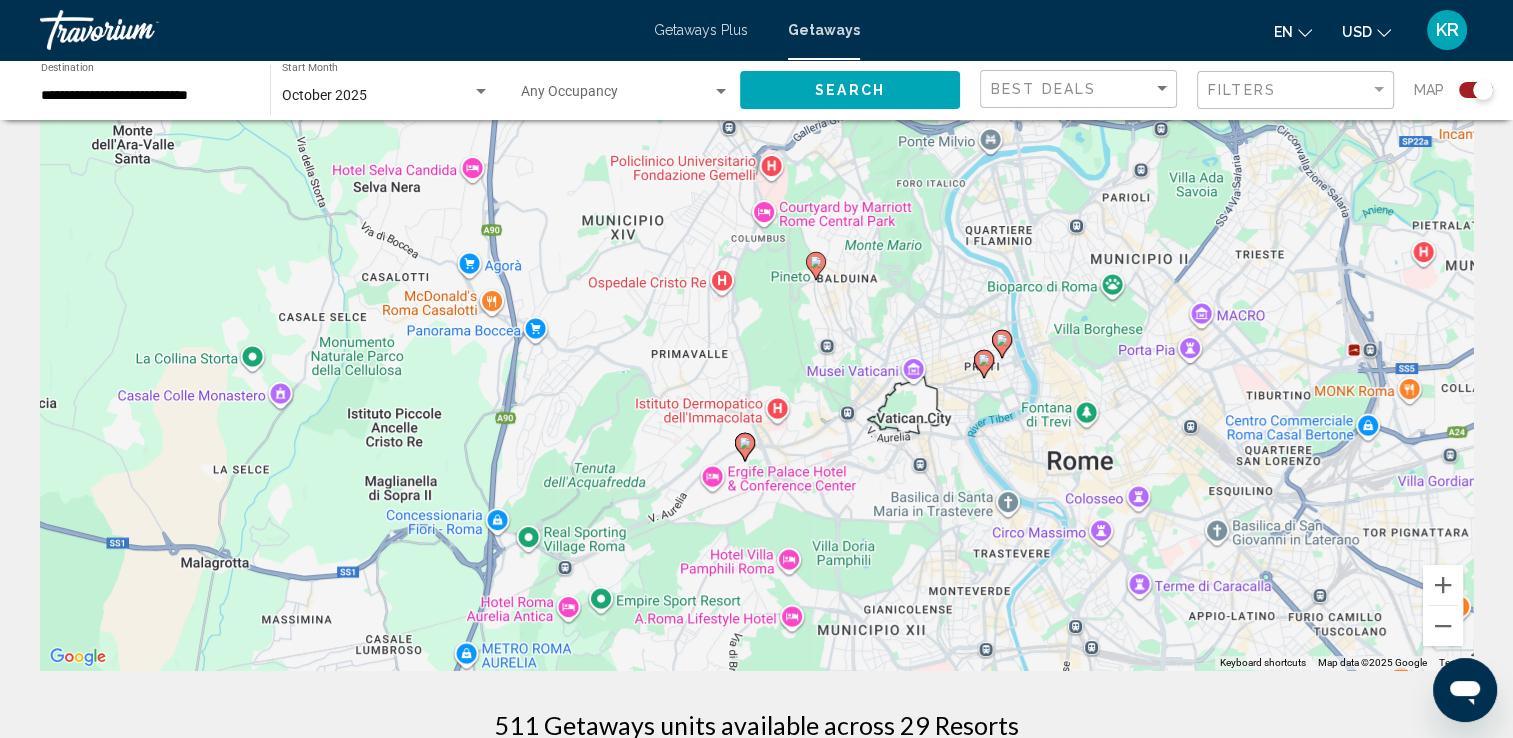 click 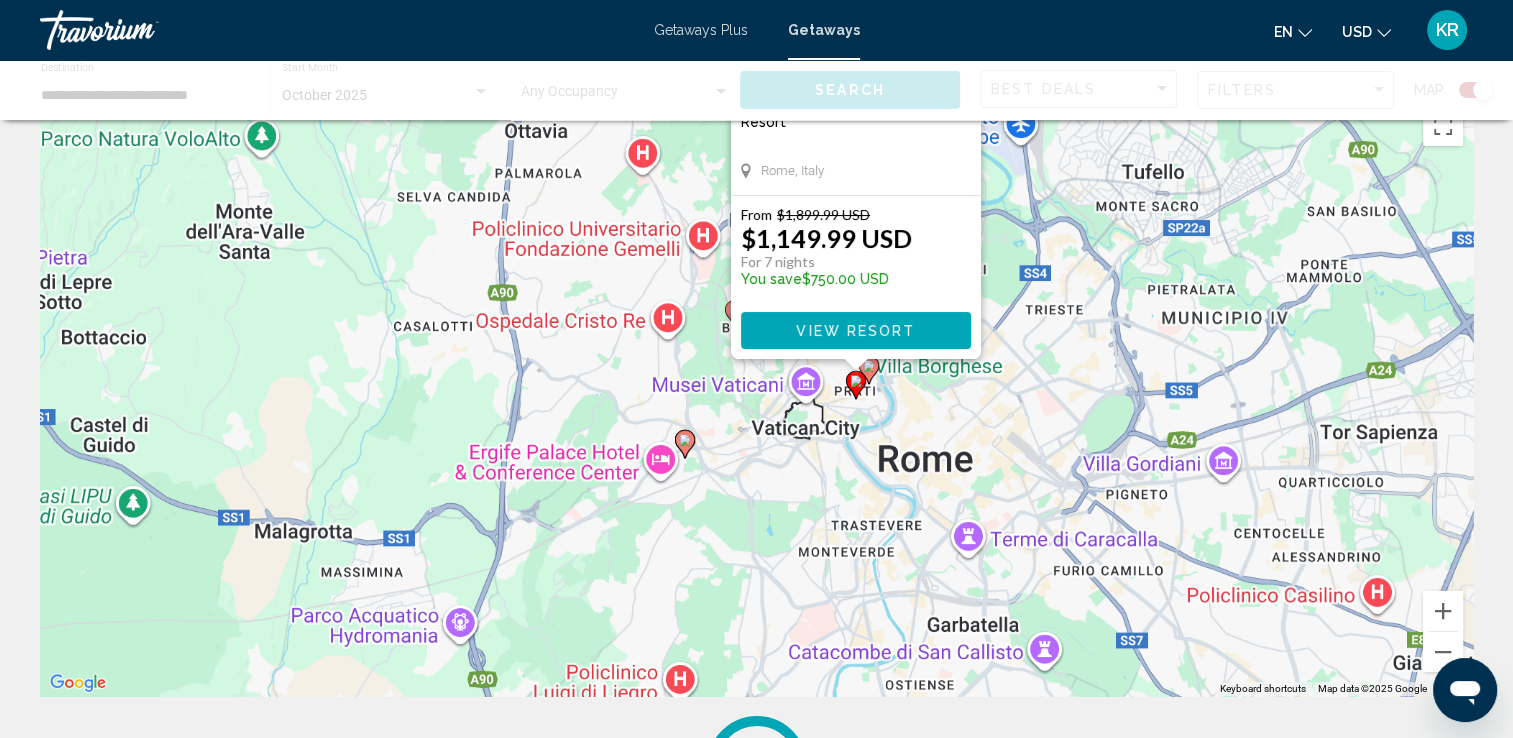 scroll, scrollTop: 0, scrollLeft: 0, axis: both 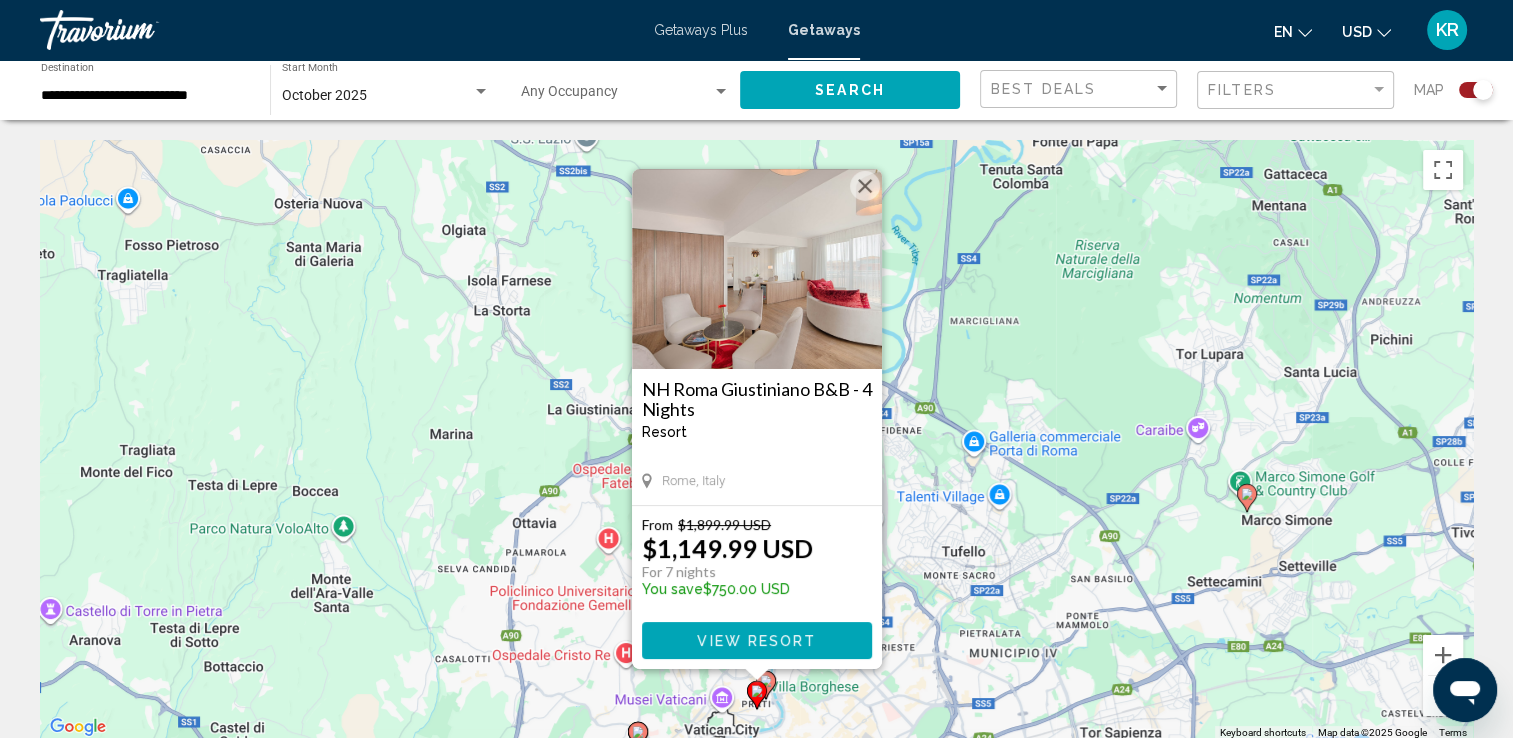 click at bounding box center [757, 269] 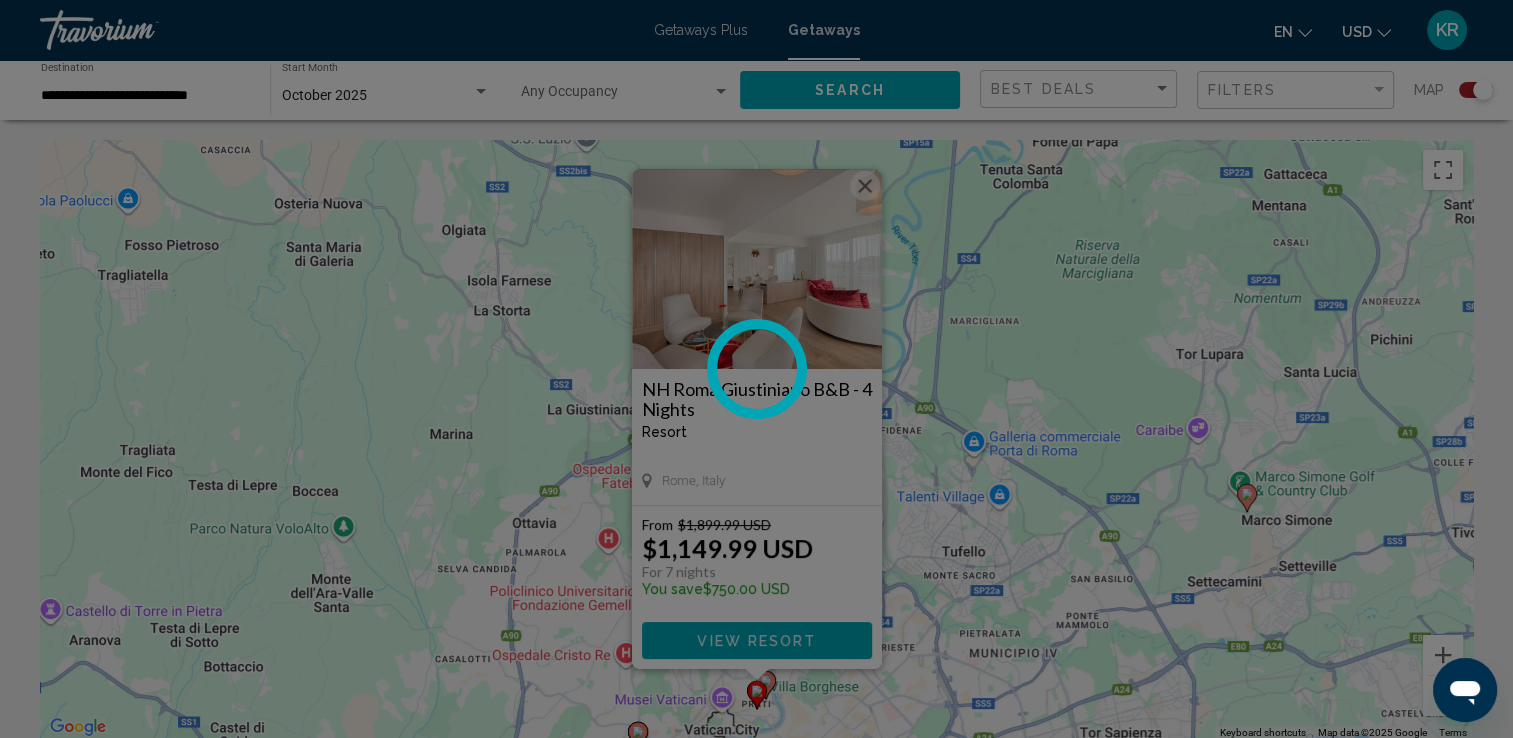 click at bounding box center [756, 369] 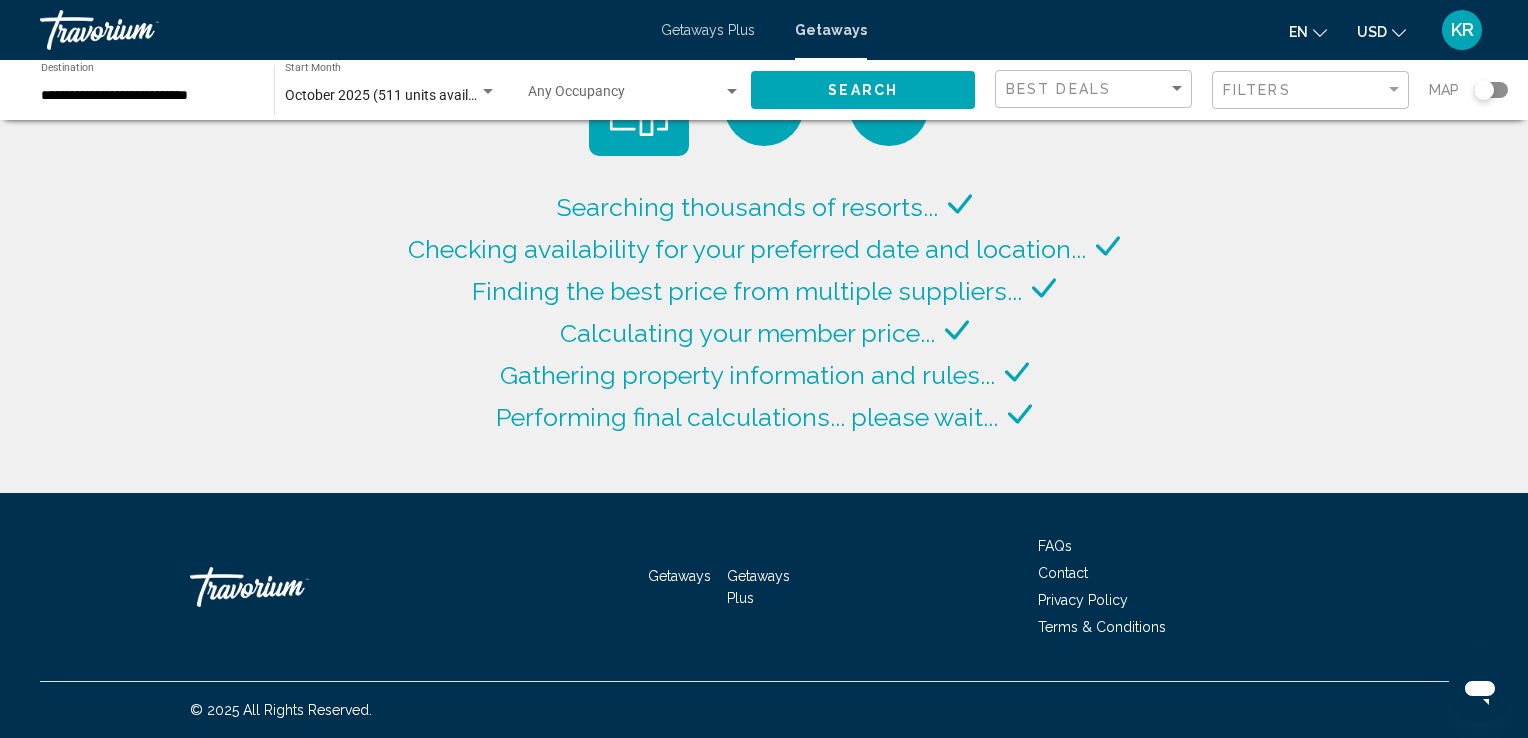 click 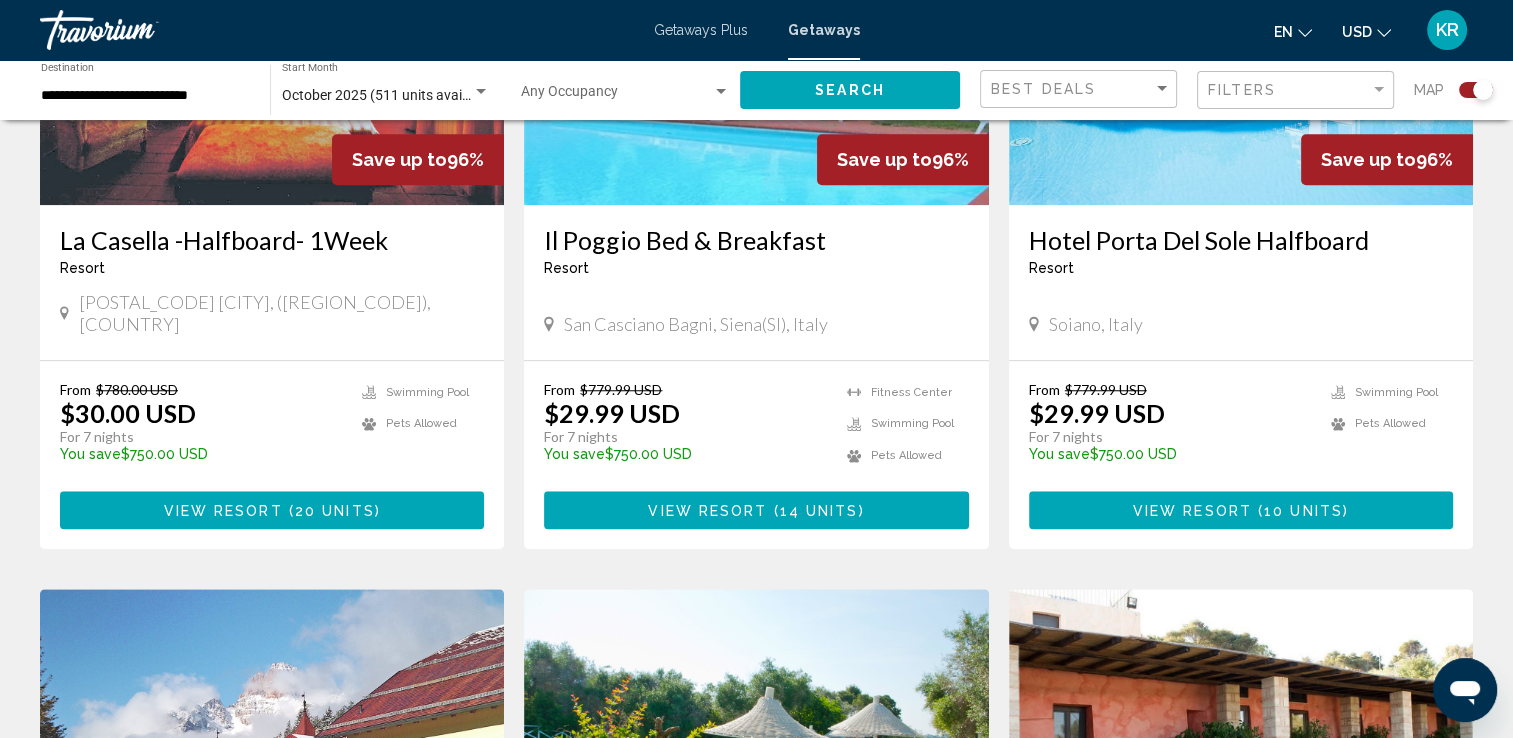 scroll, scrollTop: 1520, scrollLeft: 0, axis: vertical 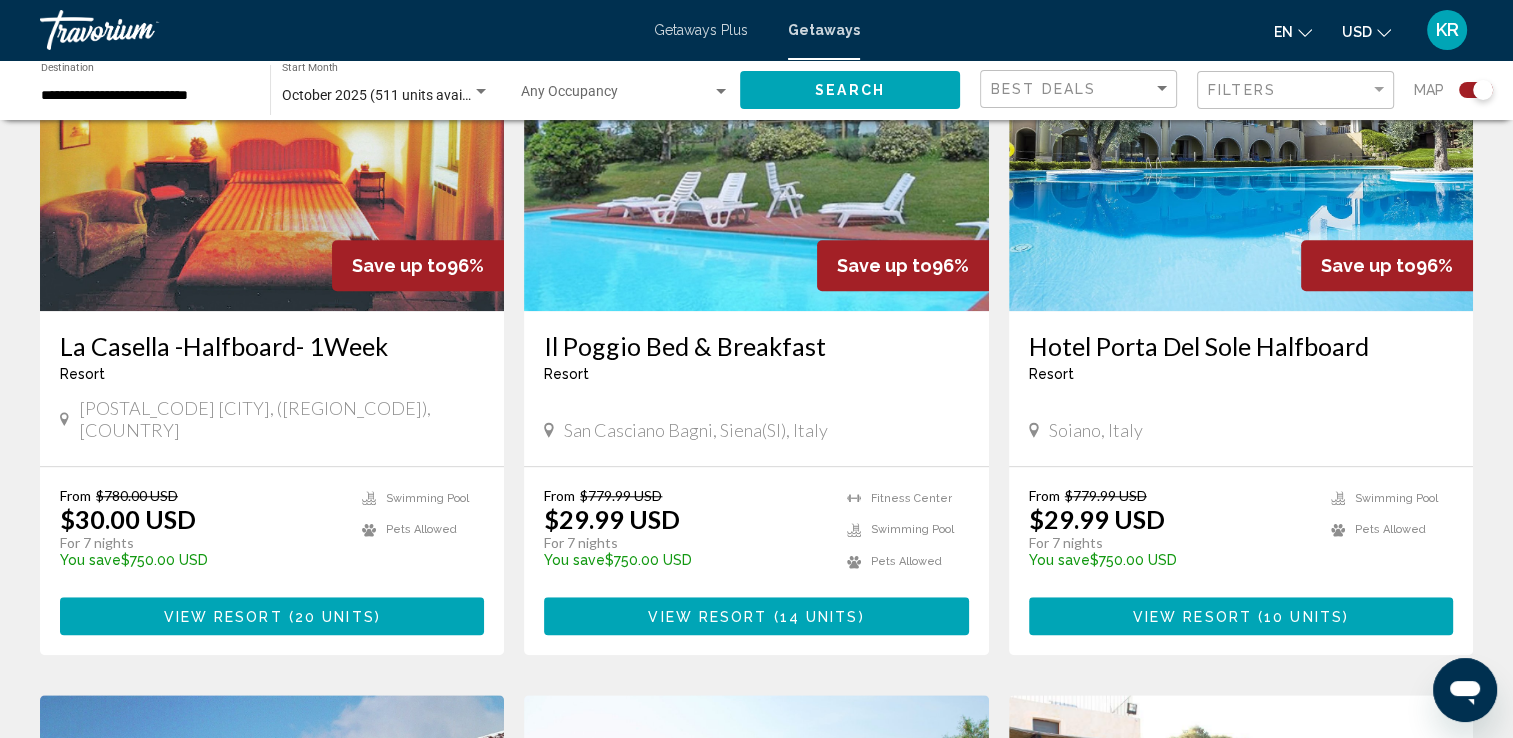 click at bounding box center [756, 151] 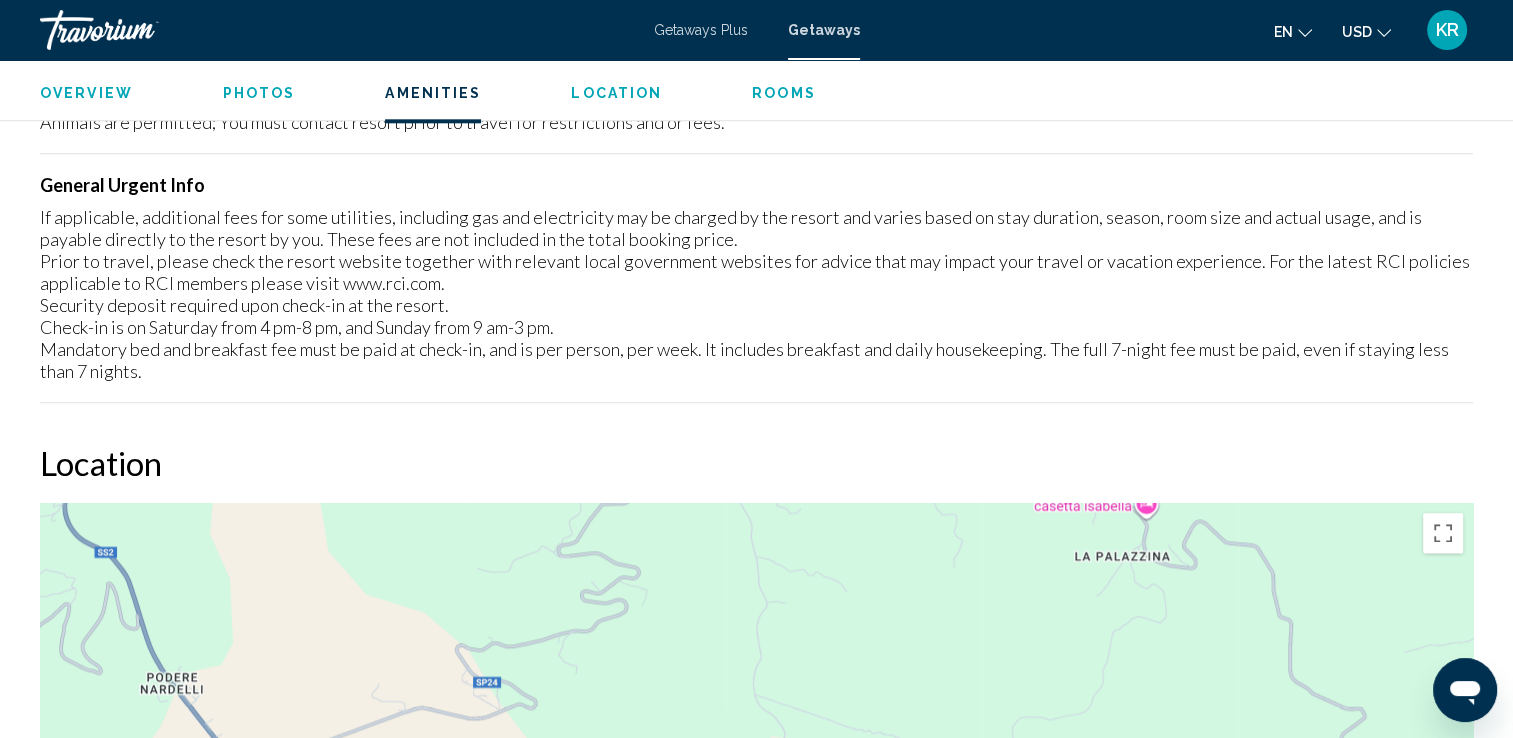 scroll, scrollTop: 2220, scrollLeft: 0, axis: vertical 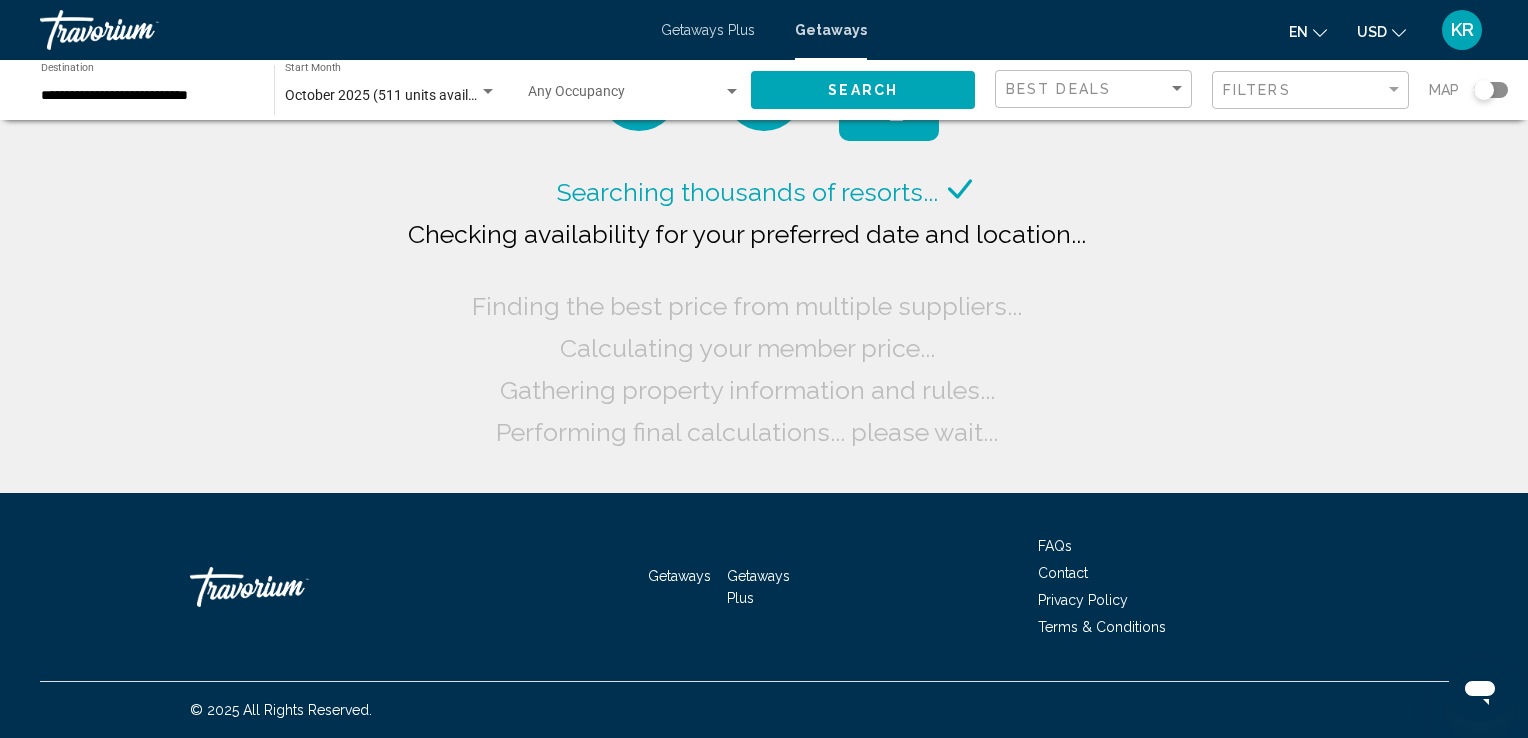 click 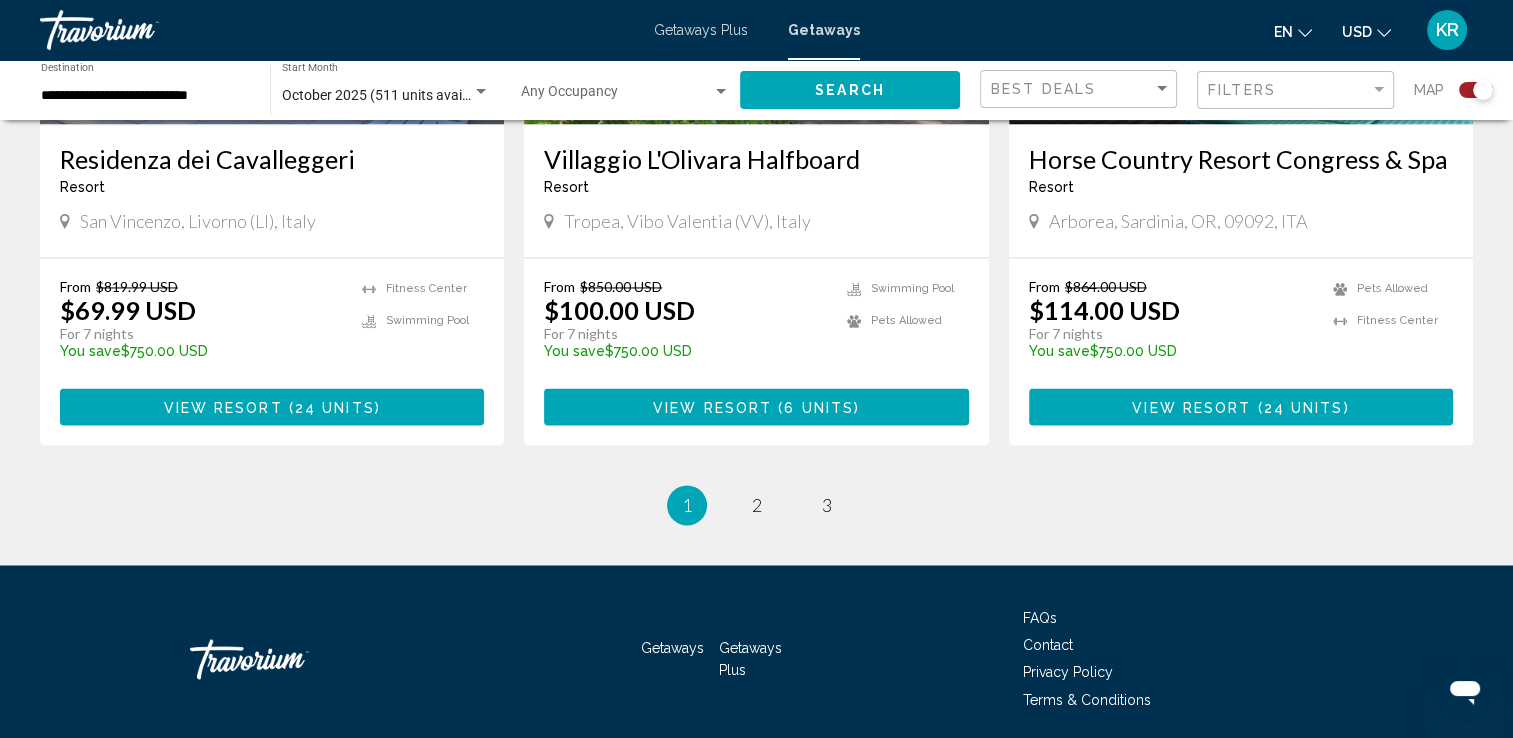 scroll, scrollTop: 3088, scrollLeft: 0, axis: vertical 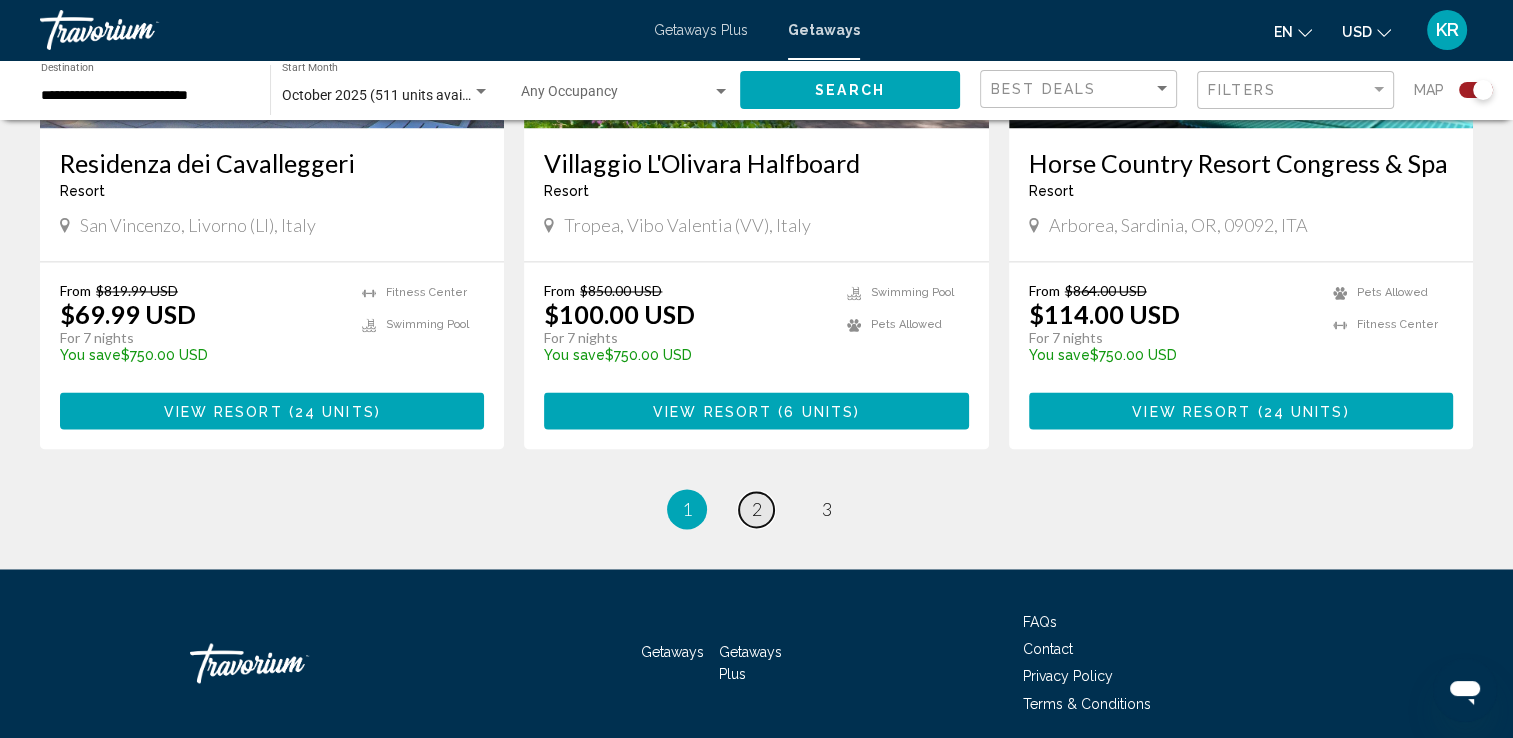 click on "2" at bounding box center (757, 509) 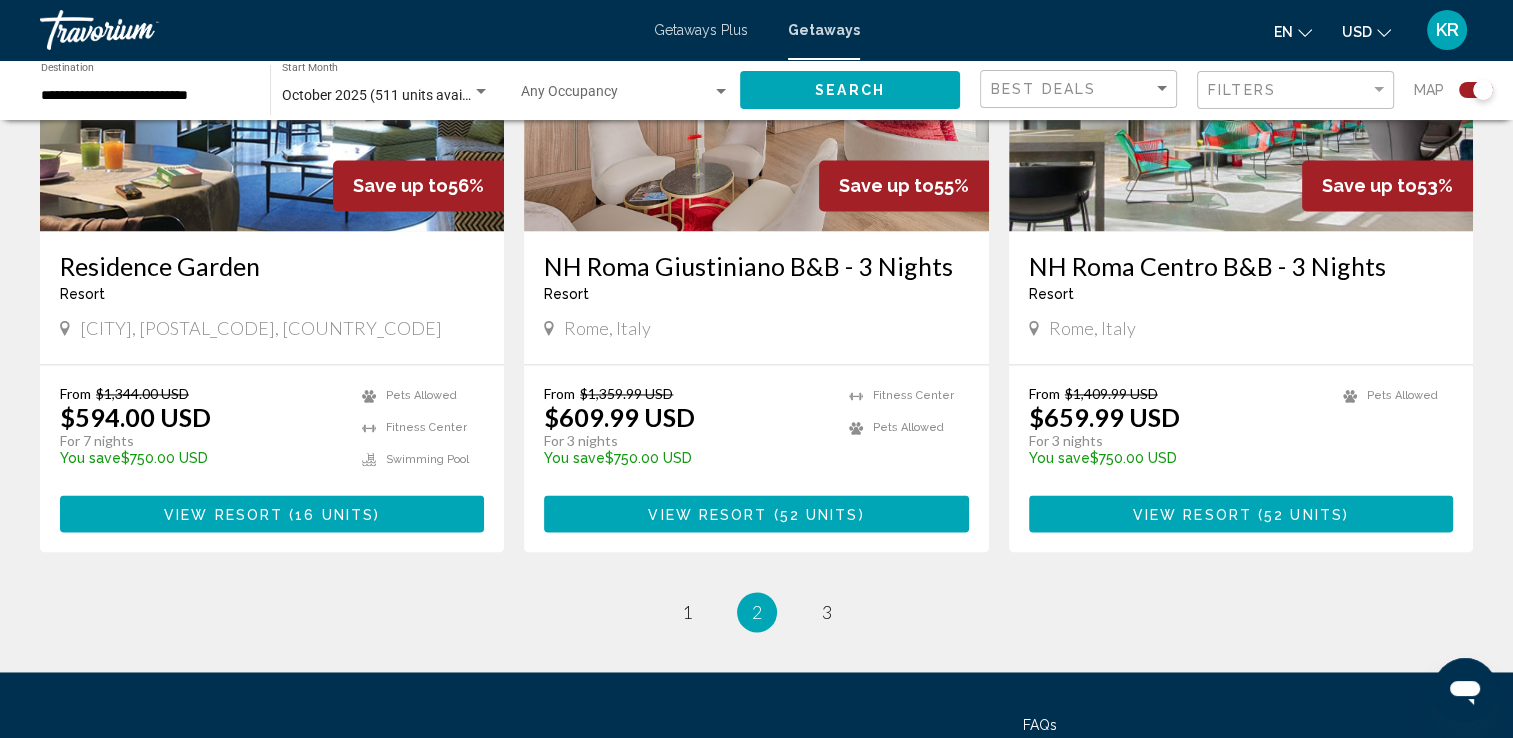 scroll, scrollTop: 3138, scrollLeft: 0, axis: vertical 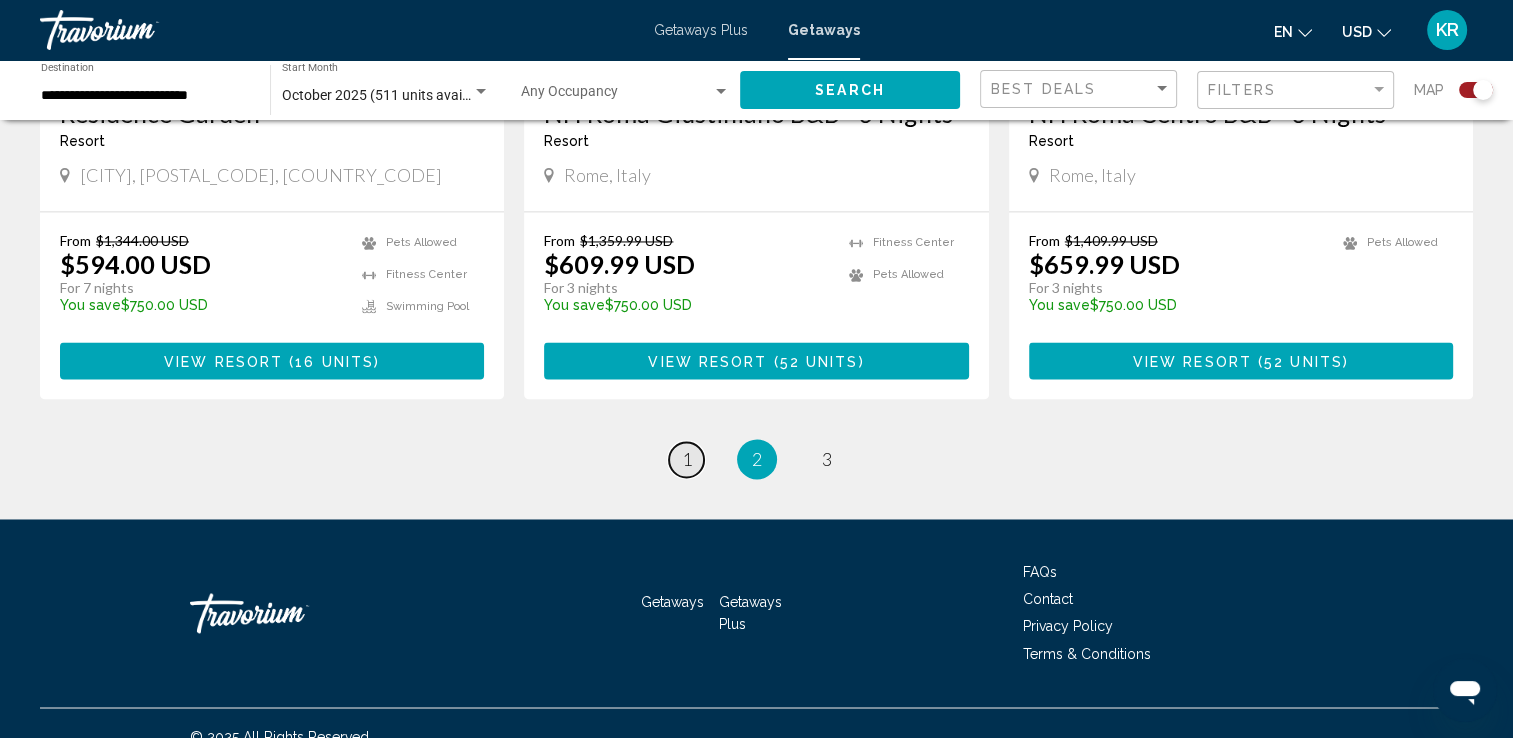 click on "1" at bounding box center [687, 459] 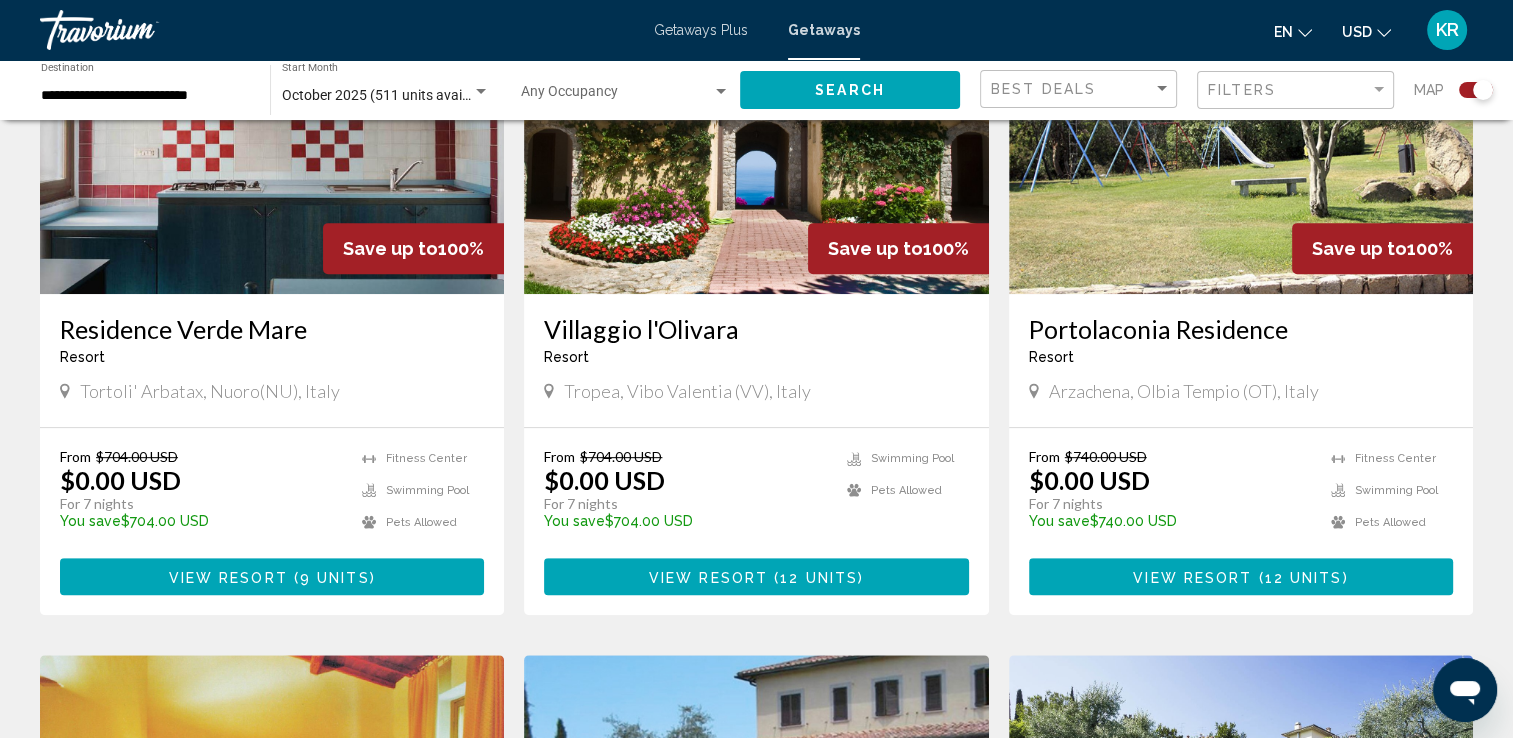 scroll, scrollTop: 853, scrollLeft: 0, axis: vertical 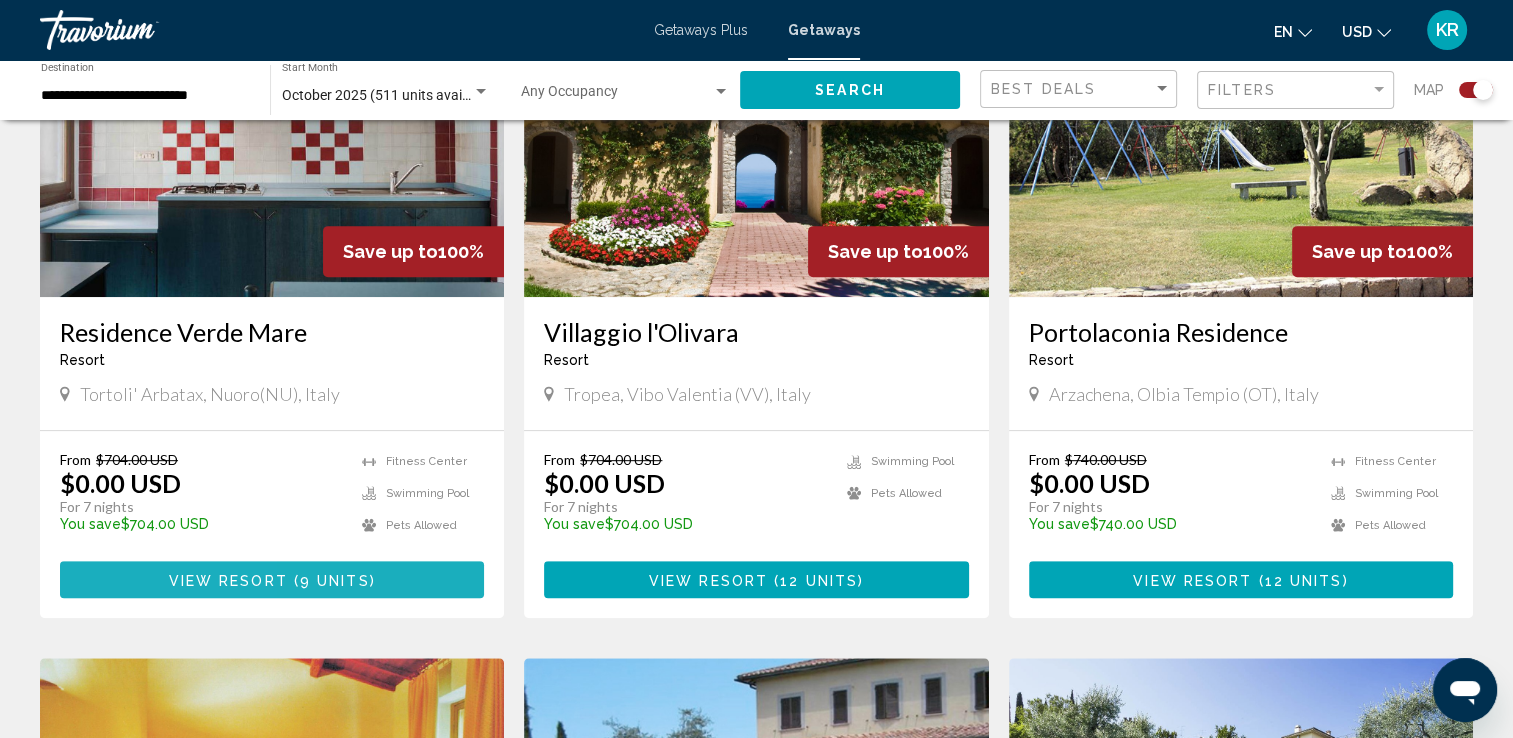 click on "View Resort    ( 9 units )" at bounding box center [272, 579] 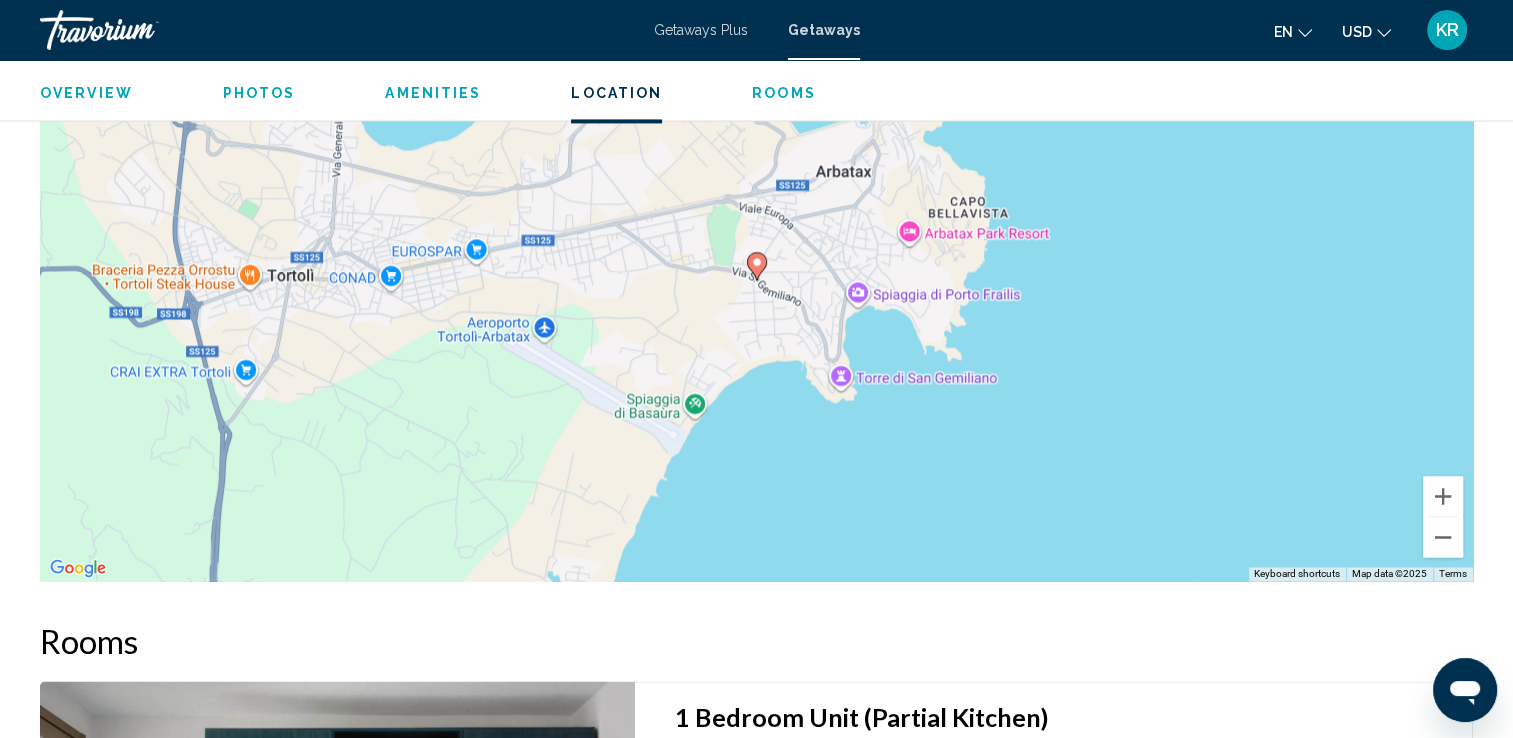 scroll, scrollTop: 3050, scrollLeft: 0, axis: vertical 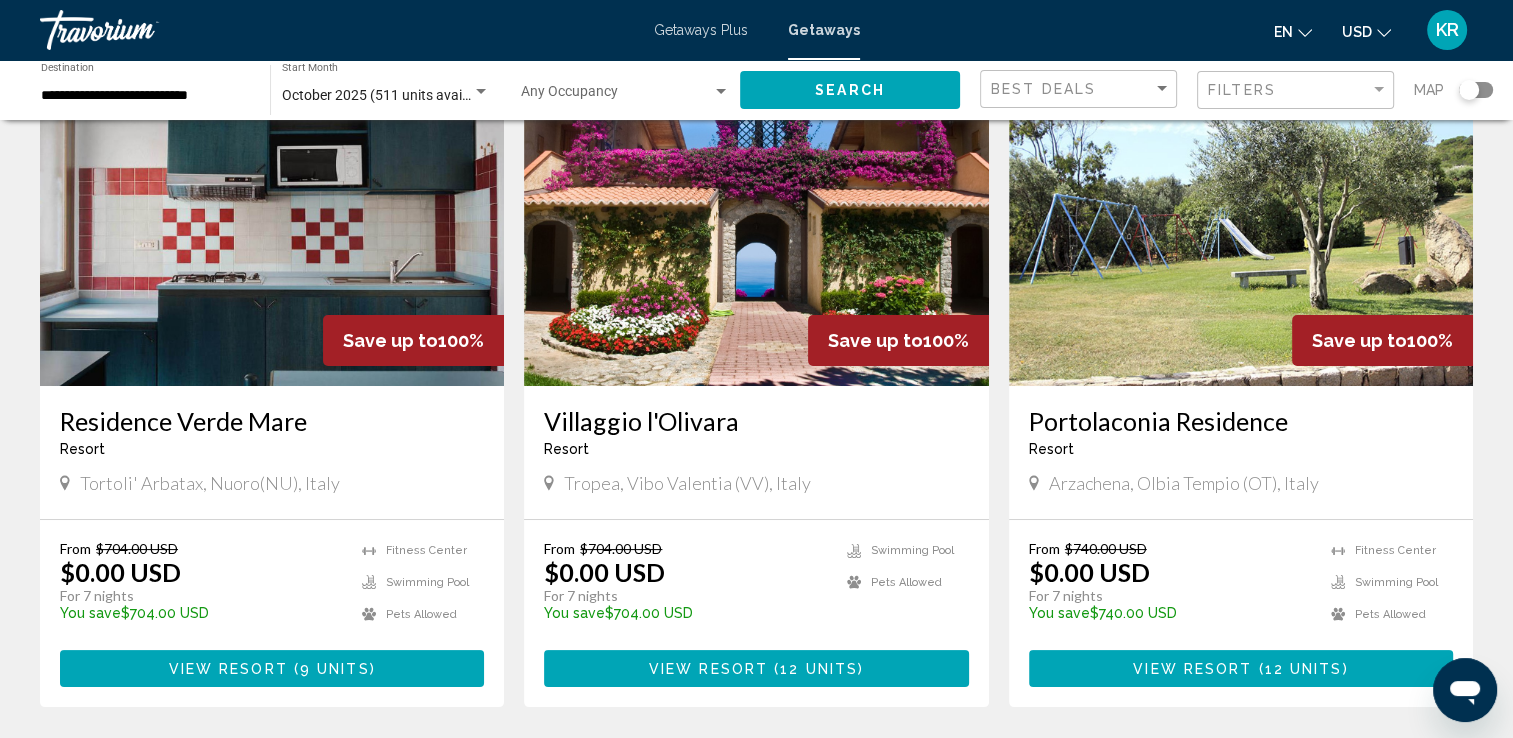 click on "12 units" at bounding box center (819, 669) 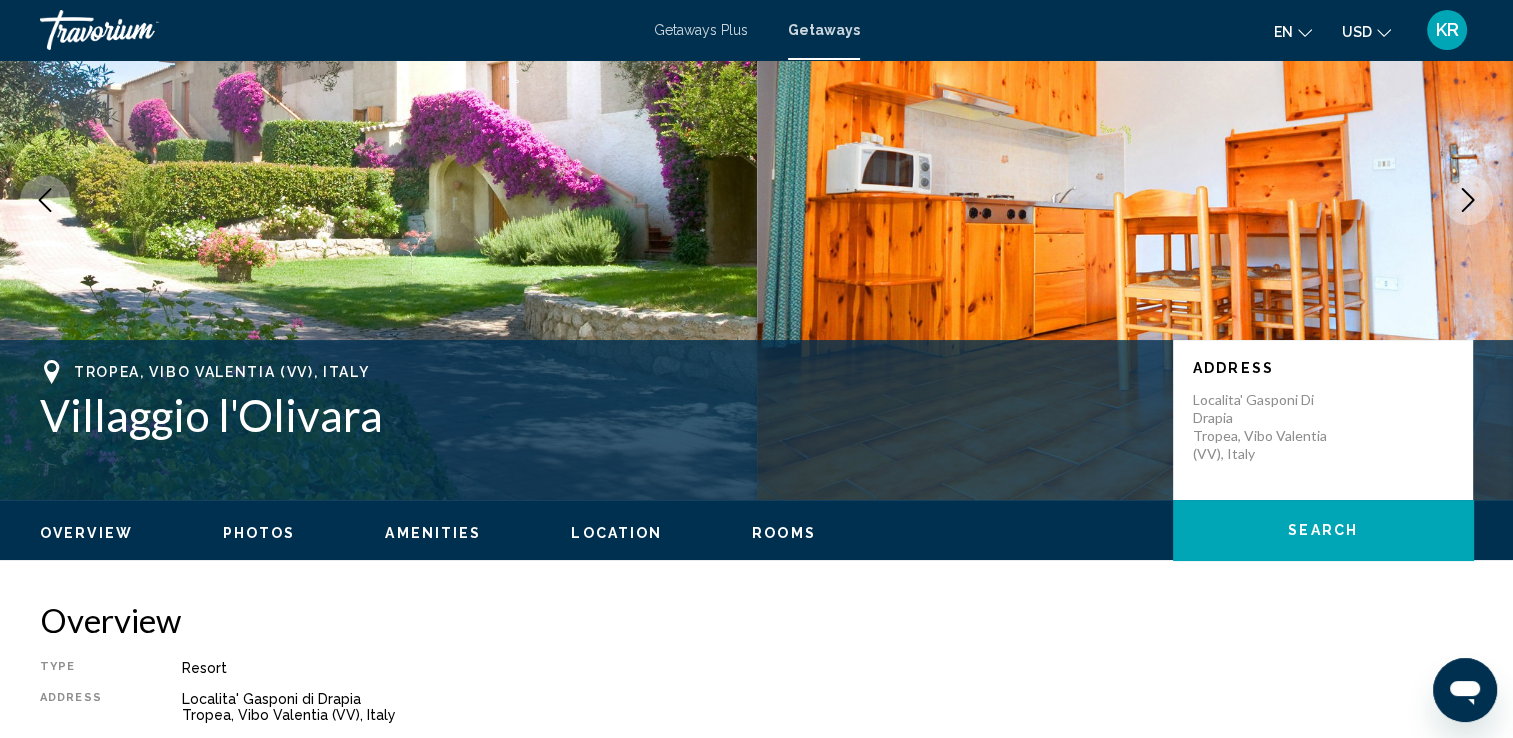 scroll, scrollTop: 0, scrollLeft: 0, axis: both 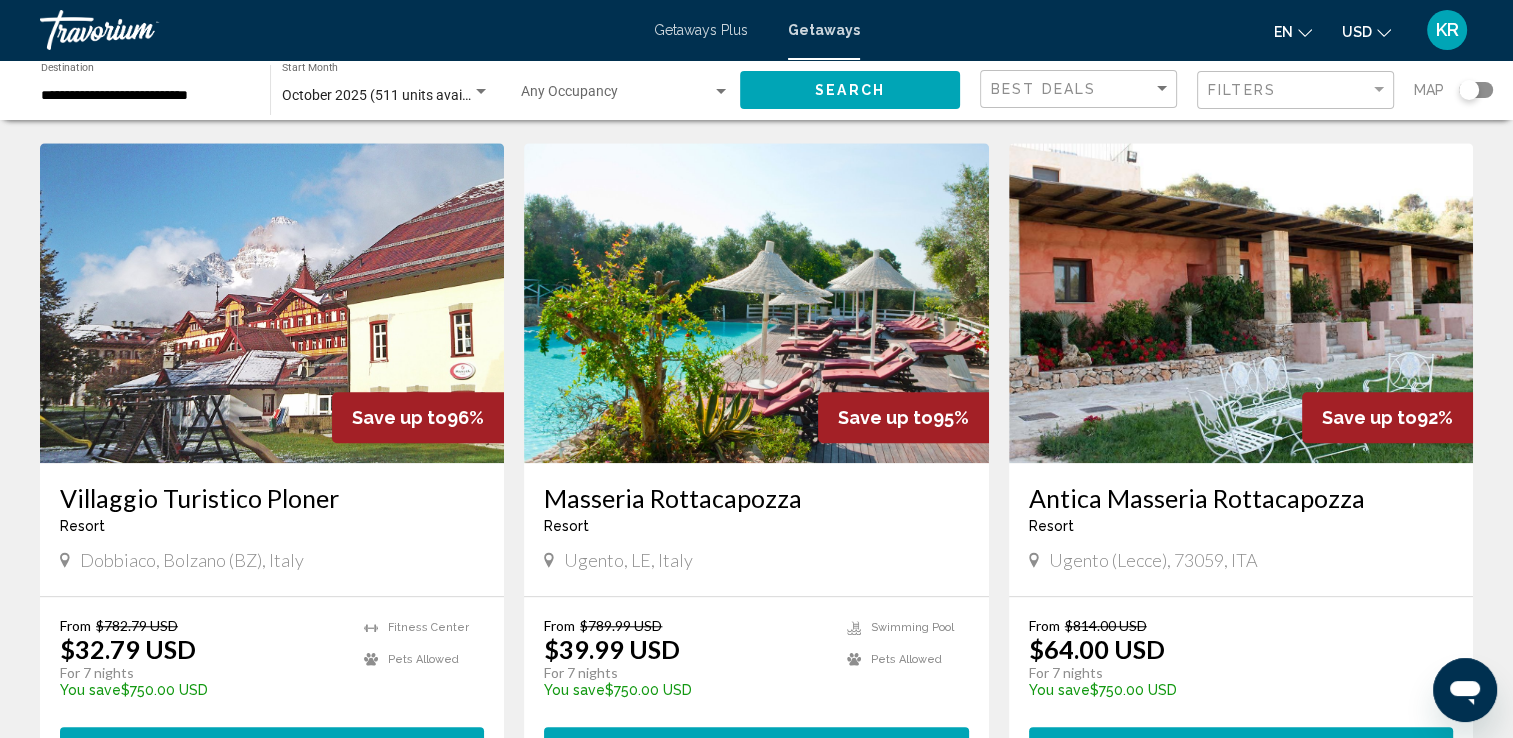 click on "Masseria Rottacapozza" at bounding box center [756, 498] 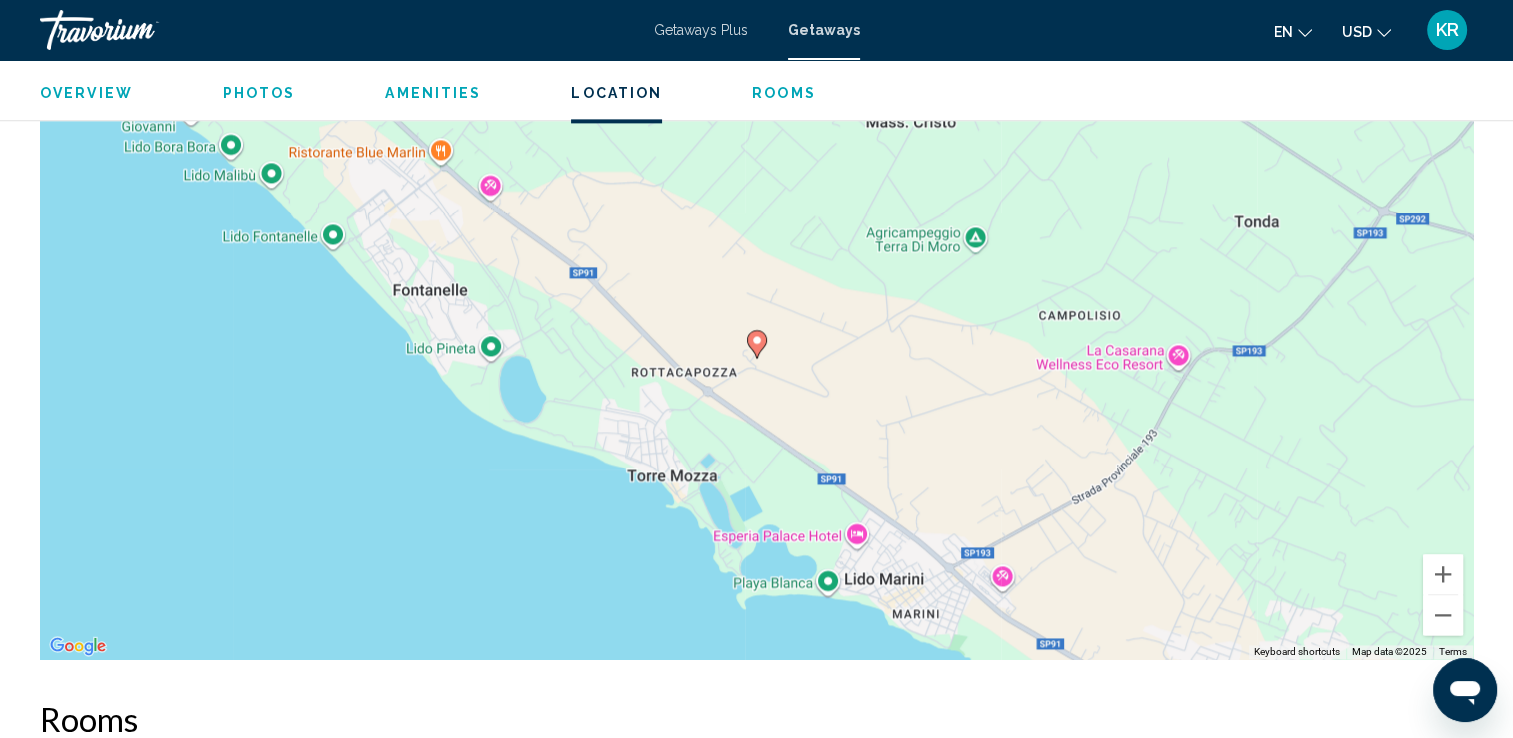 scroll, scrollTop: 2641, scrollLeft: 0, axis: vertical 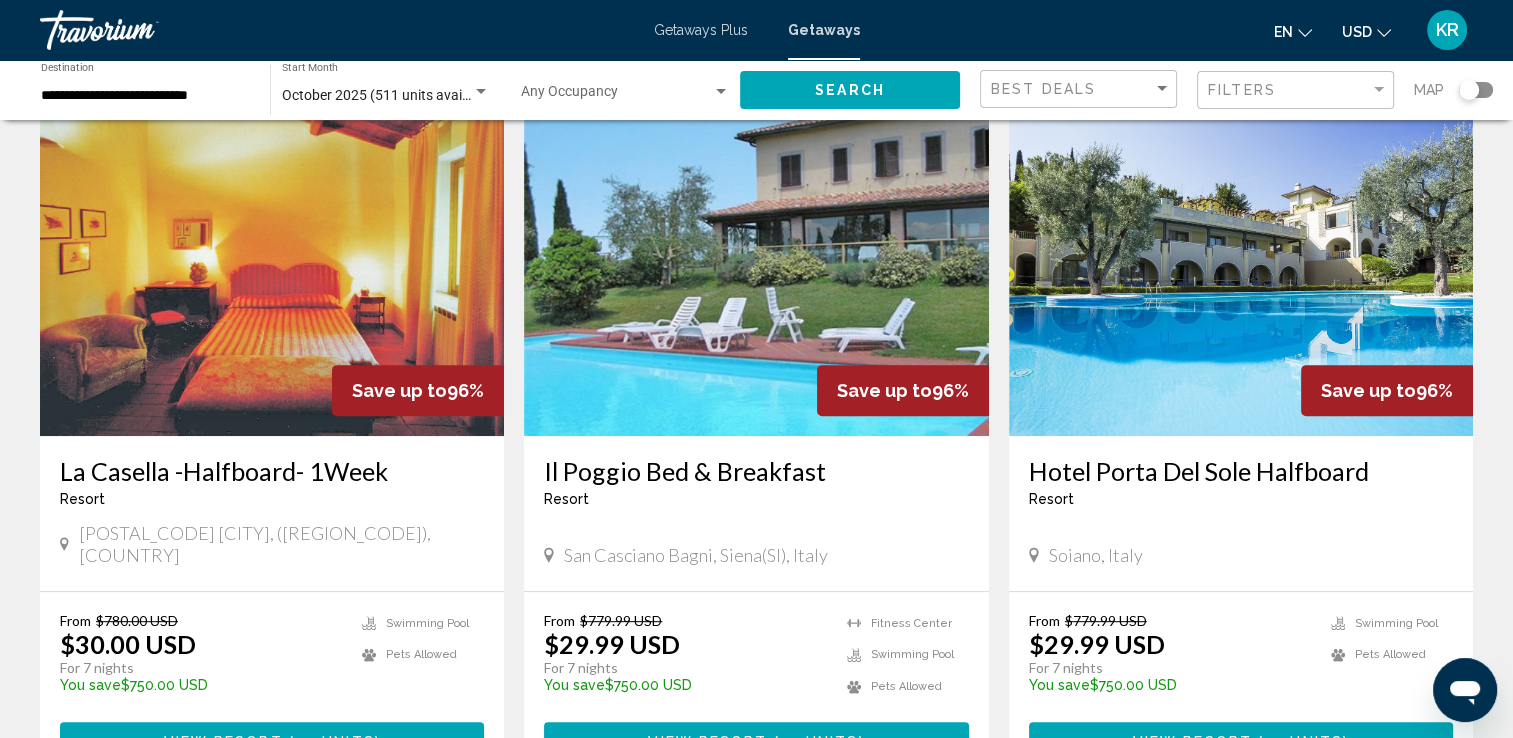 click on "San Casciano Bagni, Siena(SI), Italy" at bounding box center (696, 555) 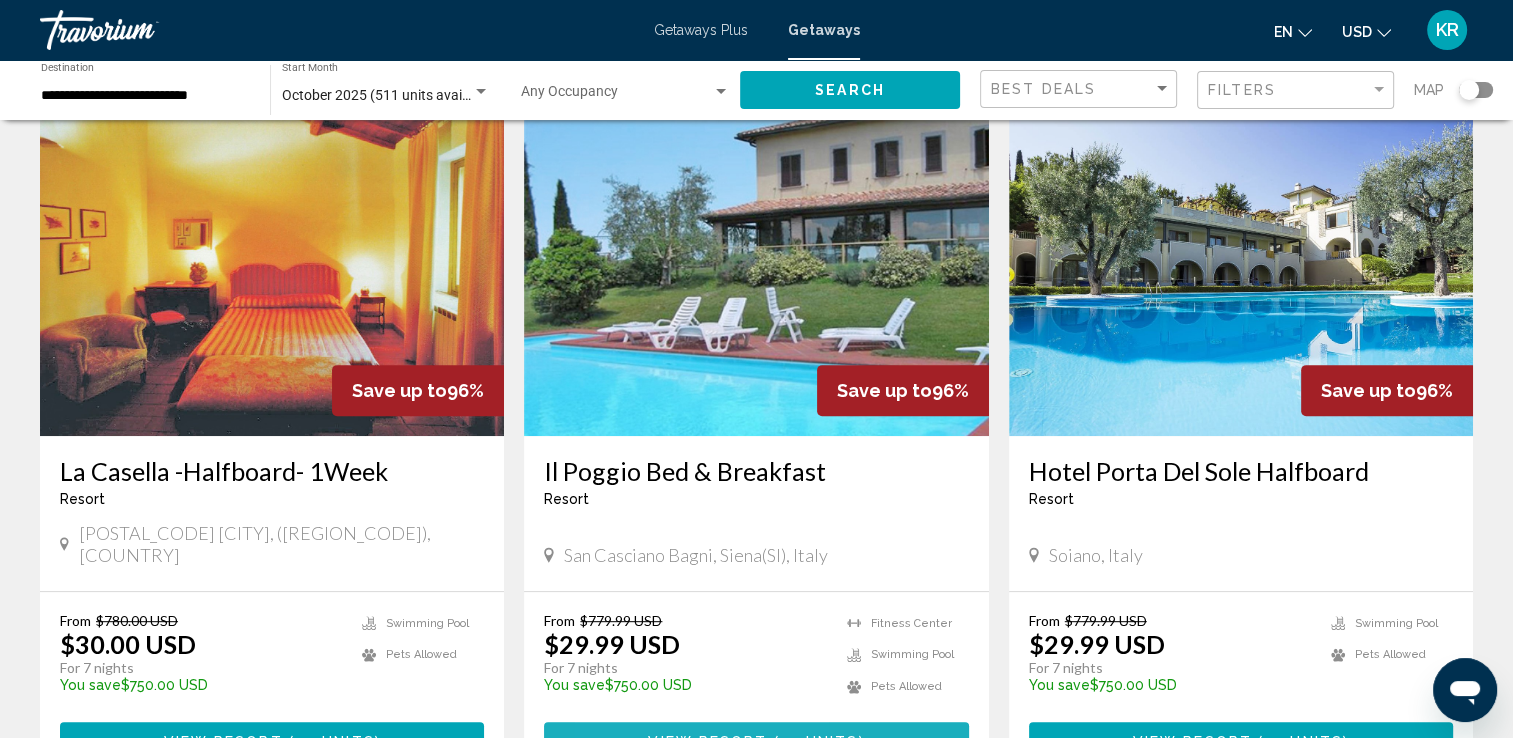 click on "View Resort    ( 14 units )" at bounding box center (756, 740) 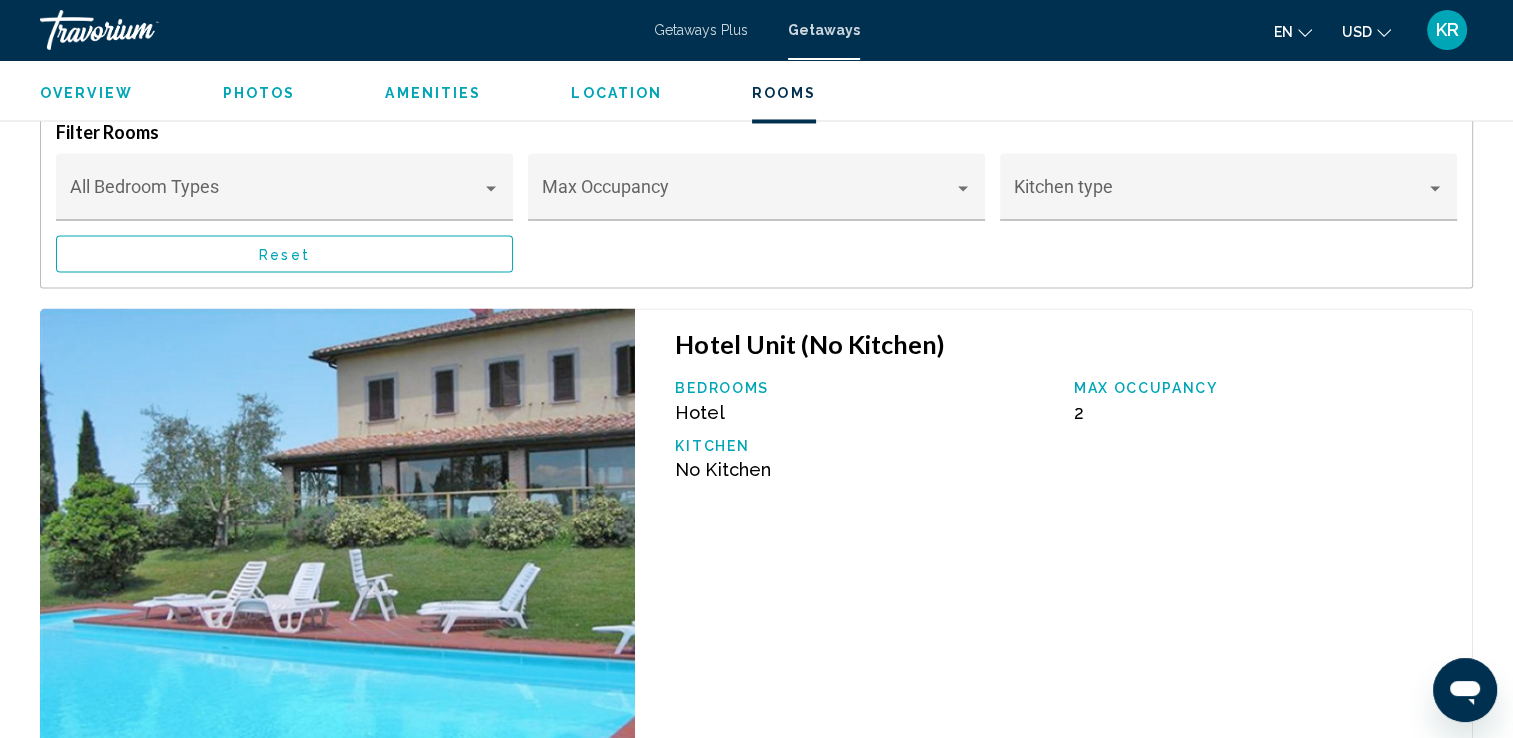 scroll, scrollTop: 3272, scrollLeft: 0, axis: vertical 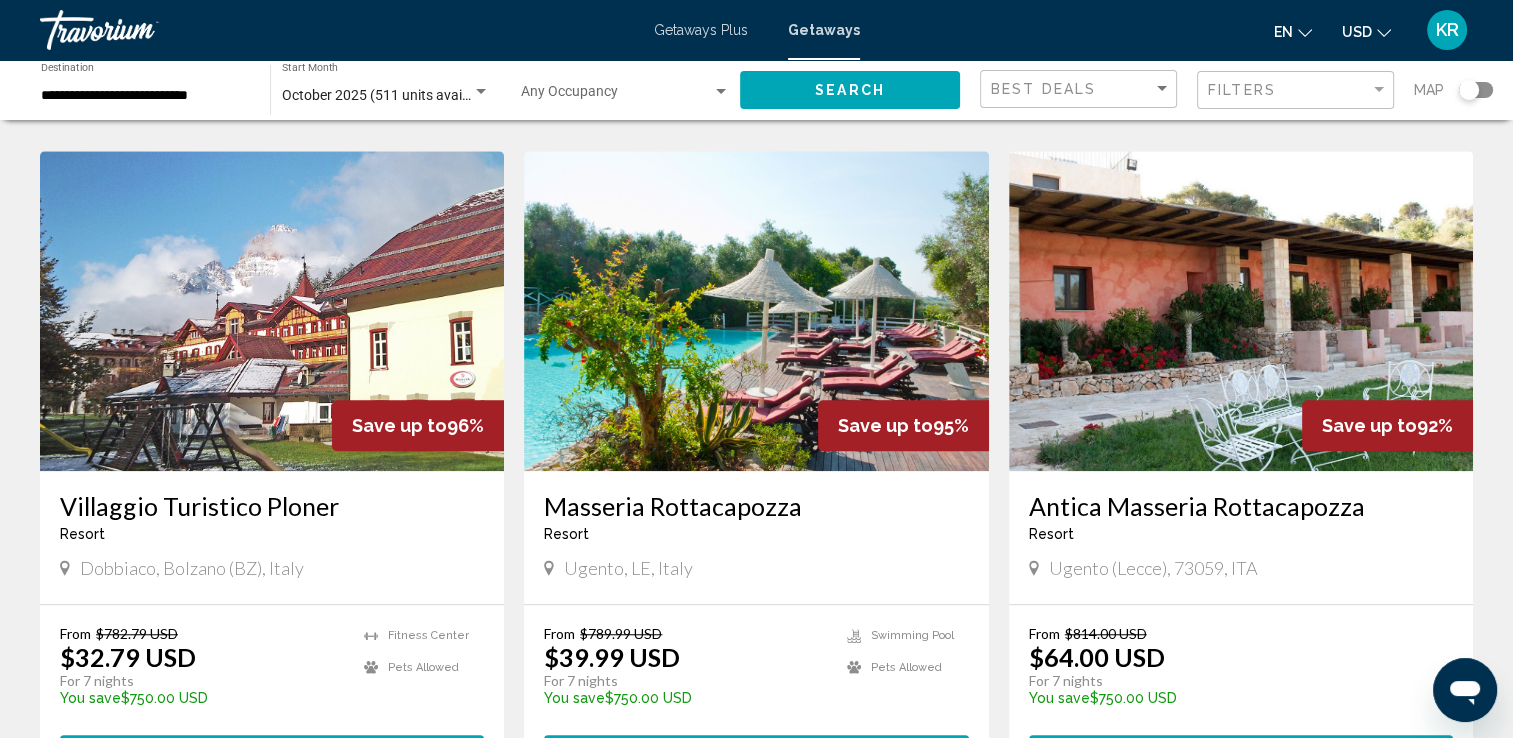 click on "Antica Masseria Rottacapozza" at bounding box center [1241, 506] 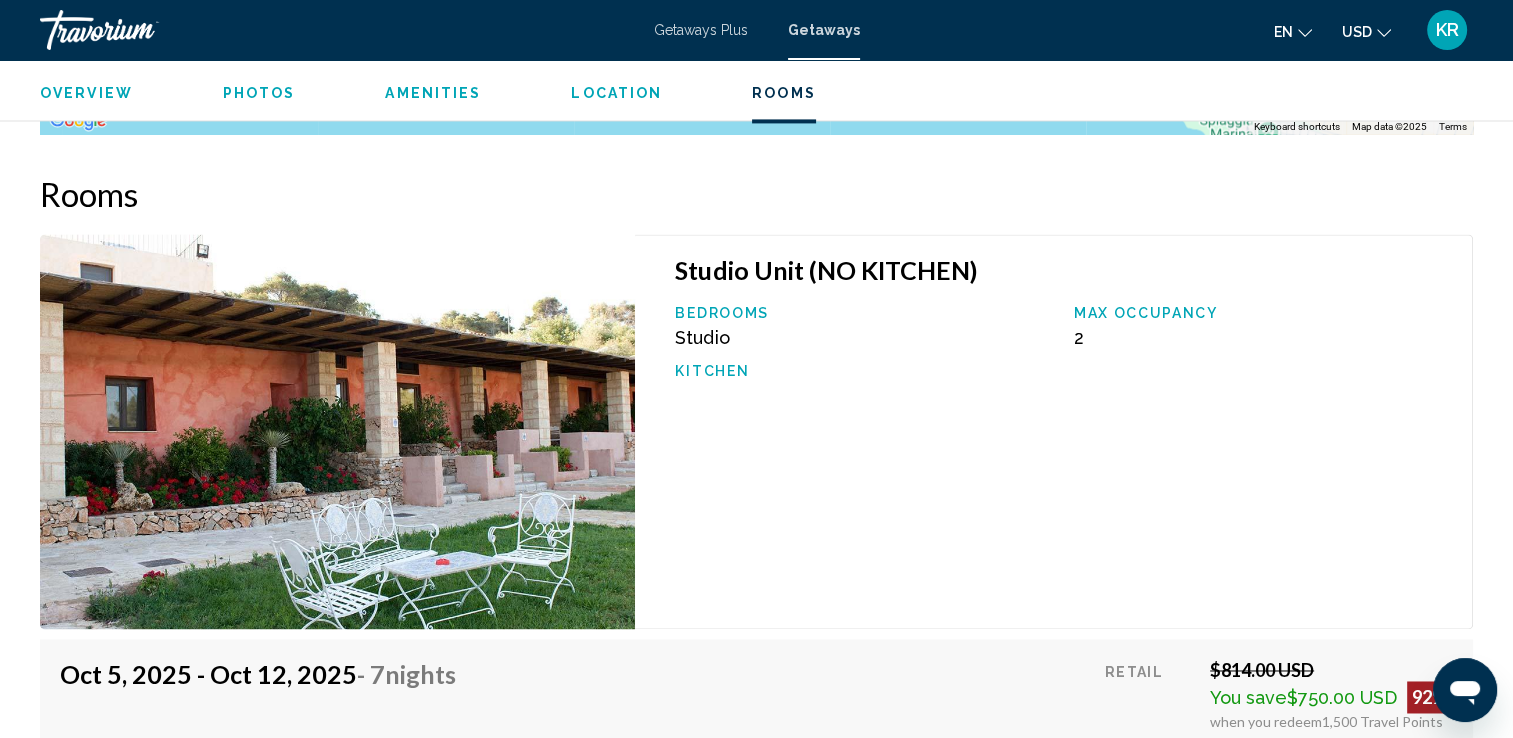 scroll, scrollTop: 2948, scrollLeft: 0, axis: vertical 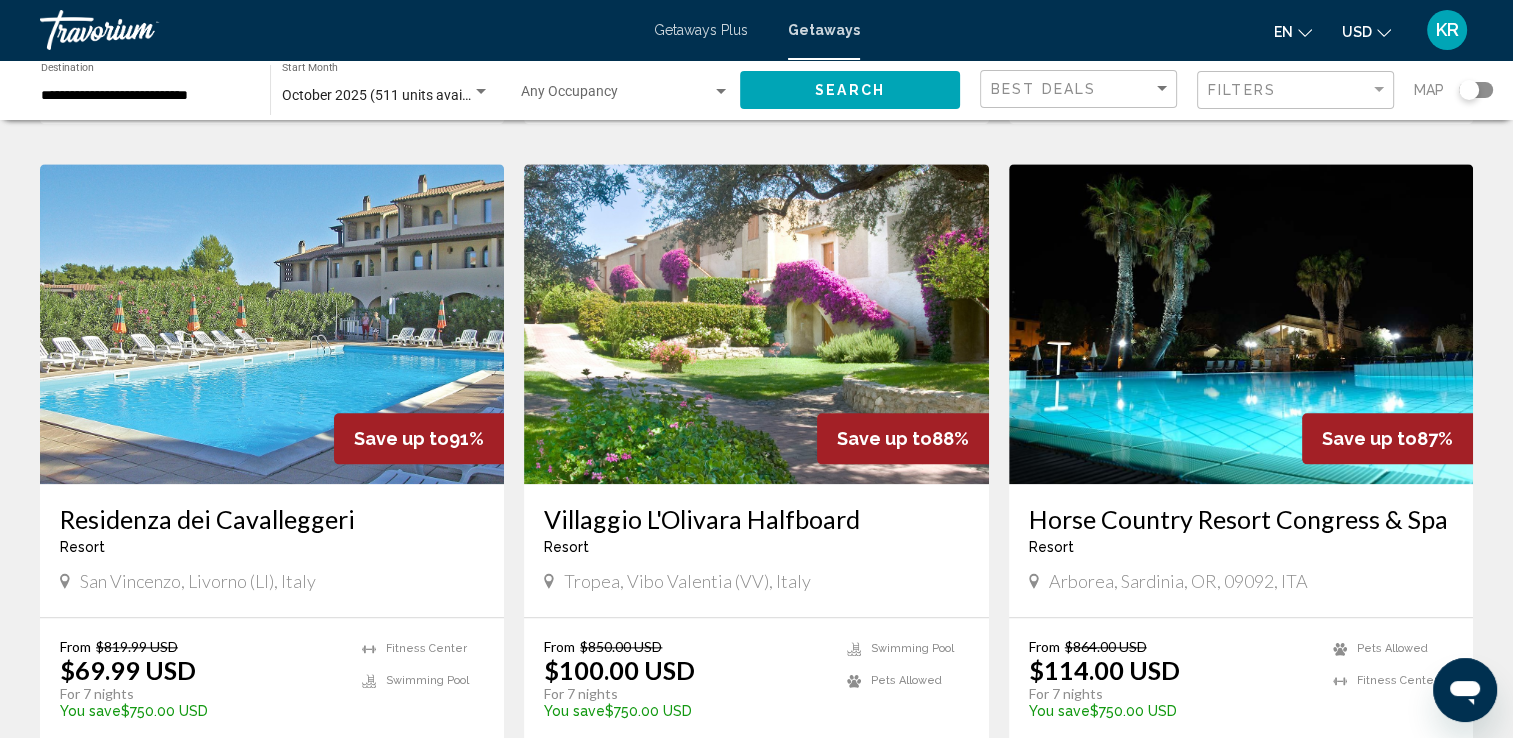 click on "Residenza dei Cavalleggeri" at bounding box center [272, 519] 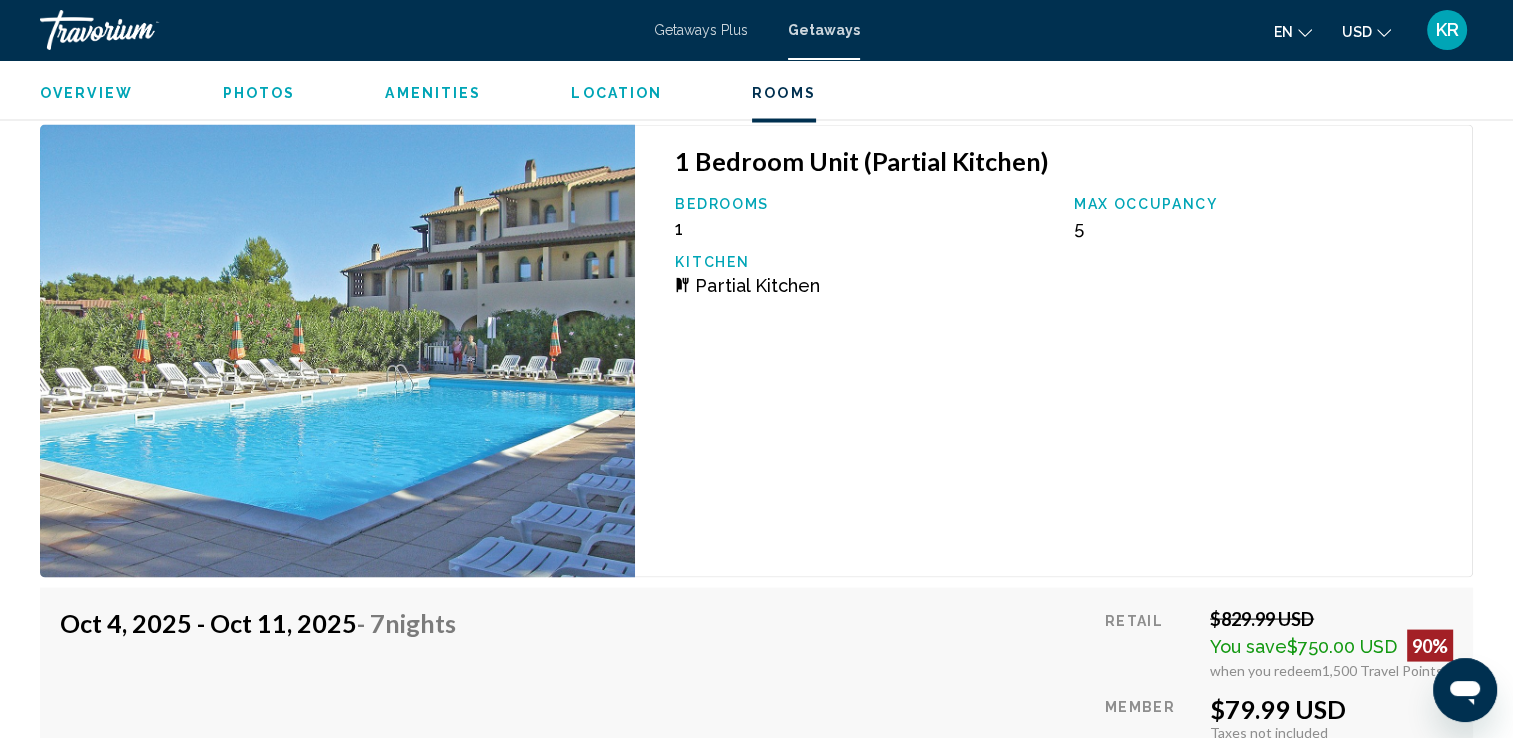 scroll, scrollTop: 3808, scrollLeft: 0, axis: vertical 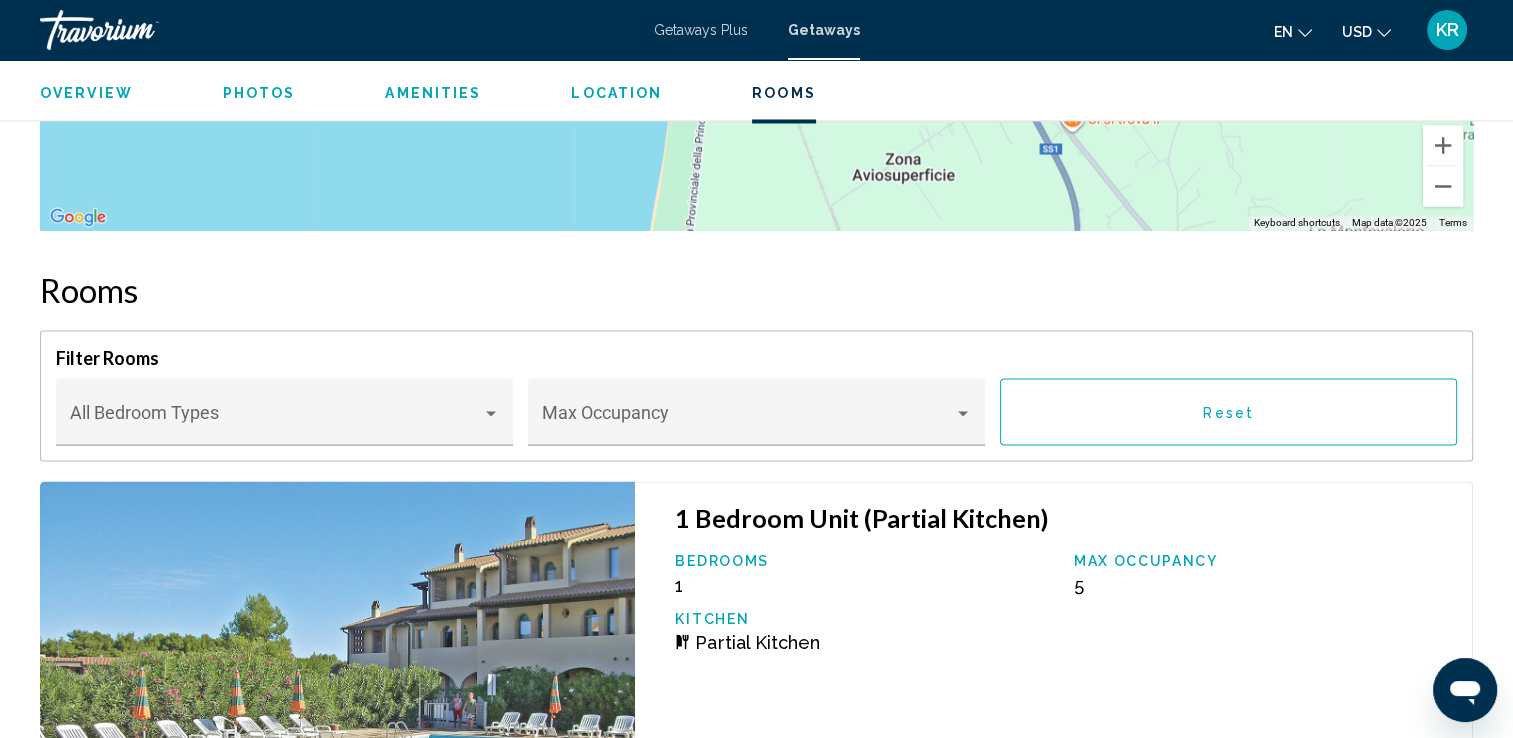 type 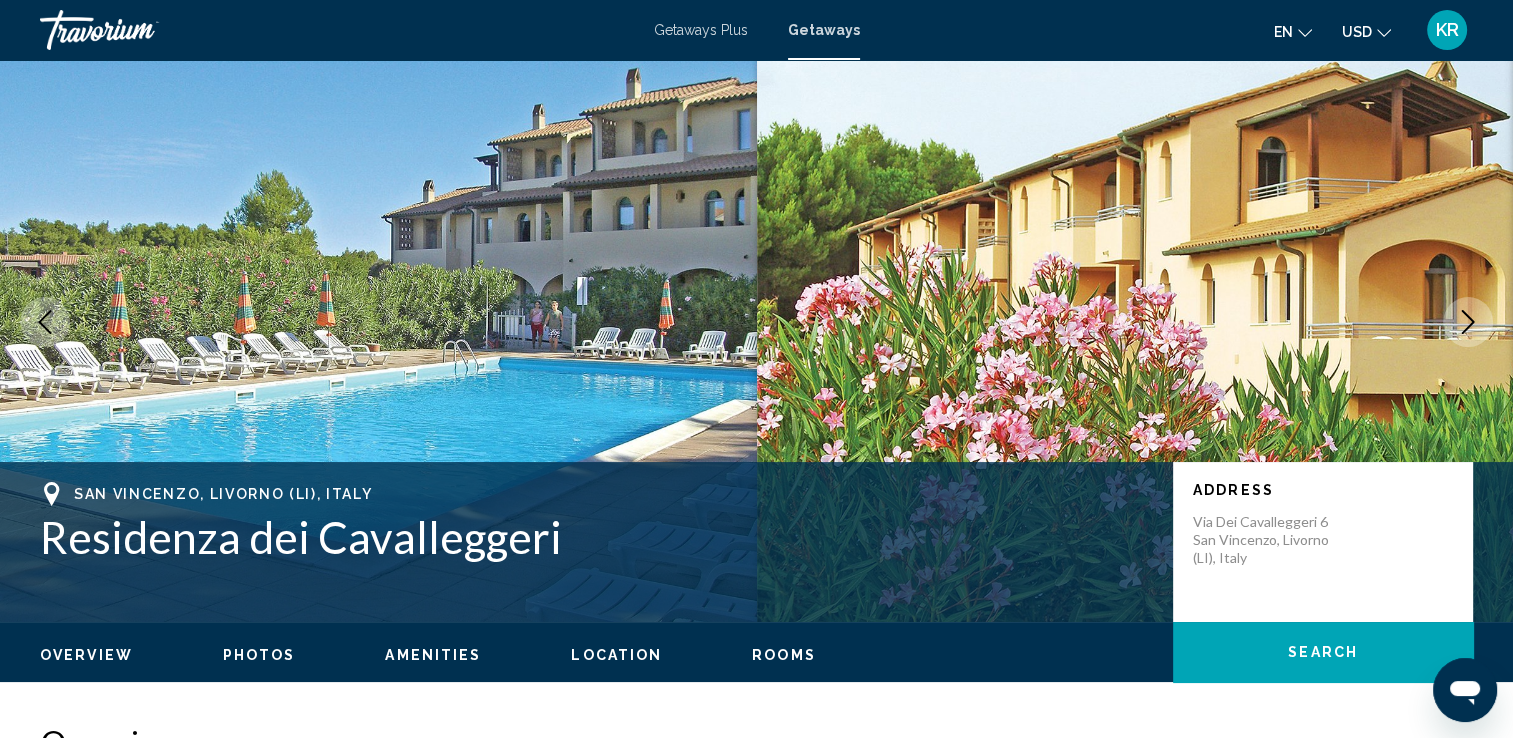 scroll, scrollTop: 0, scrollLeft: 0, axis: both 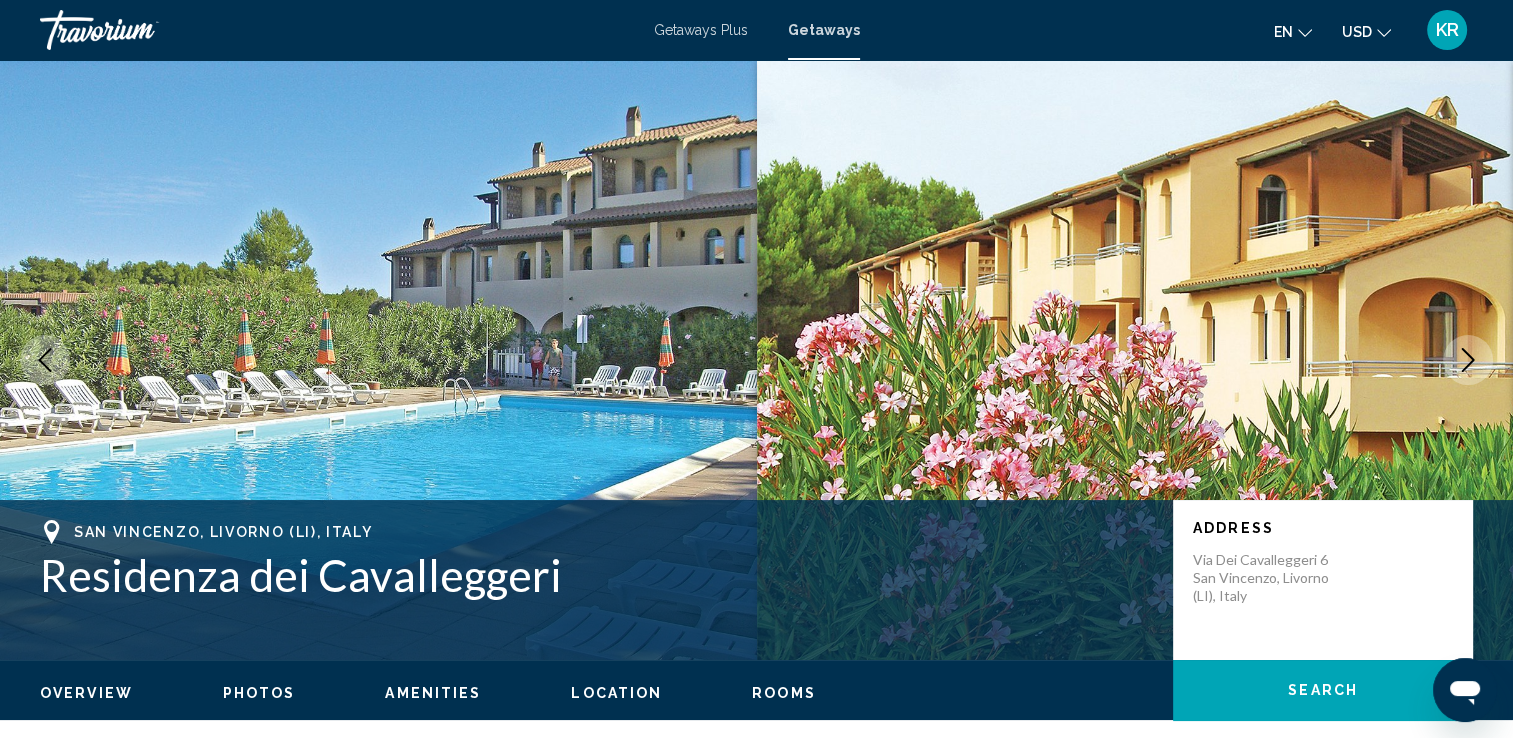 click on "Getaways" at bounding box center [824, 30] 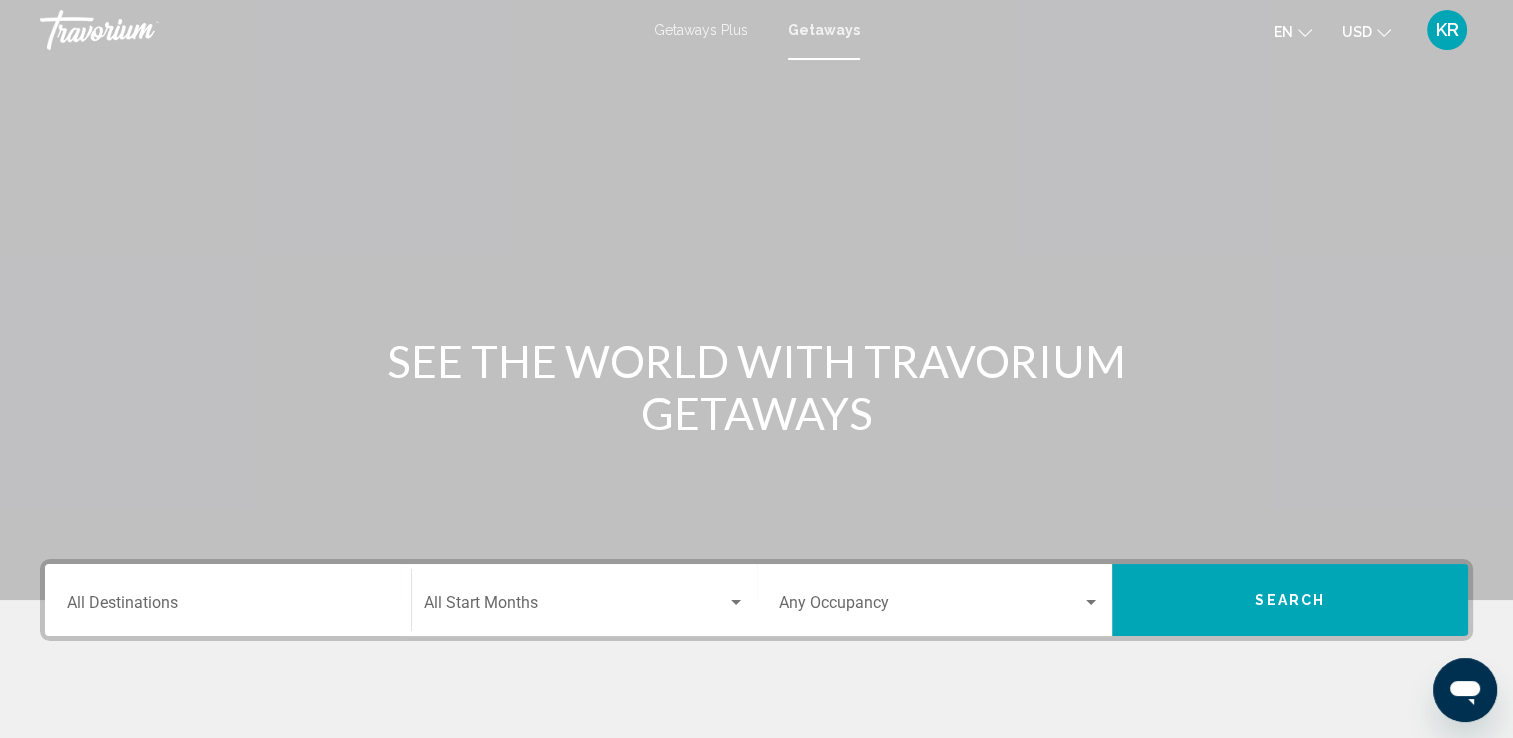 click on "Destination All Destinations" at bounding box center [228, 607] 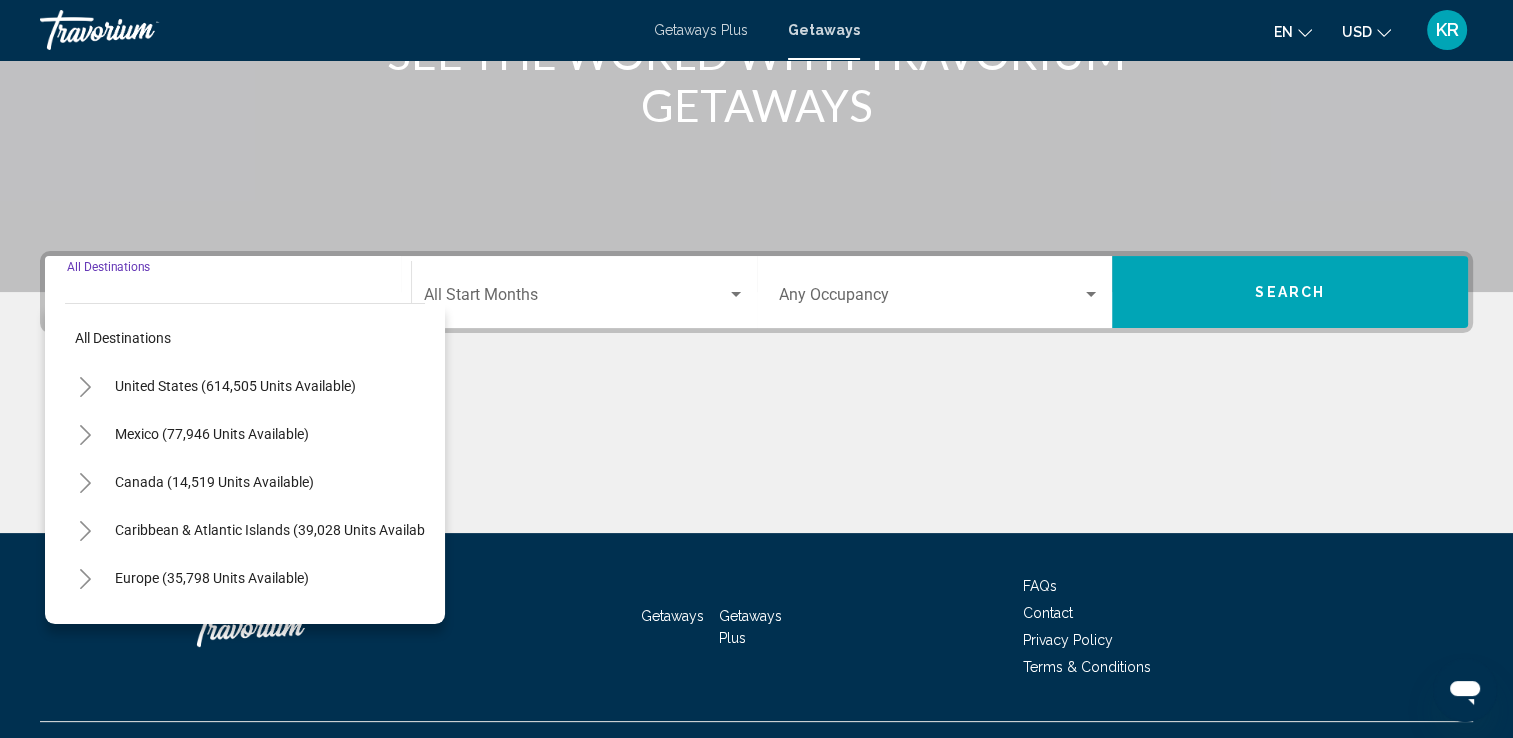 scroll, scrollTop: 347, scrollLeft: 0, axis: vertical 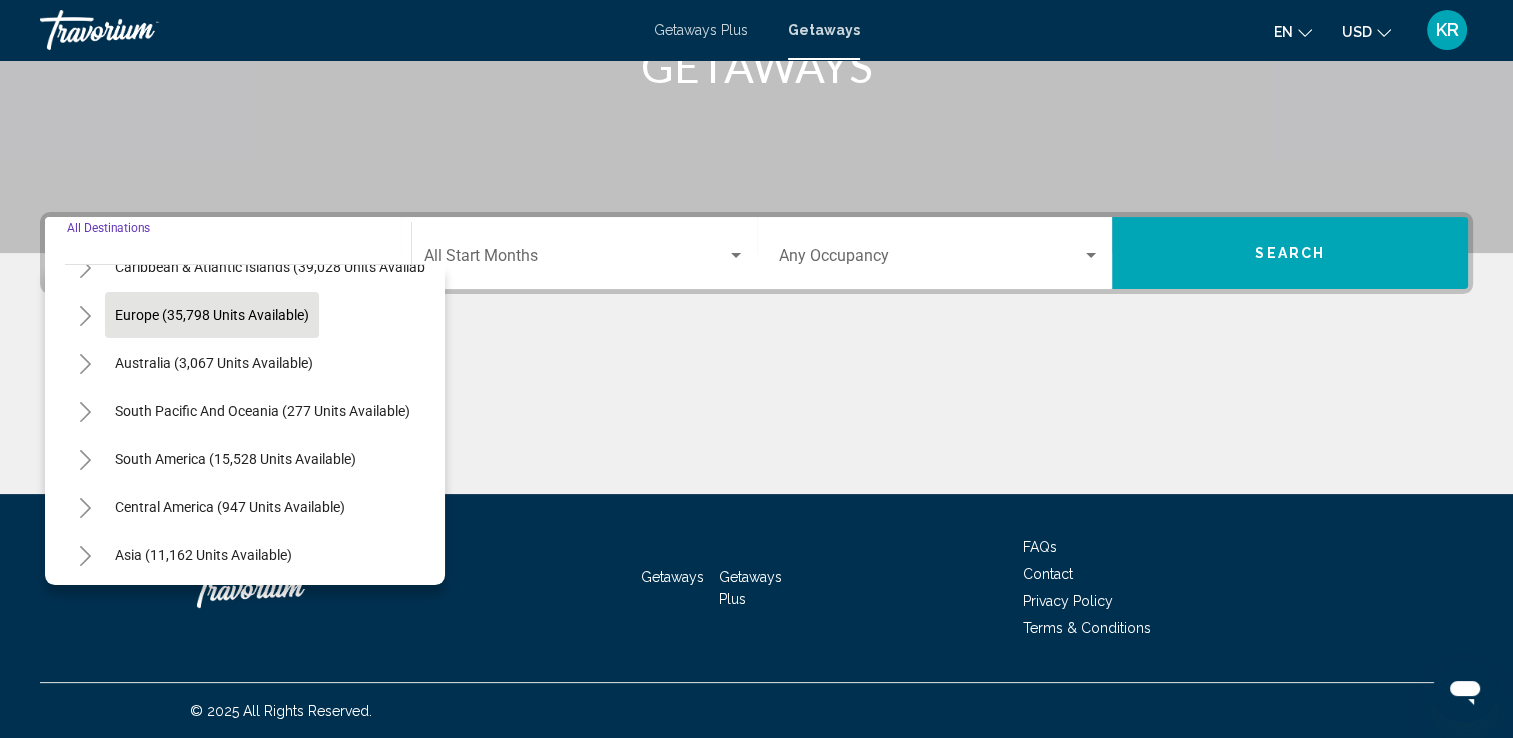 click on "Europe (35,798 units available)" at bounding box center (214, 363) 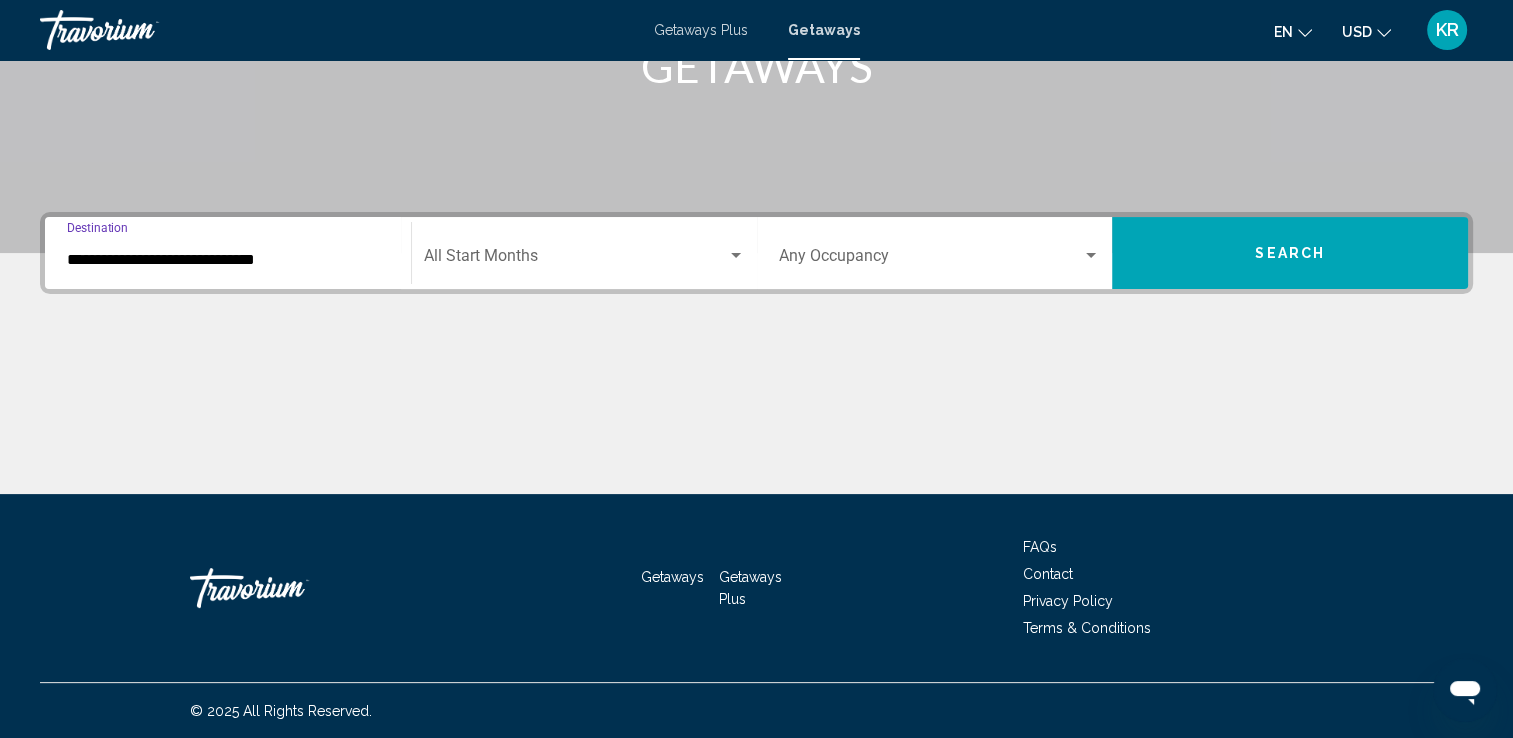 click at bounding box center [575, 260] 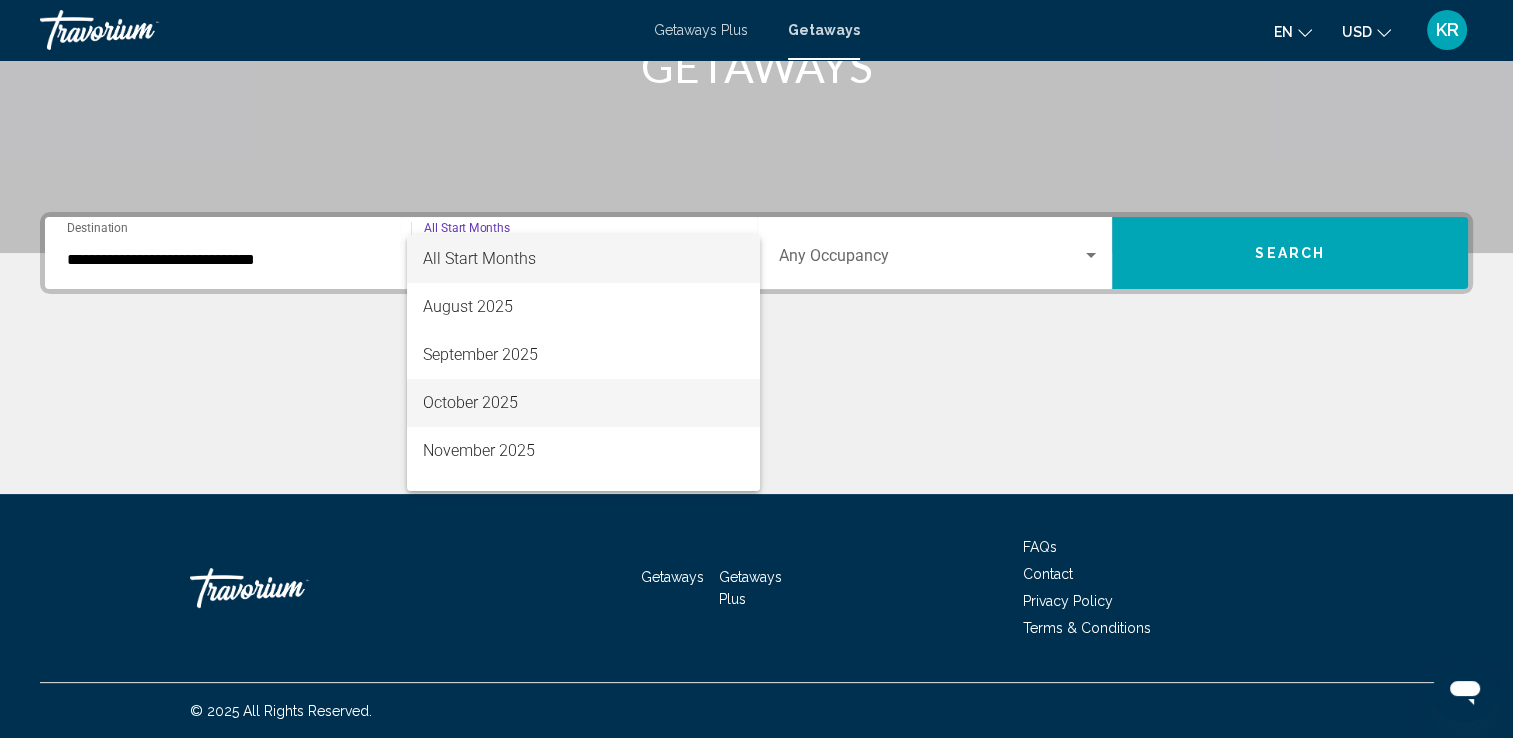 click on "October 2025" at bounding box center [583, 403] 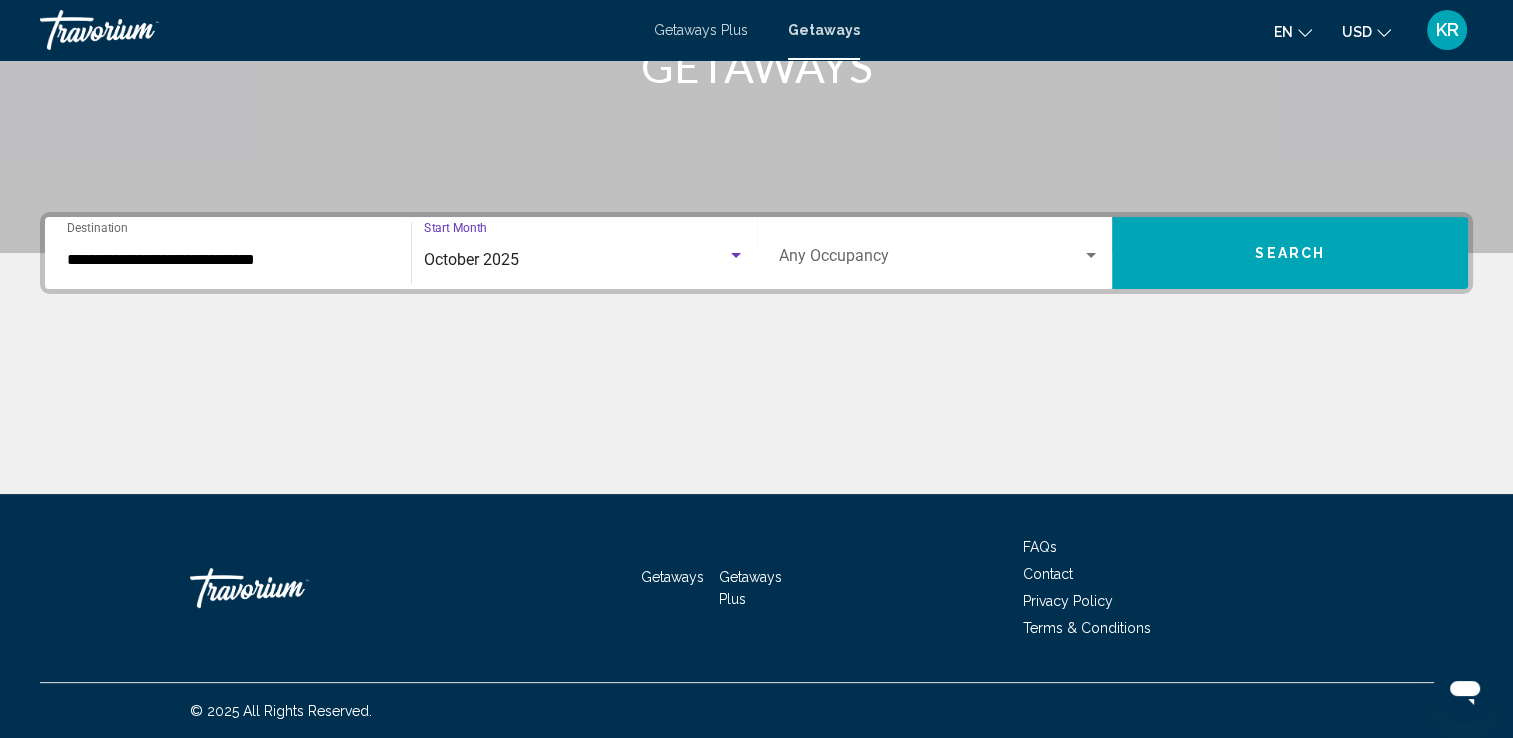 click on "**********" at bounding box center [228, 260] 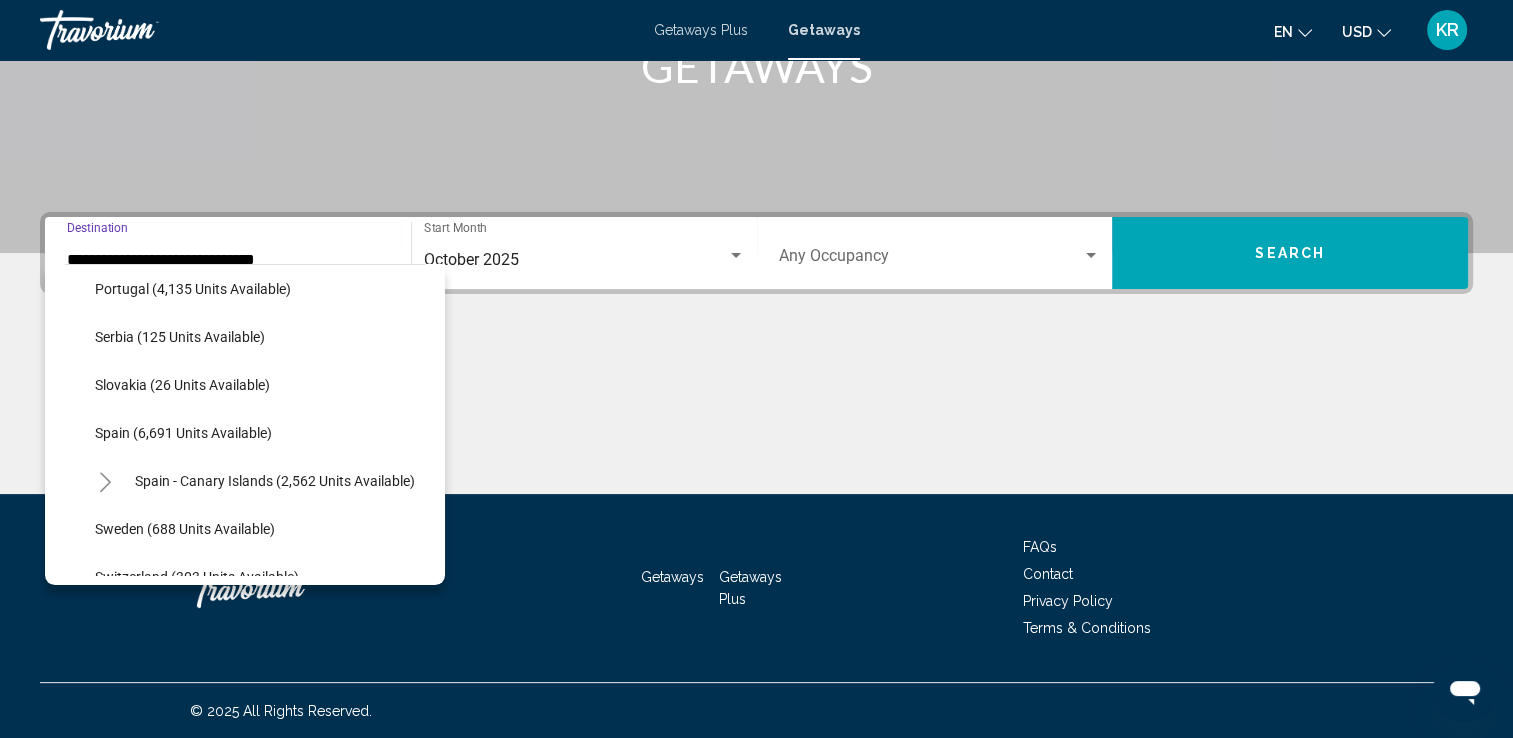 scroll, scrollTop: 924, scrollLeft: 0, axis: vertical 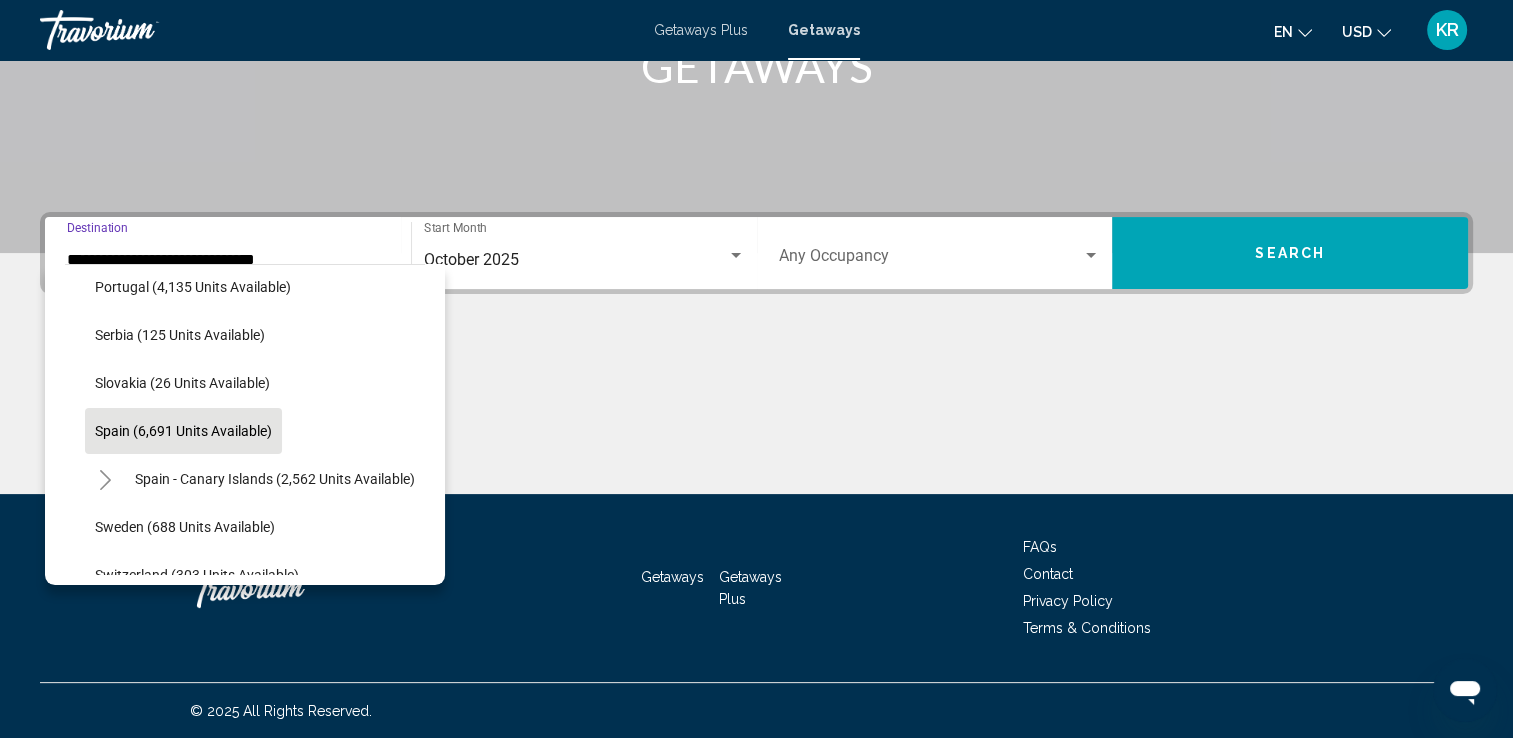 click on "Spain (6,691 units available)" 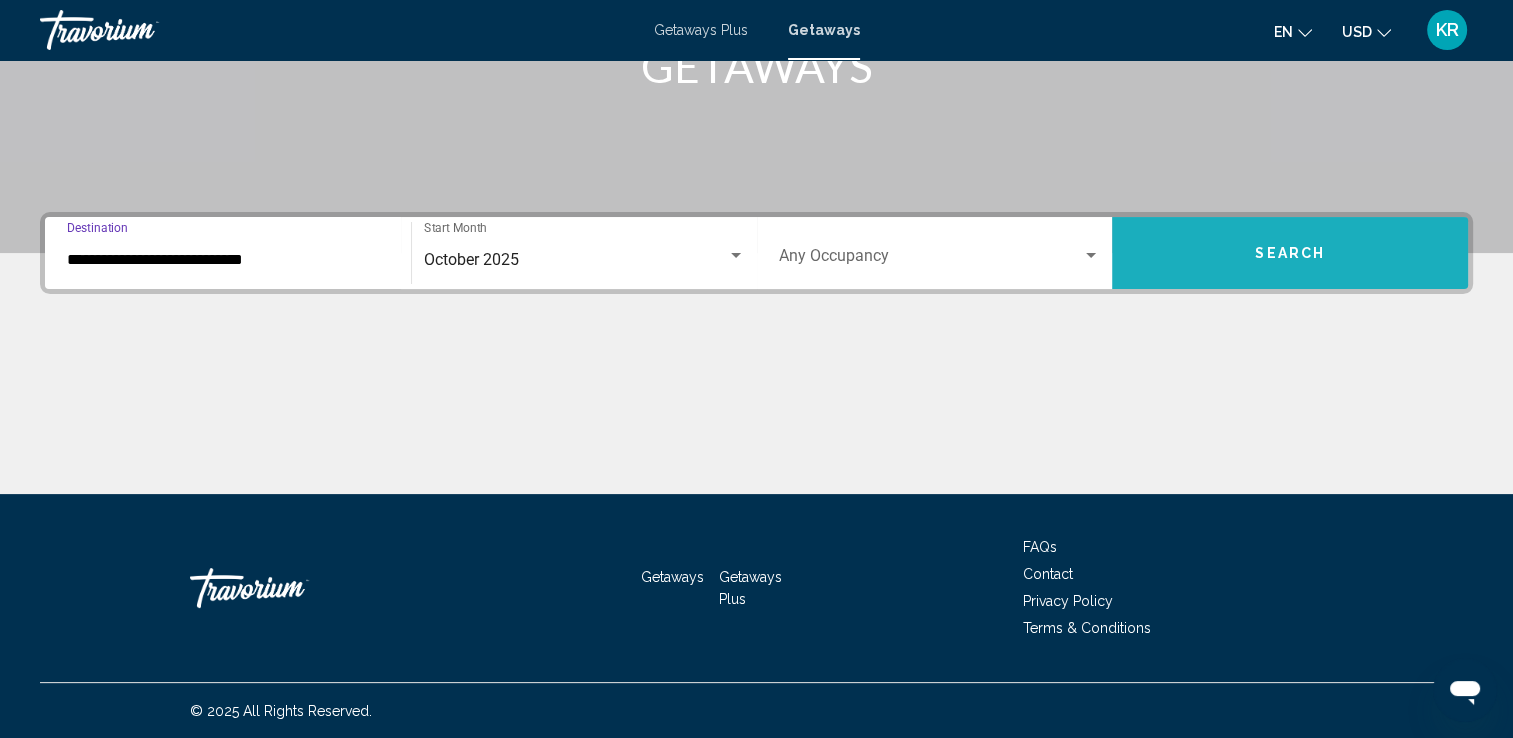 click on "Search" at bounding box center (1290, 254) 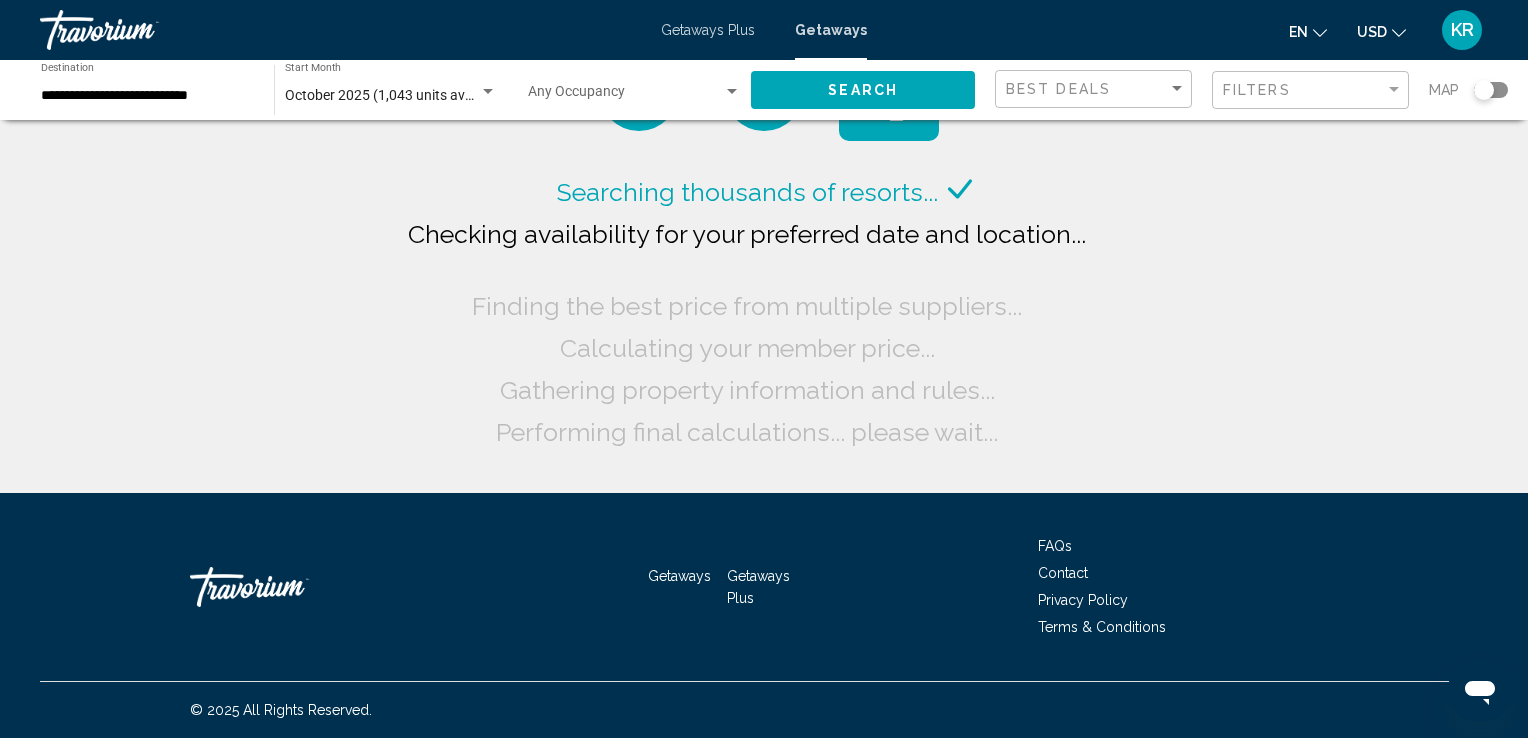 click 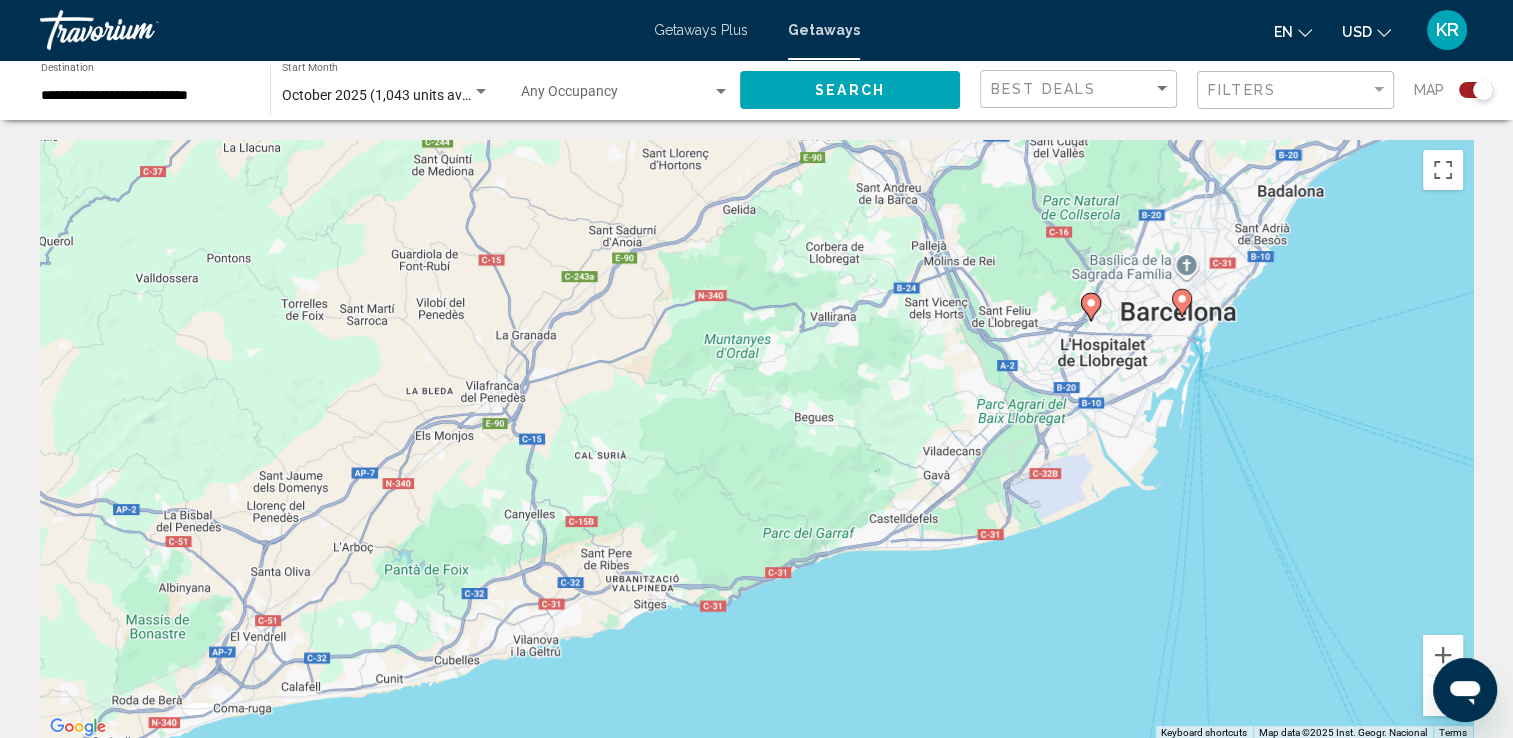 click at bounding box center [1182, 303] 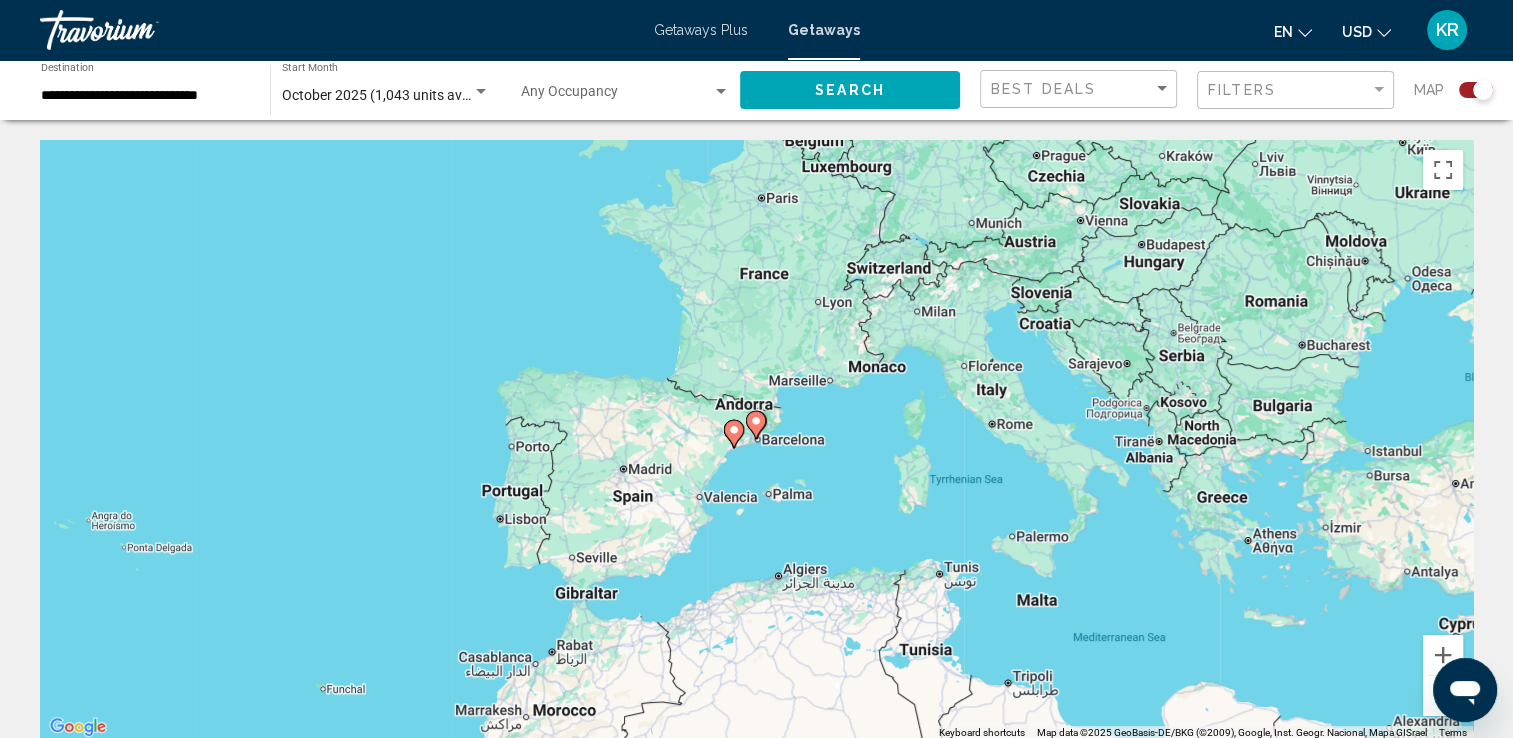 click at bounding box center [756, 425] 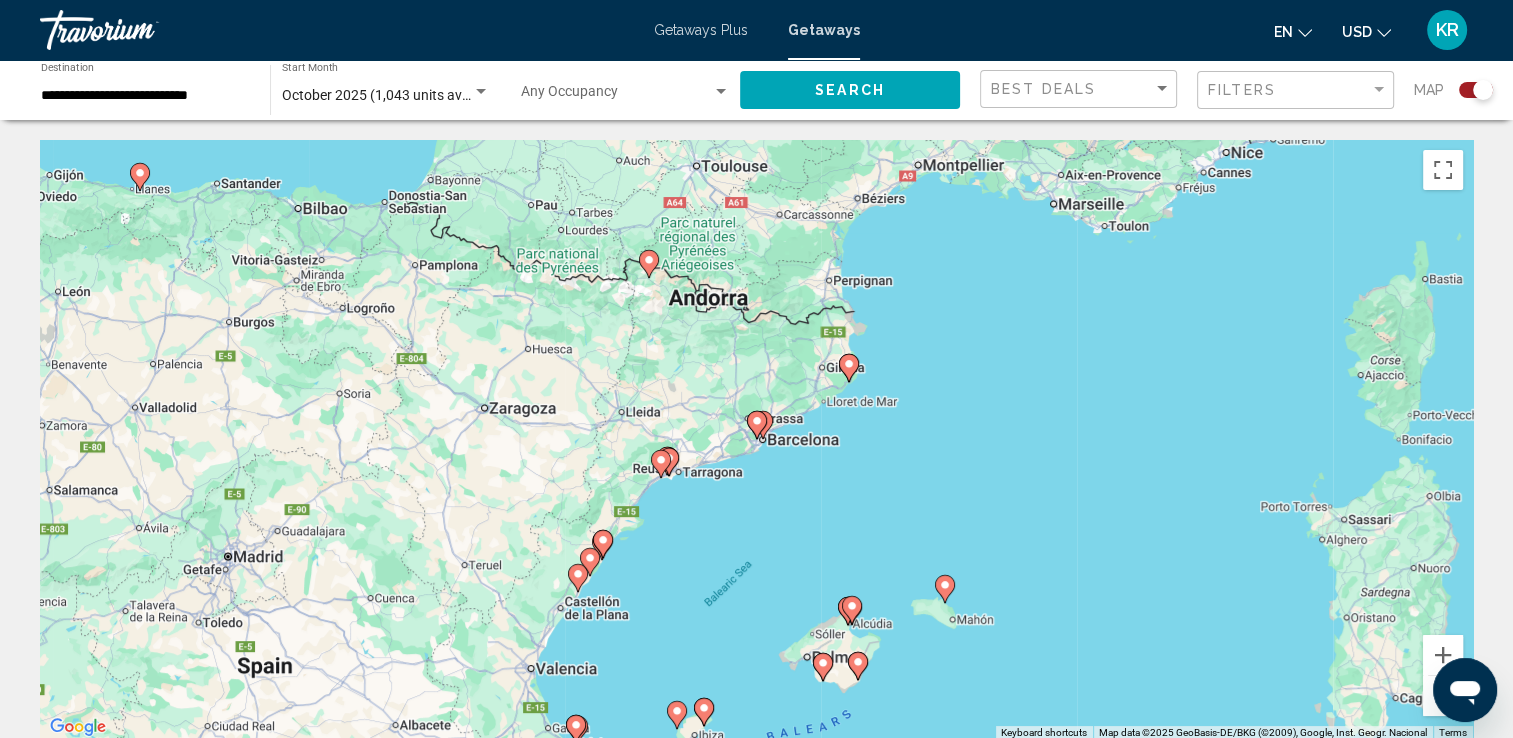 click at bounding box center (757, 425) 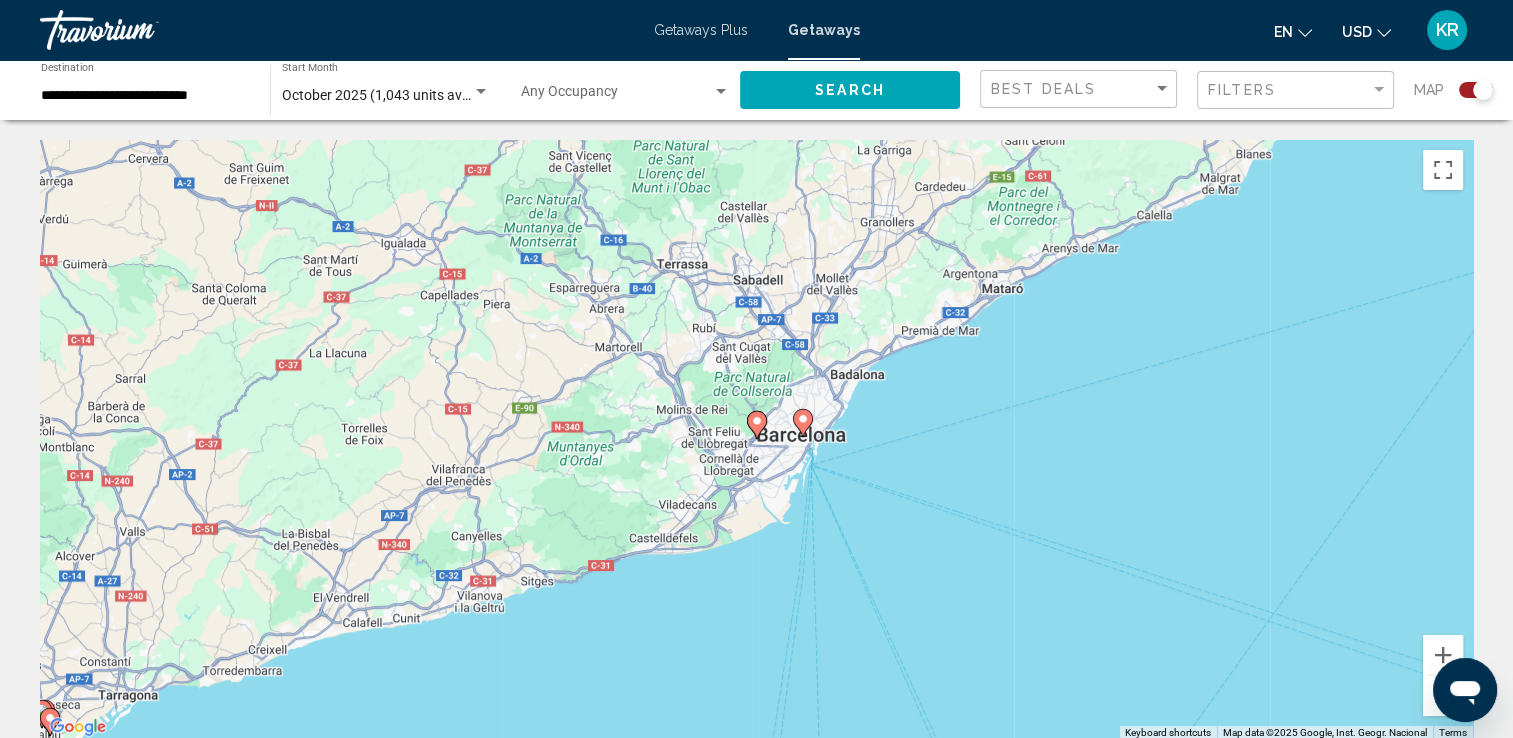 click at bounding box center [757, 425] 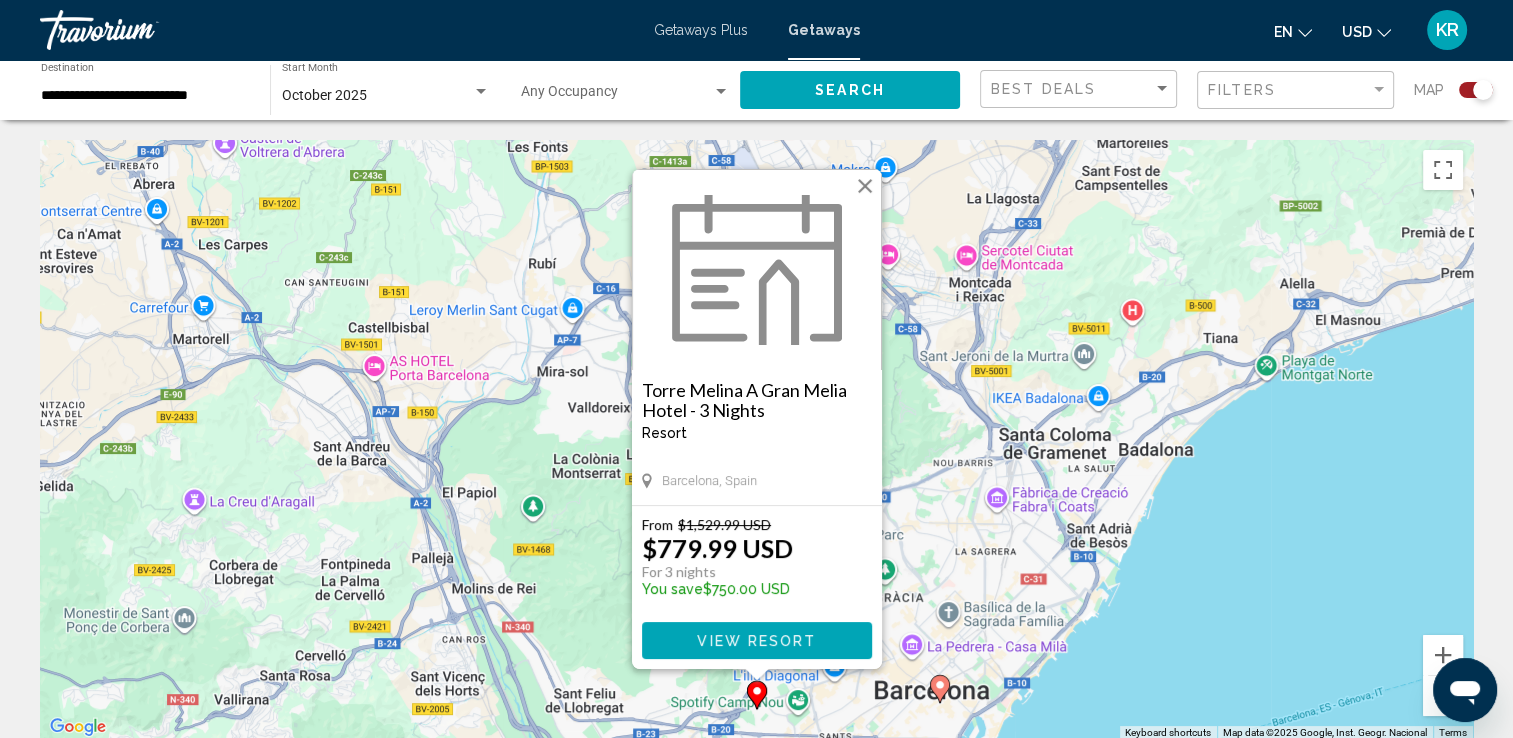 click at bounding box center (865, 186) 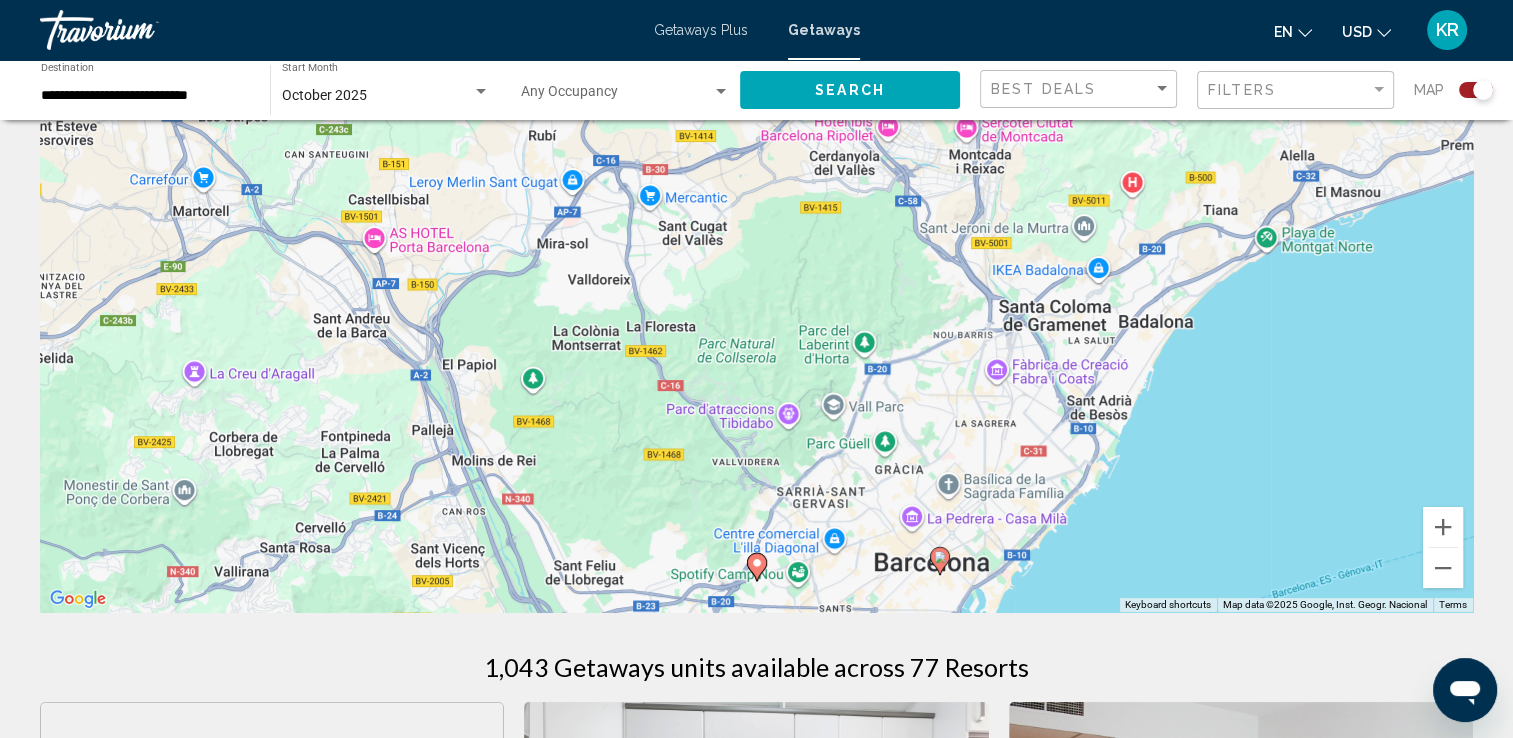 click on "To navigate, press the arrow keys. To activate drag with keyboard, press Alt + Enter. Once in keyboard drag state, use the arrow keys to move the marker. To complete the drag, press the Enter key. To cancel, press Escape." at bounding box center (756, 312) 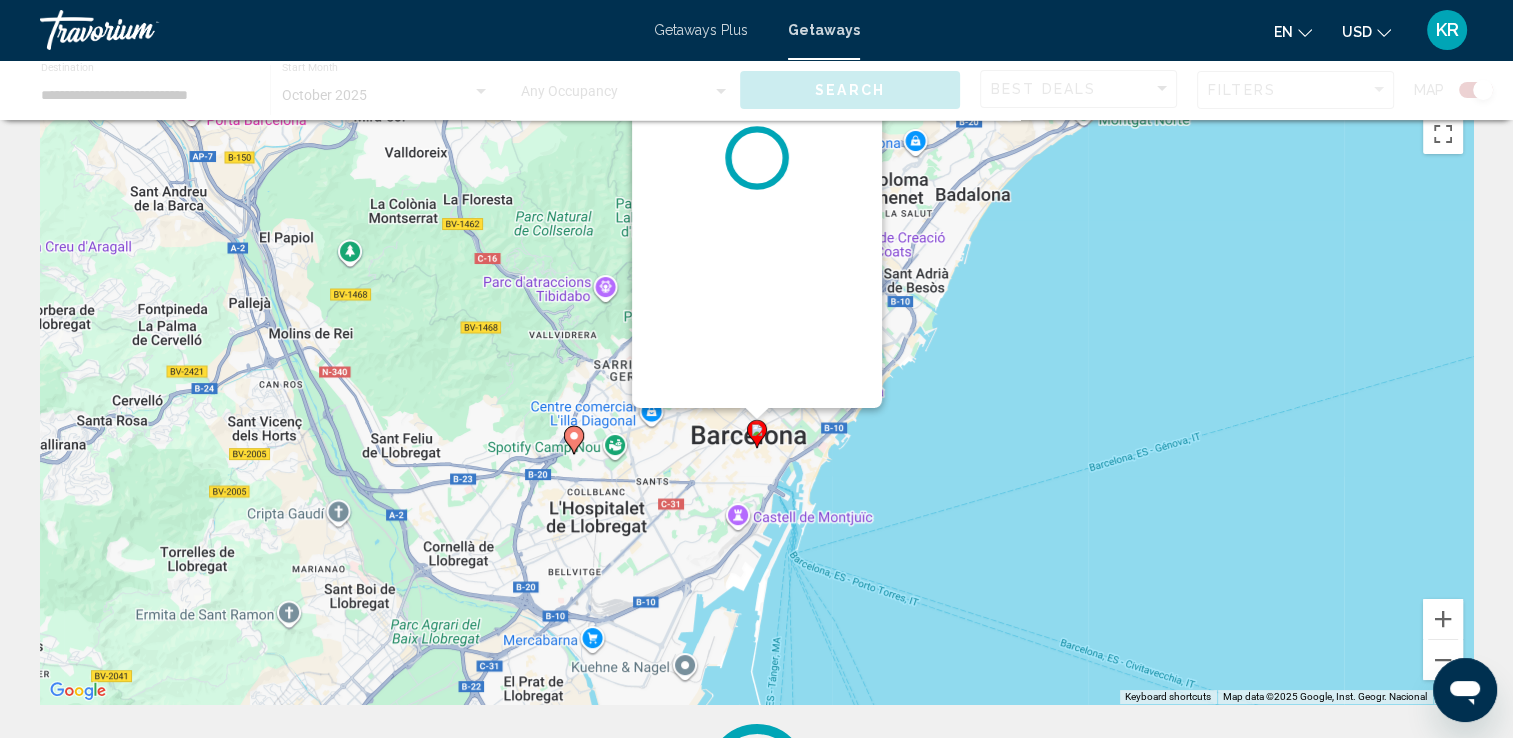 scroll, scrollTop: 0, scrollLeft: 0, axis: both 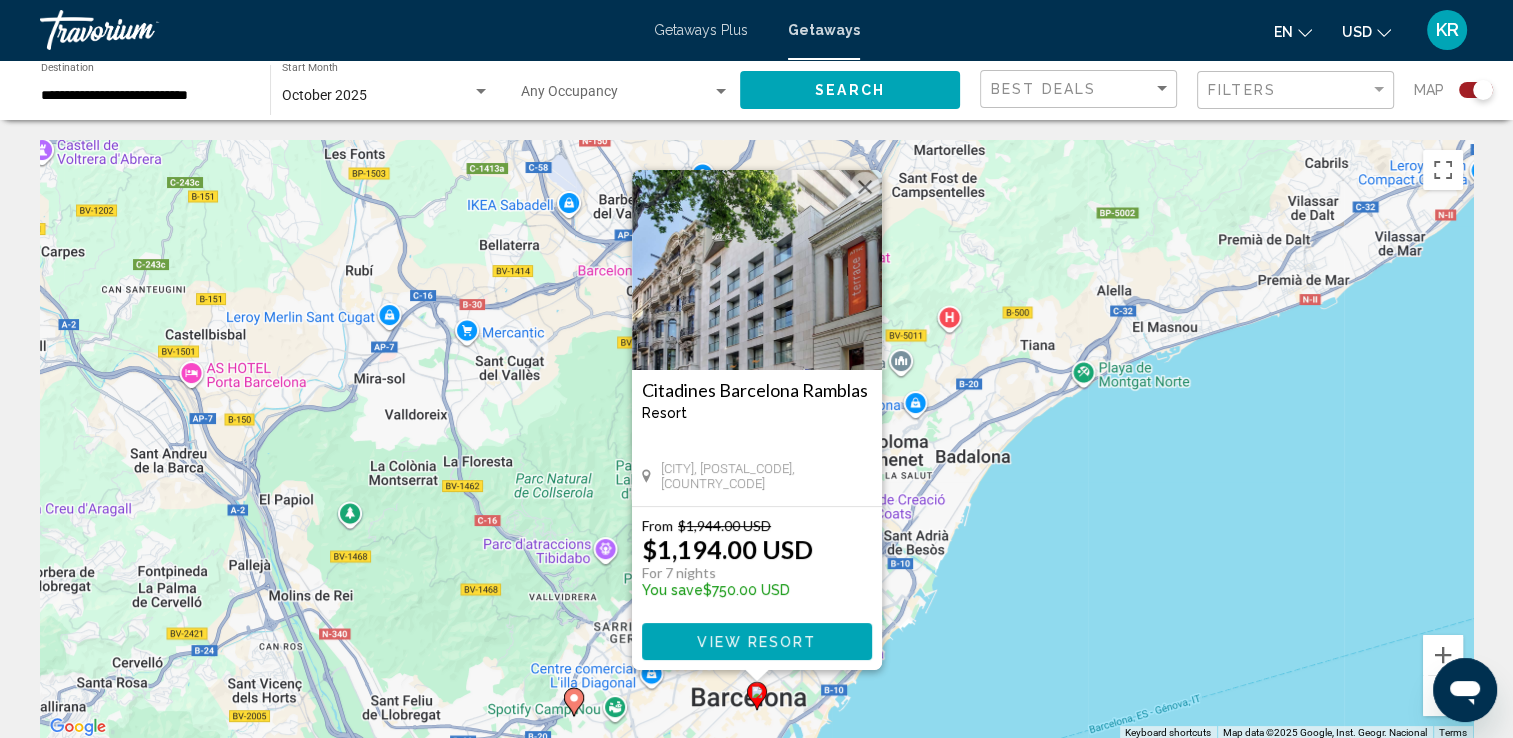 click at bounding box center [865, 187] 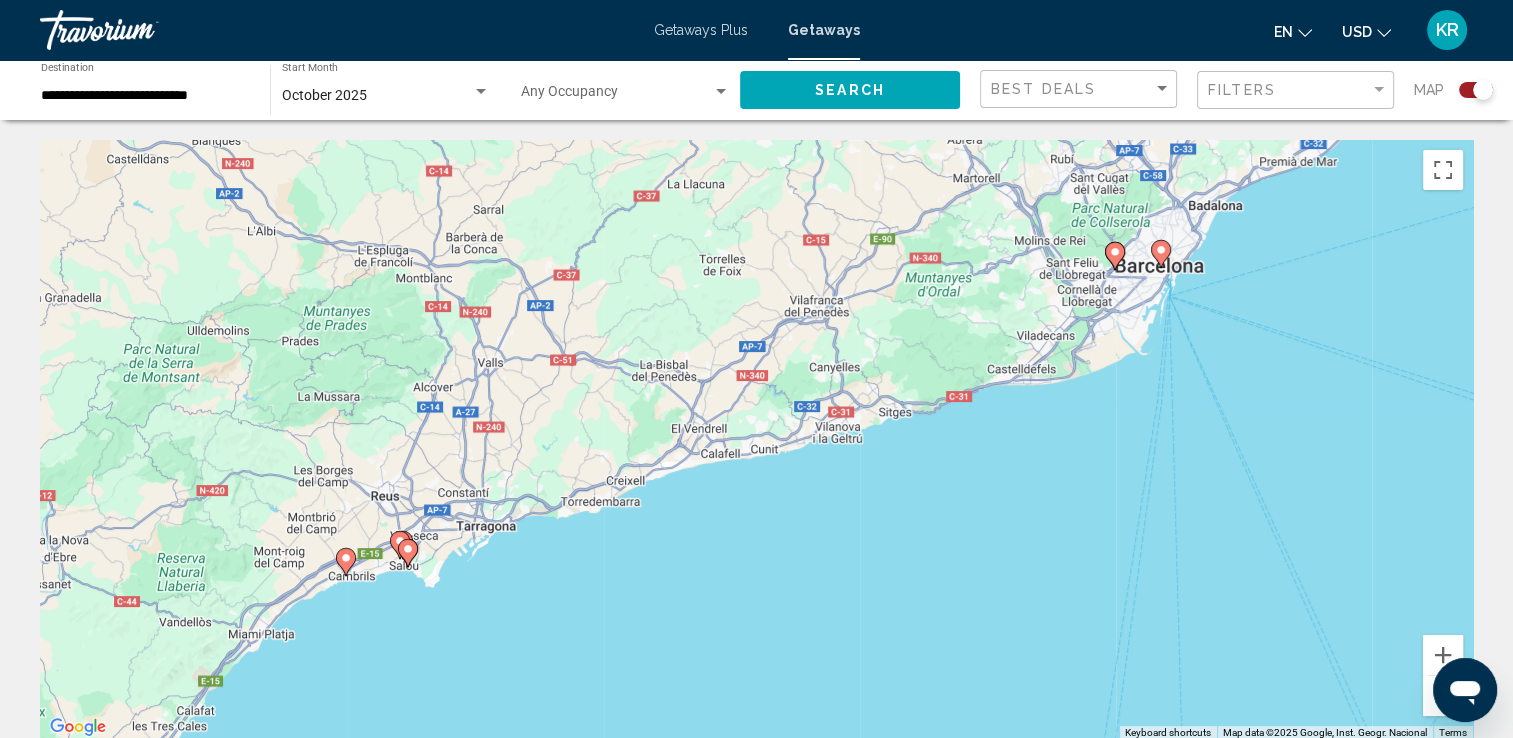 click on "To activate drag with keyboard, press Alt + Enter. Once in keyboard drag state, use the arrow keys to move the marker. To complete the drag, press the Enter key. To cancel, press Escape." at bounding box center [756, 440] 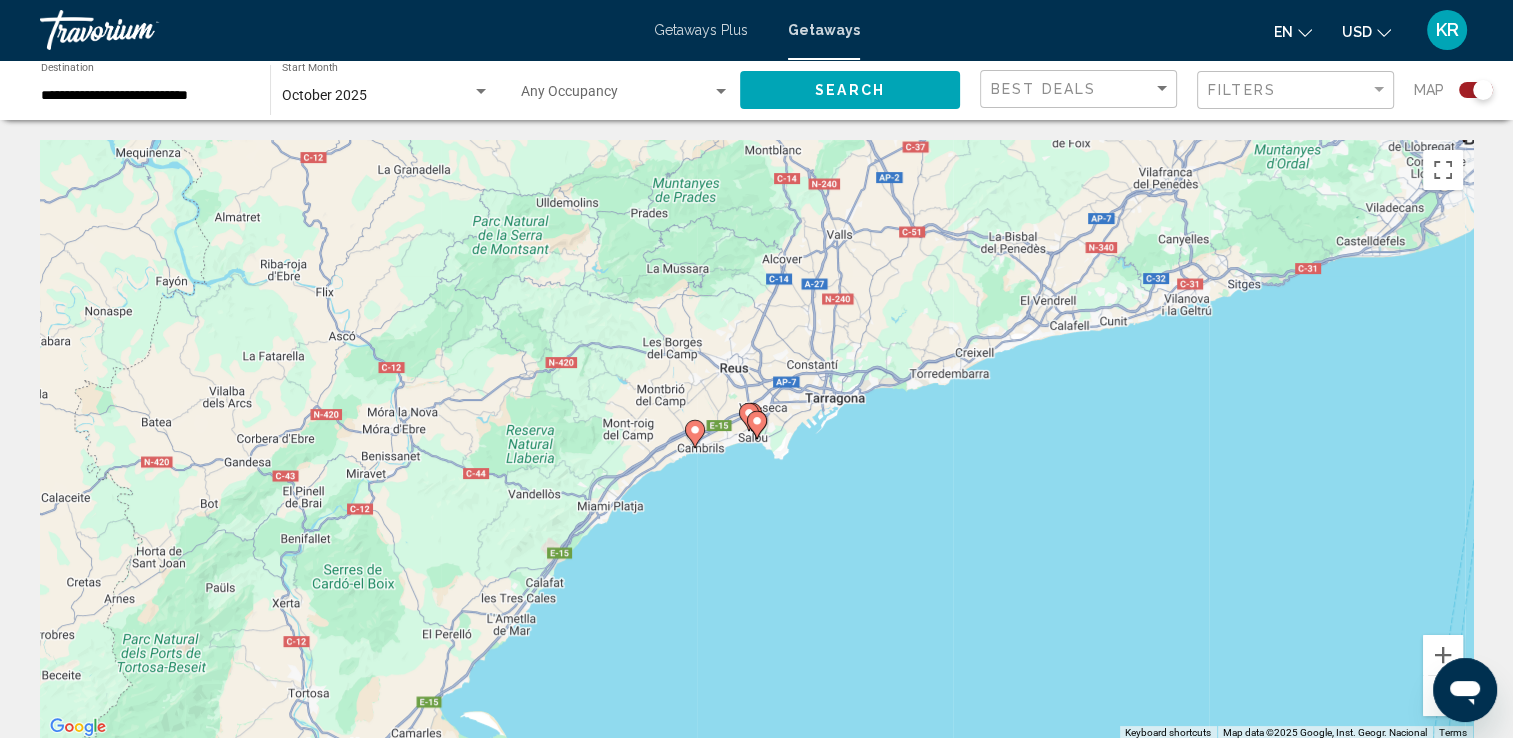 click 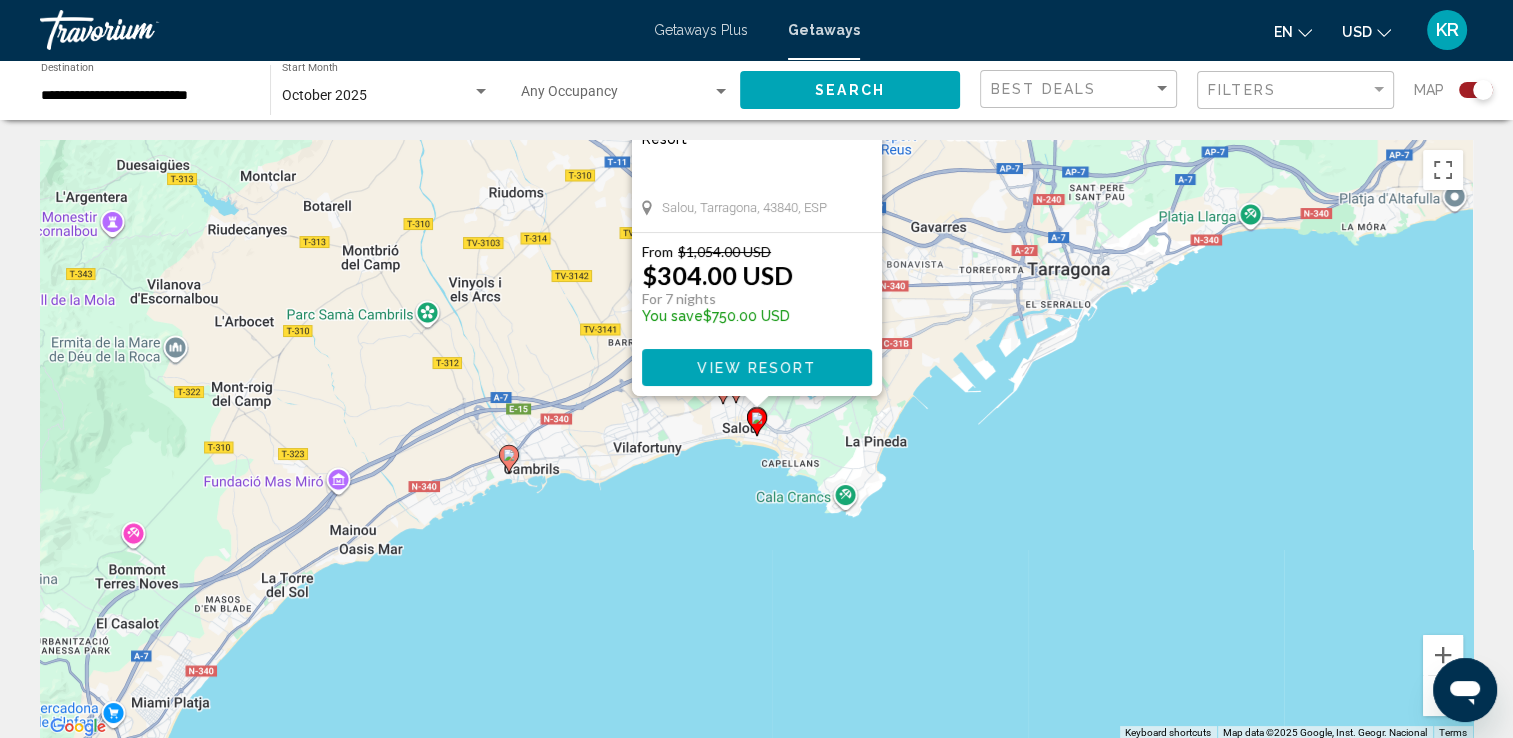 click on "To activate drag with keyboard, press Alt + Enter. Once in keyboard drag state, use the arrow keys to move the marker. To complete the drag, press the Enter key. To cancel, press Escape.  EDO at Ona Novelty  Resort  -  This is an adults only resort
Salou, Tarragona, 43840, ESP From $1,054.00 USD $304.00 USD For 7 nights You save  $750.00 USD  View Resort" at bounding box center [756, 440] 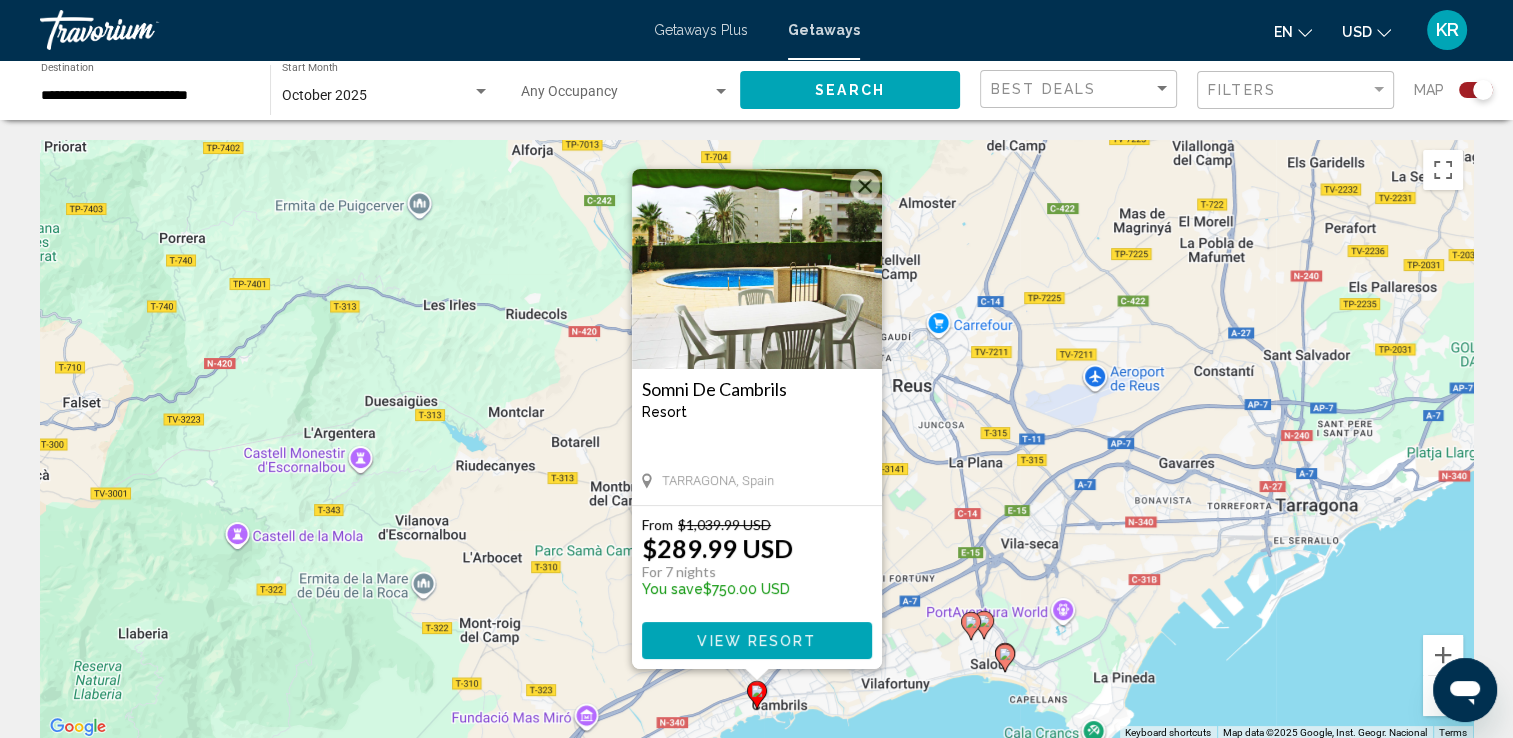 click at bounding box center (865, 186) 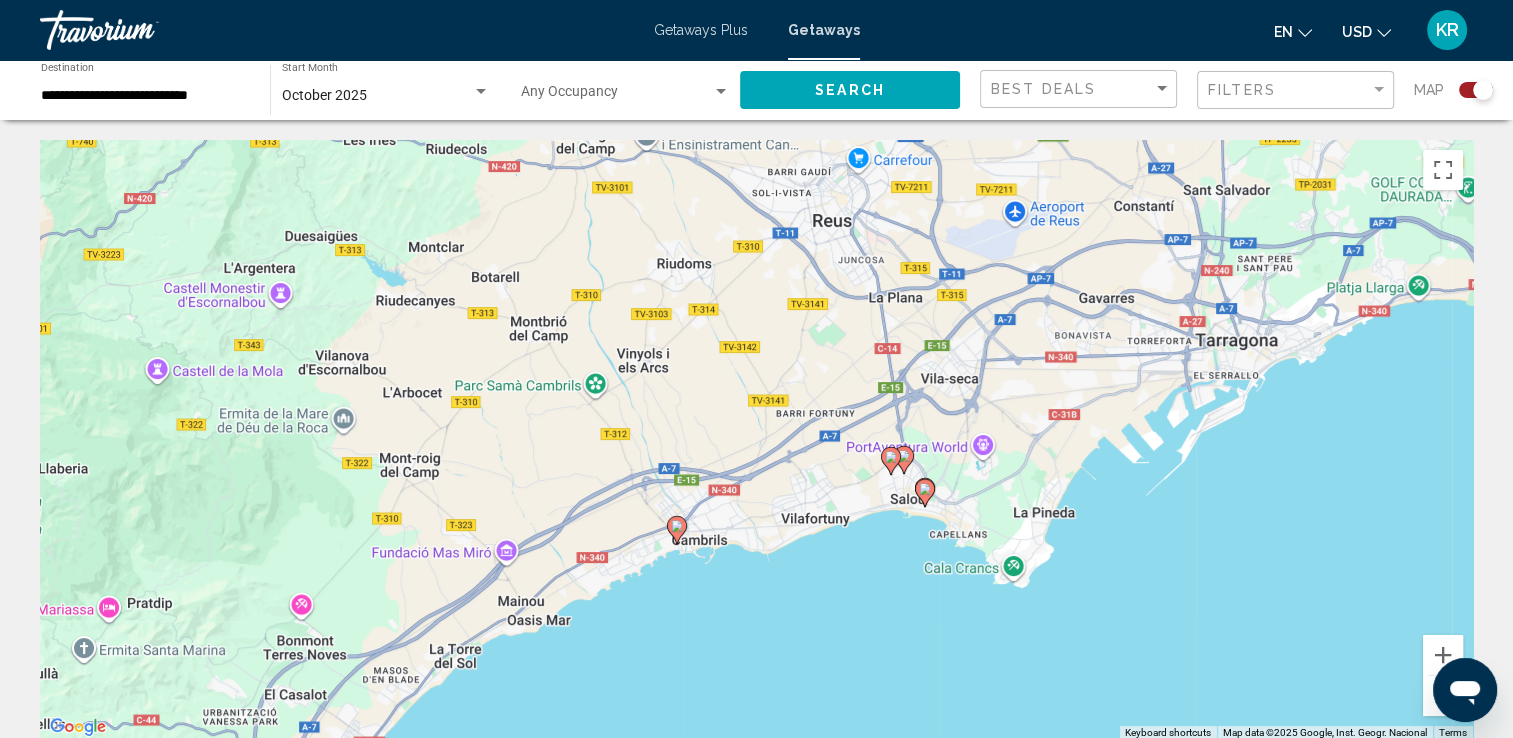 click on "To activate drag with keyboard, press Alt + Enter. Once in keyboard drag state, use the arrow keys to move the marker. To complete the drag, press the Enter key. To cancel, press Escape." at bounding box center (756, 440) 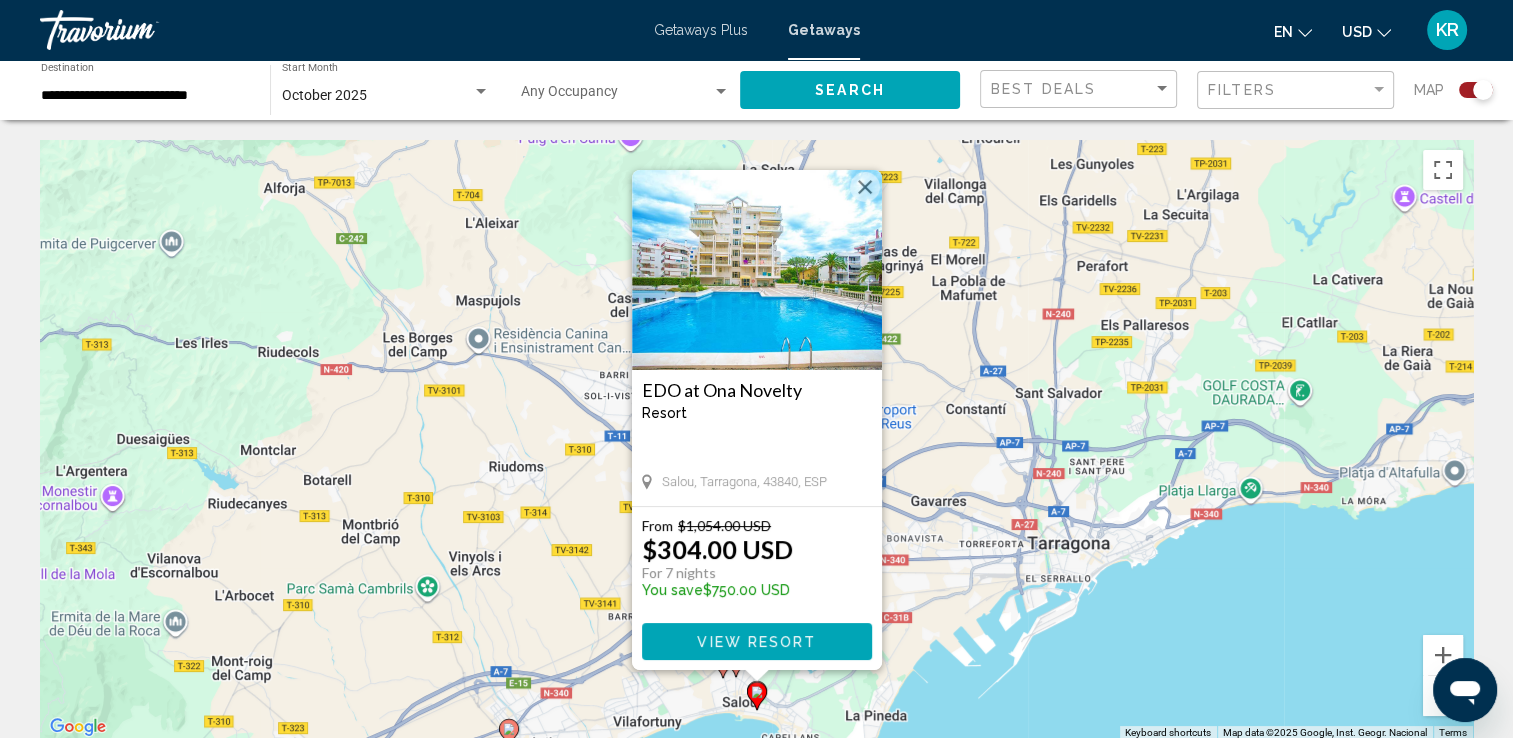 click at bounding box center [865, 187] 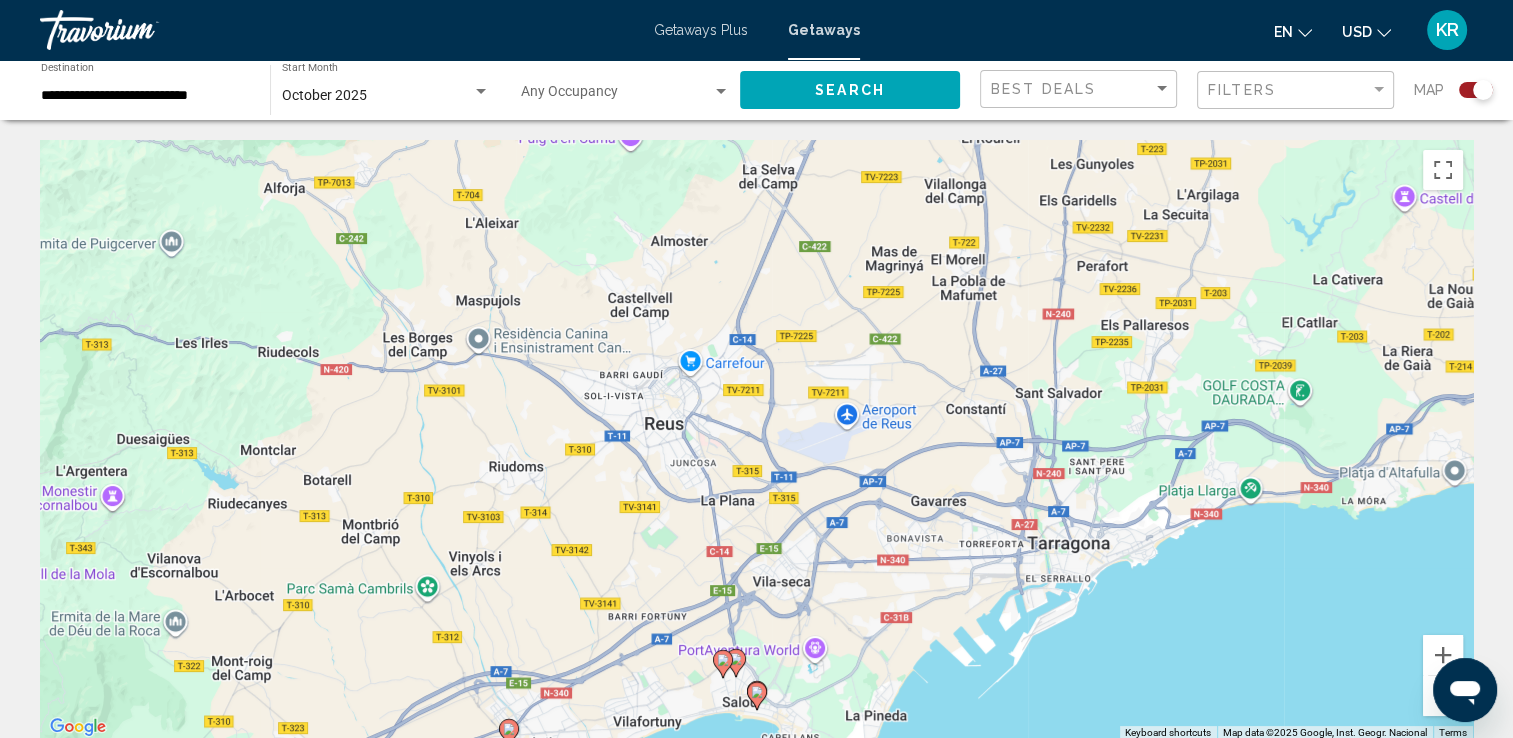 click 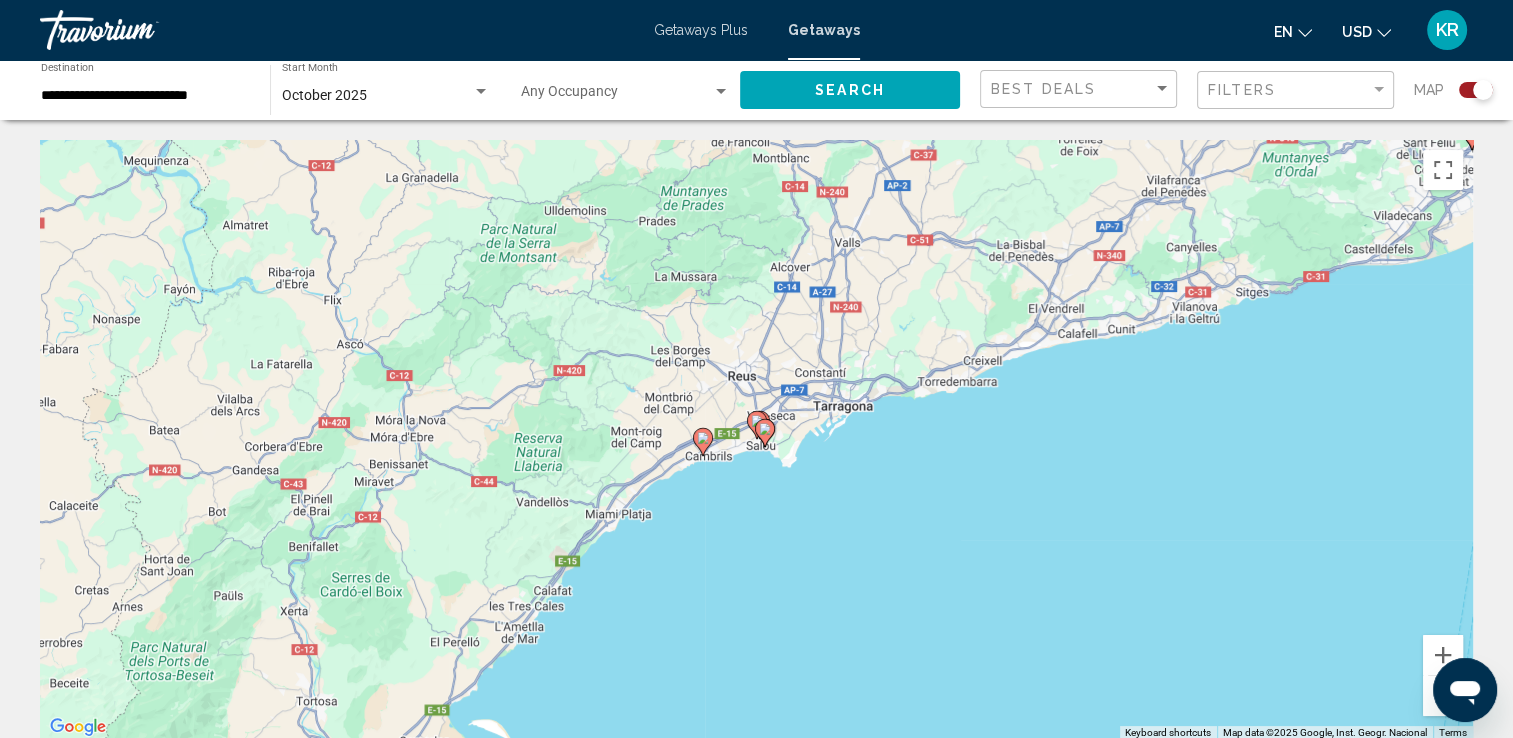 click 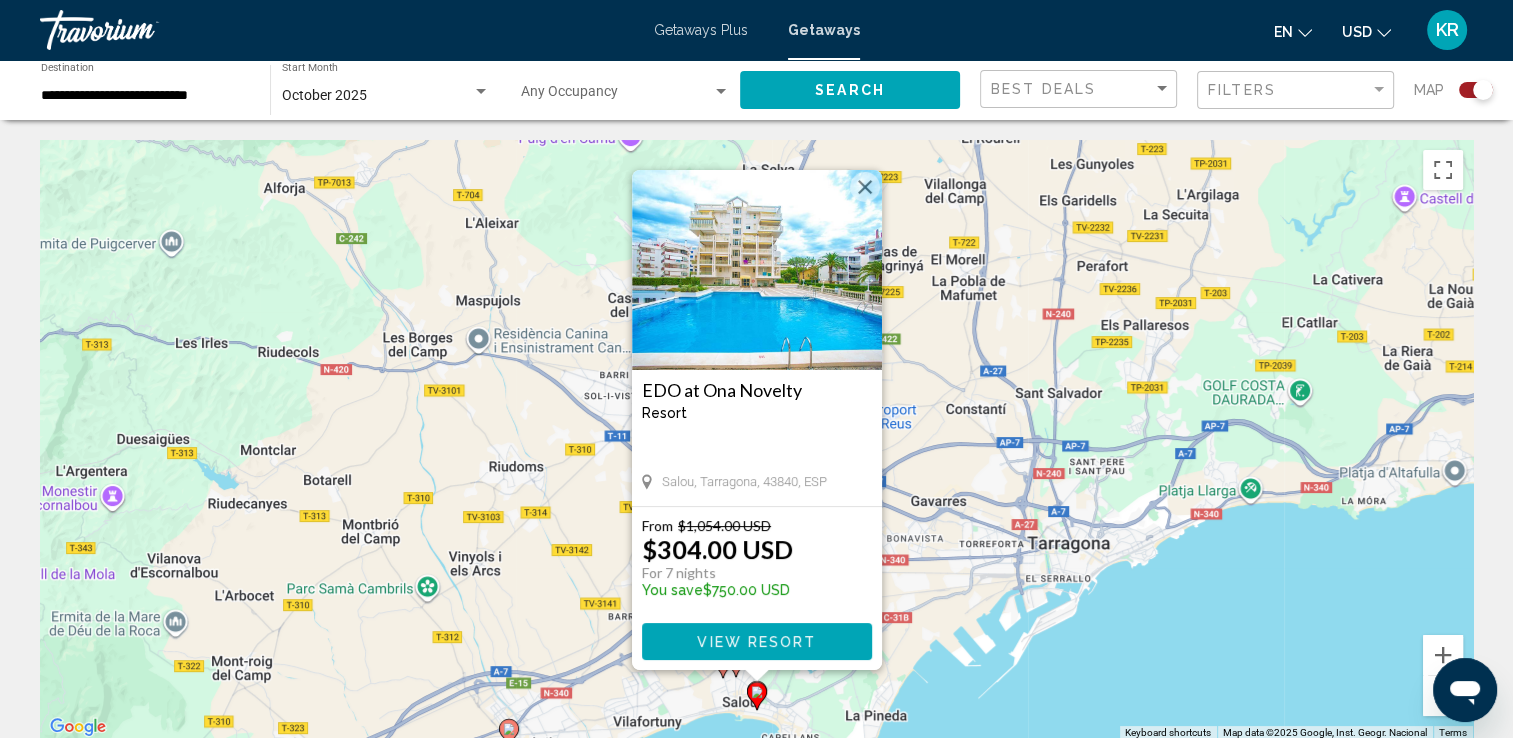 click at bounding box center (865, 187) 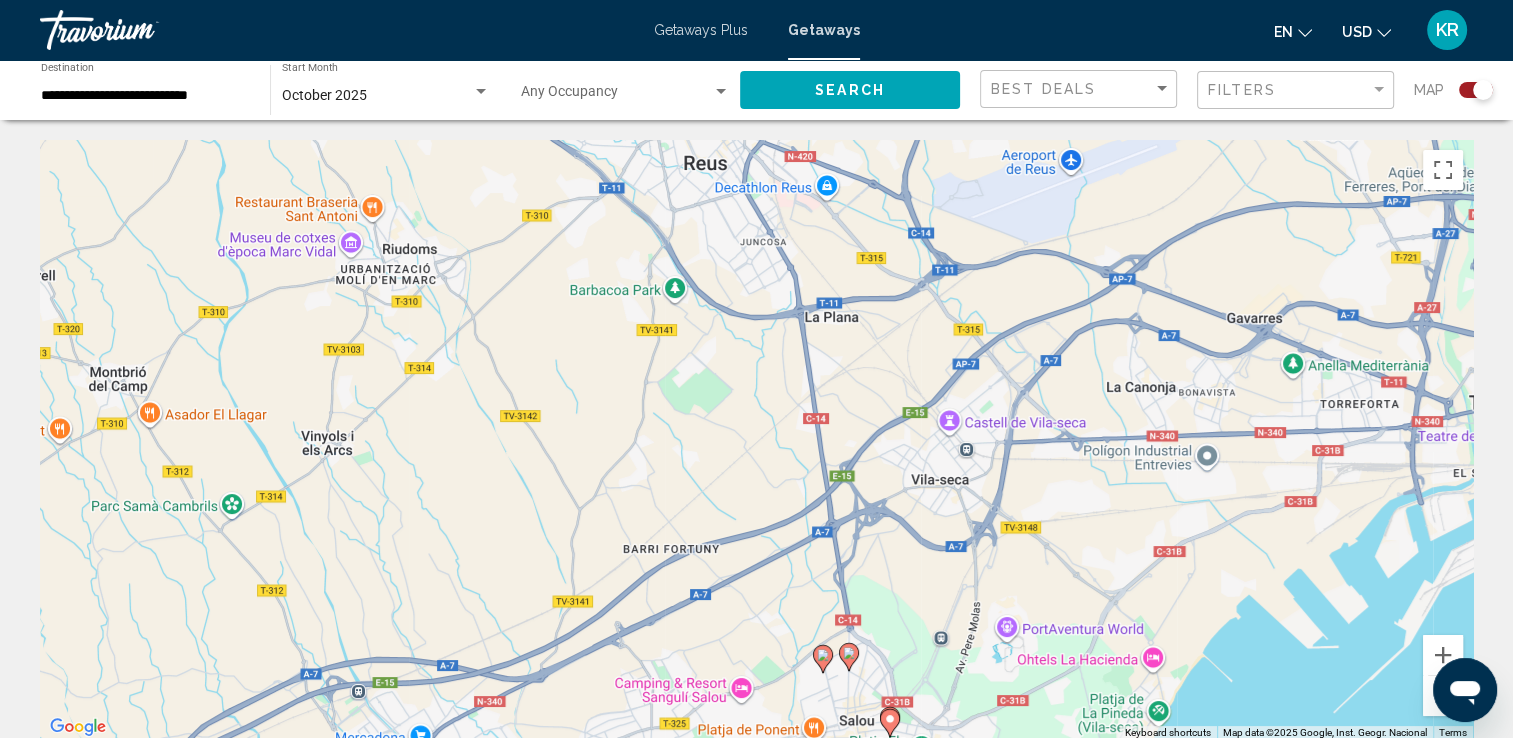 click 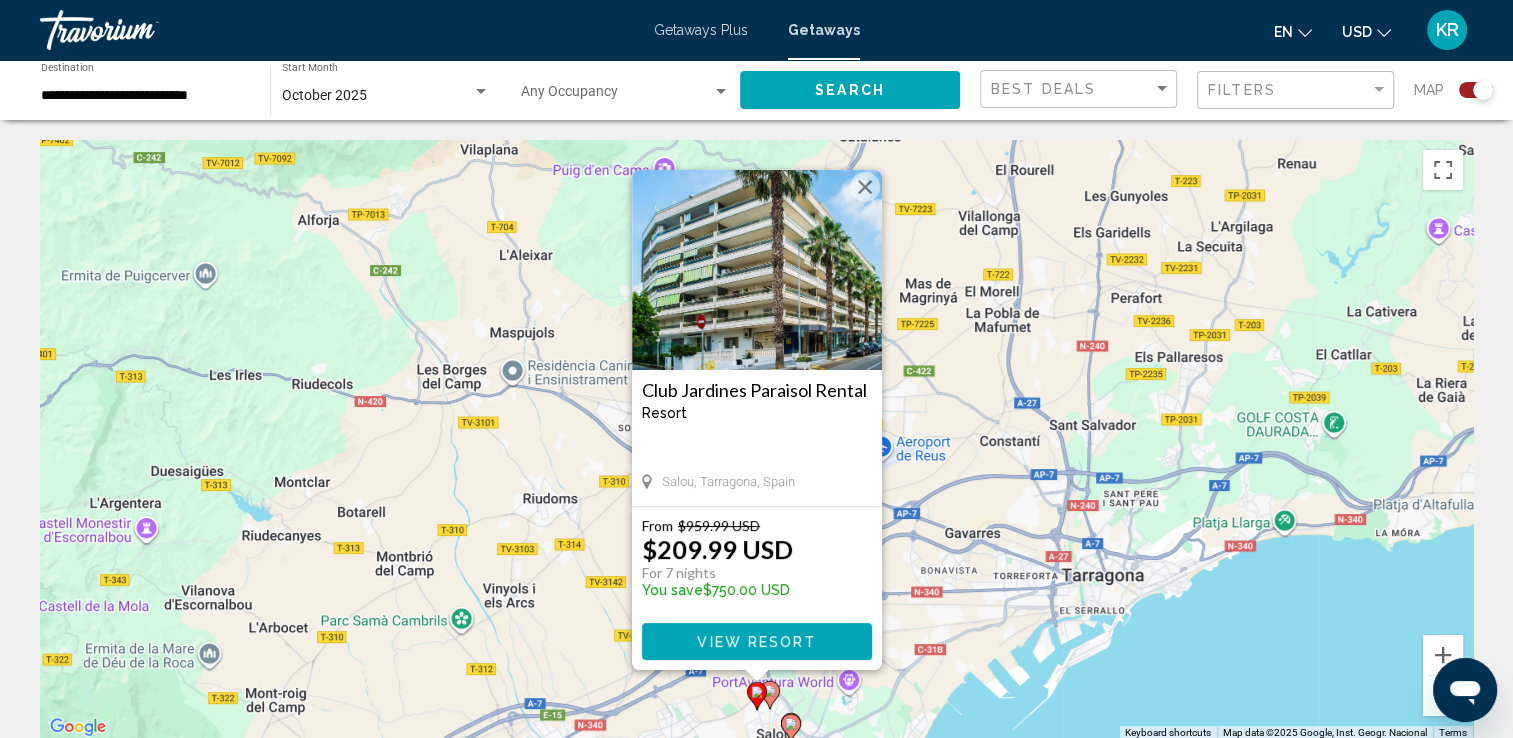 click at bounding box center [865, 187] 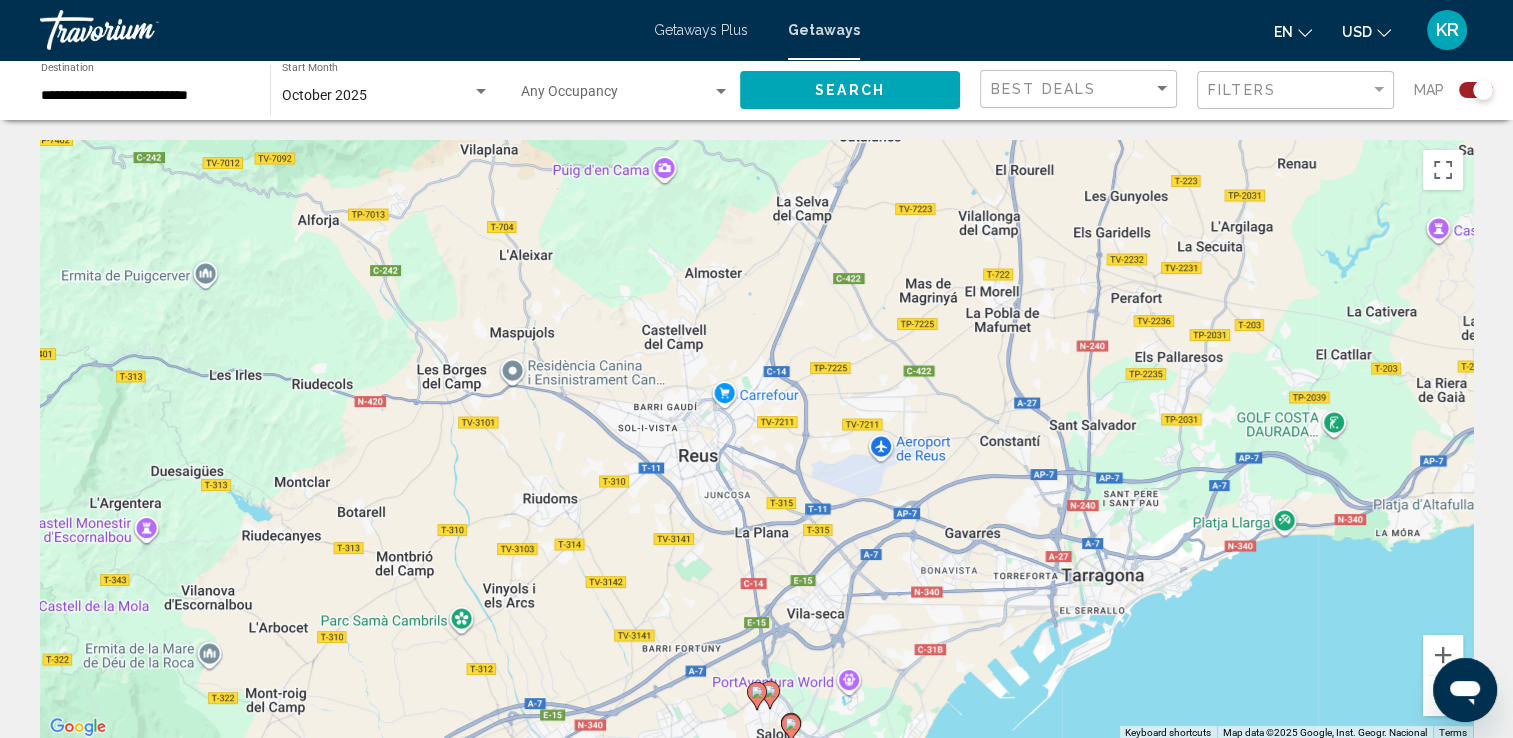 click on "To navigate, press the arrow keys.  To activate drag with keyboard, press Alt + Enter. Once in keyboard drag state, use the arrow keys to move the marker. To complete the drag, press the Enter key. To cancel, press Escape." at bounding box center [756, 440] 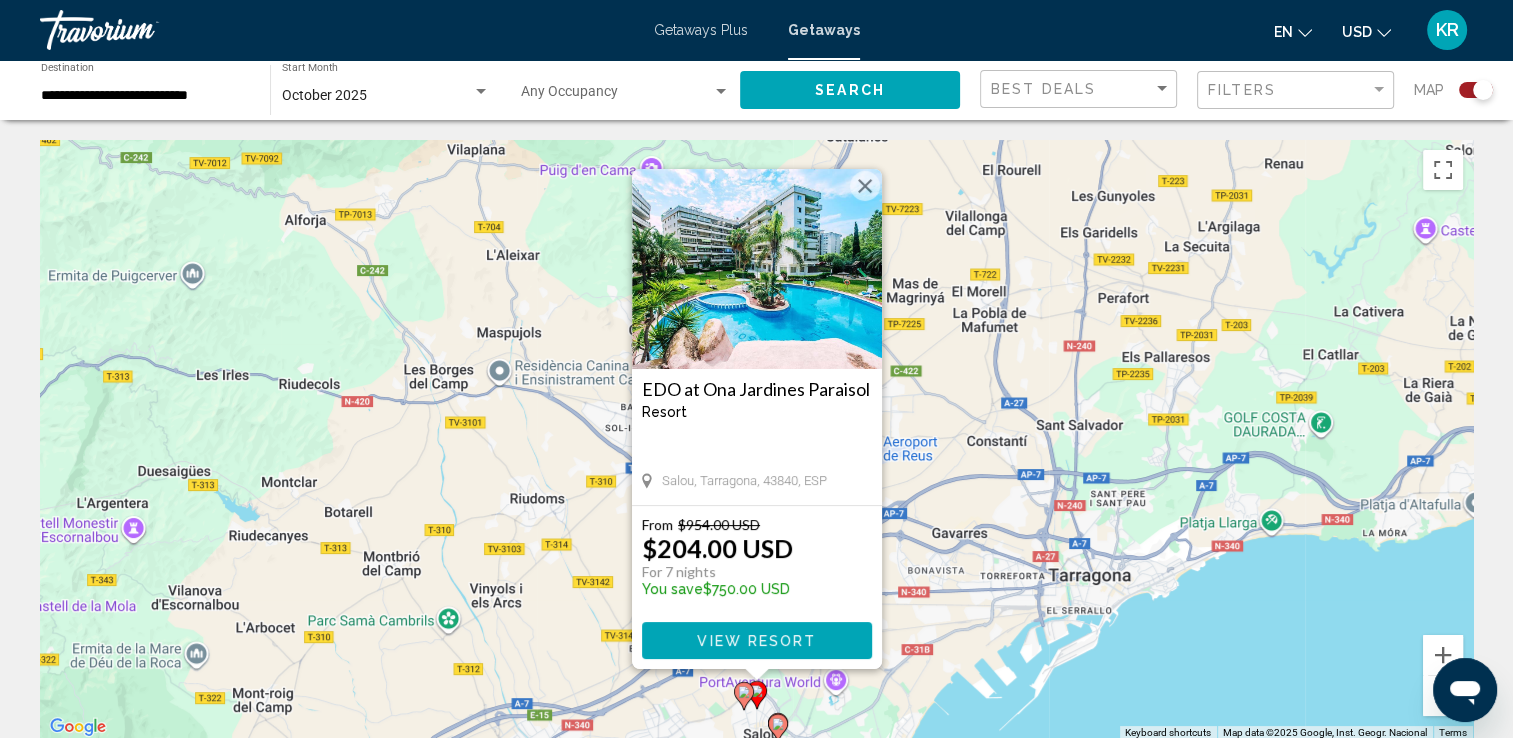 click at bounding box center [865, 186] 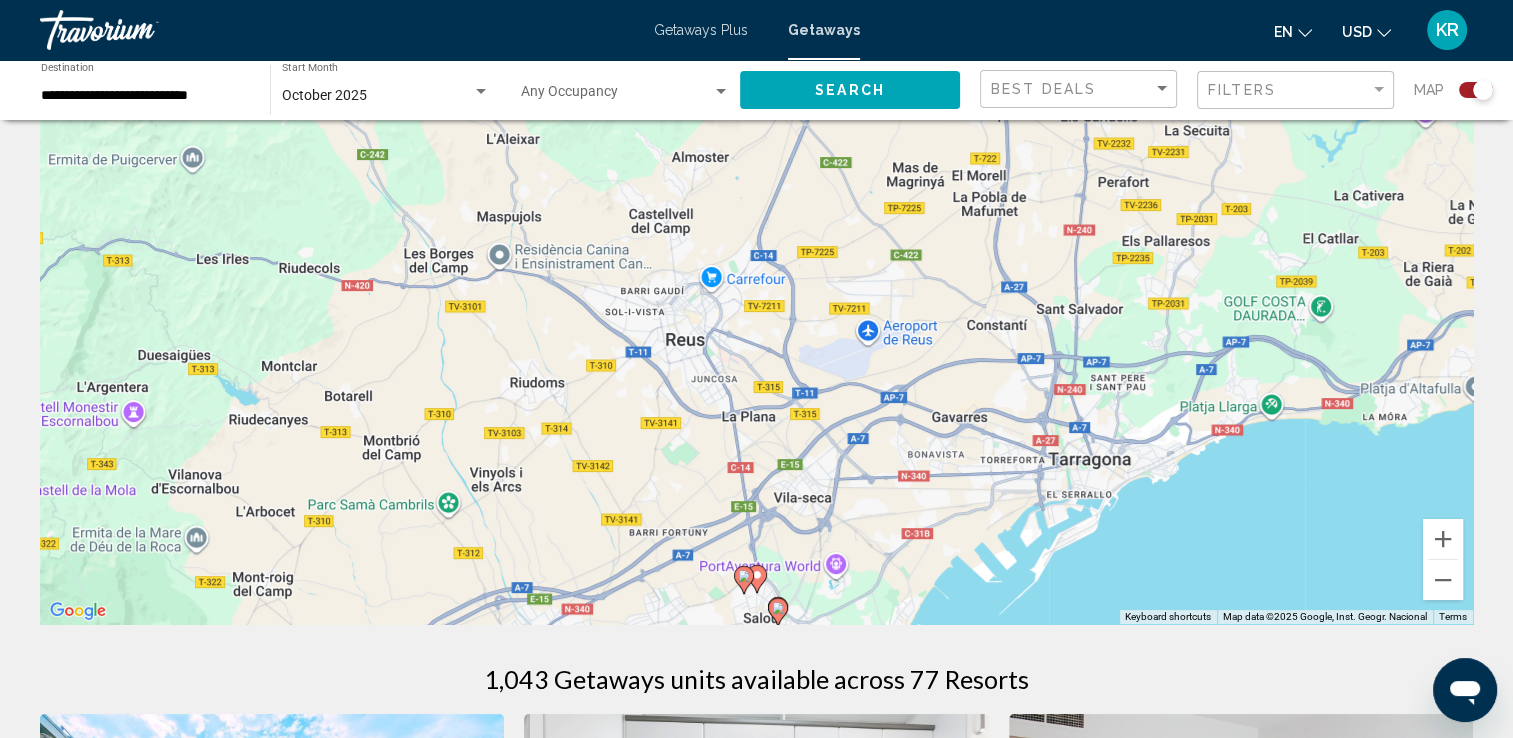 scroll, scrollTop: 0, scrollLeft: 0, axis: both 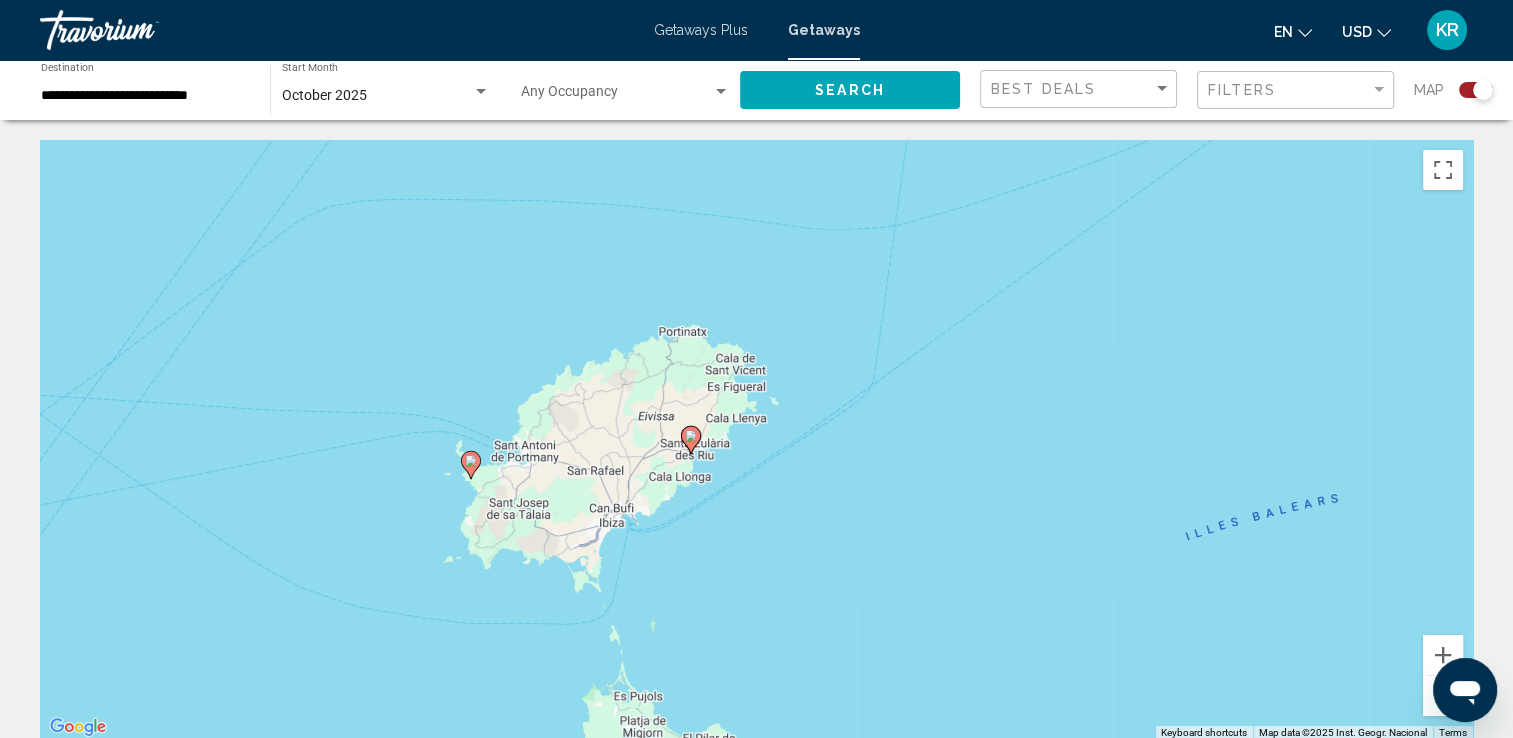 click 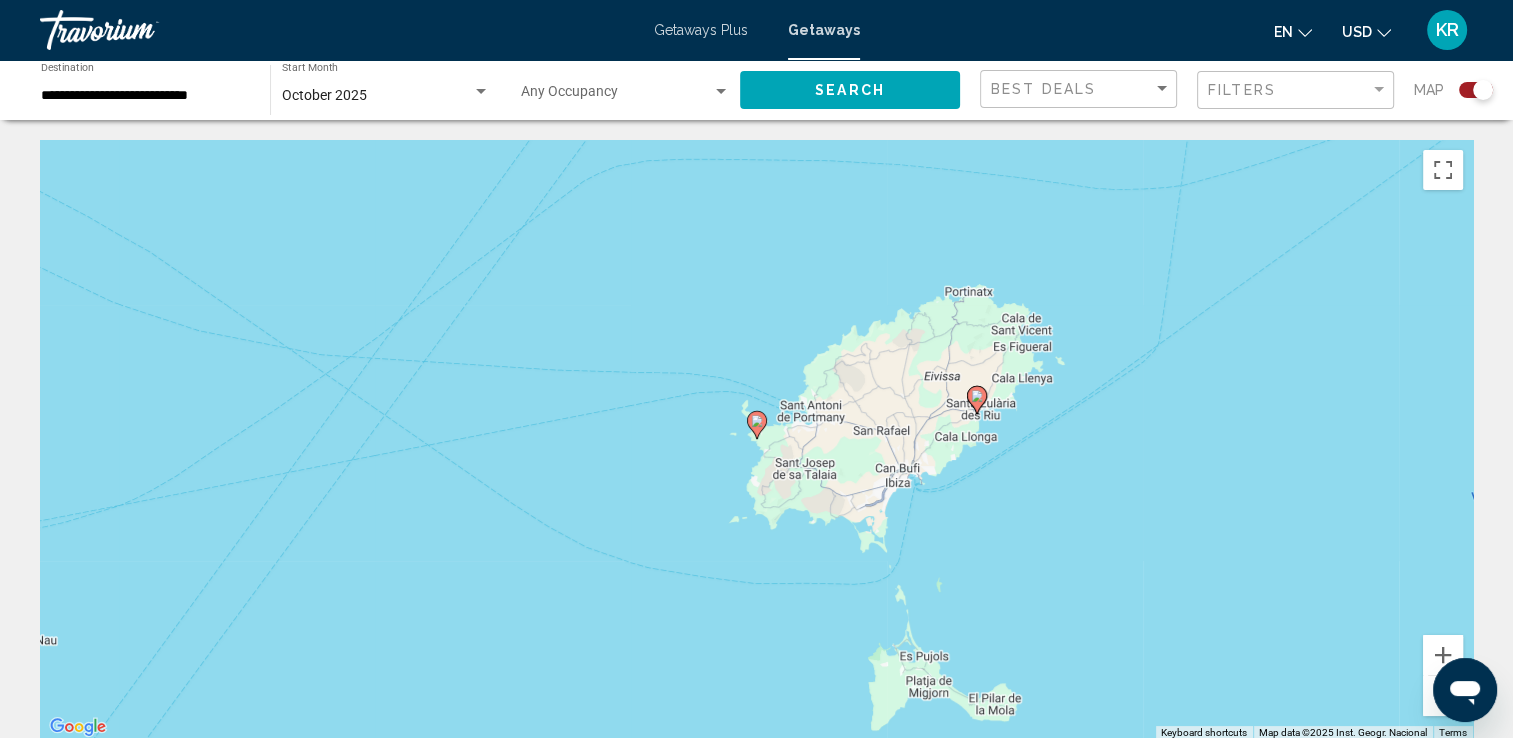 click at bounding box center (757, 425) 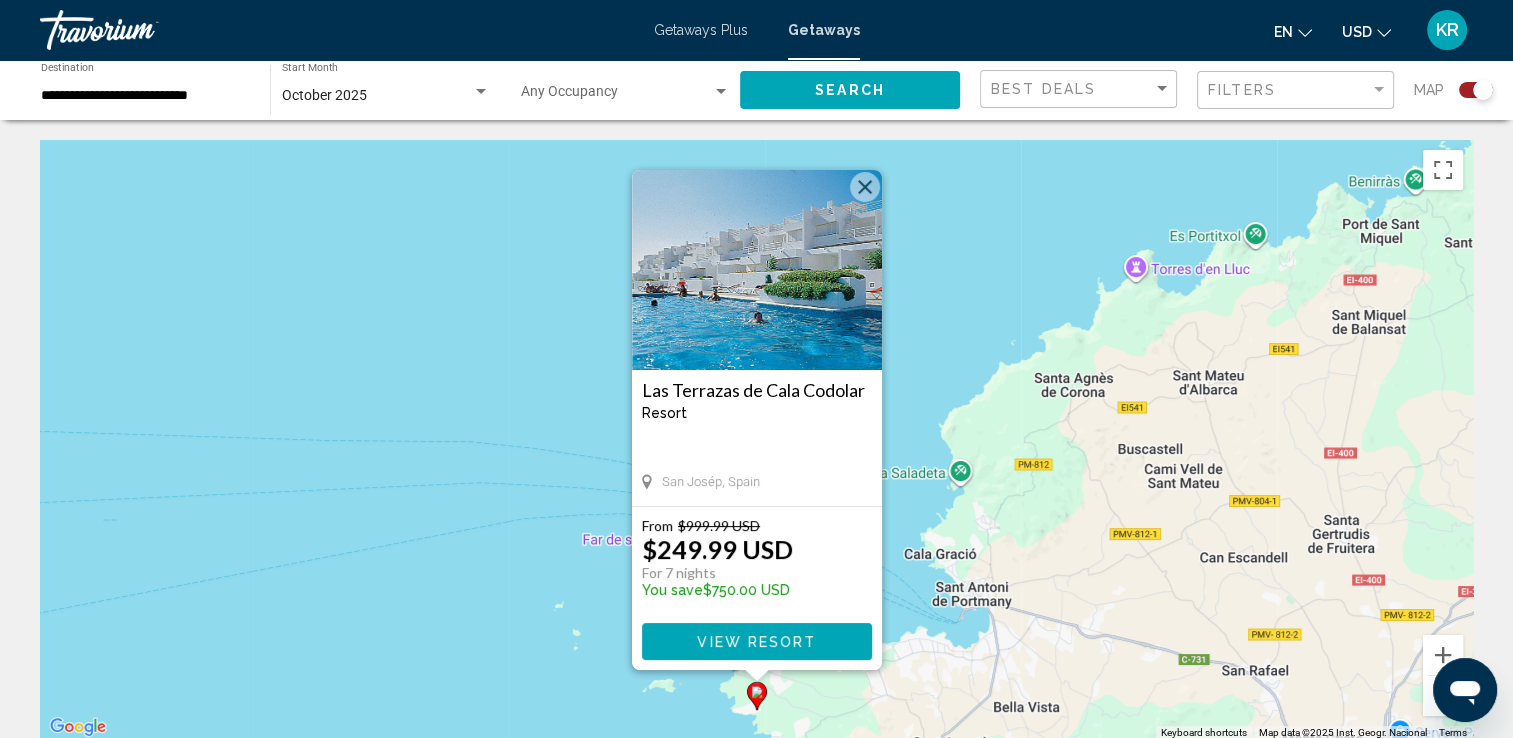 click at bounding box center [865, 187] 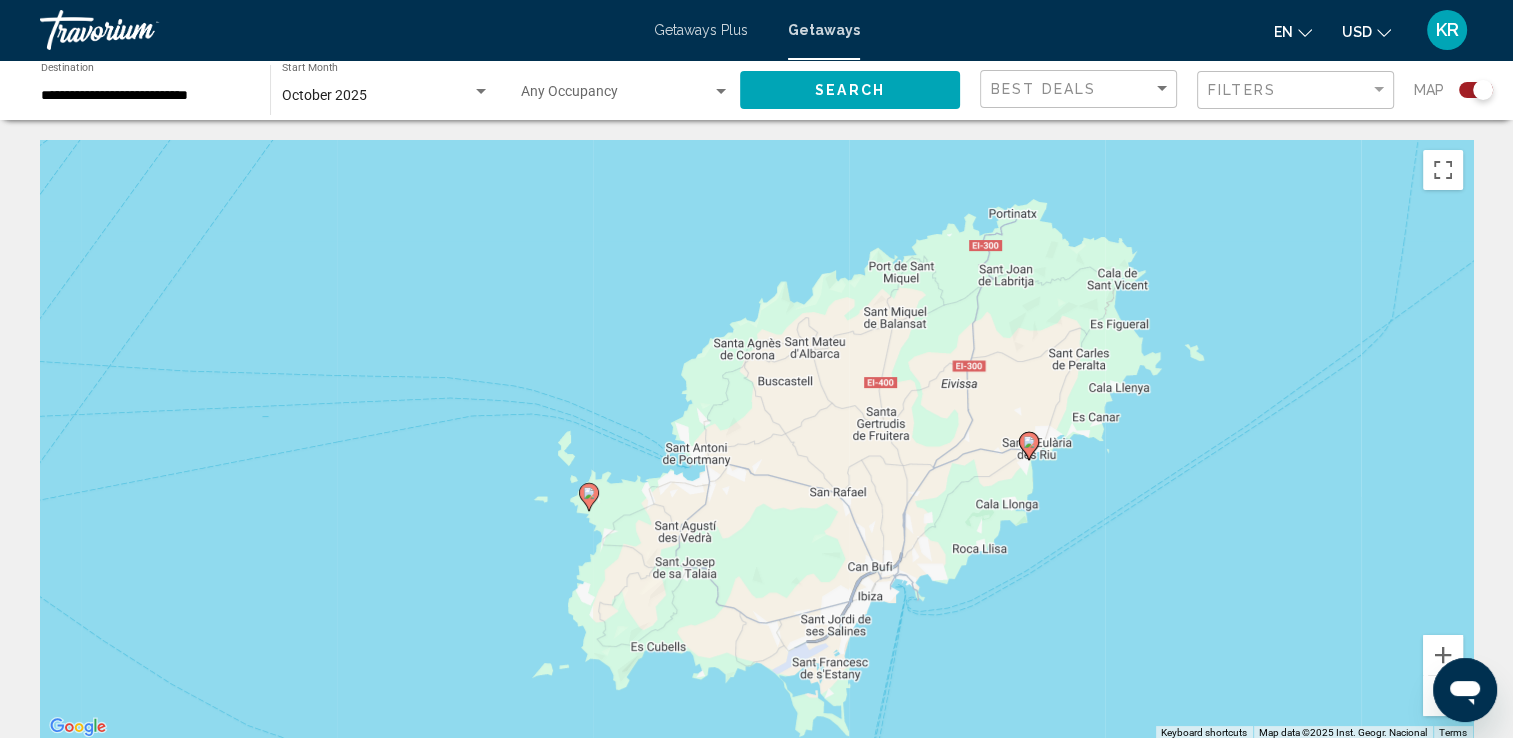 click 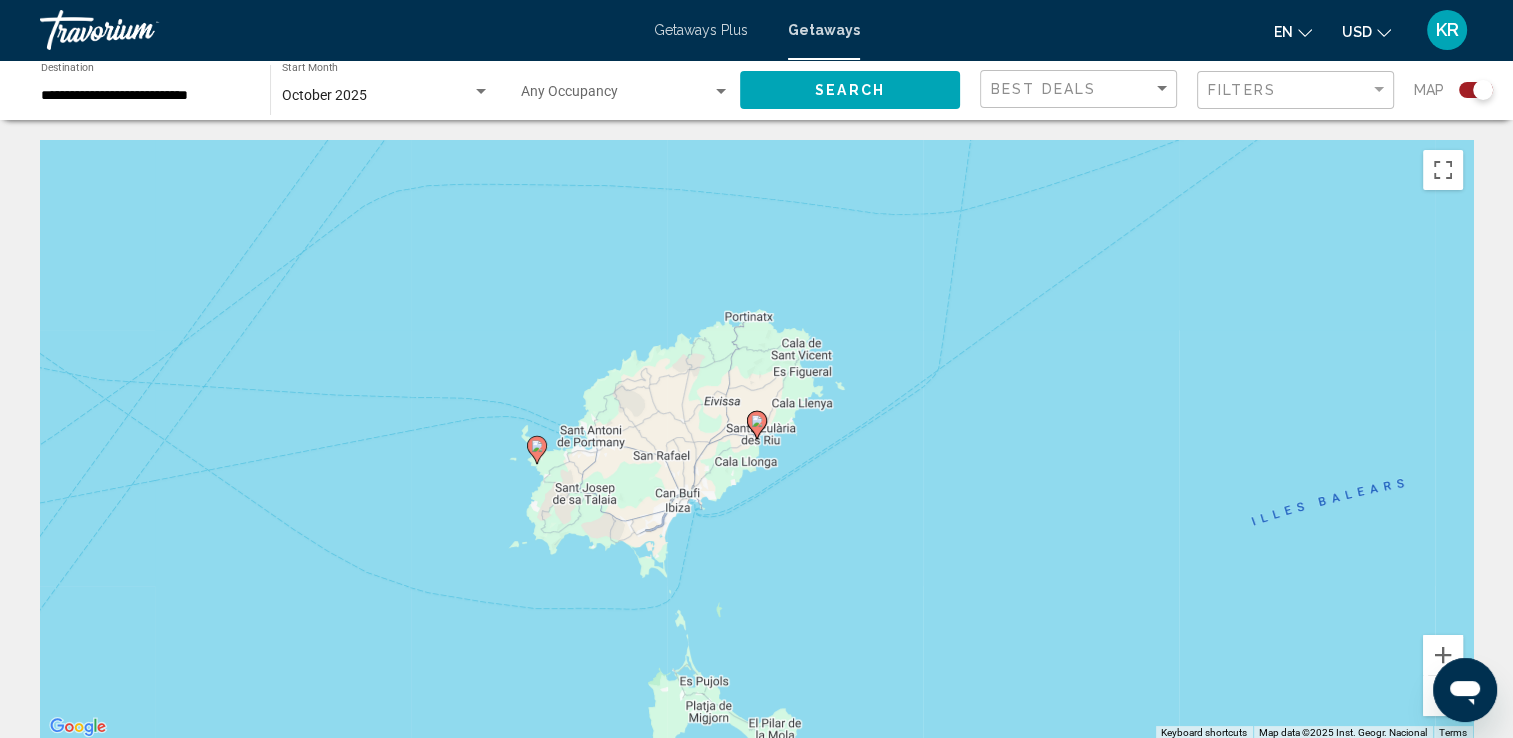 click 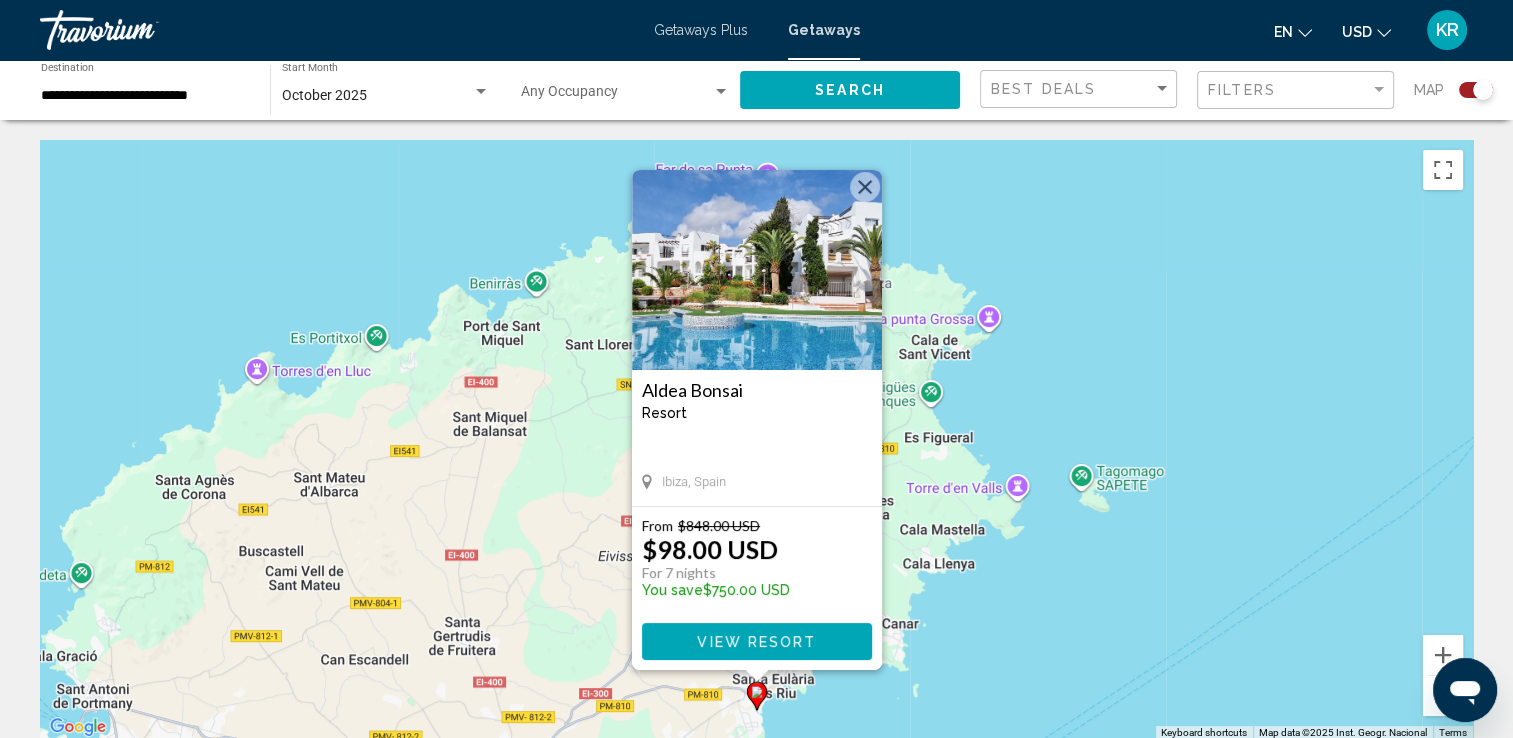 click on "View Resort" at bounding box center [757, 641] 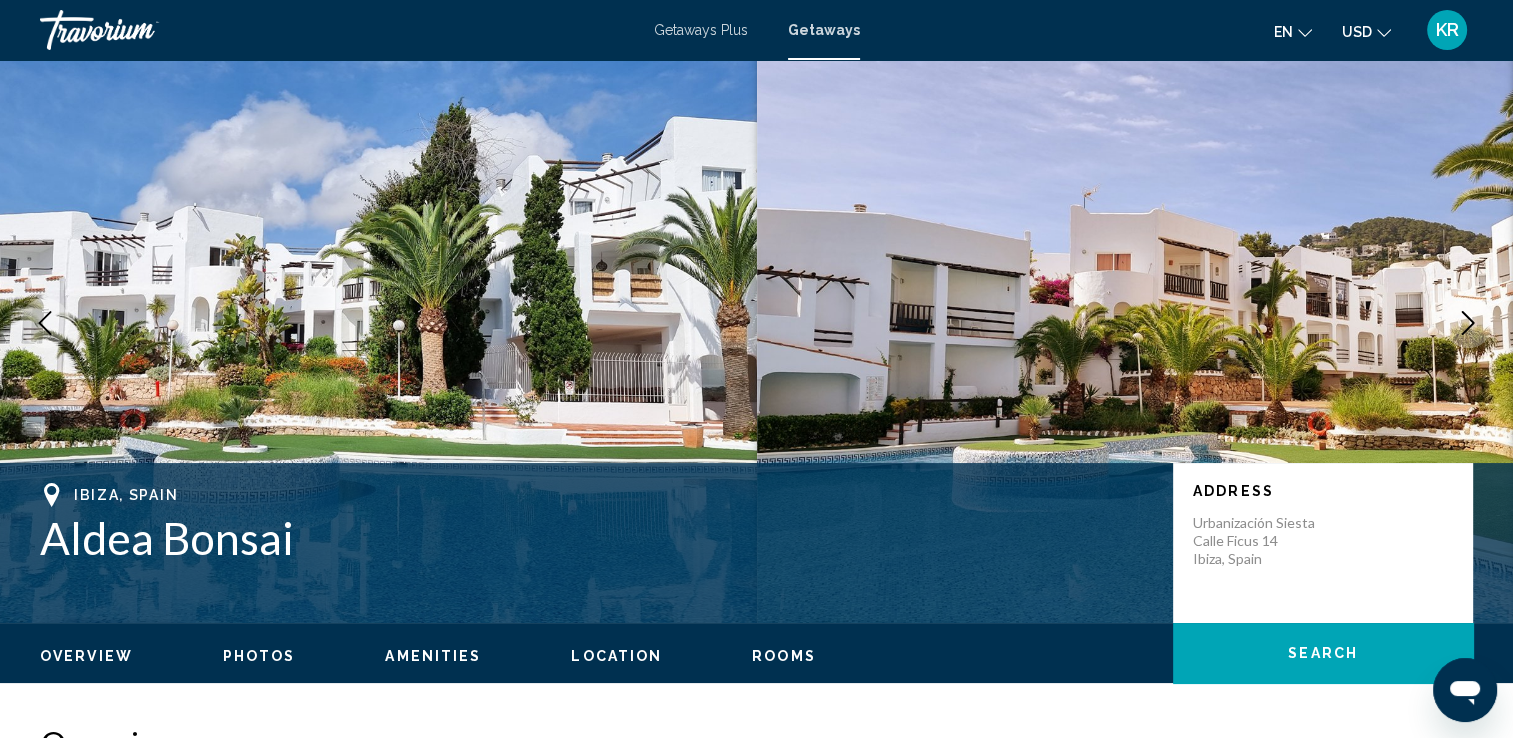 scroll, scrollTop: 0, scrollLeft: 0, axis: both 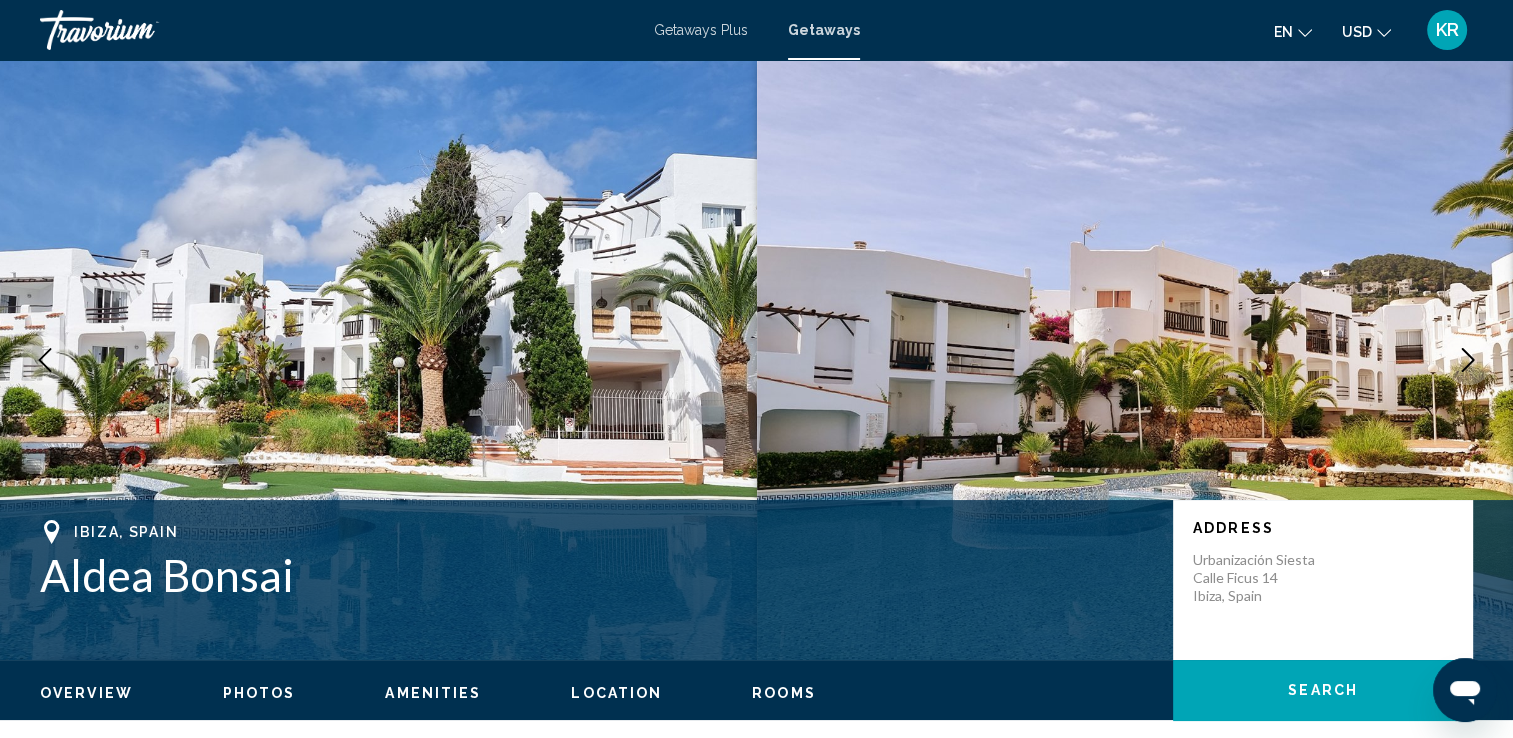 click on "Getaways" at bounding box center (824, 30) 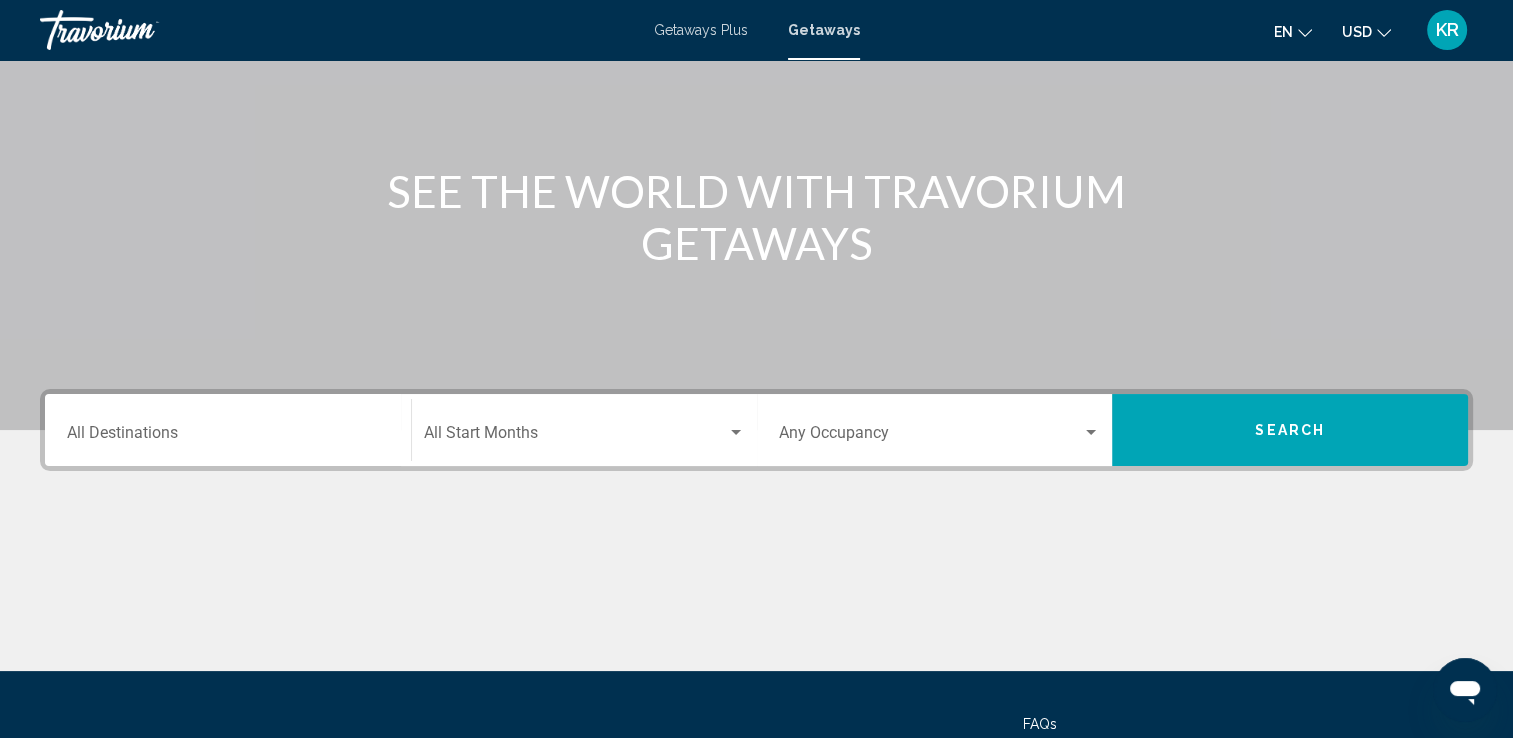 scroll, scrollTop: 180, scrollLeft: 0, axis: vertical 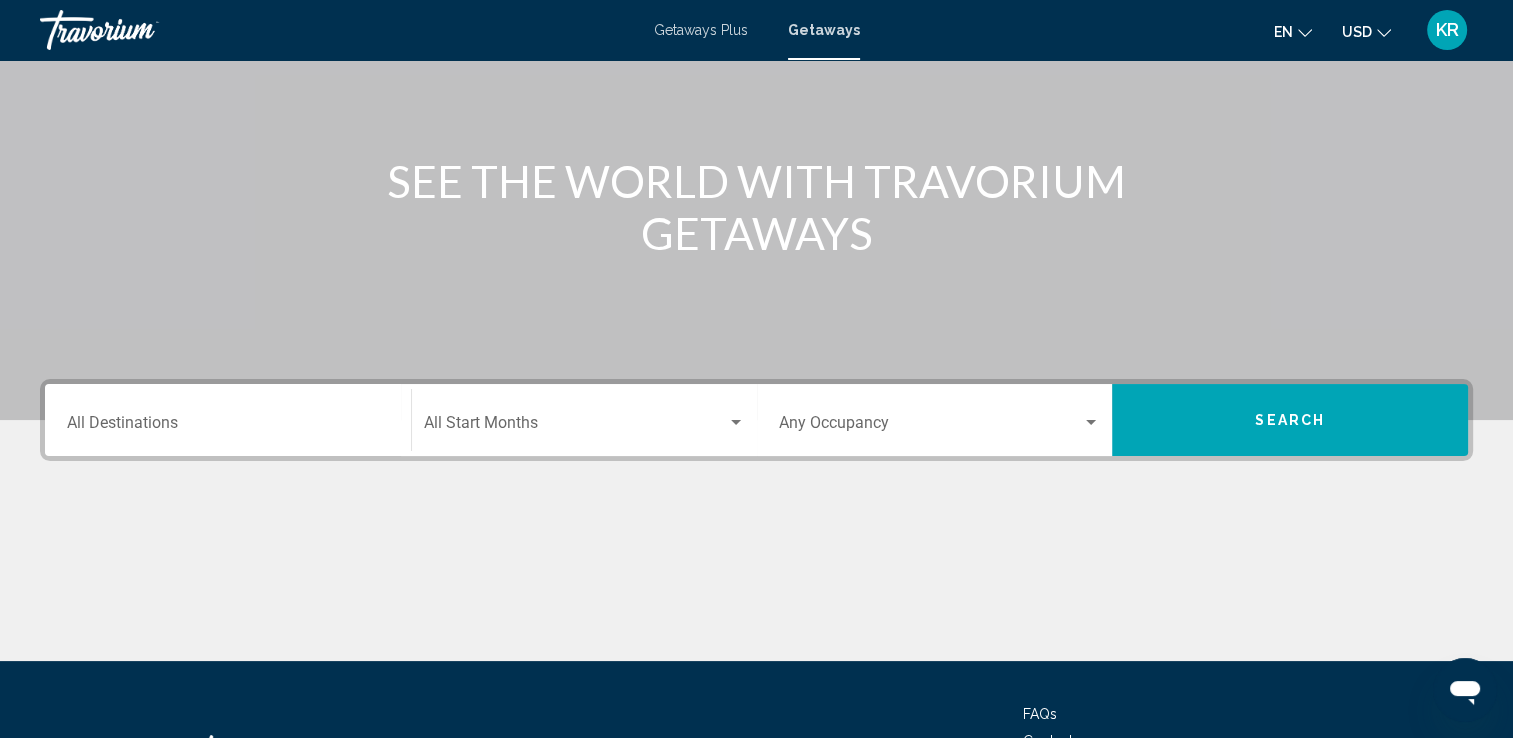 click on "Destination All Destinations" at bounding box center (228, 427) 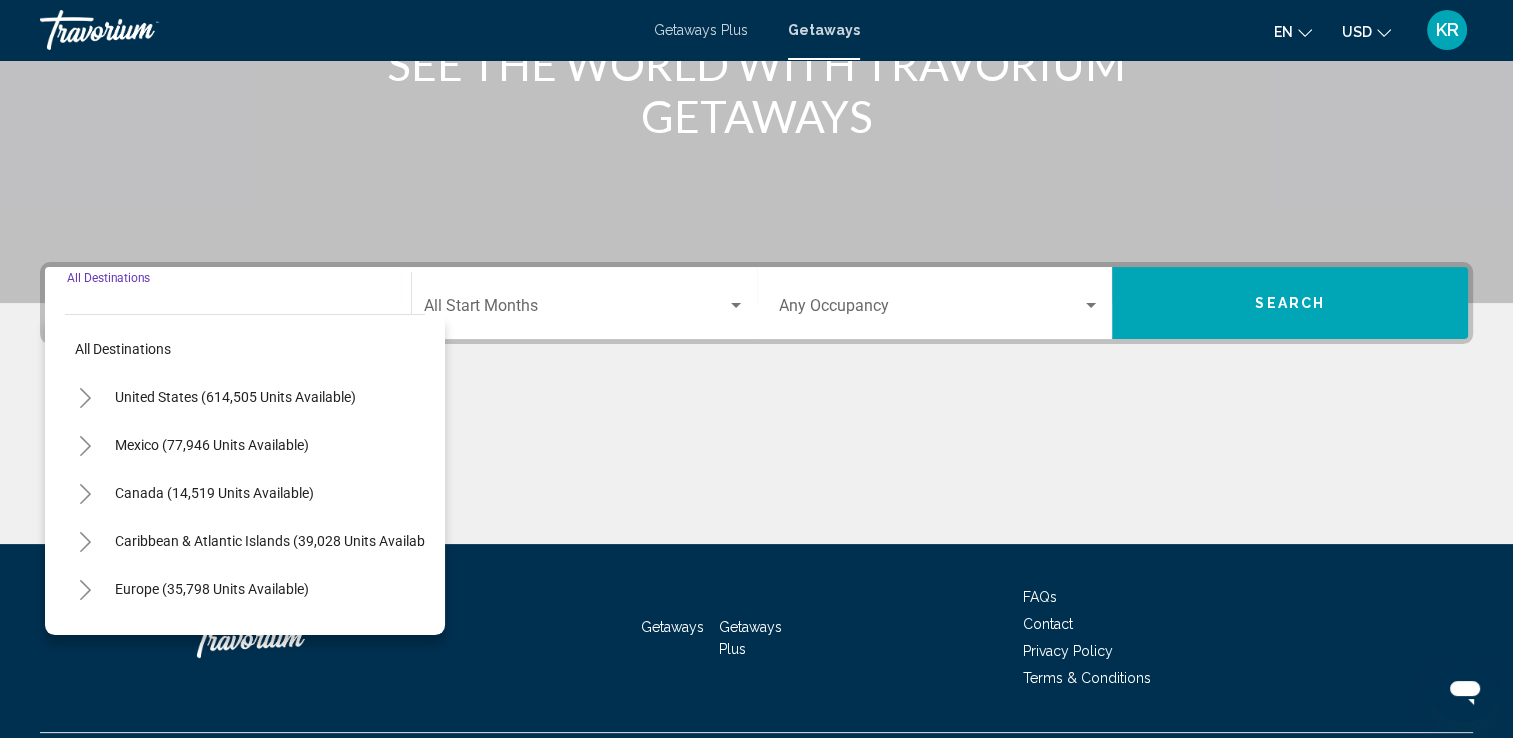 scroll, scrollTop: 347, scrollLeft: 0, axis: vertical 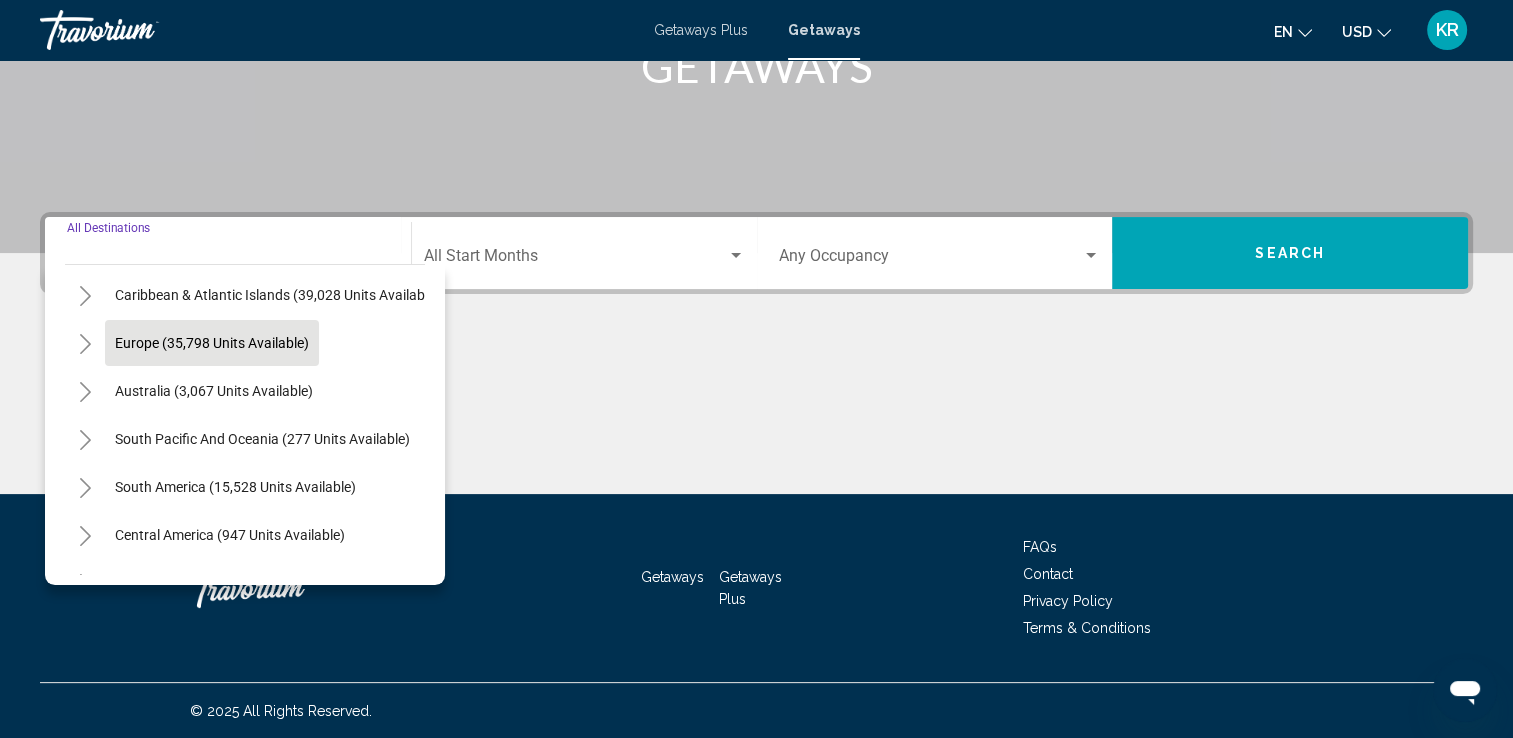 click on "Europe (35,798 units available)" at bounding box center [214, 391] 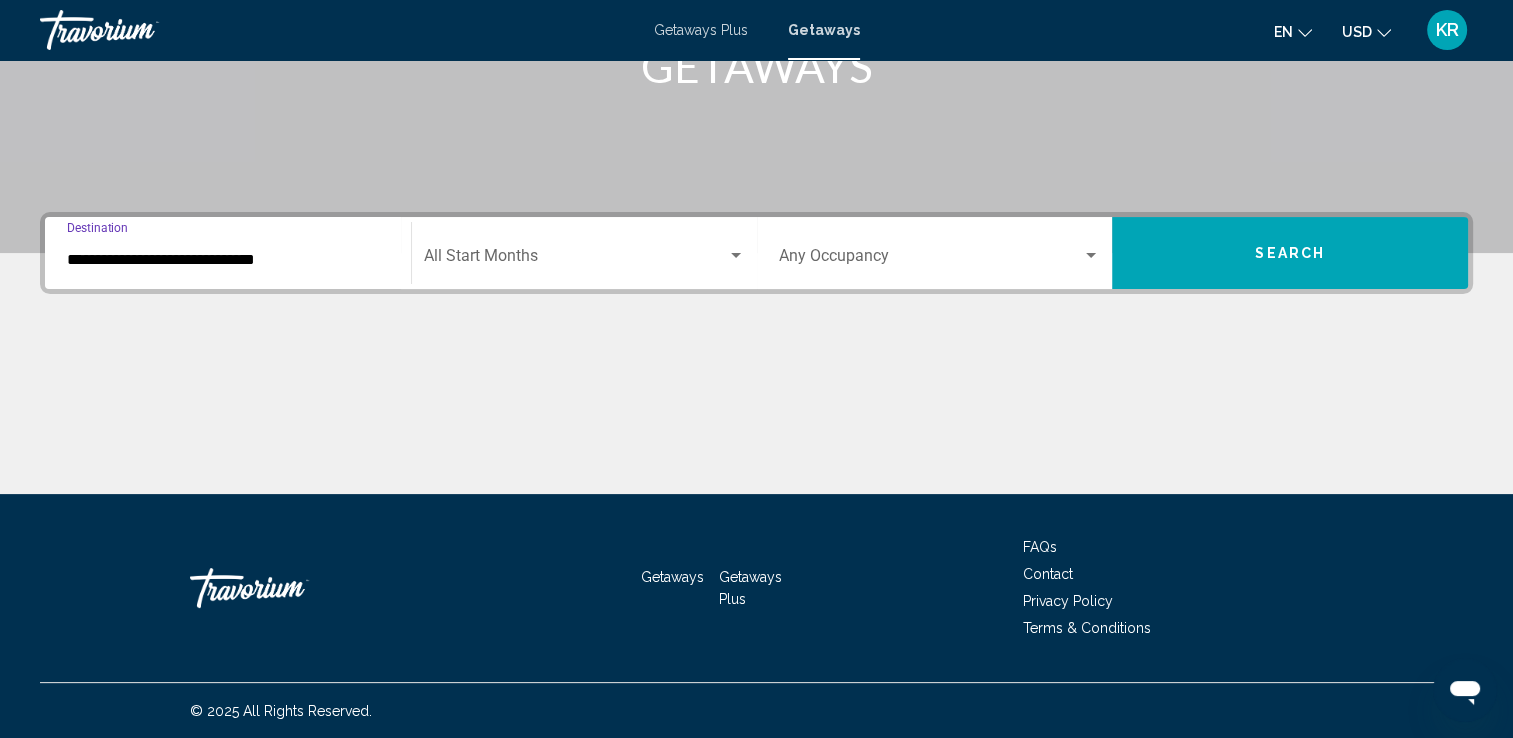 click at bounding box center (575, 260) 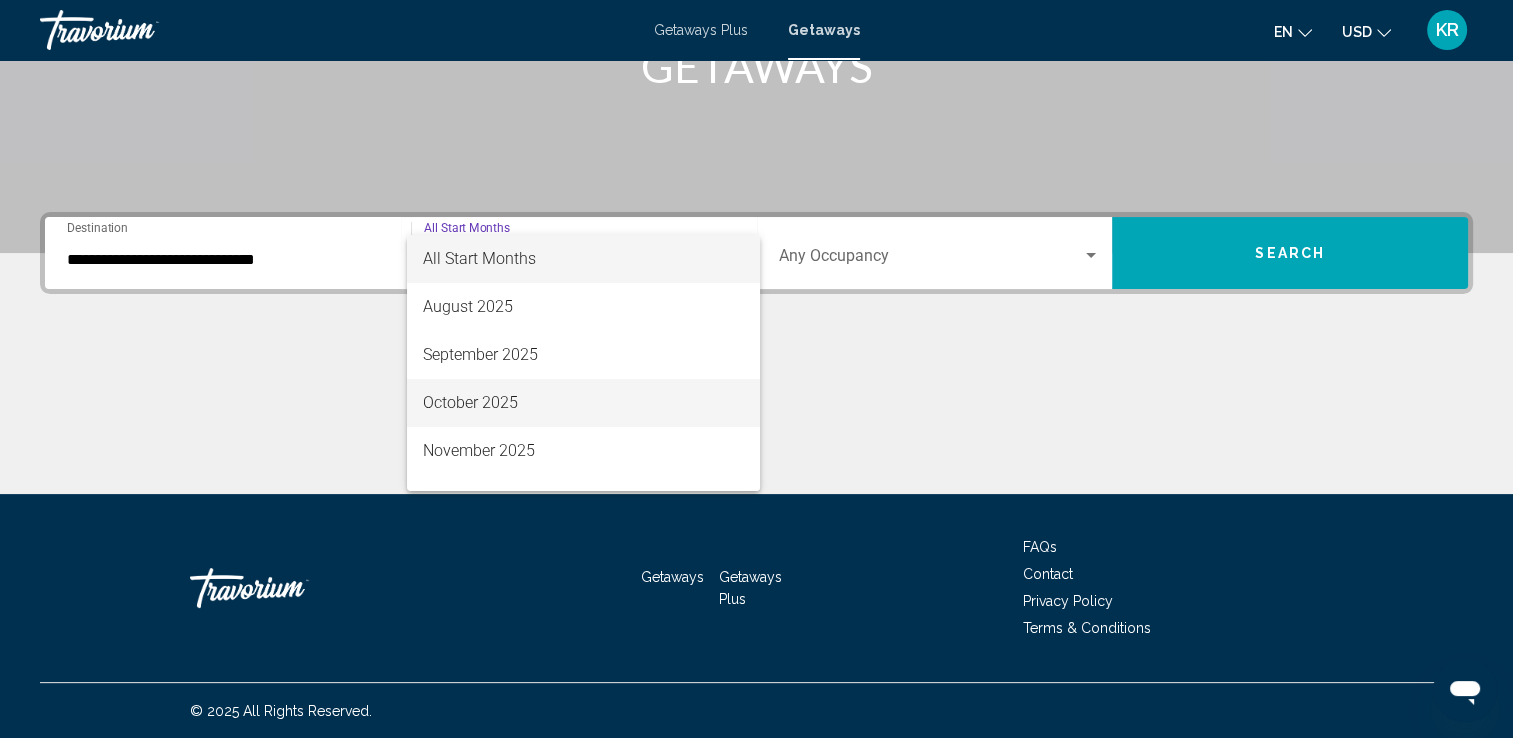 click on "October 2025" at bounding box center [583, 403] 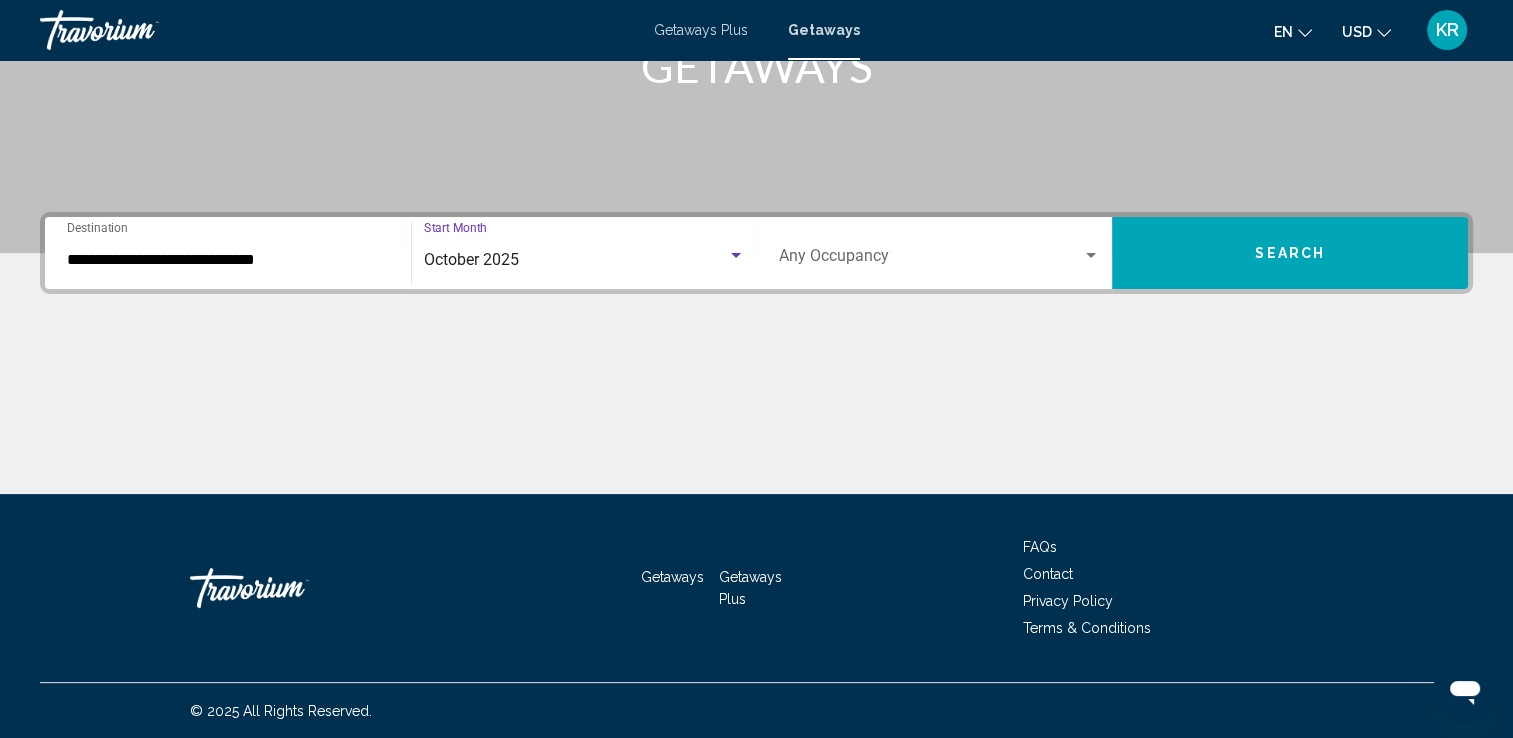 click on "Search" at bounding box center (1290, 253) 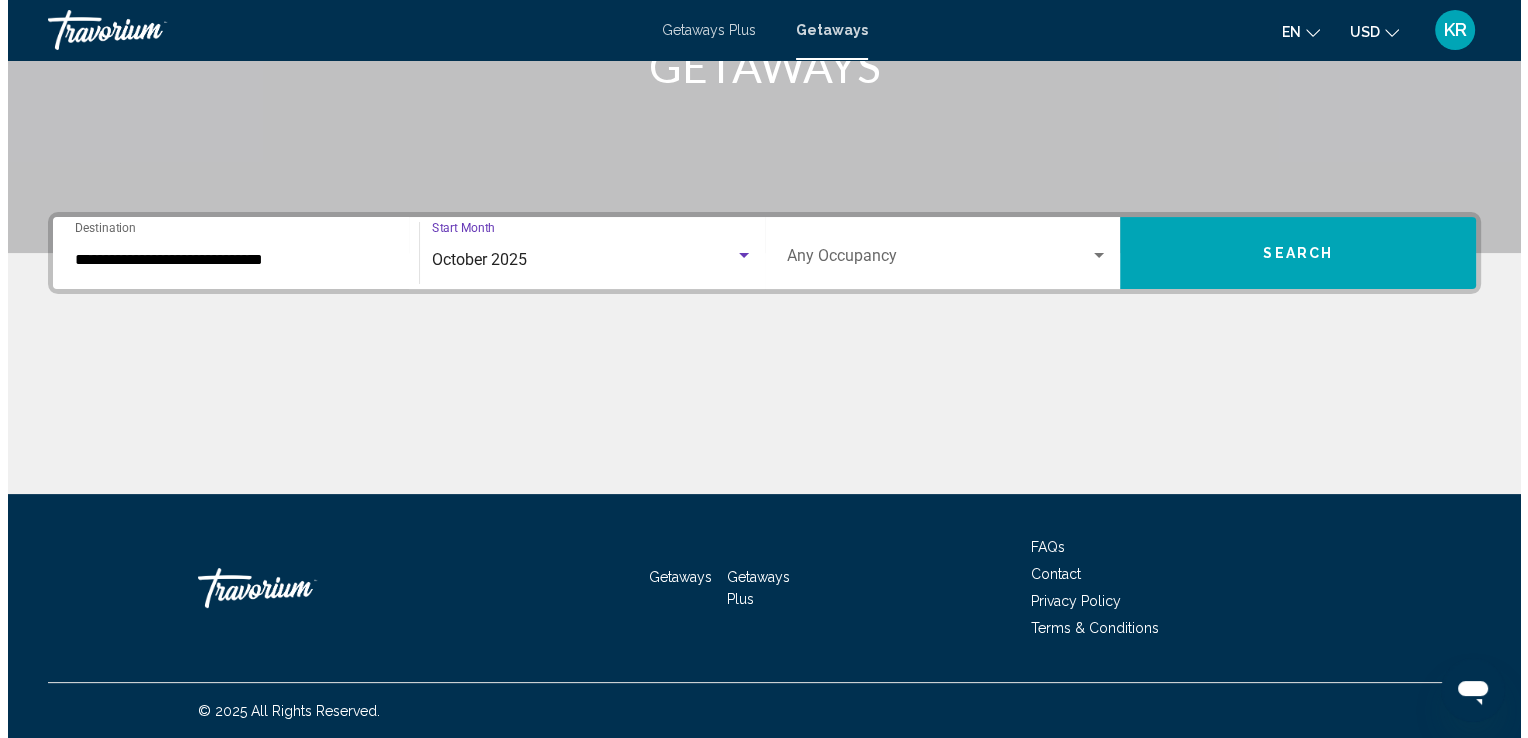 scroll, scrollTop: 0, scrollLeft: 0, axis: both 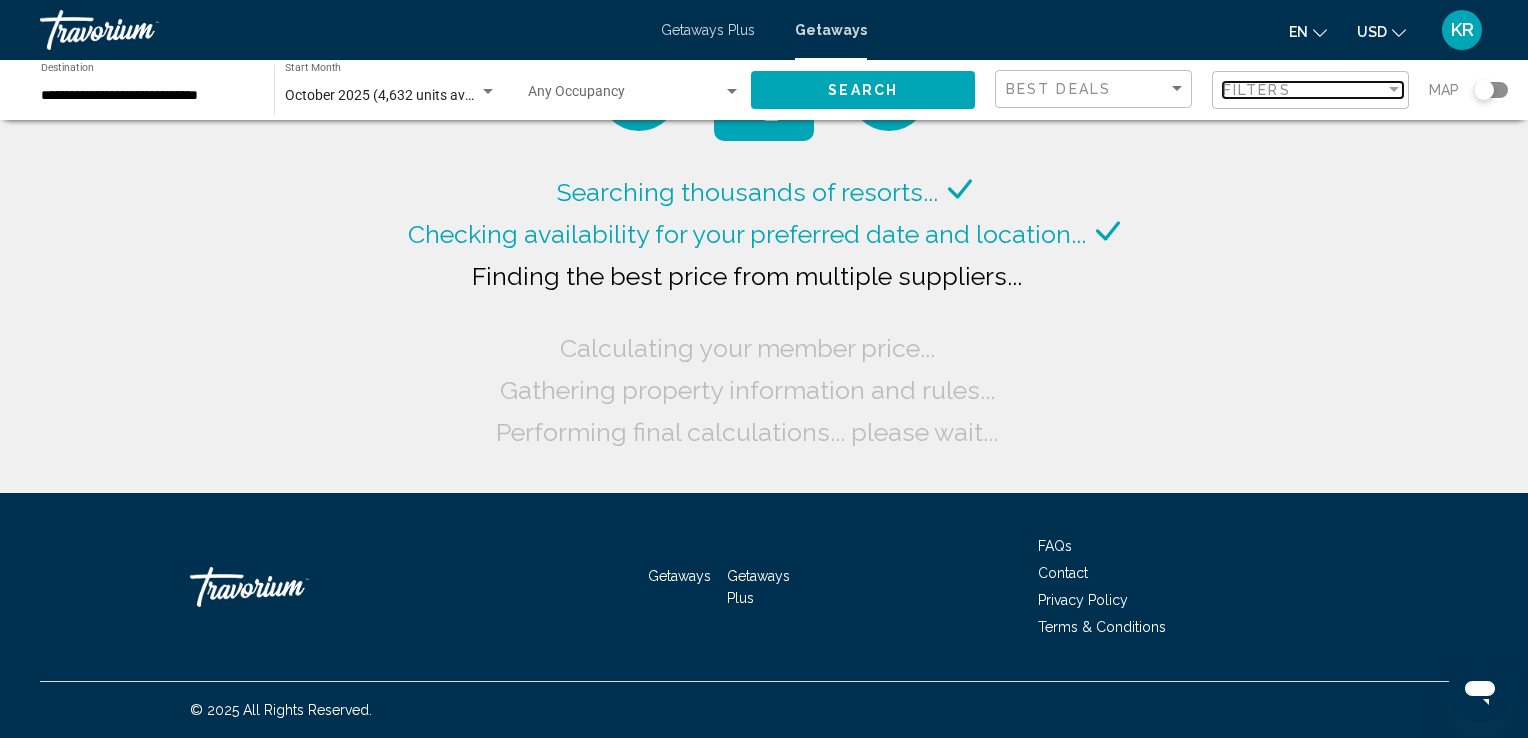 click on "Filters" at bounding box center (1304, 90) 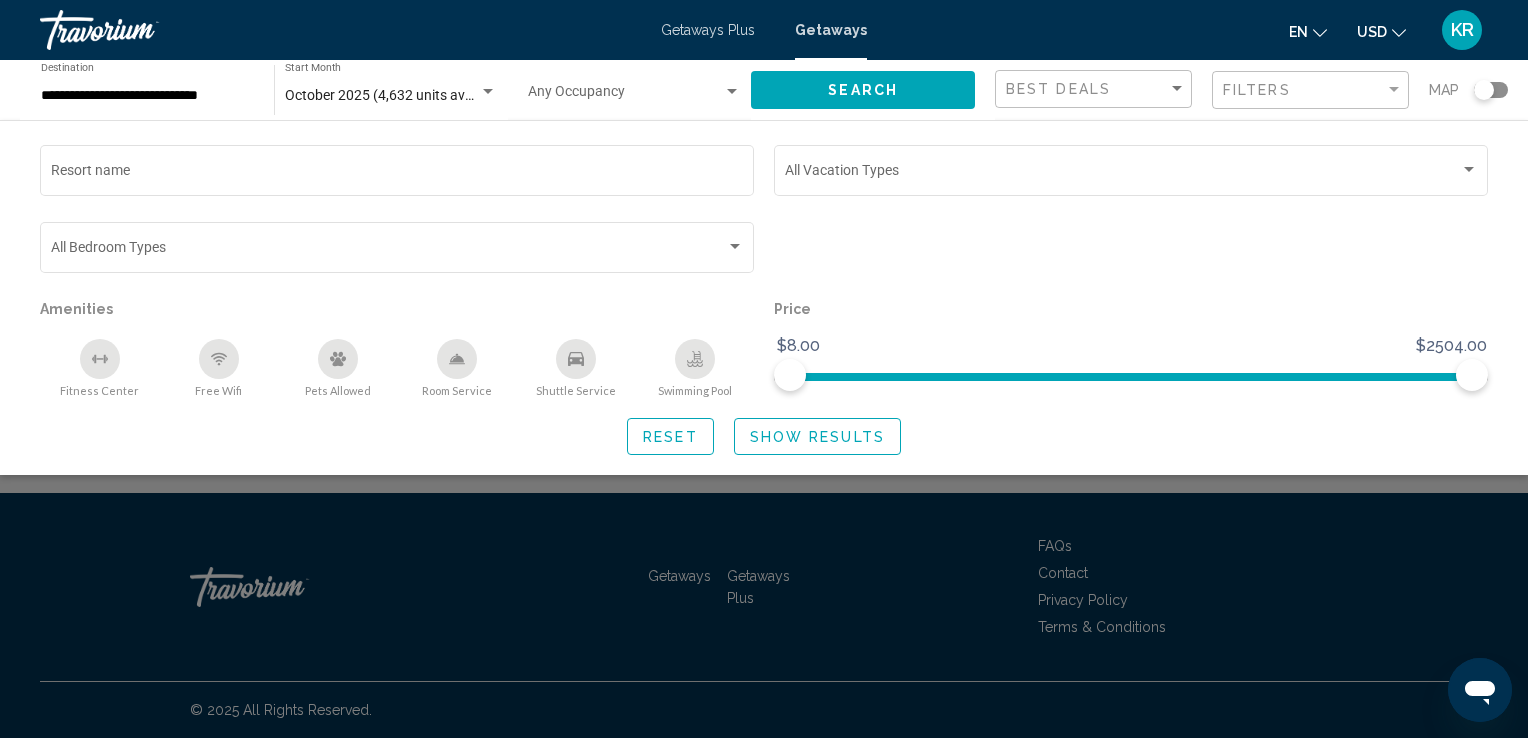 click on "Show Results" 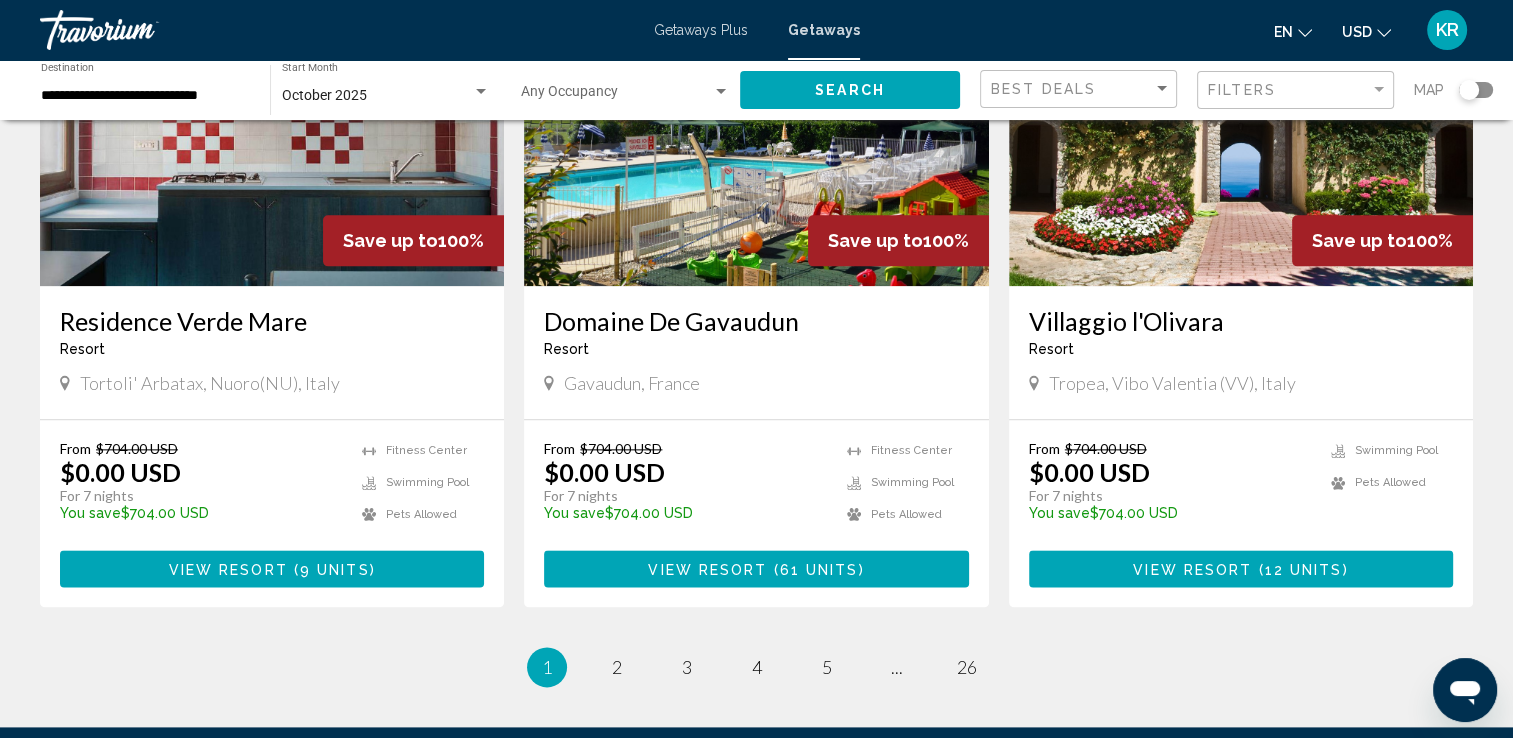 scroll, scrollTop: 2549, scrollLeft: 0, axis: vertical 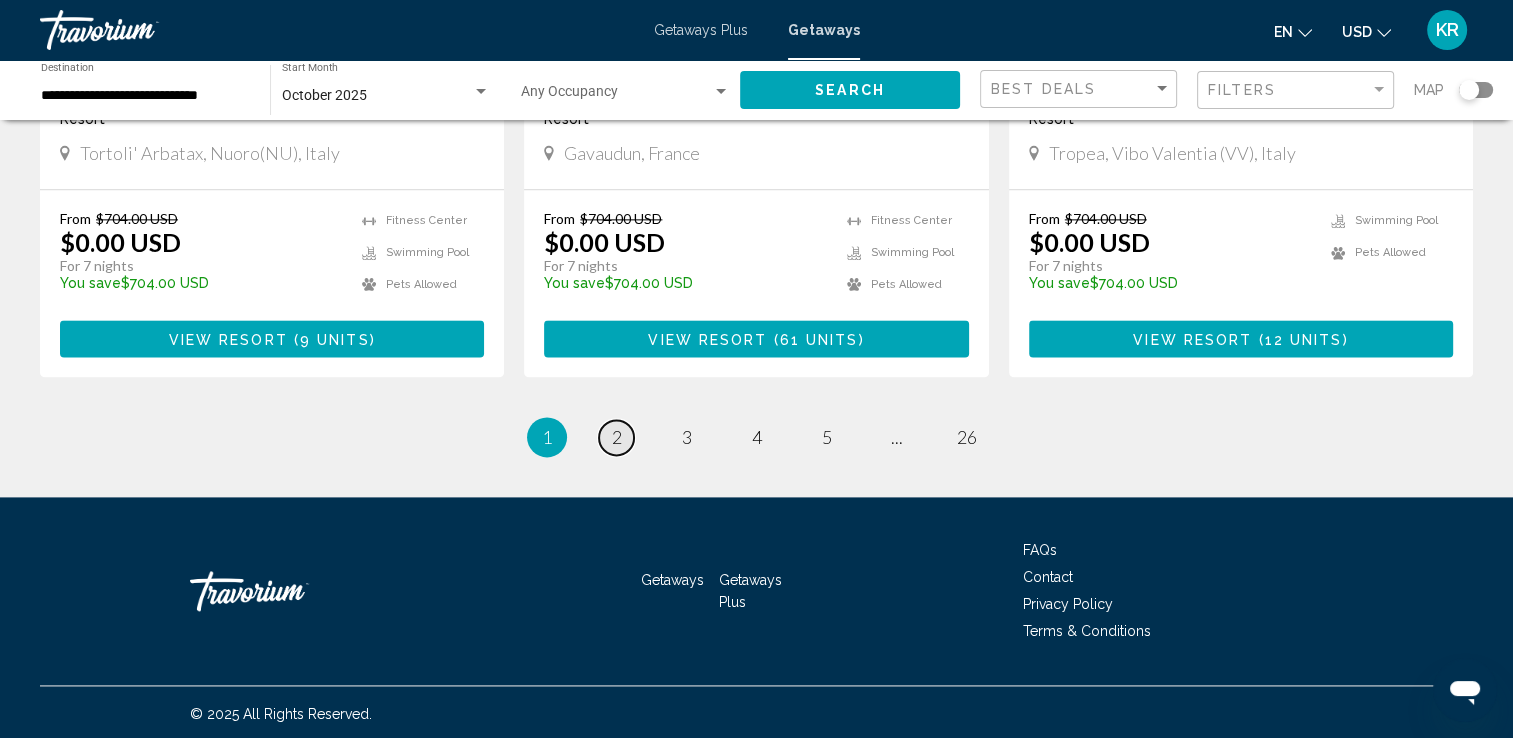 click on "page  2" at bounding box center [616, 437] 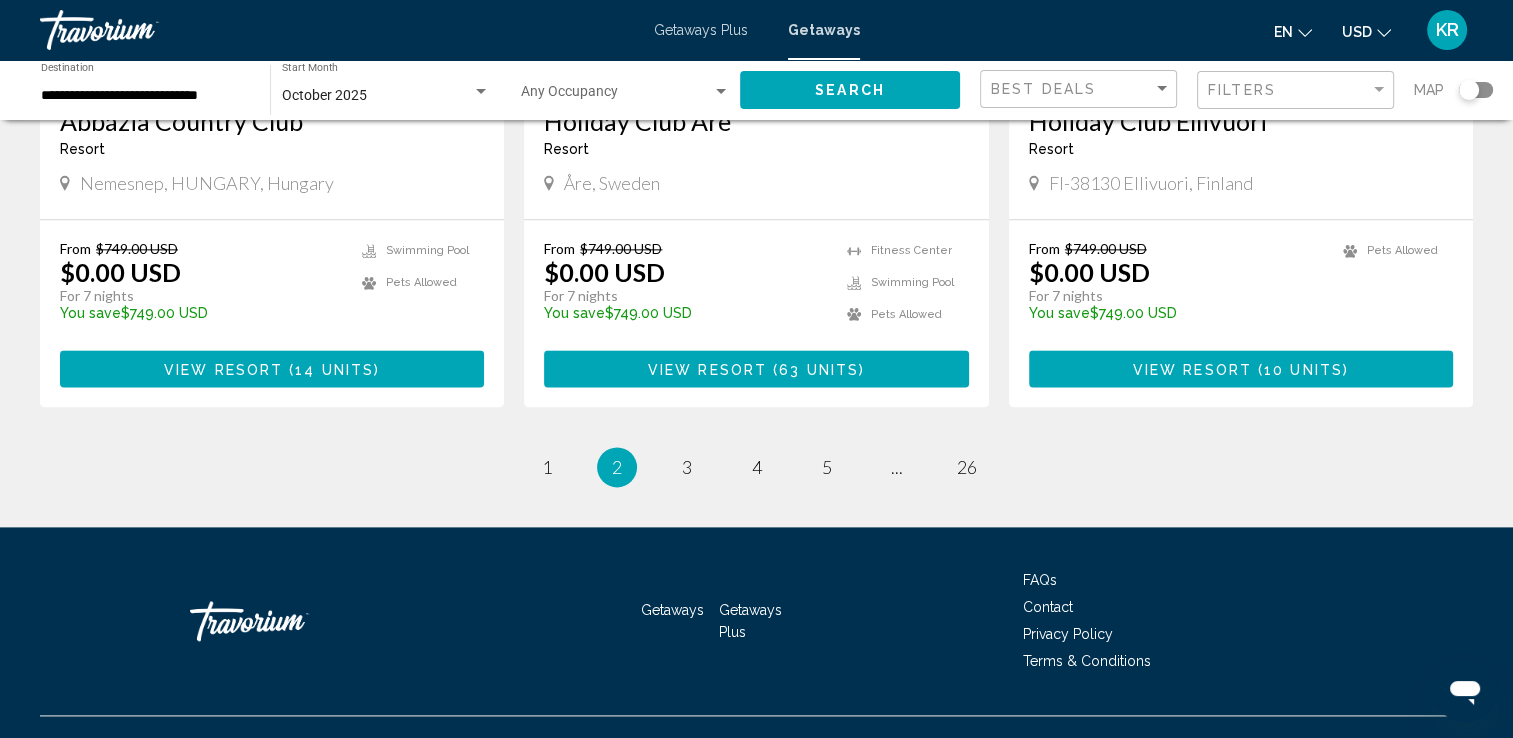 scroll, scrollTop: 2518, scrollLeft: 0, axis: vertical 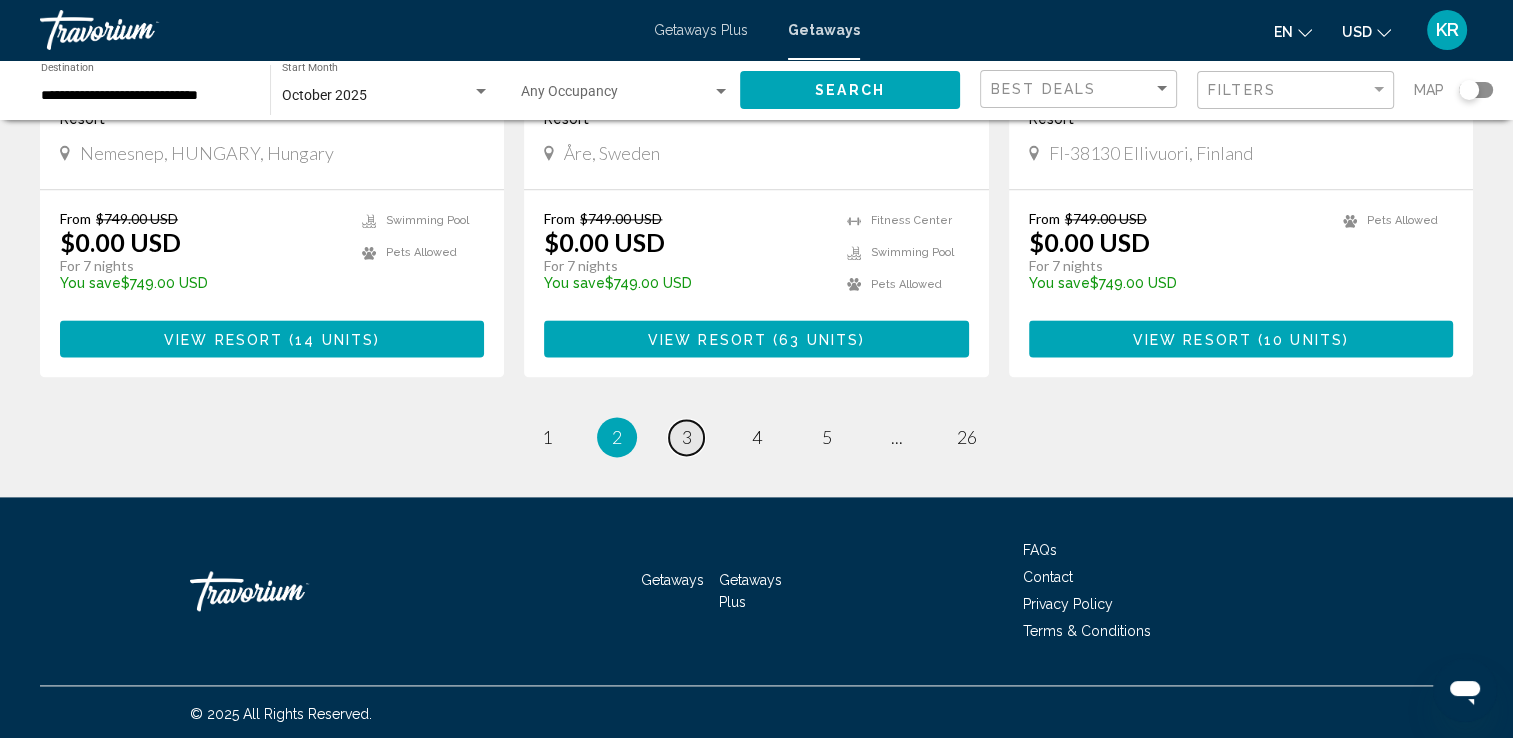 click on "3" at bounding box center [687, 437] 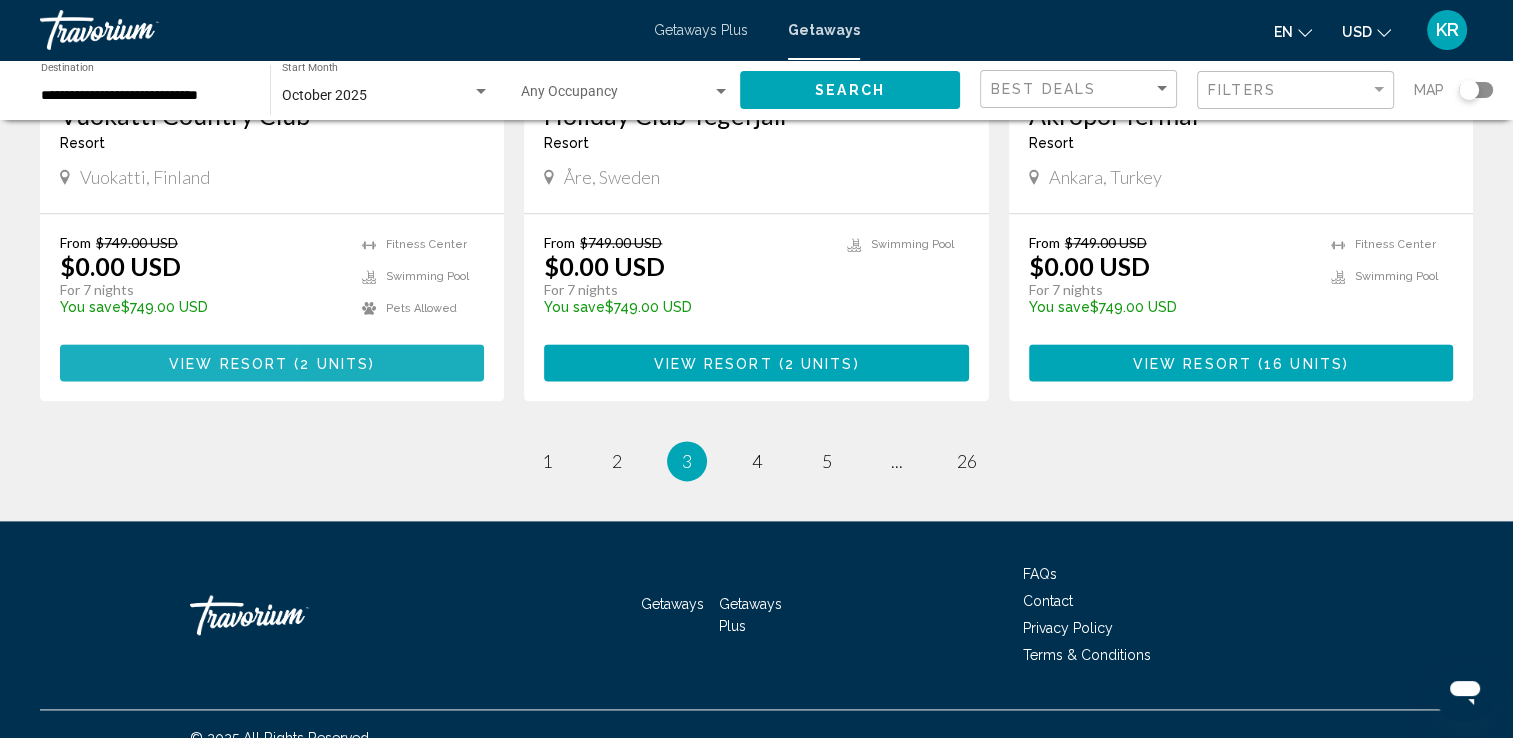scroll, scrollTop: 2518, scrollLeft: 0, axis: vertical 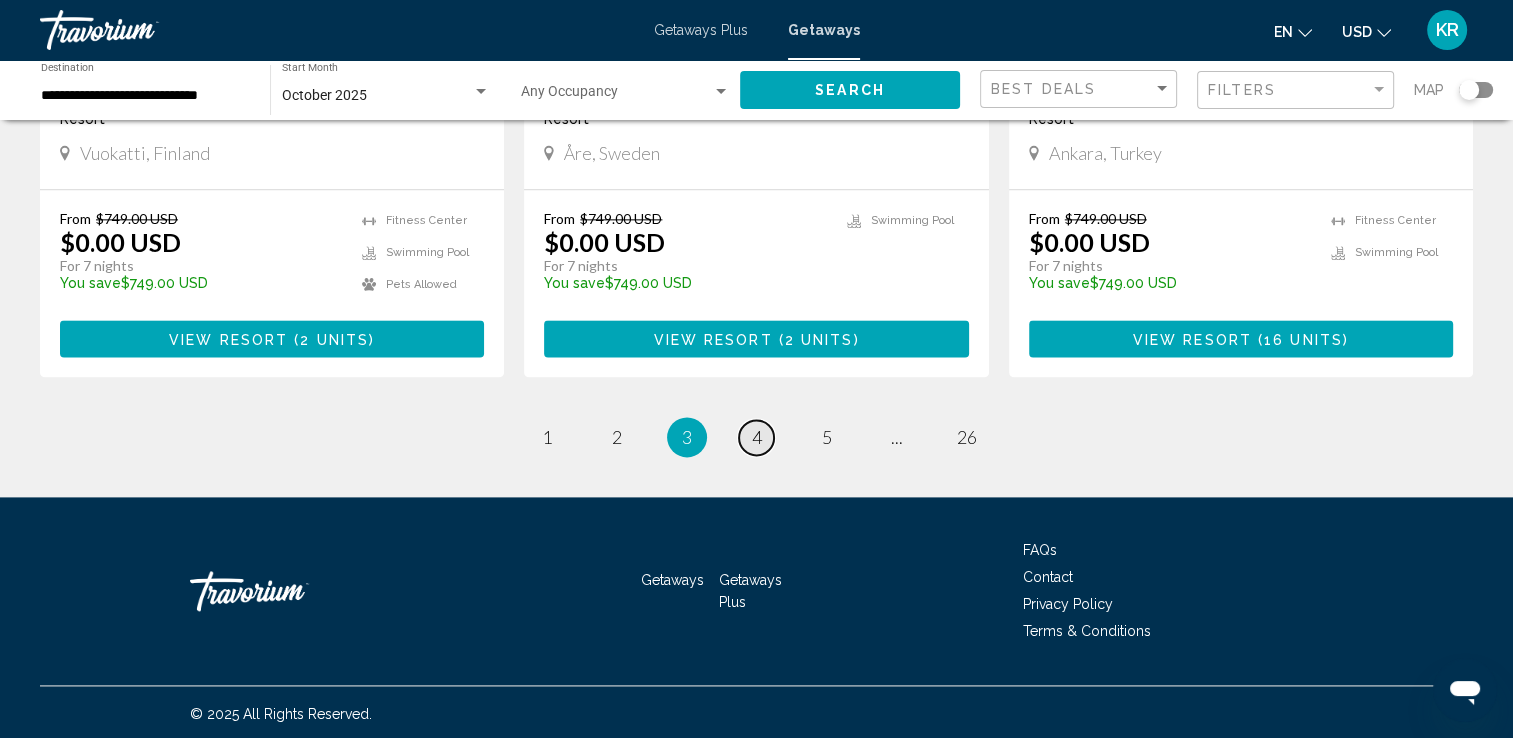 click on "4" at bounding box center (757, 437) 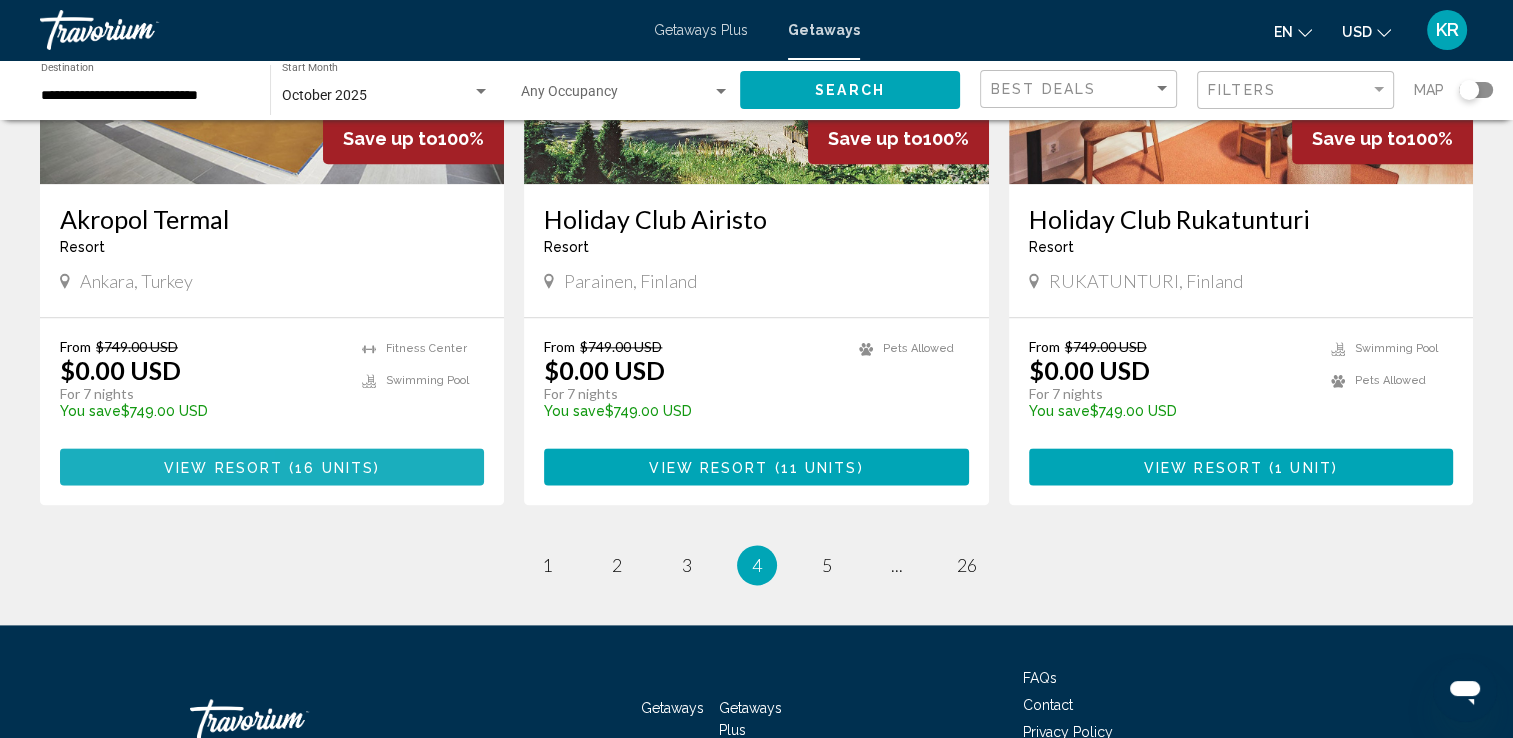 scroll, scrollTop: 2400, scrollLeft: 0, axis: vertical 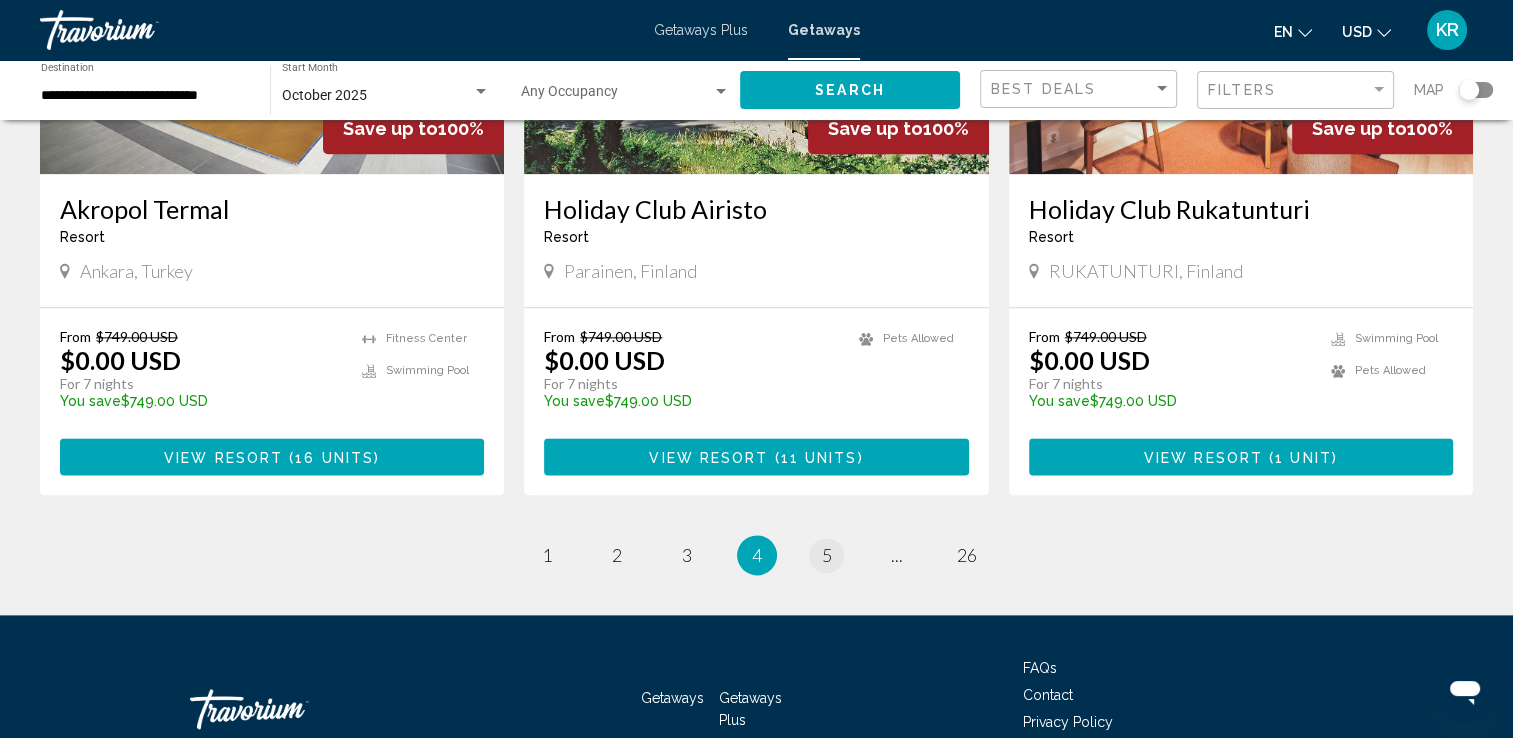 click on "page  5" at bounding box center (826, 555) 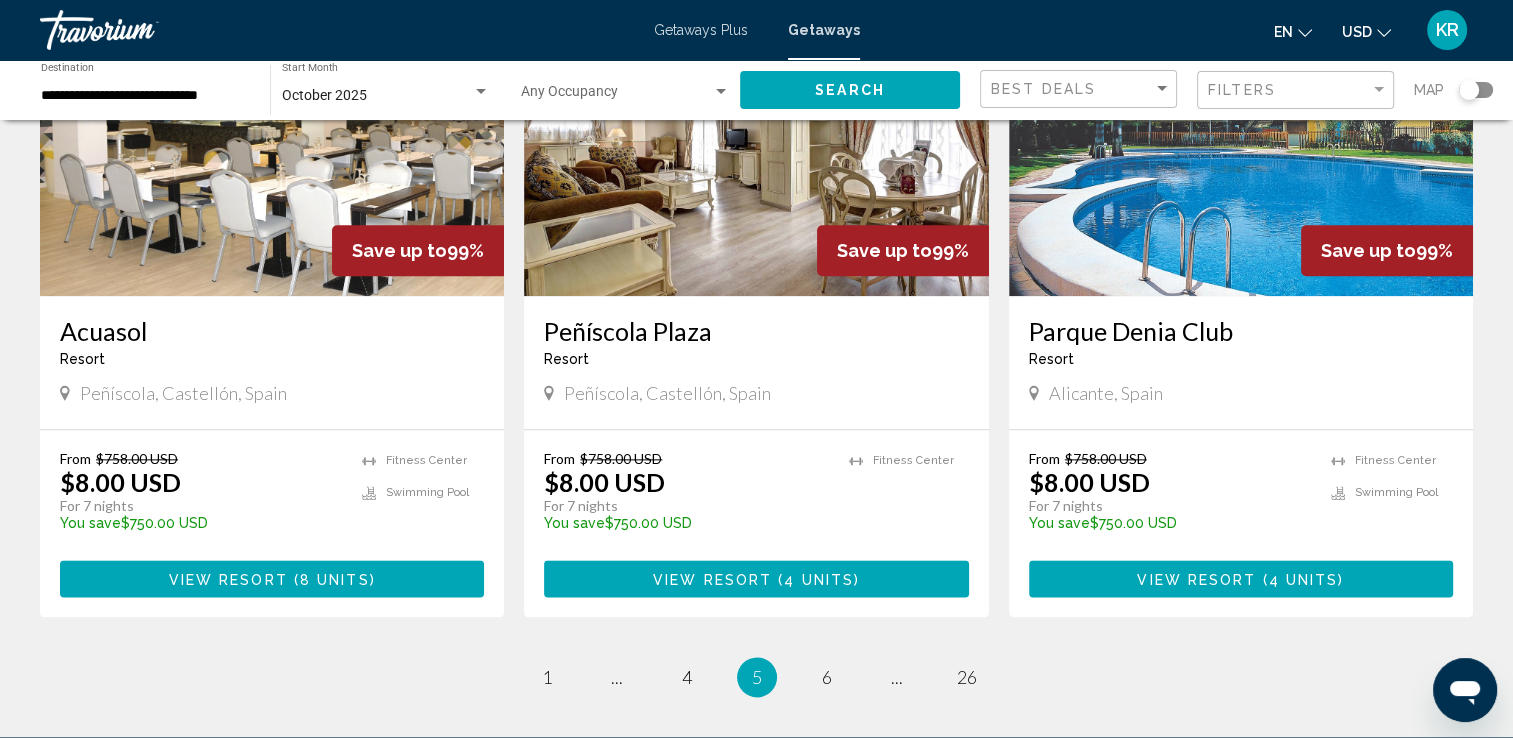 scroll, scrollTop: 2284, scrollLeft: 0, axis: vertical 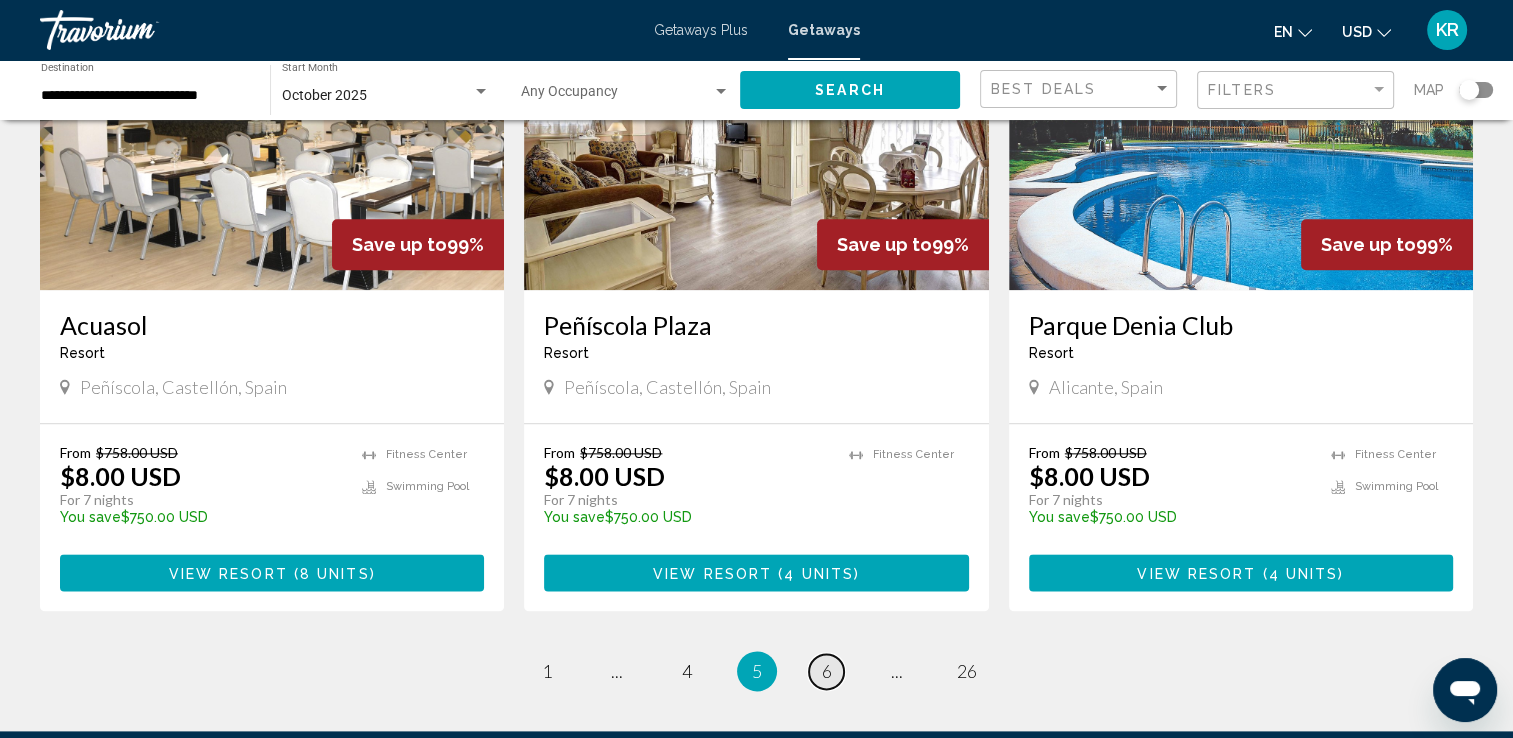 click on "6" at bounding box center [827, 671] 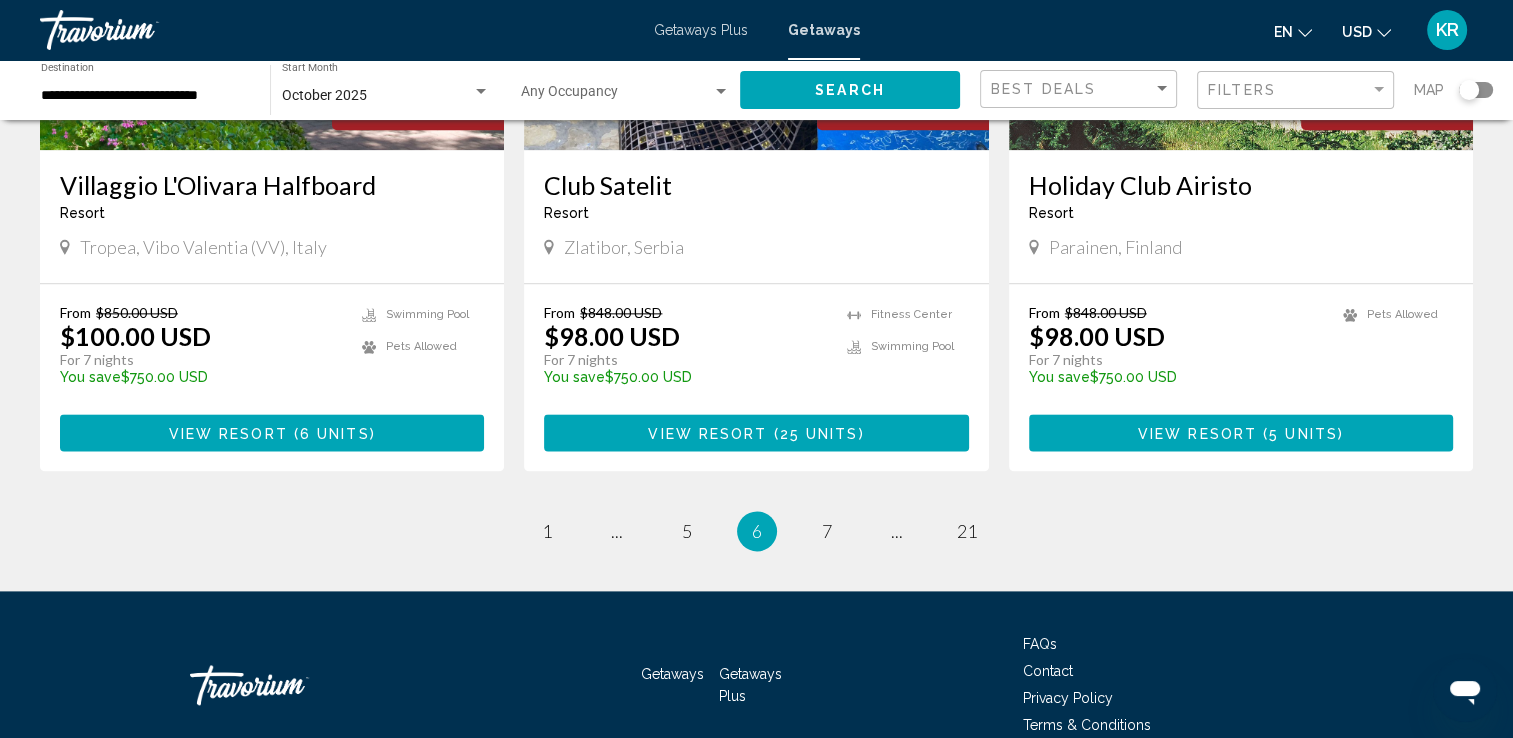 scroll, scrollTop: 2419, scrollLeft: 0, axis: vertical 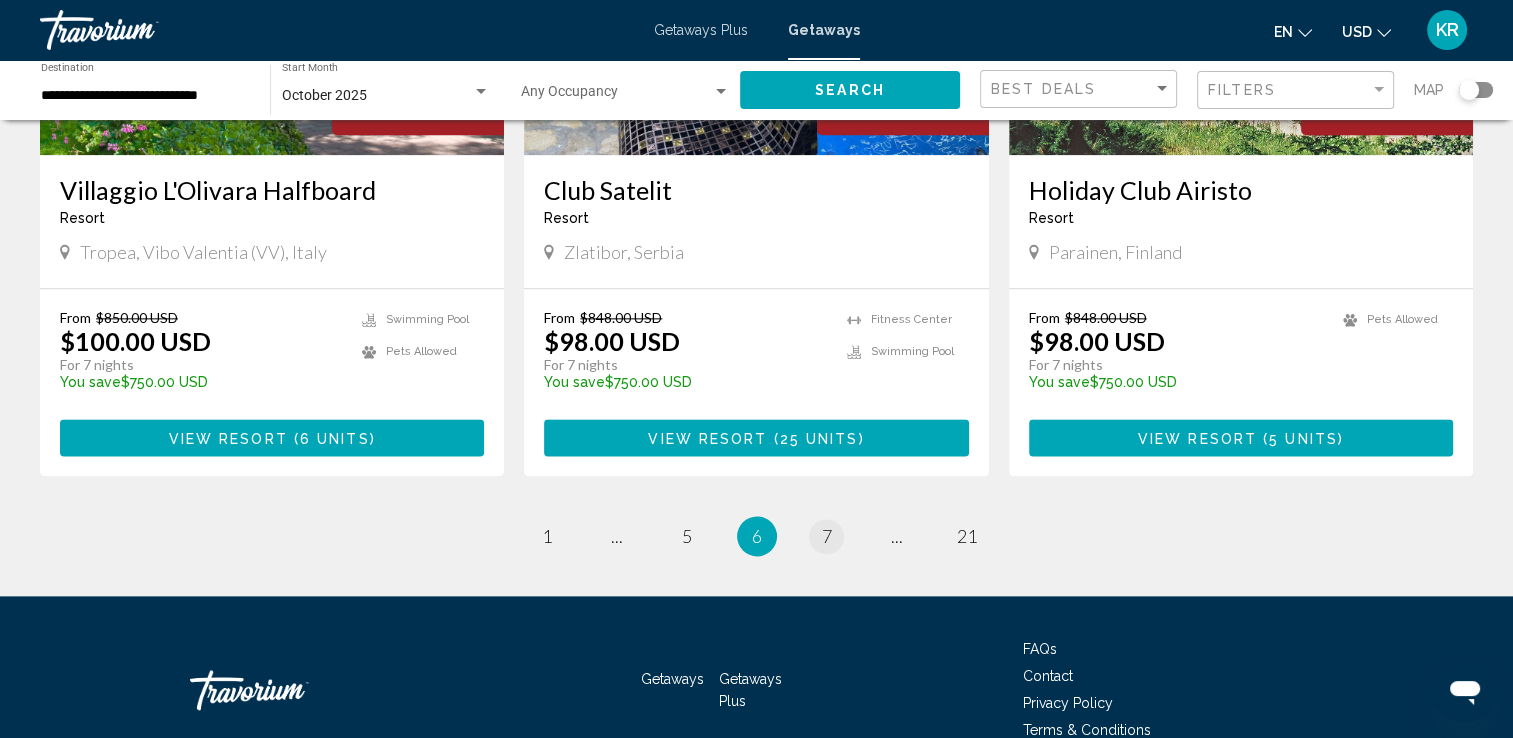 click on "7" at bounding box center (827, 536) 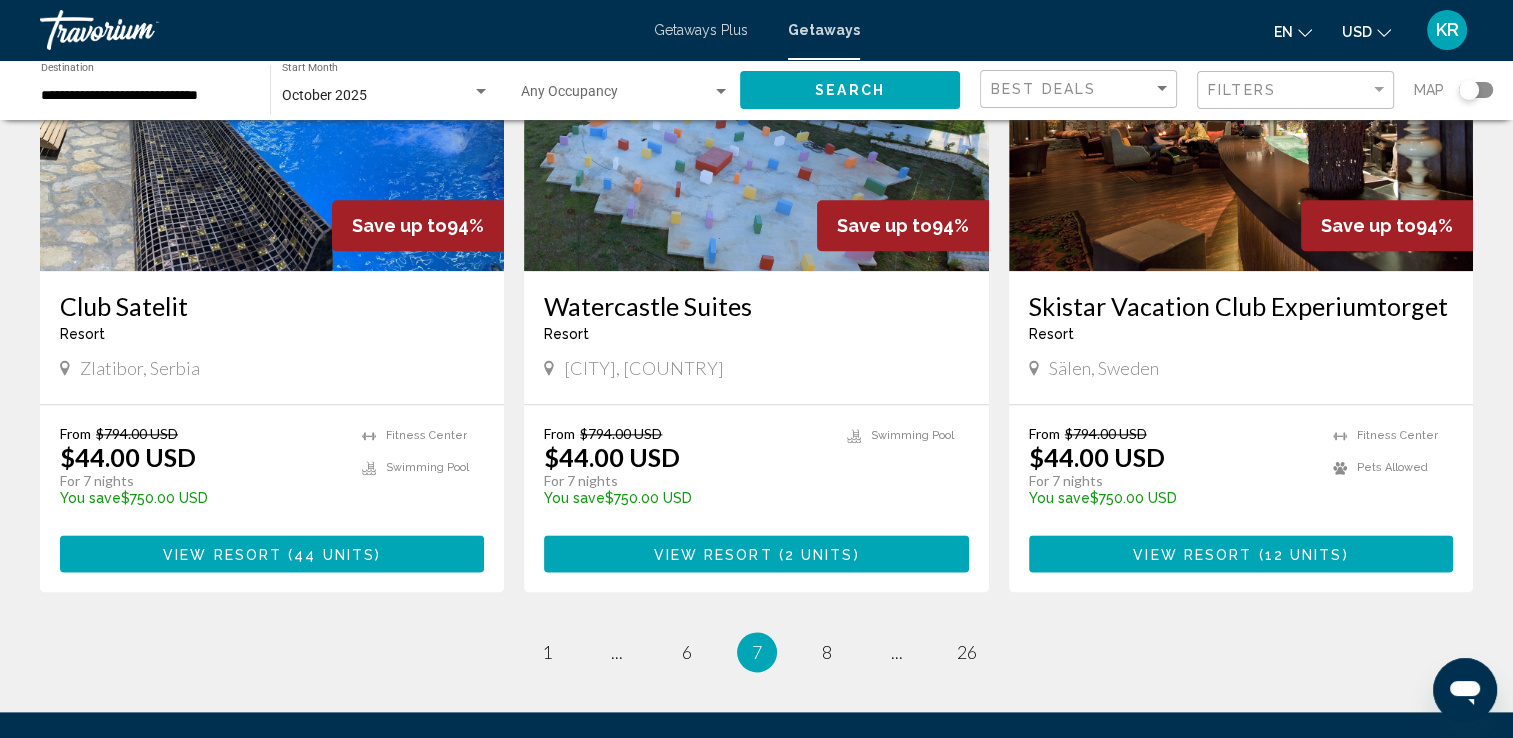 scroll, scrollTop: 2334, scrollLeft: 0, axis: vertical 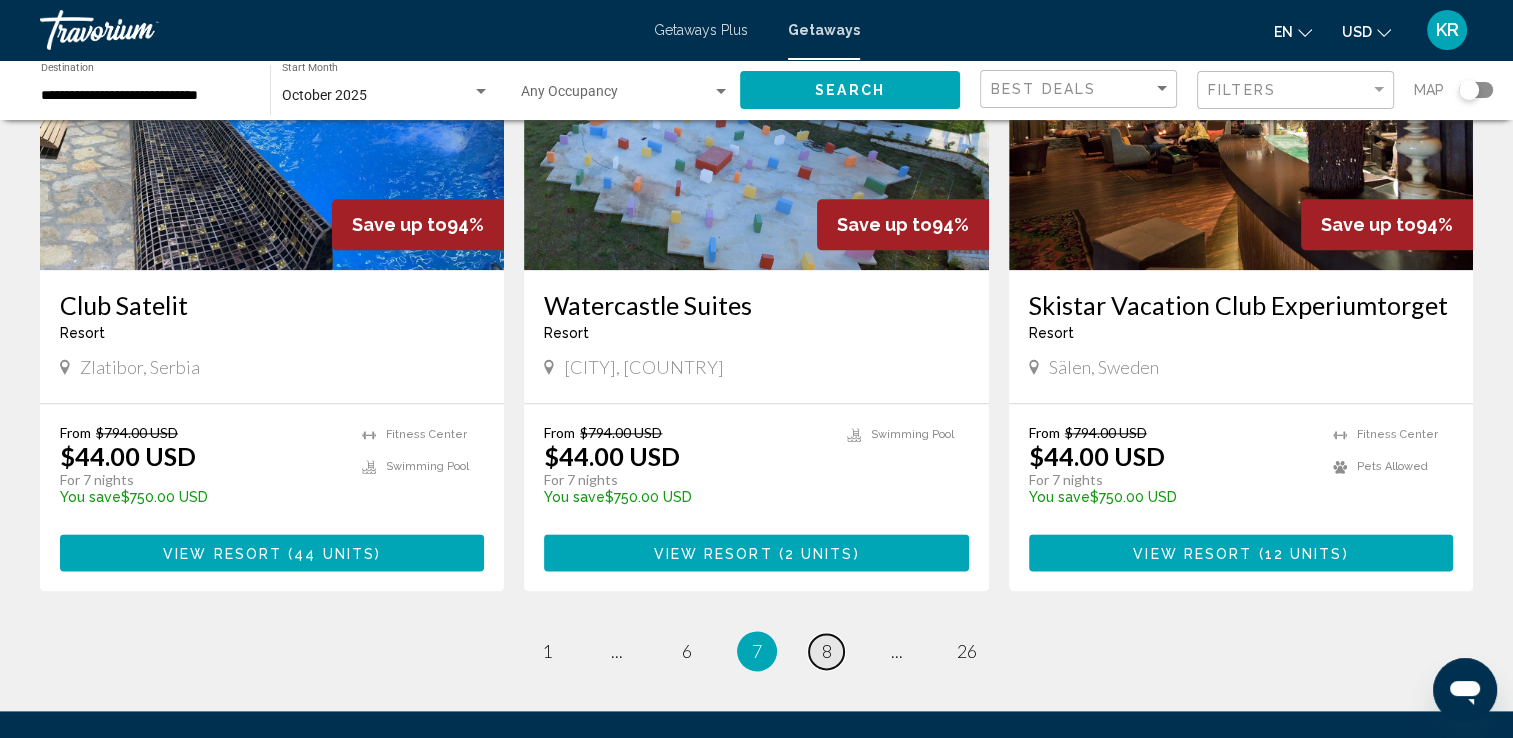 click on "page  8" at bounding box center [826, 651] 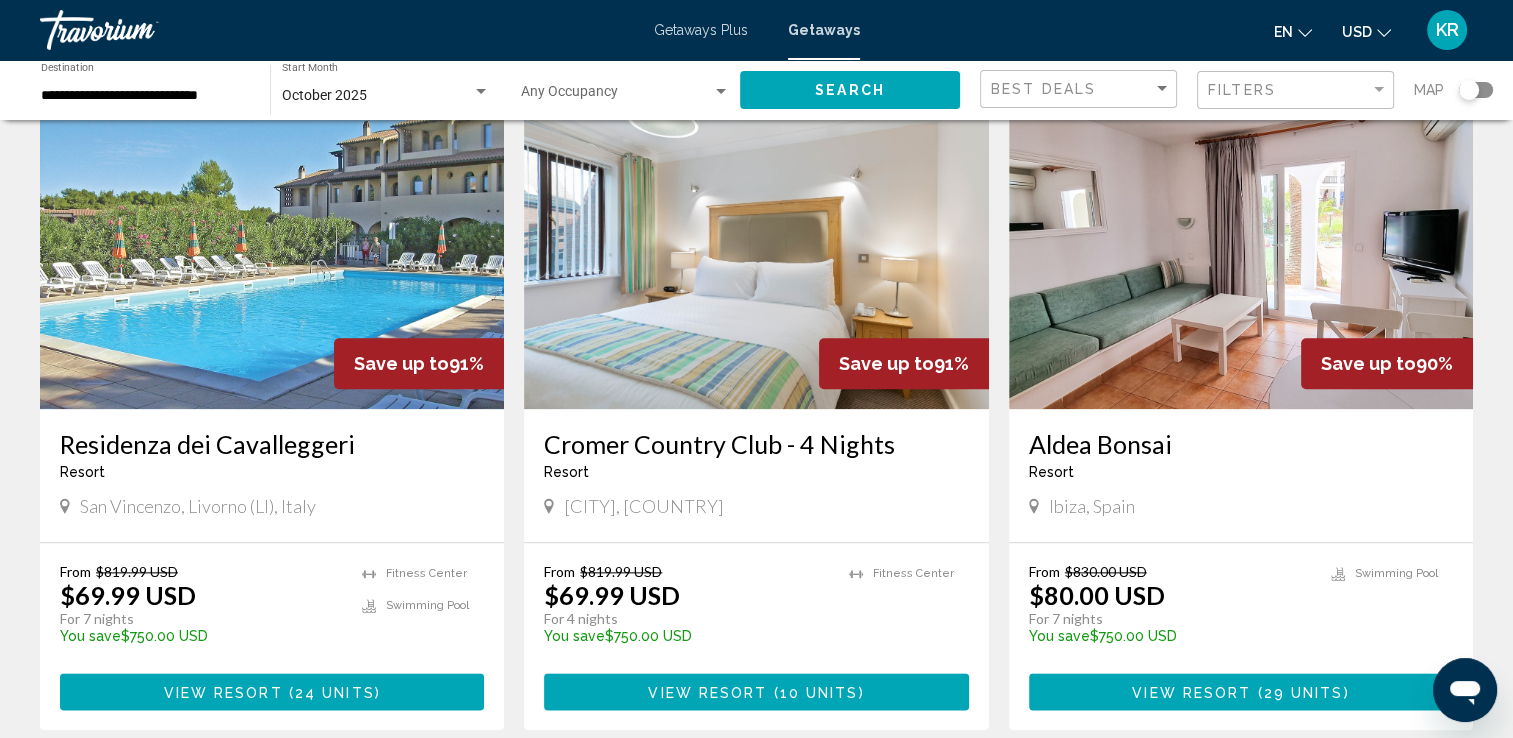 scroll, scrollTop: 2180, scrollLeft: 0, axis: vertical 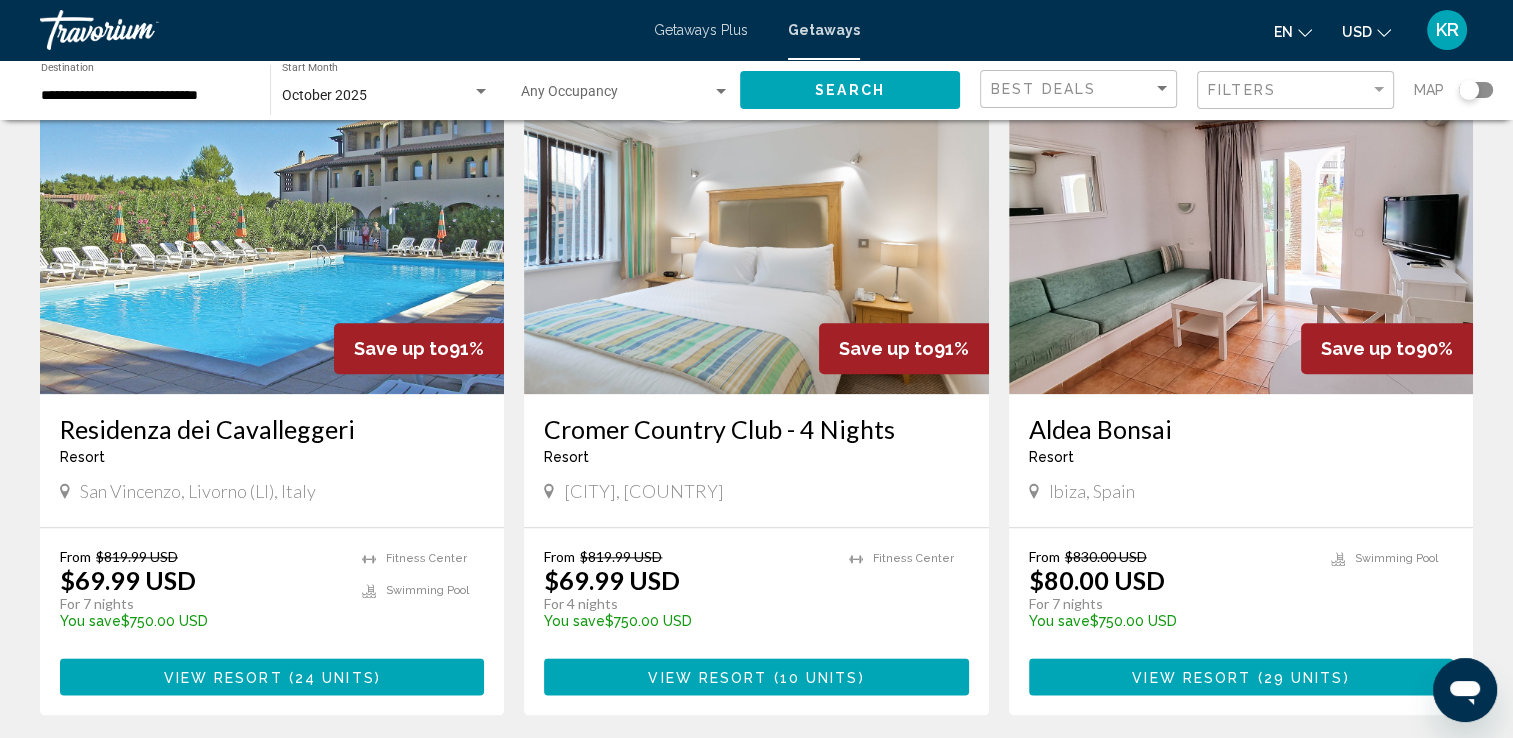 click on "View Resort    ( 29 units )" at bounding box center (1240, 676) 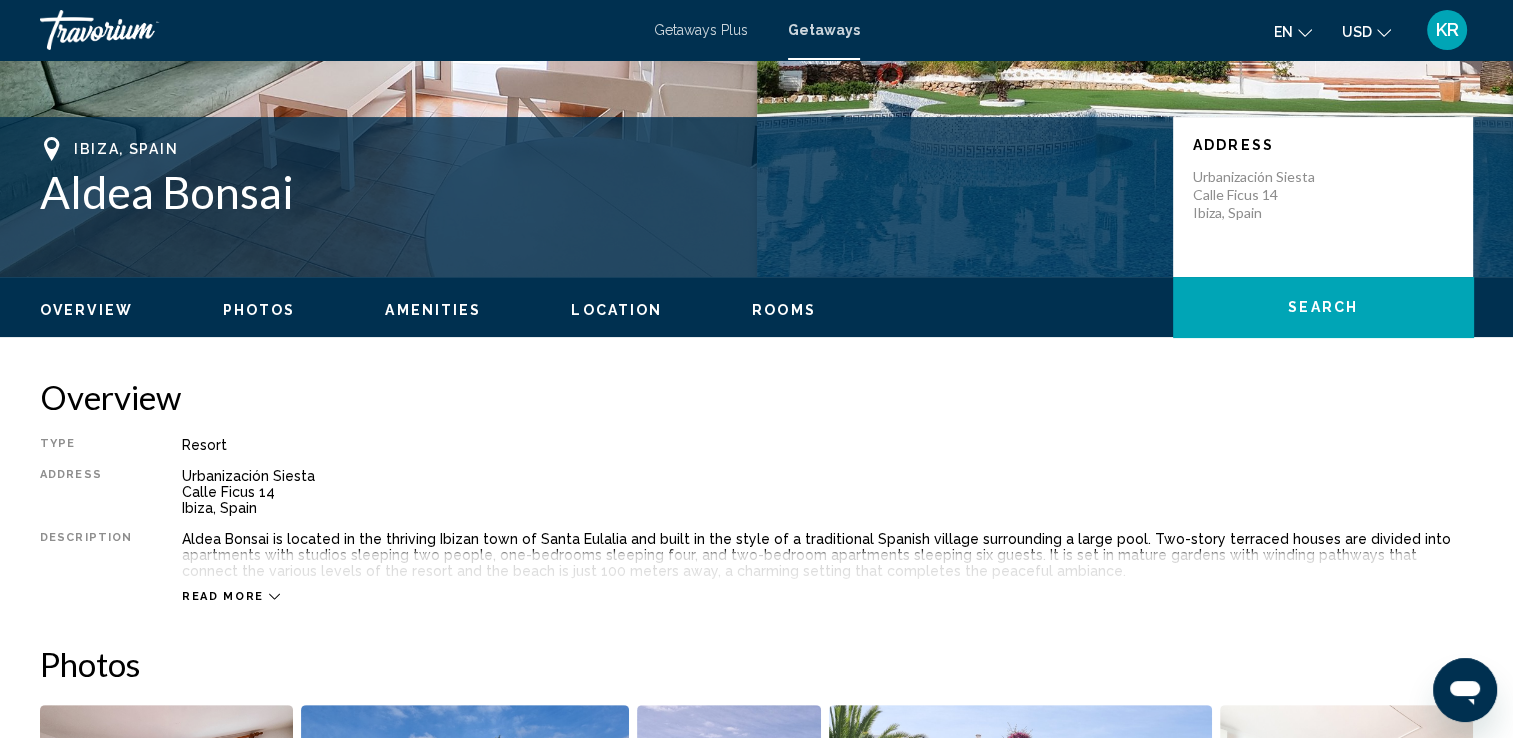 scroll, scrollTop: 380, scrollLeft: 0, axis: vertical 